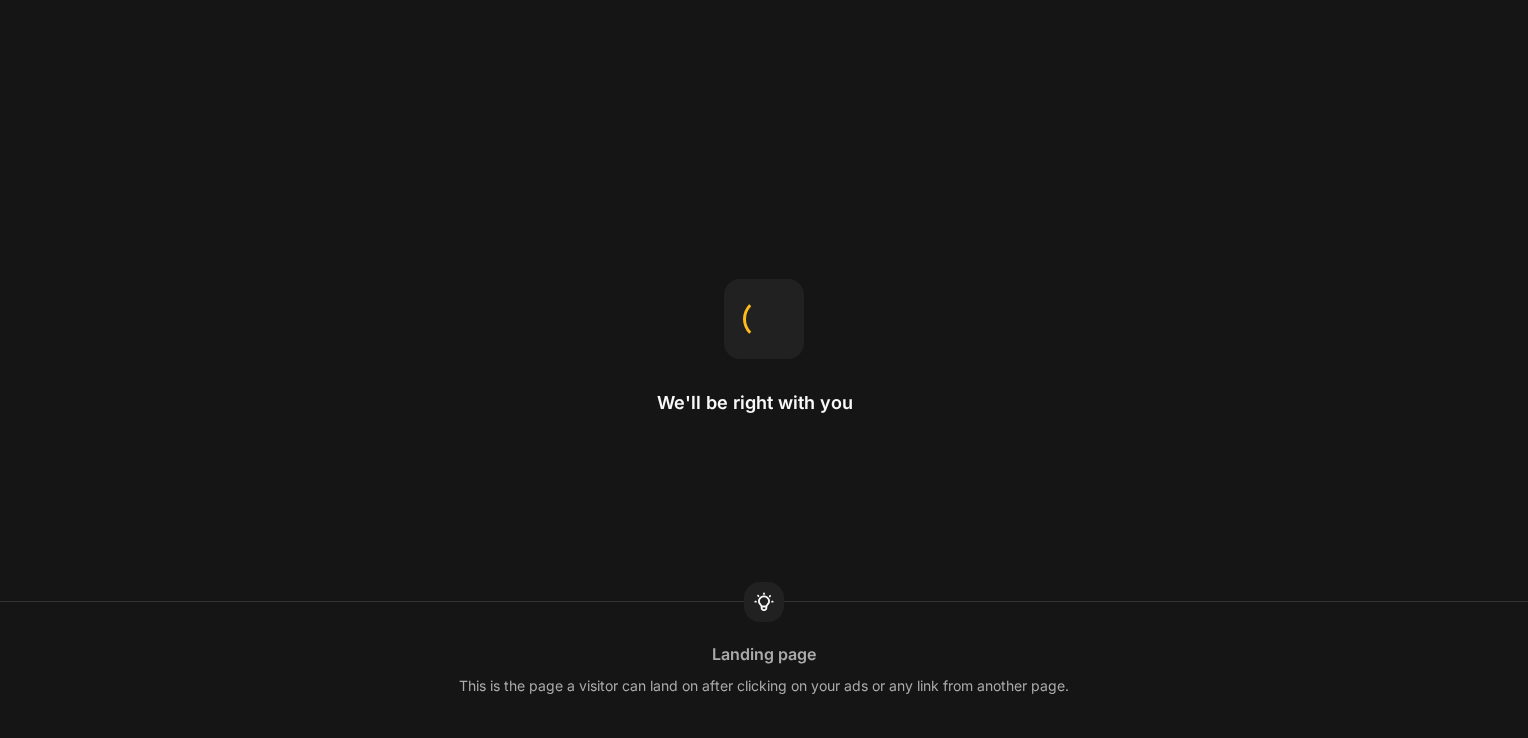 scroll, scrollTop: 0, scrollLeft: 0, axis: both 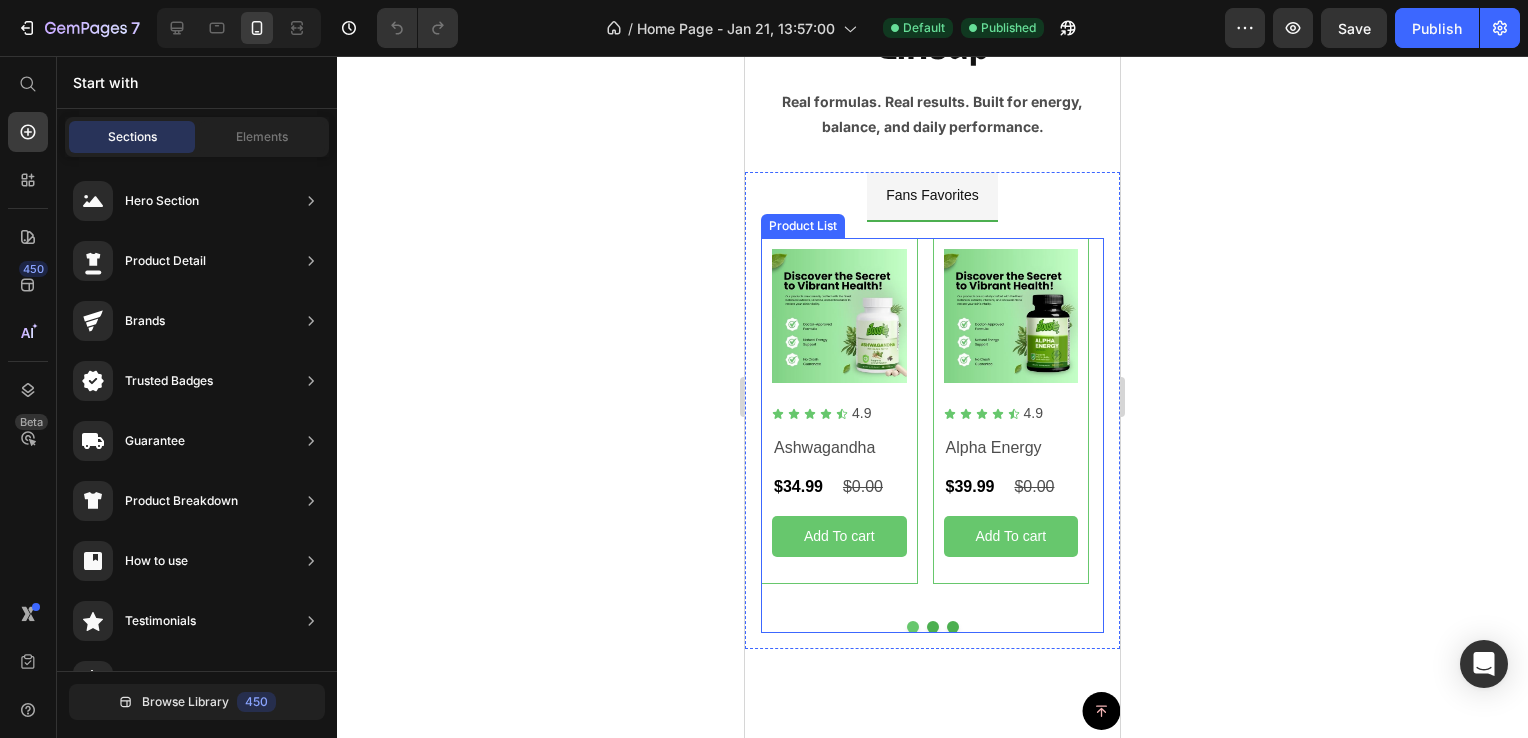 click at bounding box center (953, 627) 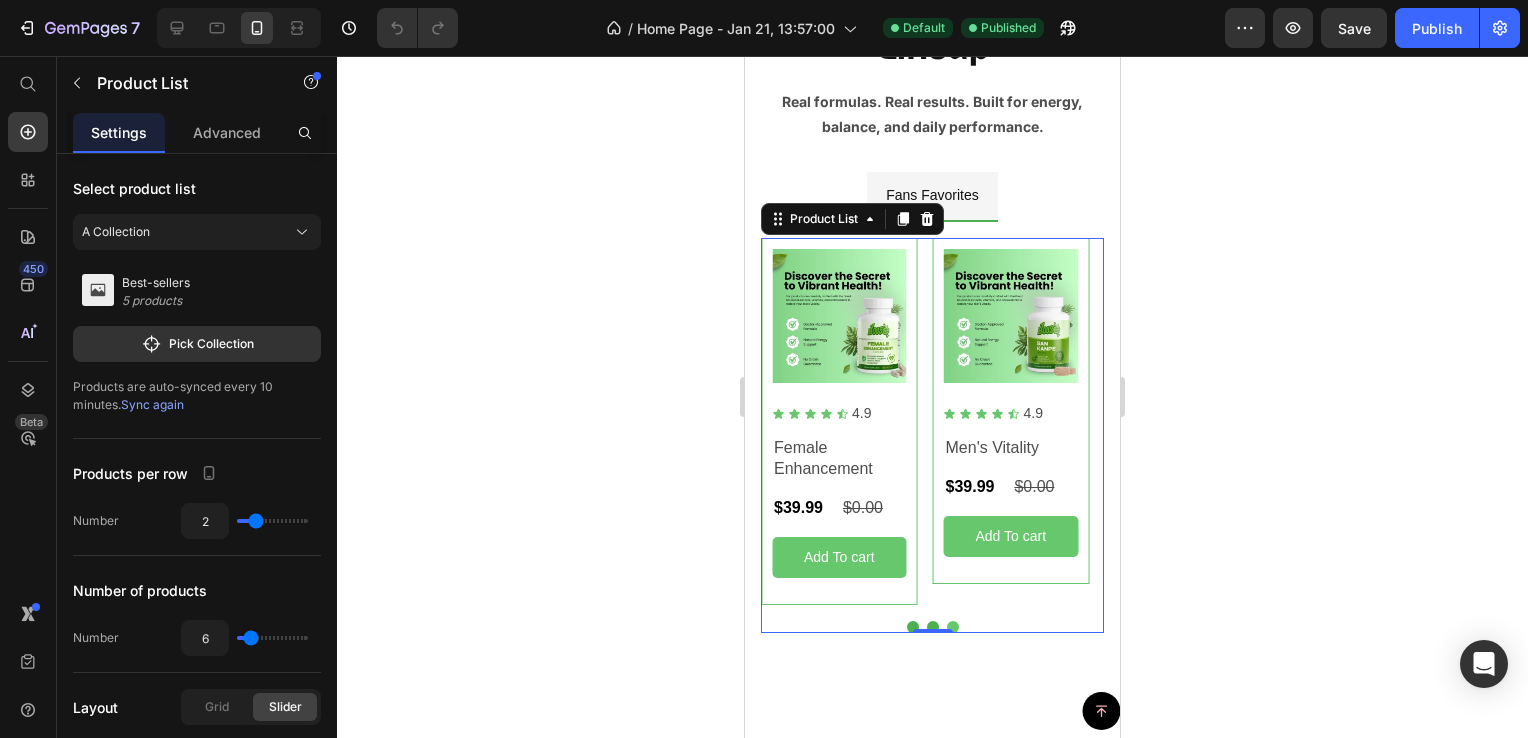 click at bounding box center [953, 627] 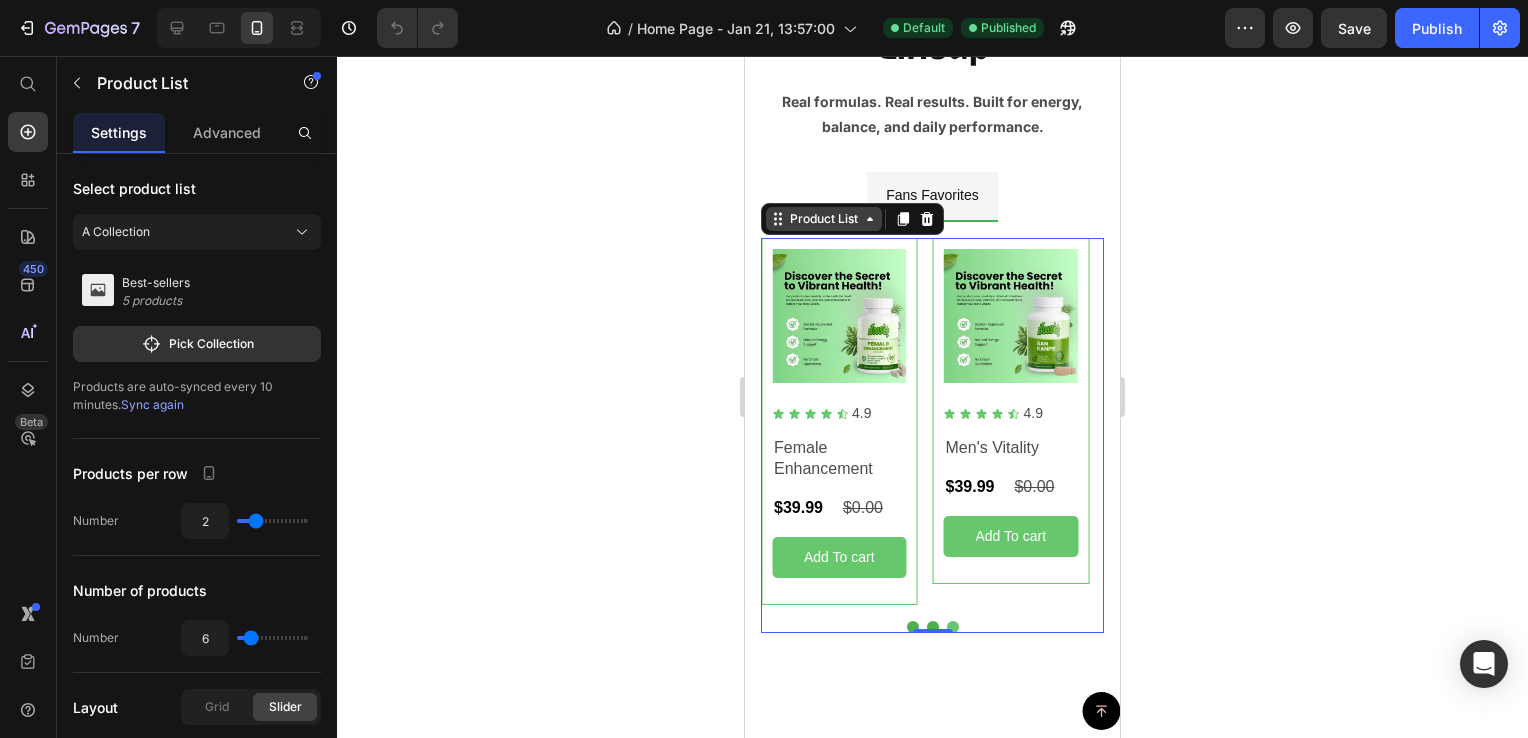 click on "Product List" at bounding box center (824, 219) 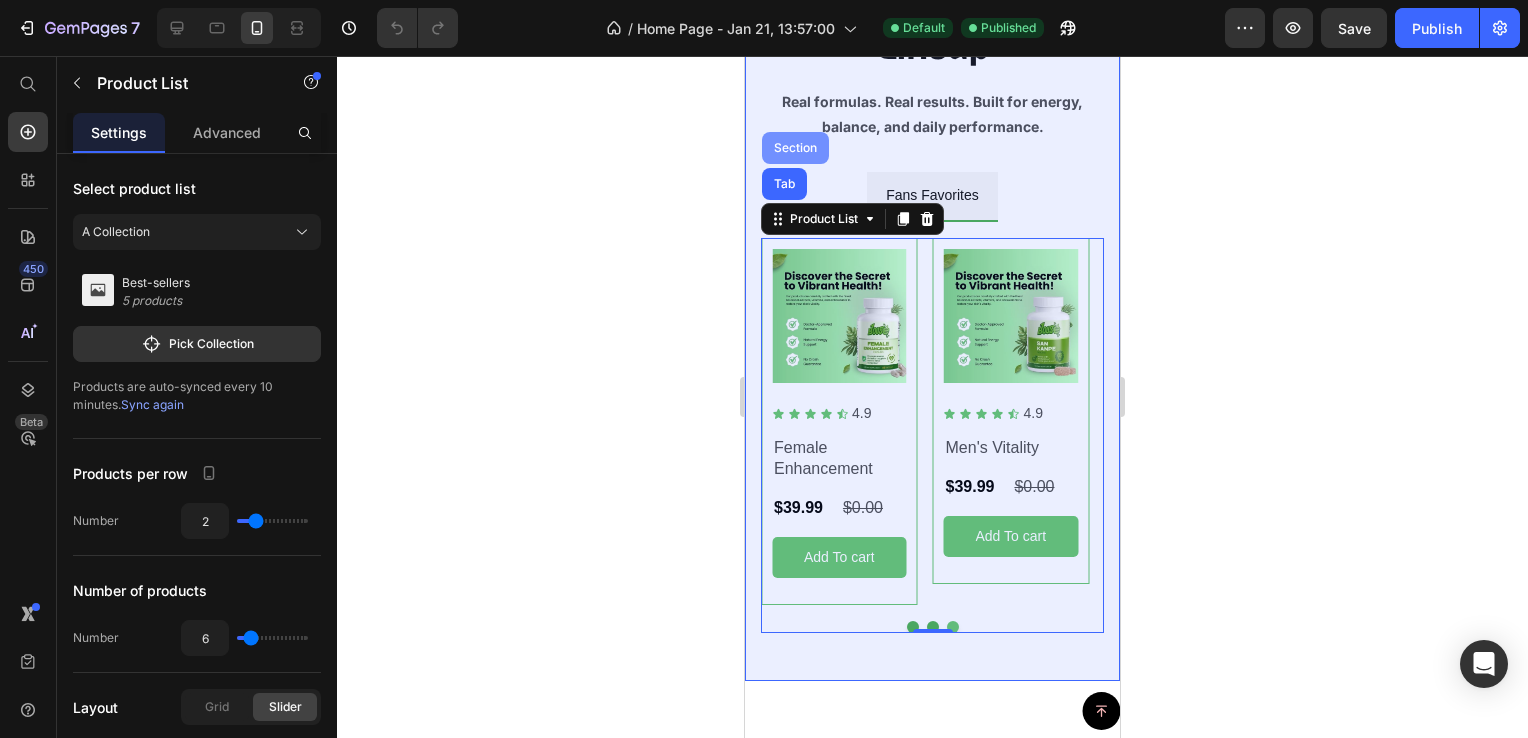 click on "Section" at bounding box center (795, 148) 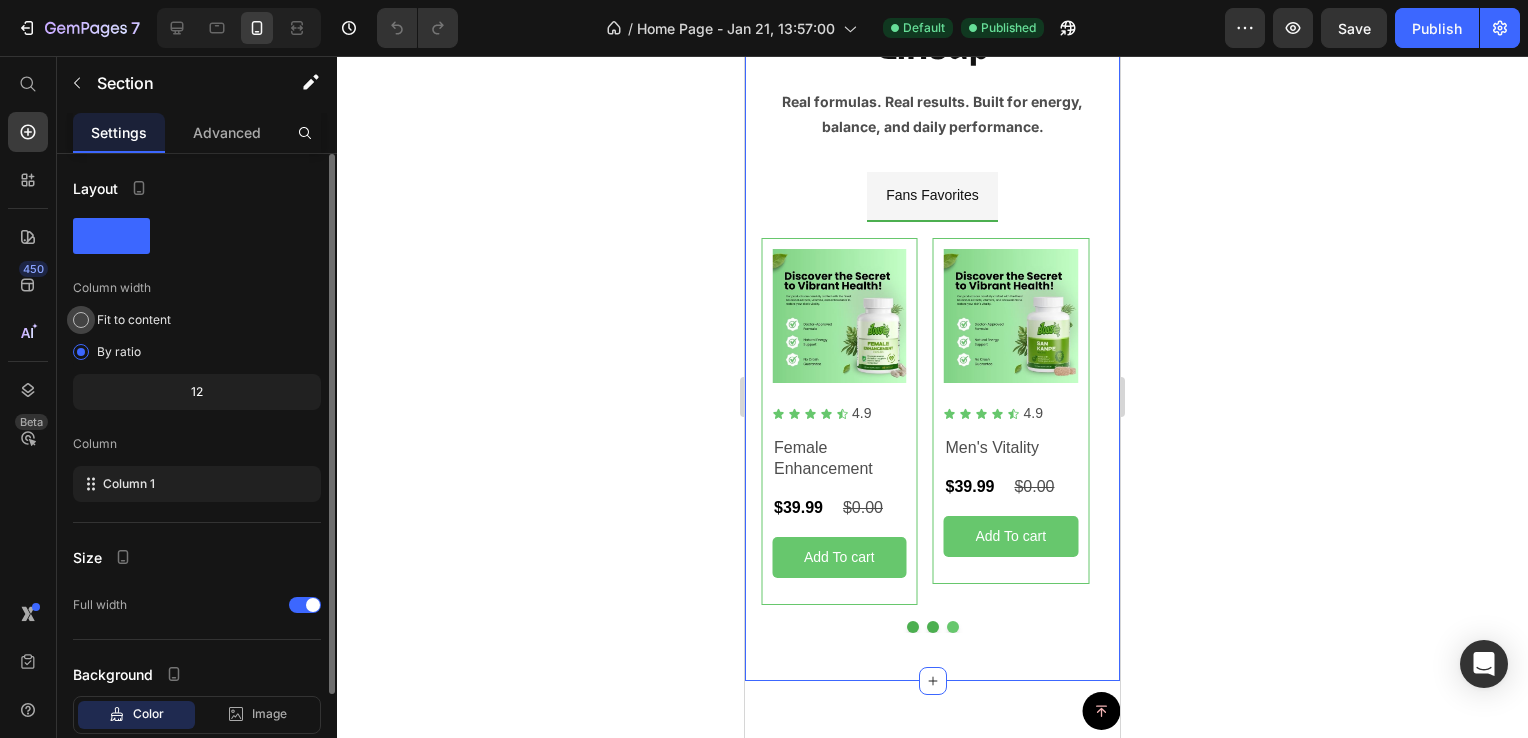click at bounding box center [81, 320] 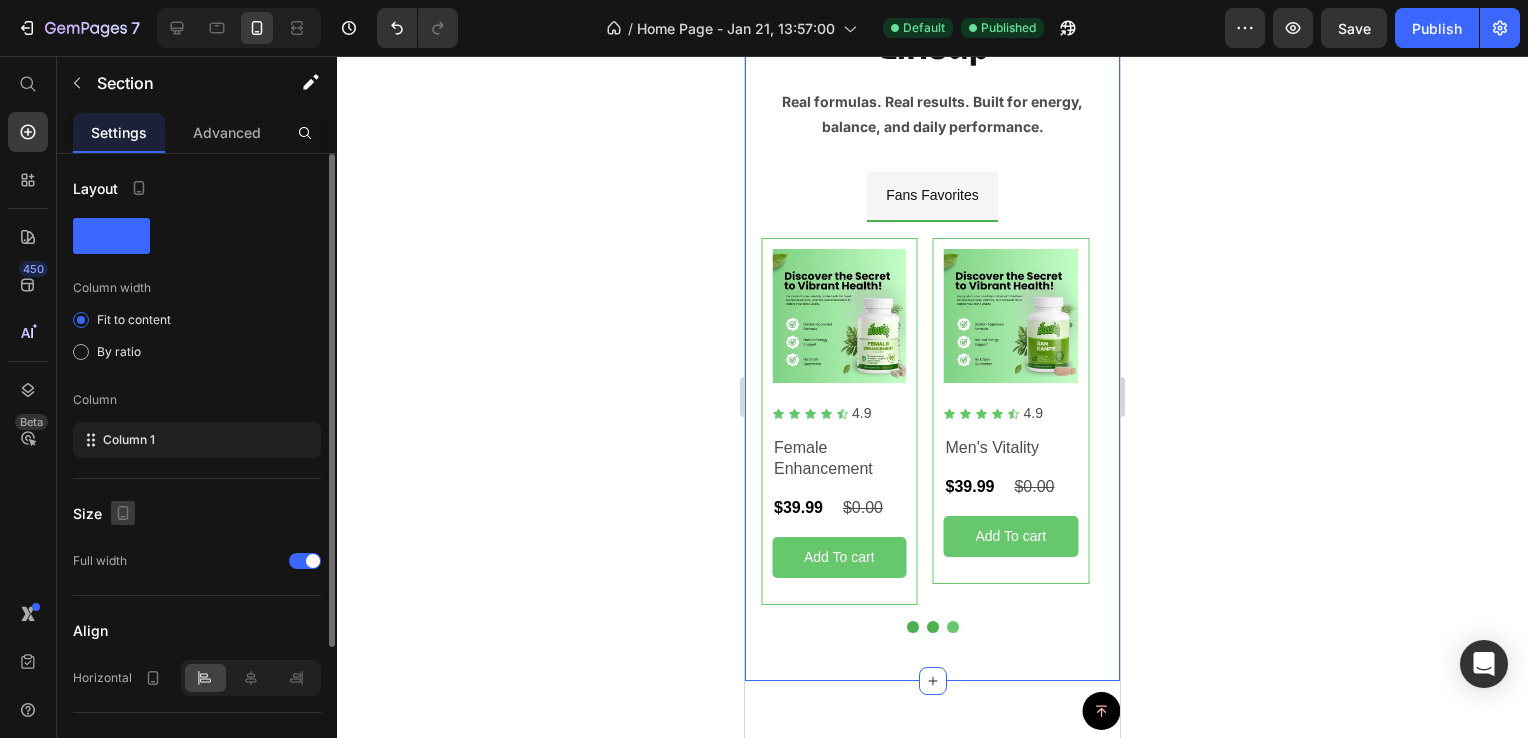 click 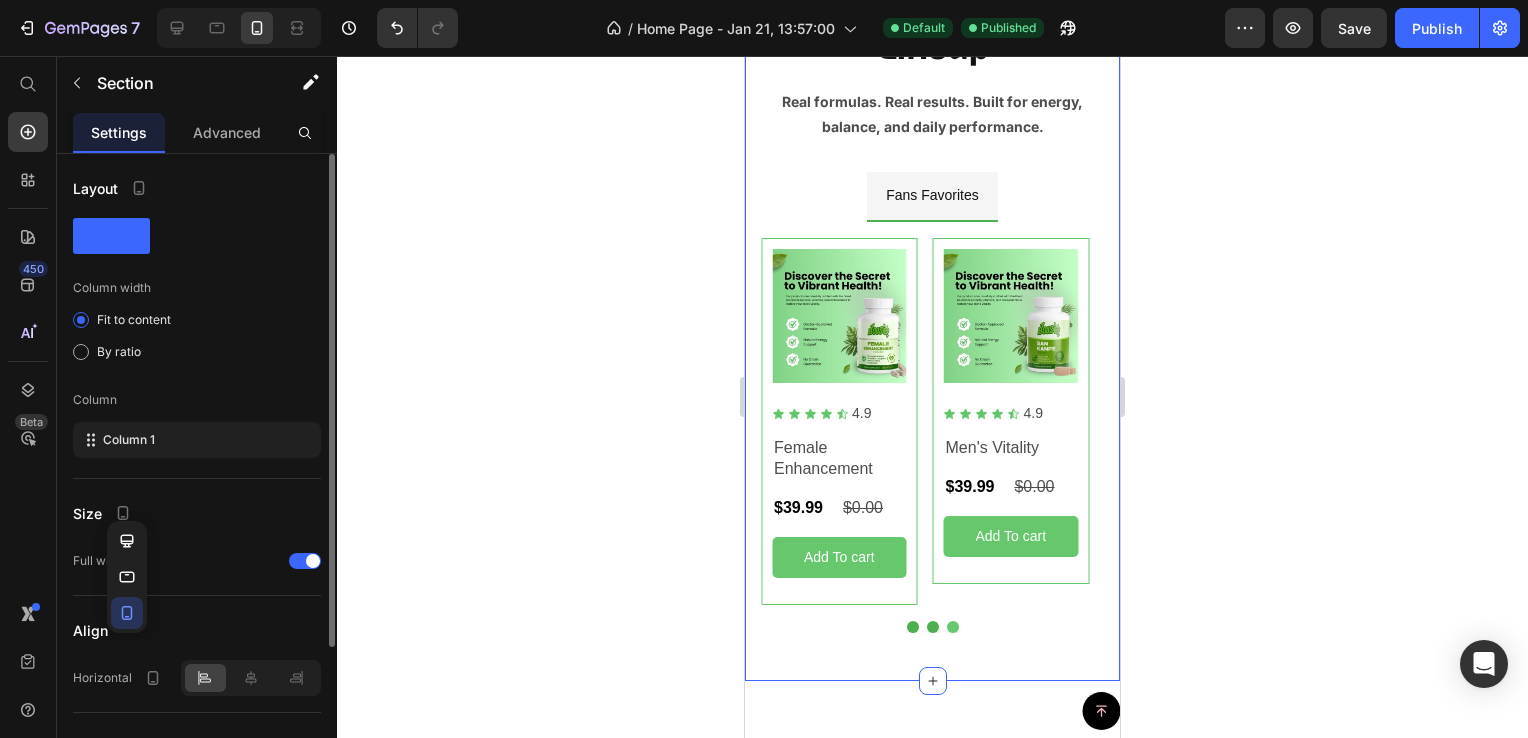 click 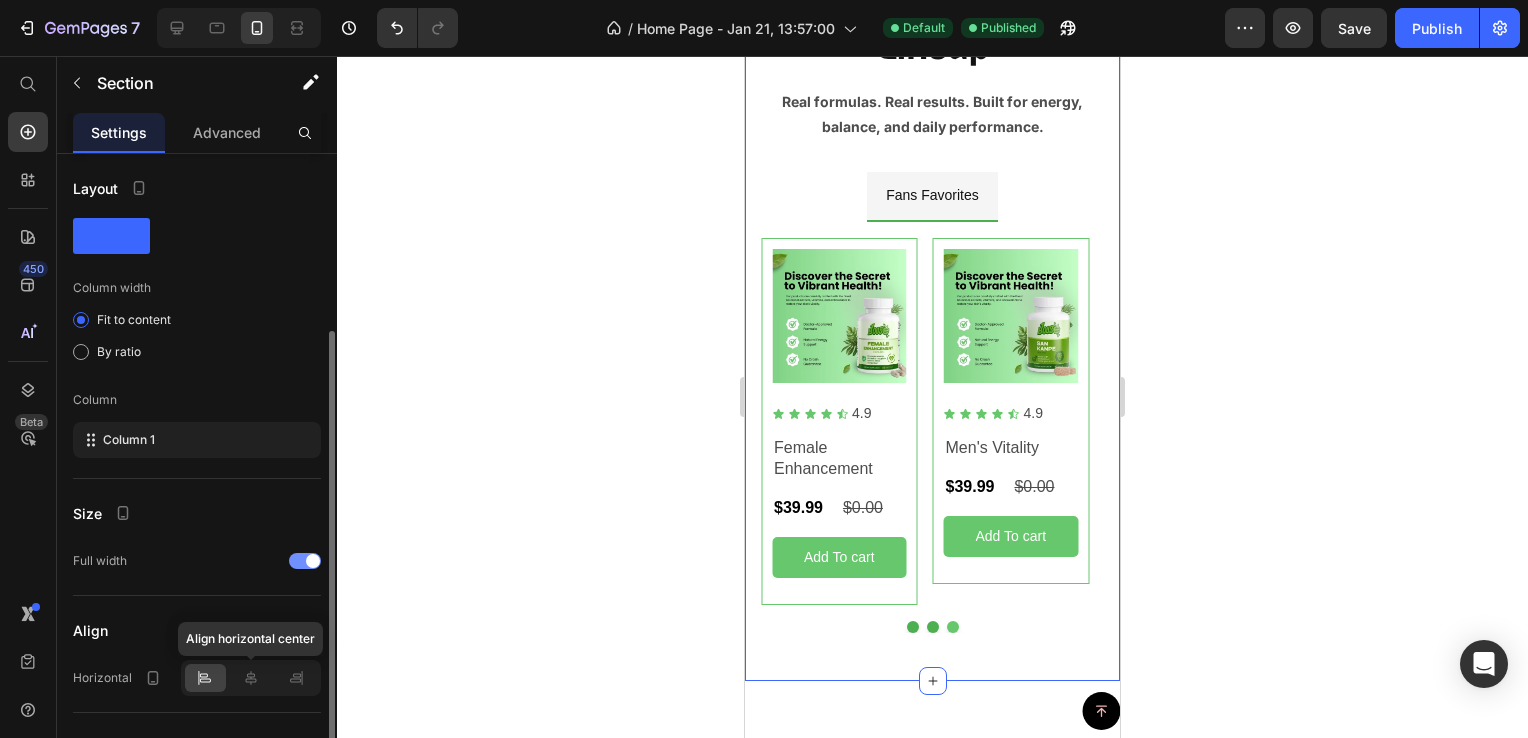 scroll, scrollTop: 100, scrollLeft: 0, axis: vertical 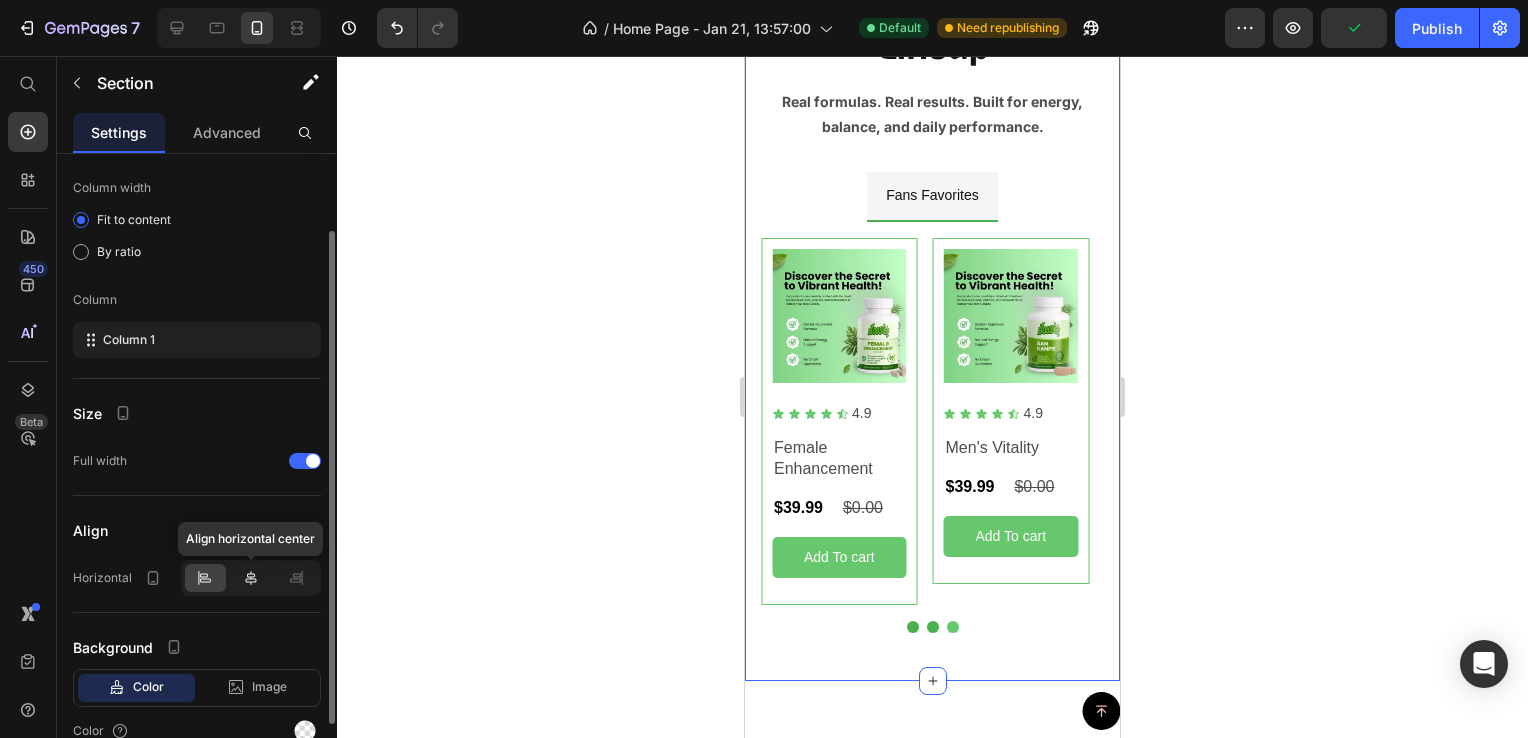 click 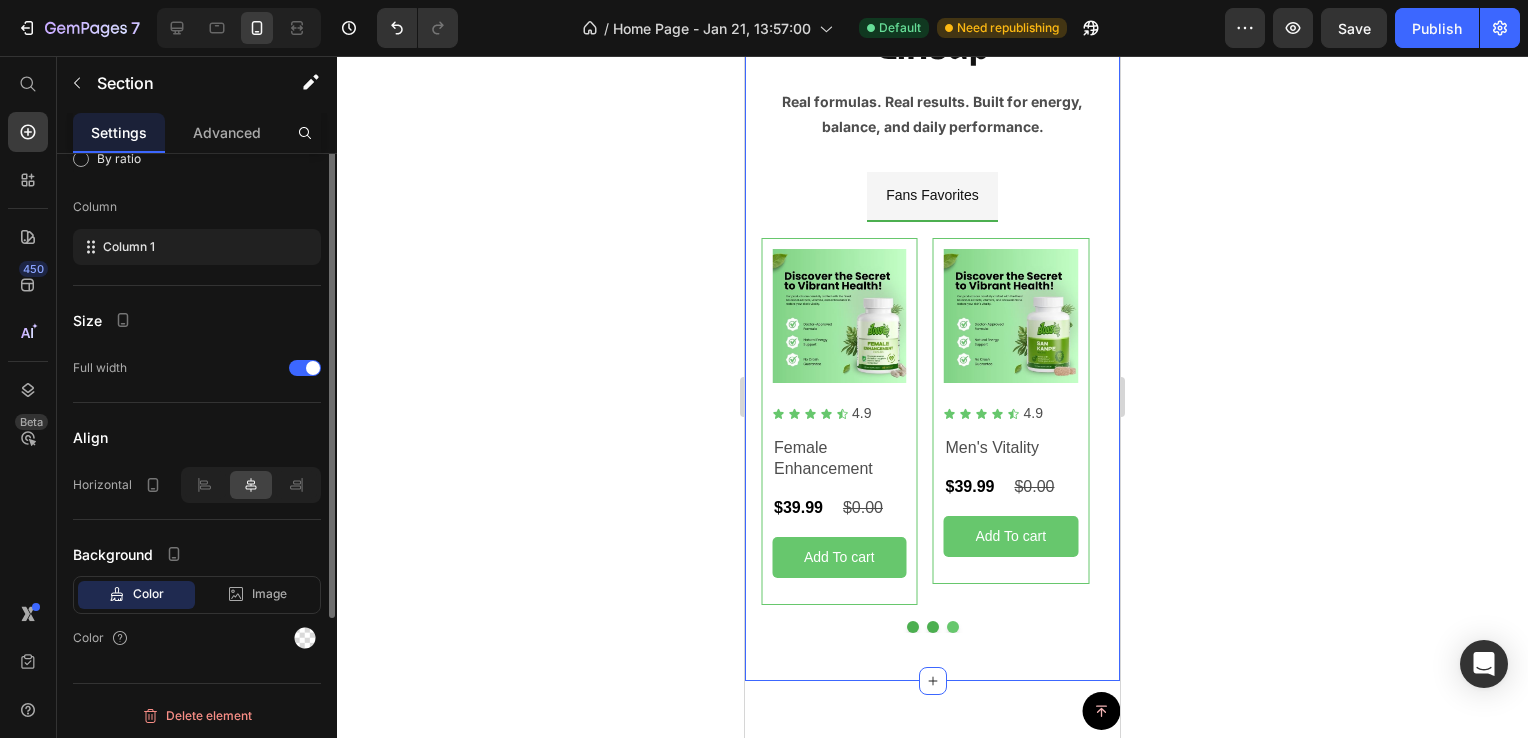 scroll, scrollTop: 0, scrollLeft: 0, axis: both 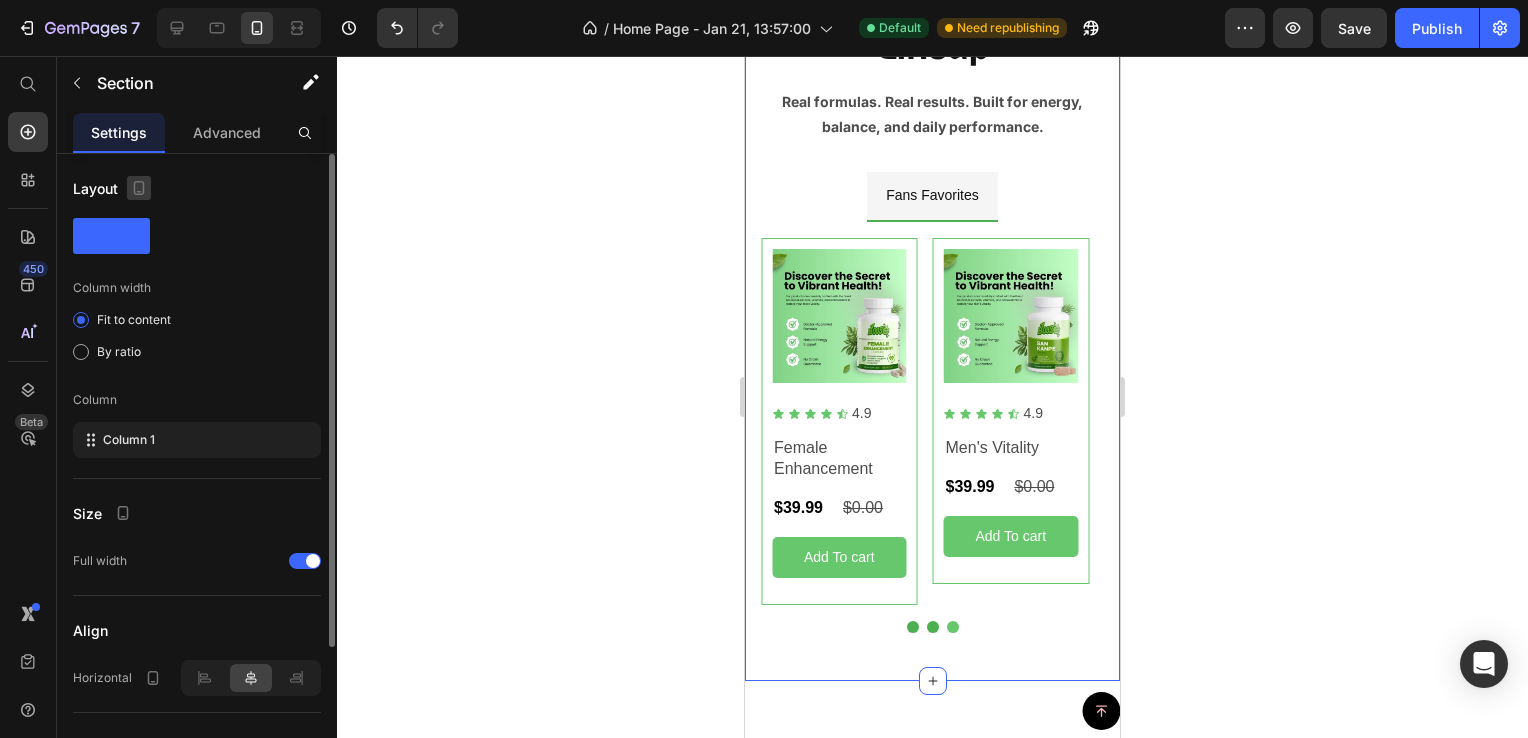 click 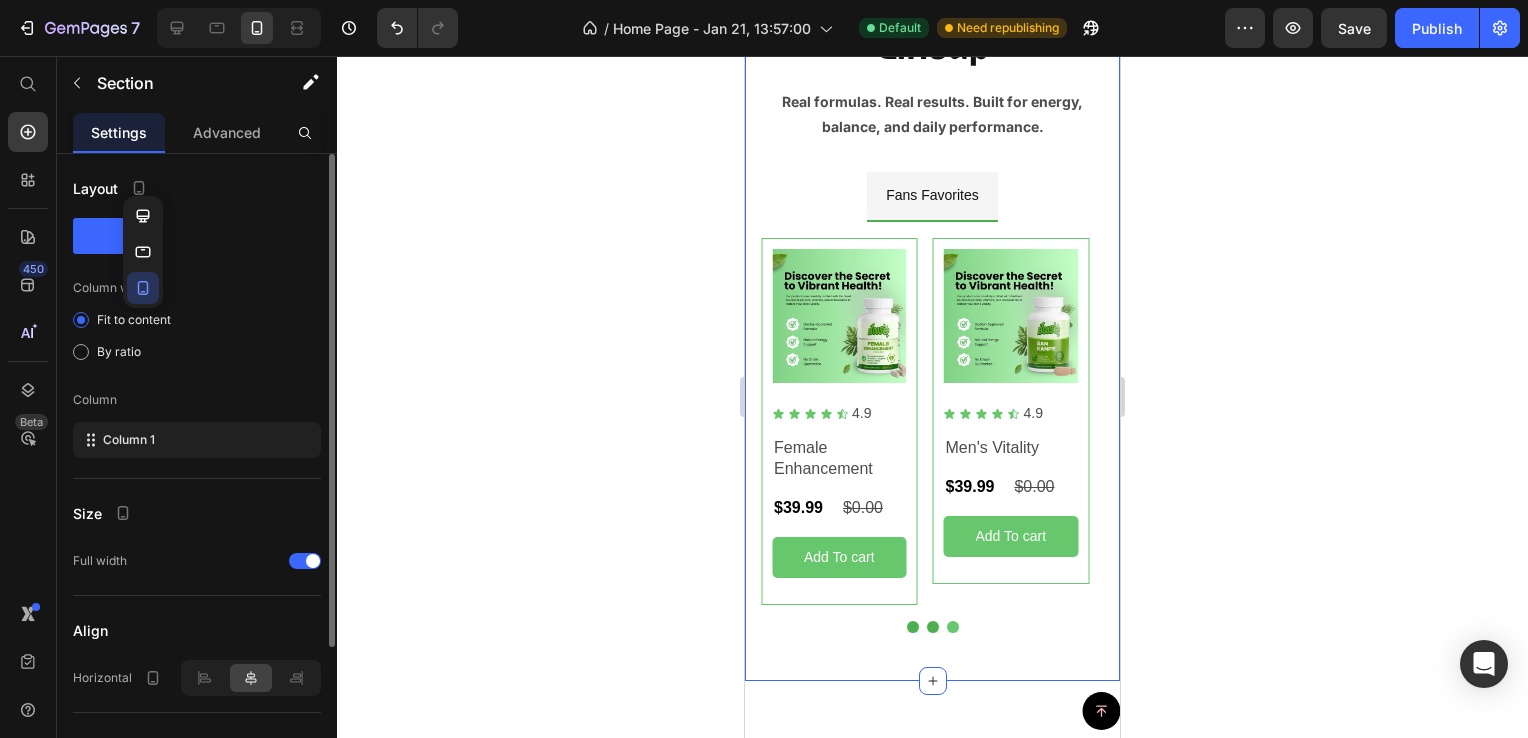 click 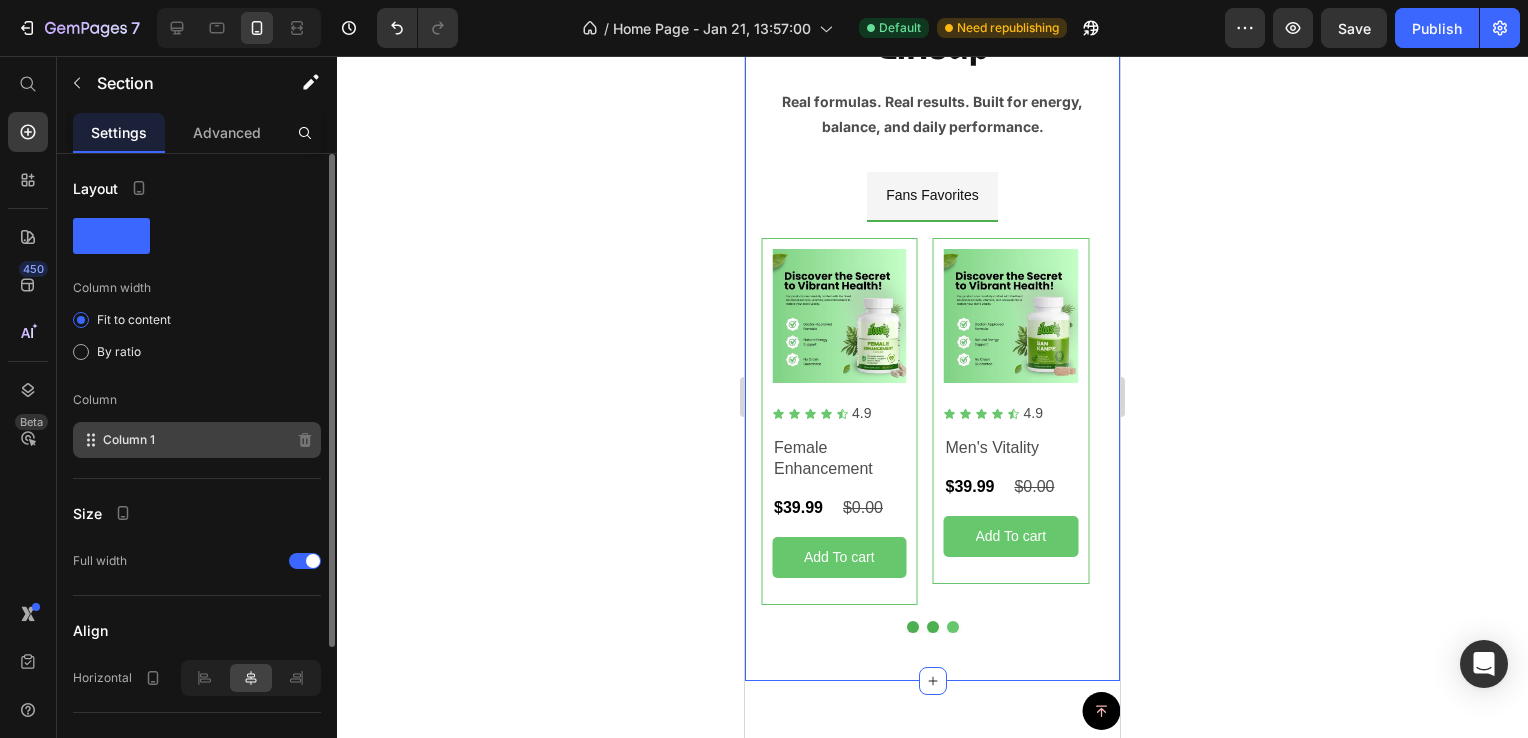 click on "Column 1" 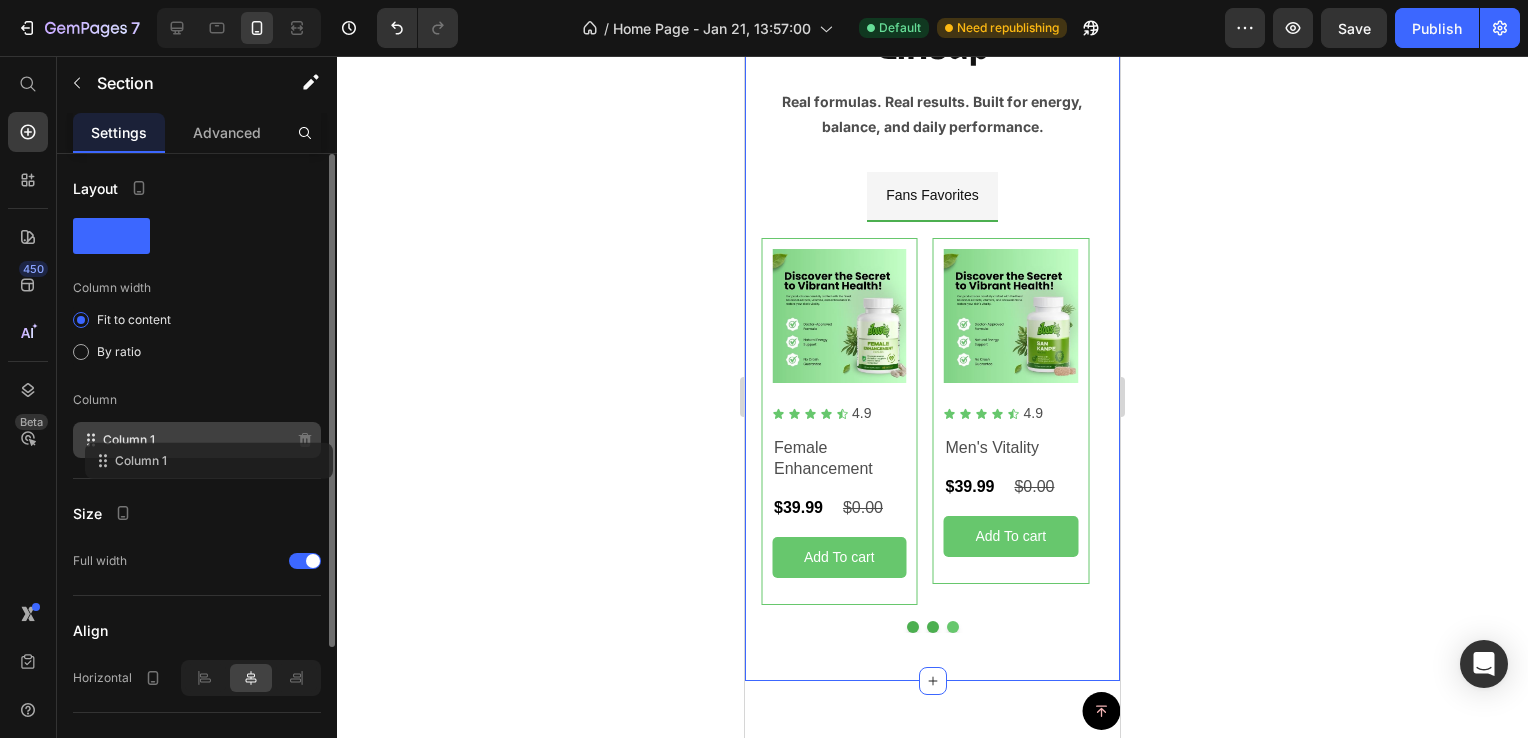 drag, startPoint x: 100, startPoint y: 445, endPoint x: 110, endPoint y: 444, distance: 10.049875 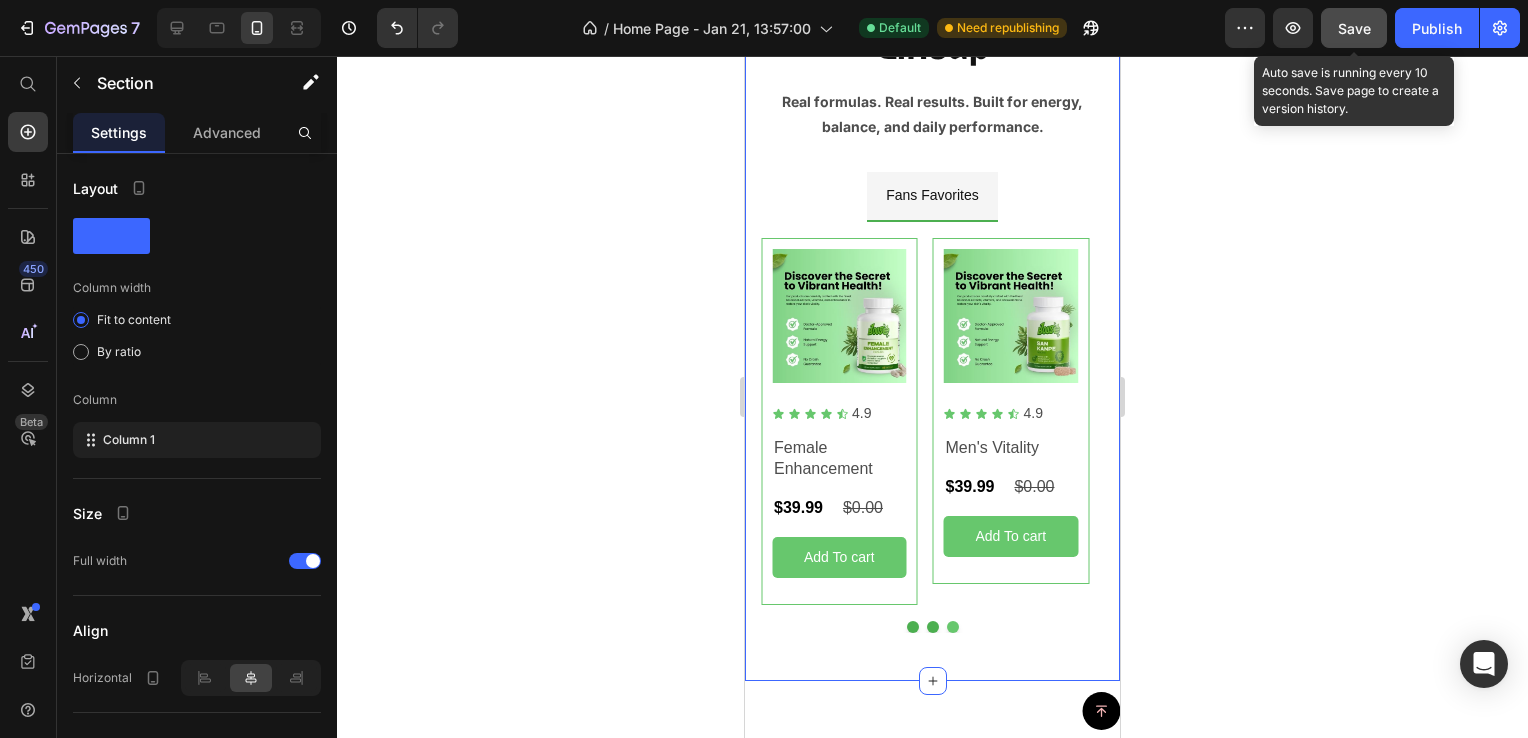 click on "Save" at bounding box center [1354, 28] 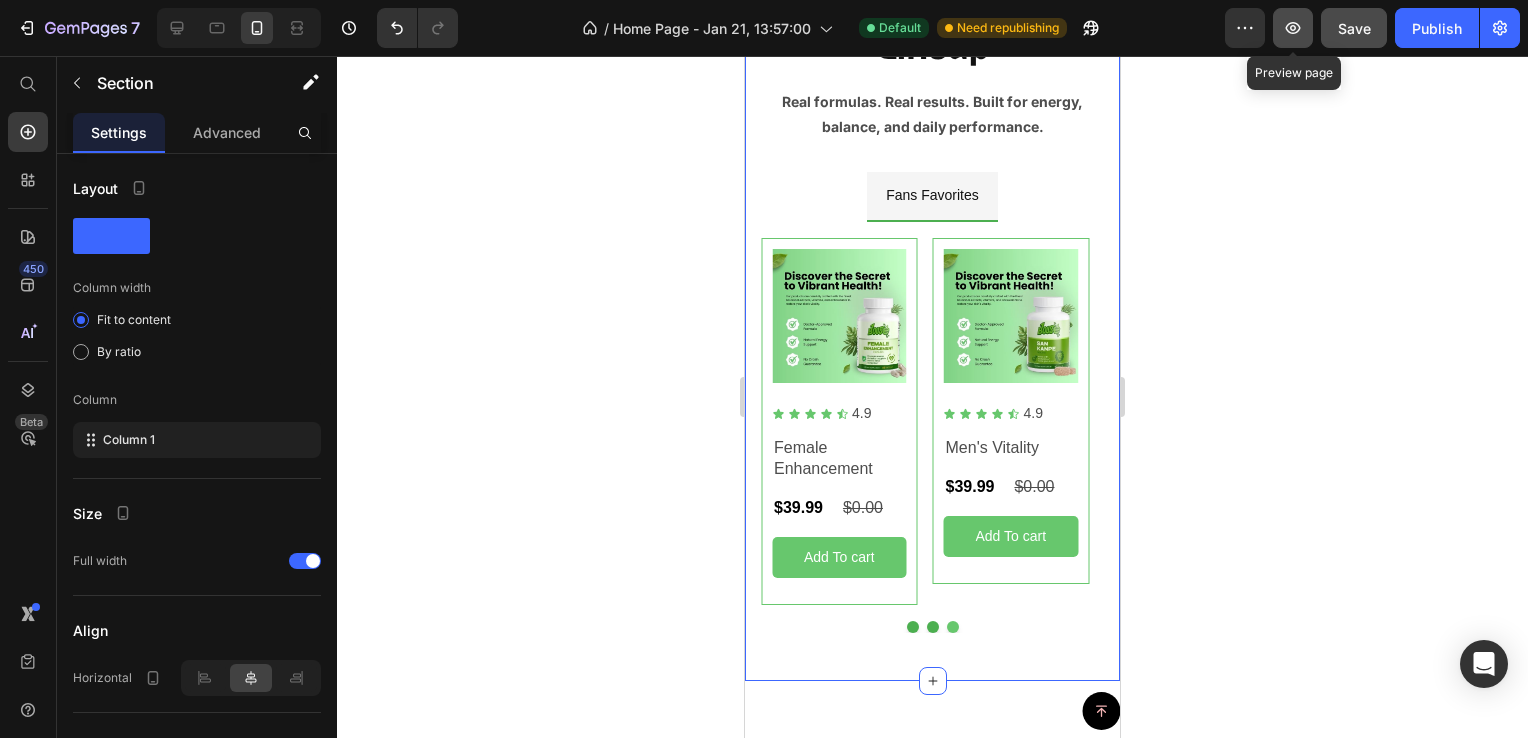 click 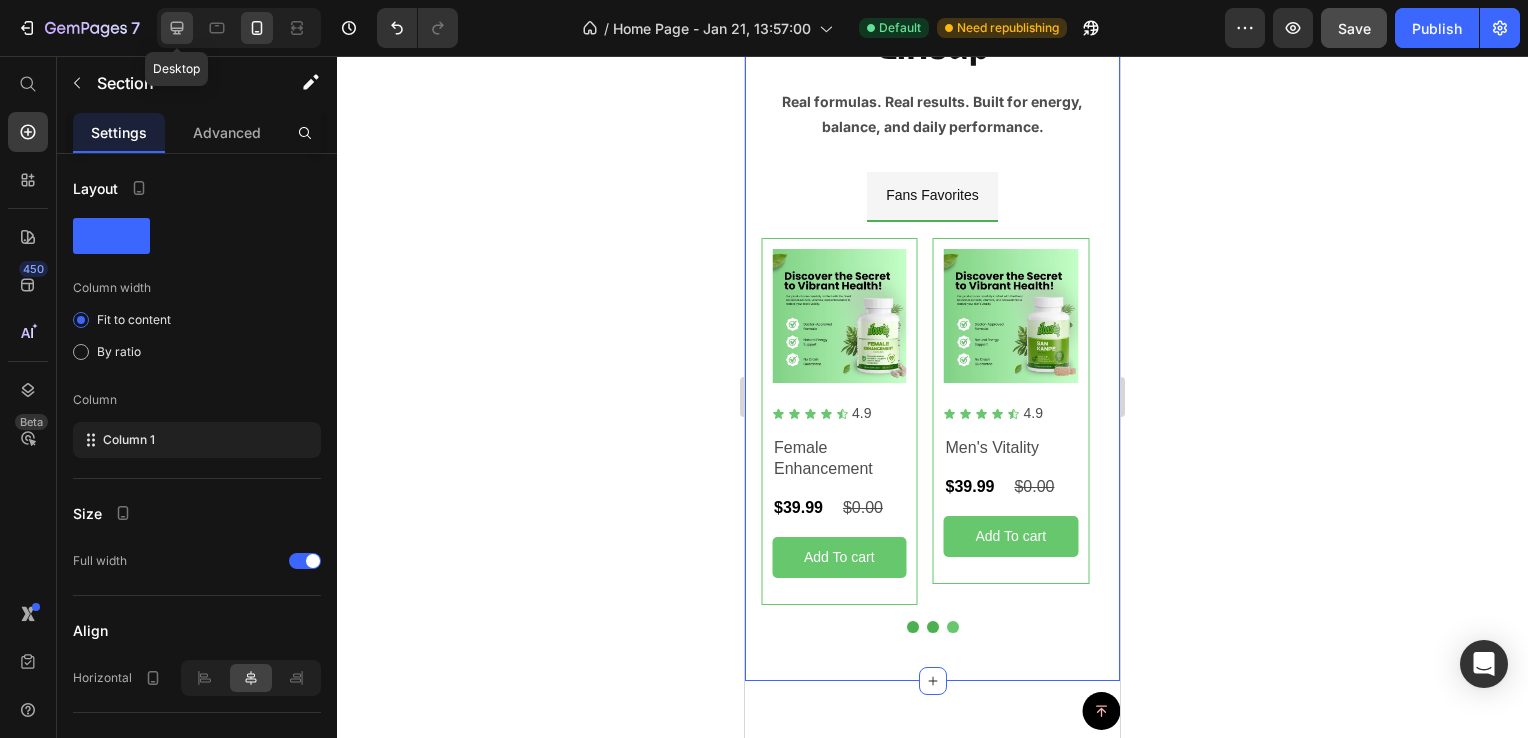 click 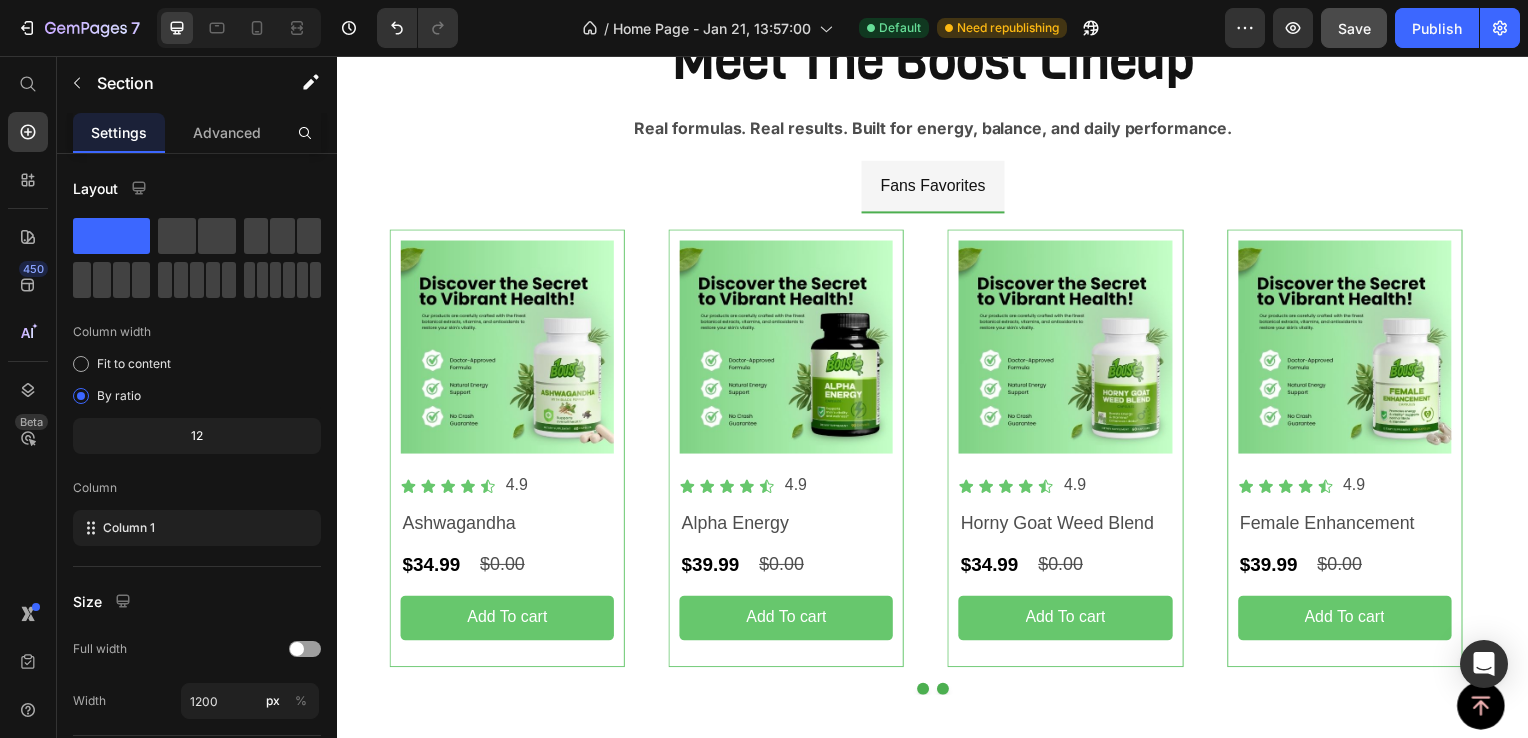 scroll, scrollTop: 1147, scrollLeft: 0, axis: vertical 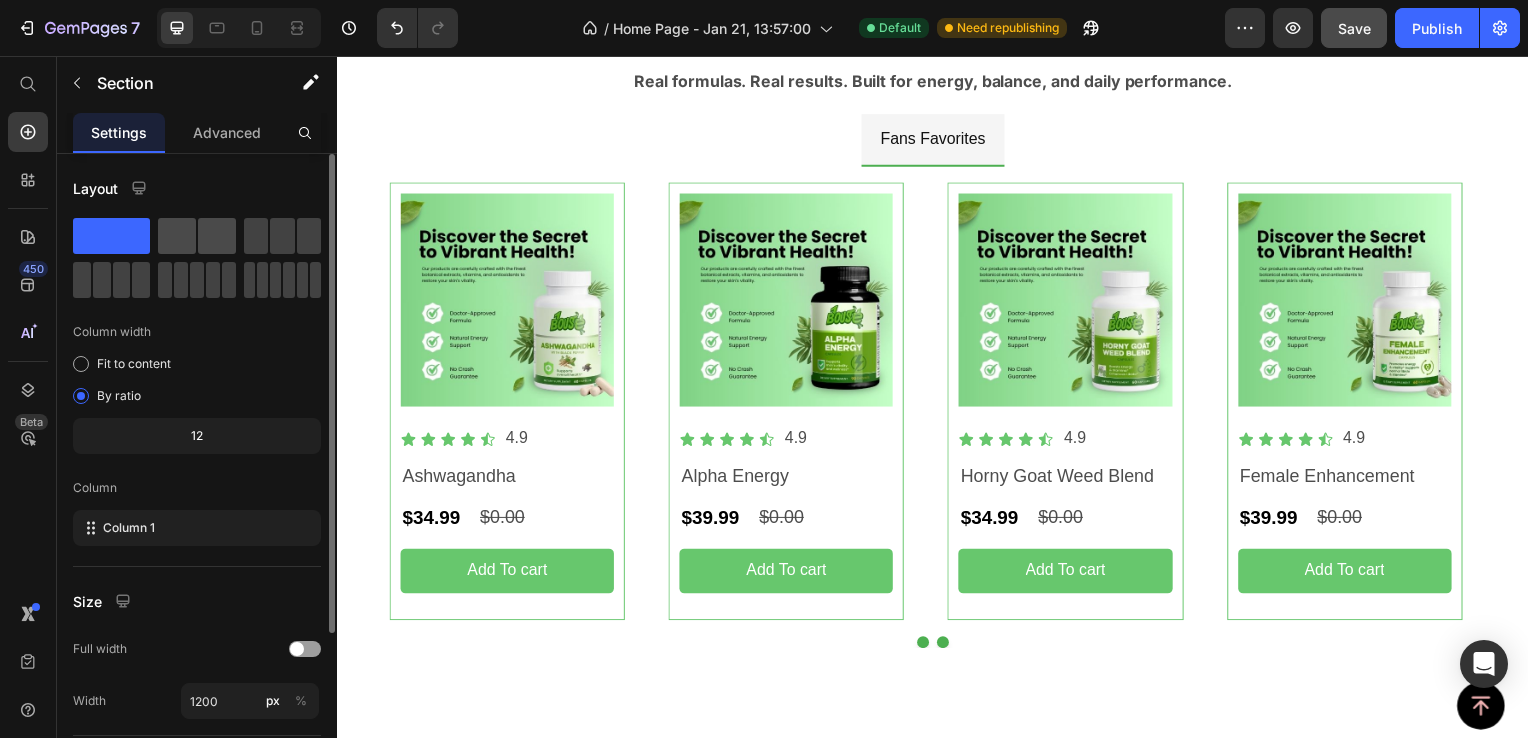 click 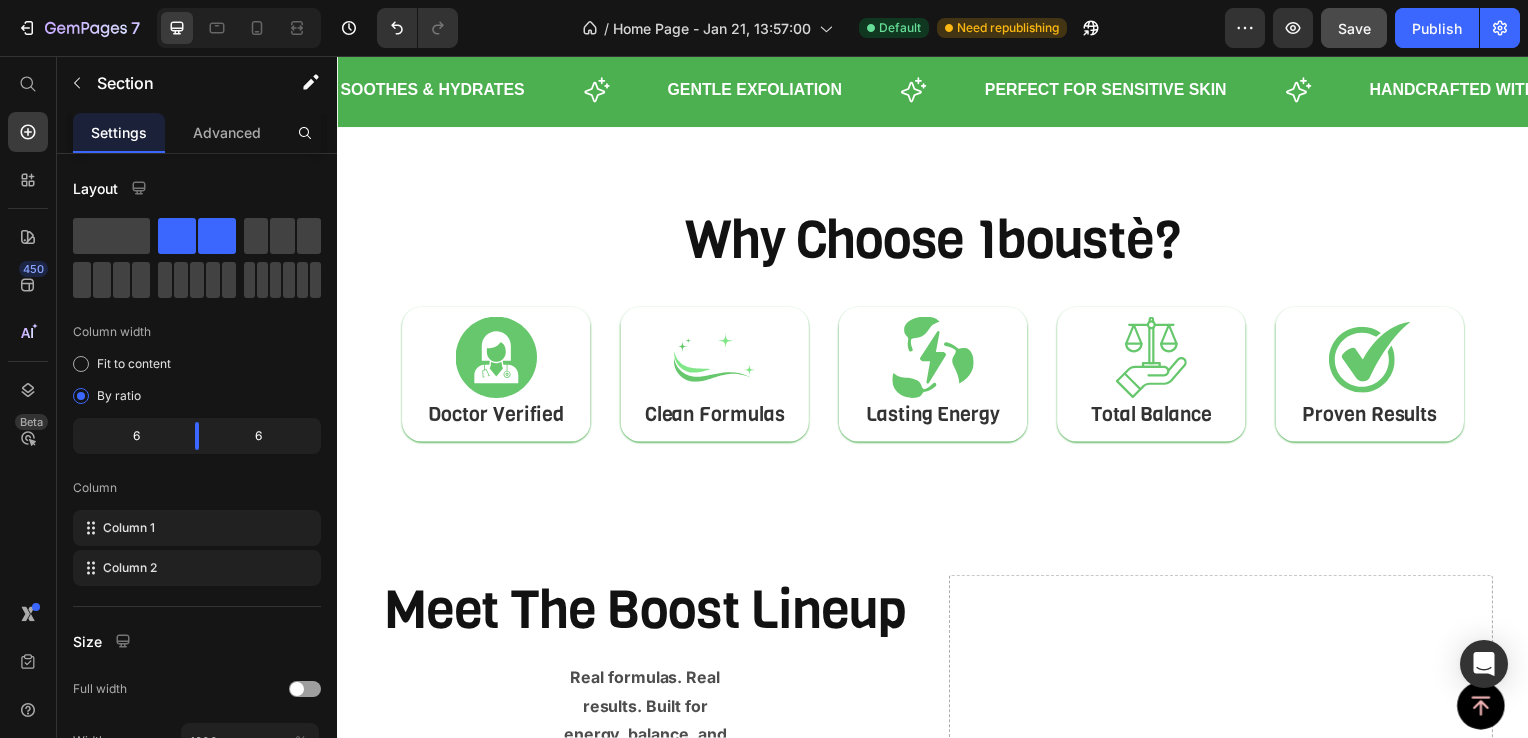 scroll, scrollTop: 847, scrollLeft: 0, axis: vertical 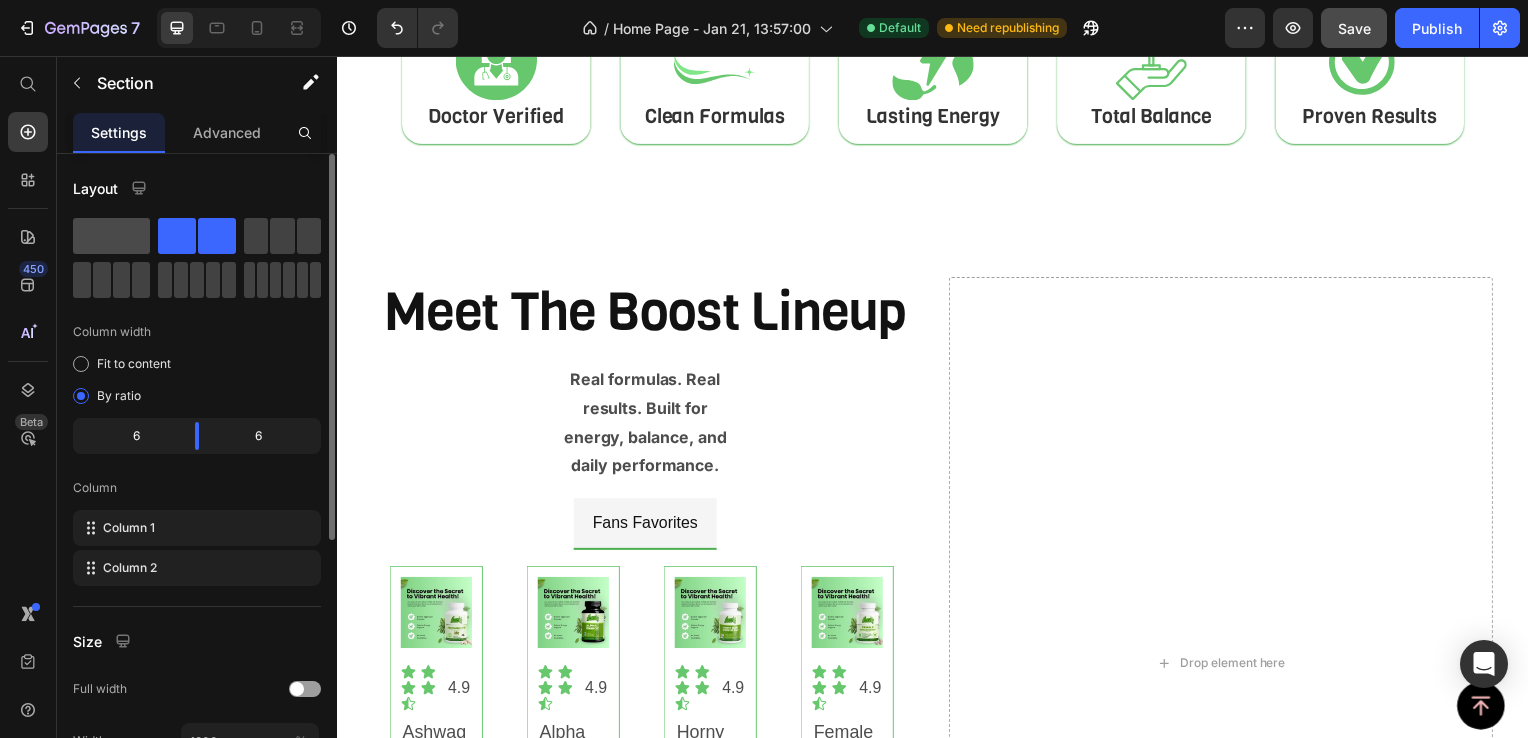 click 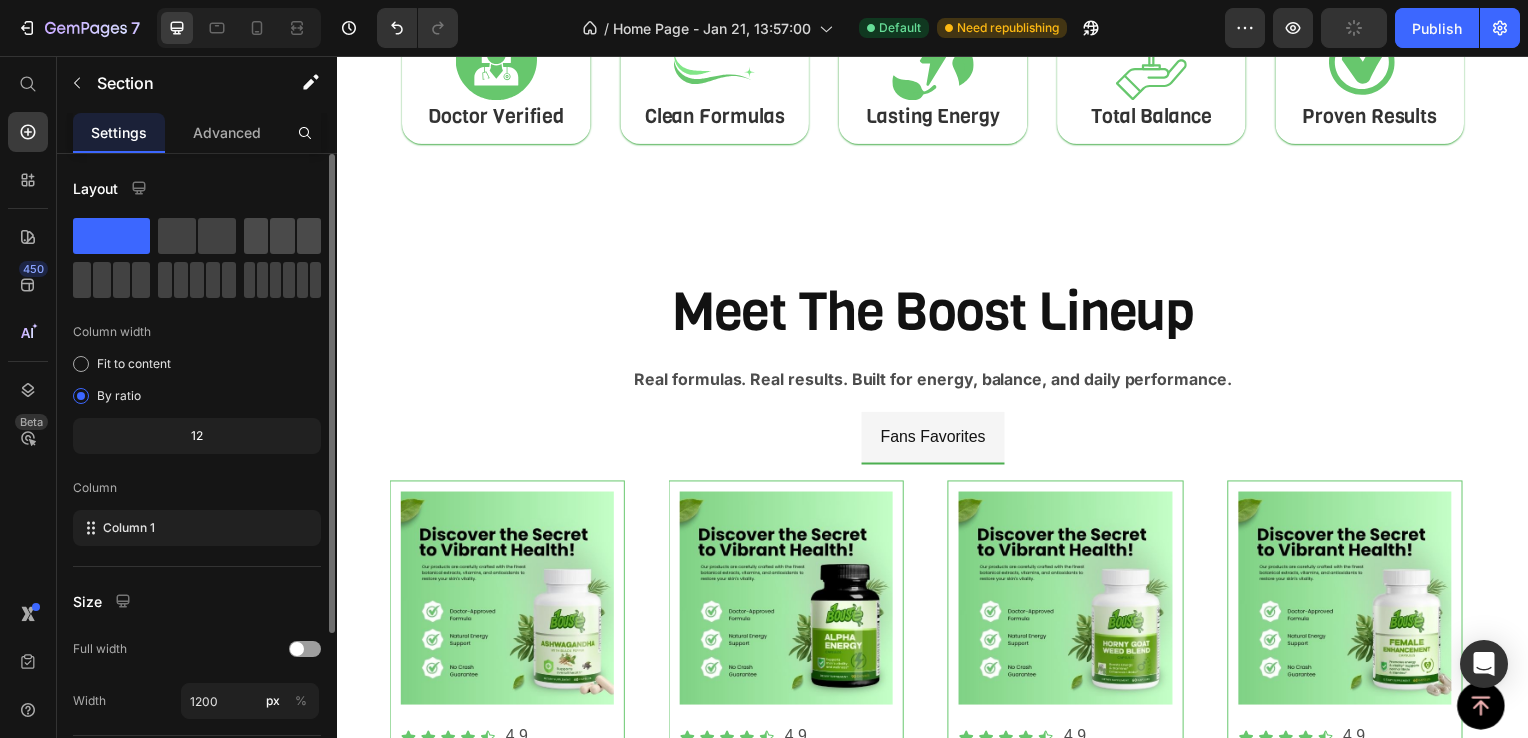 click 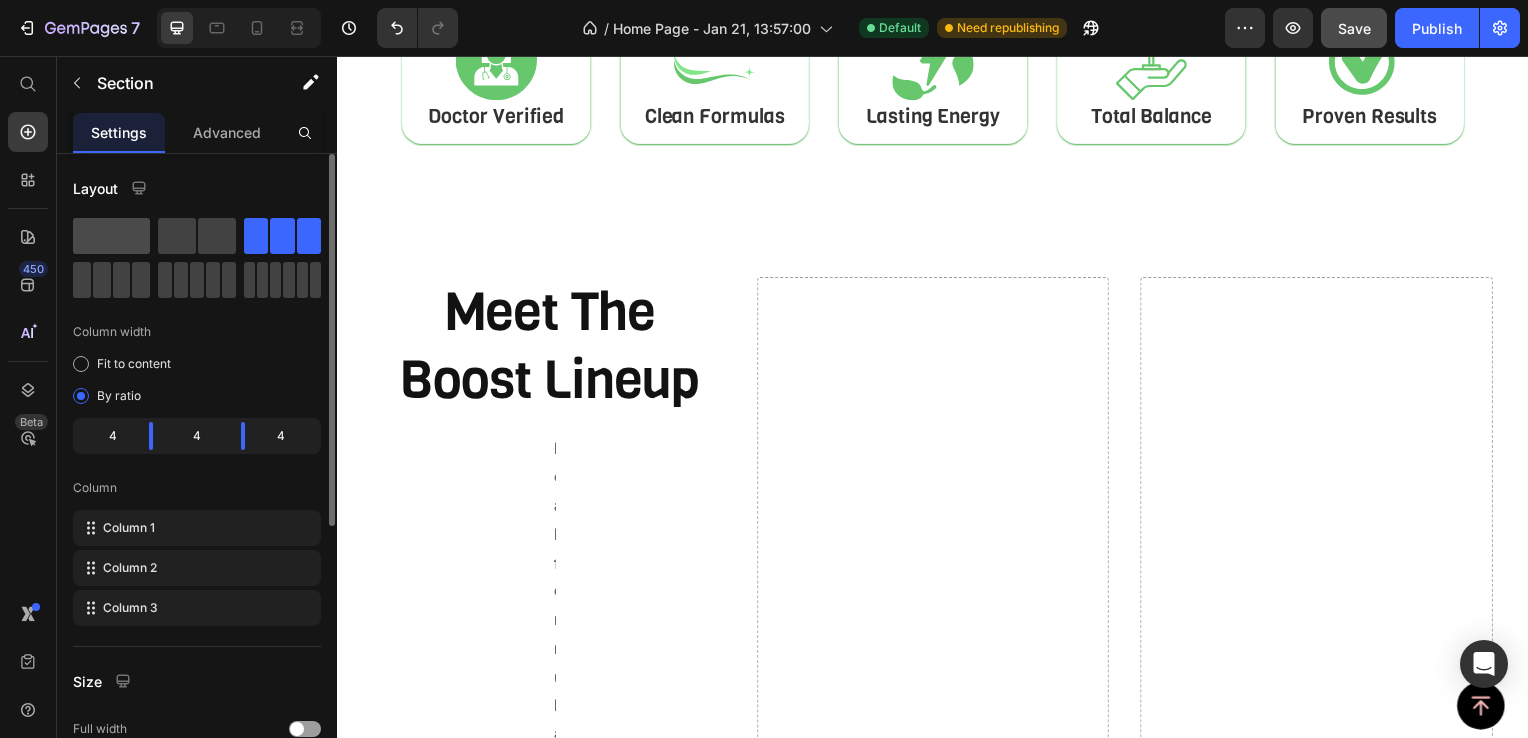 click 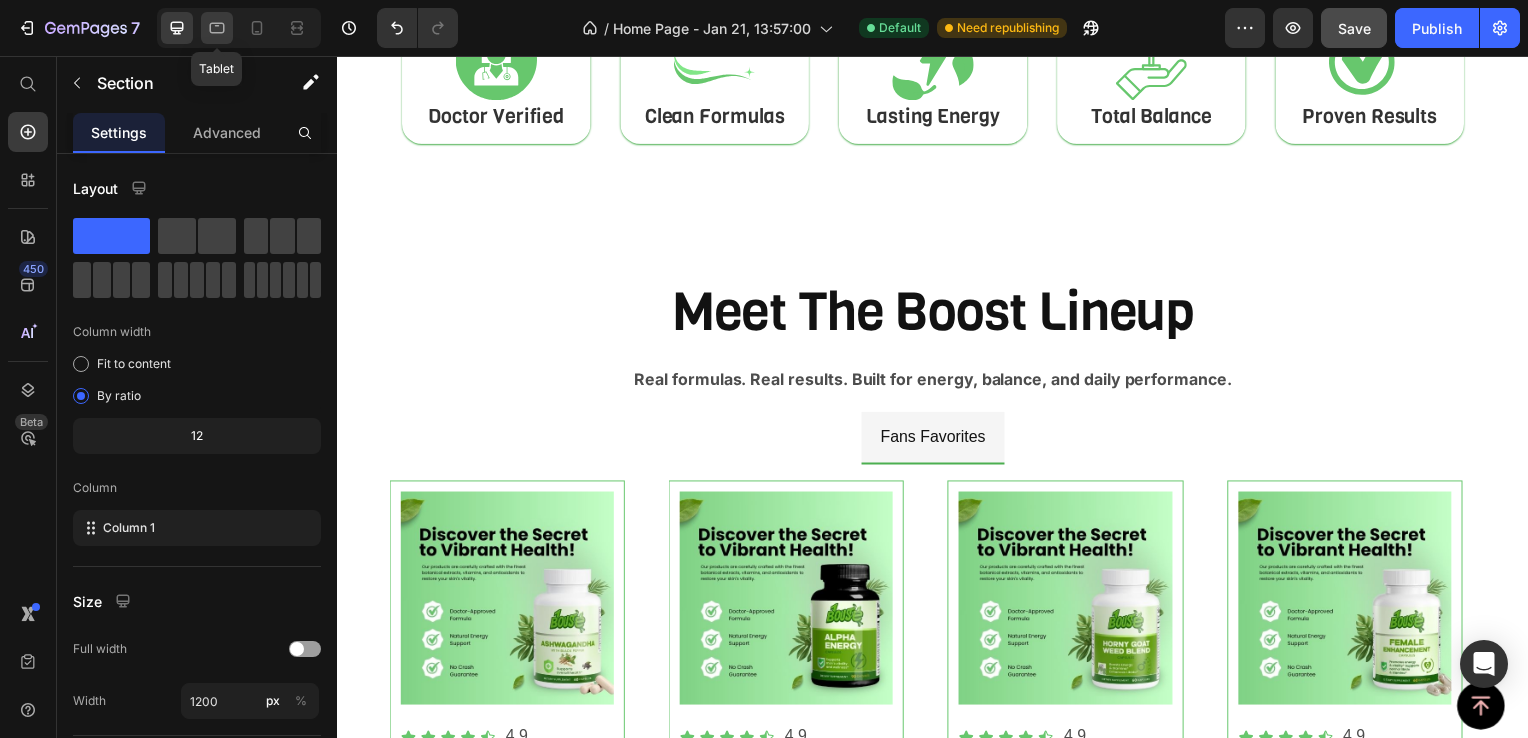 click 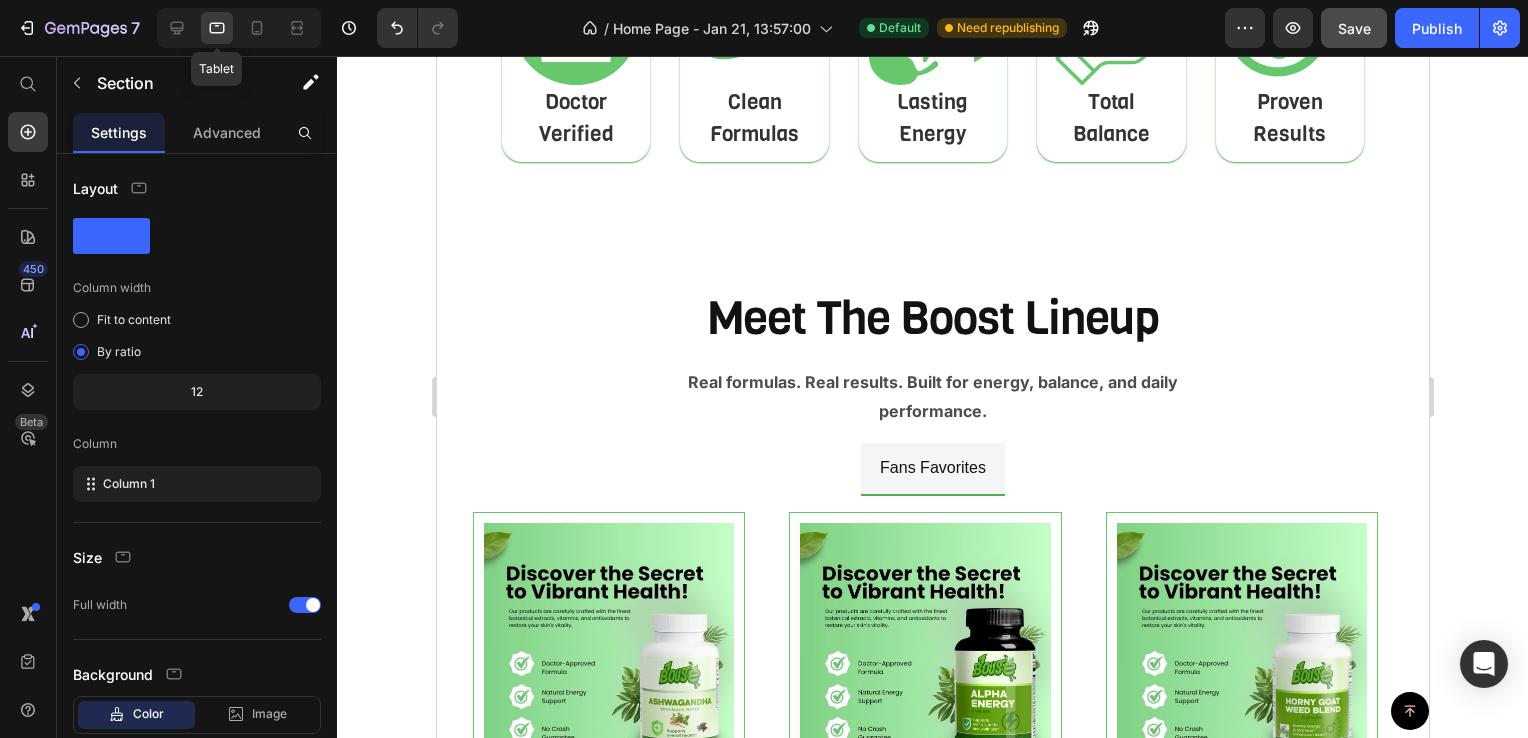 scroll, scrollTop: 1552, scrollLeft: 0, axis: vertical 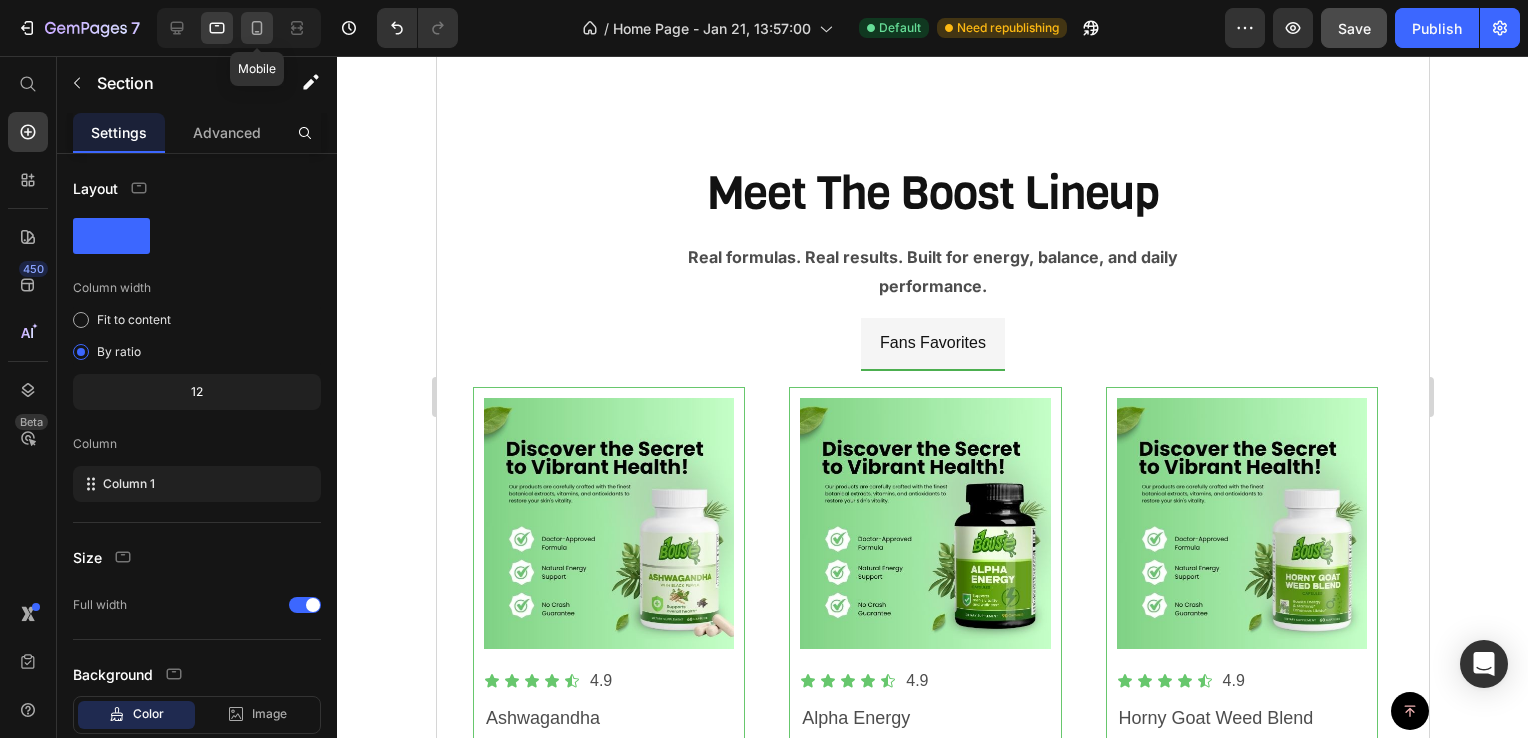 click 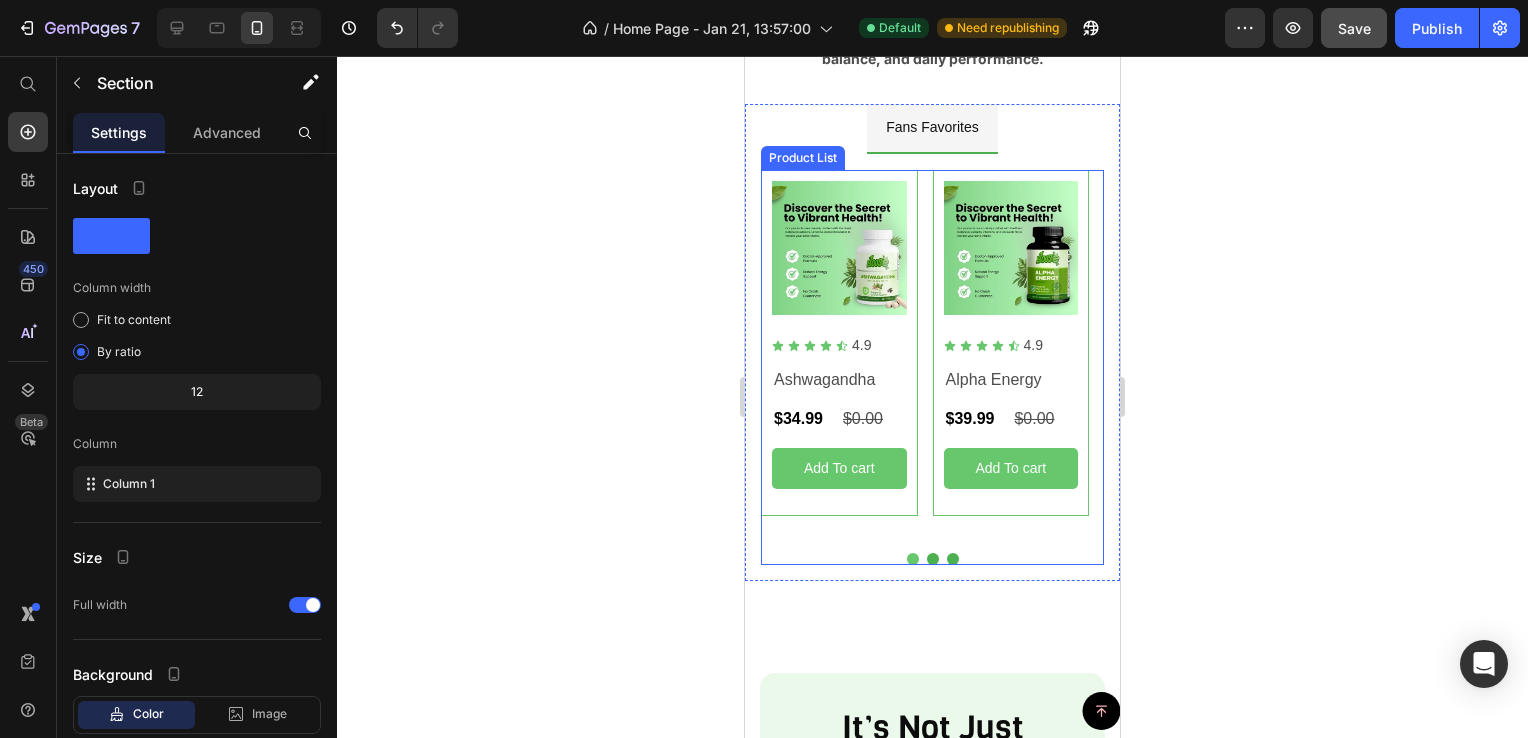 scroll, scrollTop: 1516, scrollLeft: 0, axis: vertical 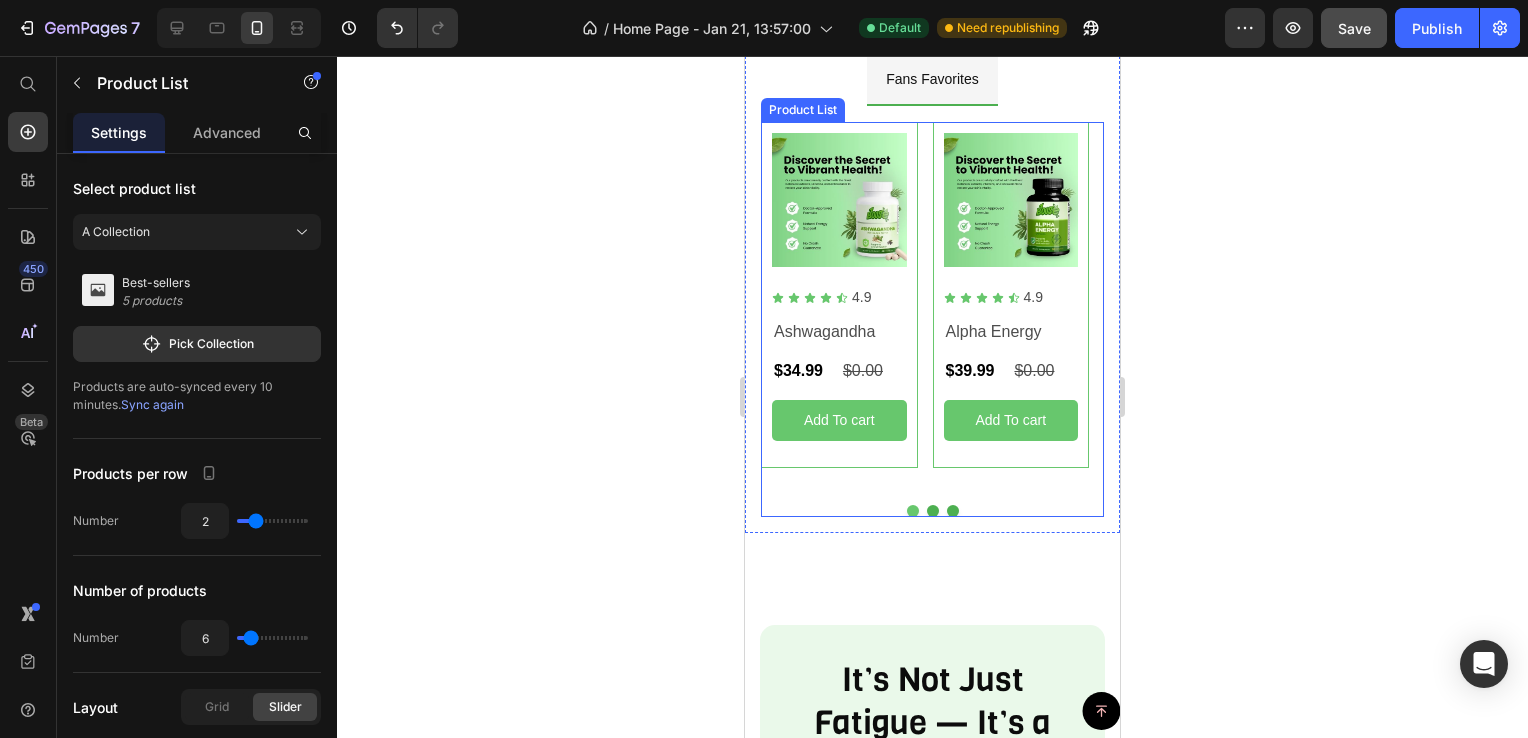 click on "Product Images Icon Icon Icon Icon Icon Icon List 4.9 Text Block Row Ashwagandha Product Title $34.99 Product Price $0.00 Product Price Row Add To cart Product Cart Button Row Product Images Icon Icon Icon Icon Icon Icon List 4.9 Text Block Row Alpha Energy Product Title $39.99 Product Price $0.00 Product Price Row Add To cart Product Cart Button Row Product Images Icon Icon Icon Icon Icon Icon List 4.9 Text Block Row Horny Goat Weed Blend Product Title $34.99 Product Price $0.00 Product Price Row Add To cart Product Cart Button Row Product Images Icon Icon Icon Icon Icon Icon List 4.9 Text Block Row Female Enhancement Product Title $39.99 Product Price $0.00 Product Price Row Add To cart Product Cart Button Row Product Images Icon Icon Icon Icon Icon Icon List 4.9 Text Block Row Men's Vitality Product Title $39.99 Product Price $0.00 Product Price Row Add To cart Product Cart Button Row Product List" at bounding box center (932, 319) 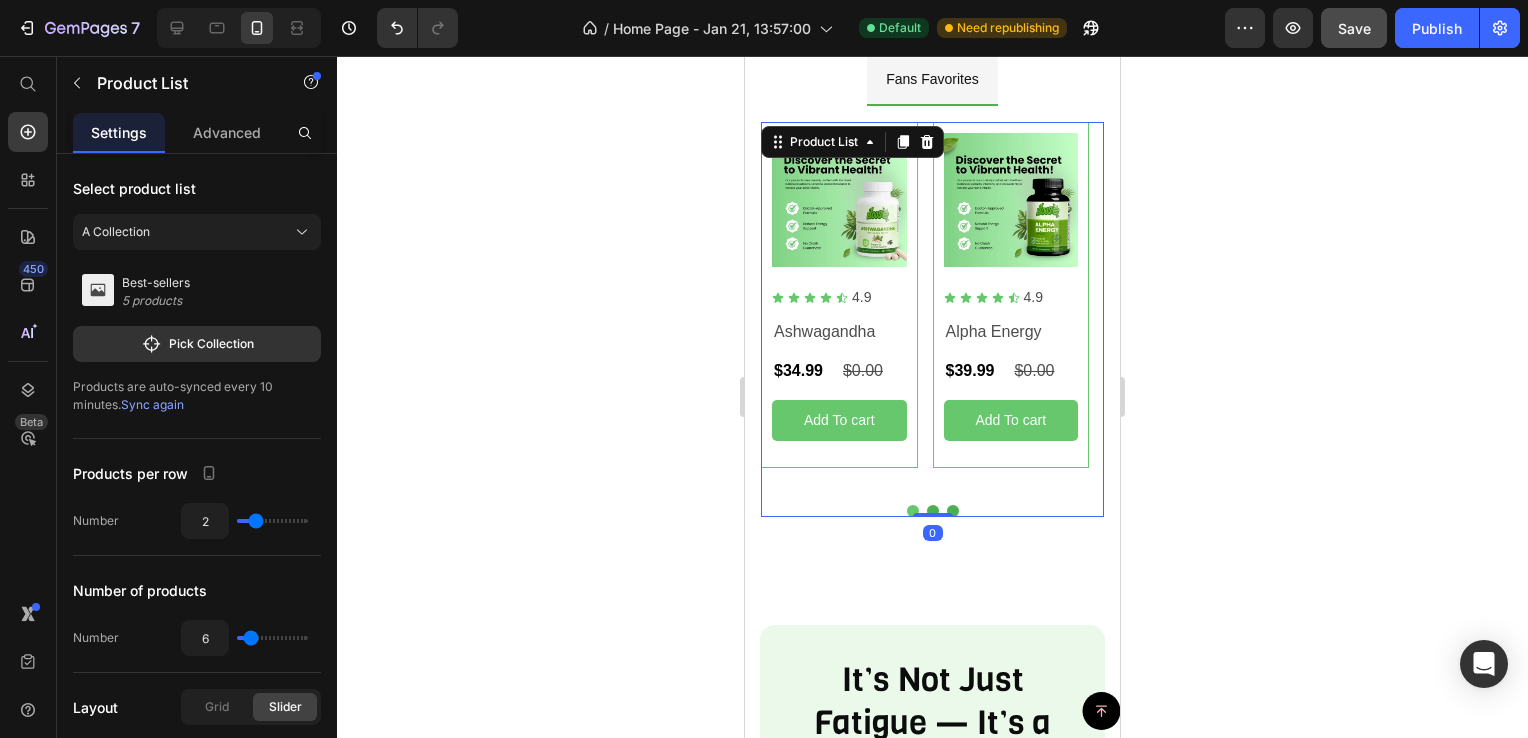 click at bounding box center [953, 511] 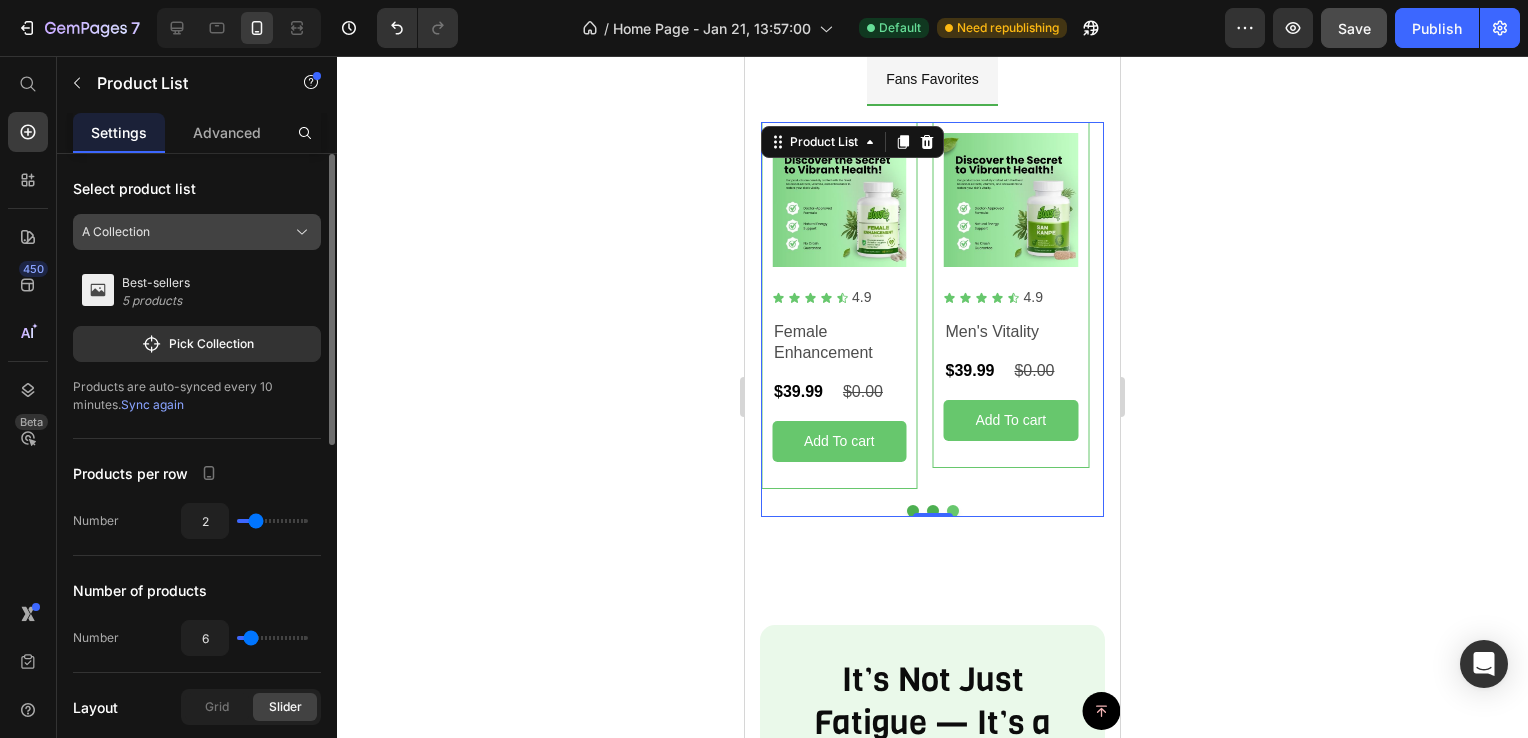 click 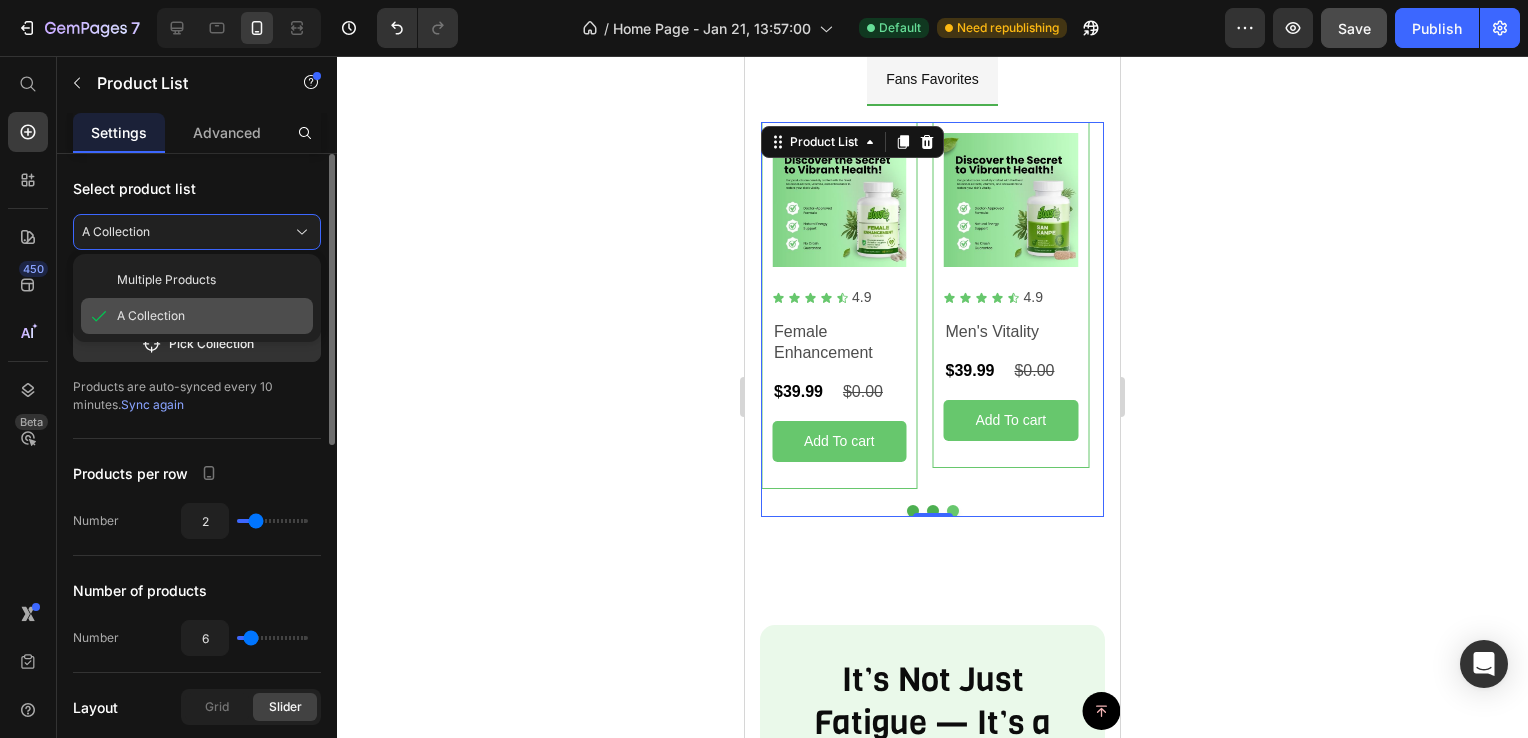 click on "A Collection" at bounding box center (151, 316) 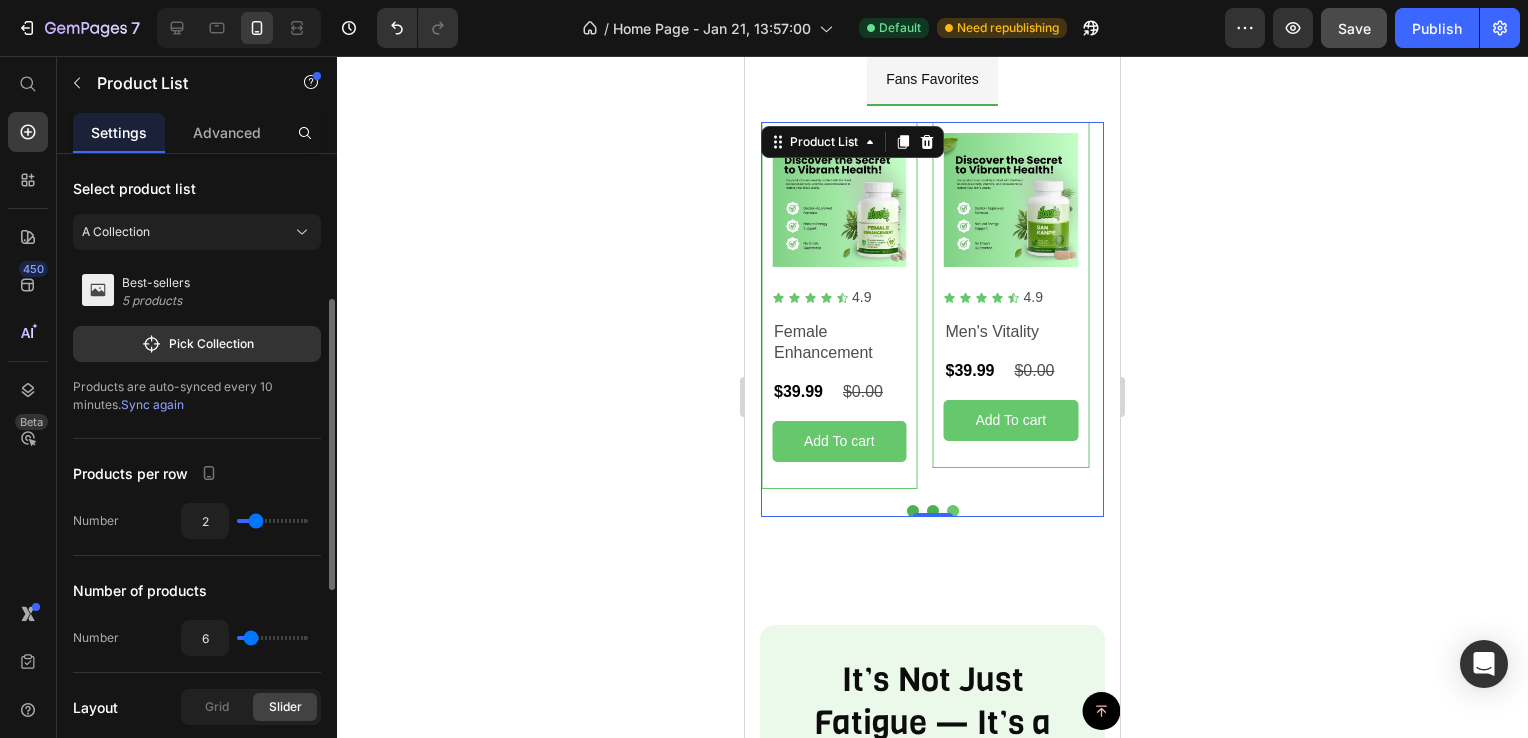 scroll, scrollTop: 100, scrollLeft: 0, axis: vertical 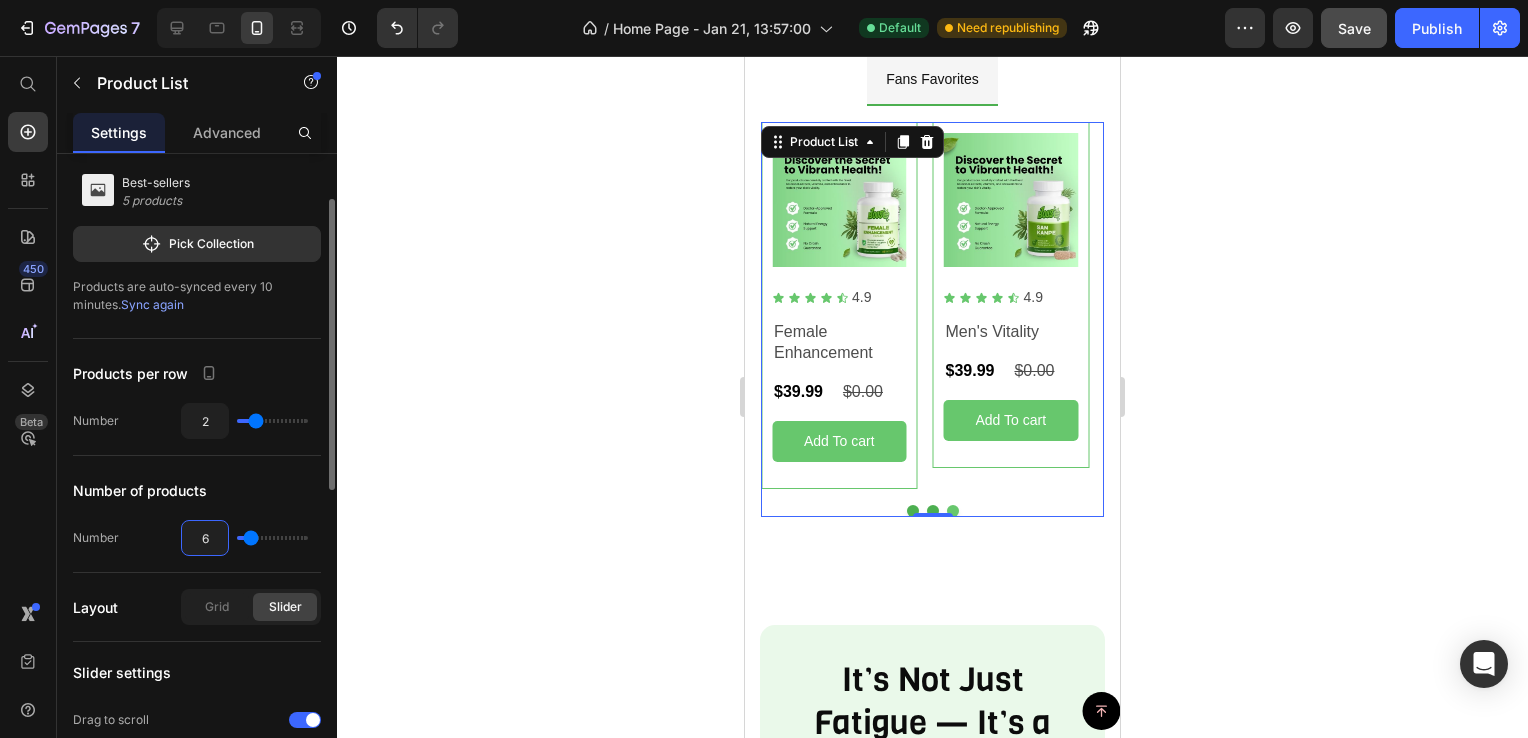 type on "1" 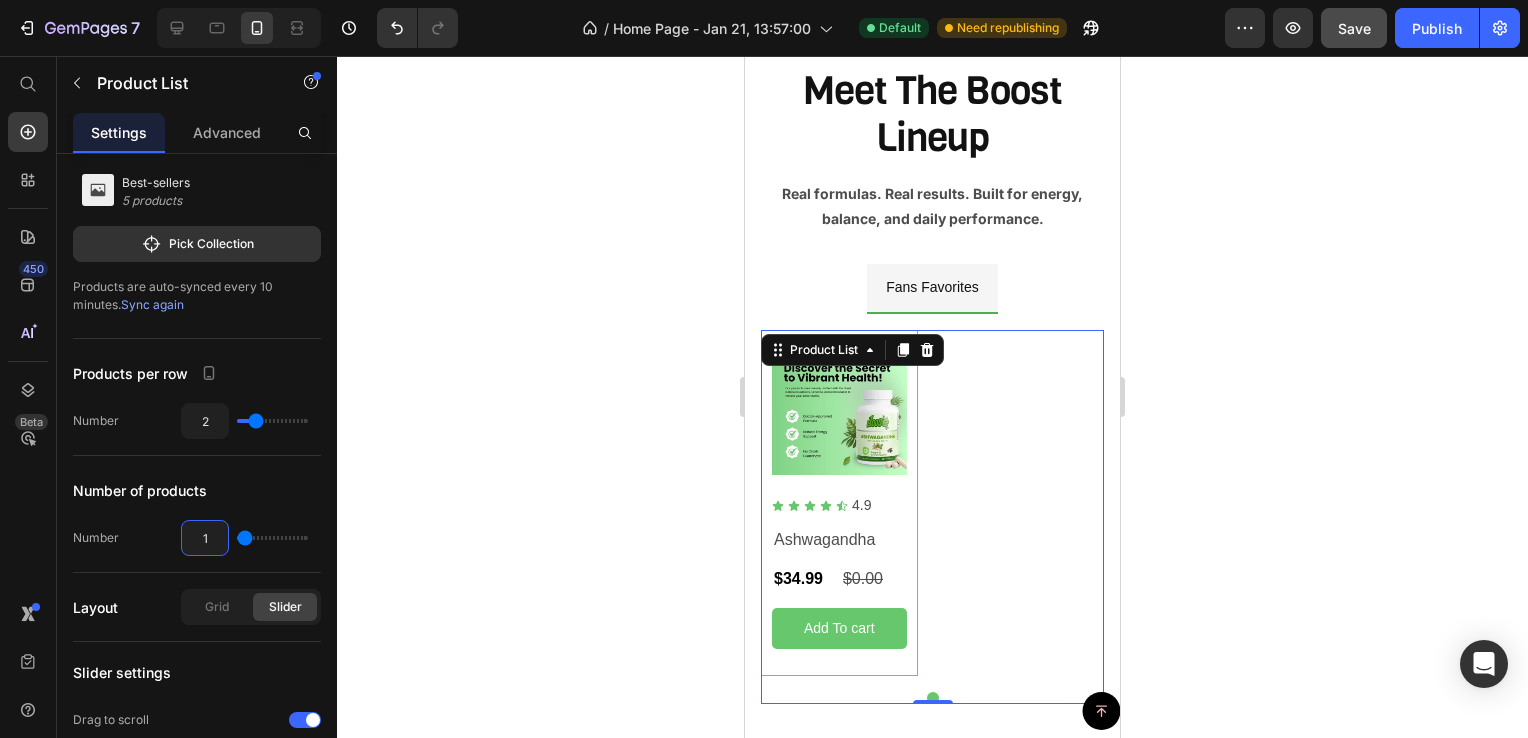 scroll, scrollTop: 1316, scrollLeft: 0, axis: vertical 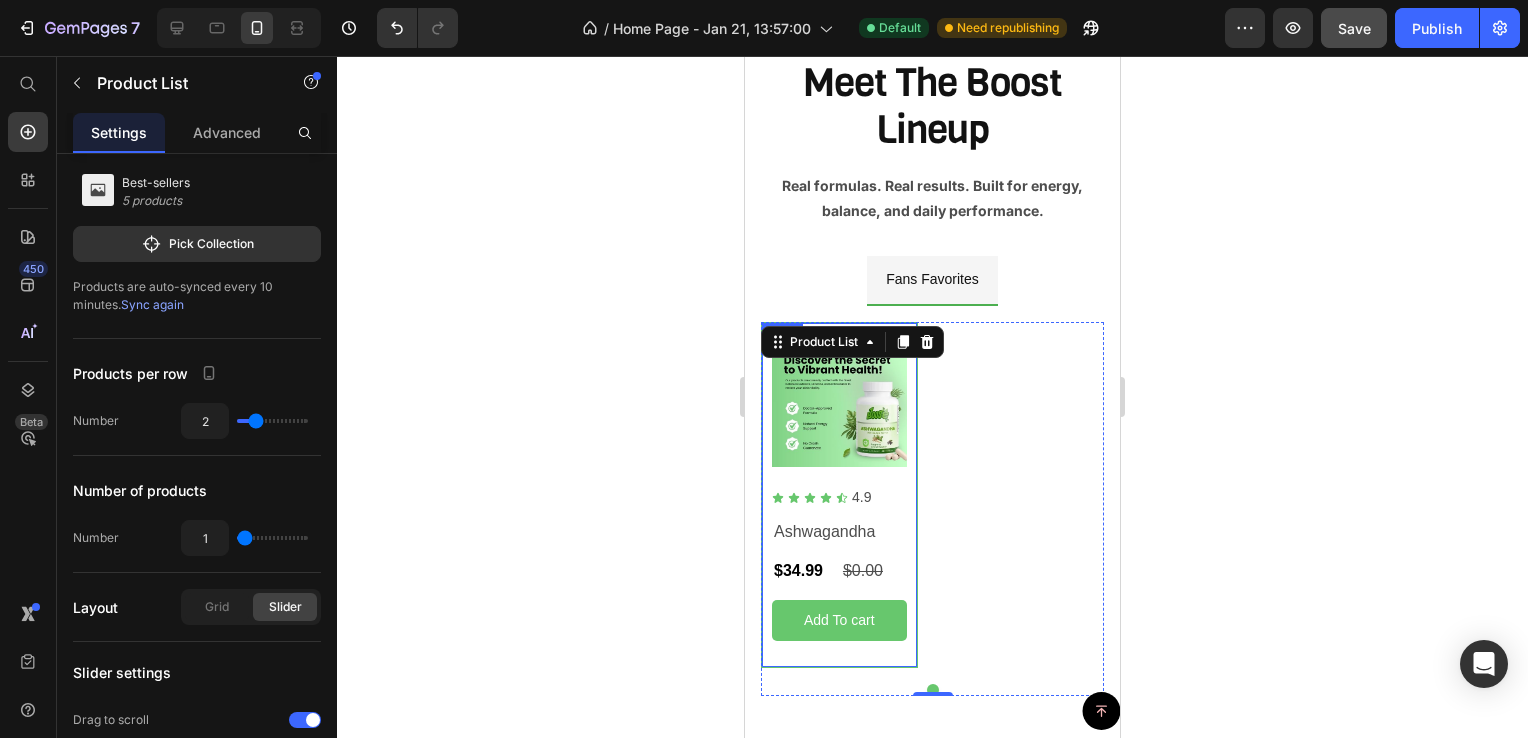 click on "Product Images Icon Icon Icon Icon Icon Icon List 4.9 Text Block Row Ashwagandha Product Title $34.99 Product Price $0.00 Product Price Row Add To cart Product Cart Button Row" at bounding box center [839, 495] 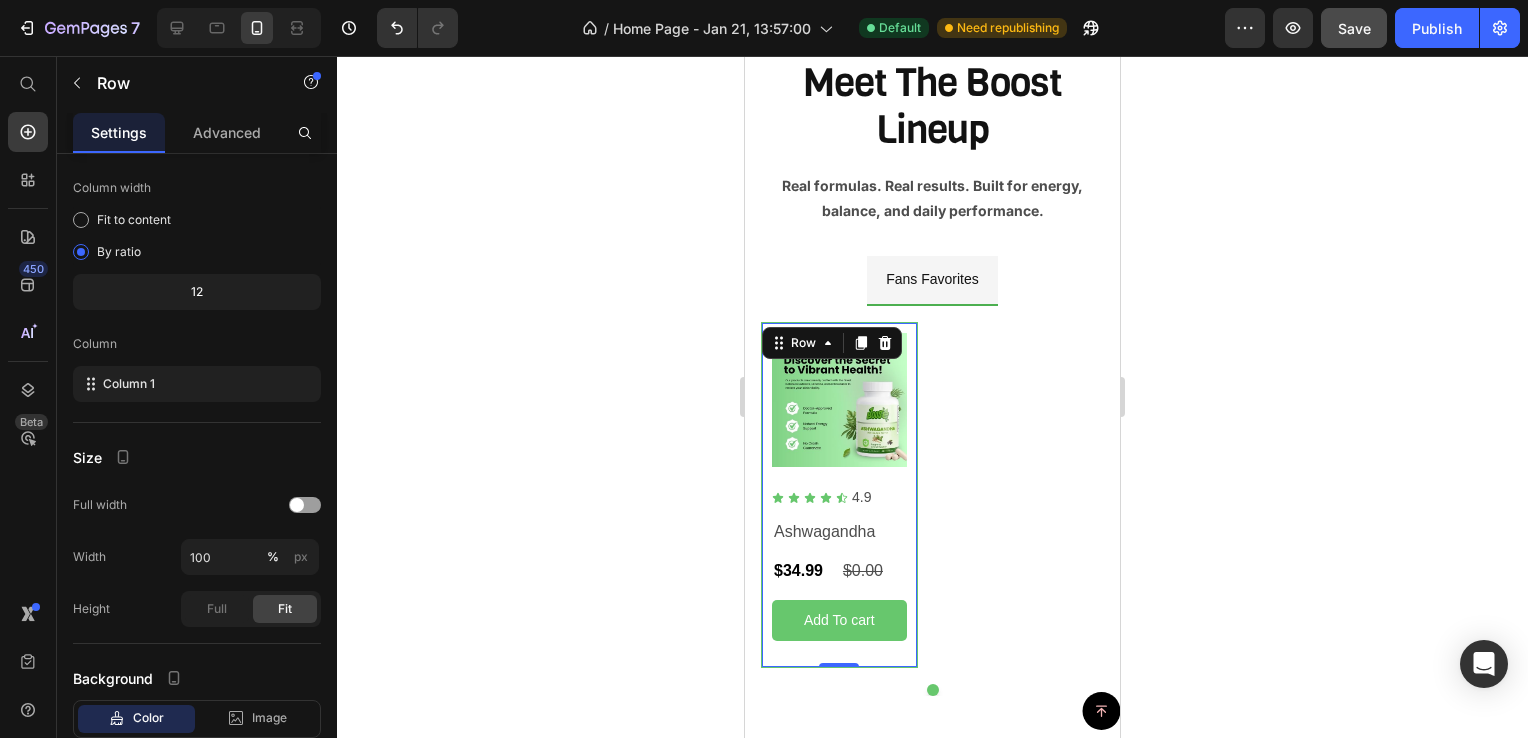 scroll, scrollTop: 0, scrollLeft: 0, axis: both 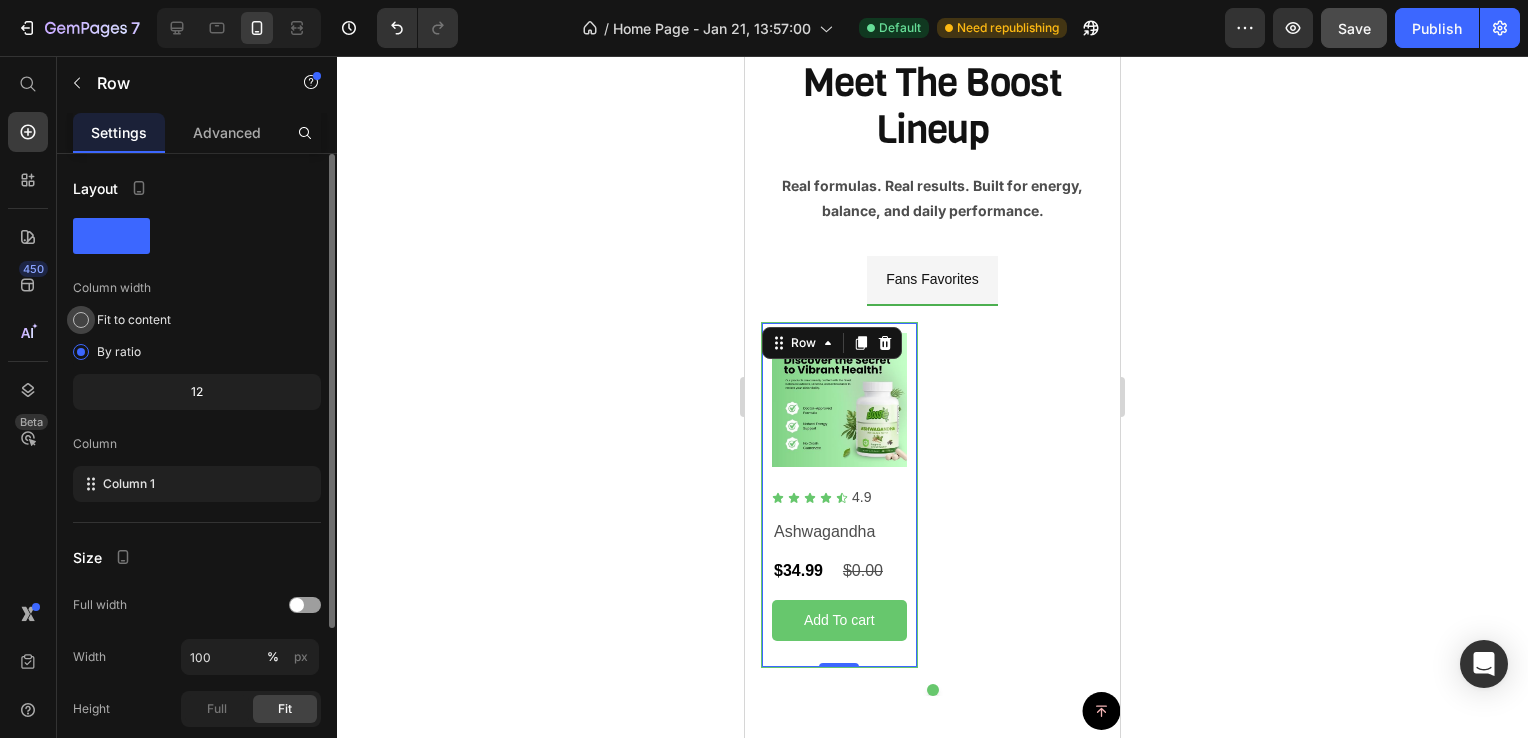 click at bounding box center (81, 320) 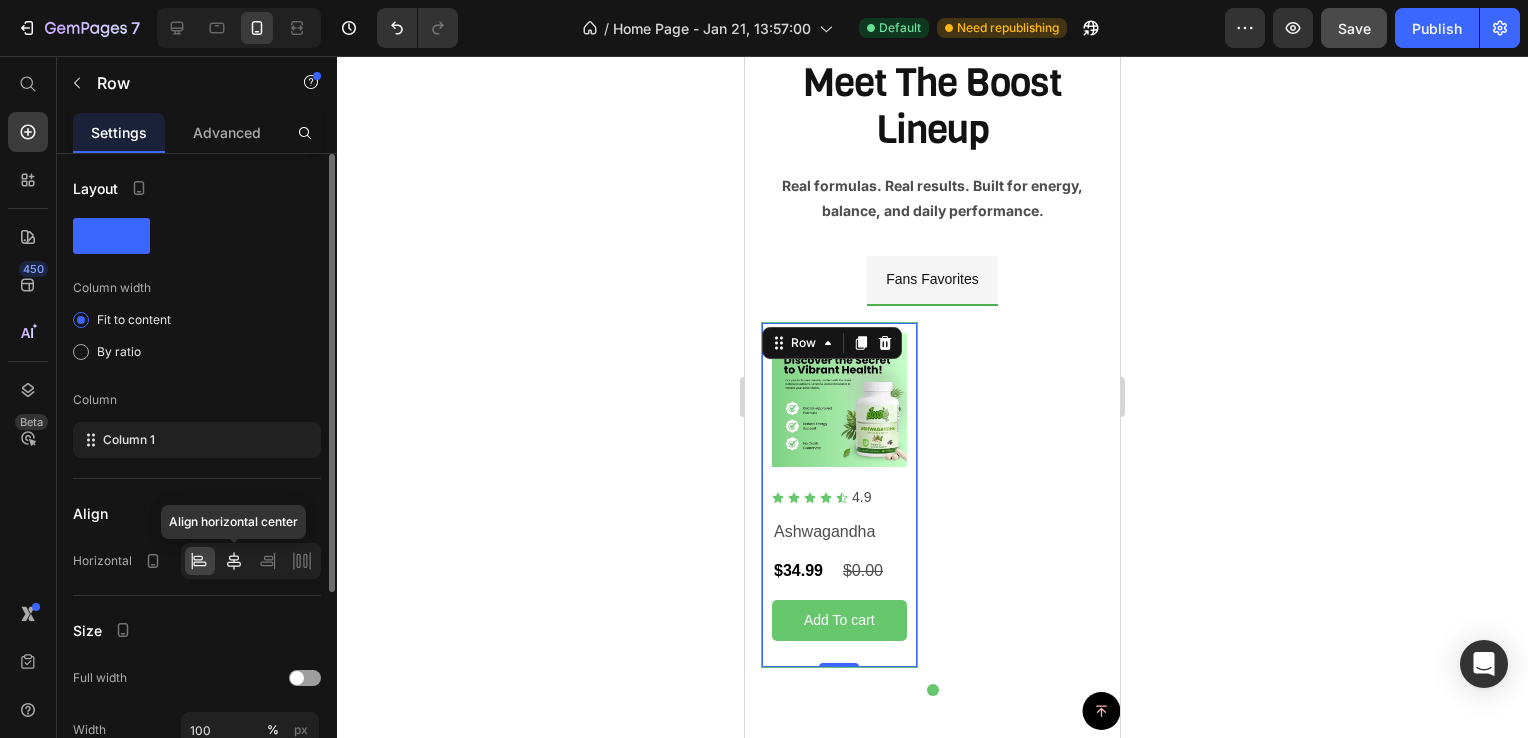 click 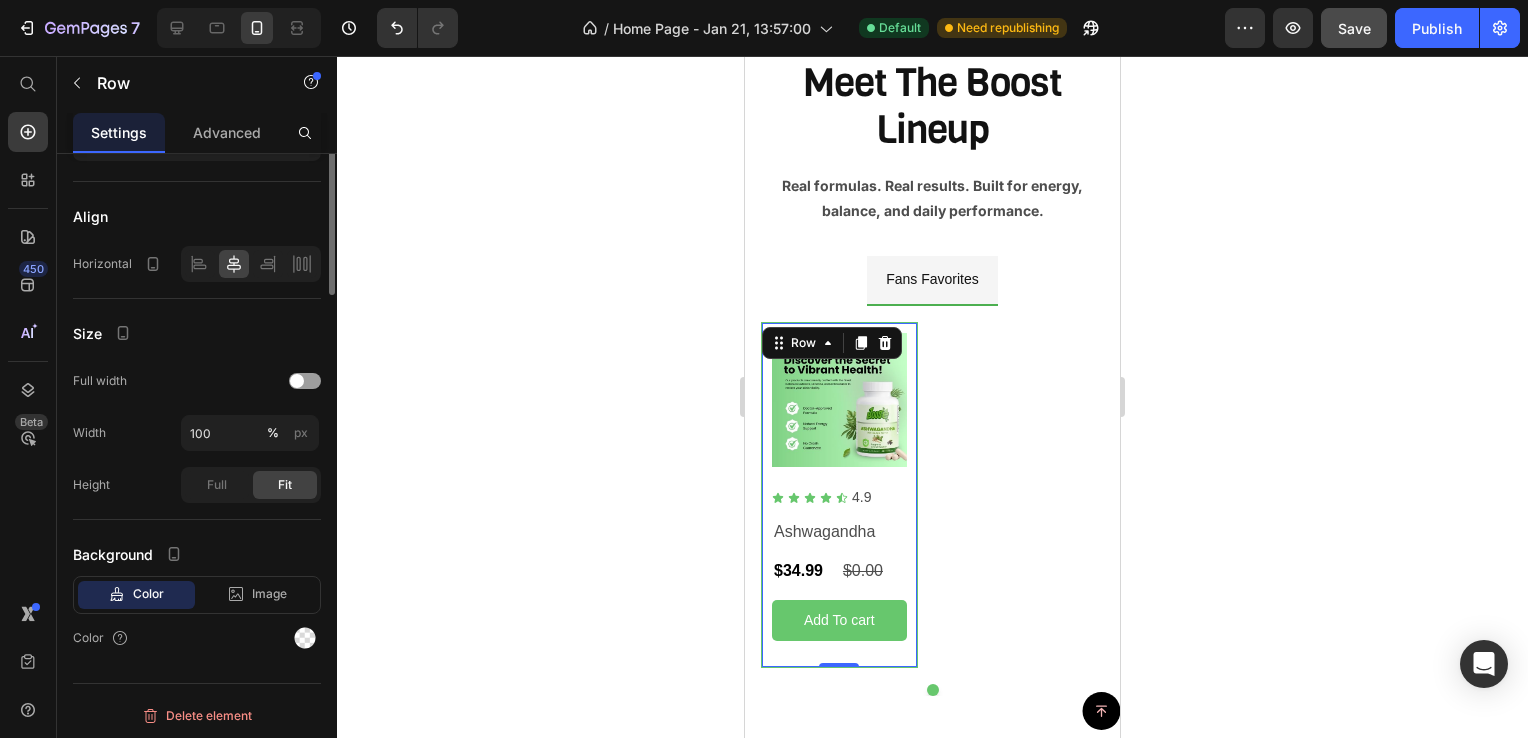 scroll, scrollTop: 0, scrollLeft: 0, axis: both 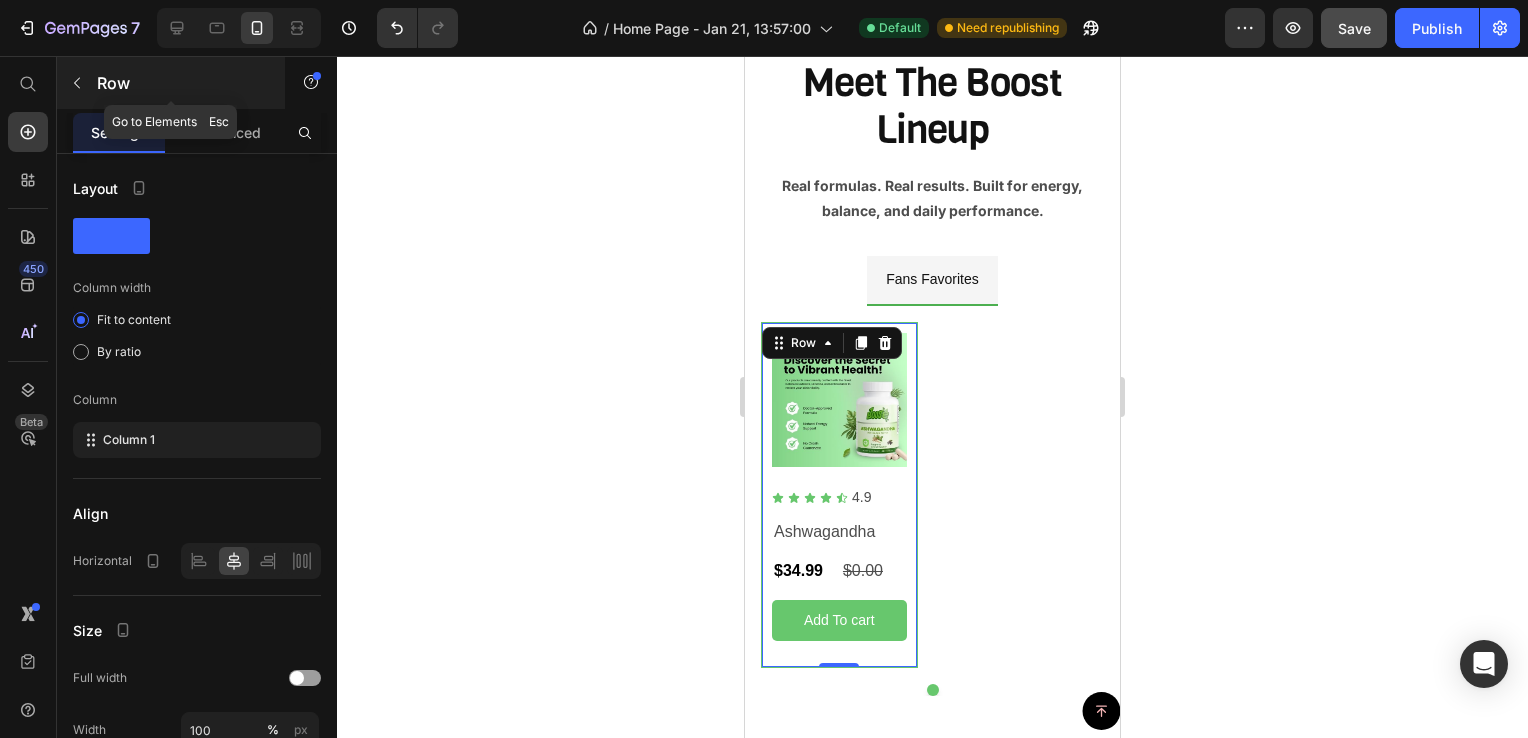 click 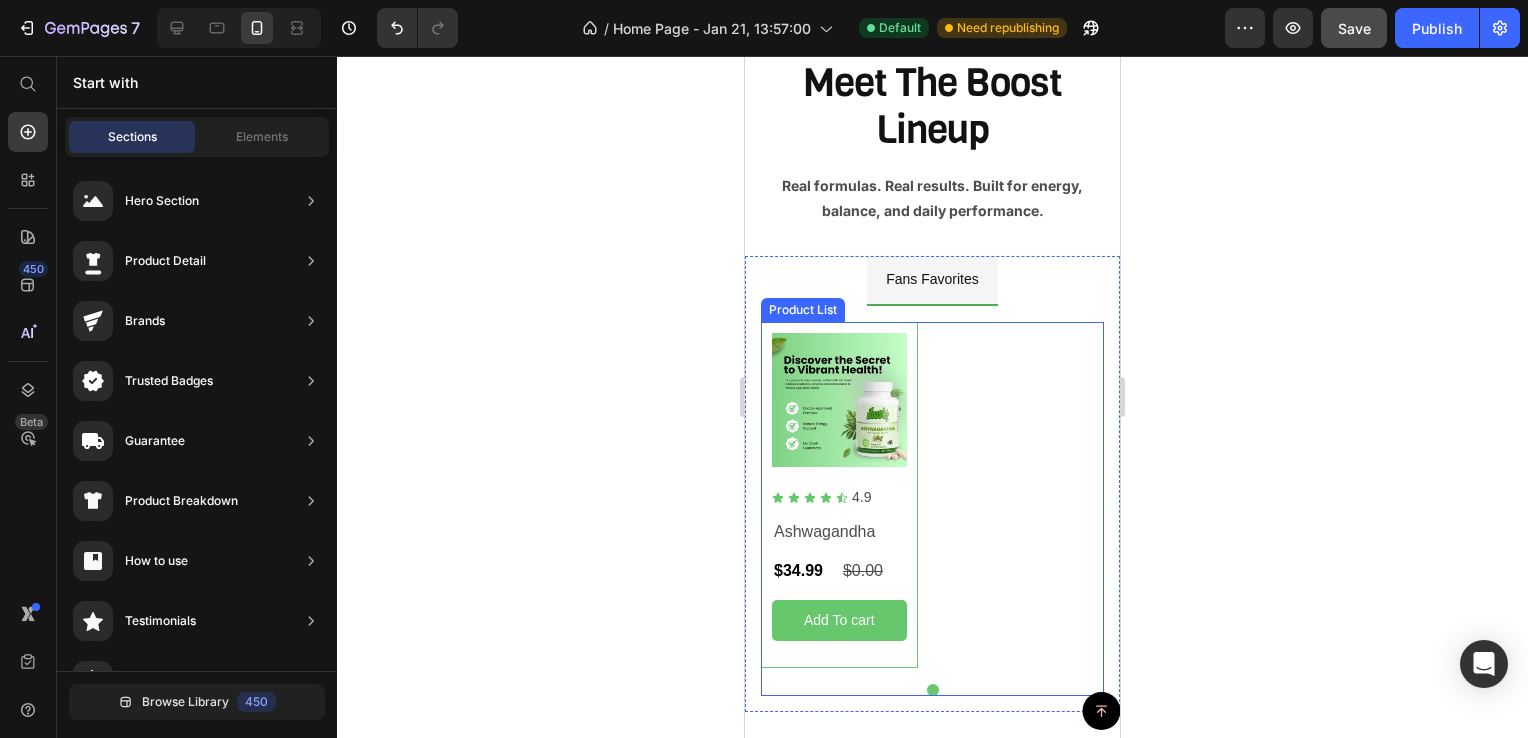 click at bounding box center [839, 400] 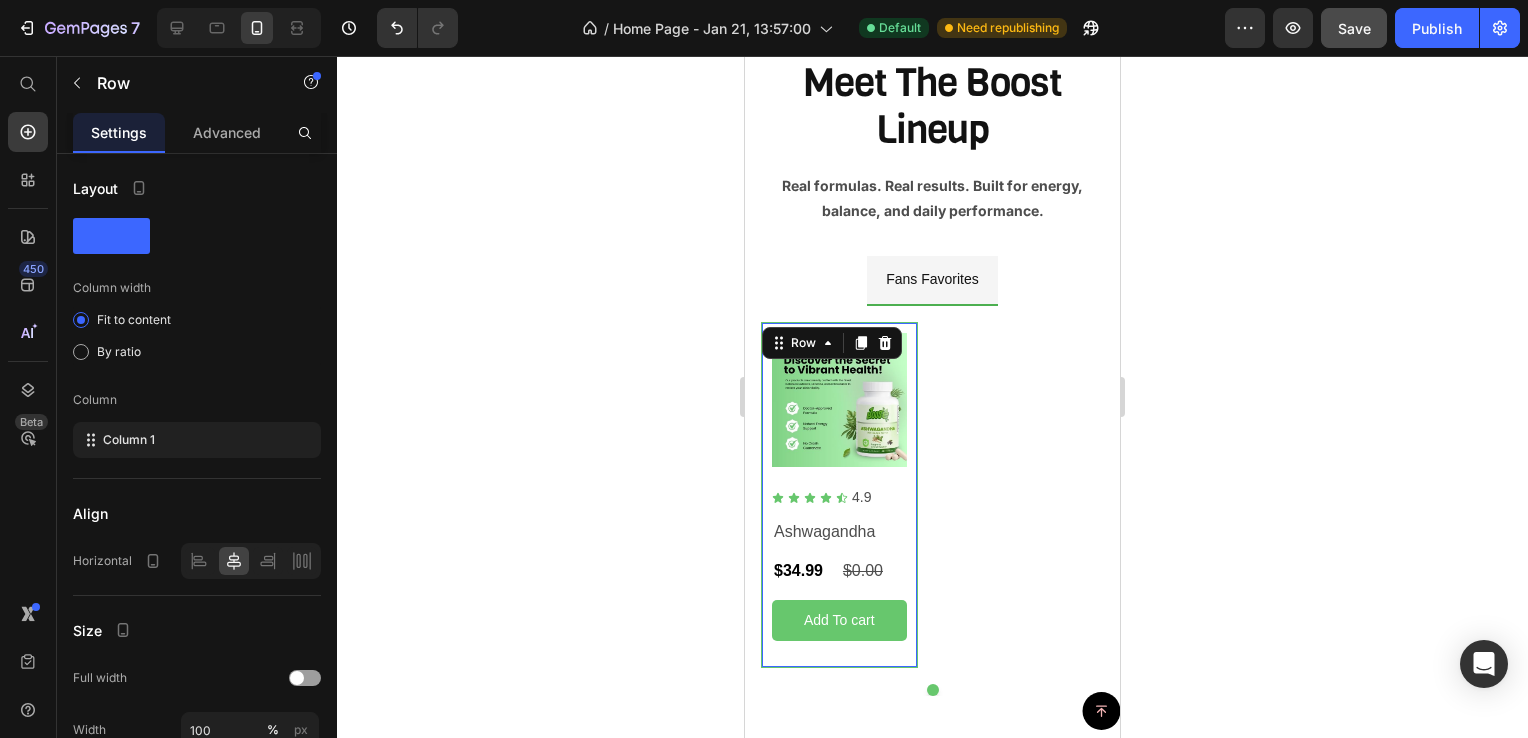 click on "Product Images Icon Icon Icon Icon Icon Icon List 4.9 Text Block Row Ashwagandha Product Title $34.99 Product Price $0.00 Product Price Row Add To cart Product Cart Button Row   0" at bounding box center (839, 495) 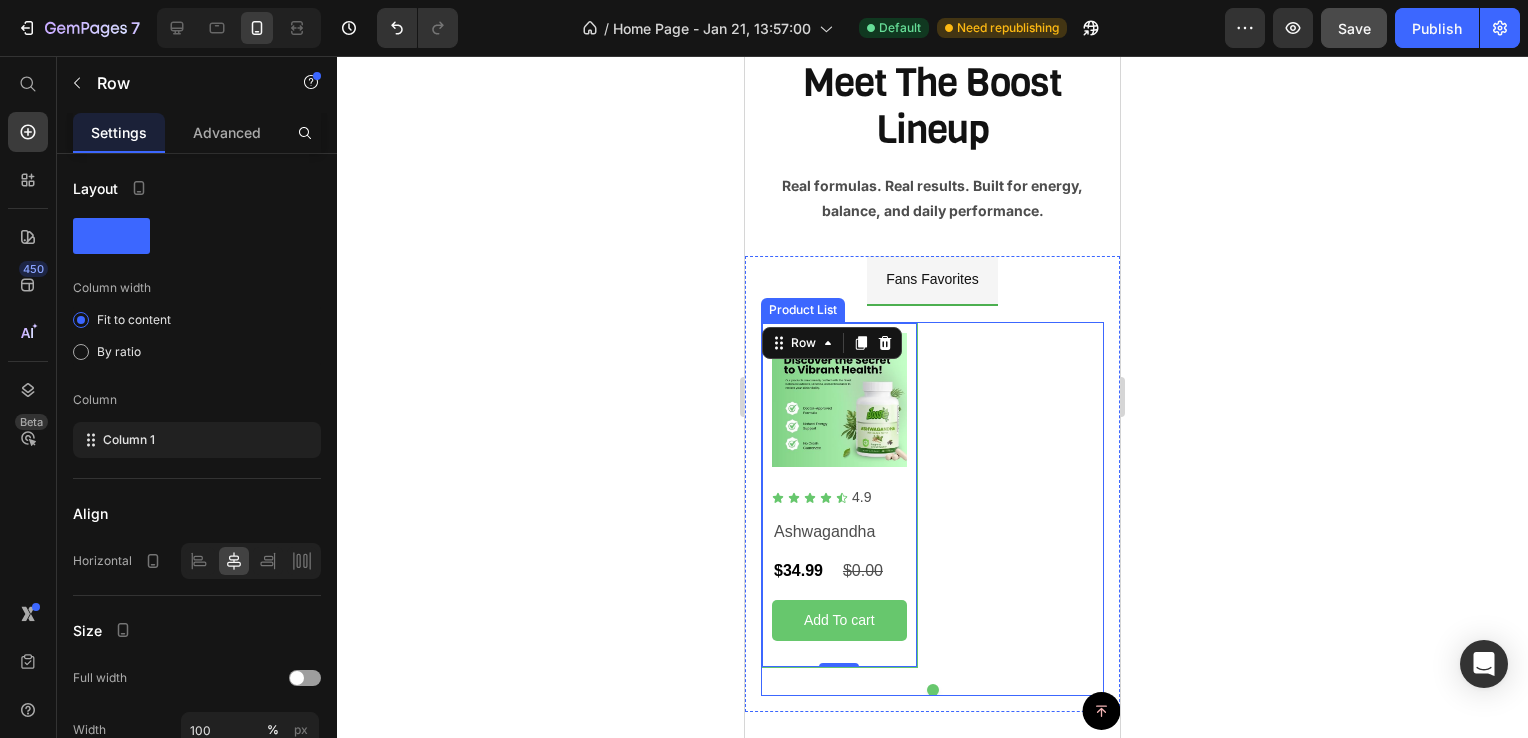 click on "Product Images Icon Icon Icon Icon Icon Icon List 4.9 Text Block Row Ashwagandha Product Title $34.99 Product Price $0.00 Product Price Row Add To cart Product Cart Button Row   0" at bounding box center (932, 495) 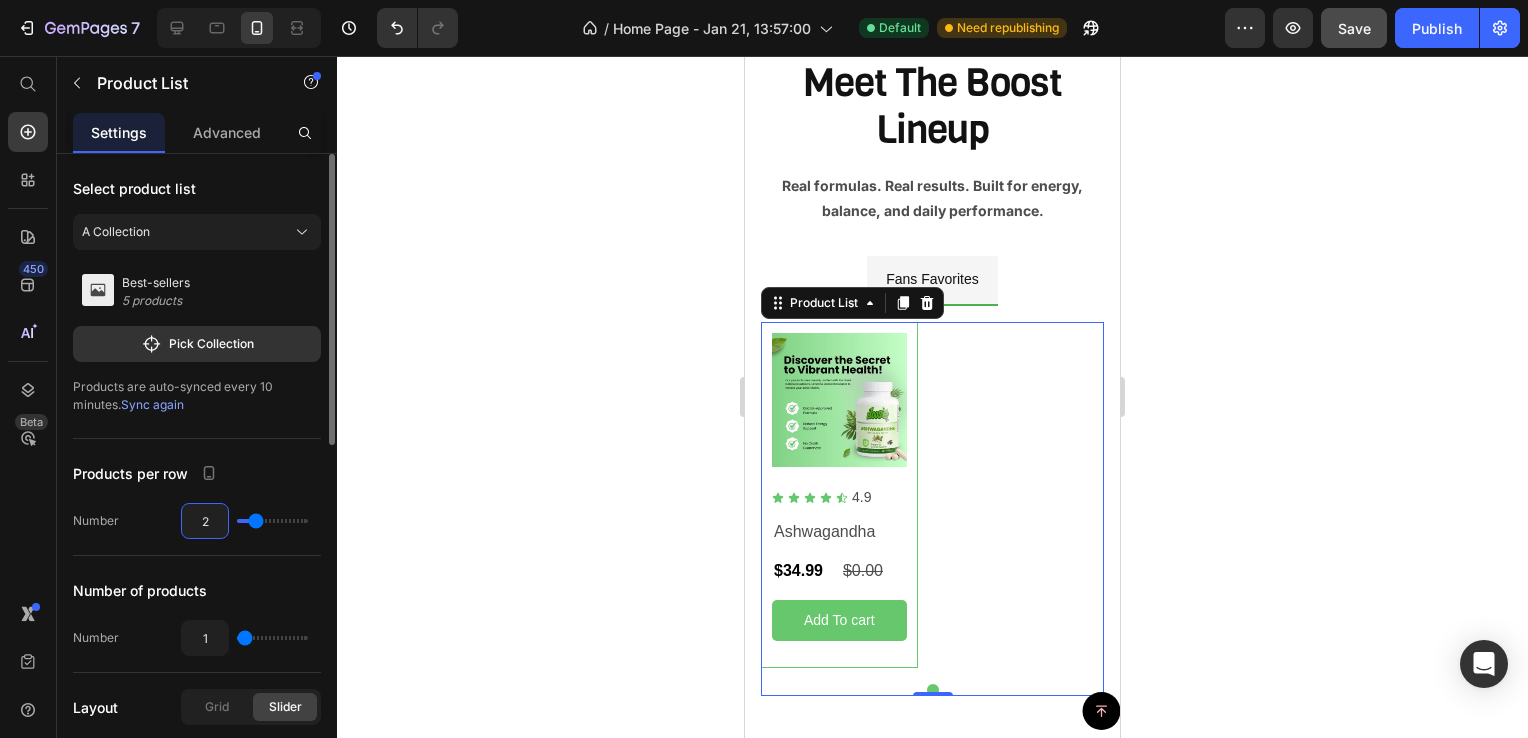 type on "1" 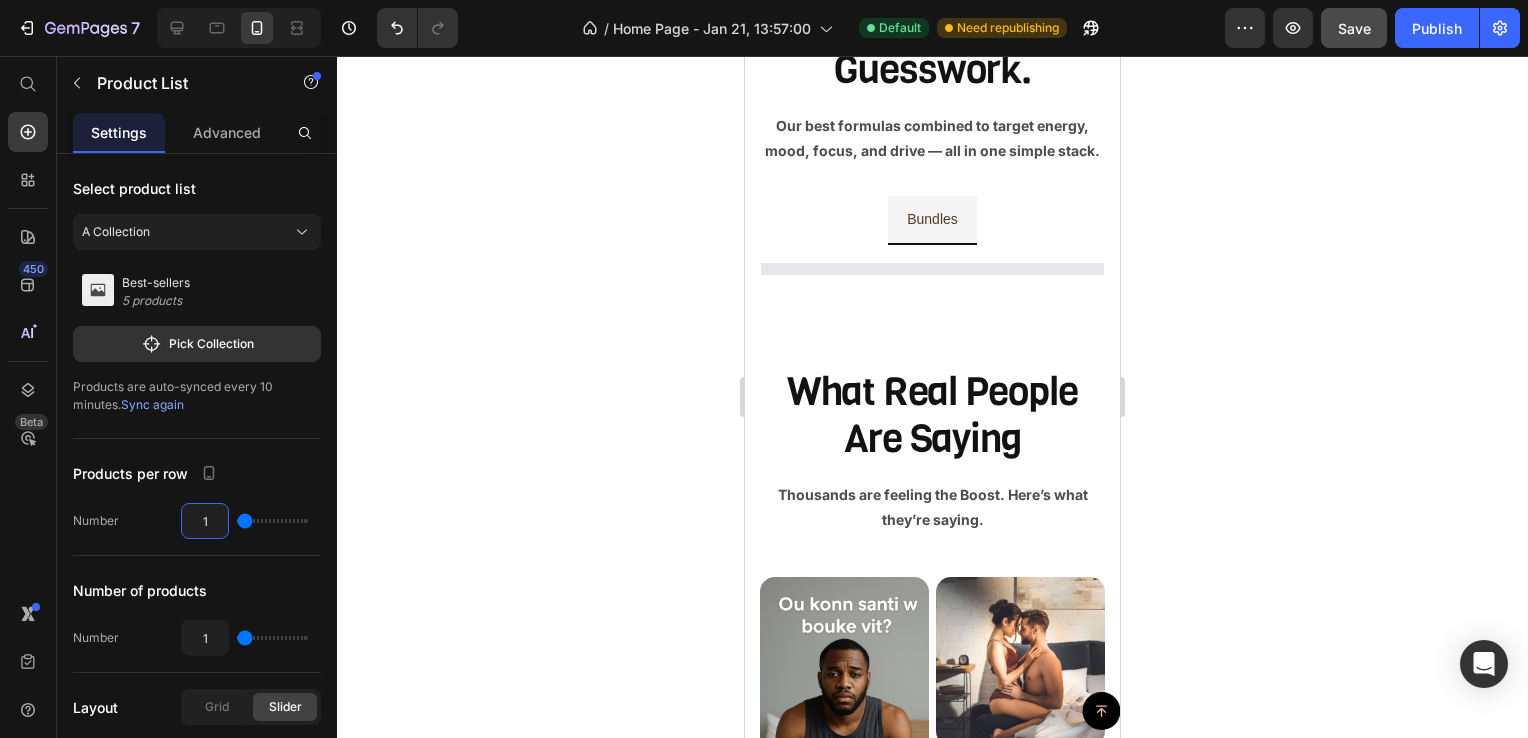 scroll, scrollTop: 3200, scrollLeft: 0, axis: vertical 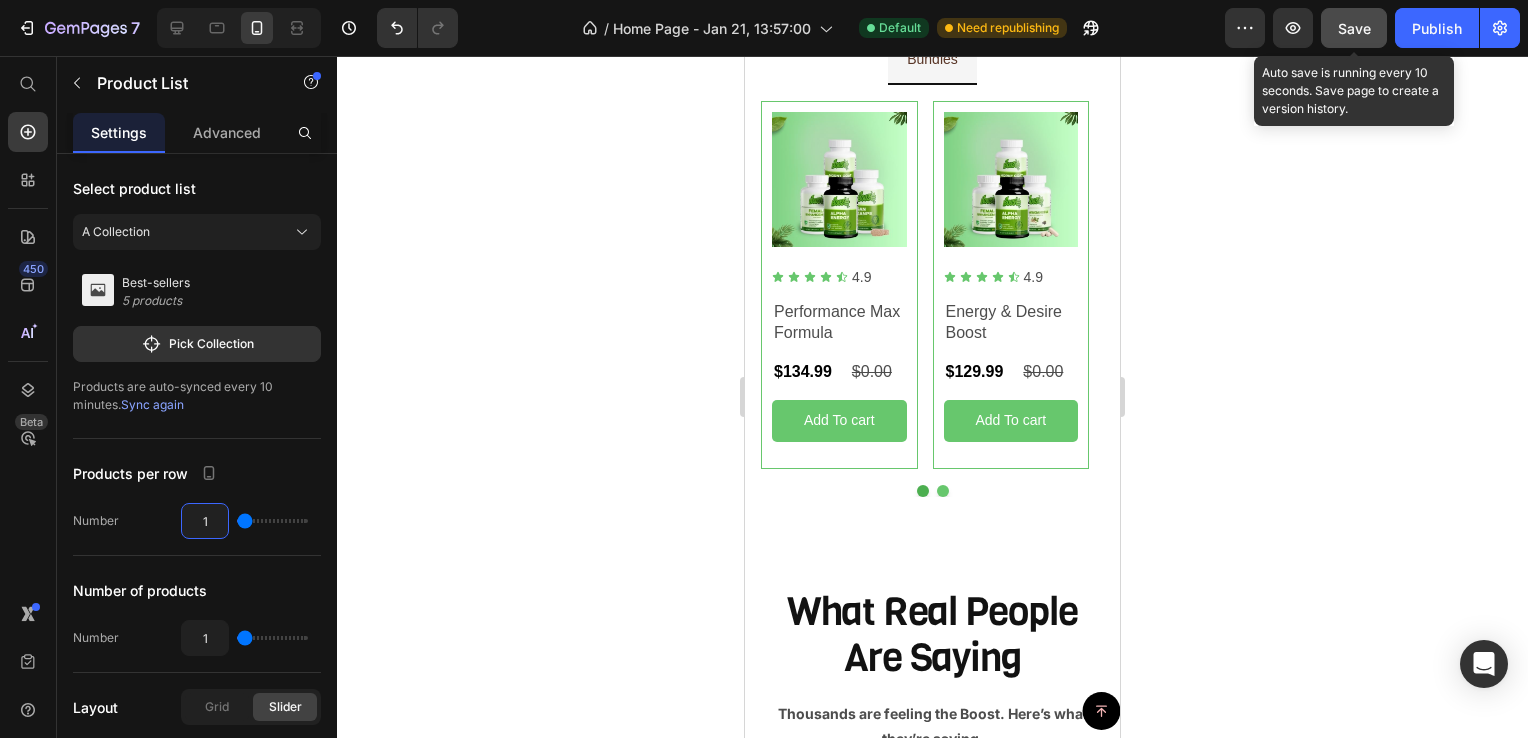 type on "1" 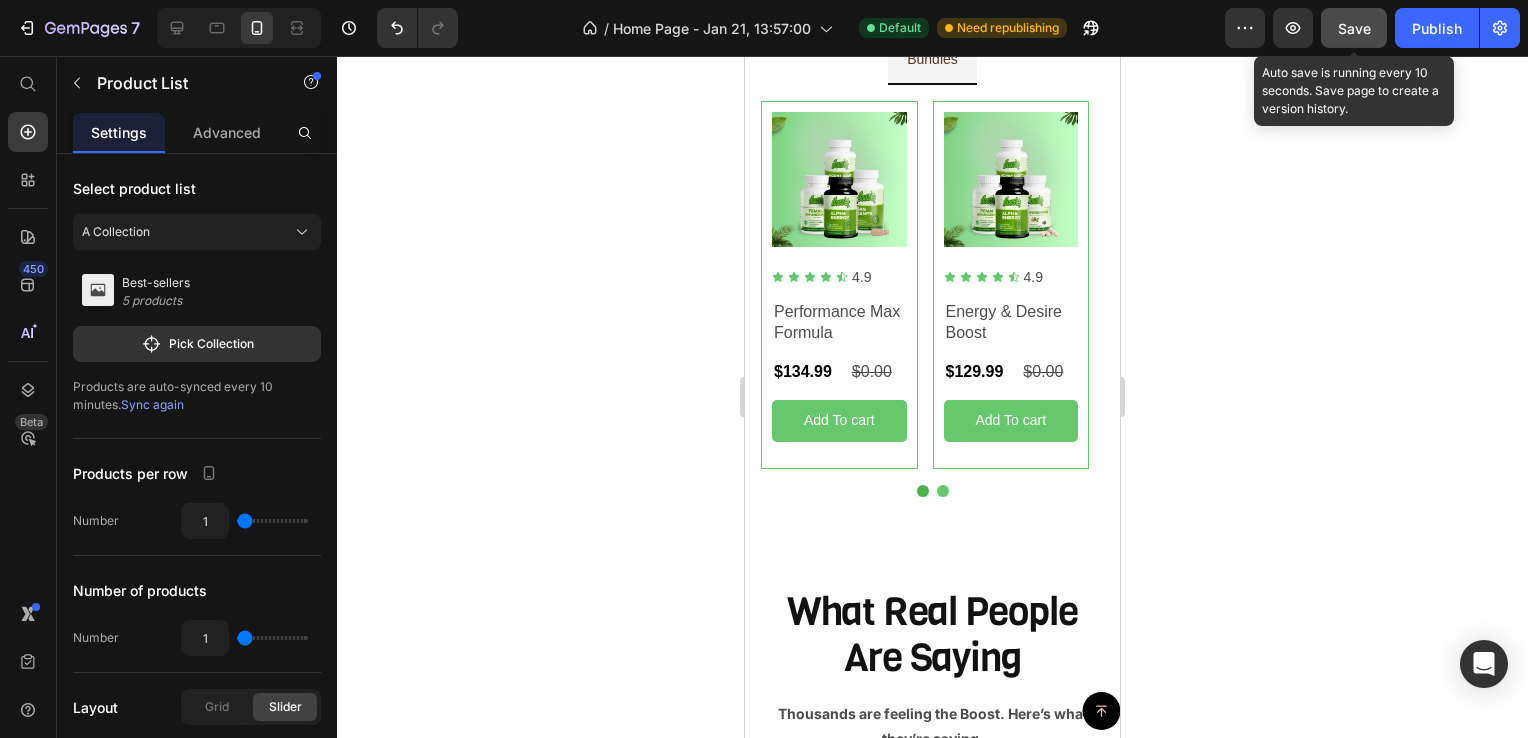 click on "Save" at bounding box center (1354, 28) 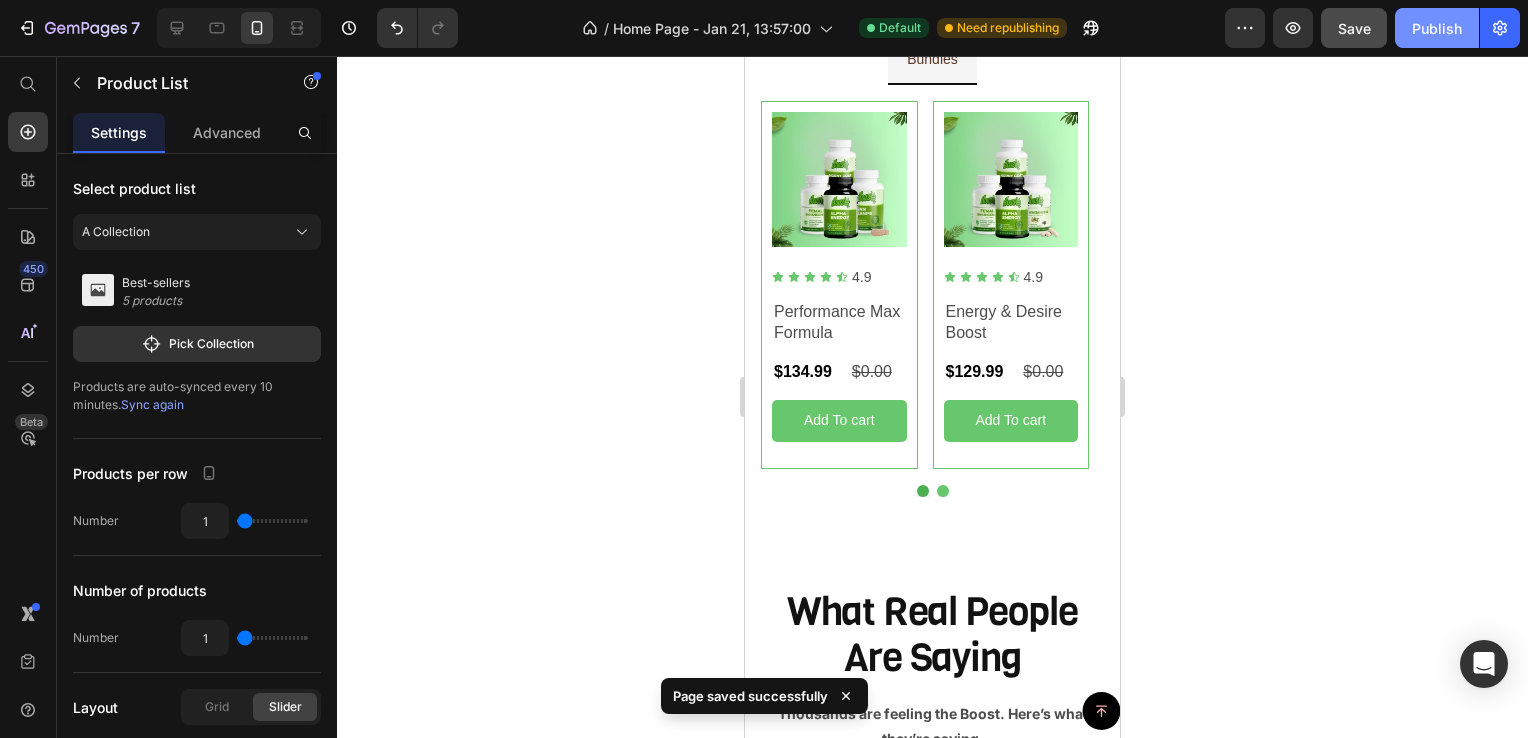 click on "Publish" at bounding box center (1437, 28) 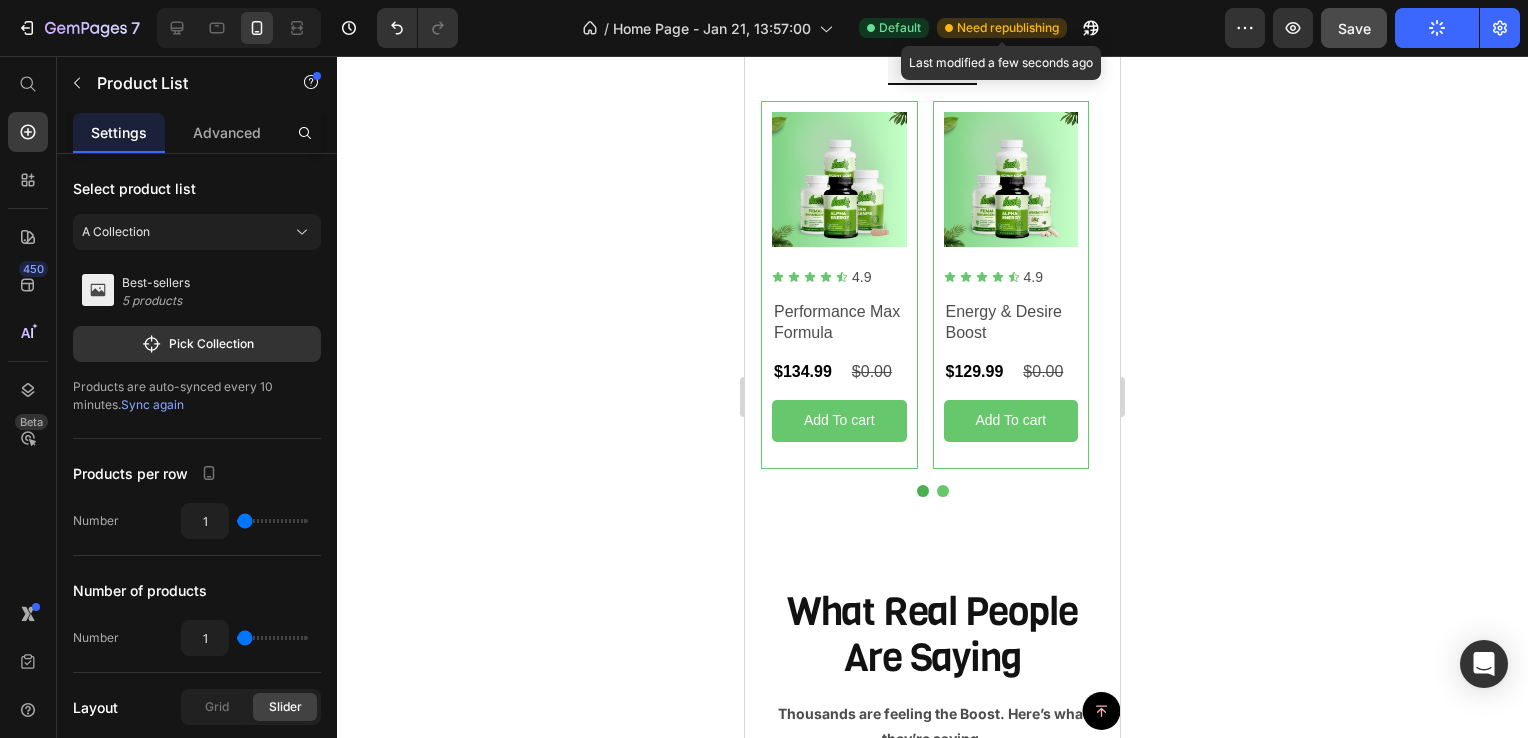 click on "Need republishing" at bounding box center [1008, 28] 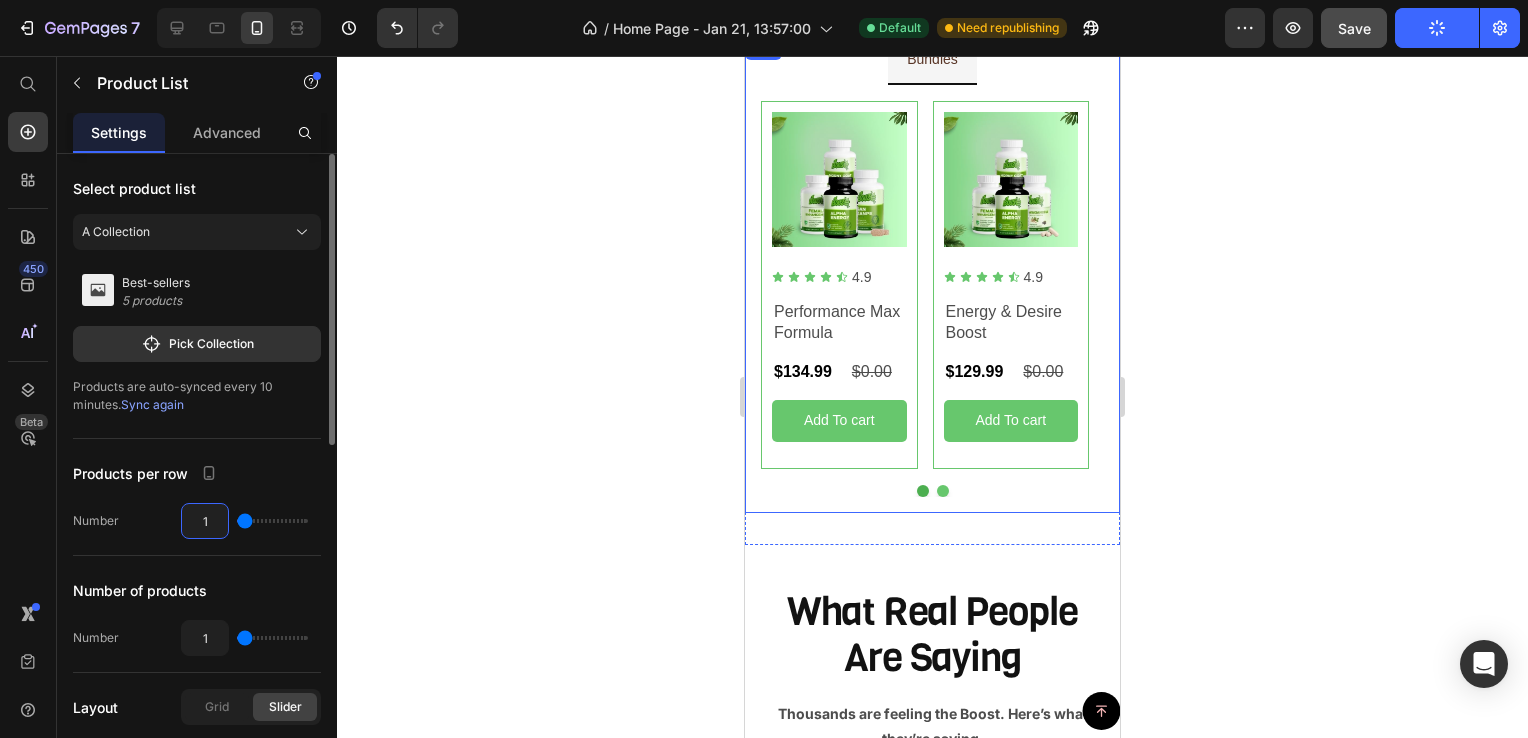 click on "1" at bounding box center [205, 521] 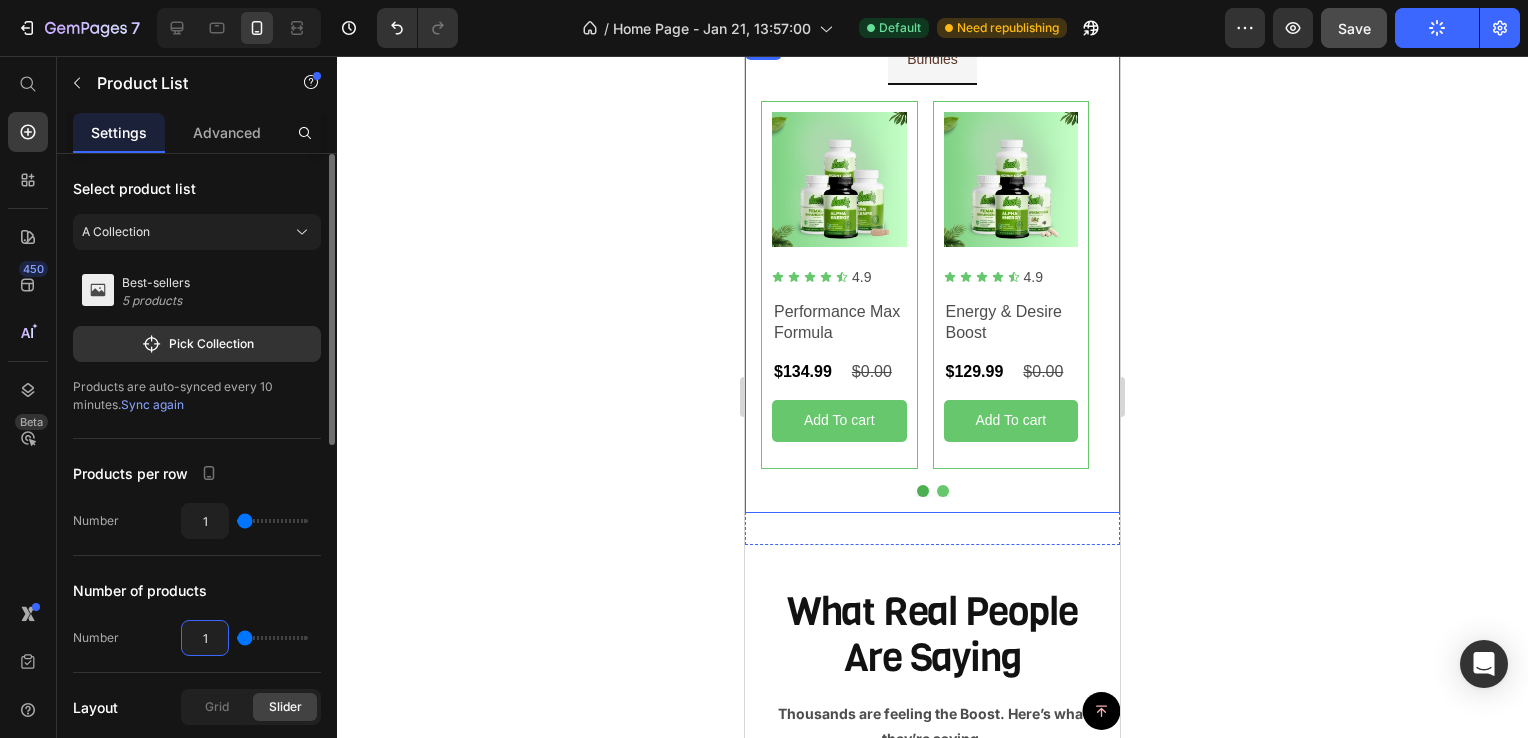 click on "1" at bounding box center (205, 638) 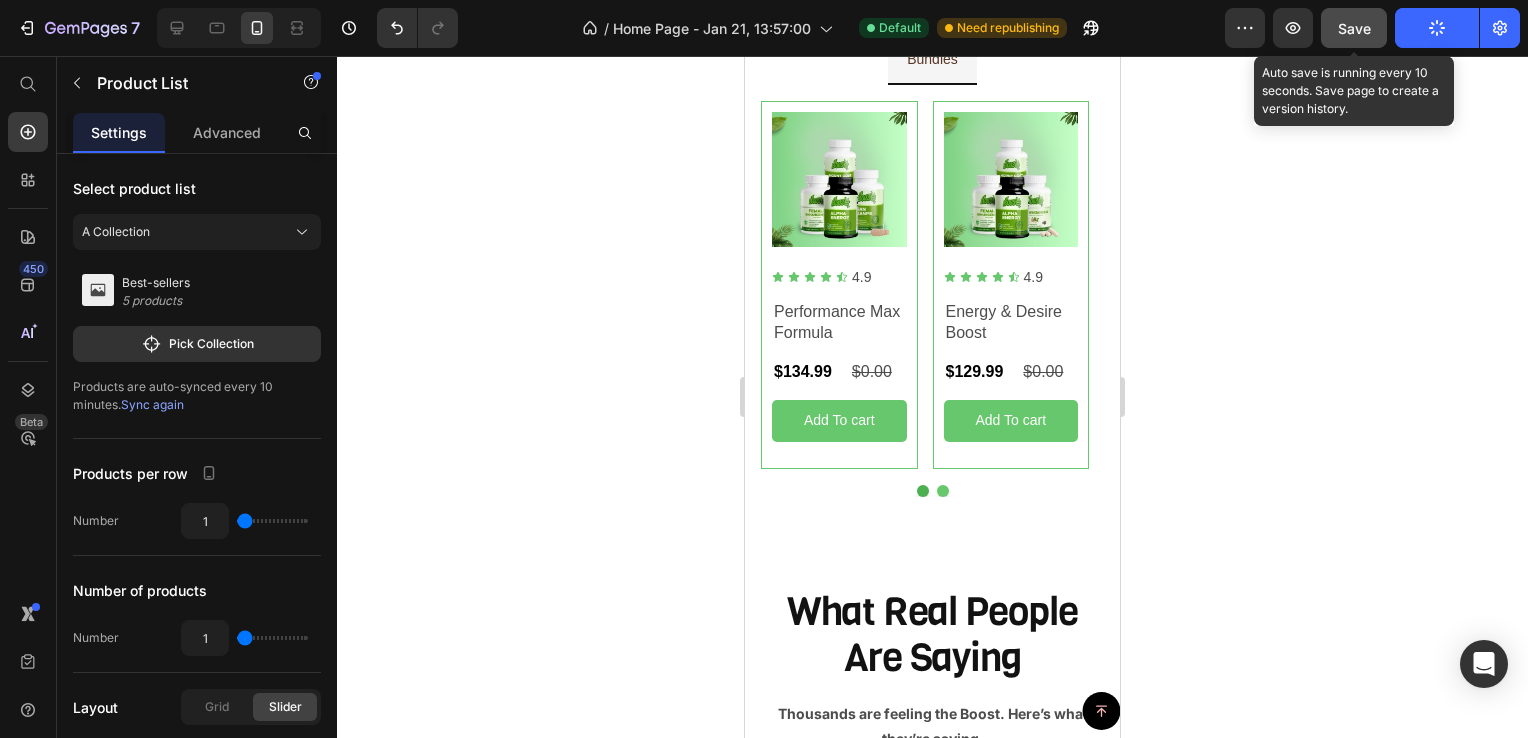 click on "Save" at bounding box center (1354, 28) 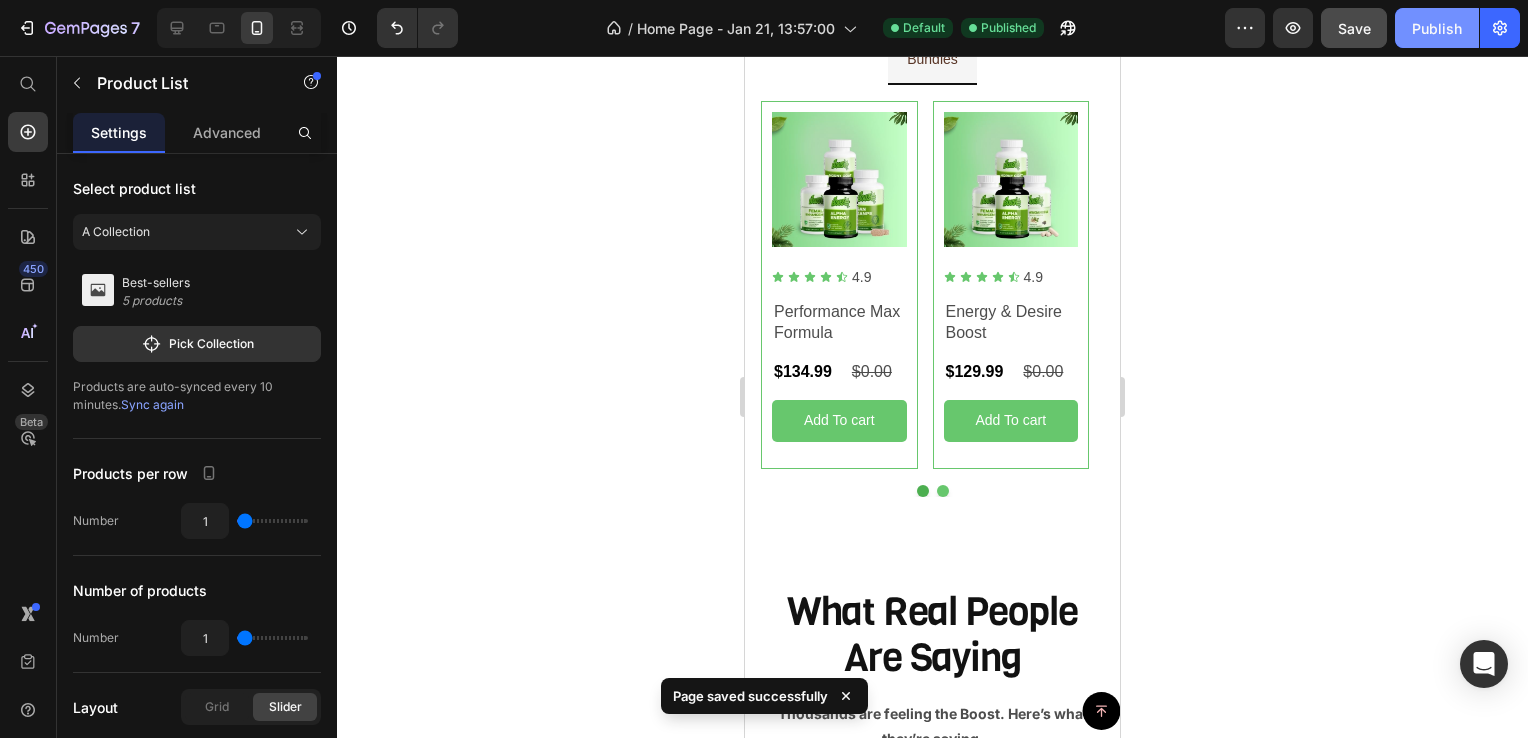 click on "Publish" at bounding box center [1437, 28] 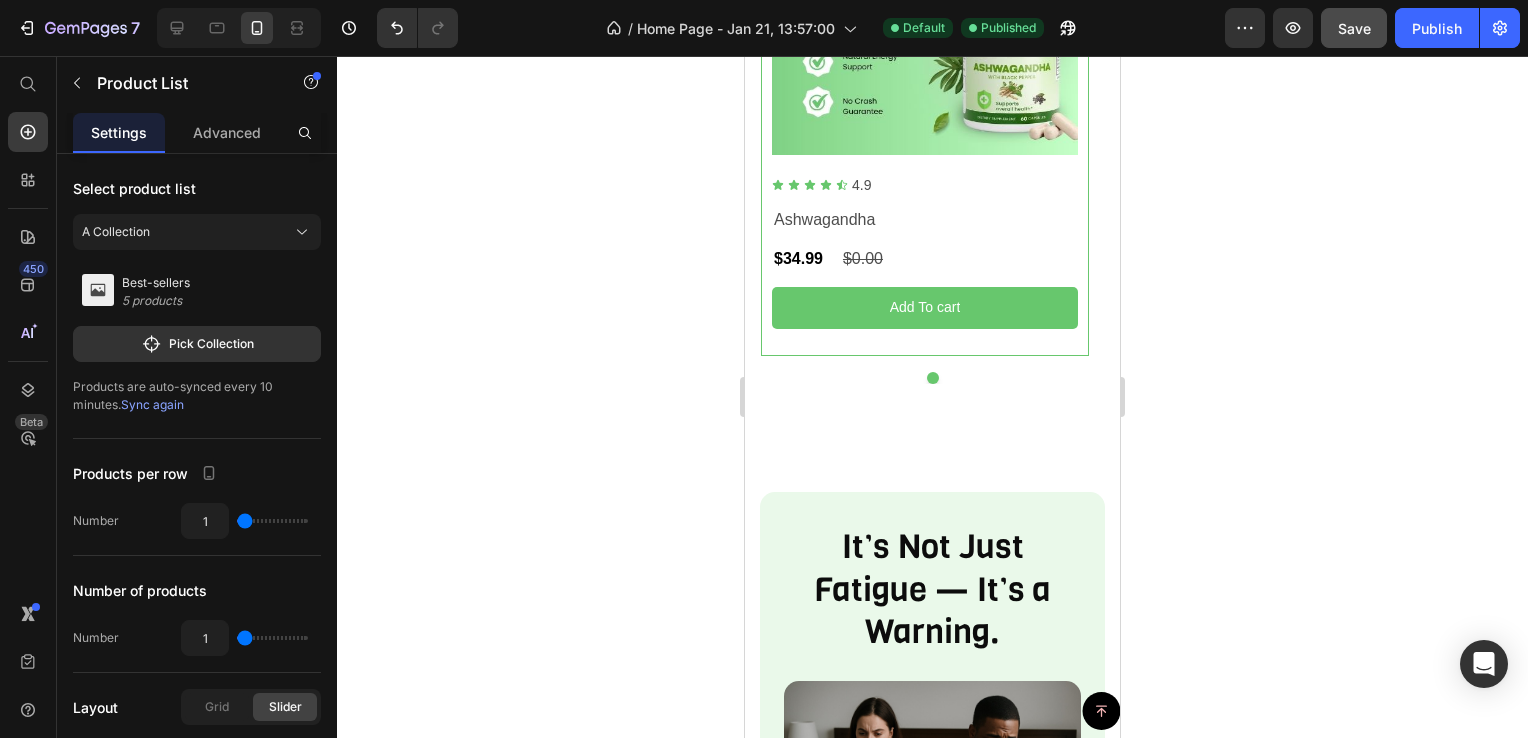 scroll, scrollTop: 1400, scrollLeft: 0, axis: vertical 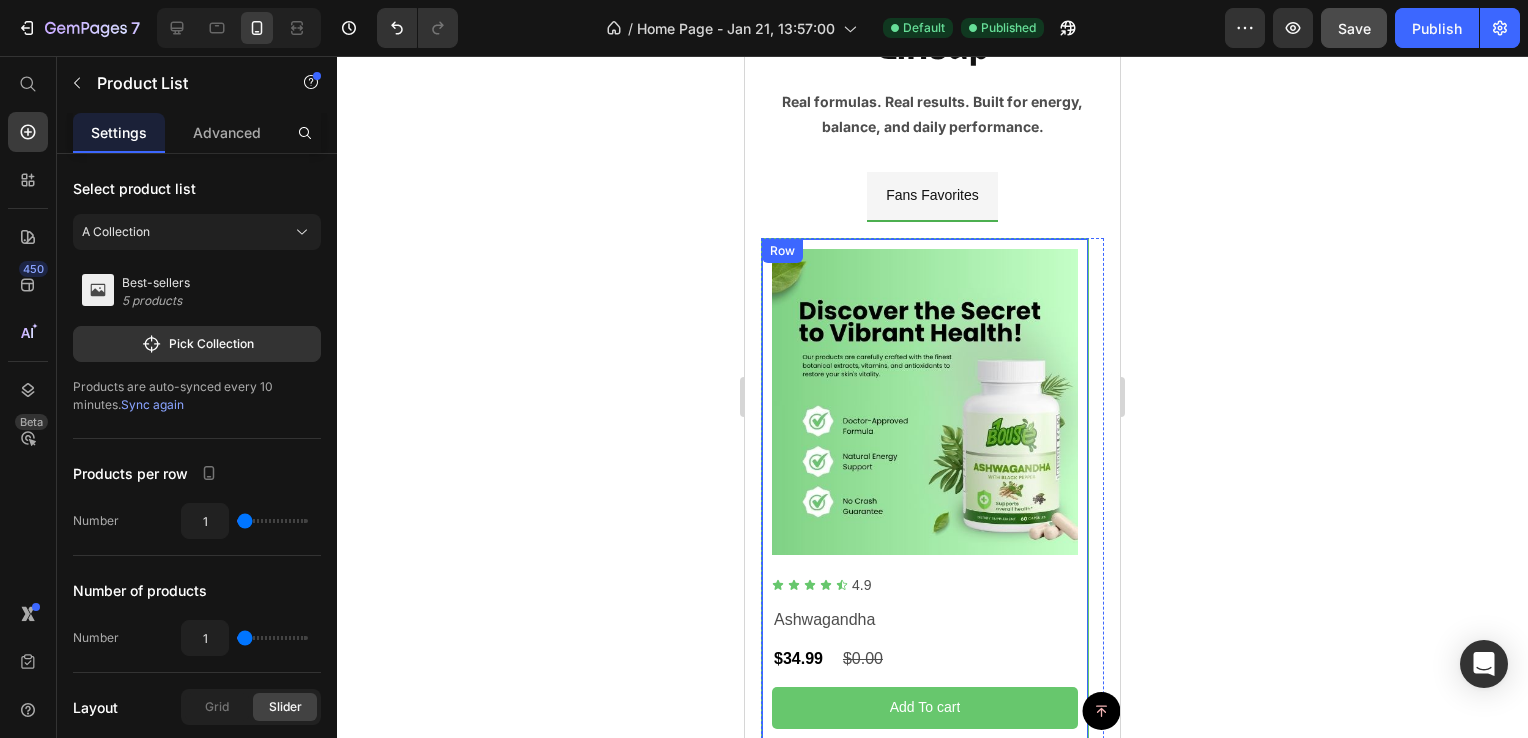 click on "Icon Icon Icon Icon Icon Icon List 4.9 Text Block Row" at bounding box center (925, 585) 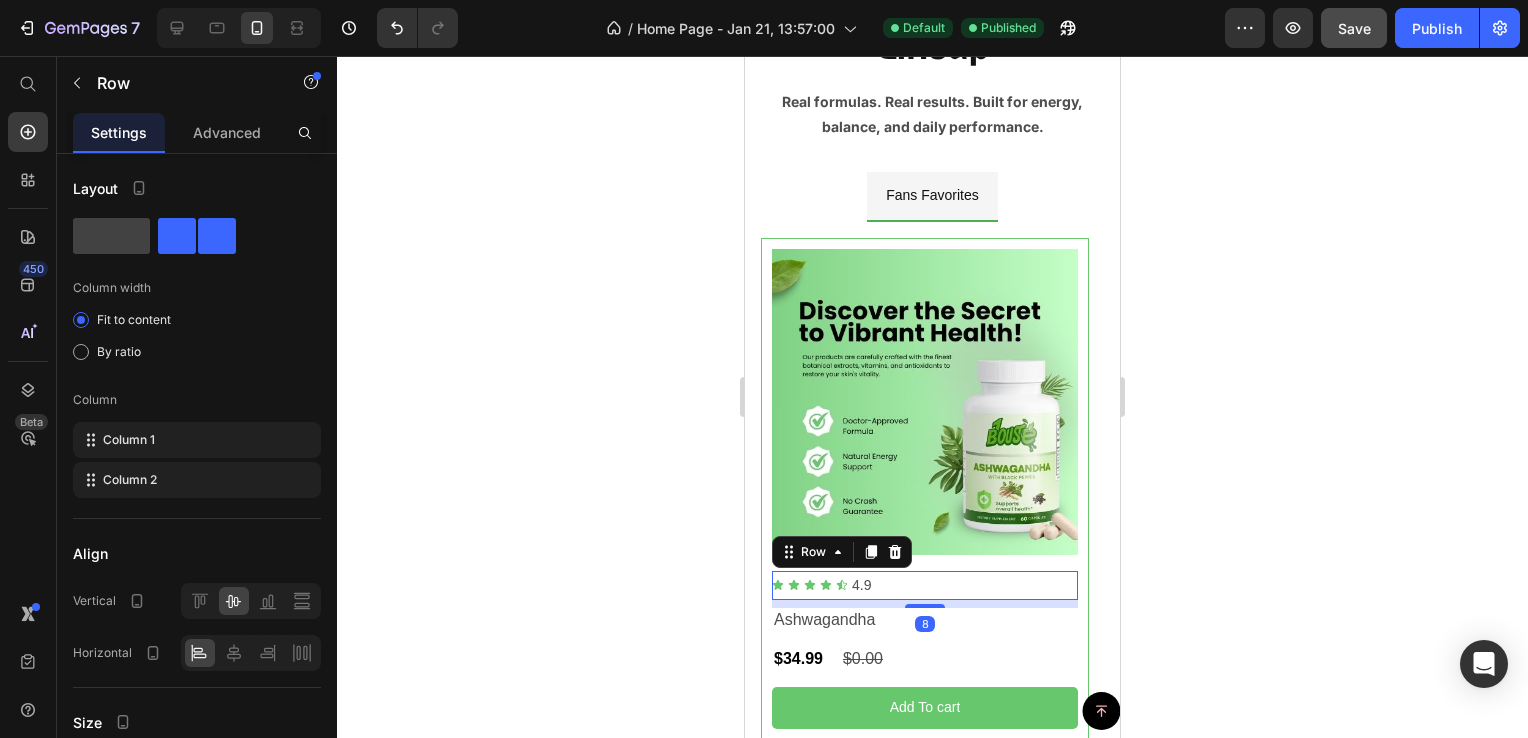 click 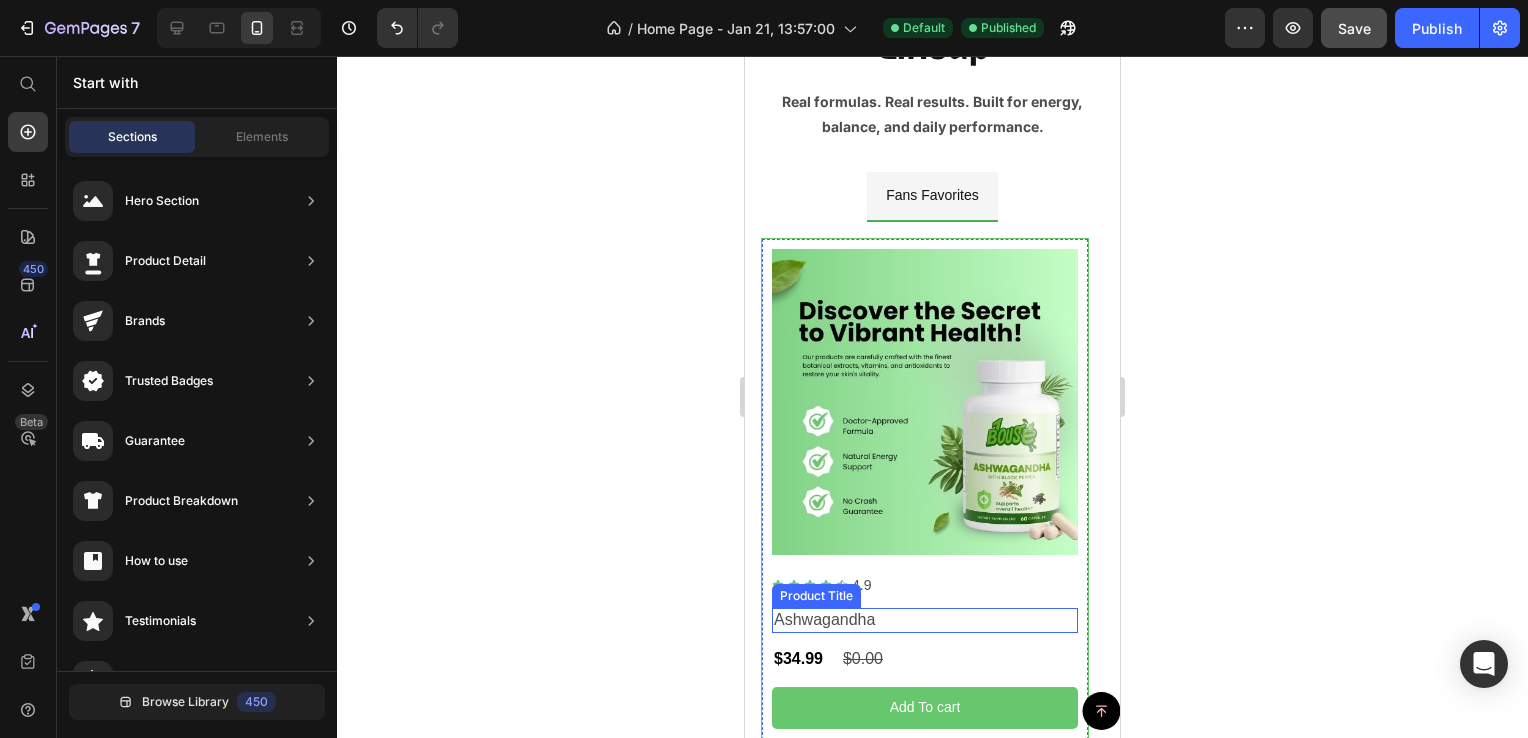 click on "Icon" at bounding box center (857, 567) 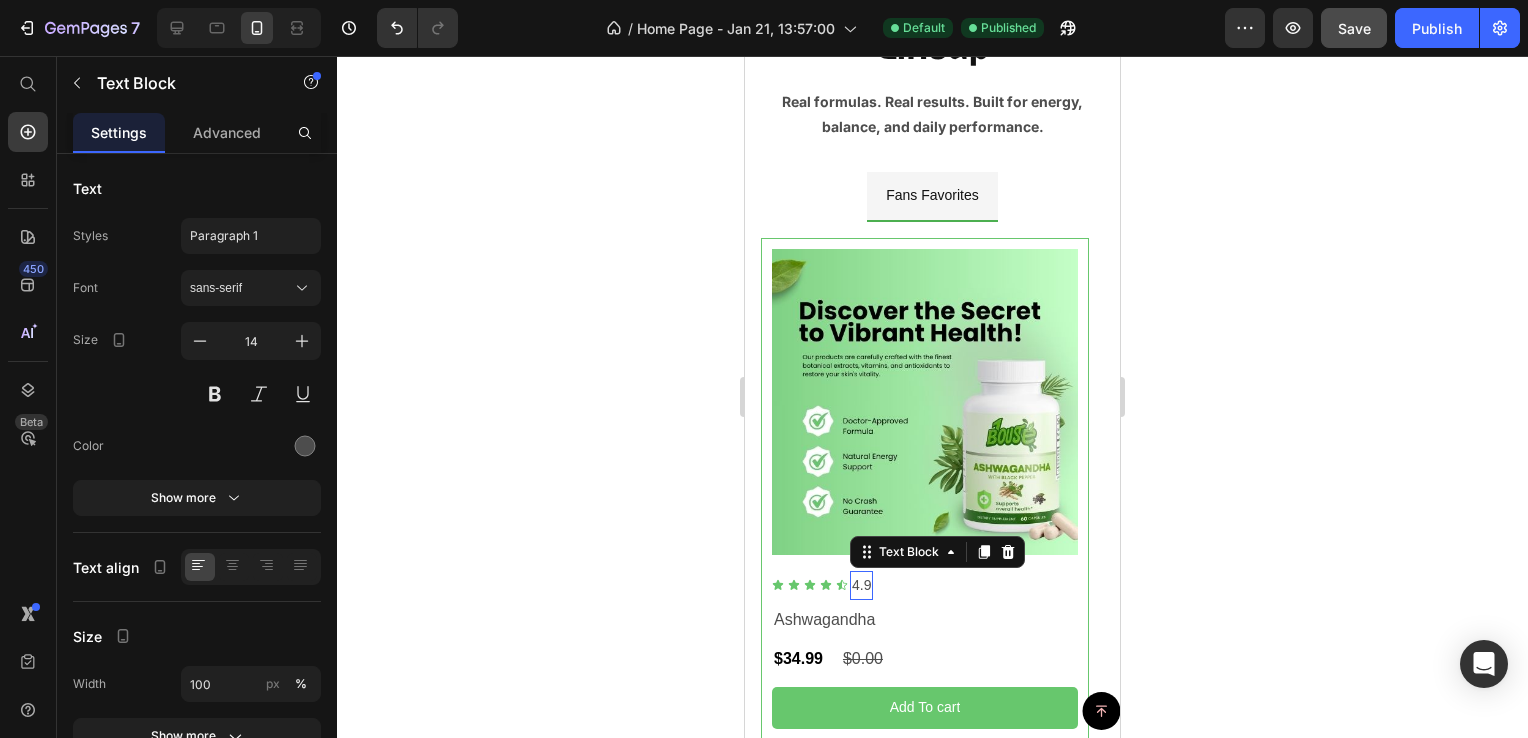 click on "4.9" at bounding box center (861, 585) 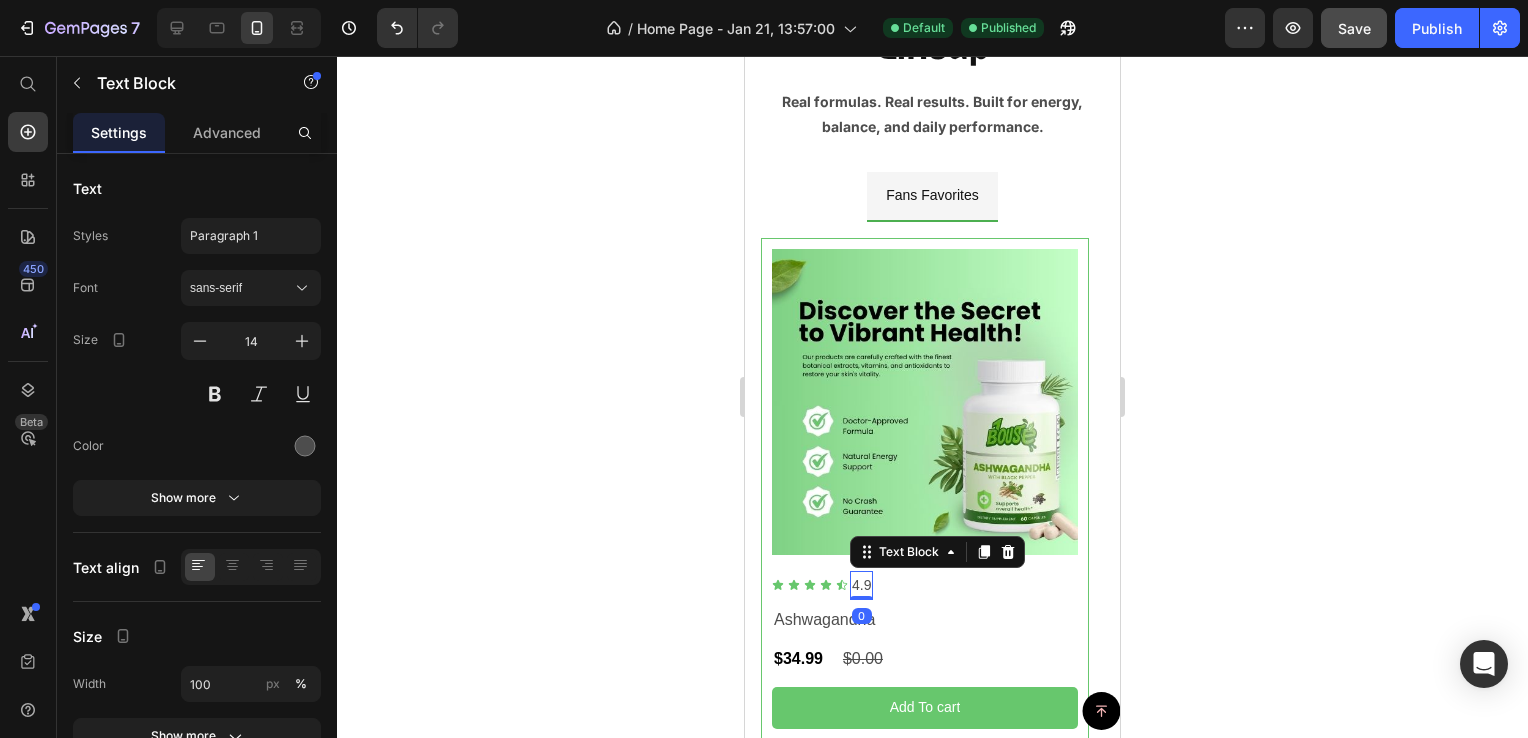 click on "4.9" at bounding box center (861, 585) 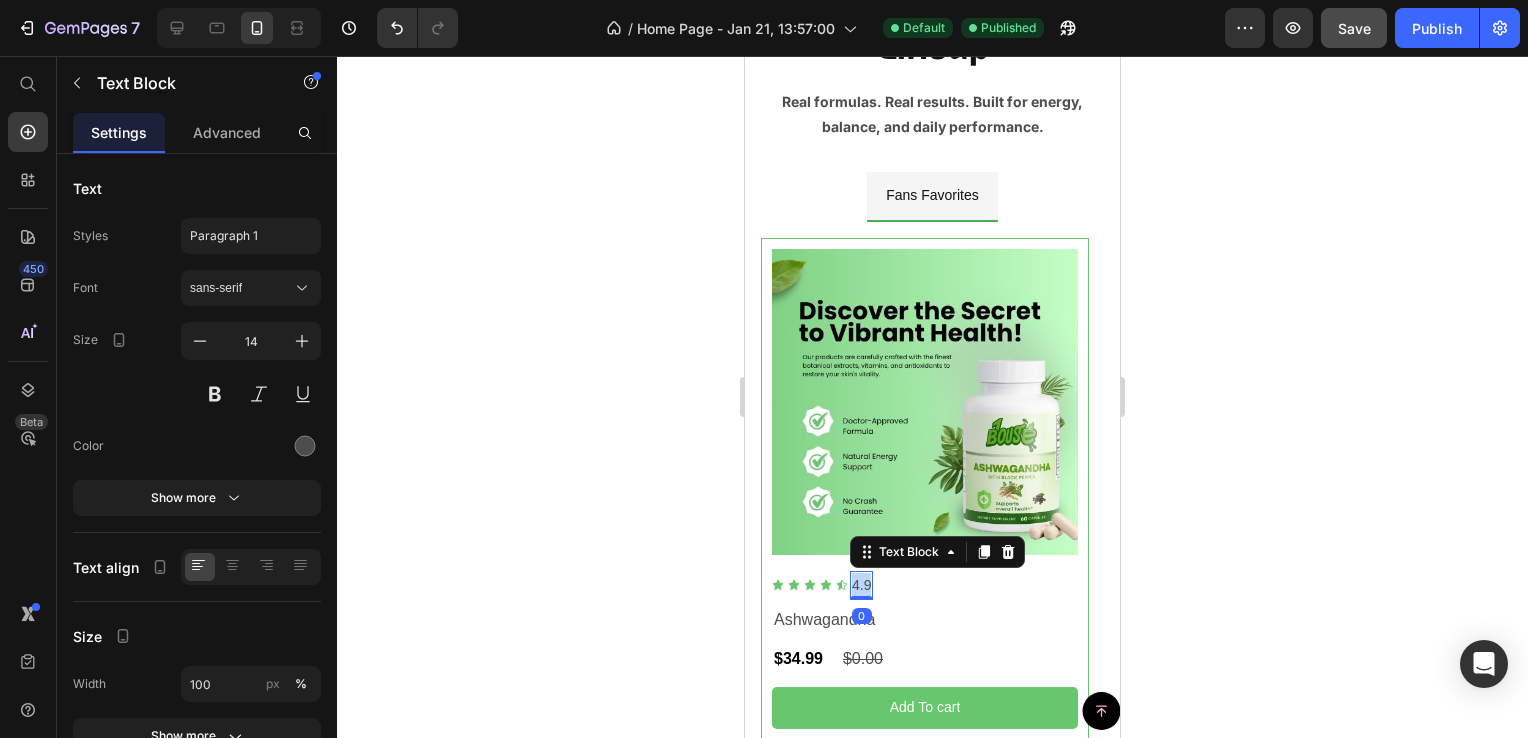 click on "4.9" at bounding box center (861, 585) 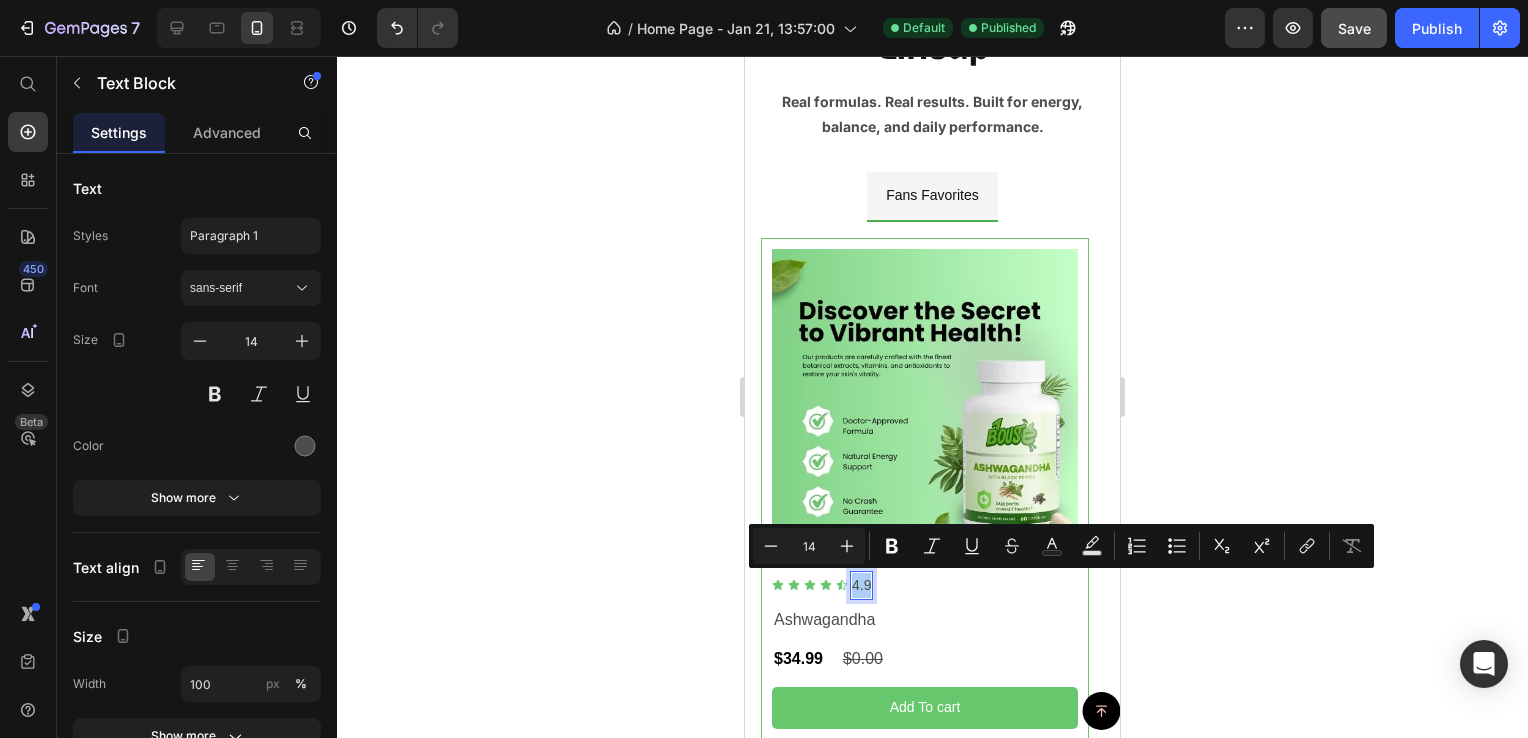 click 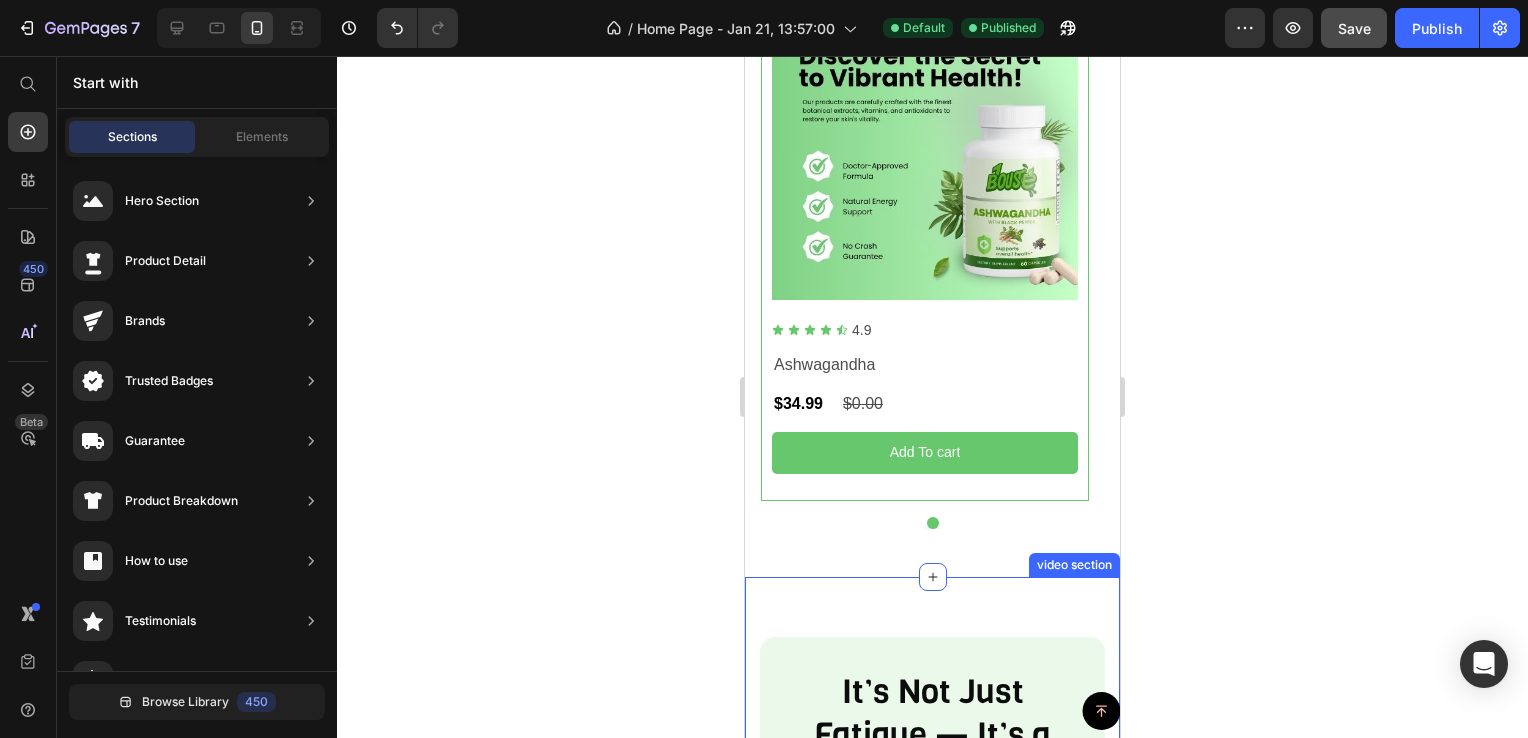 scroll, scrollTop: 1700, scrollLeft: 0, axis: vertical 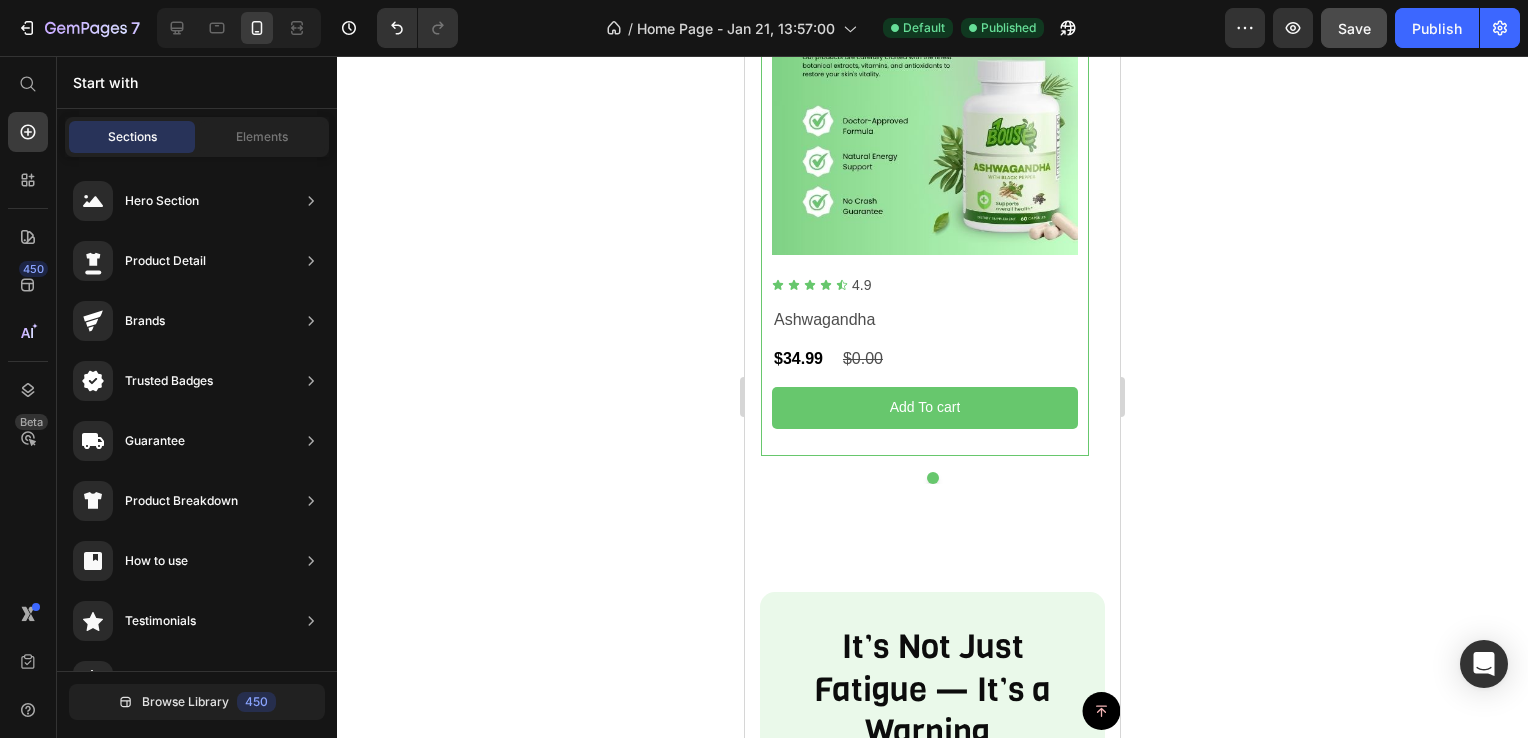 click 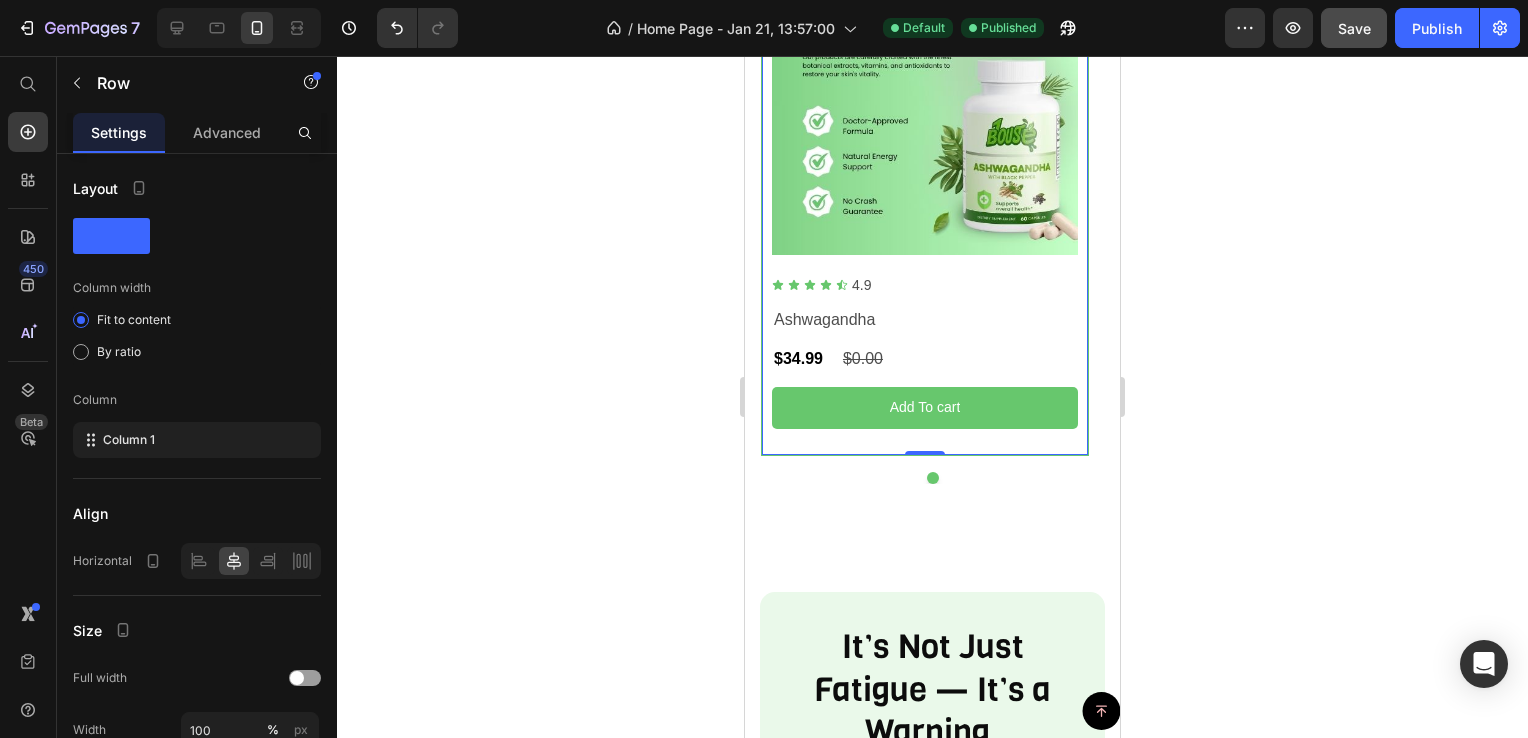 click on "Product Images Icon Icon Icon Icon Icon Icon List 4.9 Text Block Row Ashwagandha Product Title $34.99 Product Price $0.00 Product Price Row Add To cart Product Cart Button" at bounding box center [925, 197] 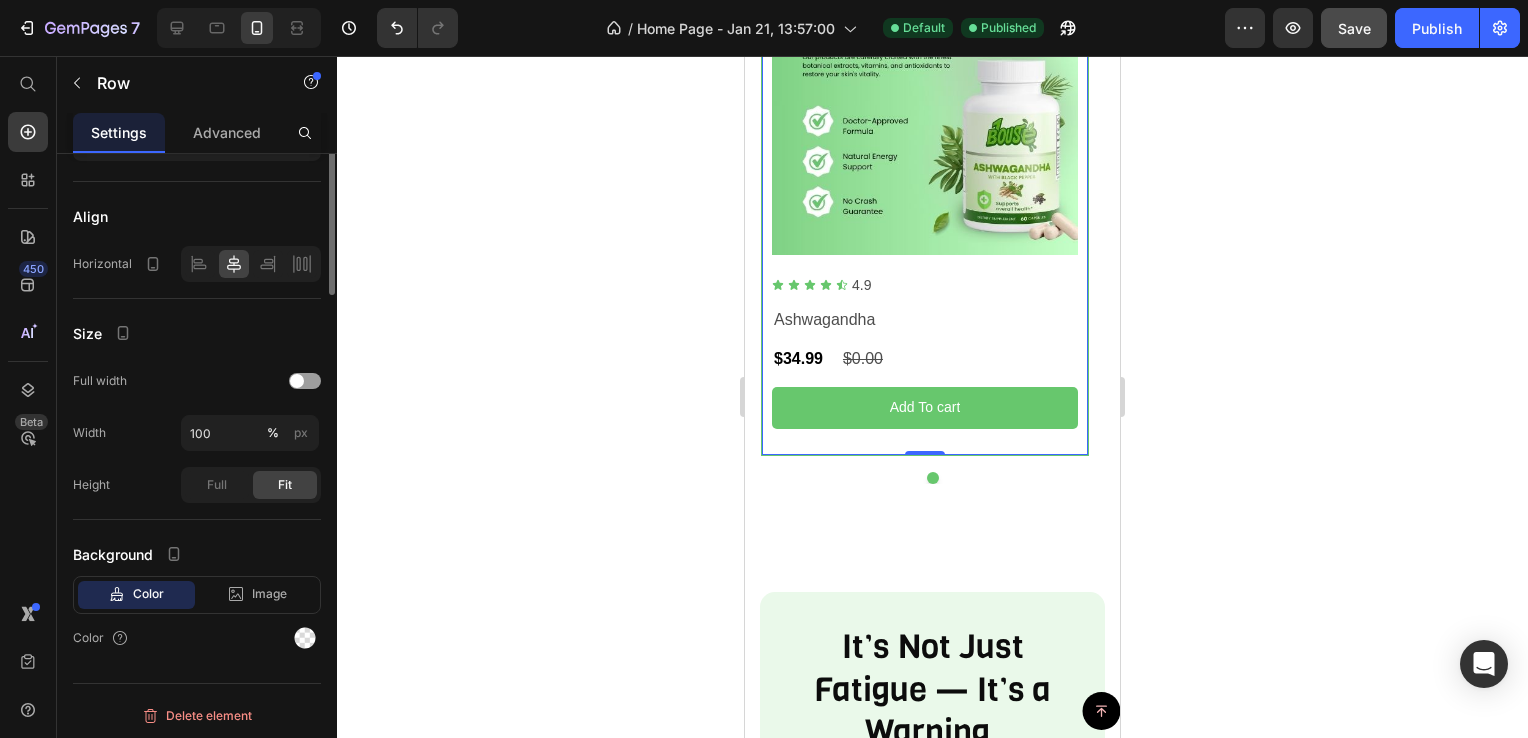 scroll, scrollTop: 0, scrollLeft: 0, axis: both 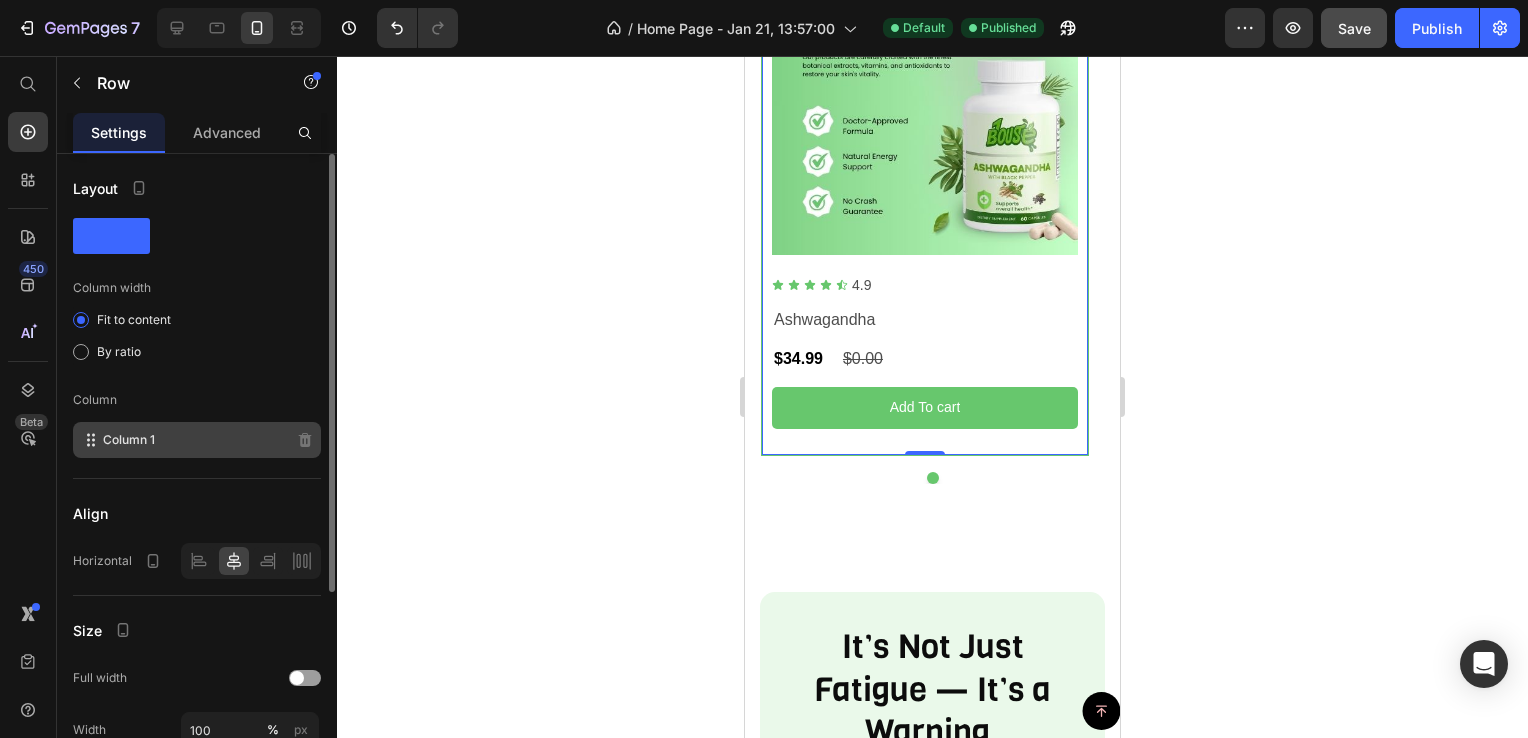click on "Column 1" 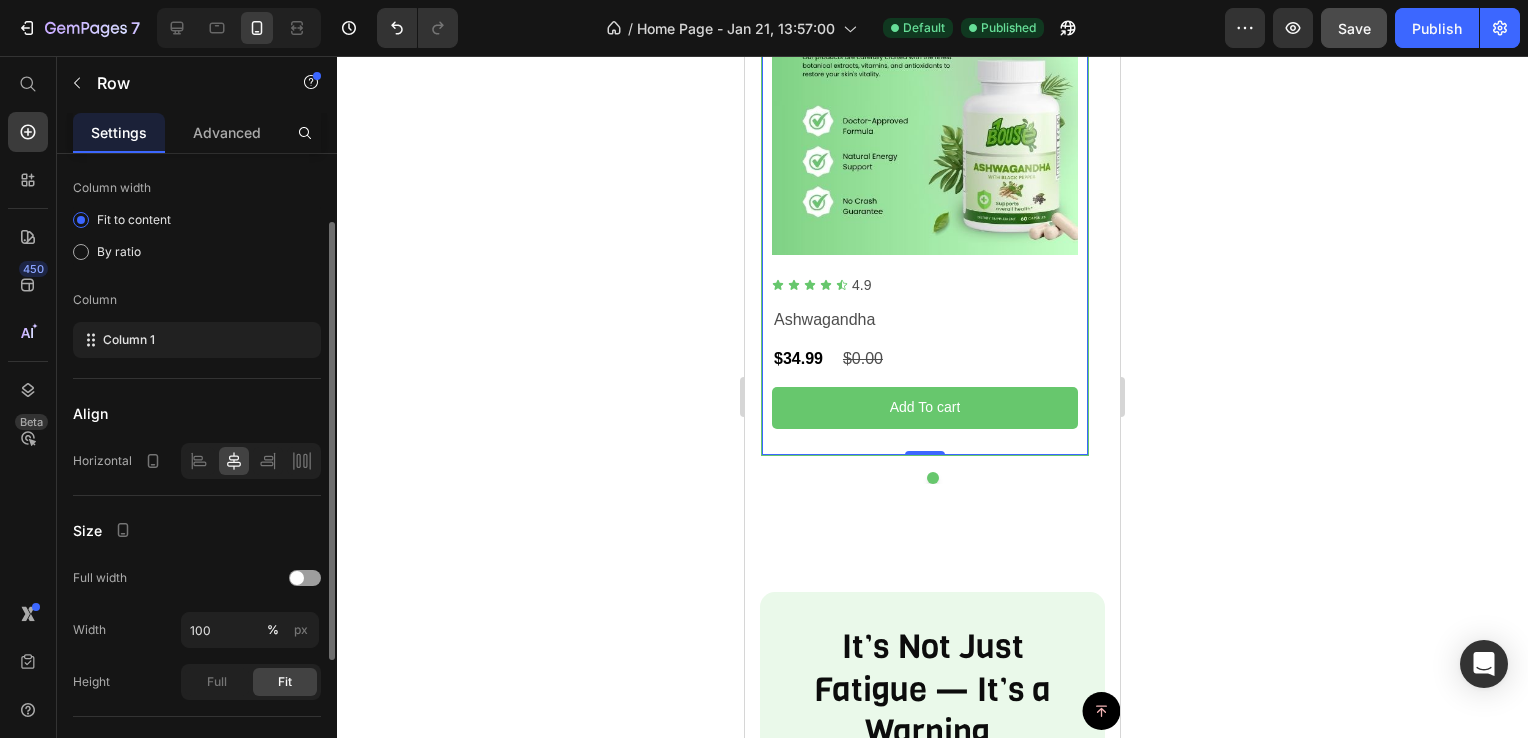 scroll, scrollTop: 200, scrollLeft: 0, axis: vertical 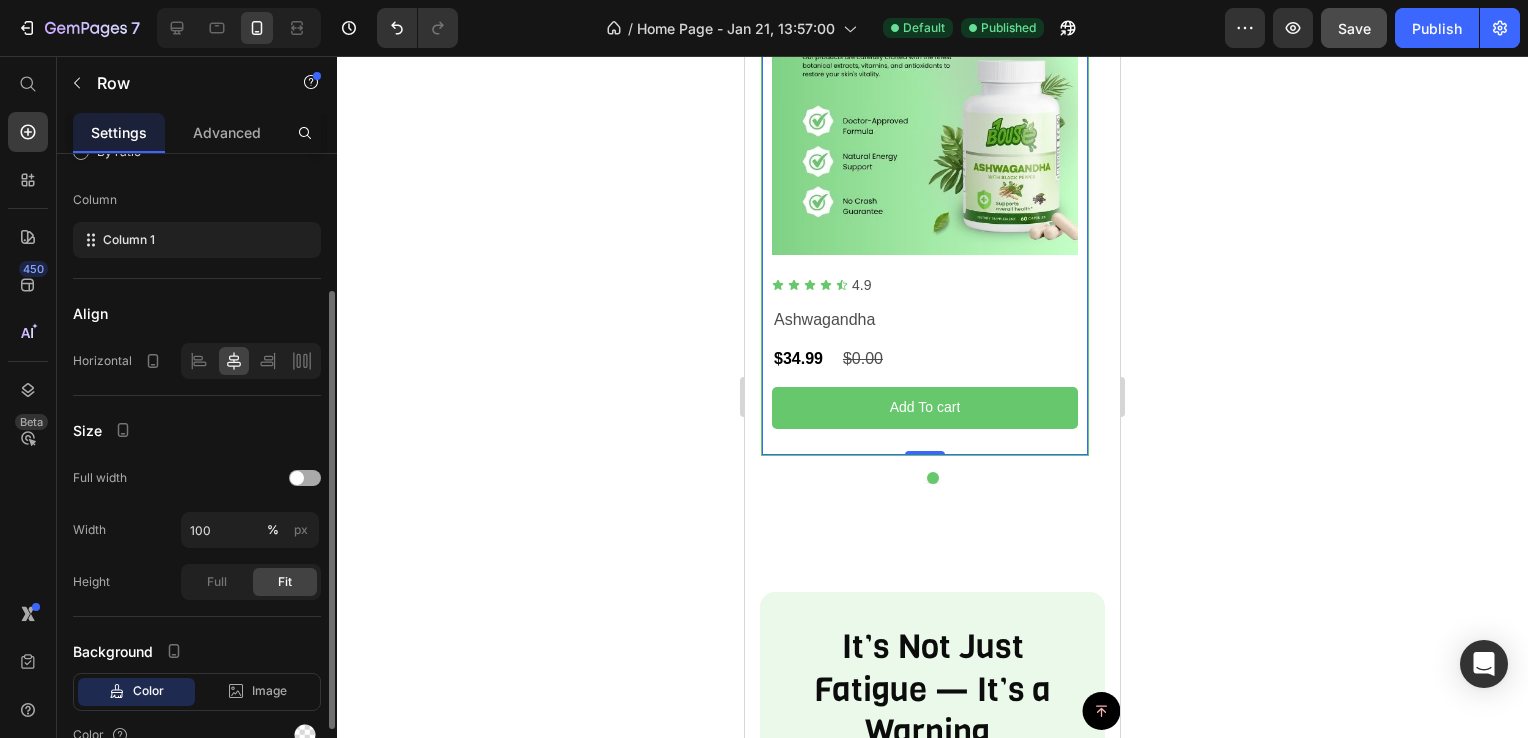 click at bounding box center [305, 478] 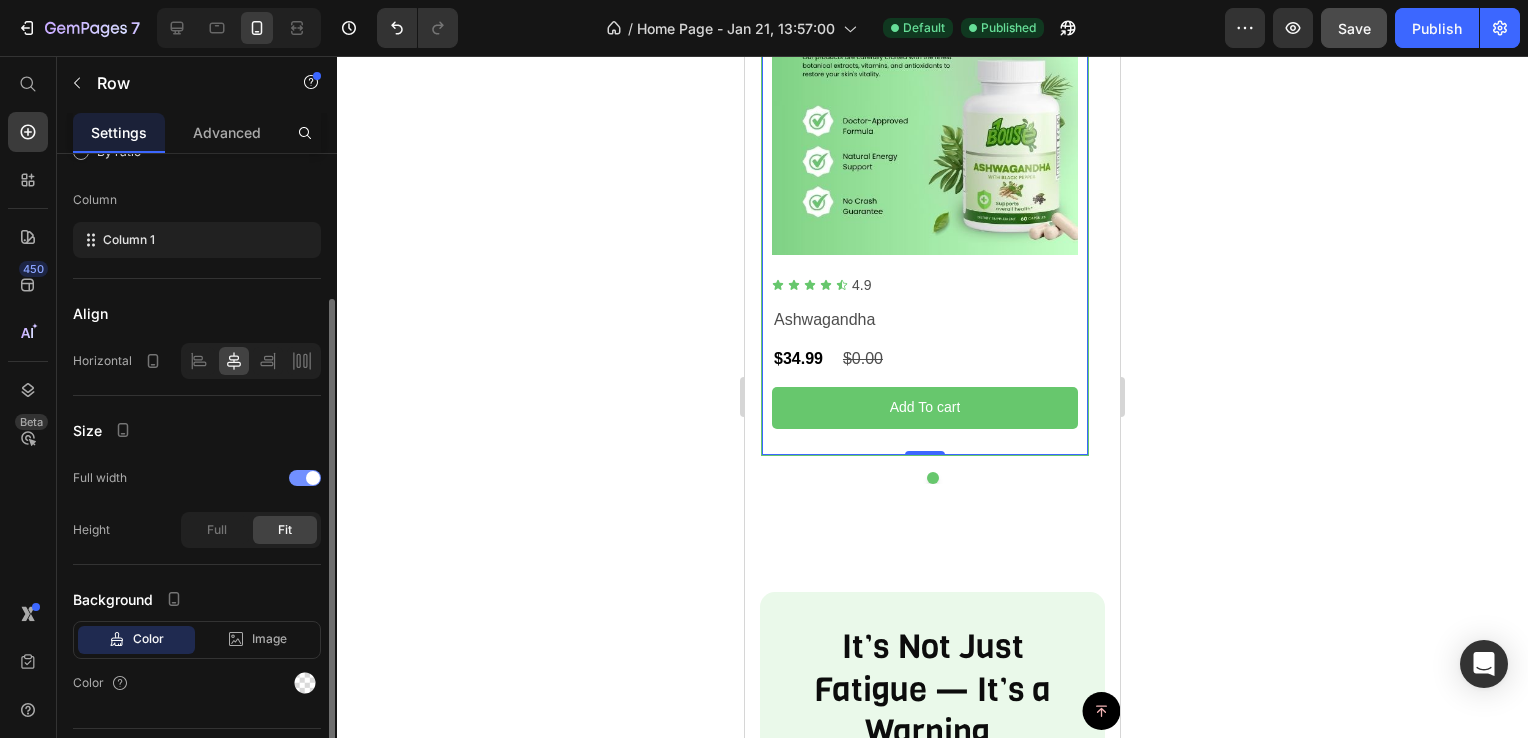 click at bounding box center (313, 478) 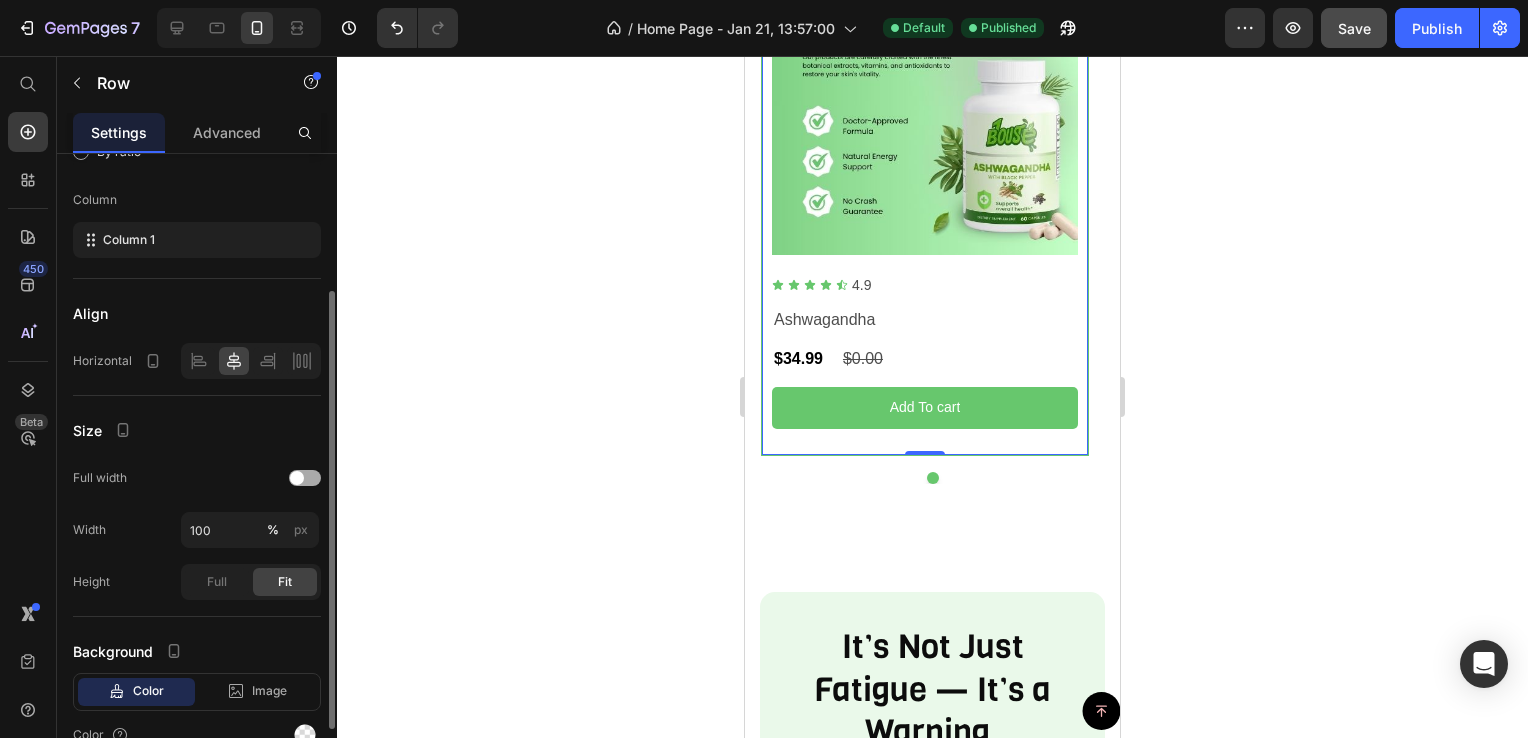 click at bounding box center (305, 478) 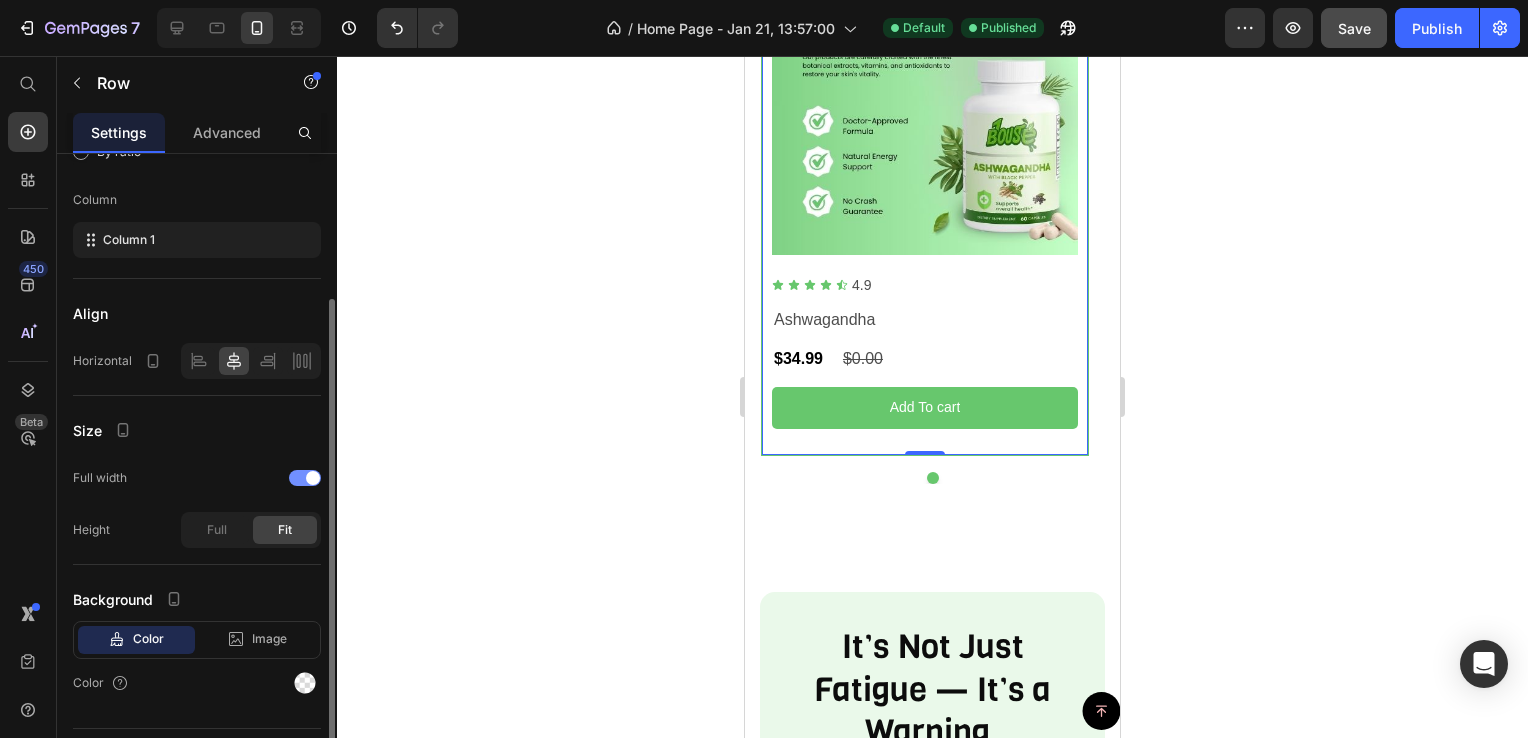 click at bounding box center (313, 478) 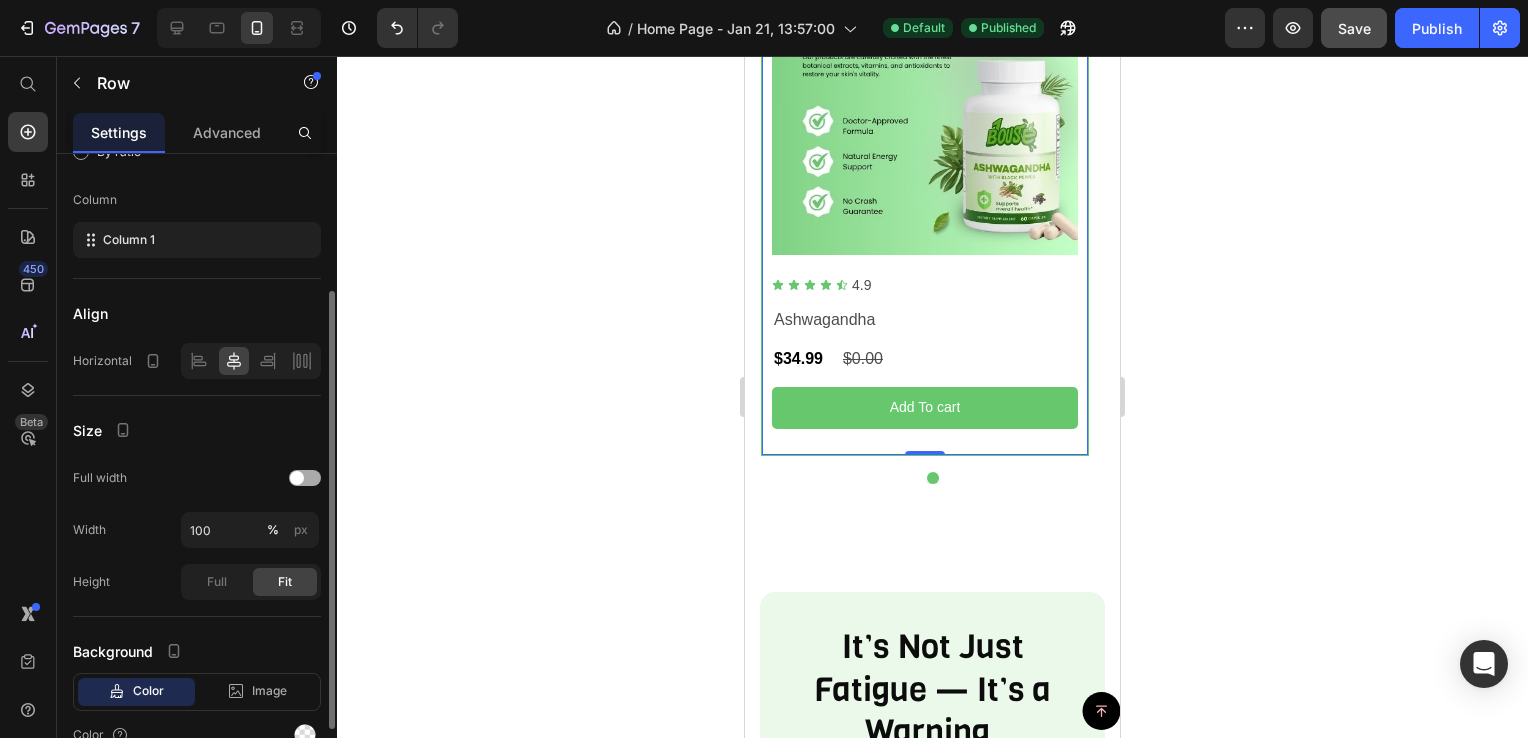 click at bounding box center [305, 478] 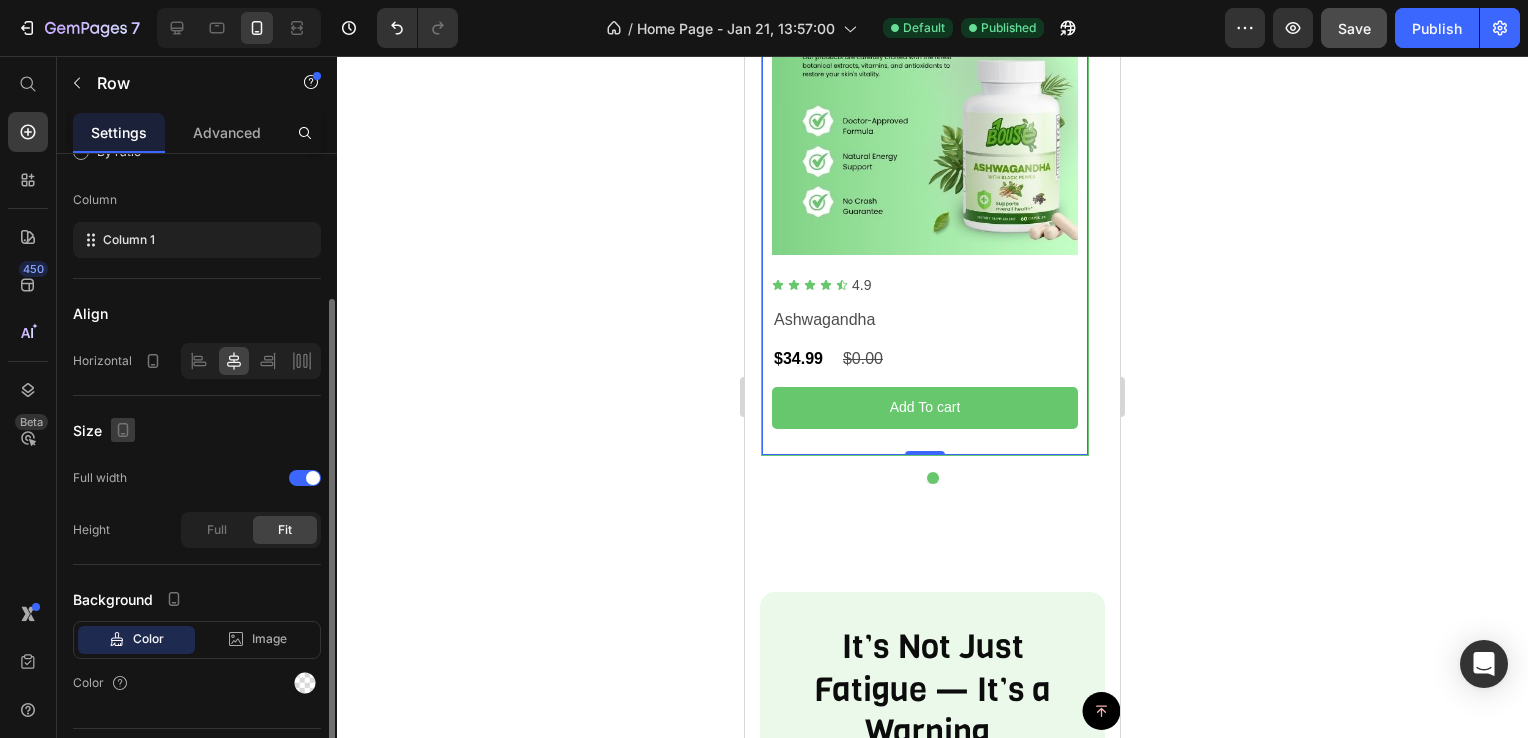 click 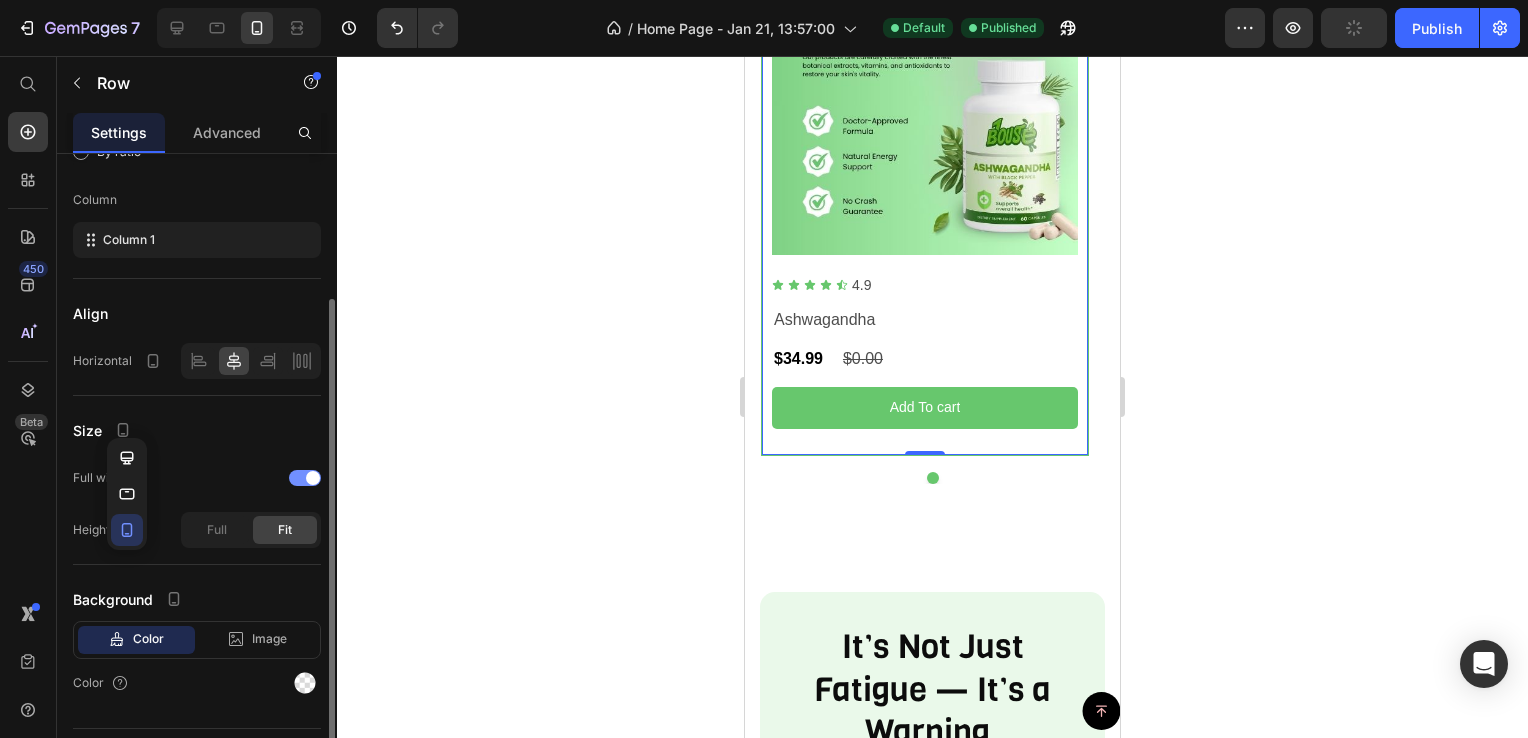 click on "Full width" 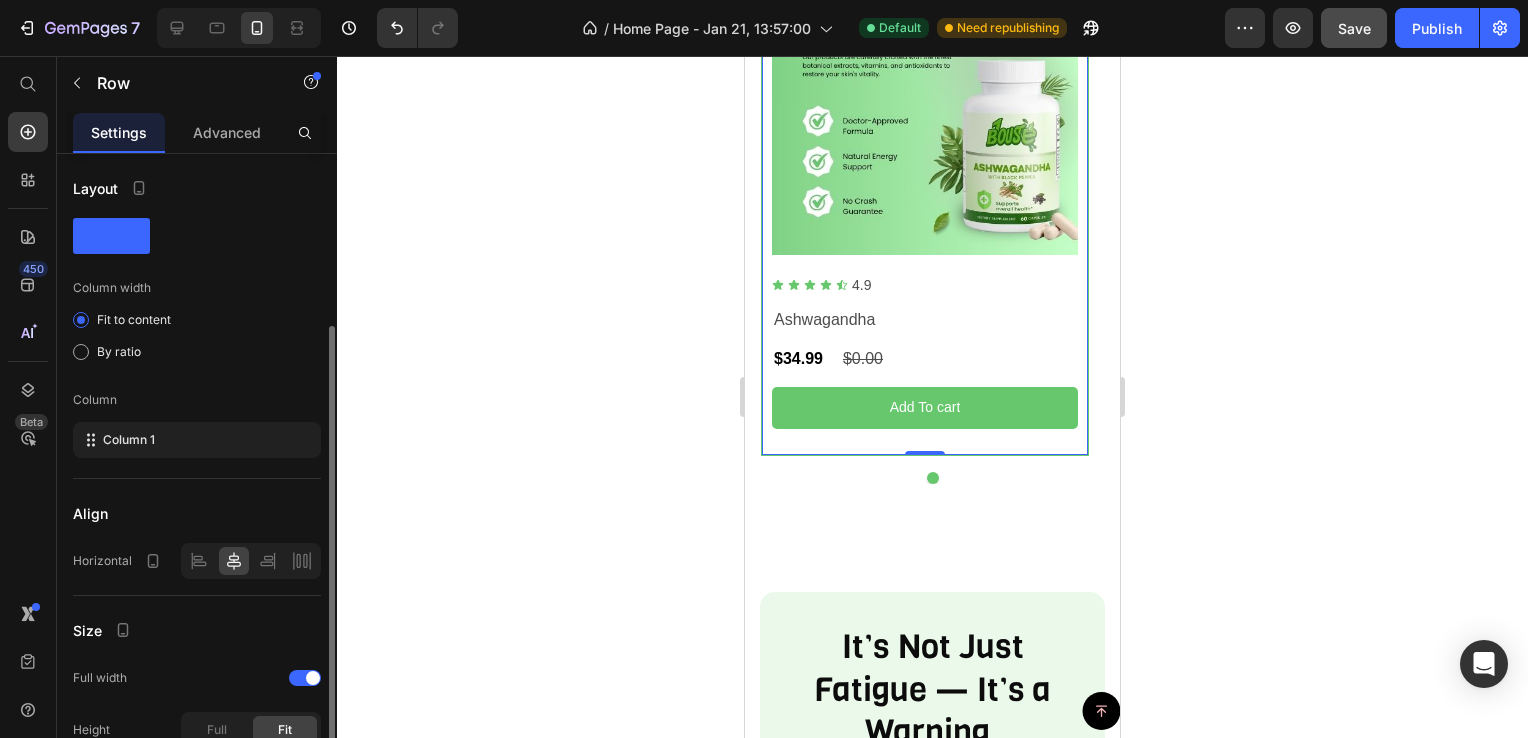 scroll, scrollTop: 200, scrollLeft: 0, axis: vertical 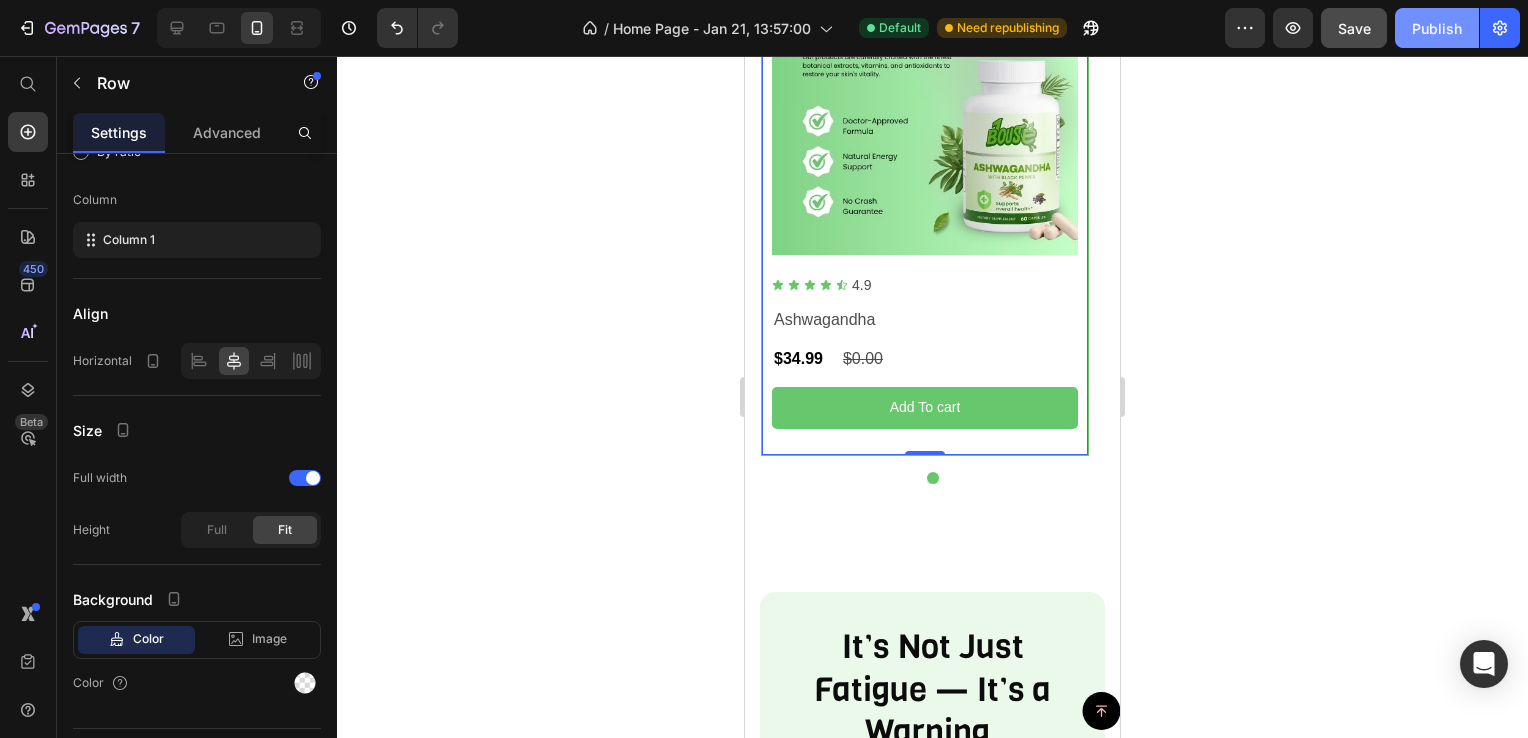 click on "Publish" at bounding box center [1437, 28] 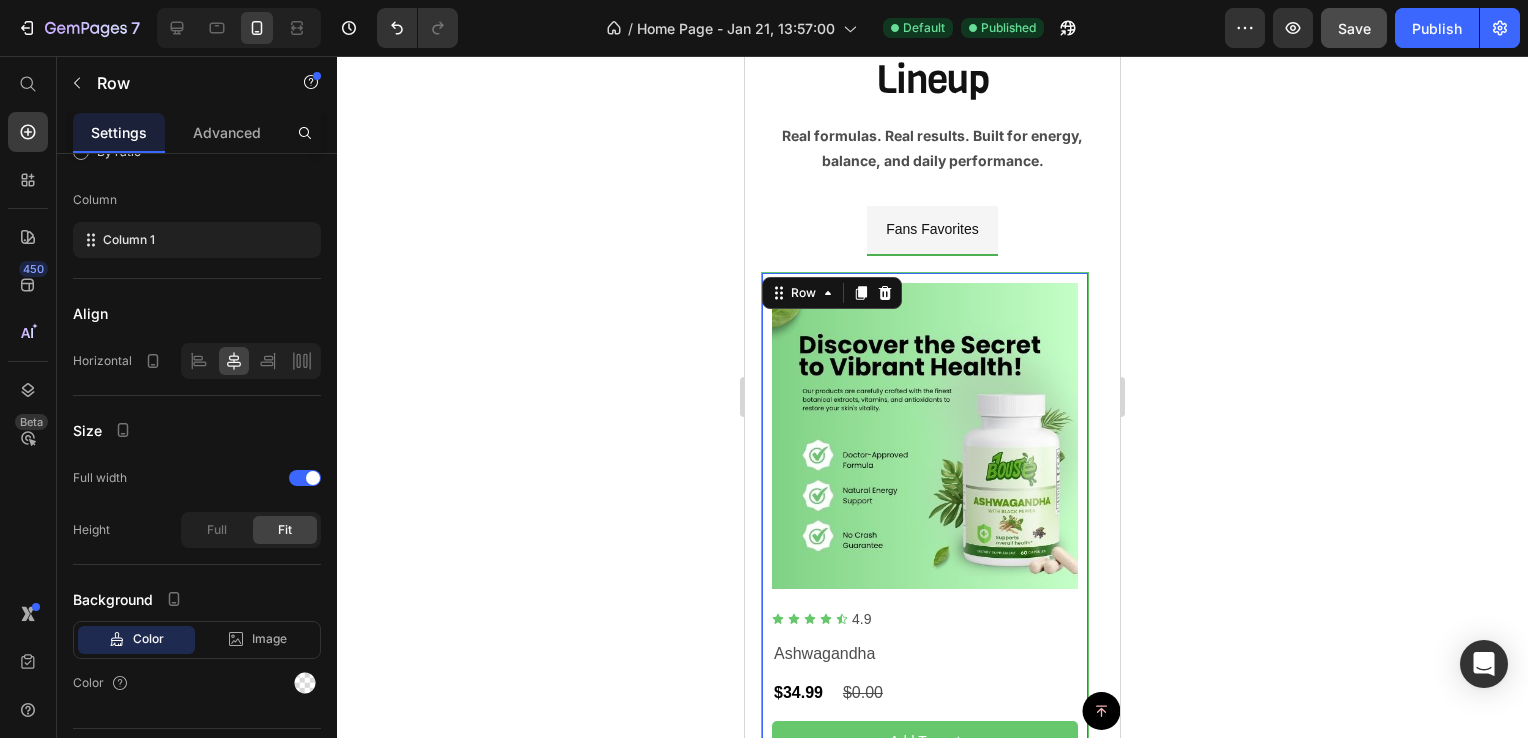 scroll, scrollTop: 1300, scrollLeft: 0, axis: vertical 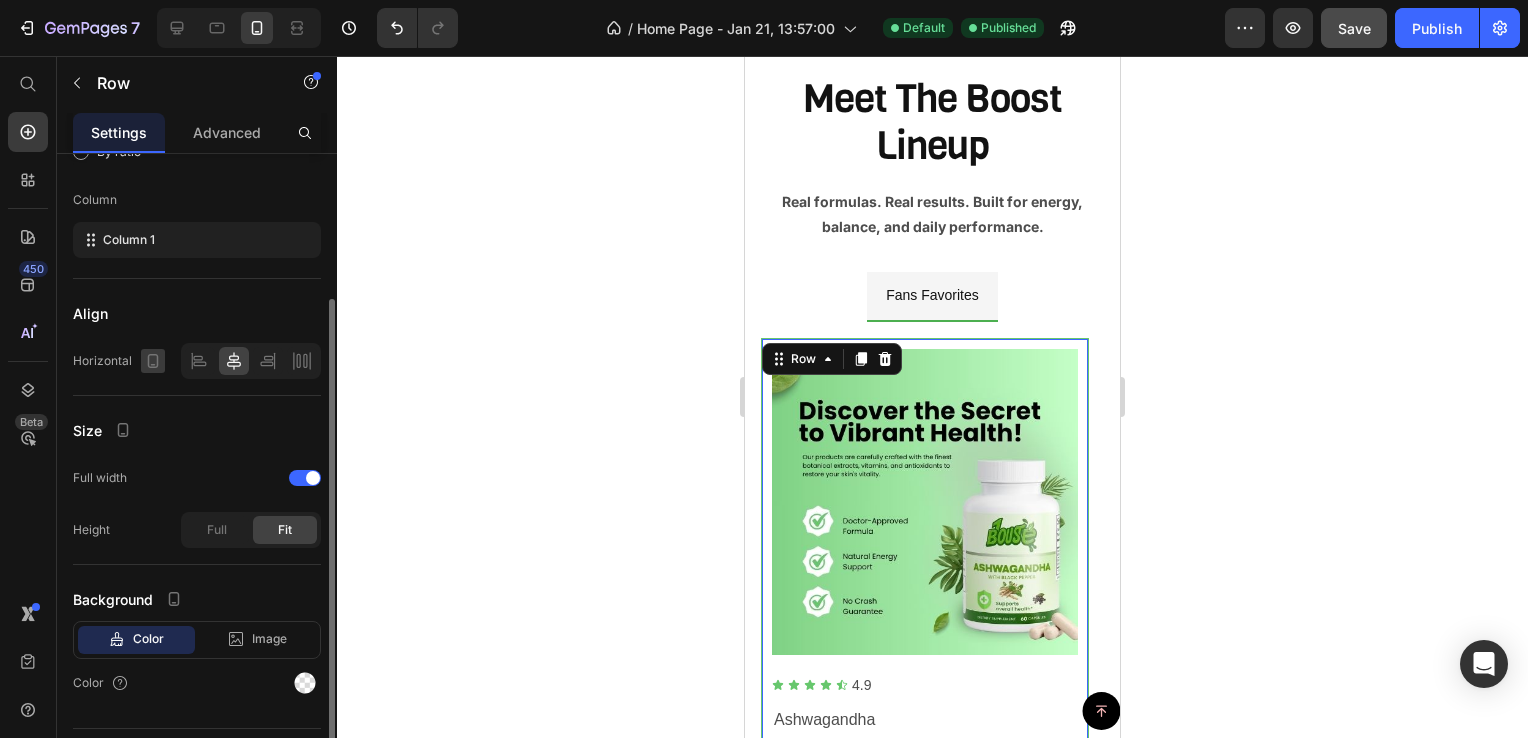 click 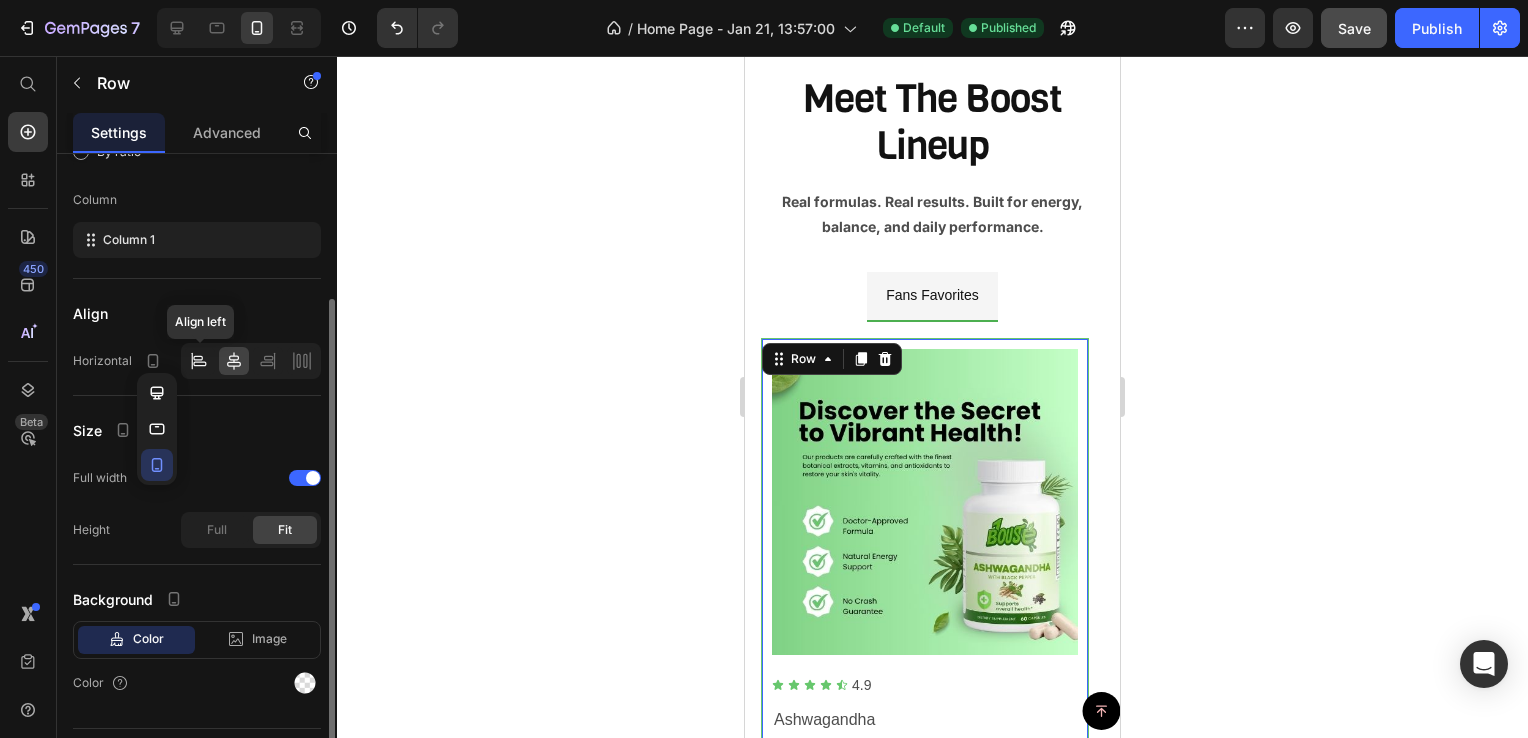 click 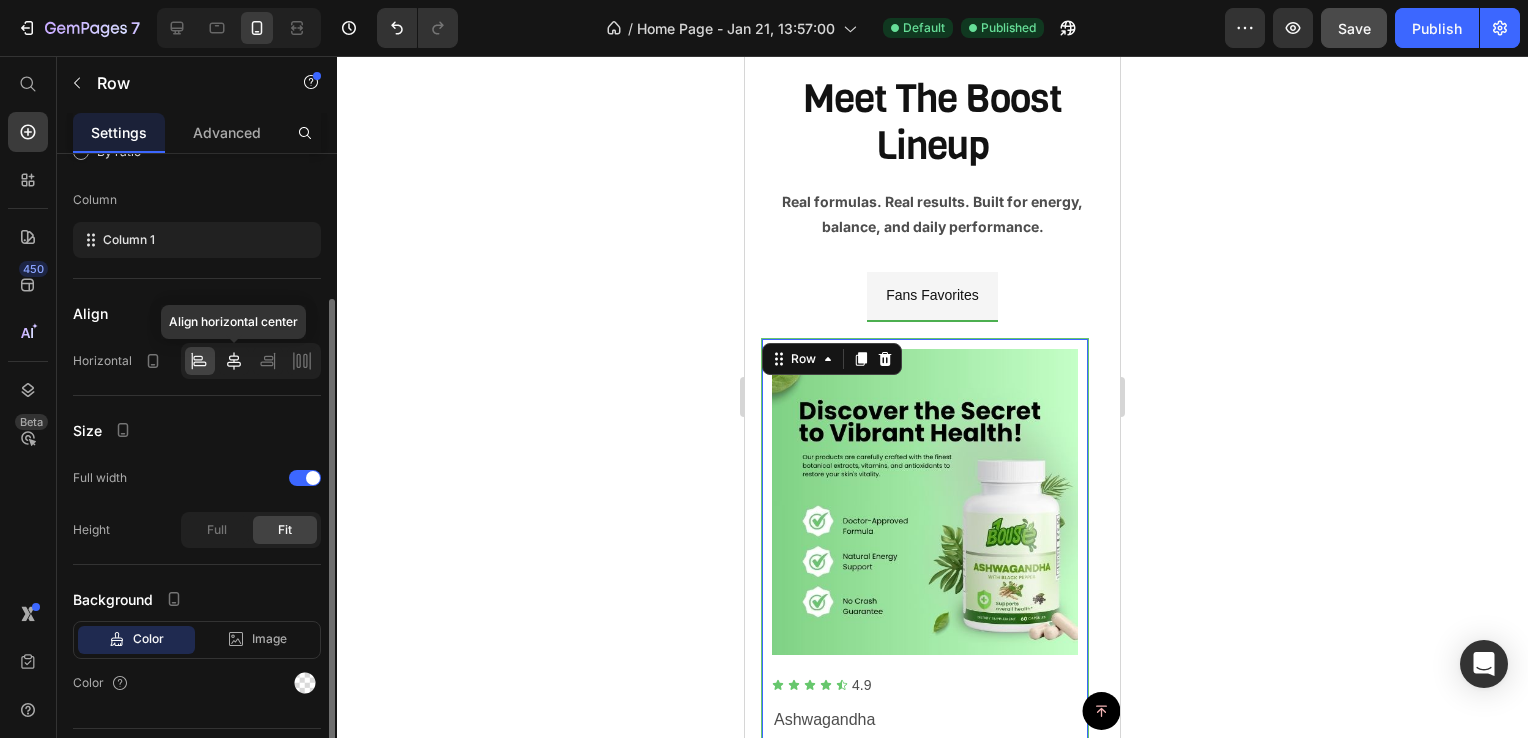 click 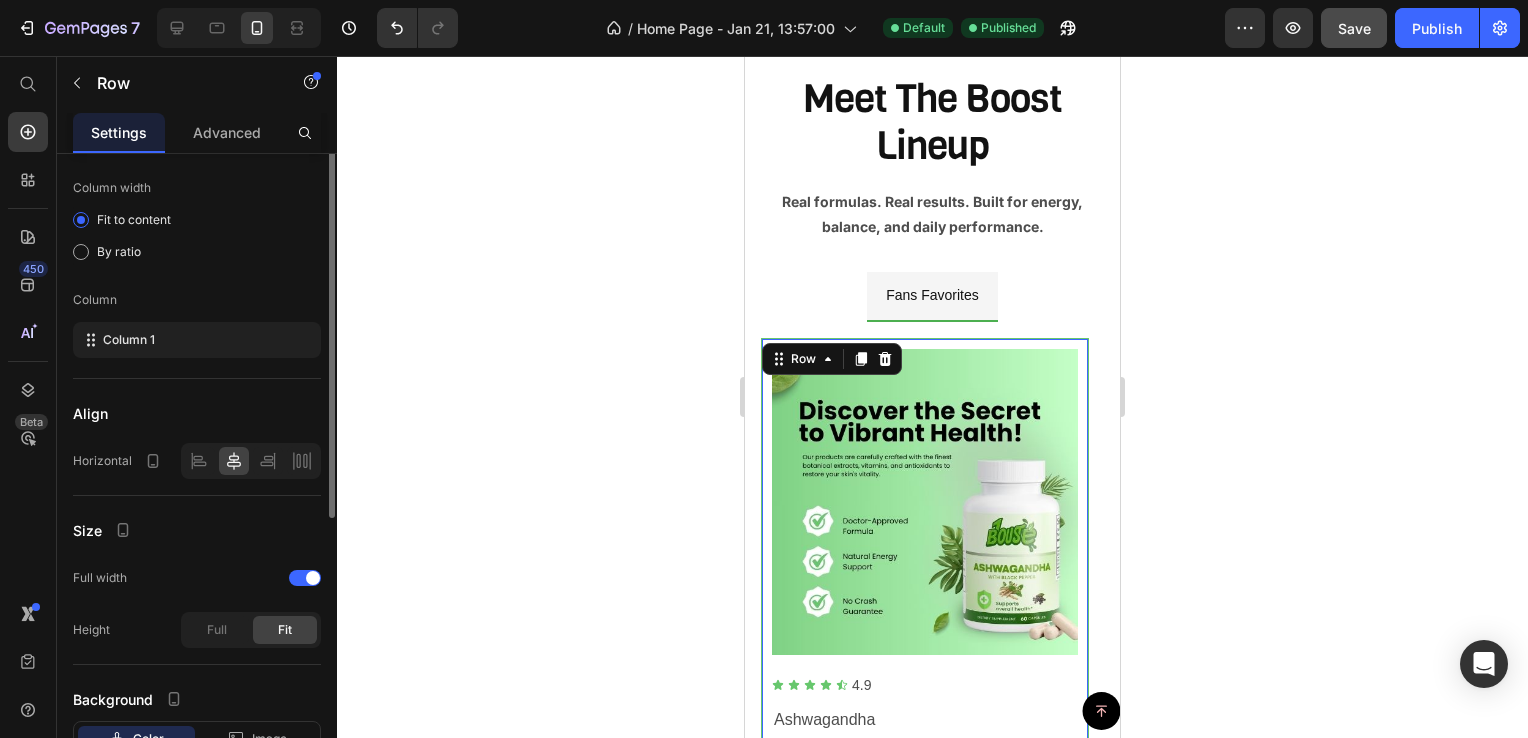 scroll, scrollTop: 0, scrollLeft: 0, axis: both 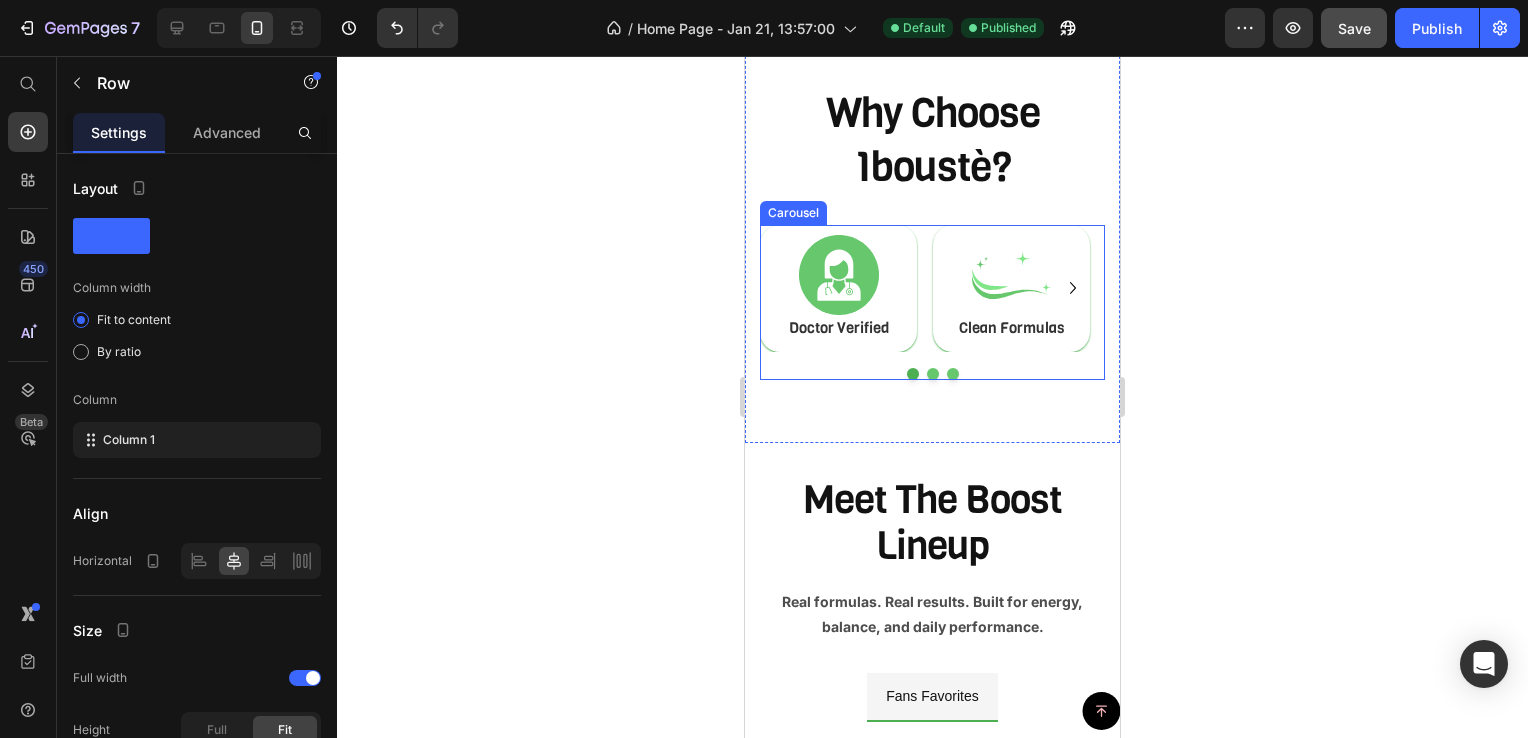 click at bounding box center [933, 374] 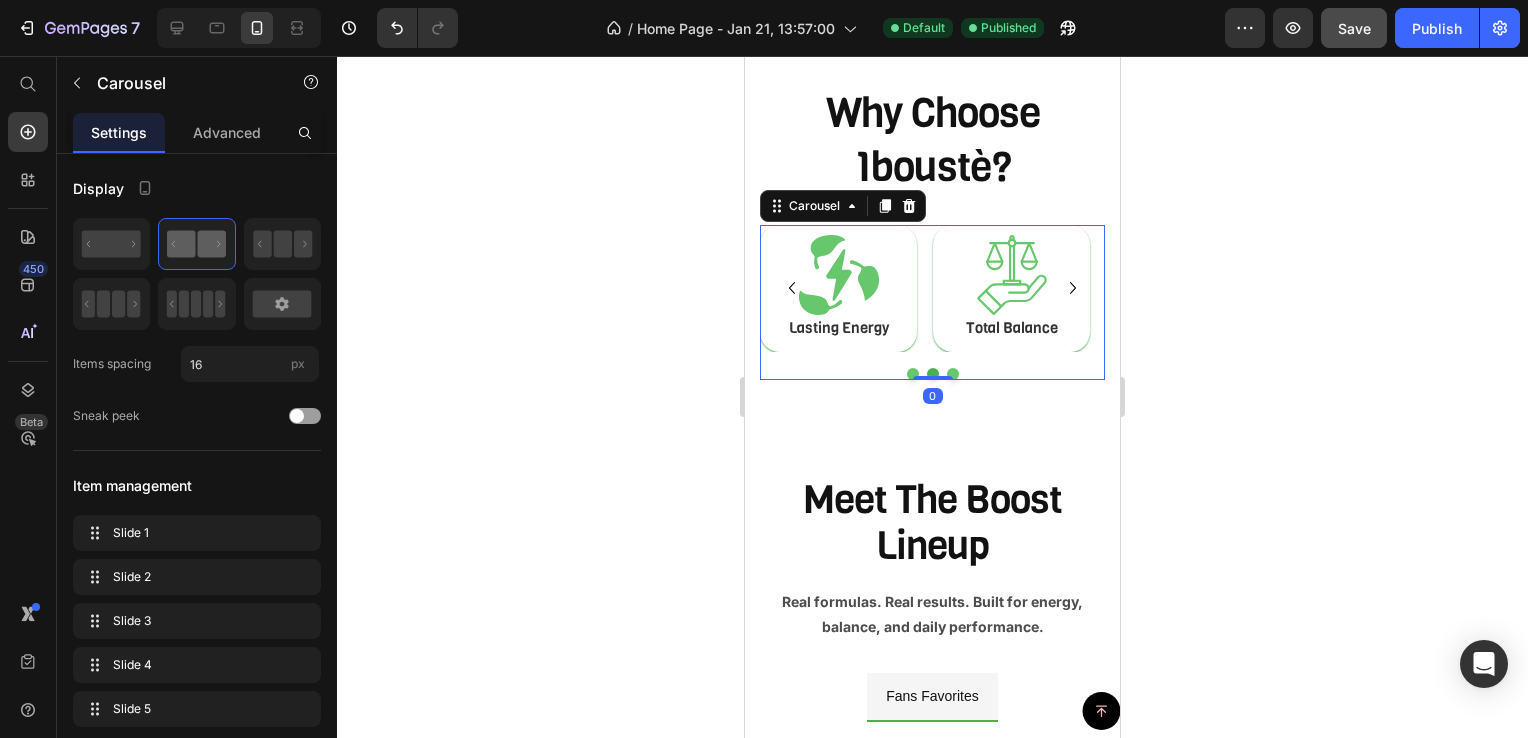 click at bounding box center [953, 374] 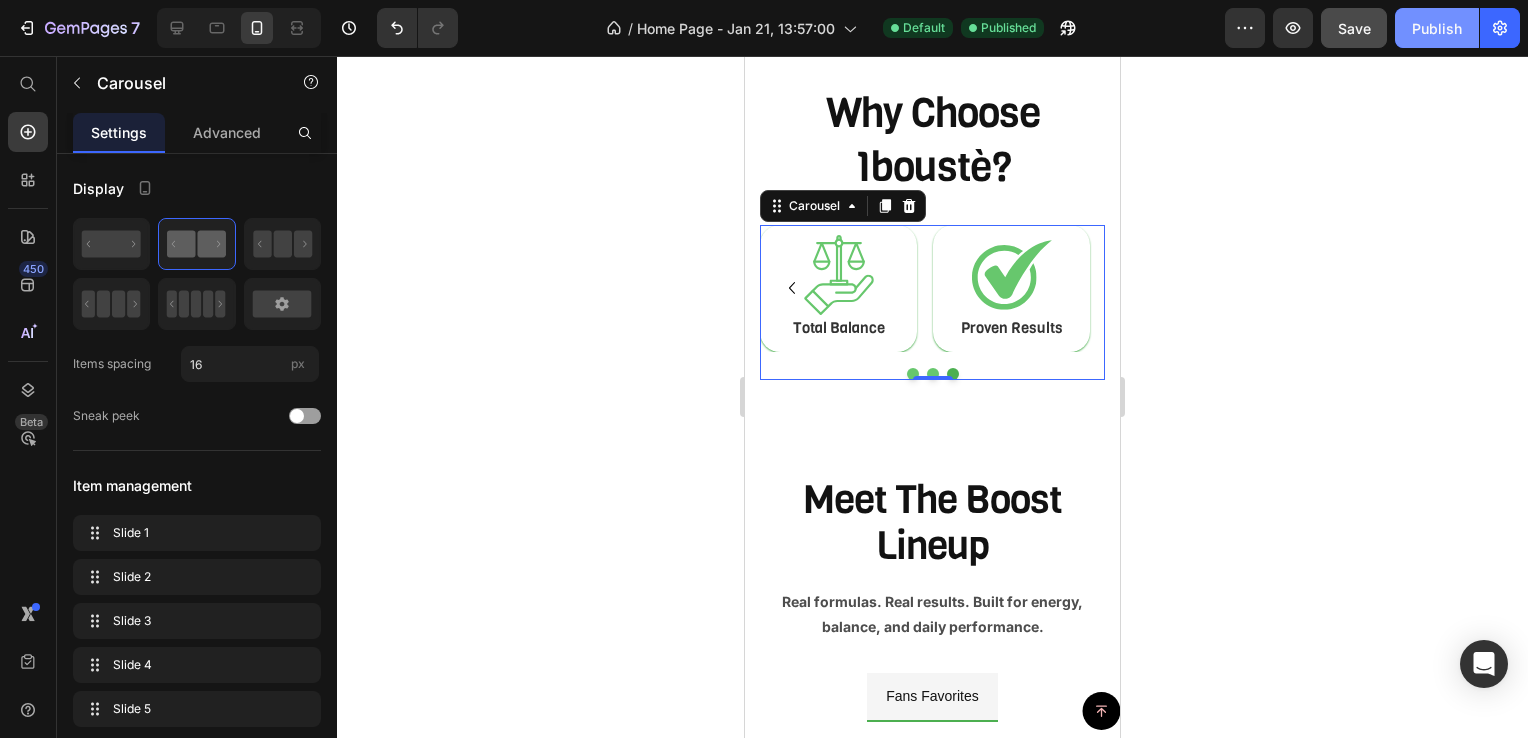 click on "Publish" at bounding box center (1437, 28) 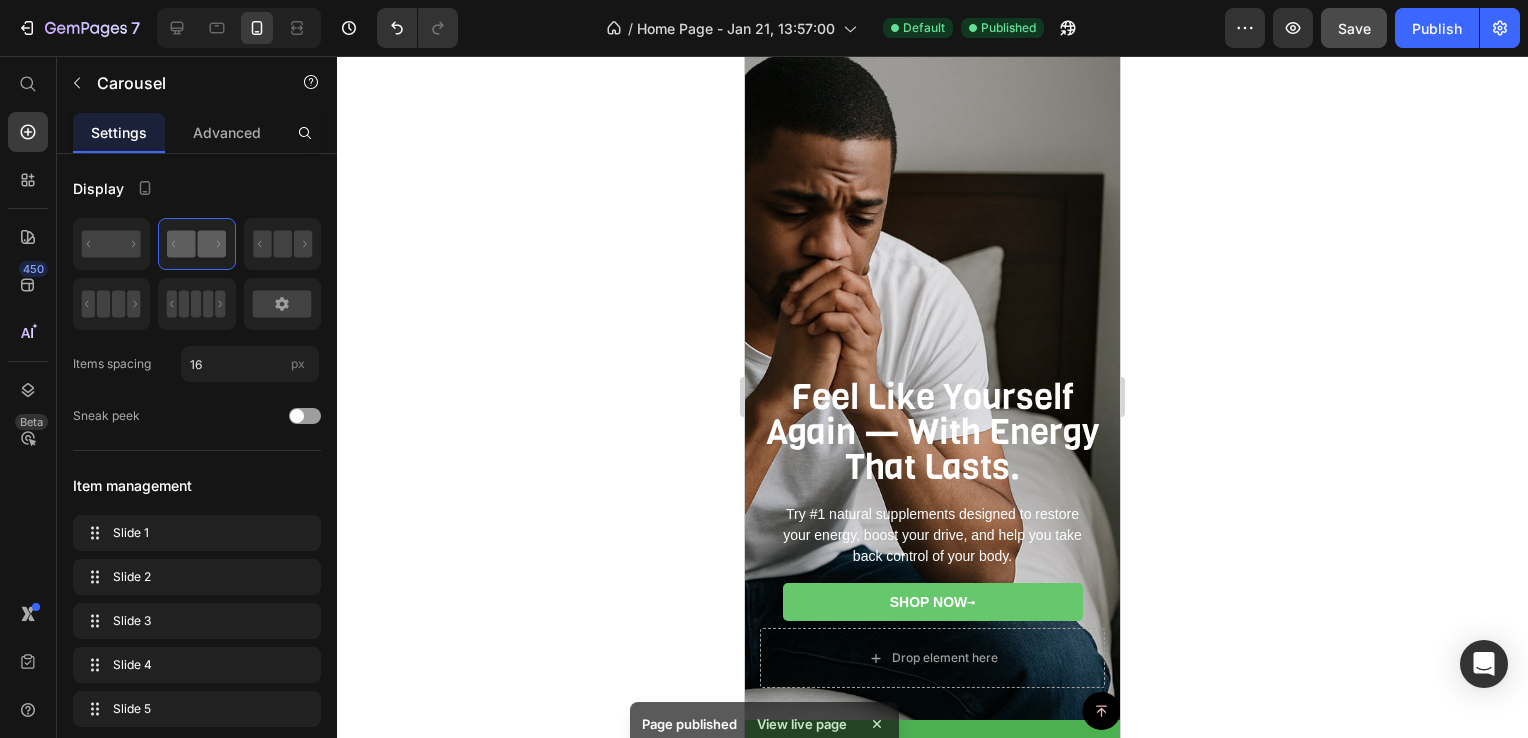 scroll, scrollTop: 400, scrollLeft: 0, axis: vertical 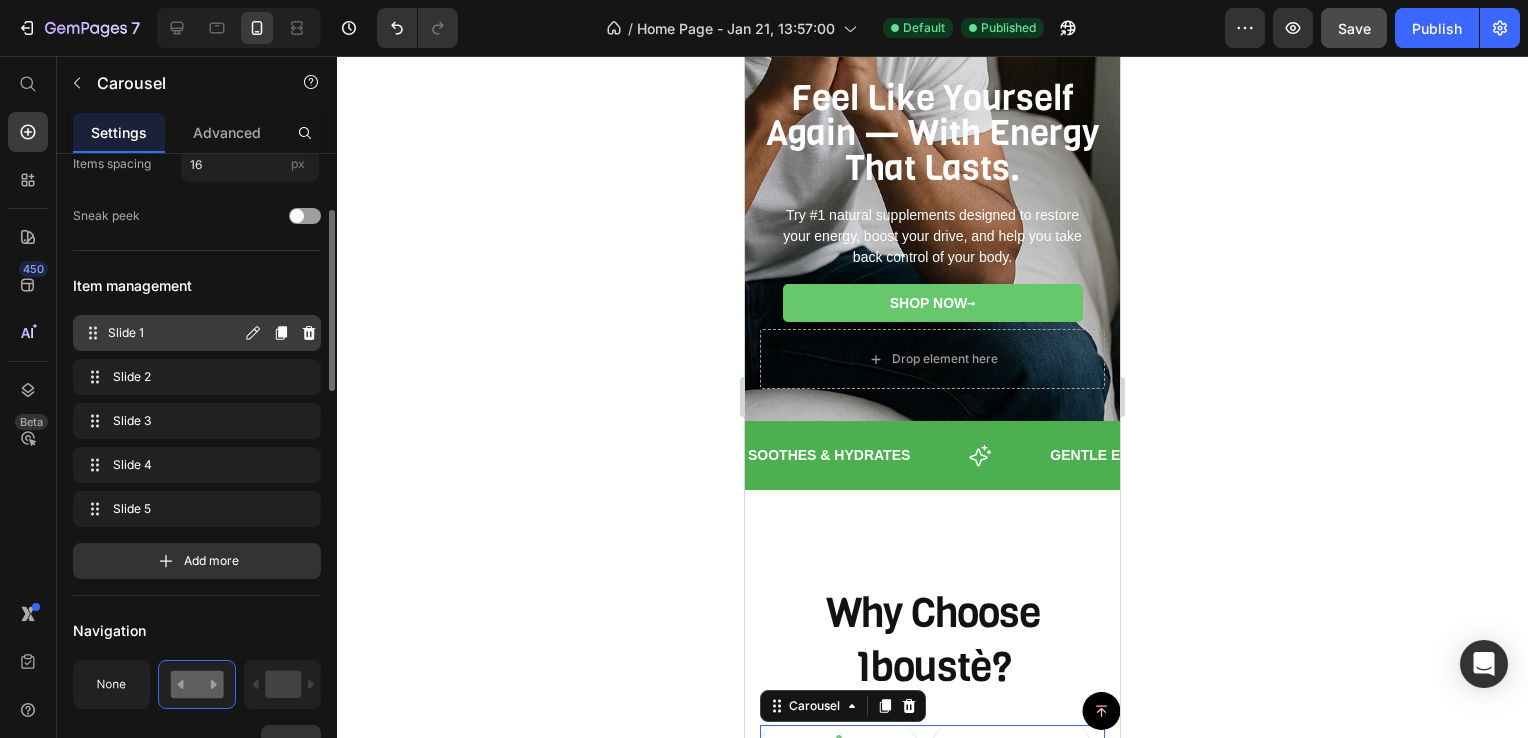 click on "Slide 1" at bounding box center [174, 333] 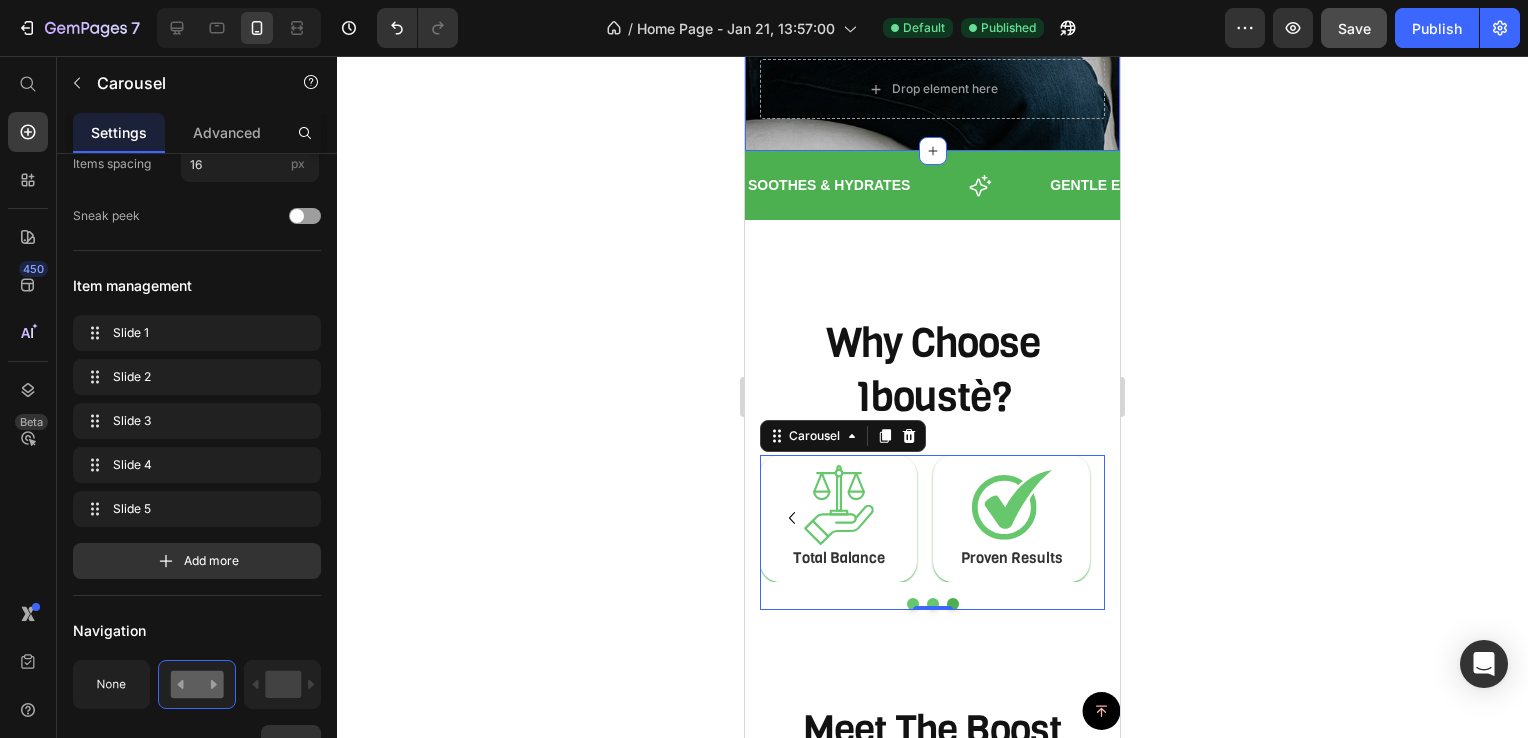 scroll, scrollTop: 700, scrollLeft: 0, axis: vertical 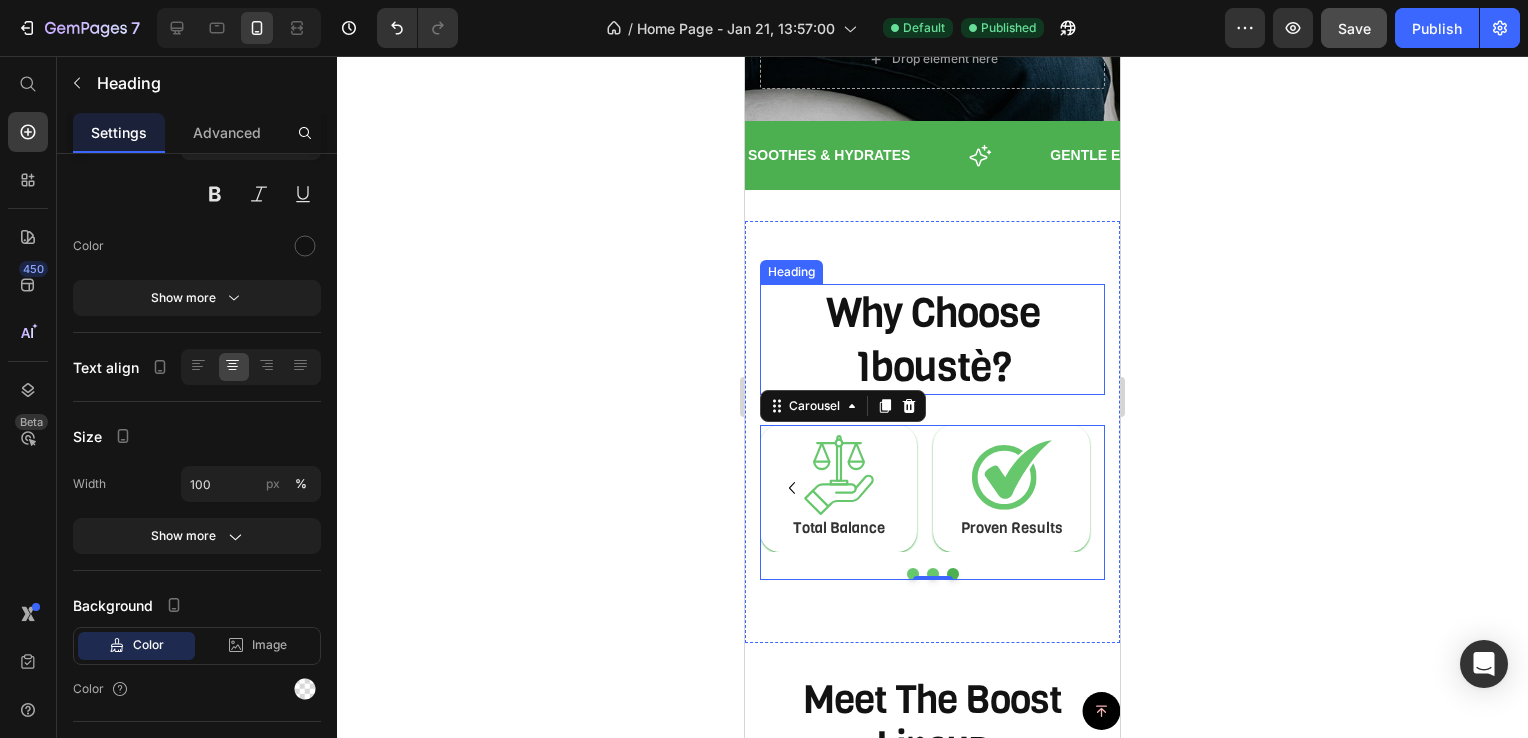 click on "Why Choose 1boustè?" at bounding box center [932, 339] 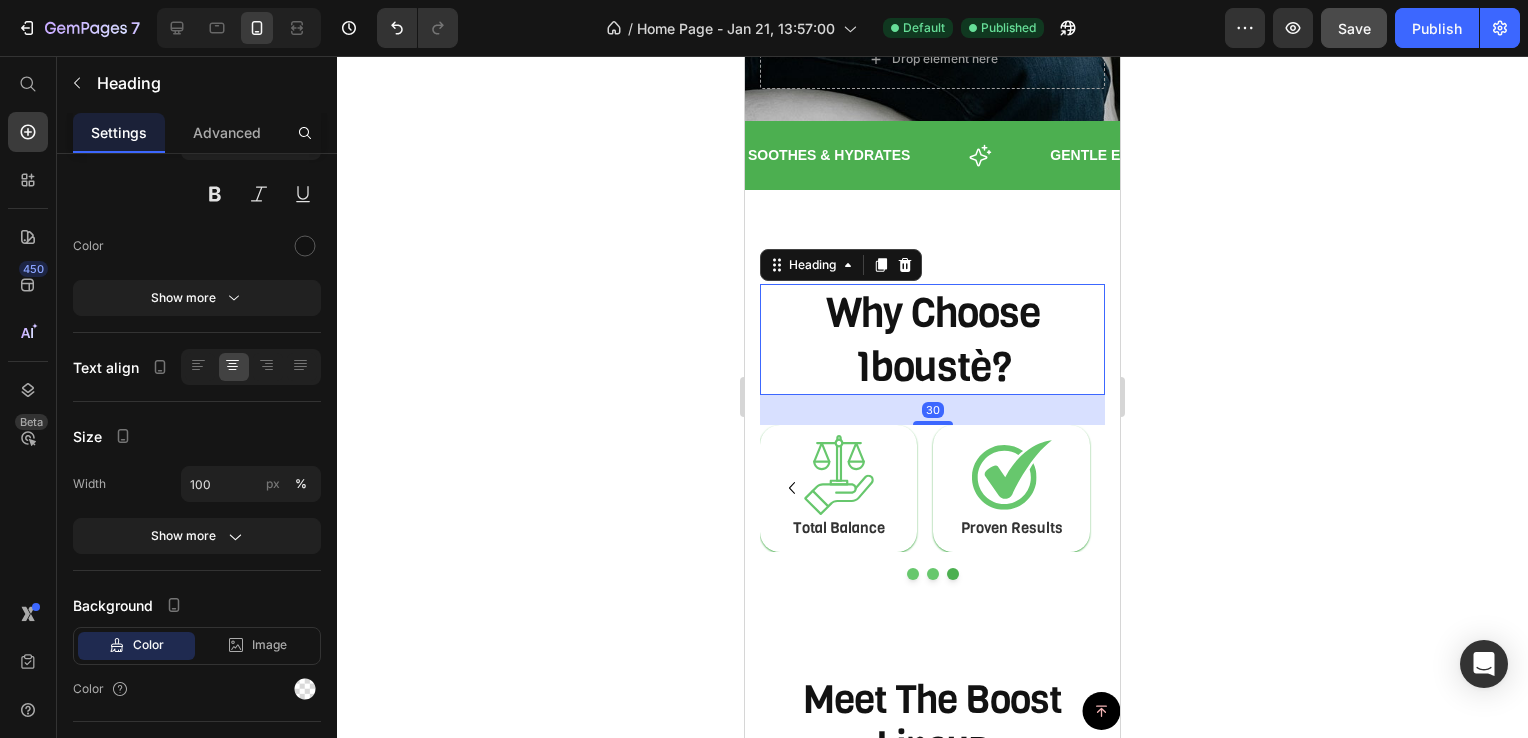 scroll, scrollTop: 0, scrollLeft: 0, axis: both 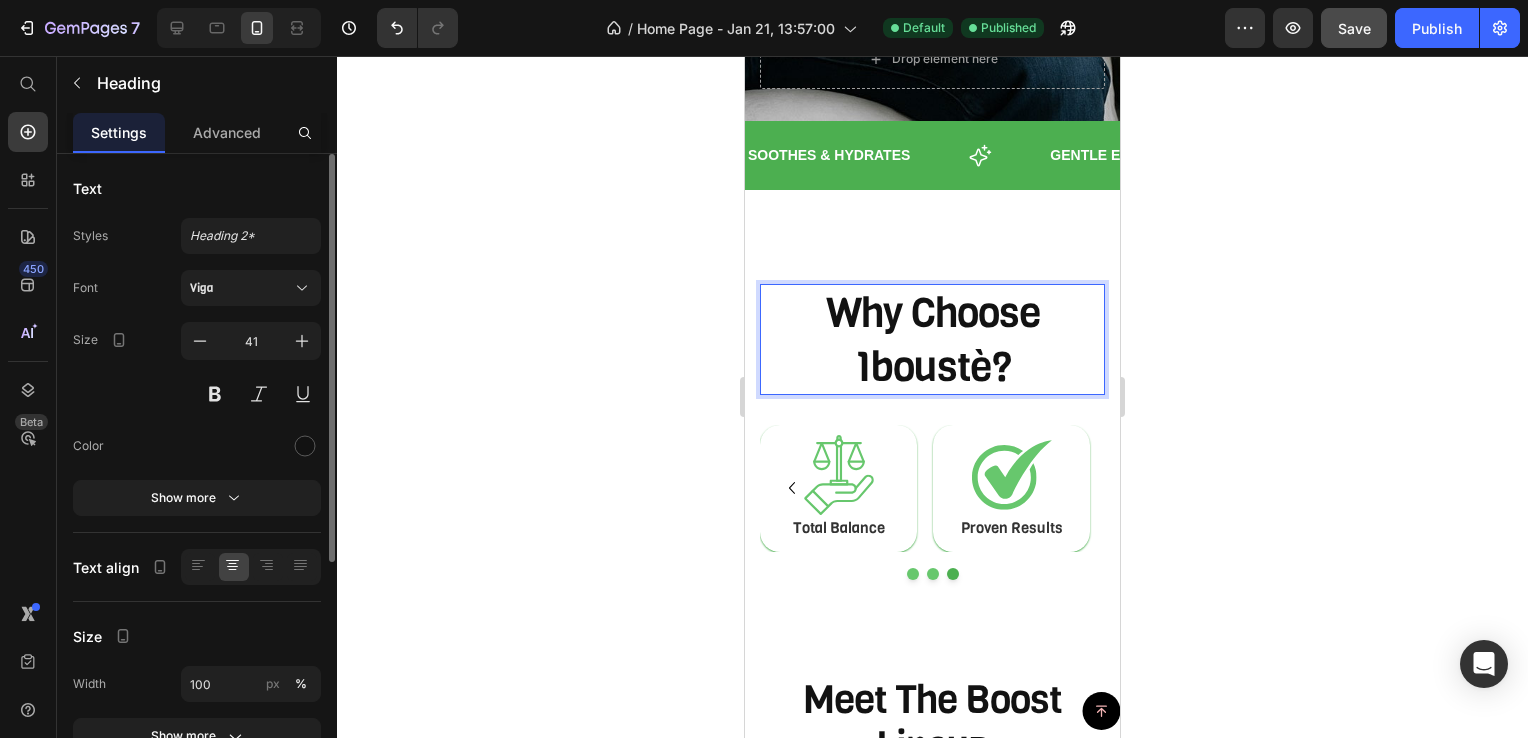 click on "Why Choose 1boustè?" at bounding box center (932, 339) 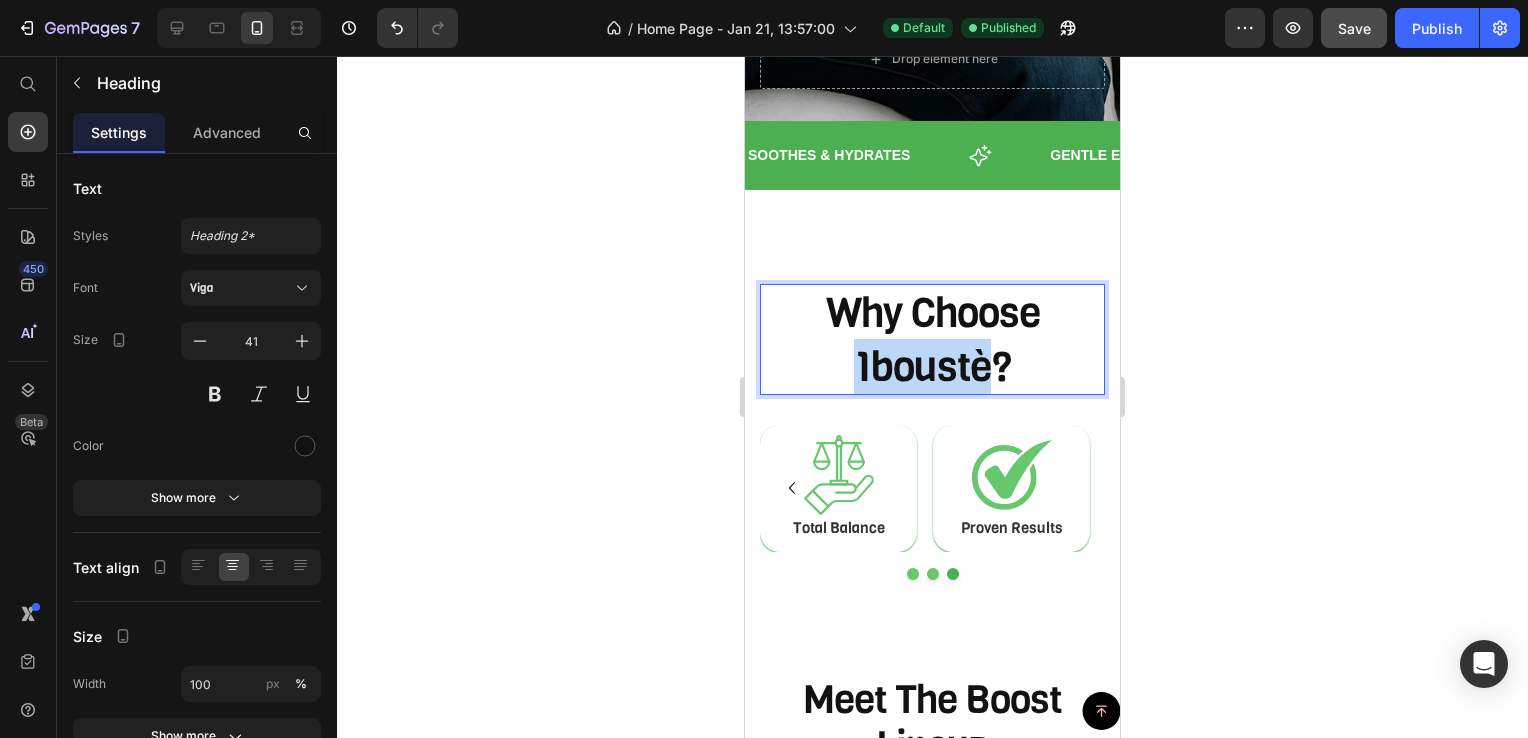 click on "Why Choose 1boustè?" at bounding box center [932, 339] 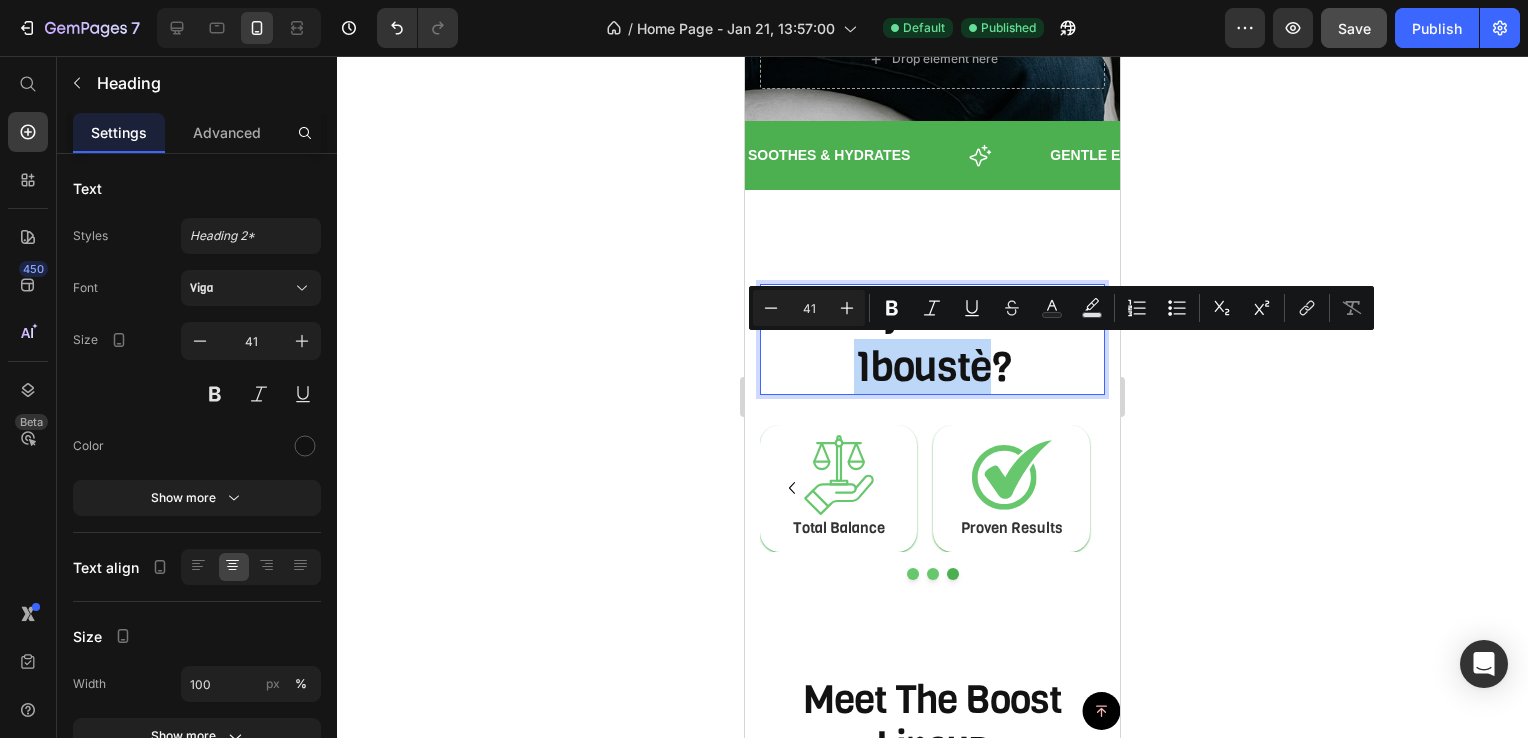 click on "Why Choose 1boustè?" at bounding box center [932, 339] 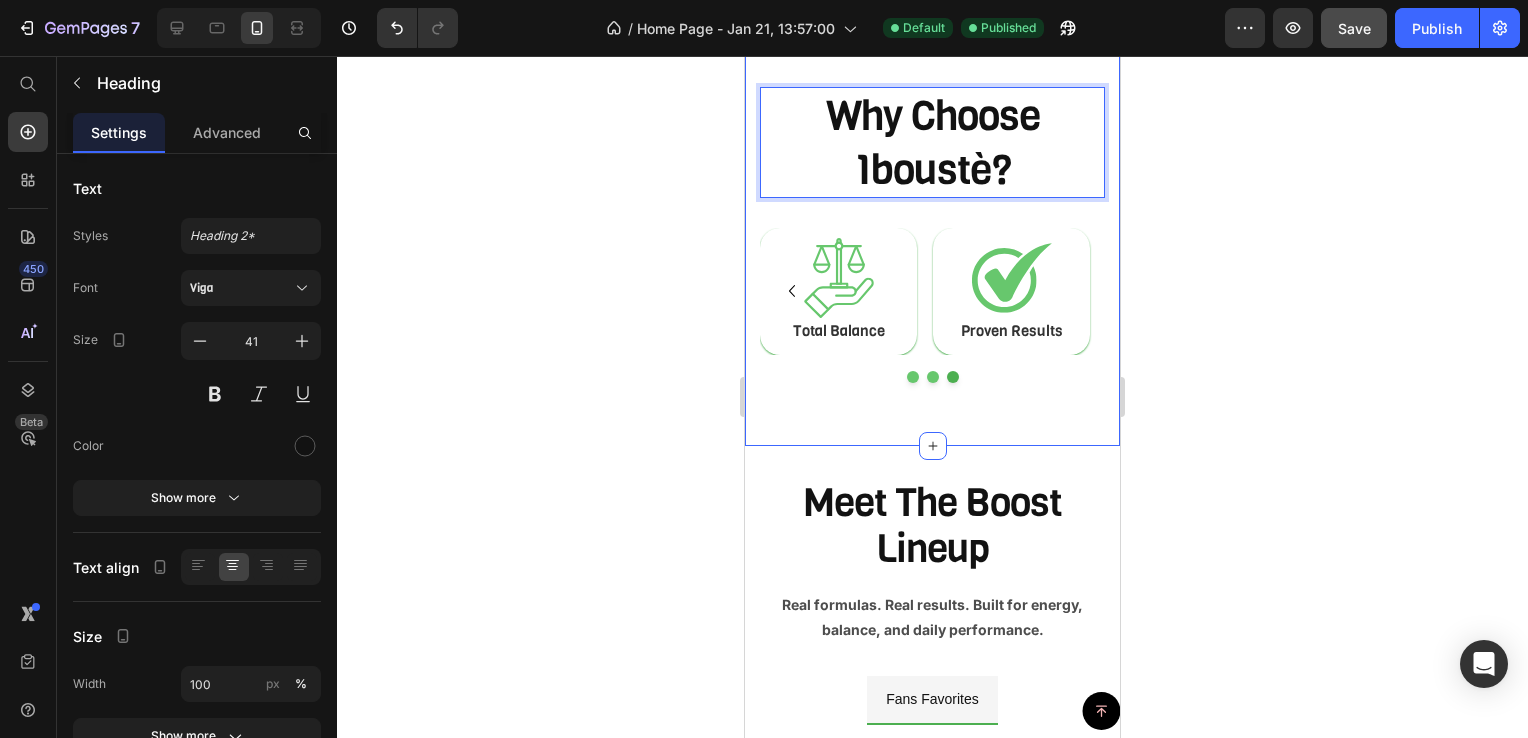 scroll, scrollTop: 900, scrollLeft: 0, axis: vertical 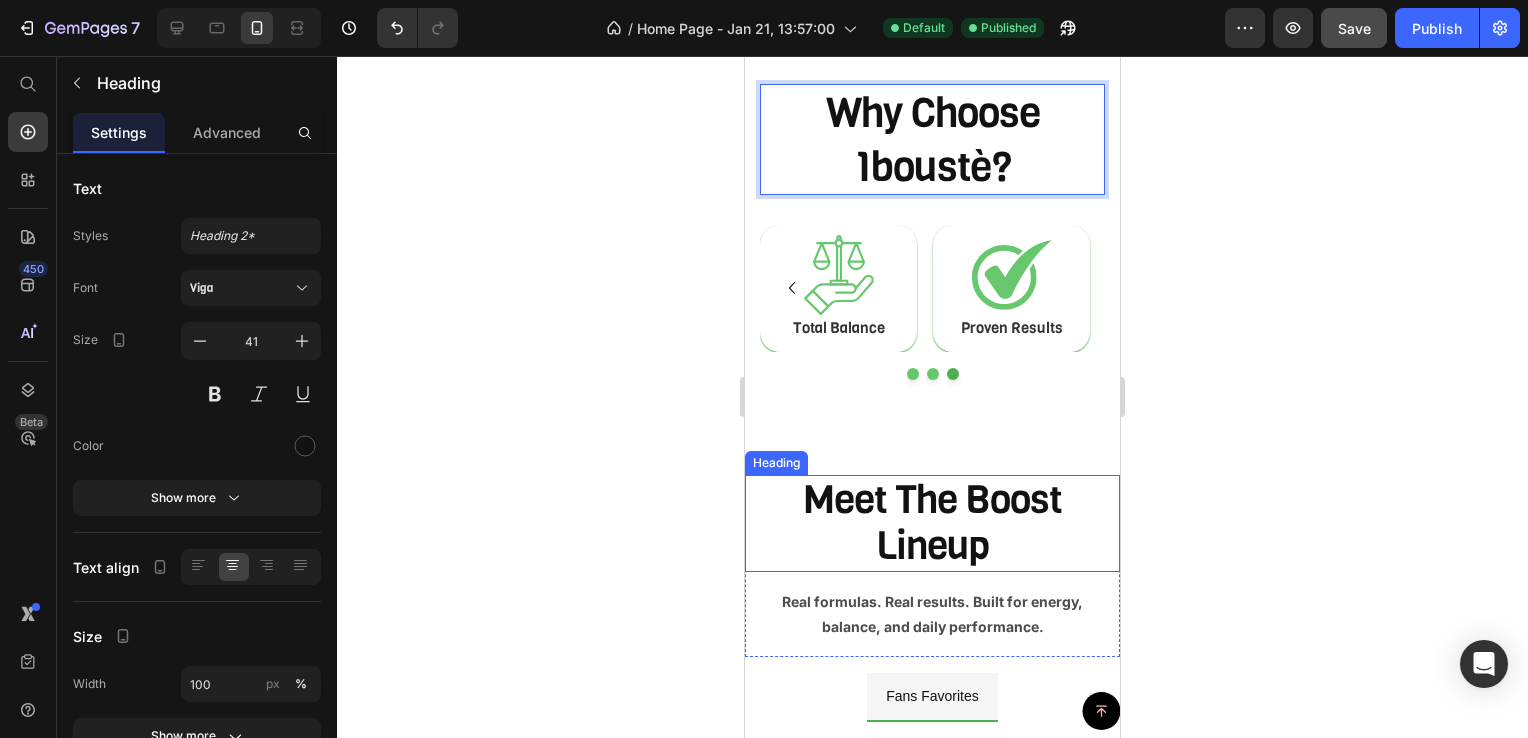 click on "Meet the Boost Lineup" at bounding box center (932, 524) 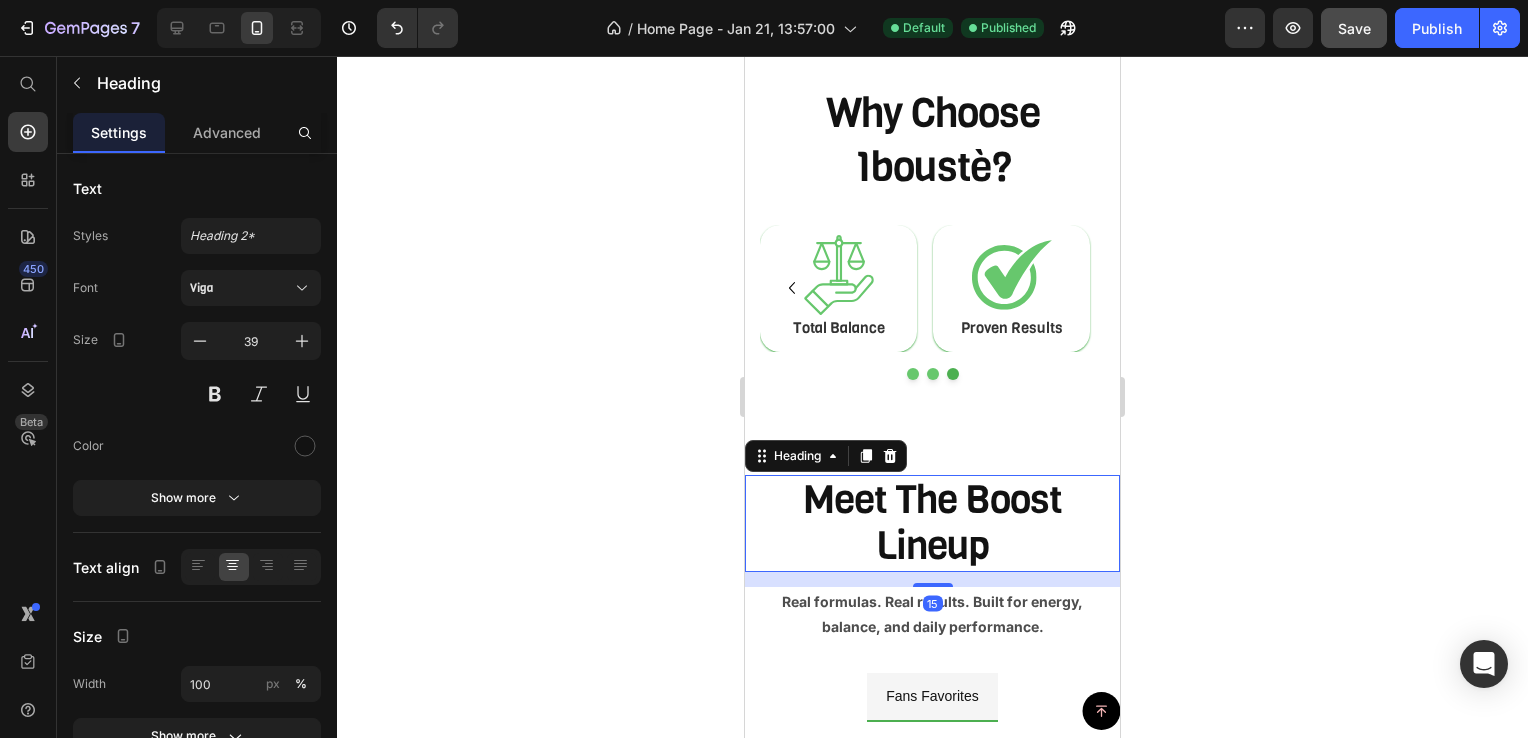 click on "Meet the Boost Lineup" at bounding box center (932, 524) 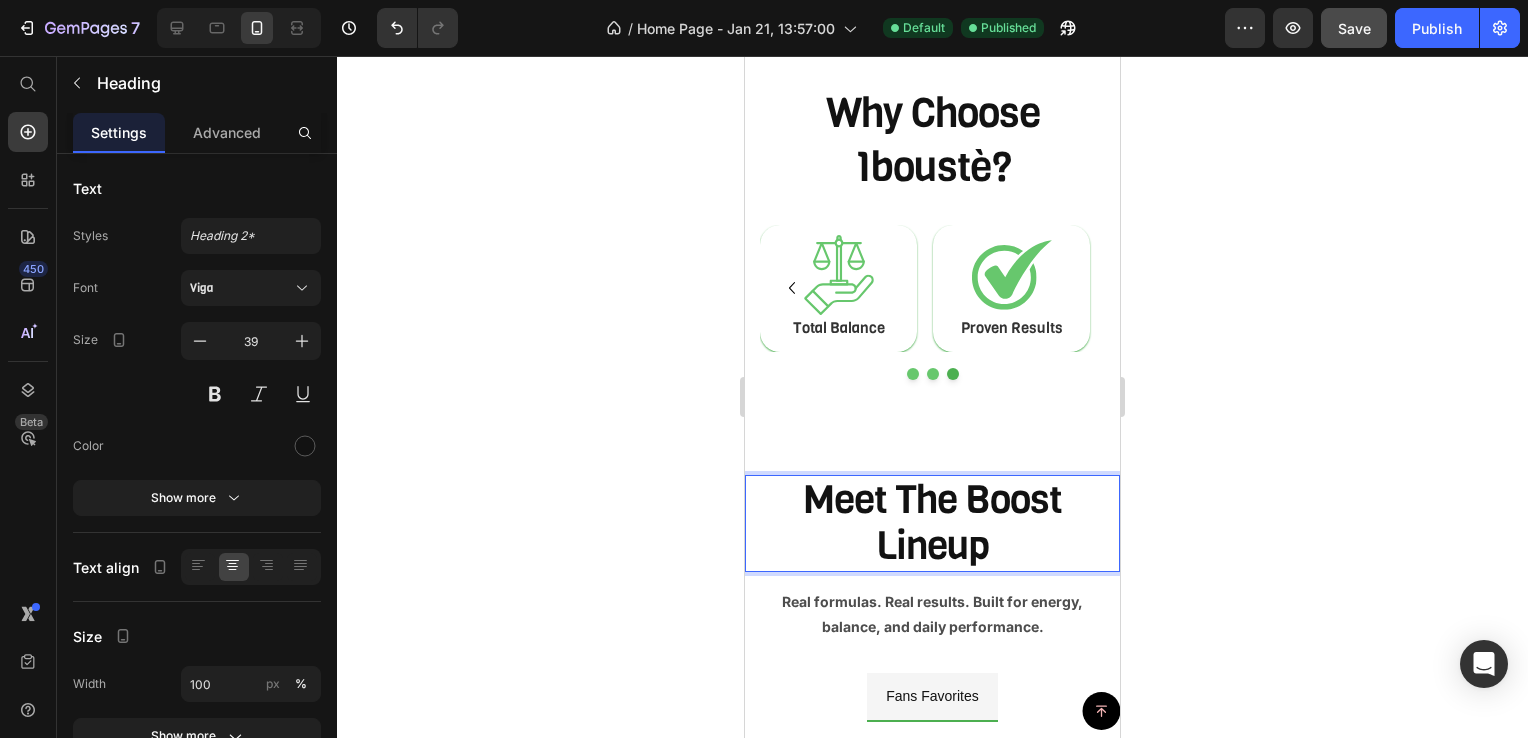 click on "Meet the Boost Lineup" at bounding box center (932, 524) 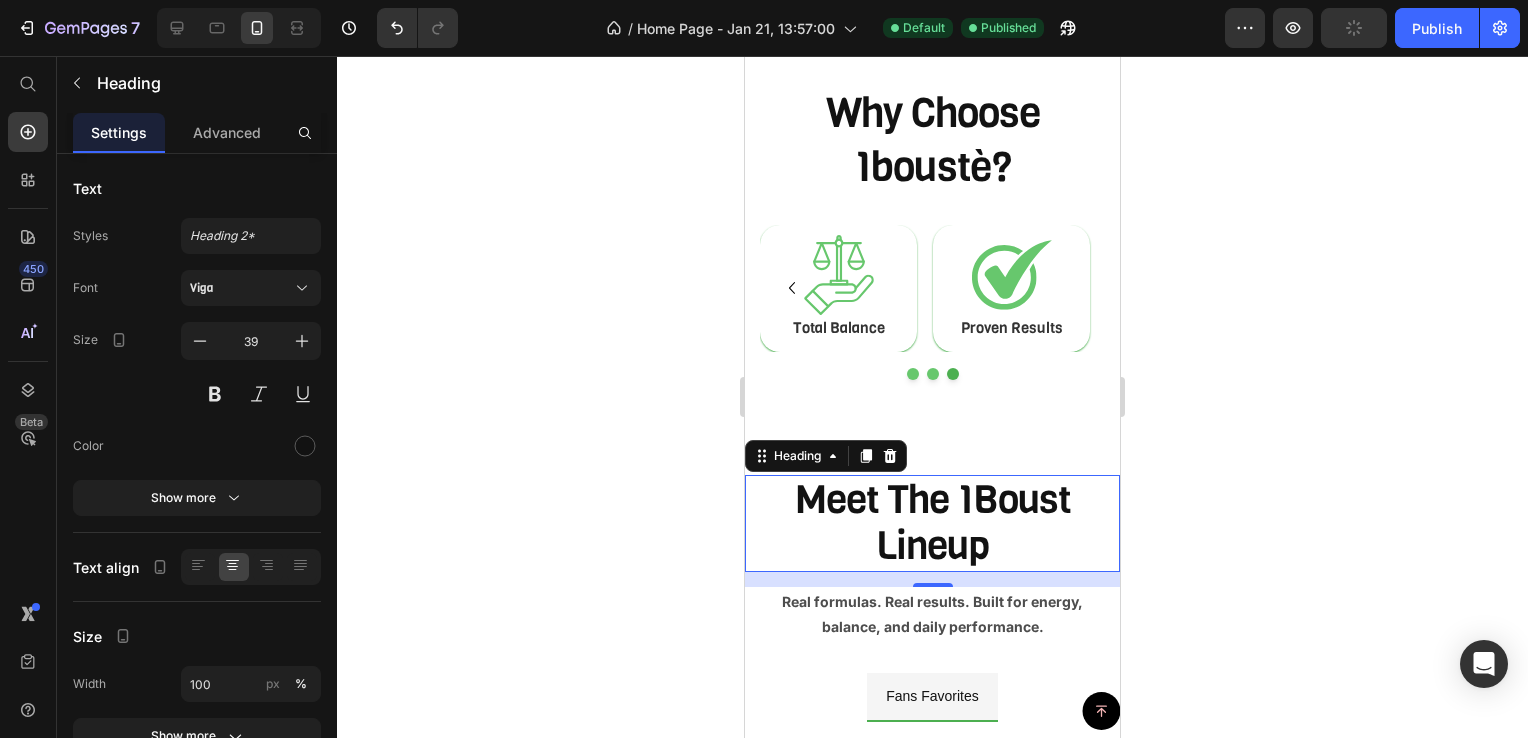 click on "Meet the 1Boust Lineup" at bounding box center [932, 524] 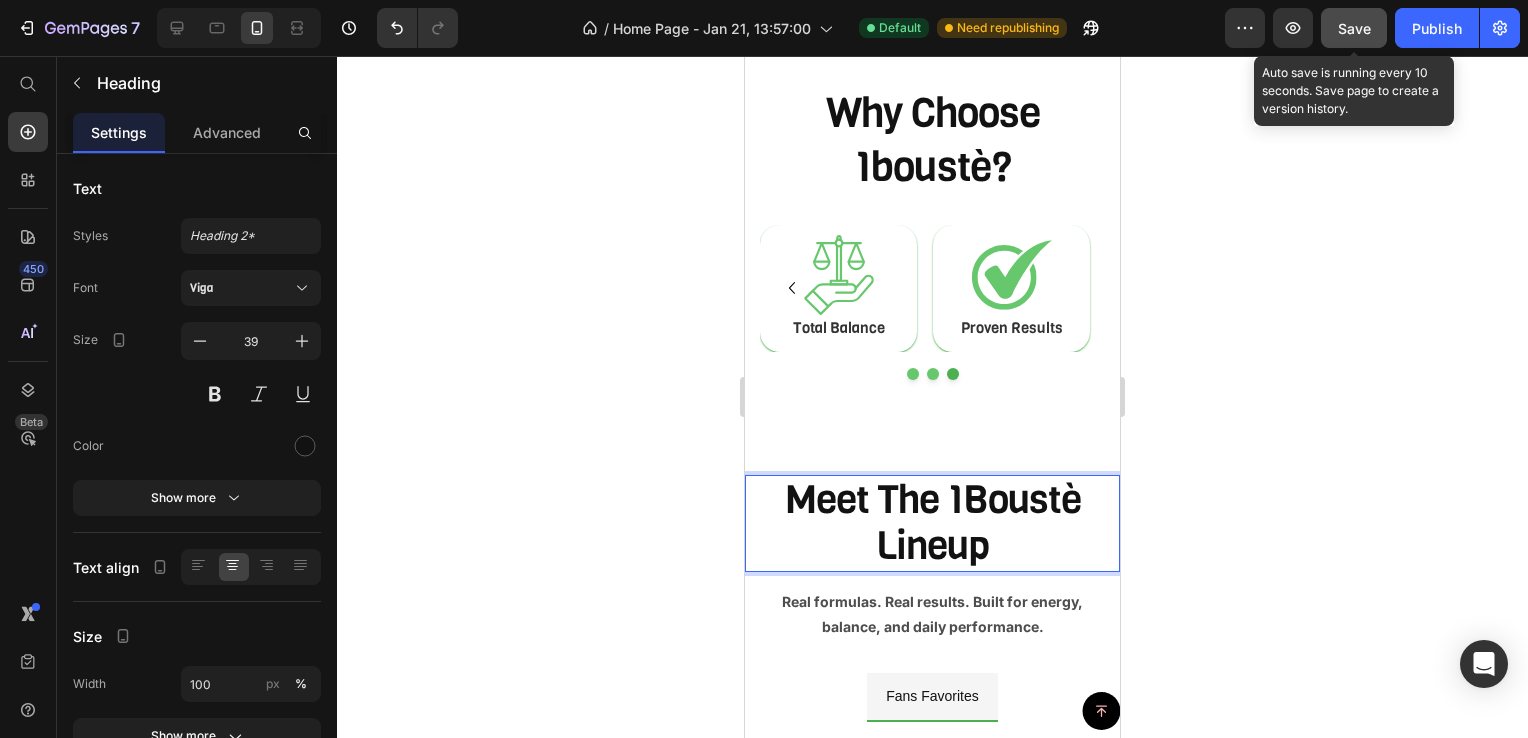 click on "Save" at bounding box center [1354, 28] 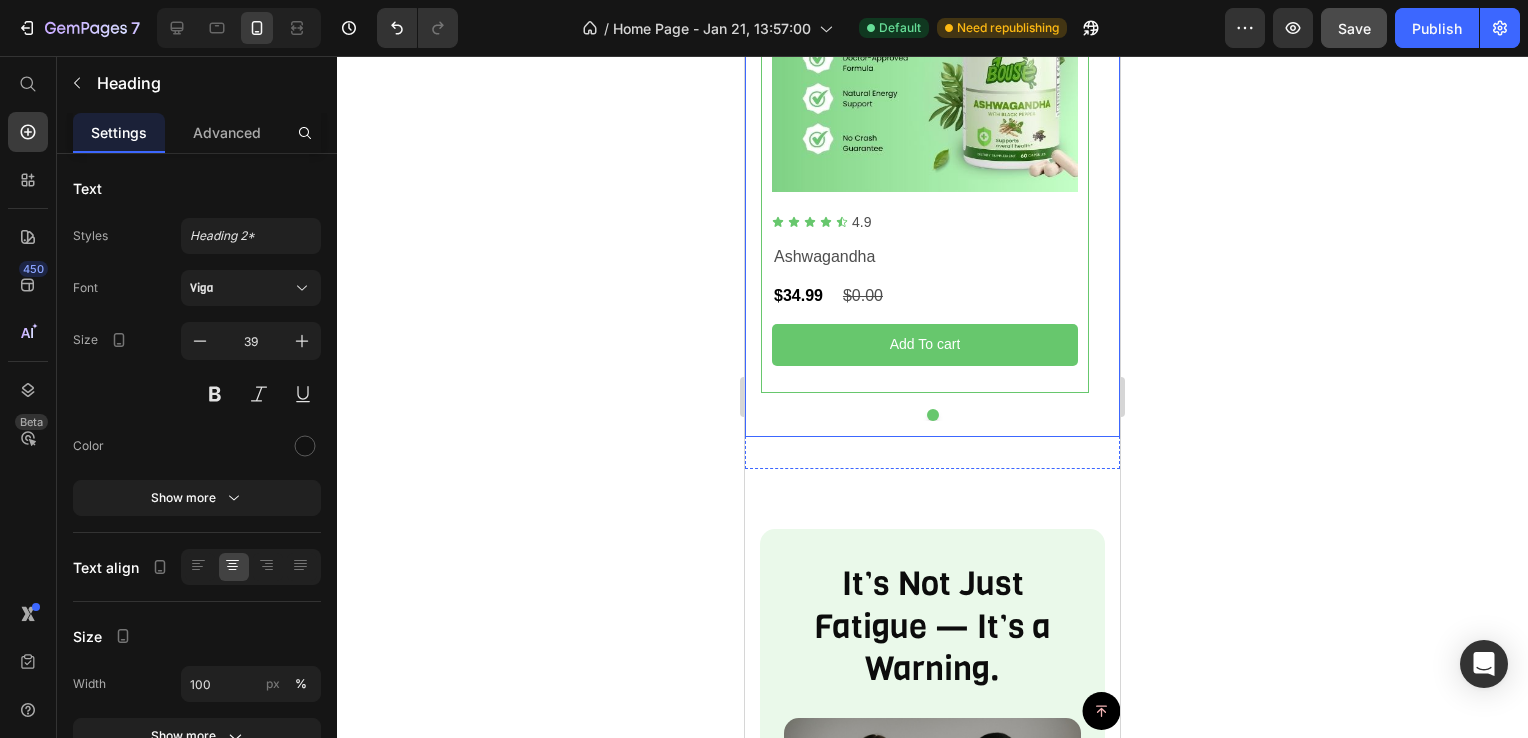 scroll, scrollTop: 1600, scrollLeft: 0, axis: vertical 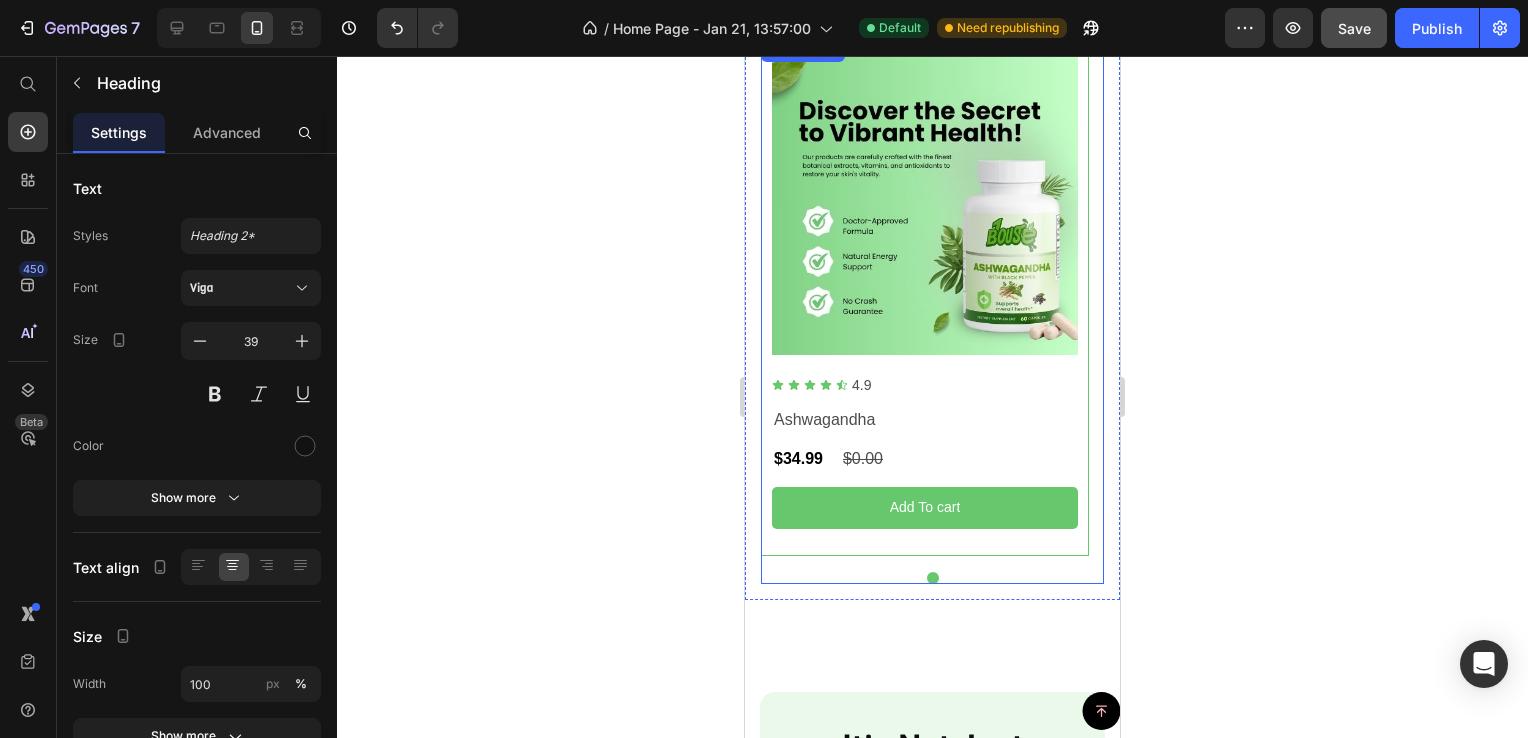 click at bounding box center [933, 578] 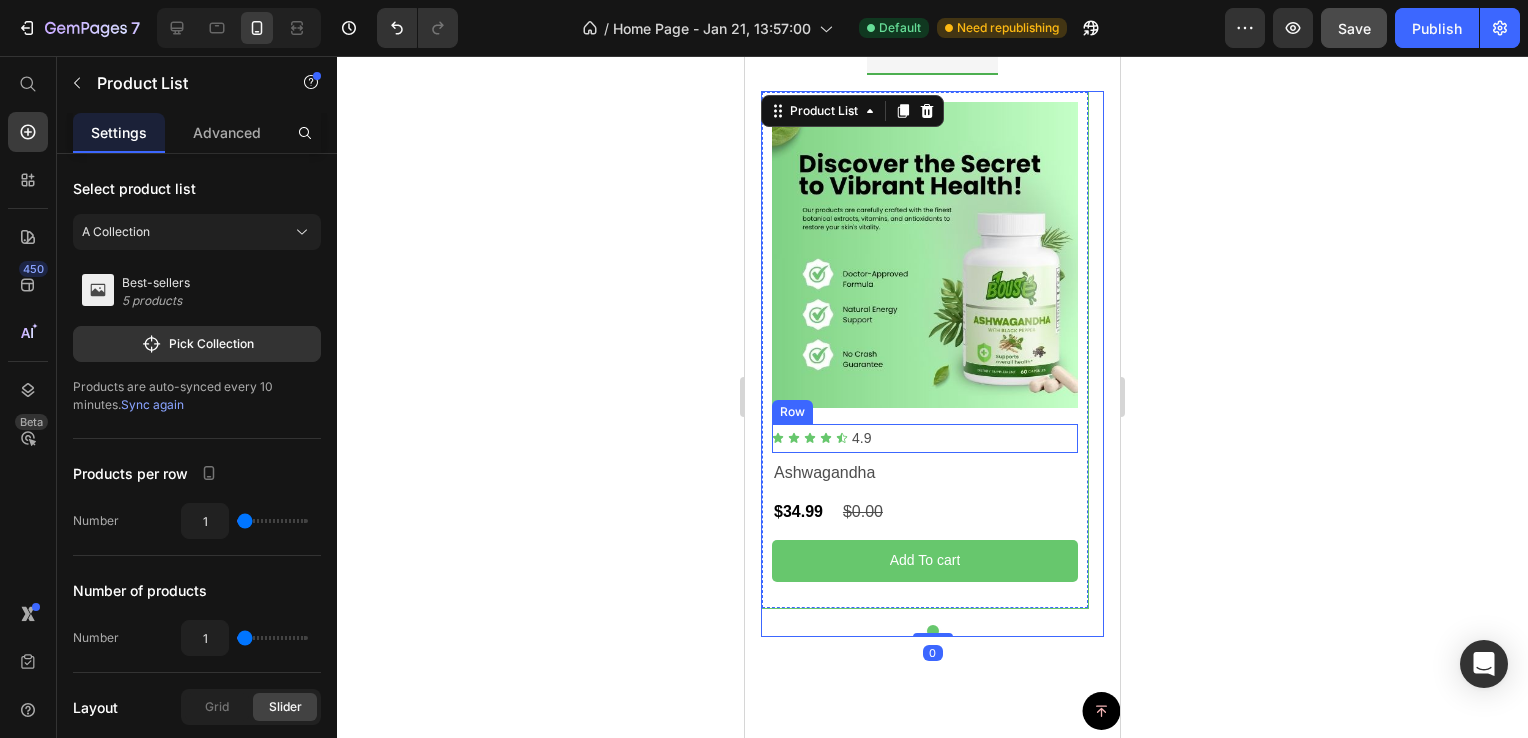 scroll, scrollTop: 1500, scrollLeft: 0, axis: vertical 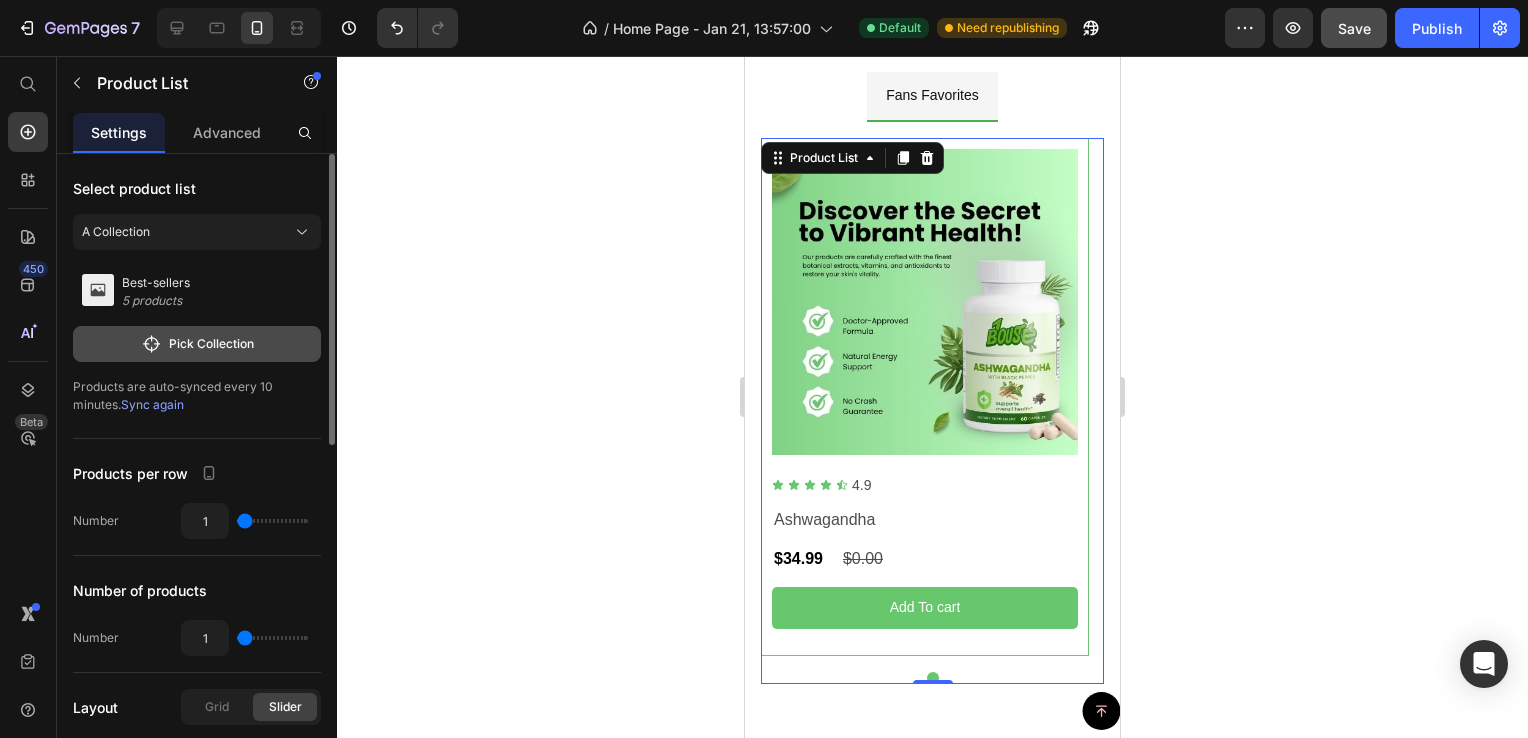 click on "Pick Collection" at bounding box center [197, 344] 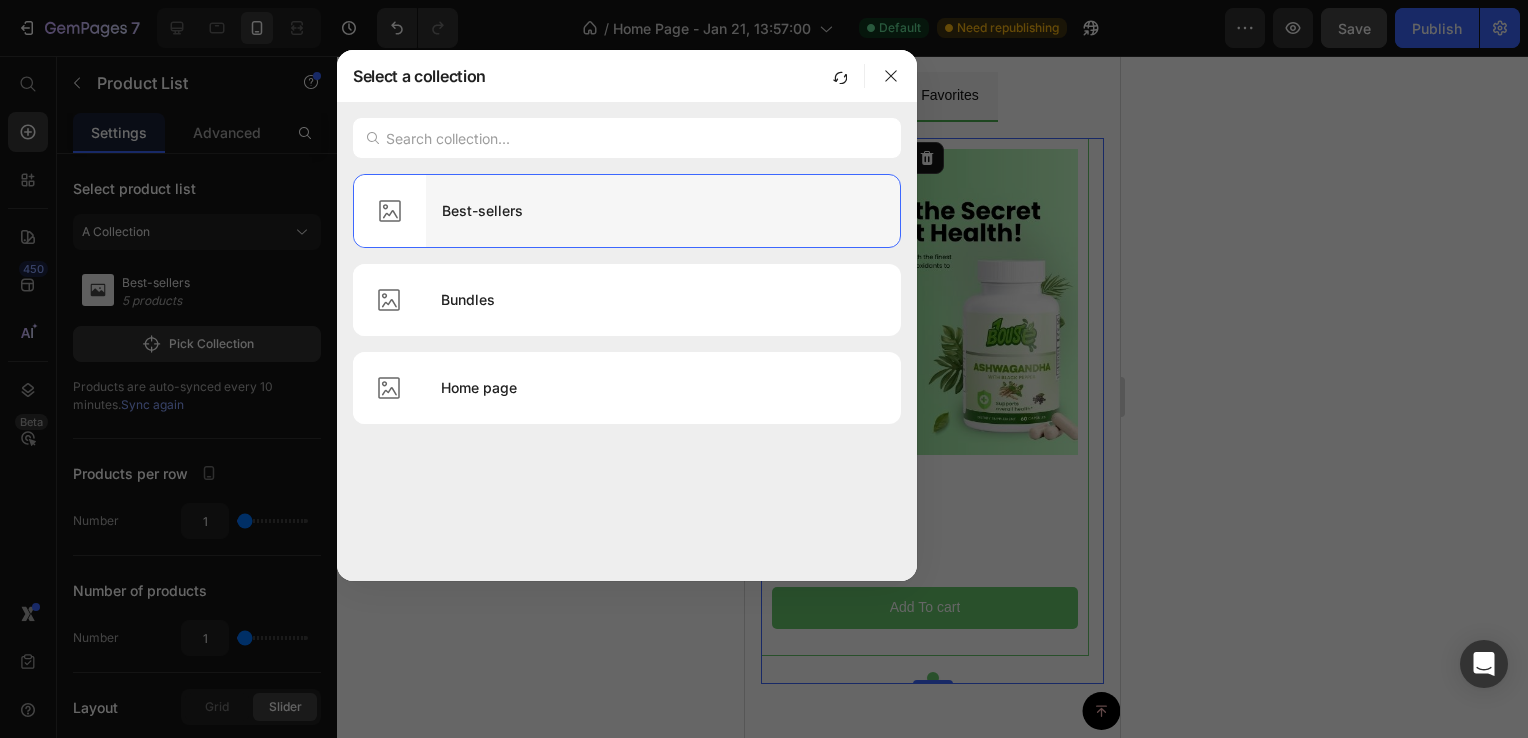 click on "Best-sellers" at bounding box center [663, 211] 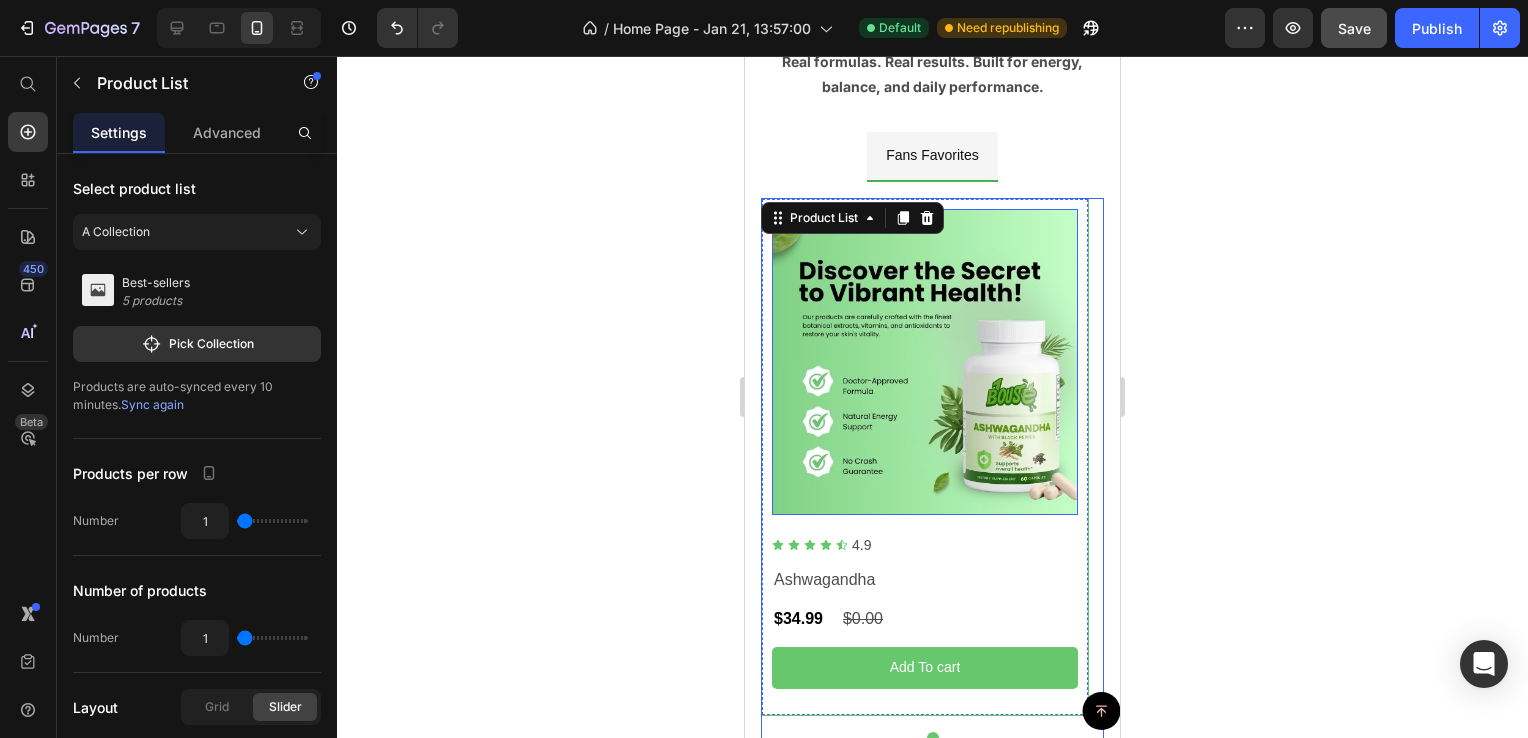 scroll, scrollTop: 1400, scrollLeft: 0, axis: vertical 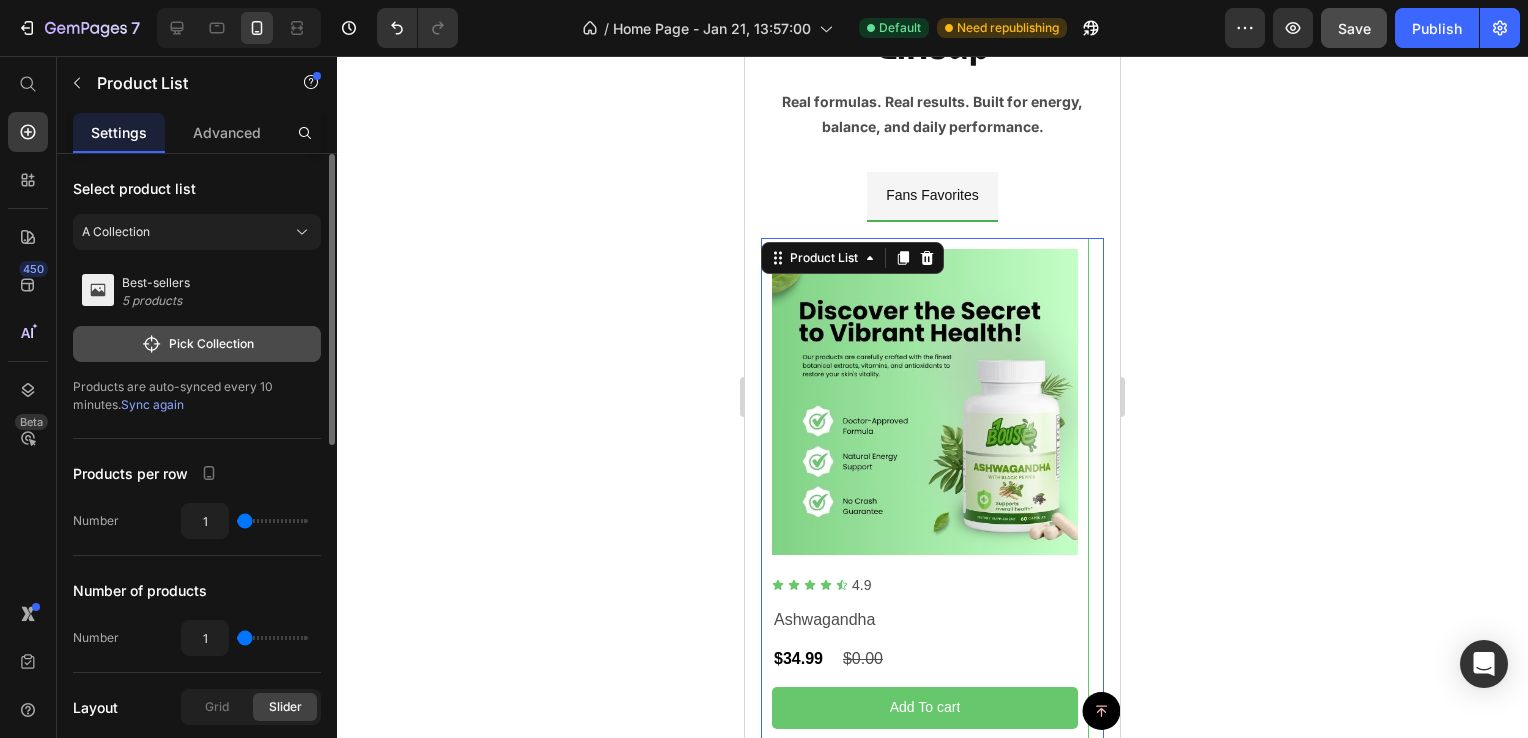 click on "Pick Collection" at bounding box center (197, 344) 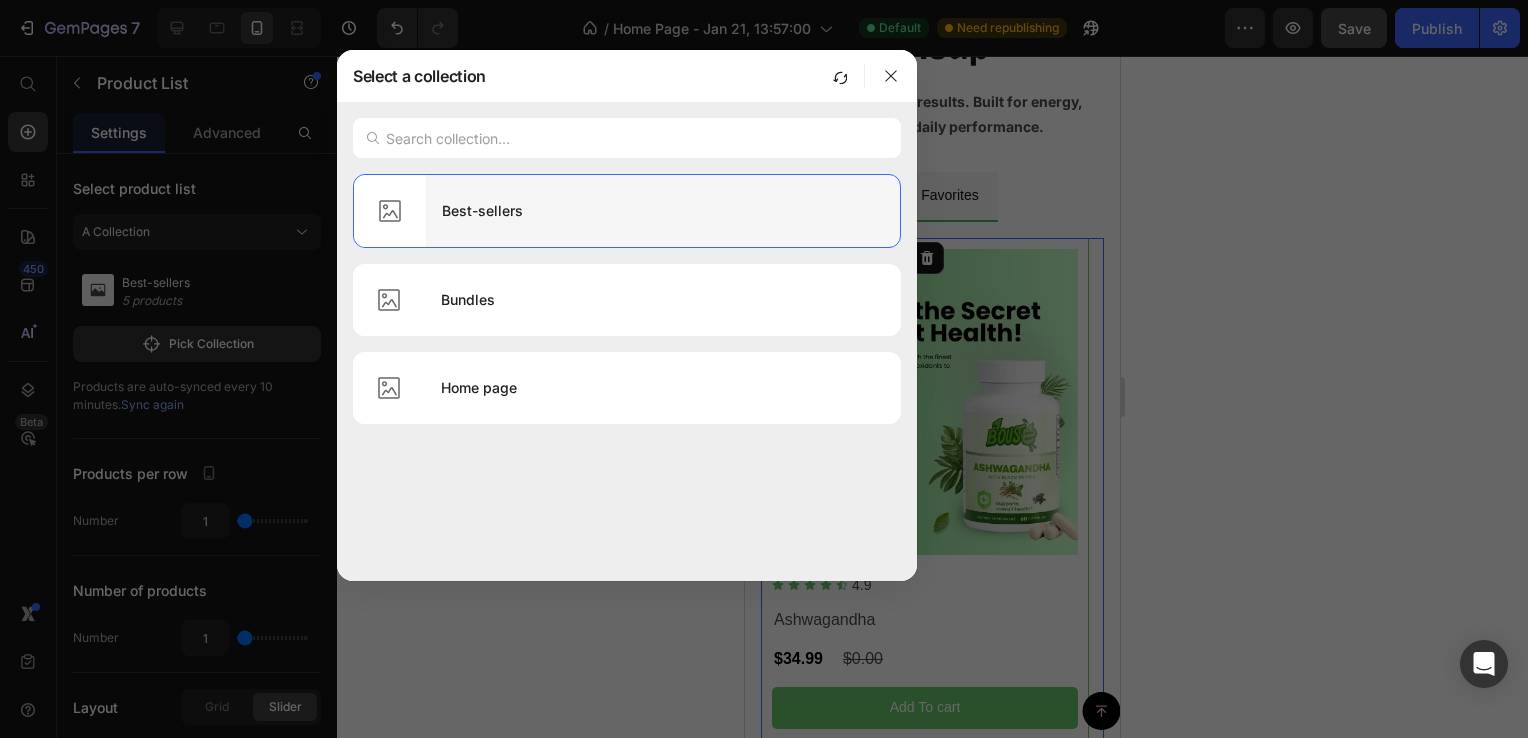 click on "Best-sellers" at bounding box center [663, 211] 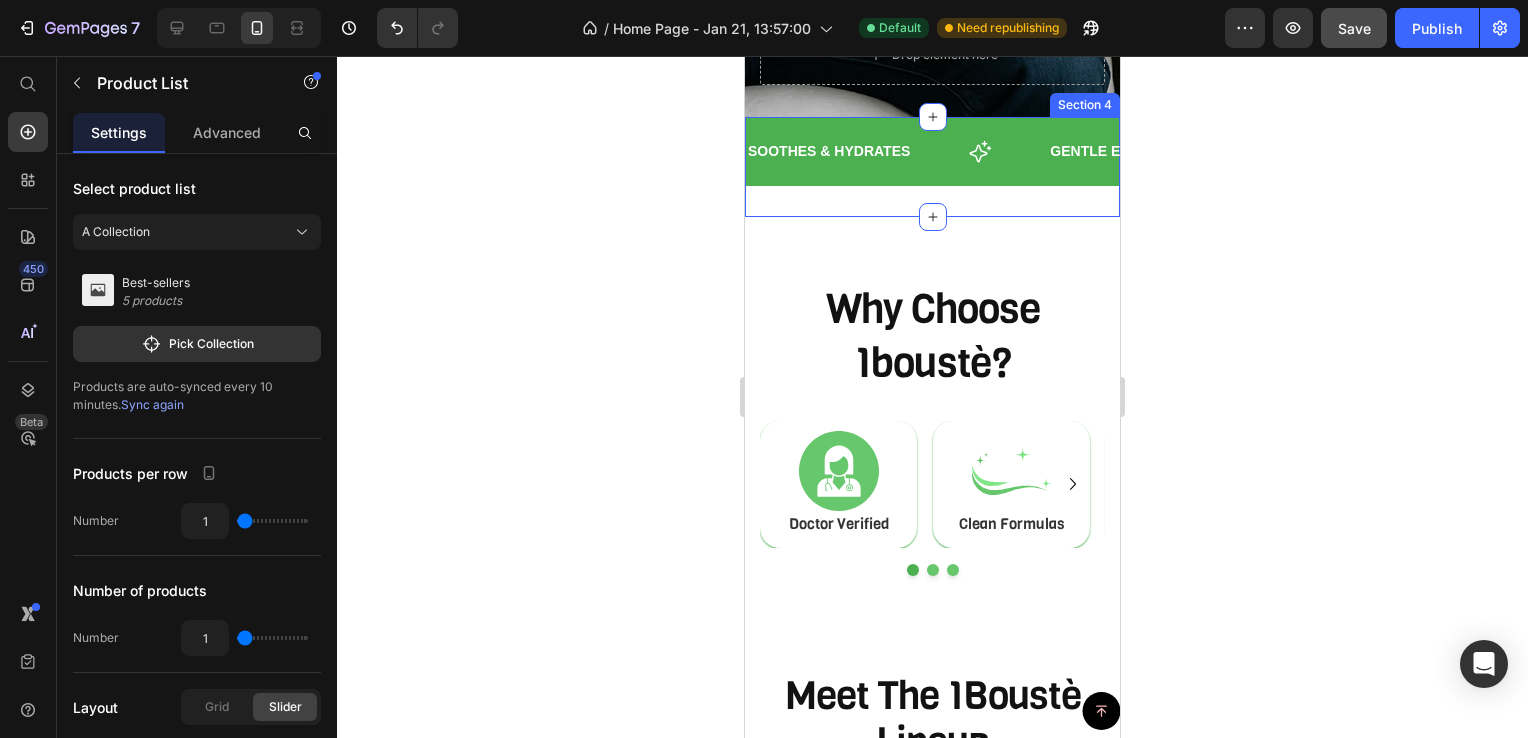 scroll, scrollTop: 600, scrollLeft: 0, axis: vertical 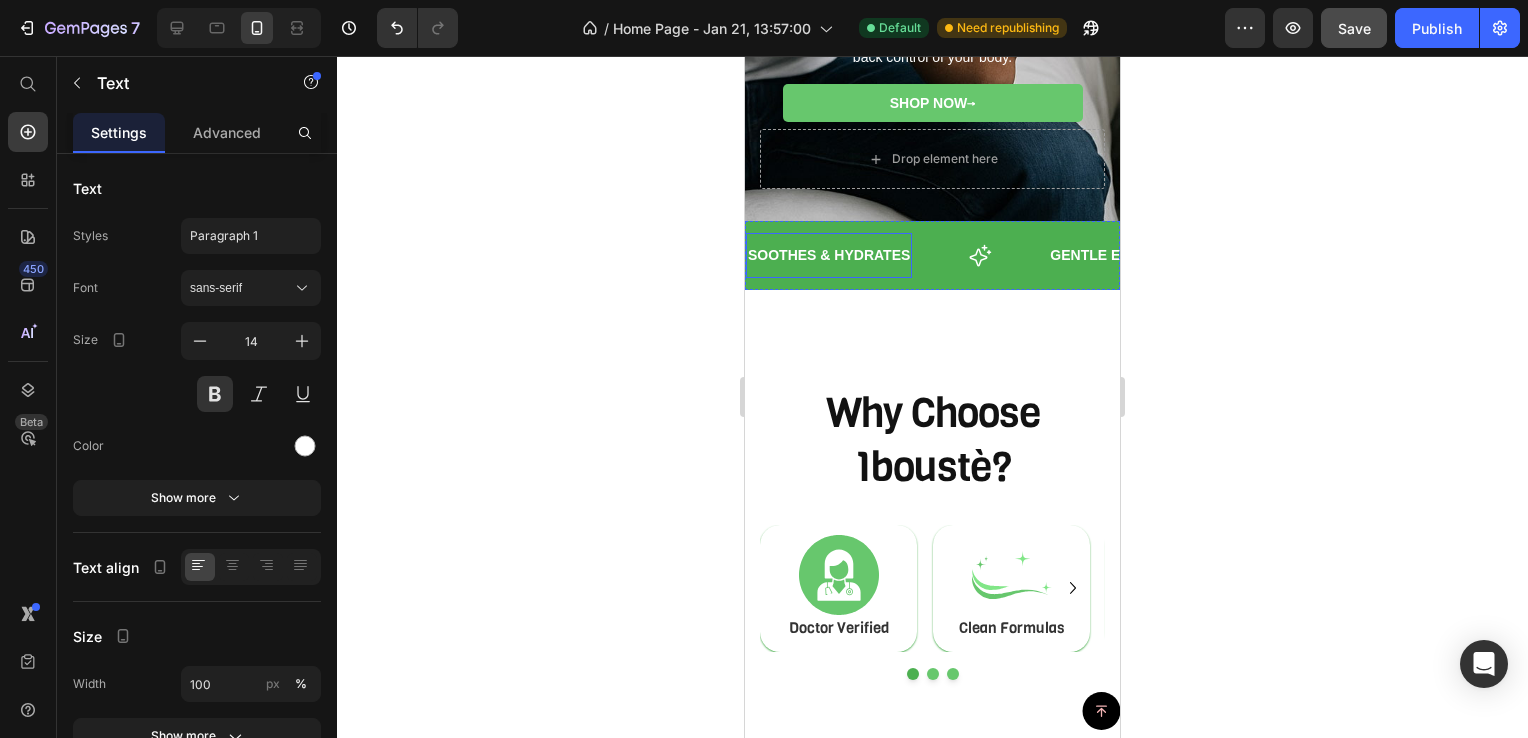 click on "Soothes & Hydrates" at bounding box center (829, 255) 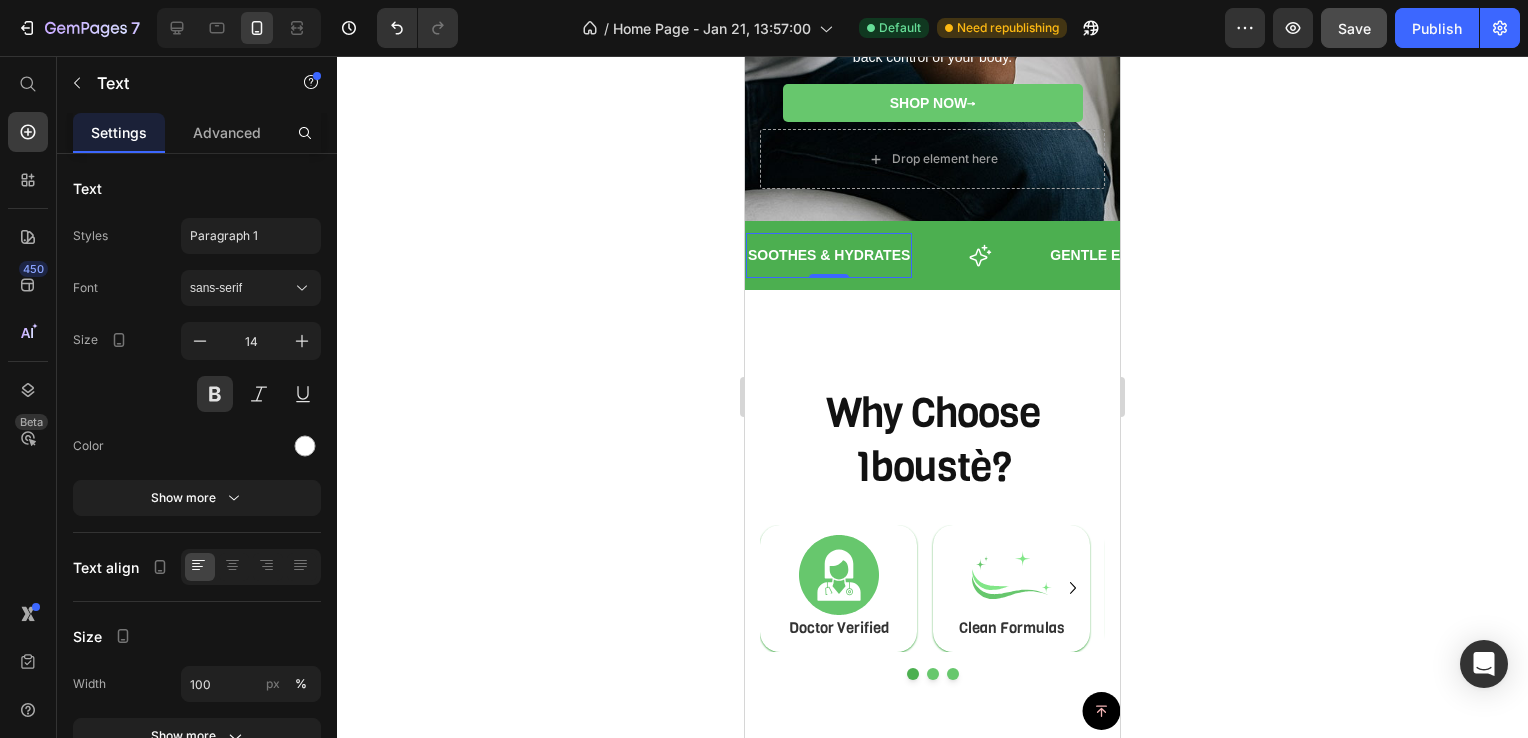 click on "Soothes & Hydrates" at bounding box center [829, 255] 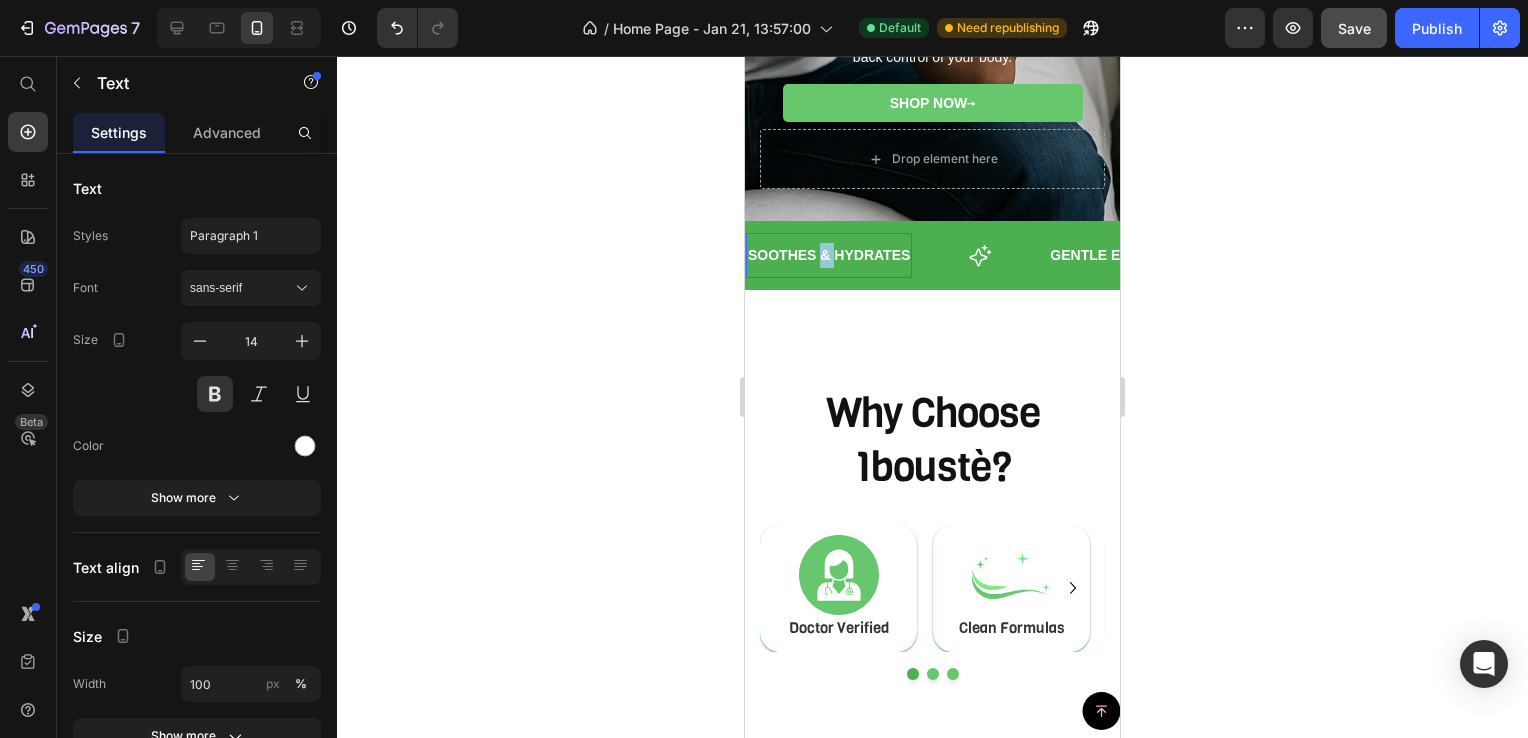 click on "Soothes & Hydrates" at bounding box center [829, 255] 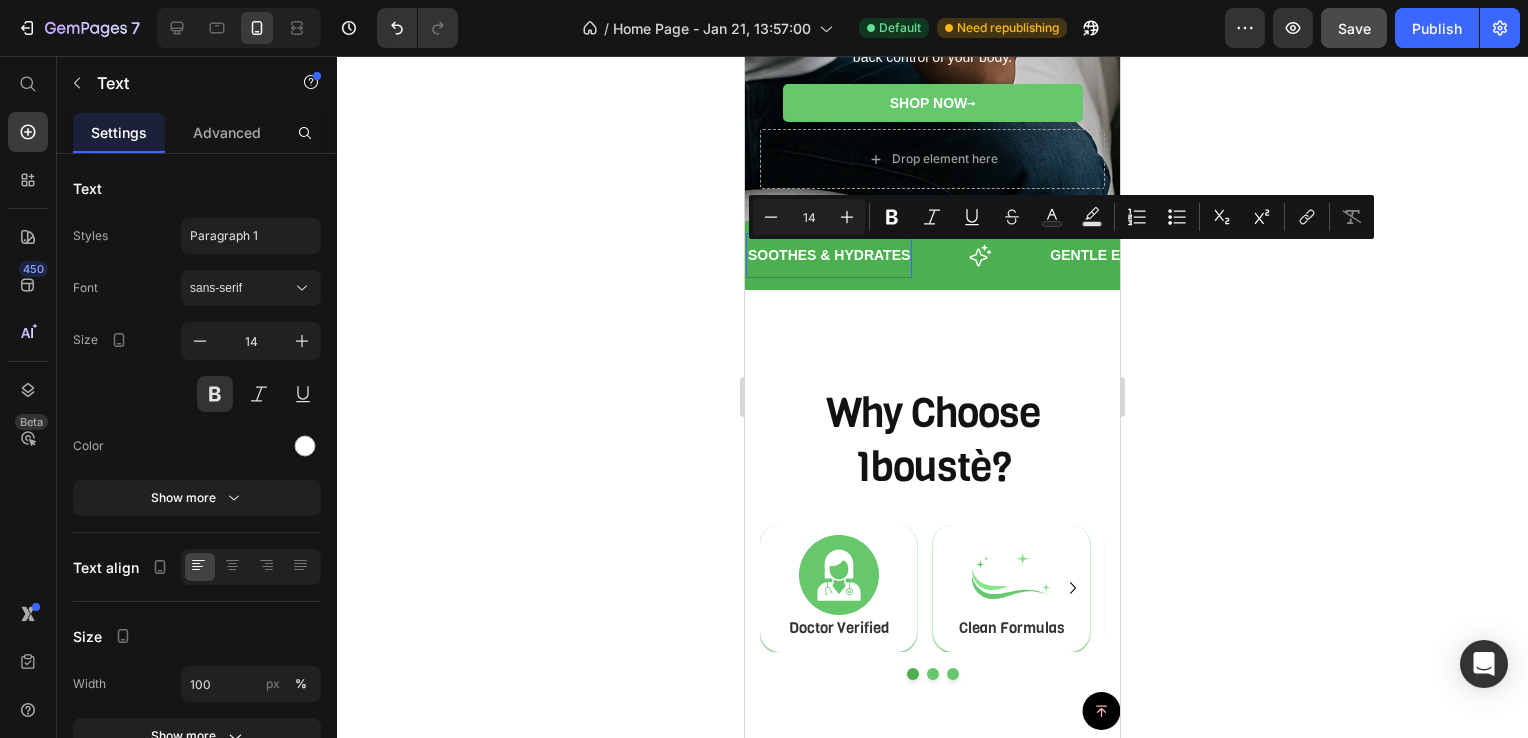 click on "Soothes & Hydrates" at bounding box center (829, 255) 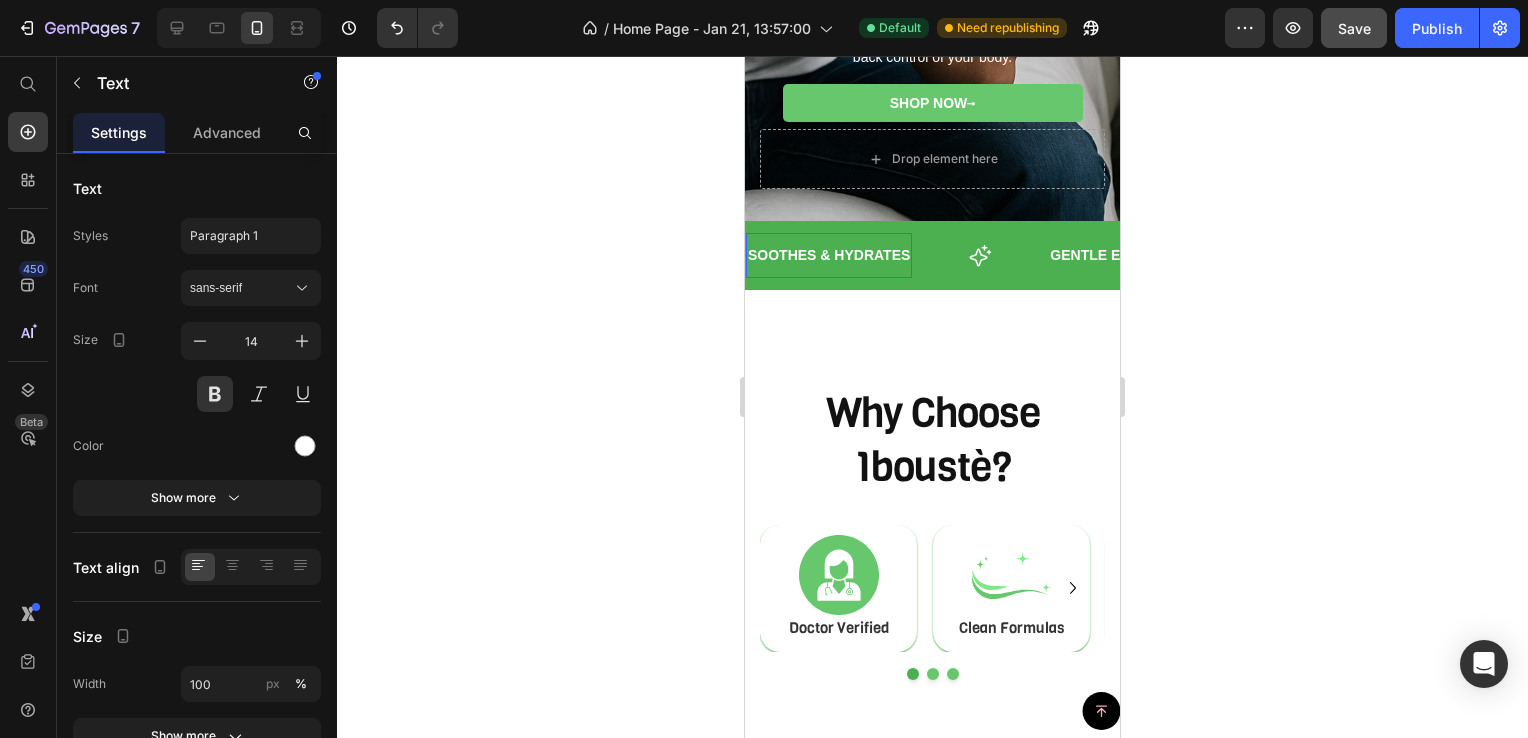 click on "Soothes & Hydrates" at bounding box center [829, 255] 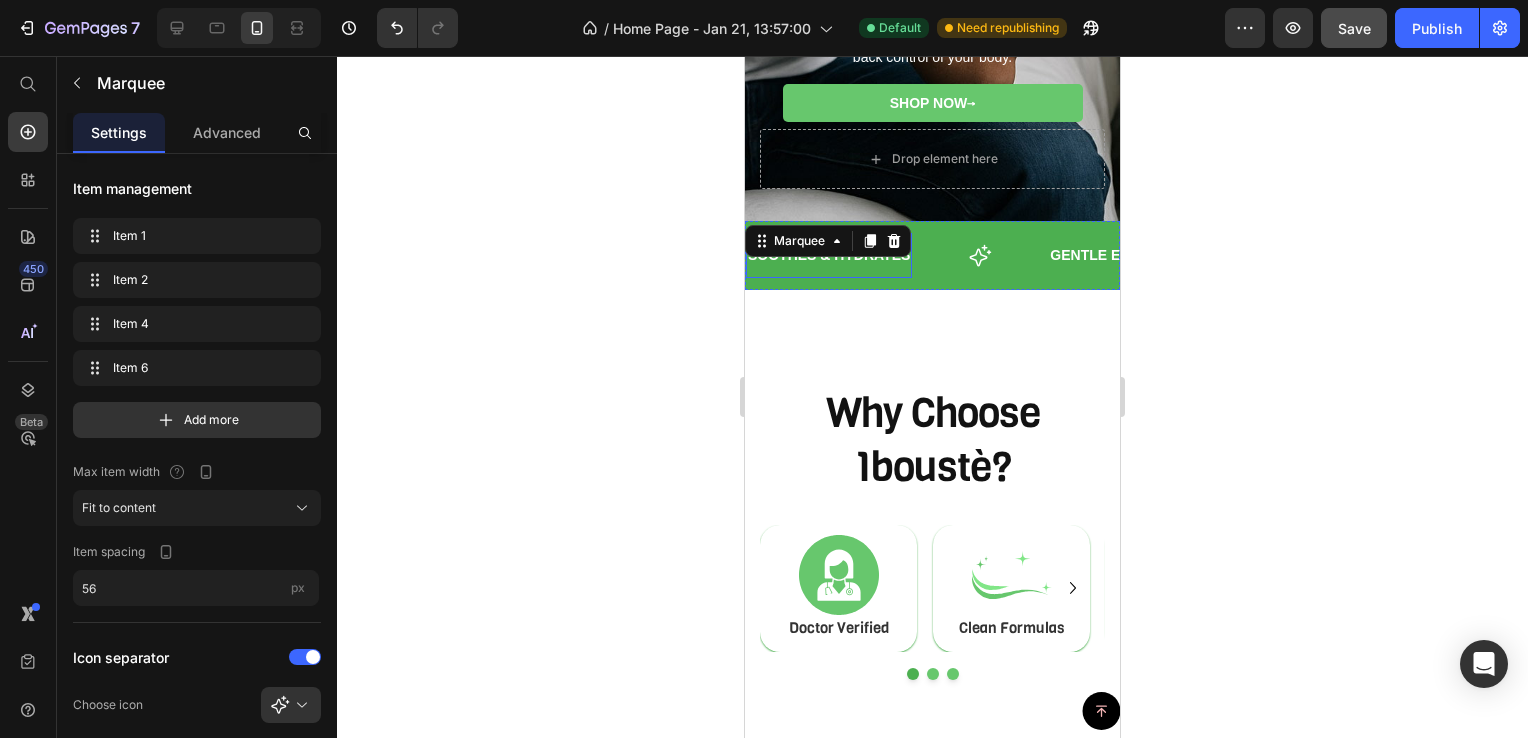 click on "Soothes & Hydrates" at bounding box center (829, 255) 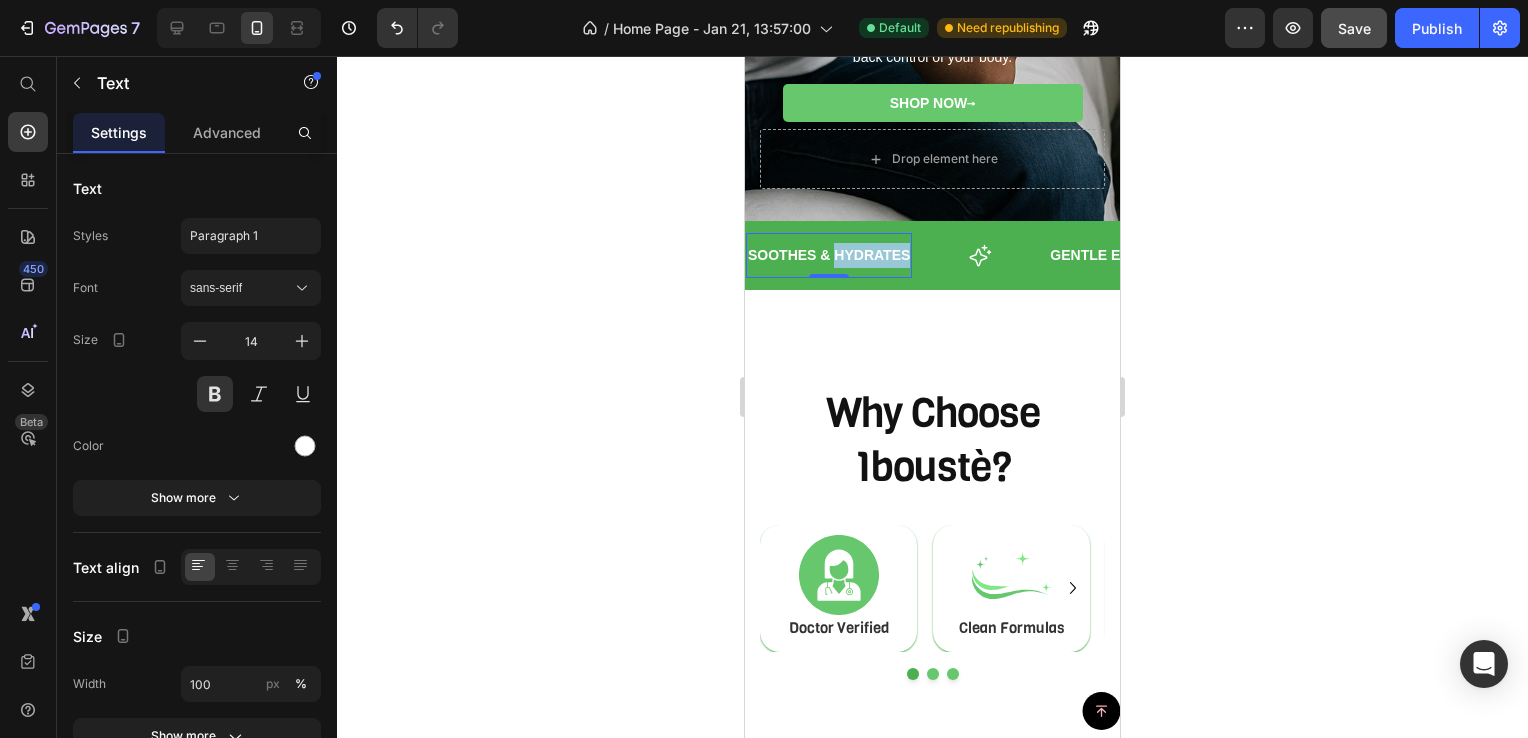 click on "Soothes & Hydrates" at bounding box center (829, 255) 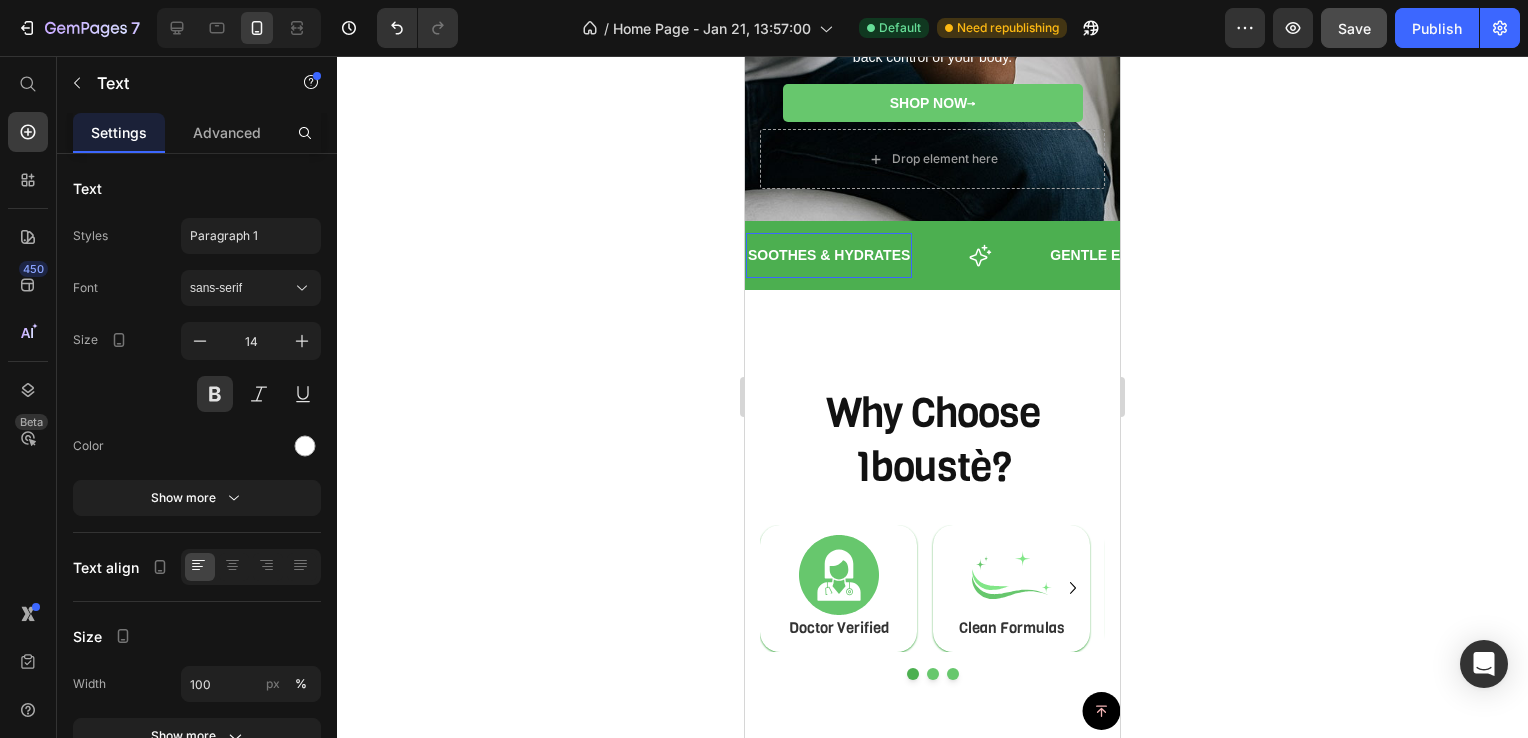 click on "Soothes & Hydrates" at bounding box center (829, 255) 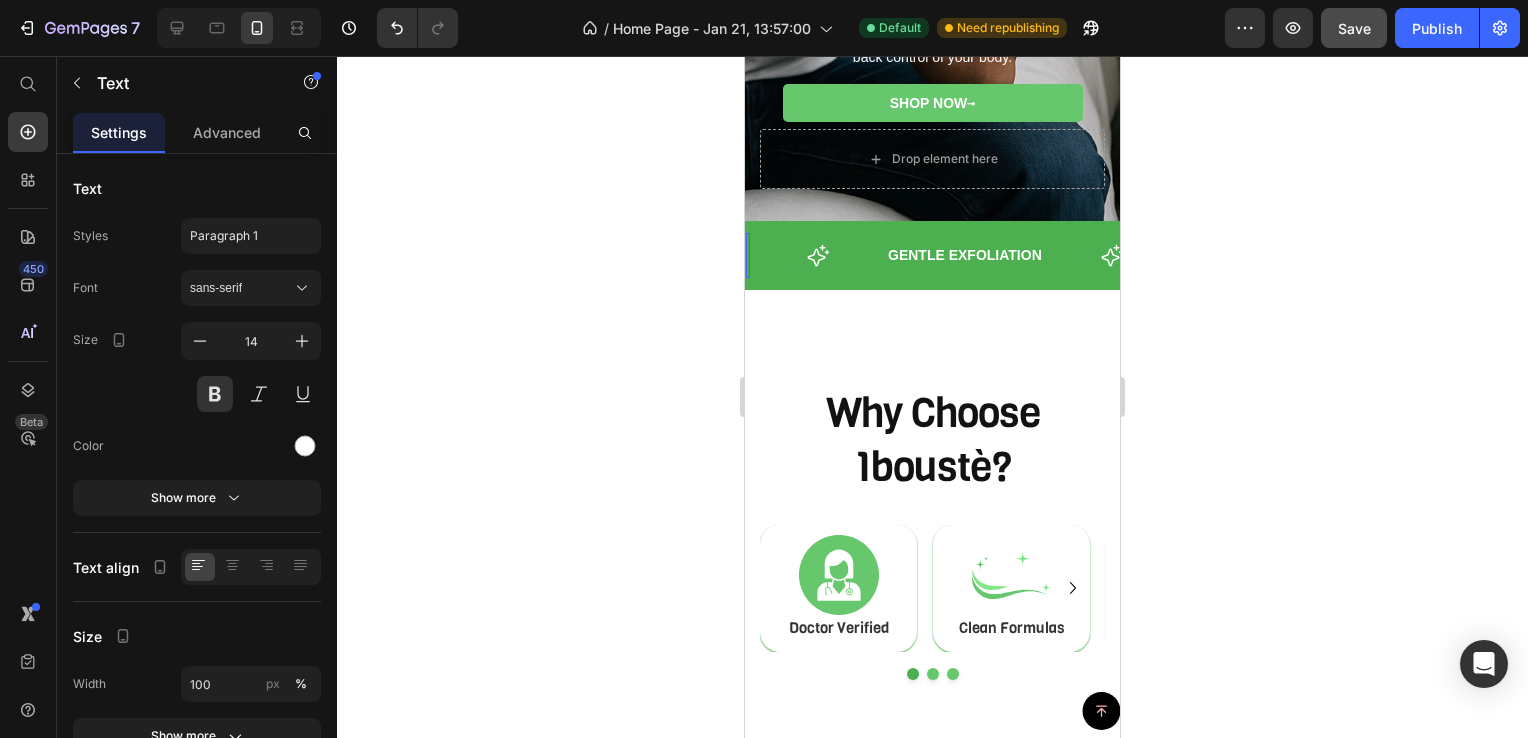 scroll, scrollTop: 587, scrollLeft: 0, axis: vertical 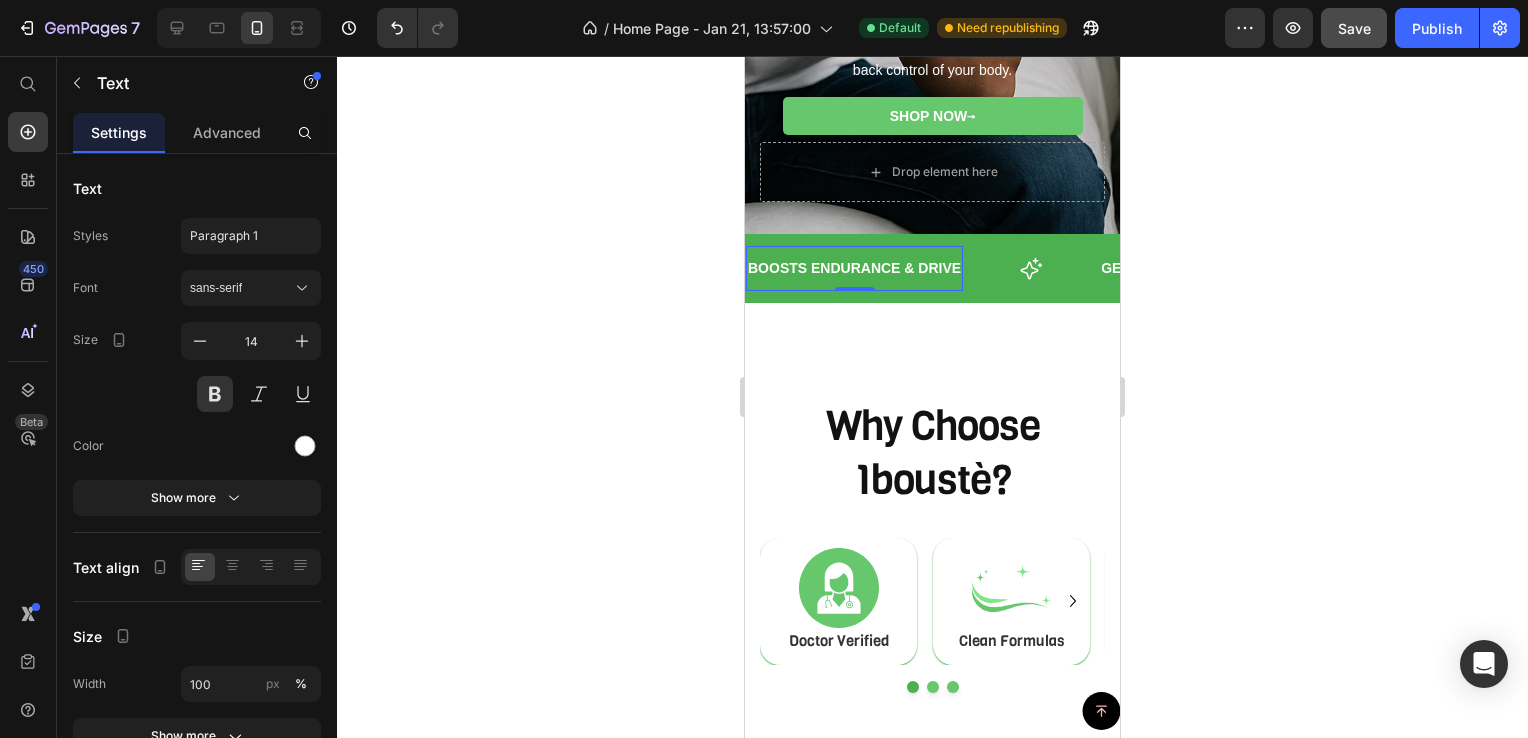 click 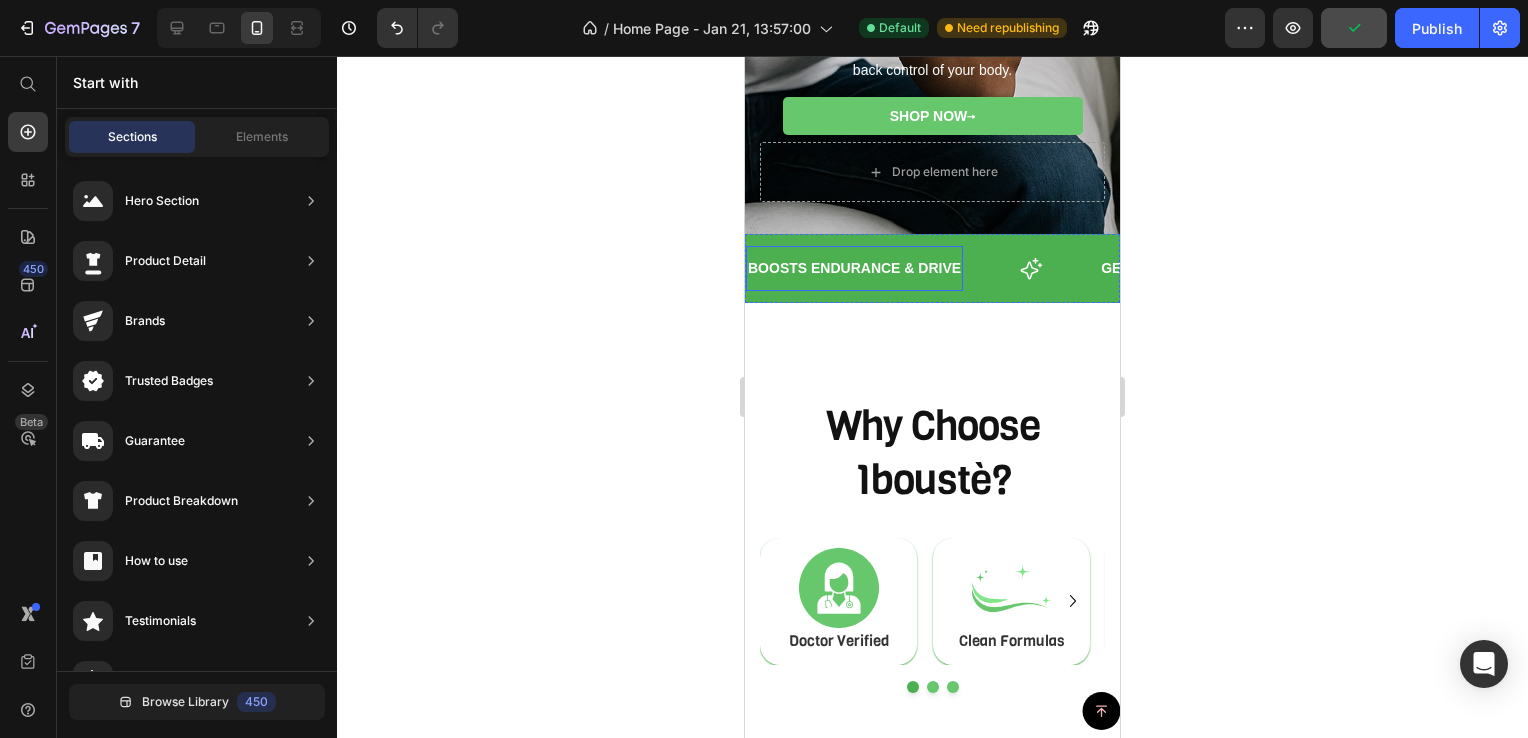 click on "boosts endurance & drive" at bounding box center [854, 268] 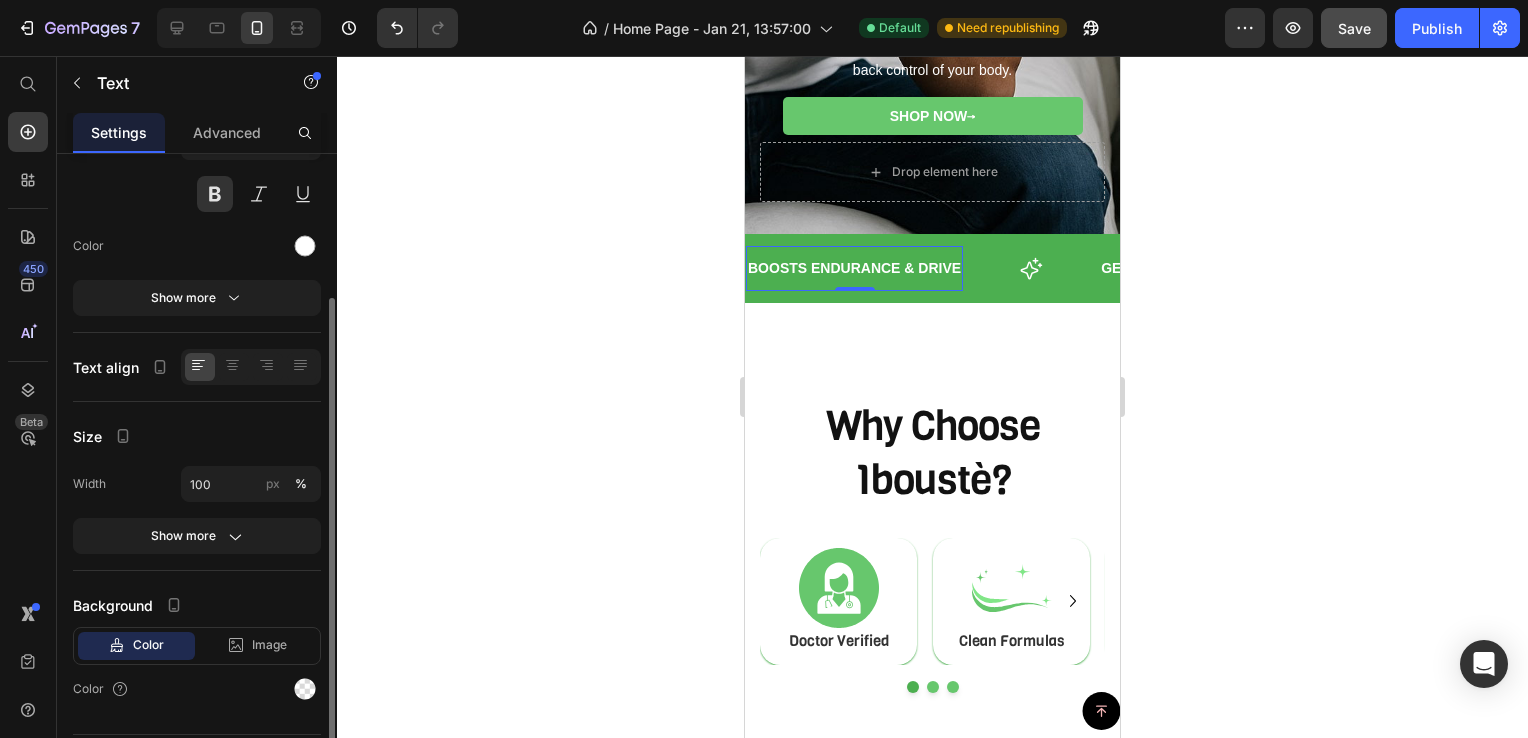 scroll, scrollTop: 251, scrollLeft: 0, axis: vertical 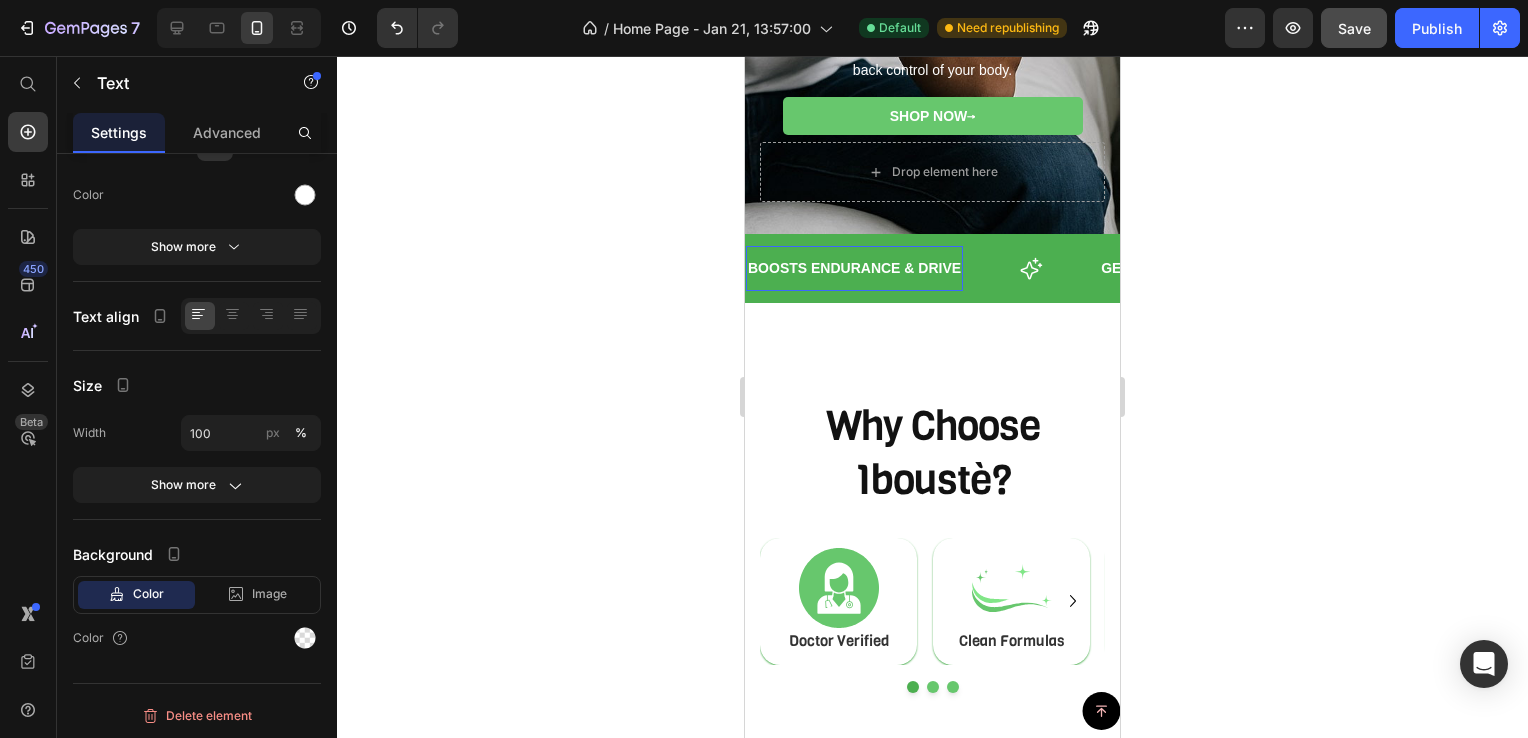 click on "boosts endurance & drive Text 0" at bounding box center (854, 268) 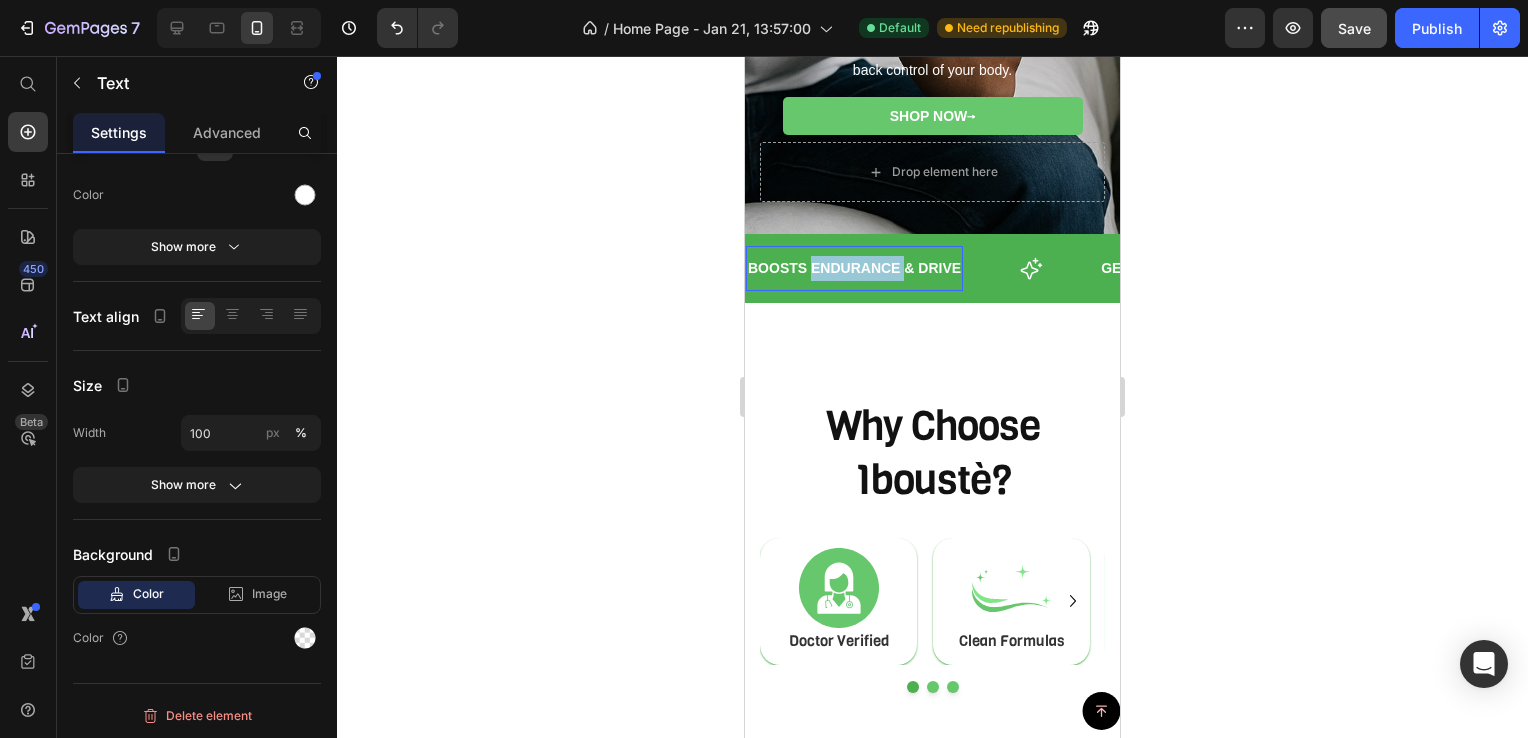 click on "boosts endurance & drive" at bounding box center (854, 268) 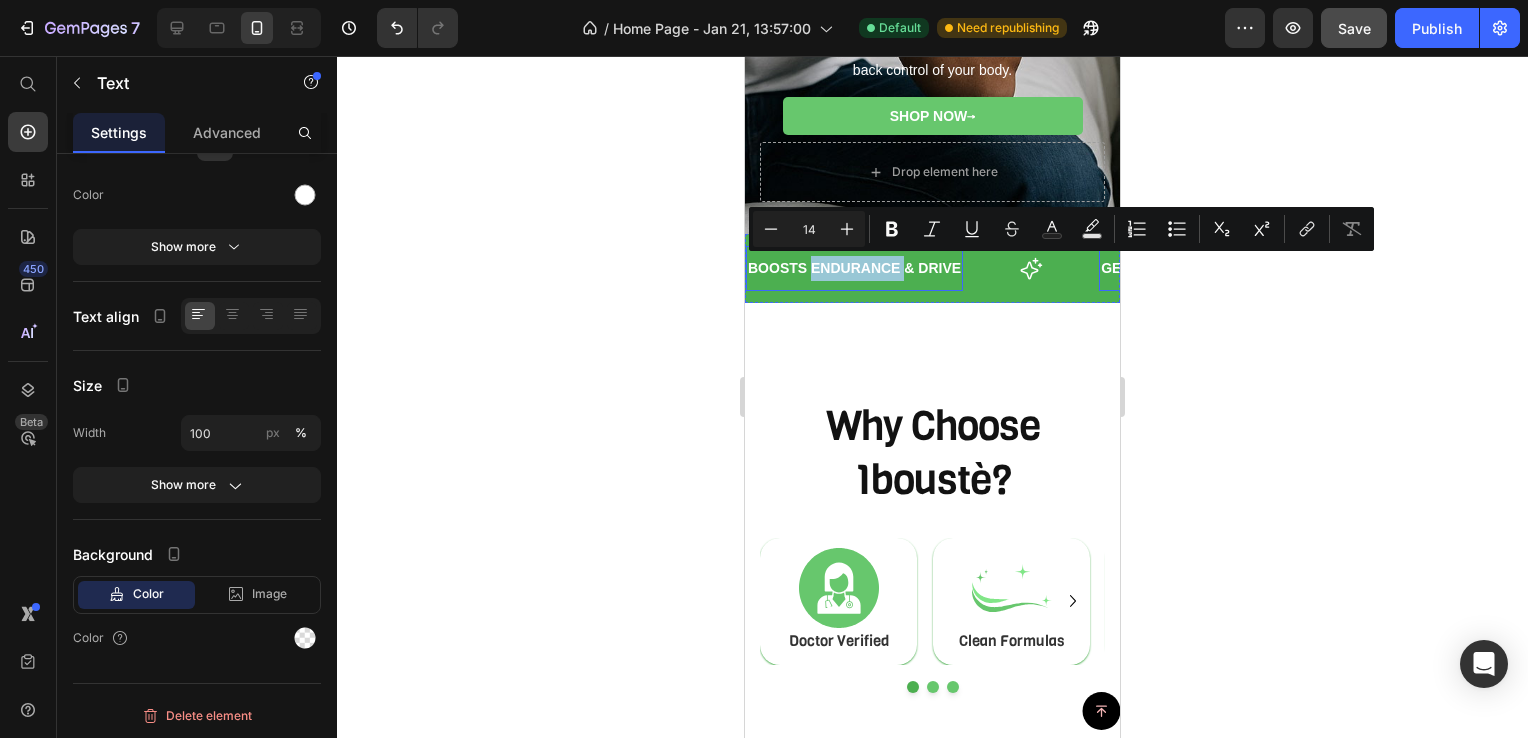 click on "Gentle Exfoliation" at bounding box center [1178, 268] 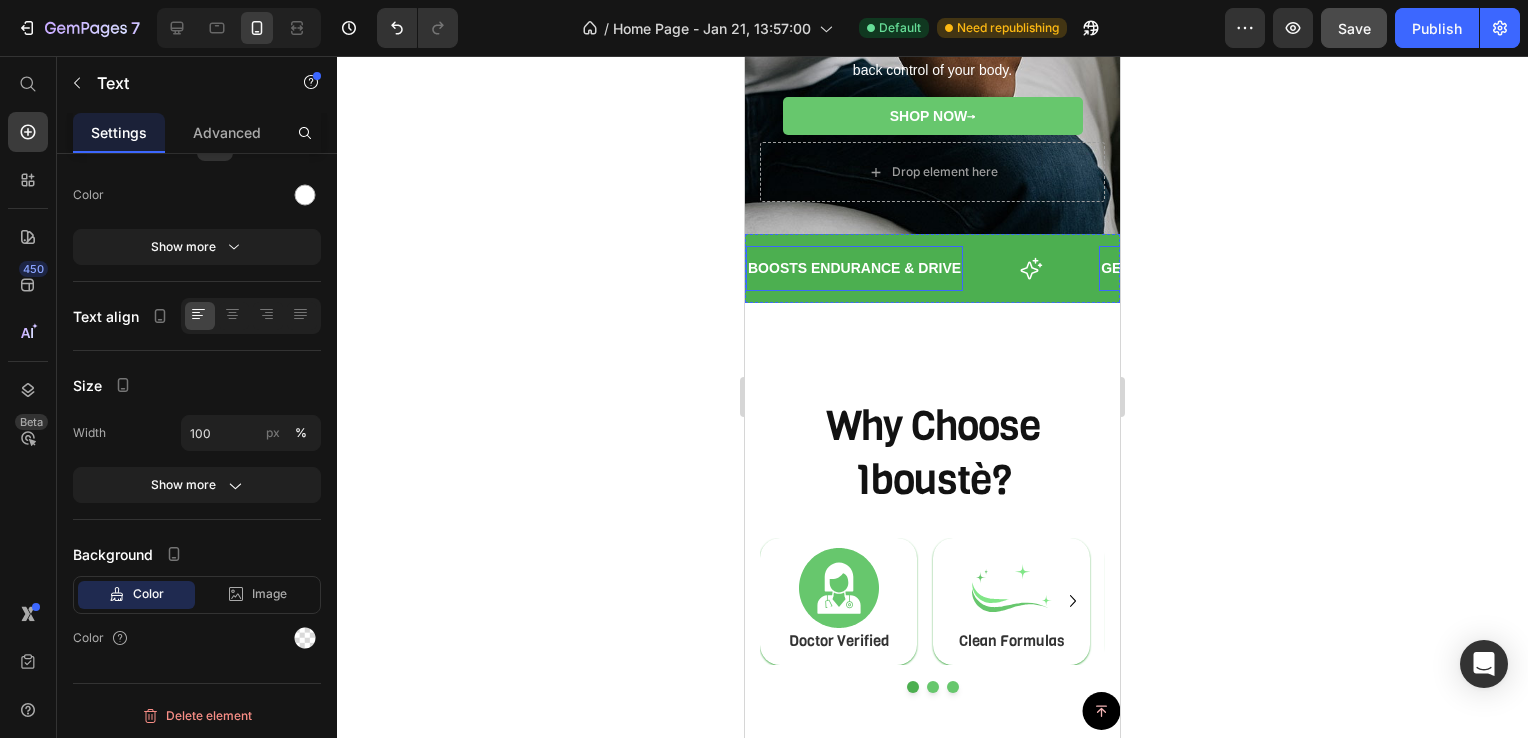 click on "boosts endurance & drive" at bounding box center (854, 268) 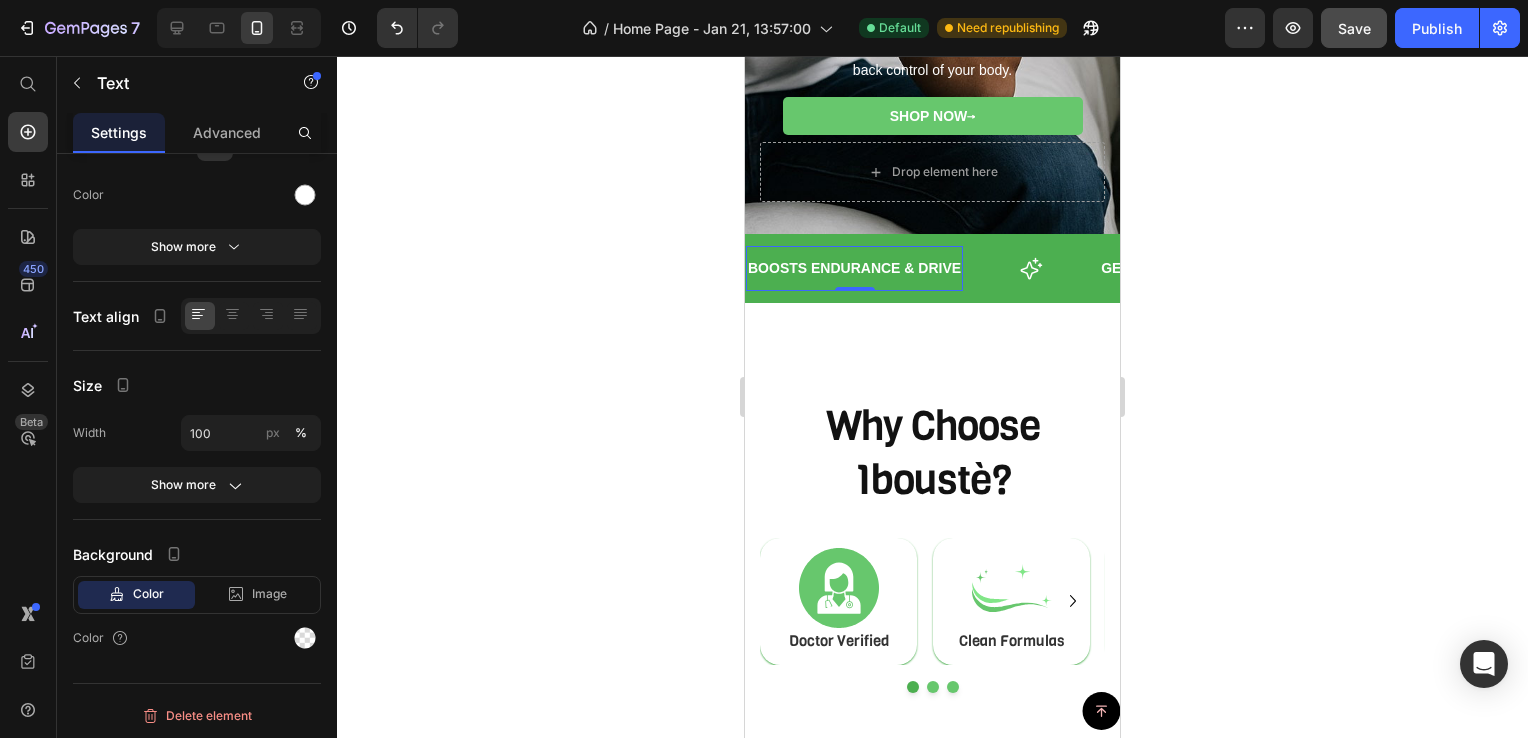 type 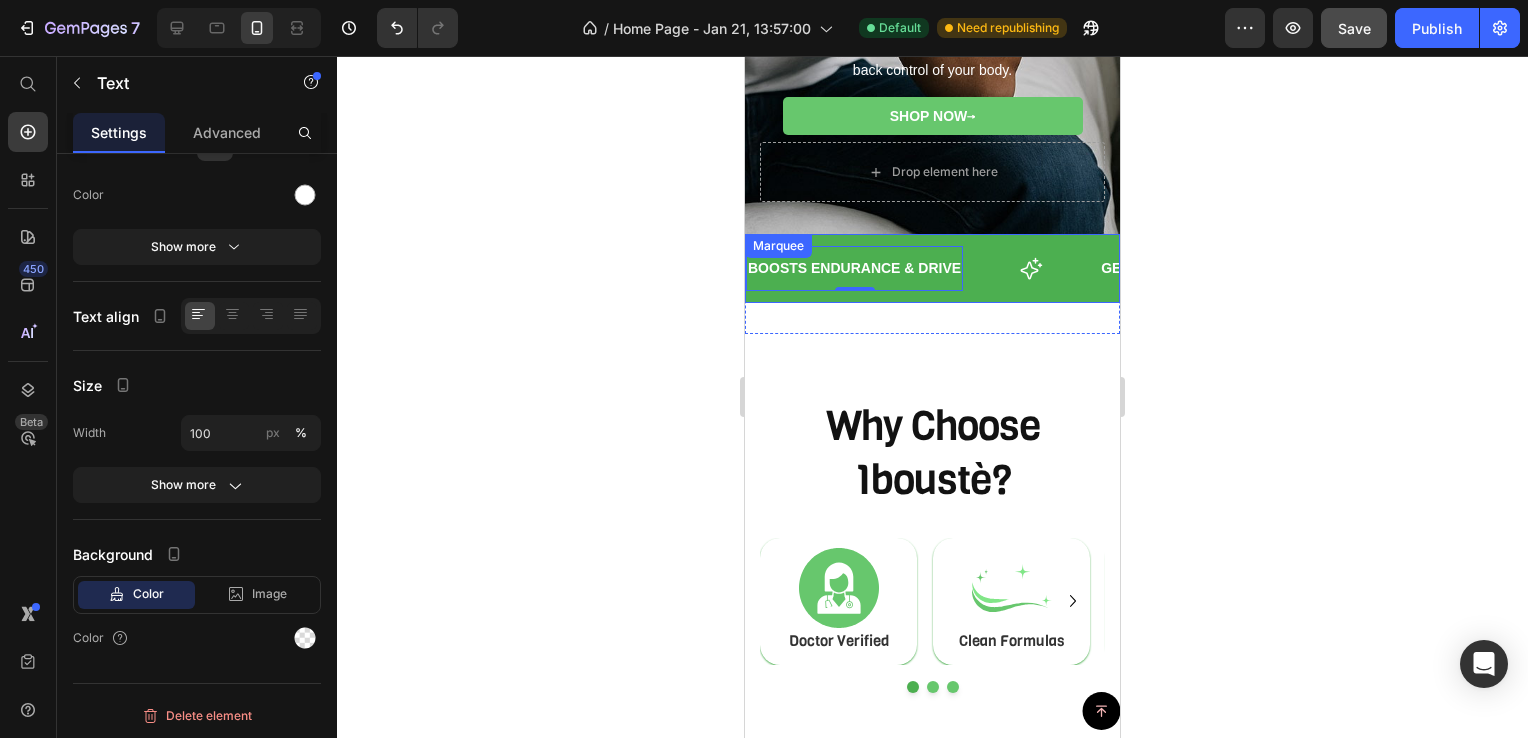 type 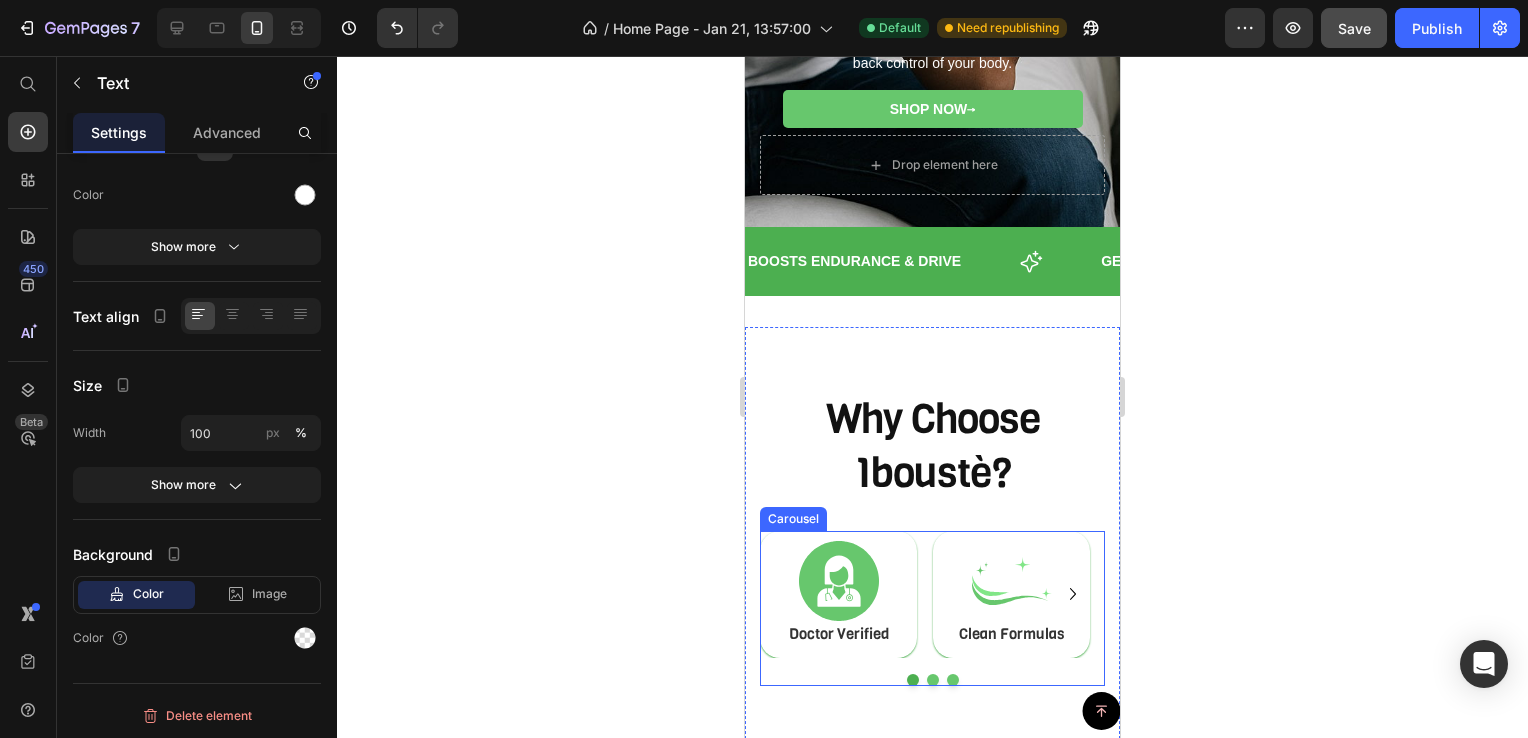 scroll, scrollTop: 503, scrollLeft: 0, axis: vertical 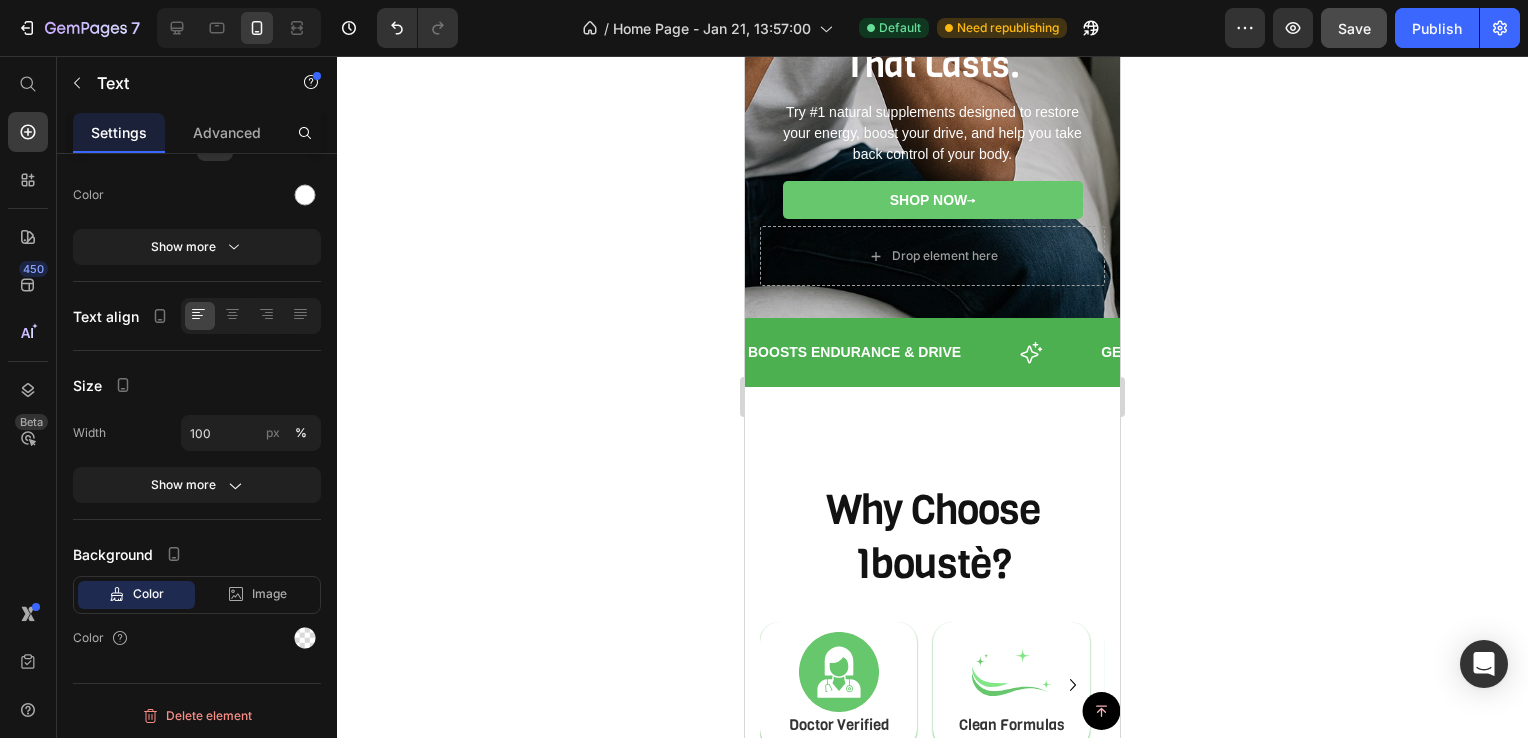 click on "boosts endurance & drive" at bounding box center [854, 352] 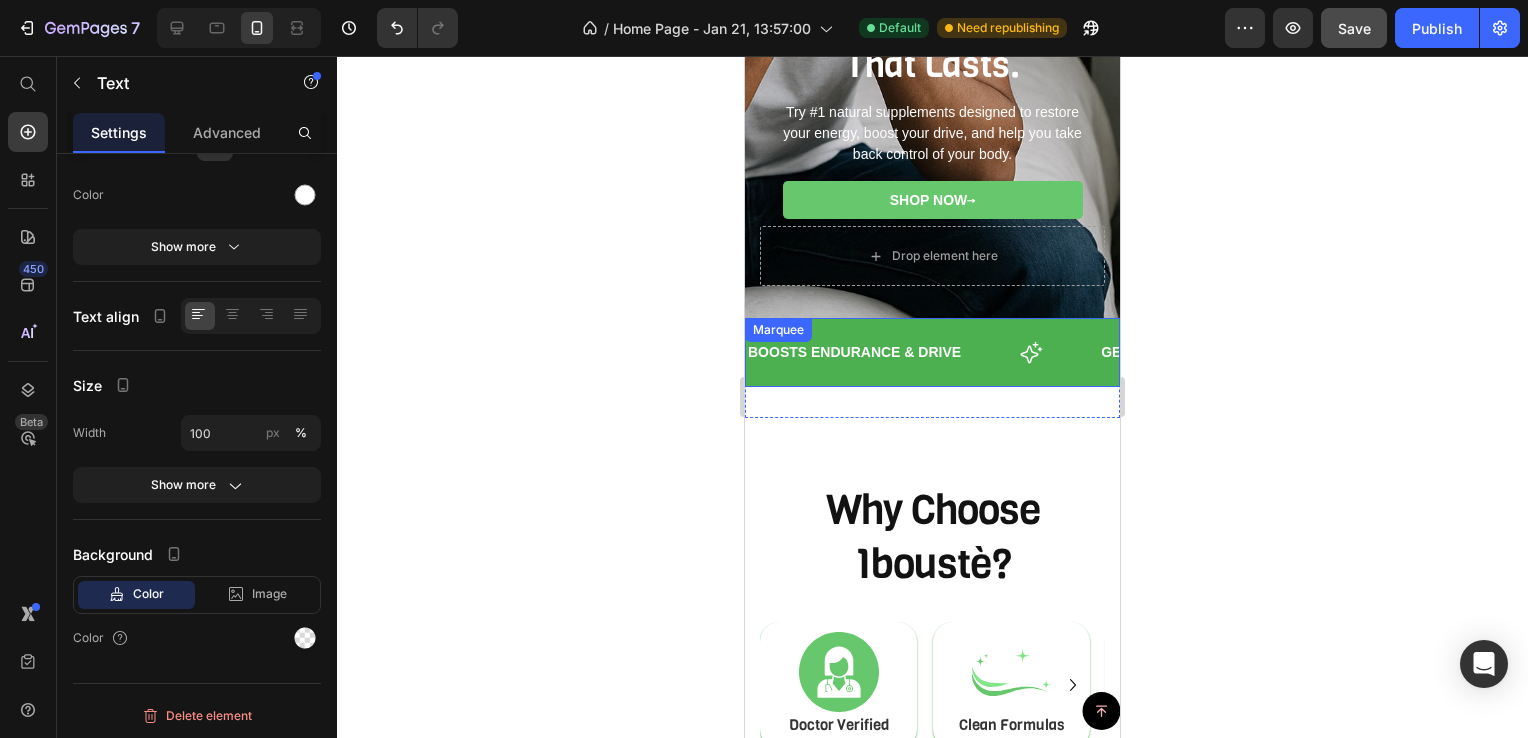 click 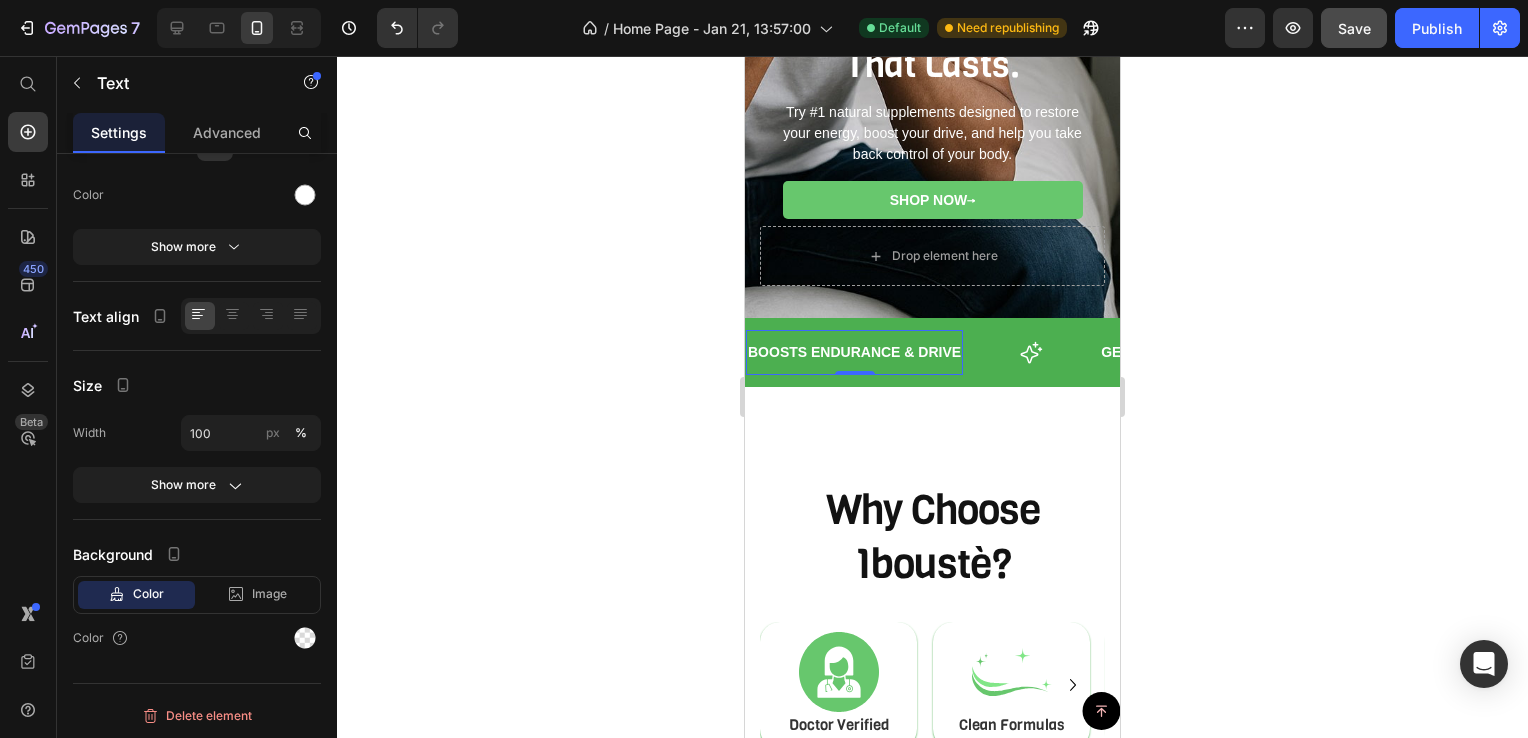 click on "boosts endurance & drive" at bounding box center [854, 352] 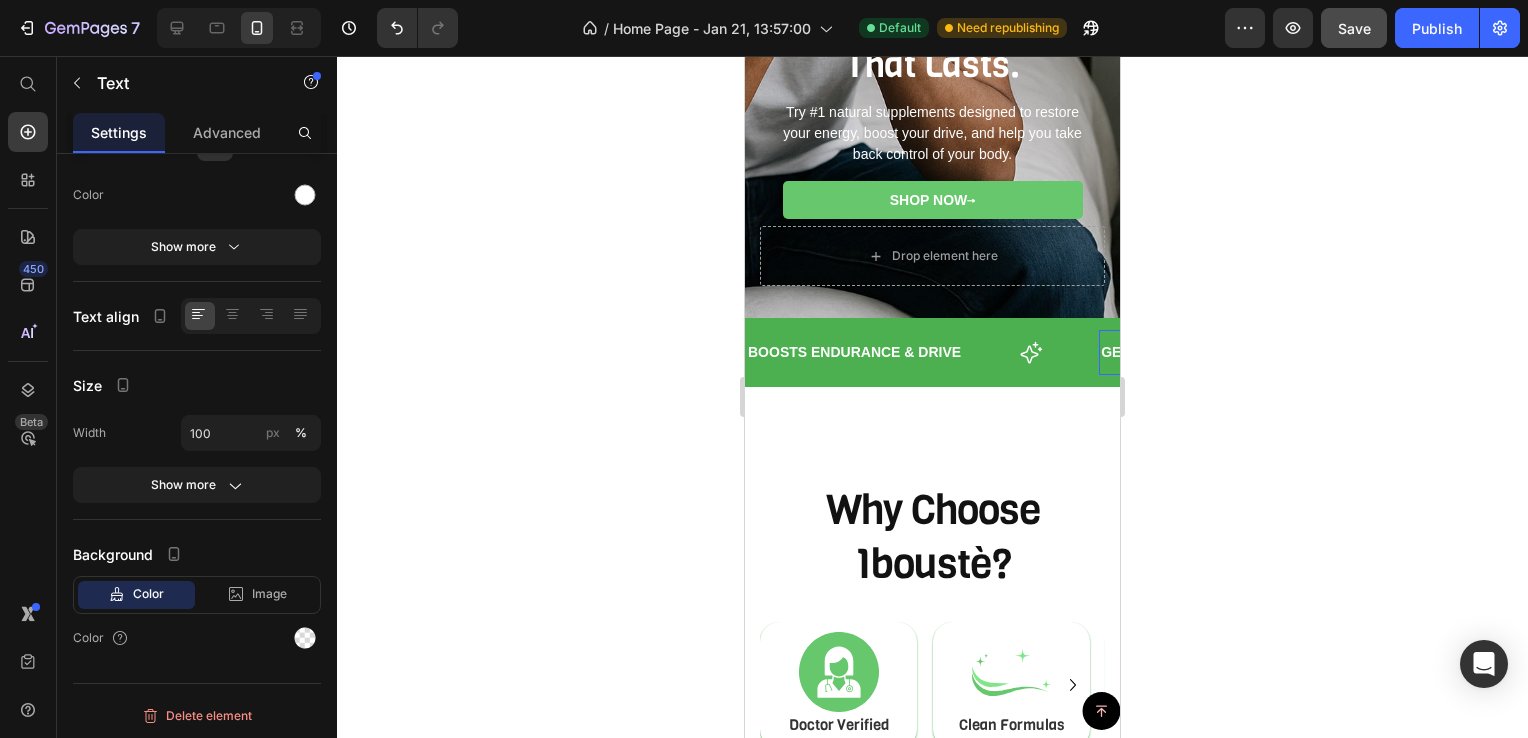 click on "Gentle Exfoliation" at bounding box center (1178, 352) 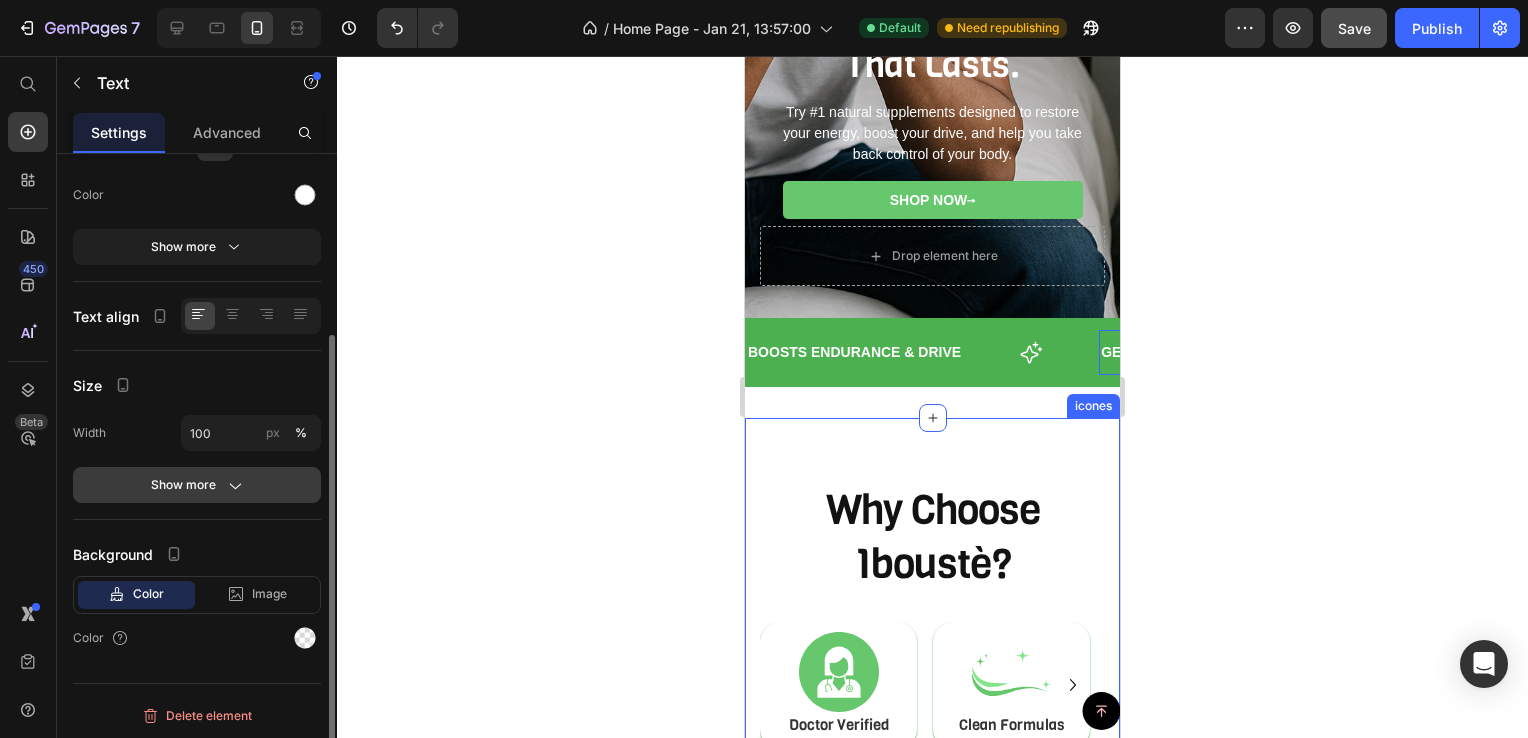 click 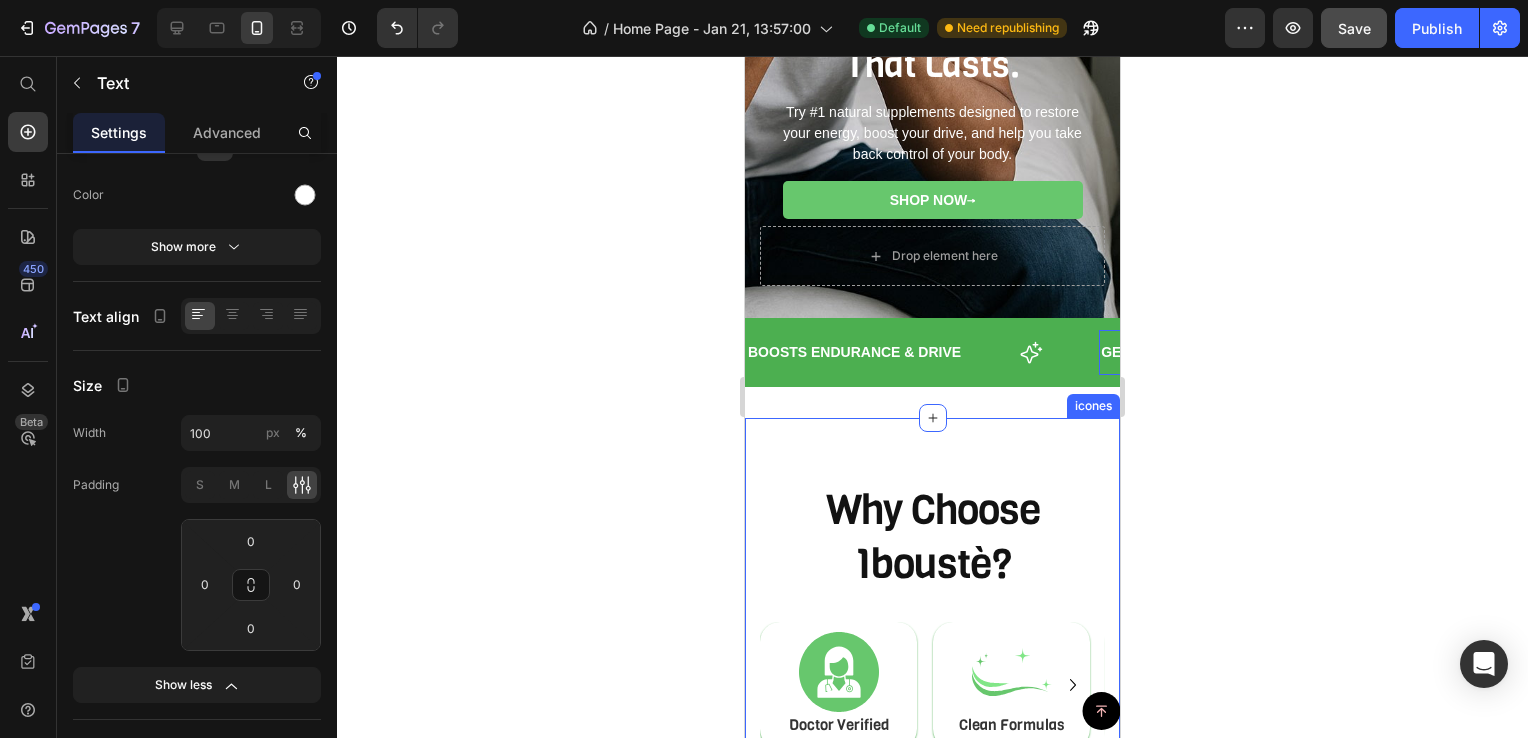 click 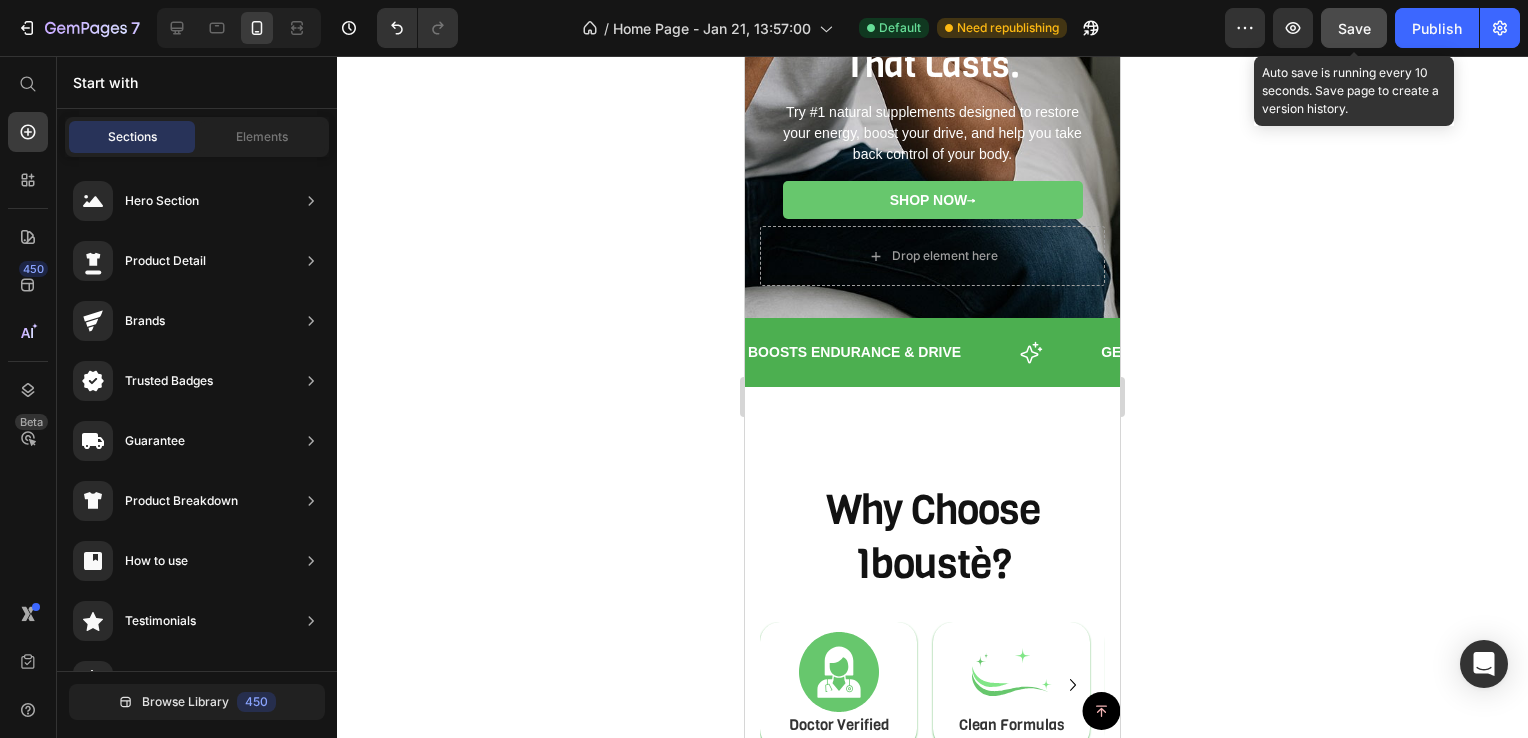 click on "Save" 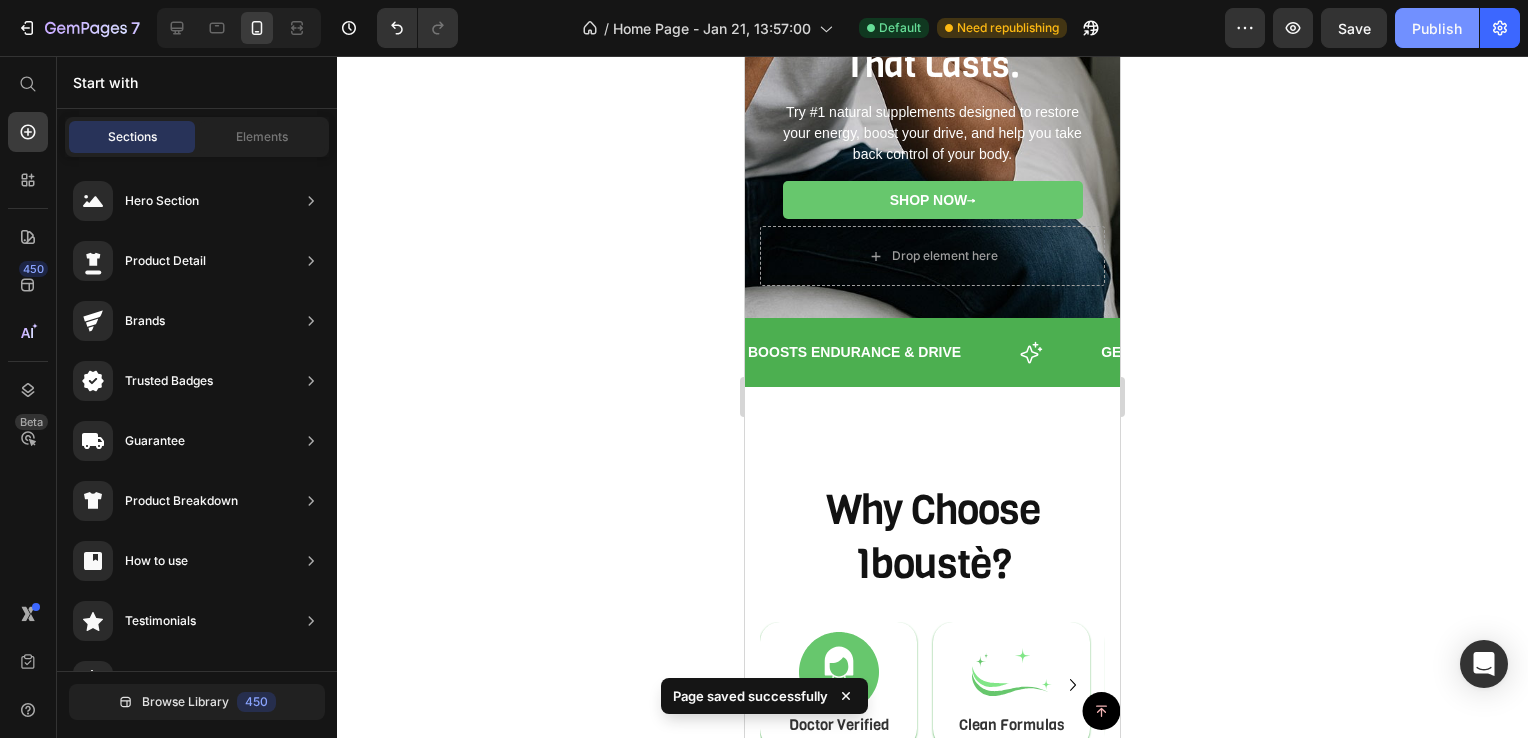click on "Publish" at bounding box center [1437, 28] 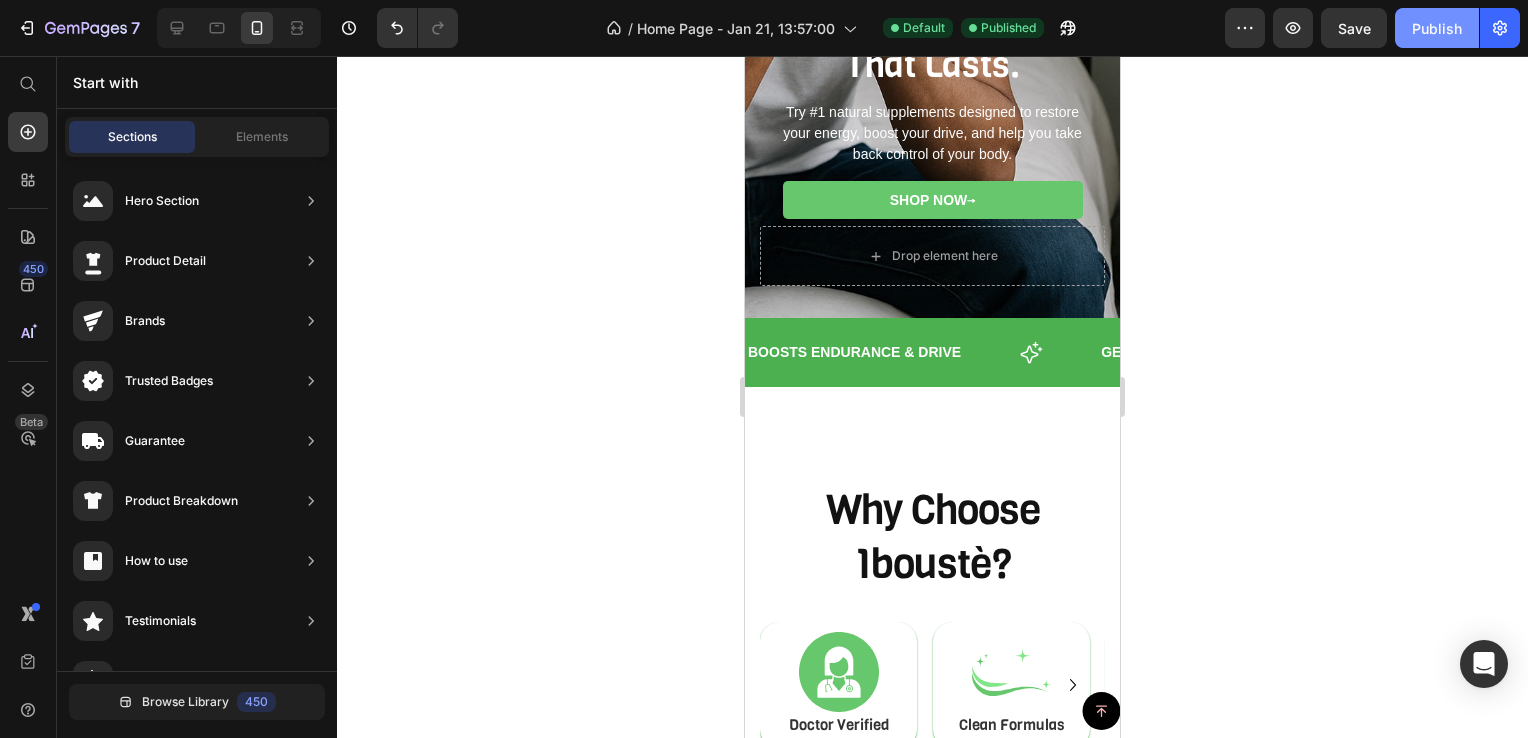click on "Publish" at bounding box center (1437, 28) 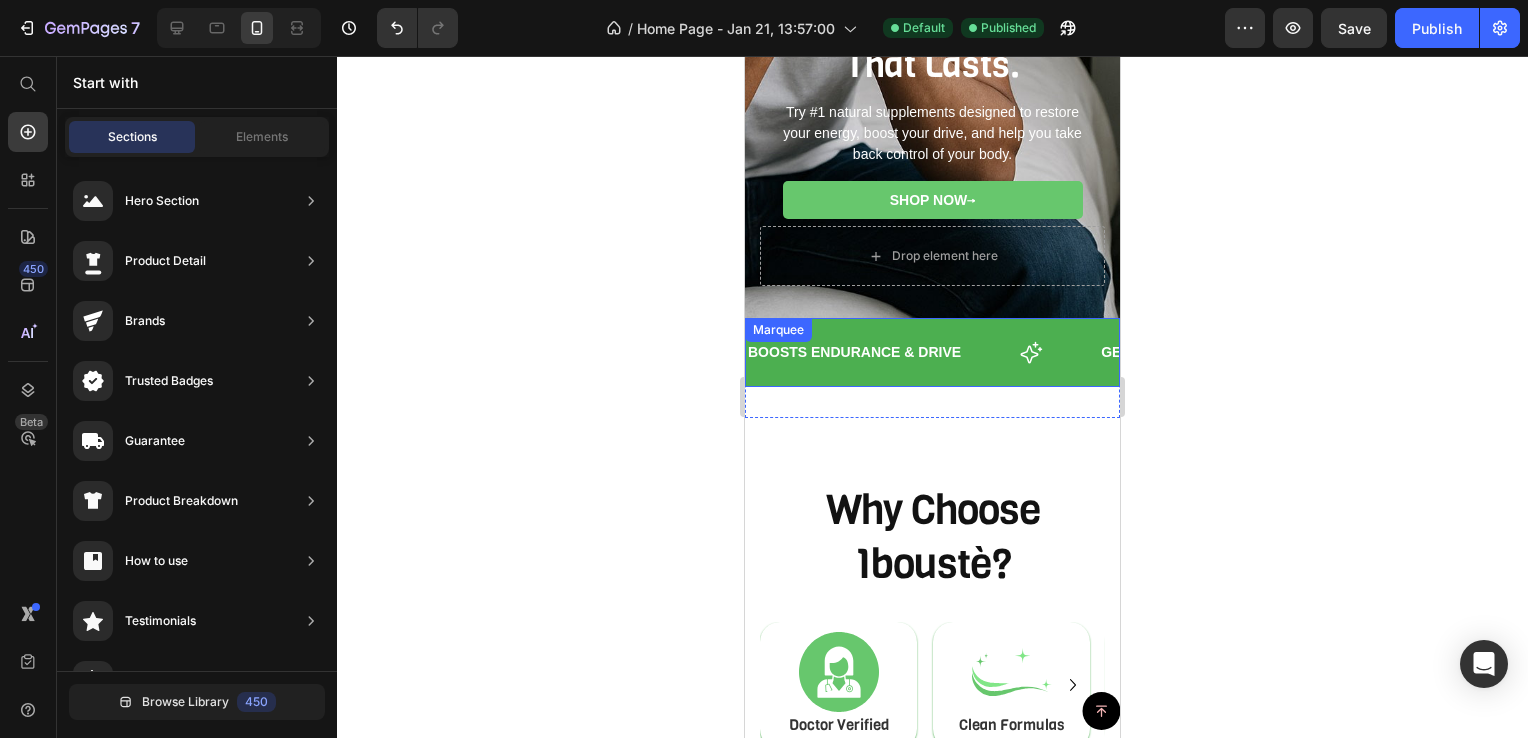 click on "boosts endurance & drive Text" at bounding box center [922, 352] 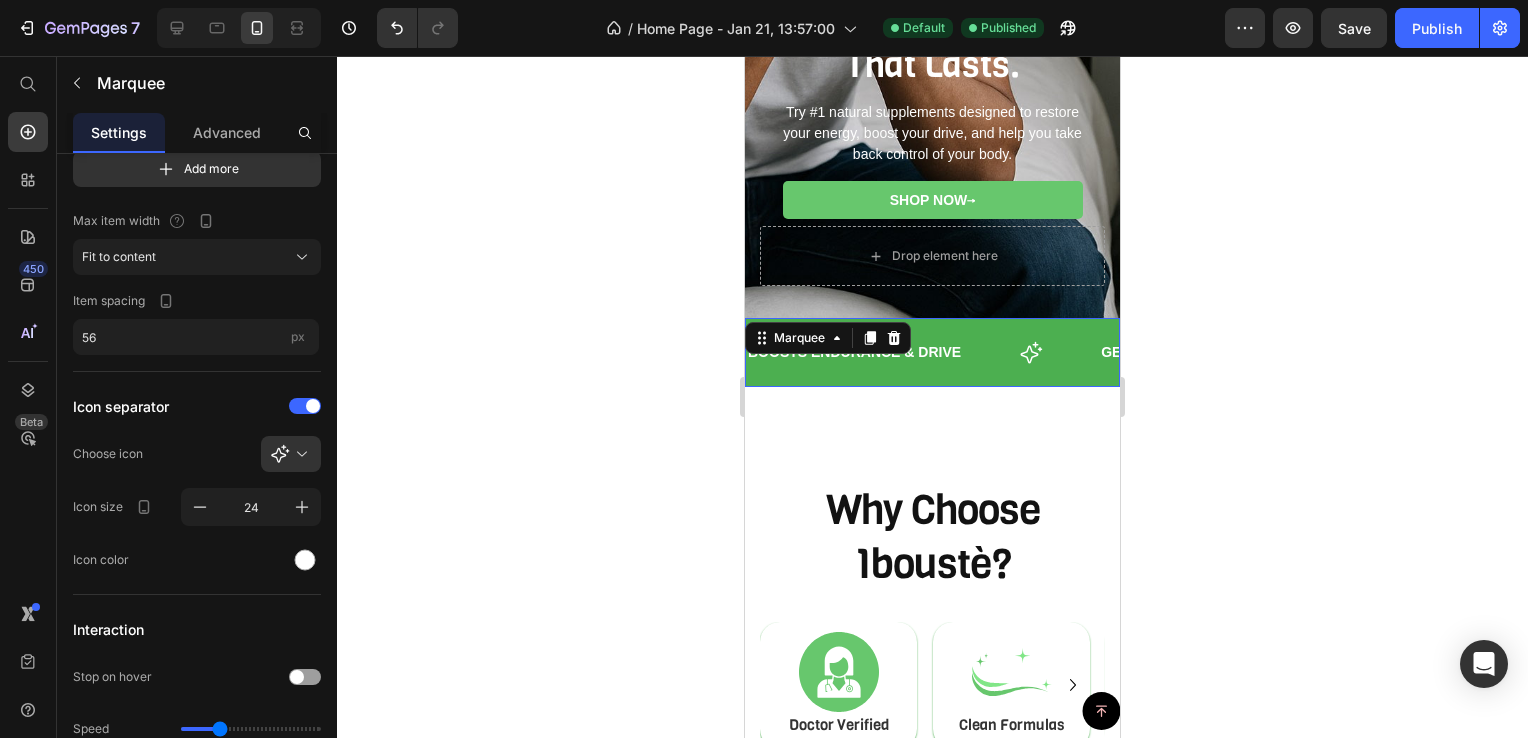 scroll, scrollTop: 0, scrollLeft: 0, axis: both 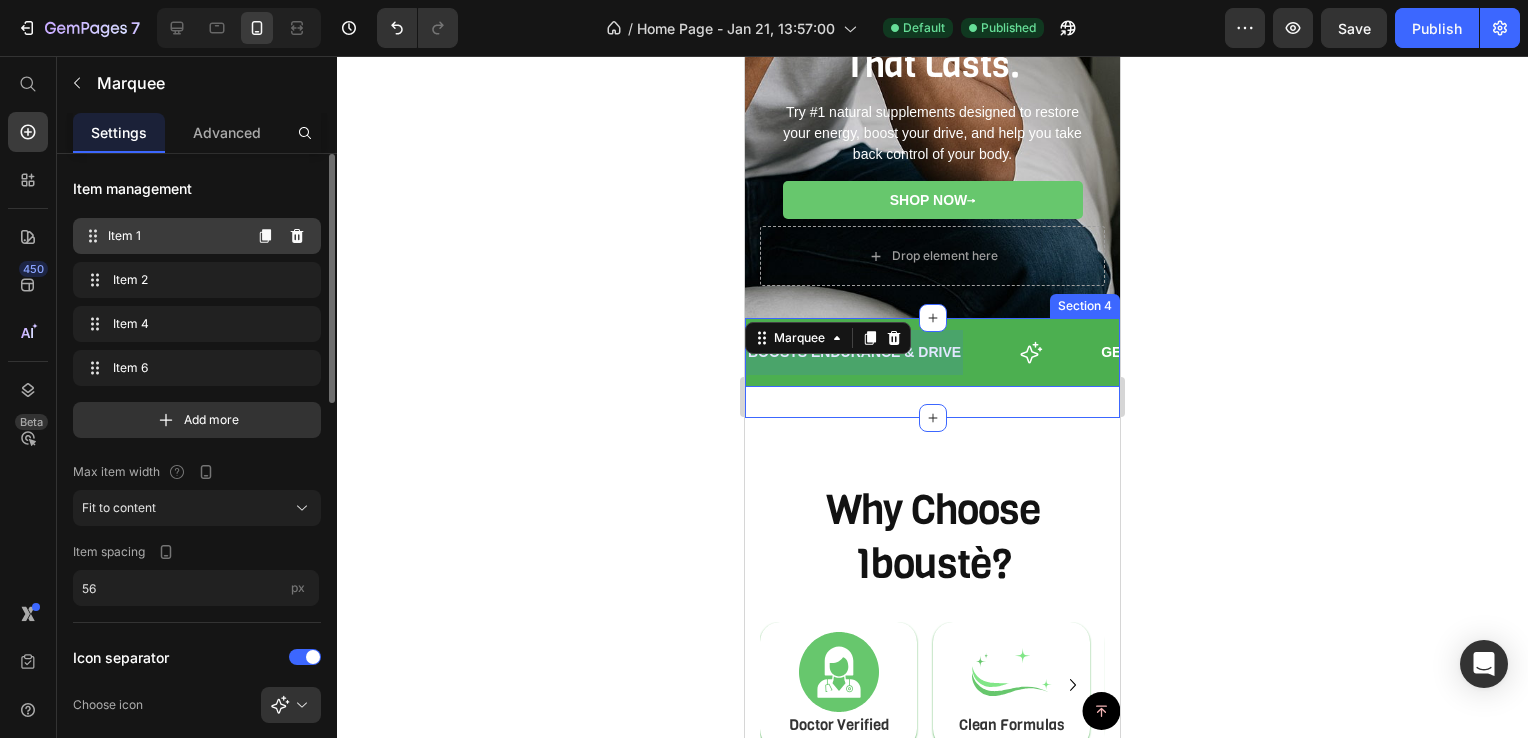 click on "Item 1" at bounding box center [174, 236] 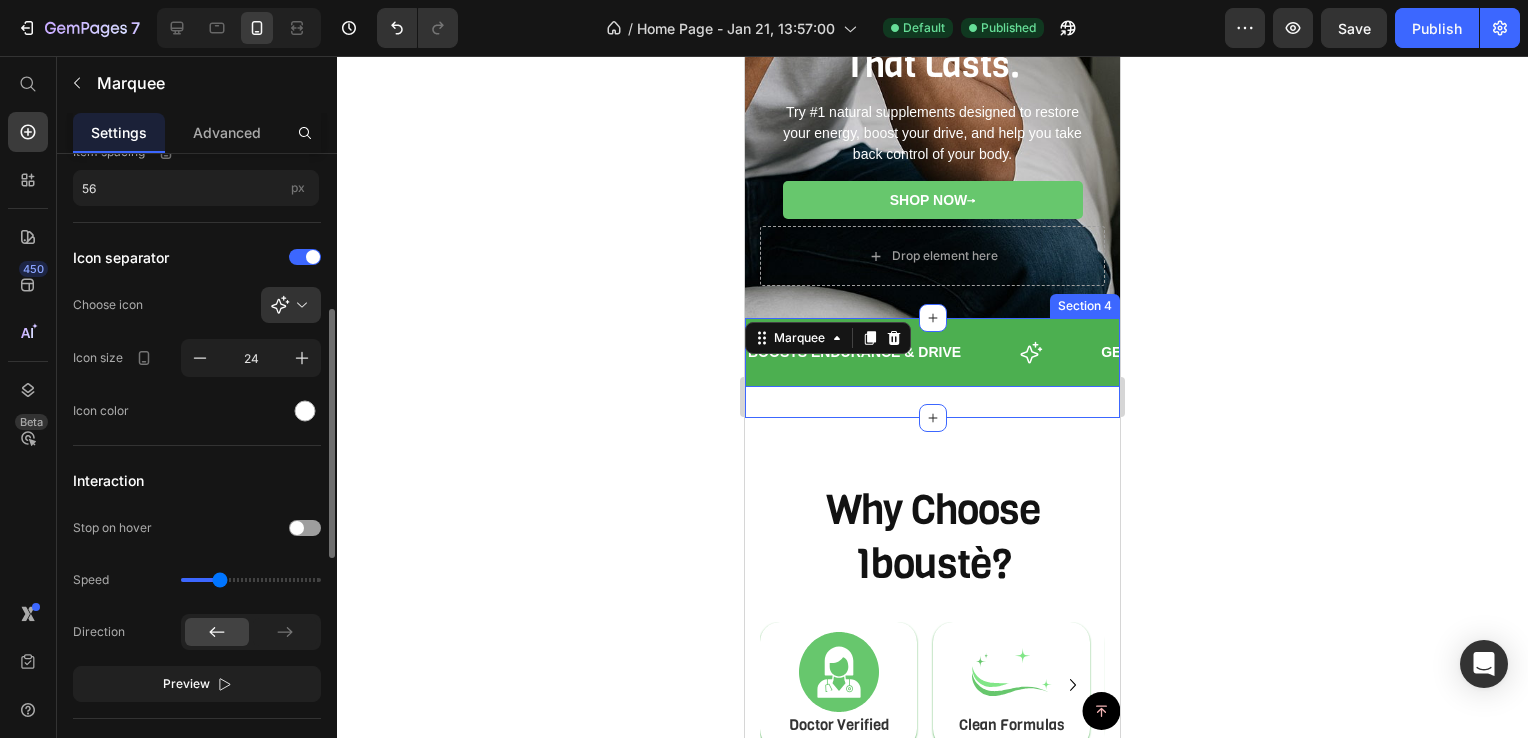 scroll, scrollTop: 0, scrollLeft: 0, axis: both 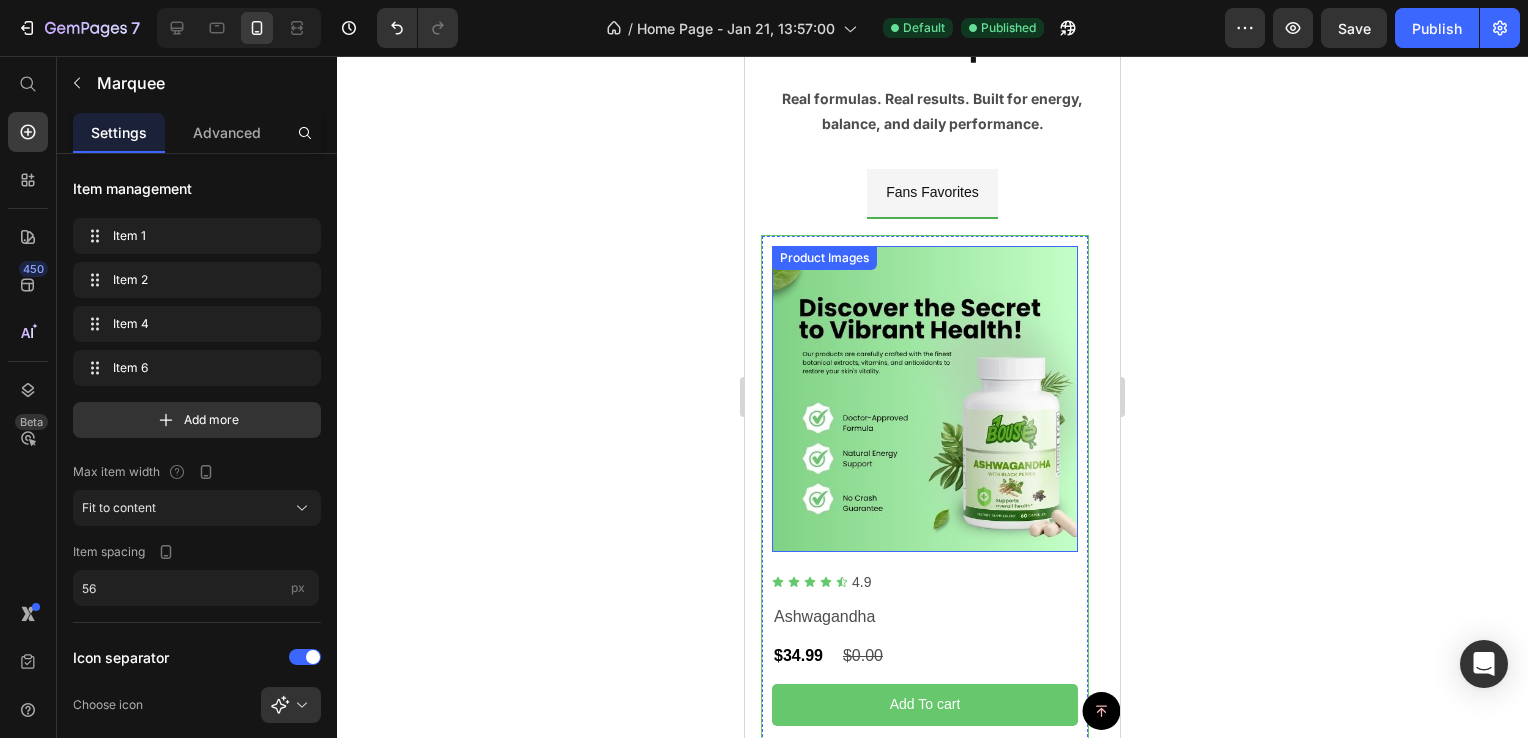 click at bounding box center (925, 399) 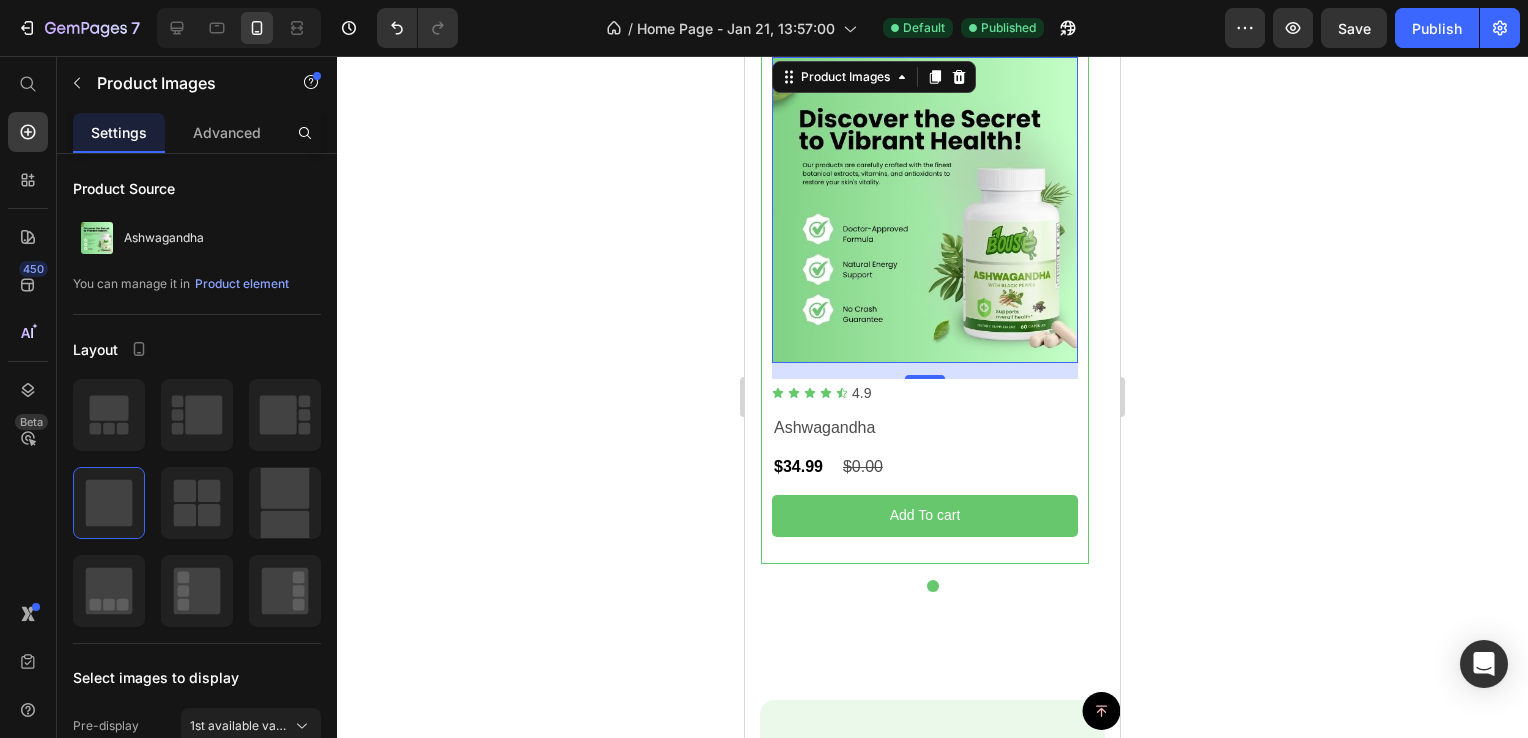 scroll, scrollTop: 1603, scrollLeft: 0, axis: vertical 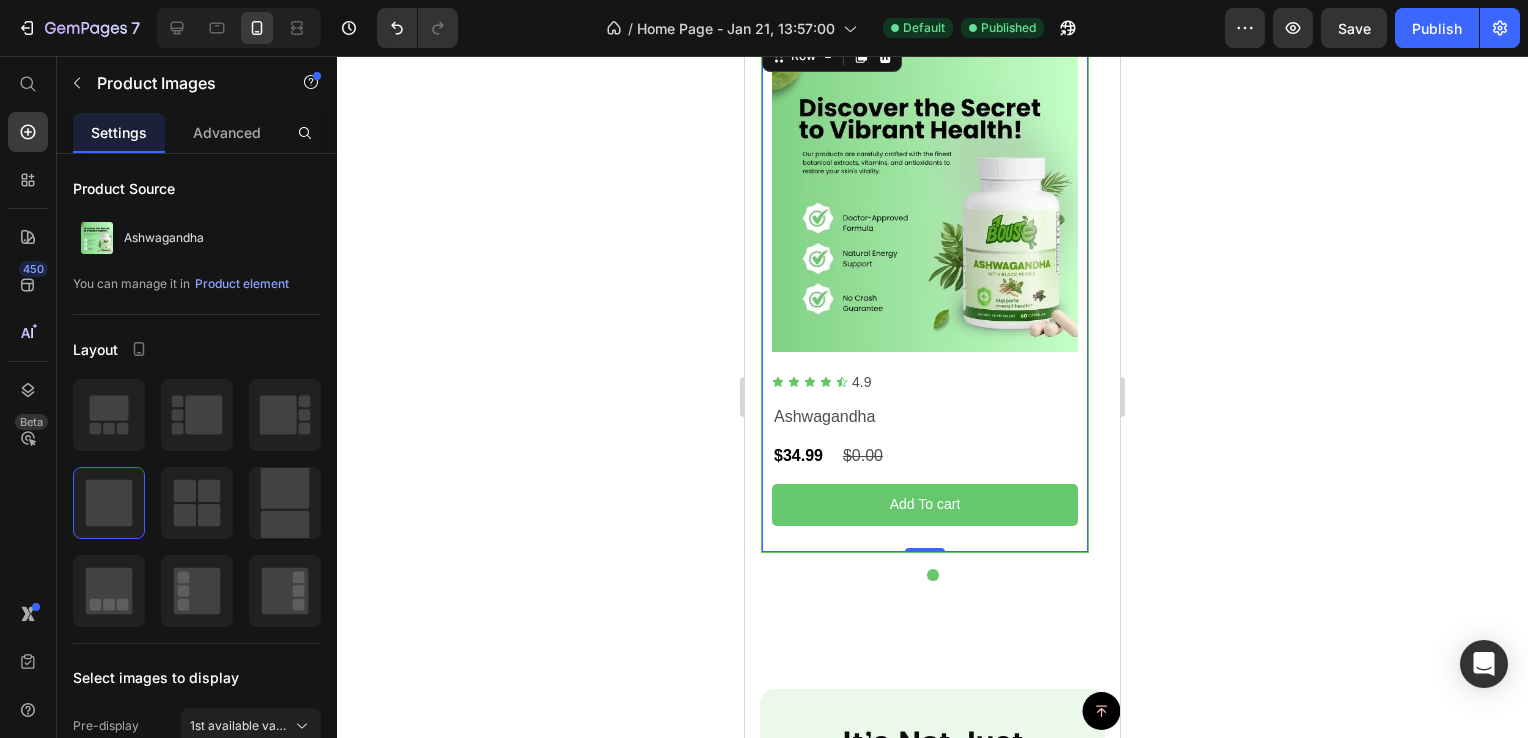 click on "Product Images Icon Icon Icon Icon Icon Icon List 4.9 Text Block Row Ashwagandha Product Title $34.99 Product Price $0.00 Product Price Row Add To cart Product Cart Button" at bounding box center (925, 294) 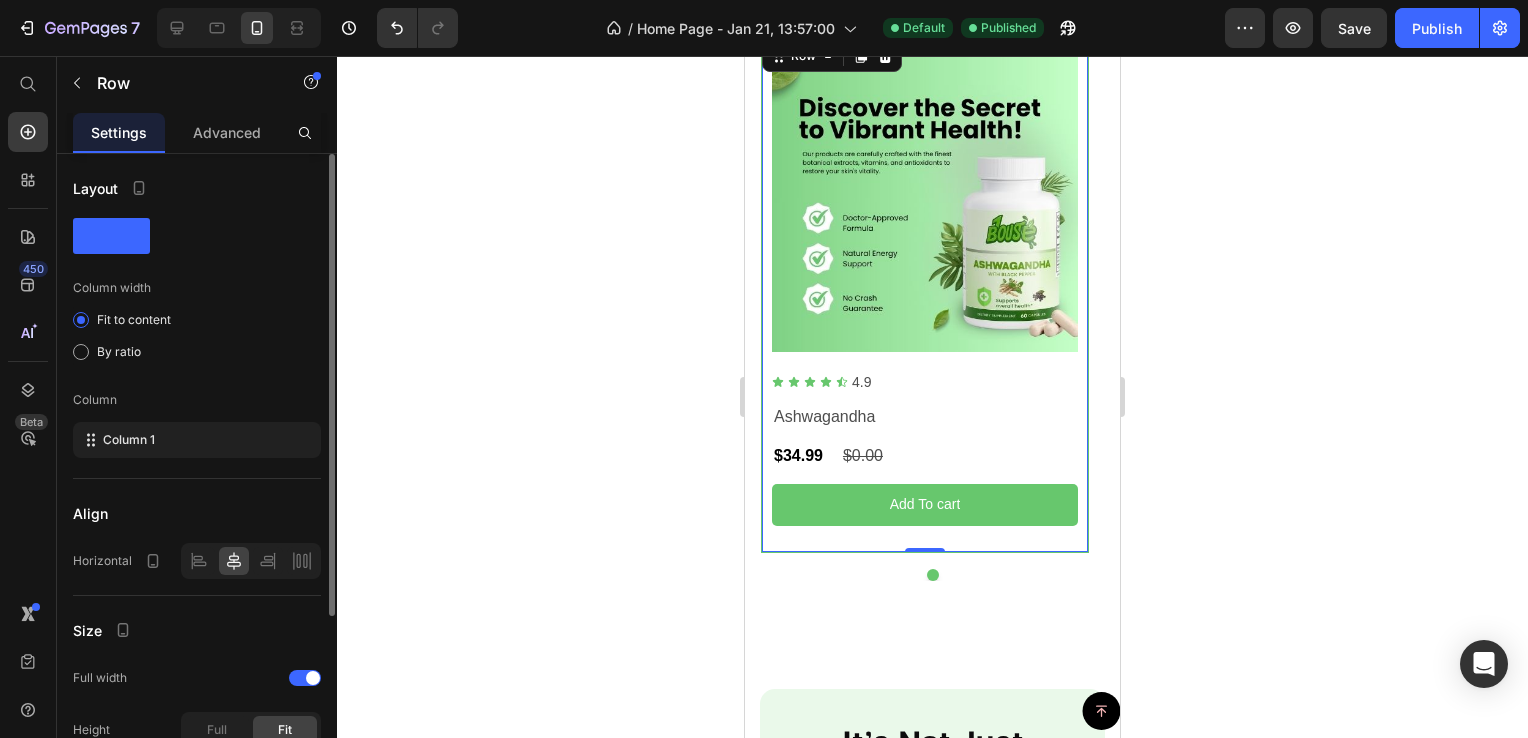 click 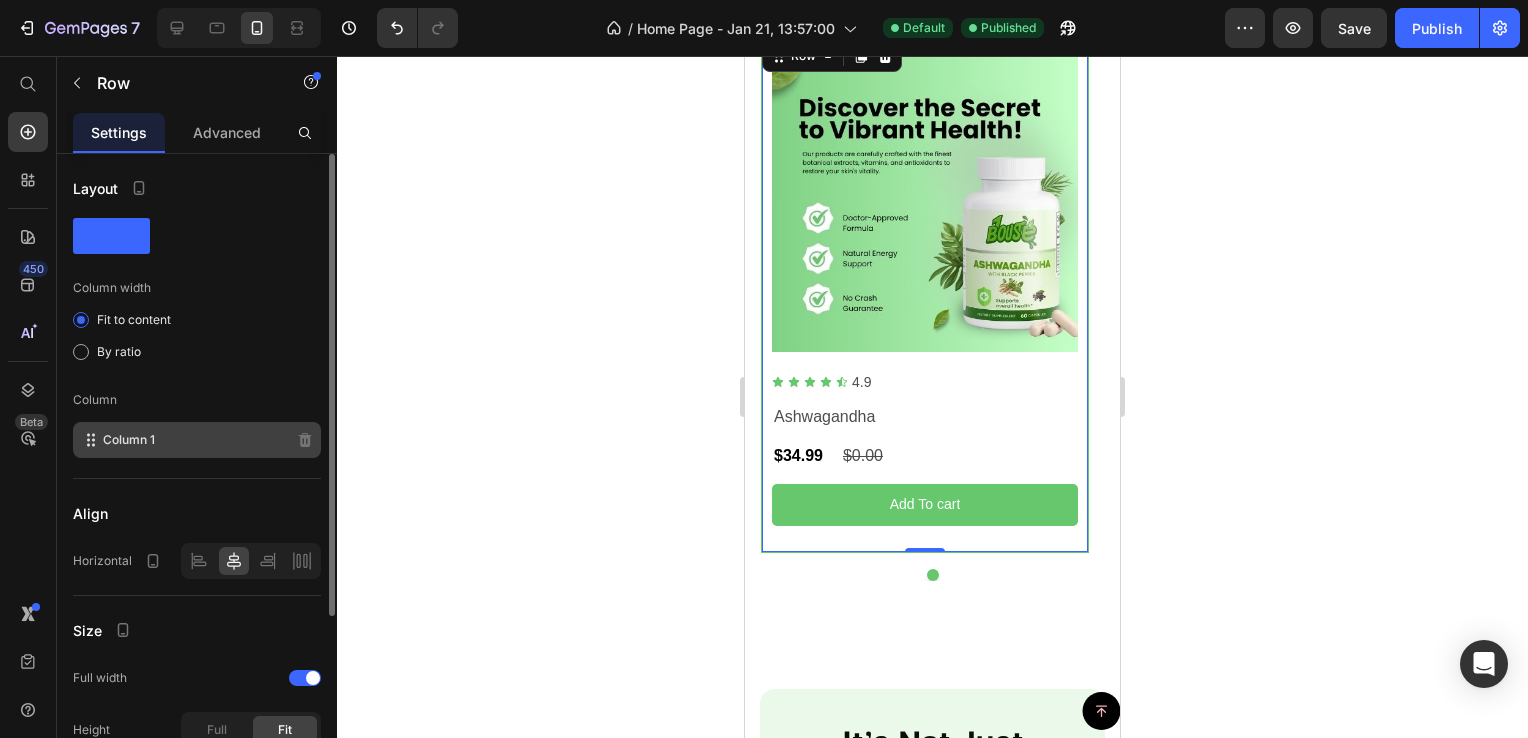 scroll, scrollTop: 100, scrollLeft: 0, axis: vertical 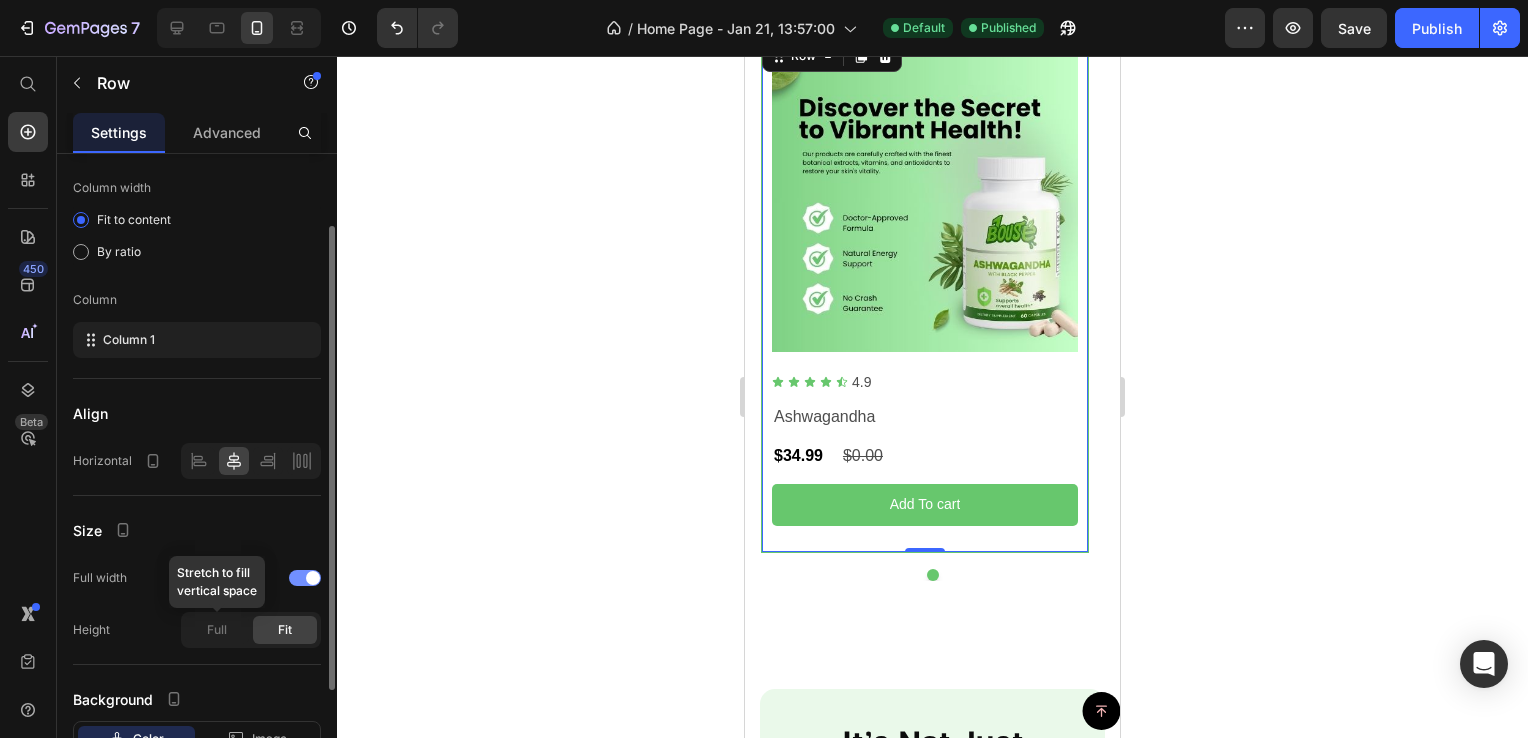 click on "Full" 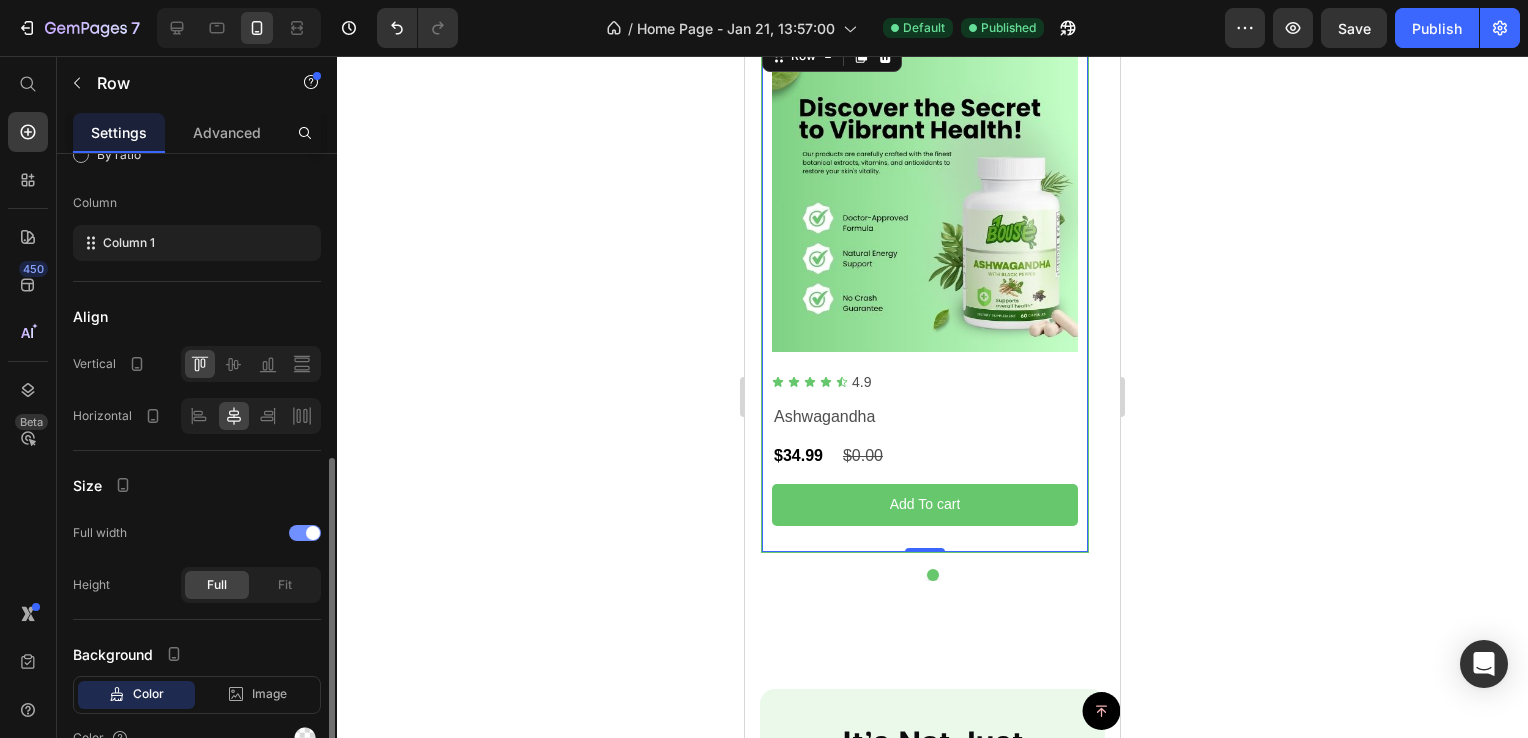 scroll, scrollTop: 297, scrollLeft: 0, axis: vertical 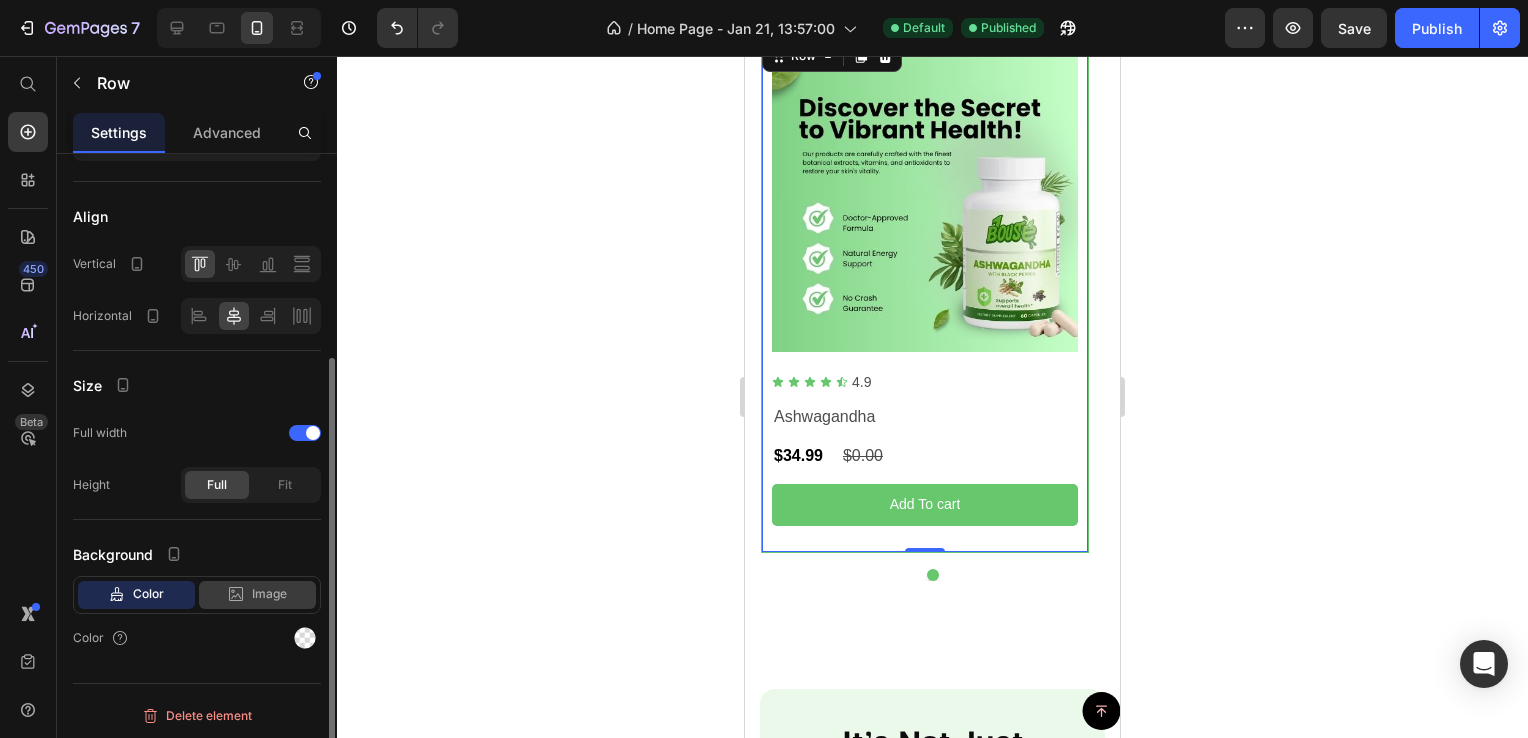 click 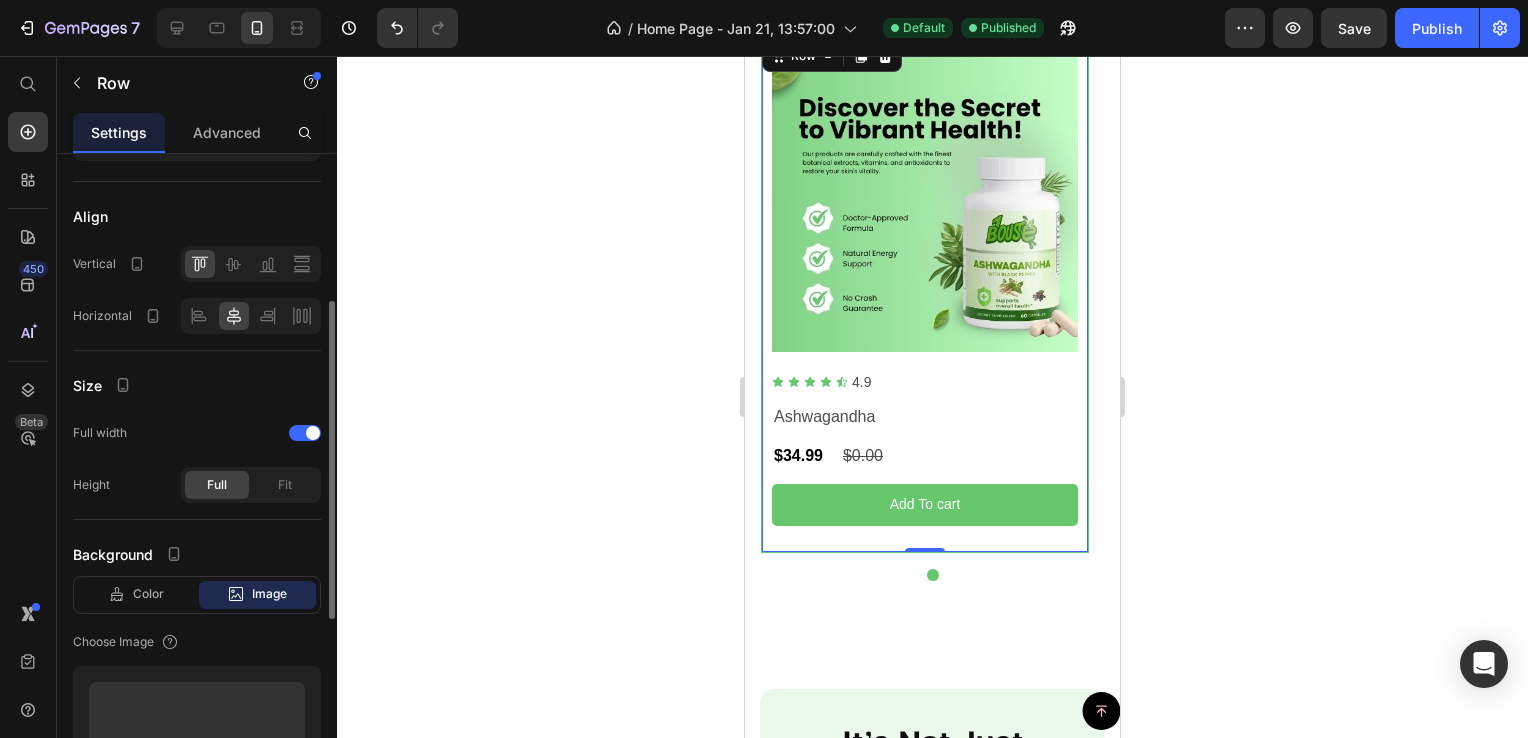 scroll, scrollTop: 597, scrollLeft: 0, axis: vertical 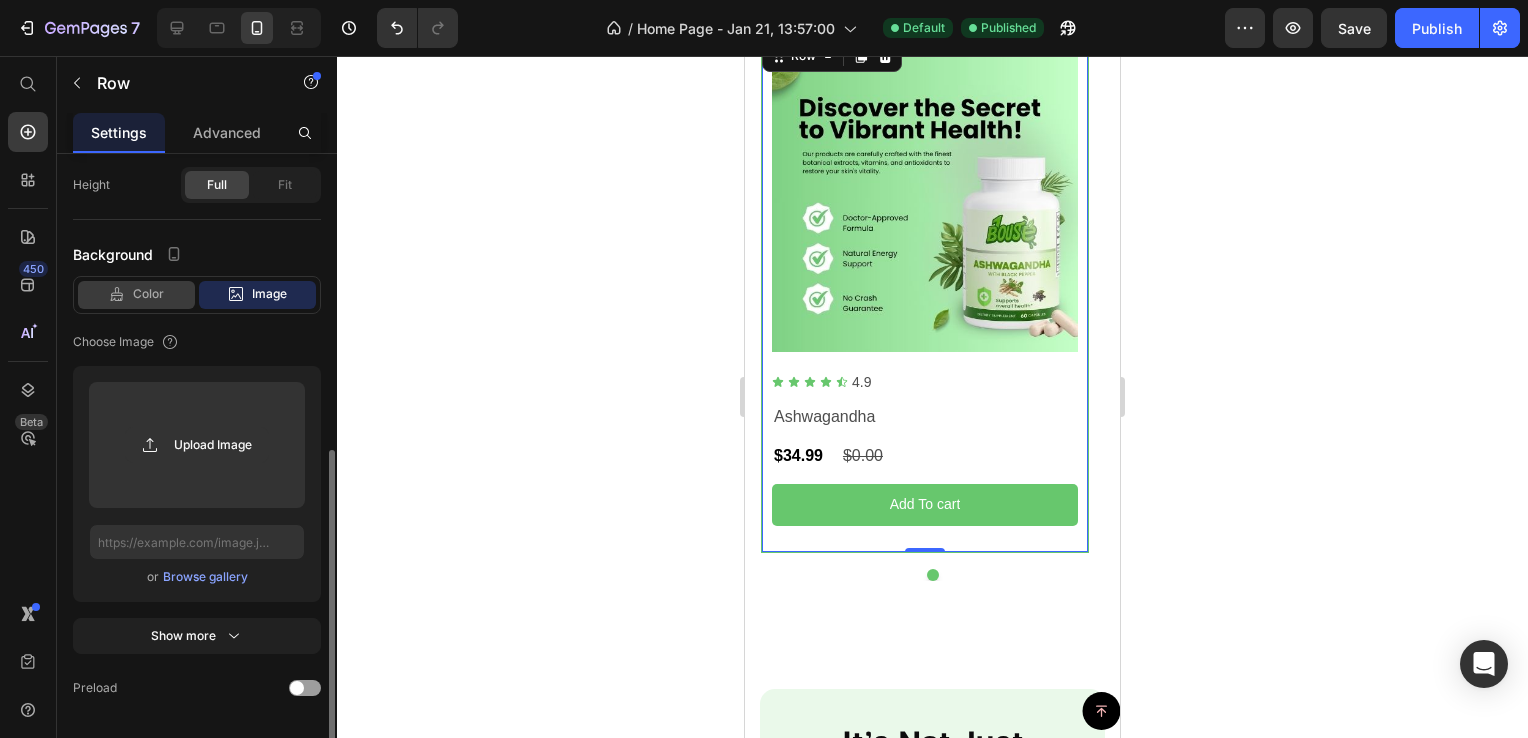 click on "Color" 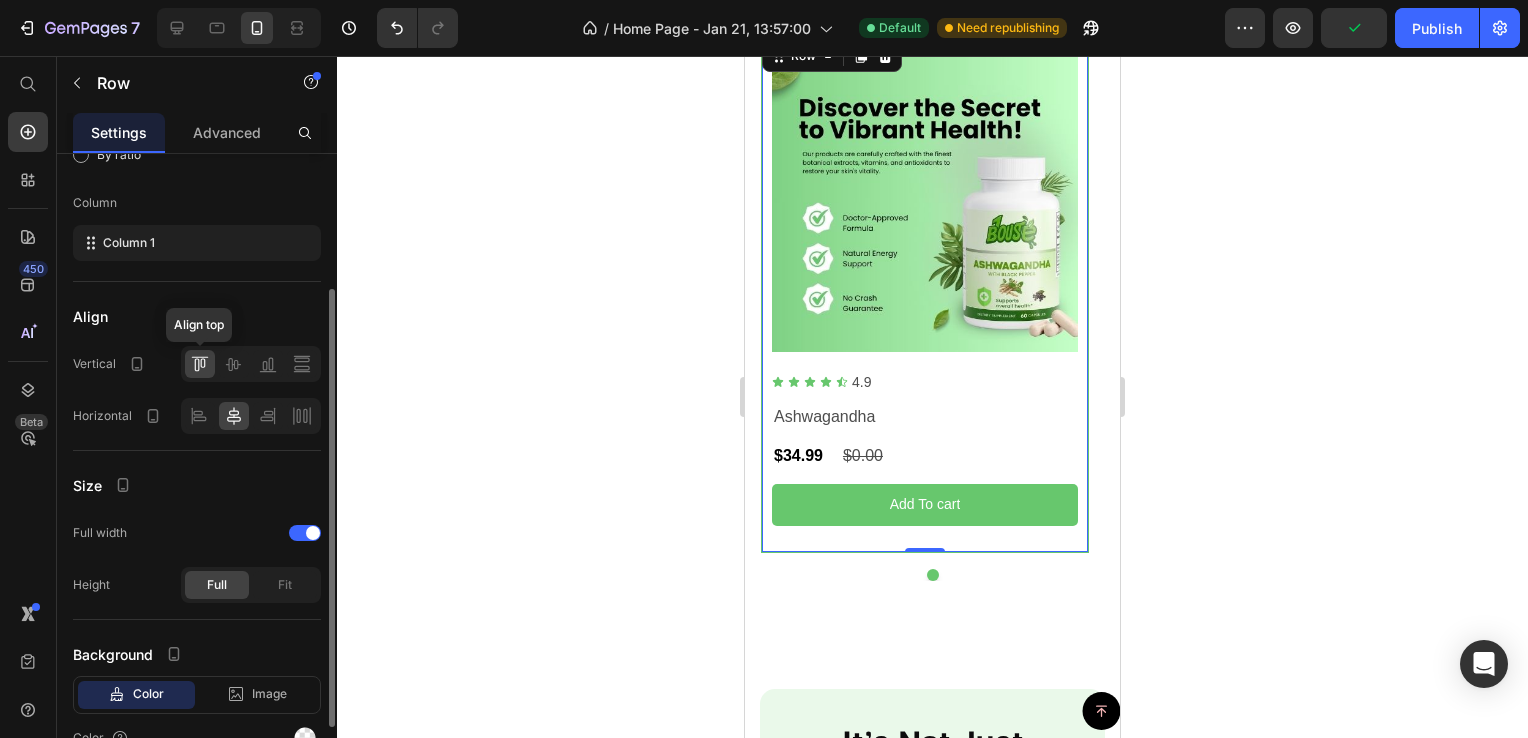 scroll, scrollTop: 97, scrollLeft: 0, axis: vertical 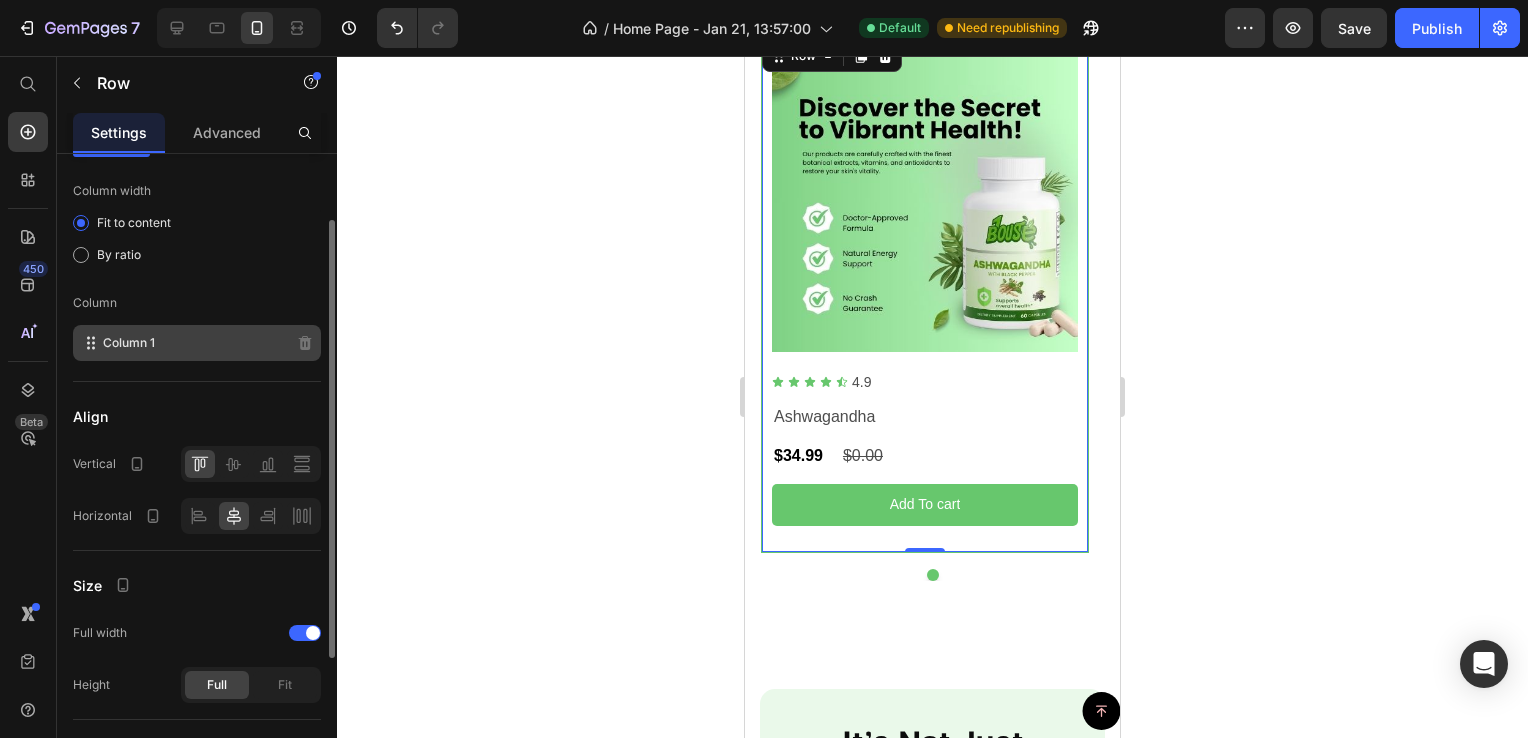 click on "Column 1" at bounding box center (129, 343) 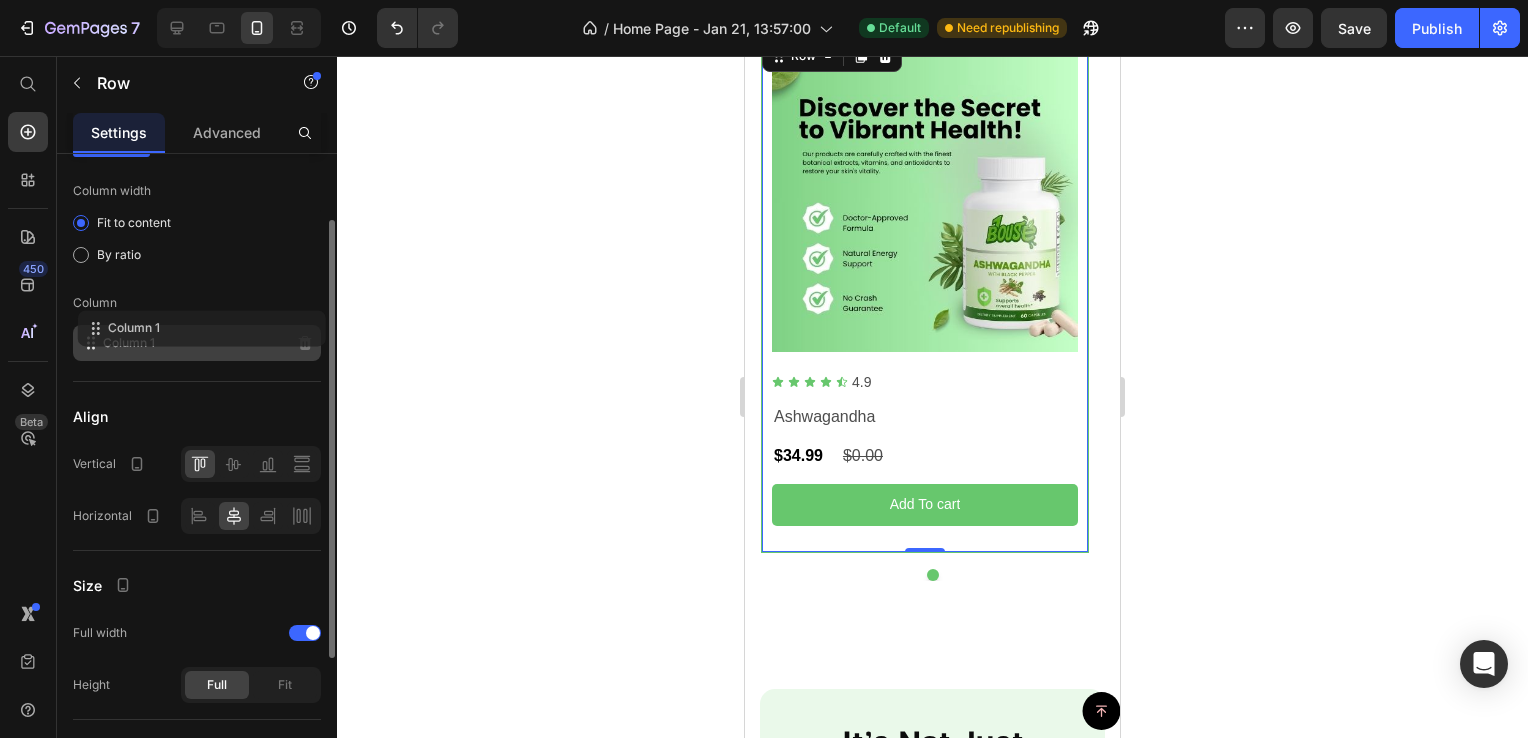 click on "Column 1" 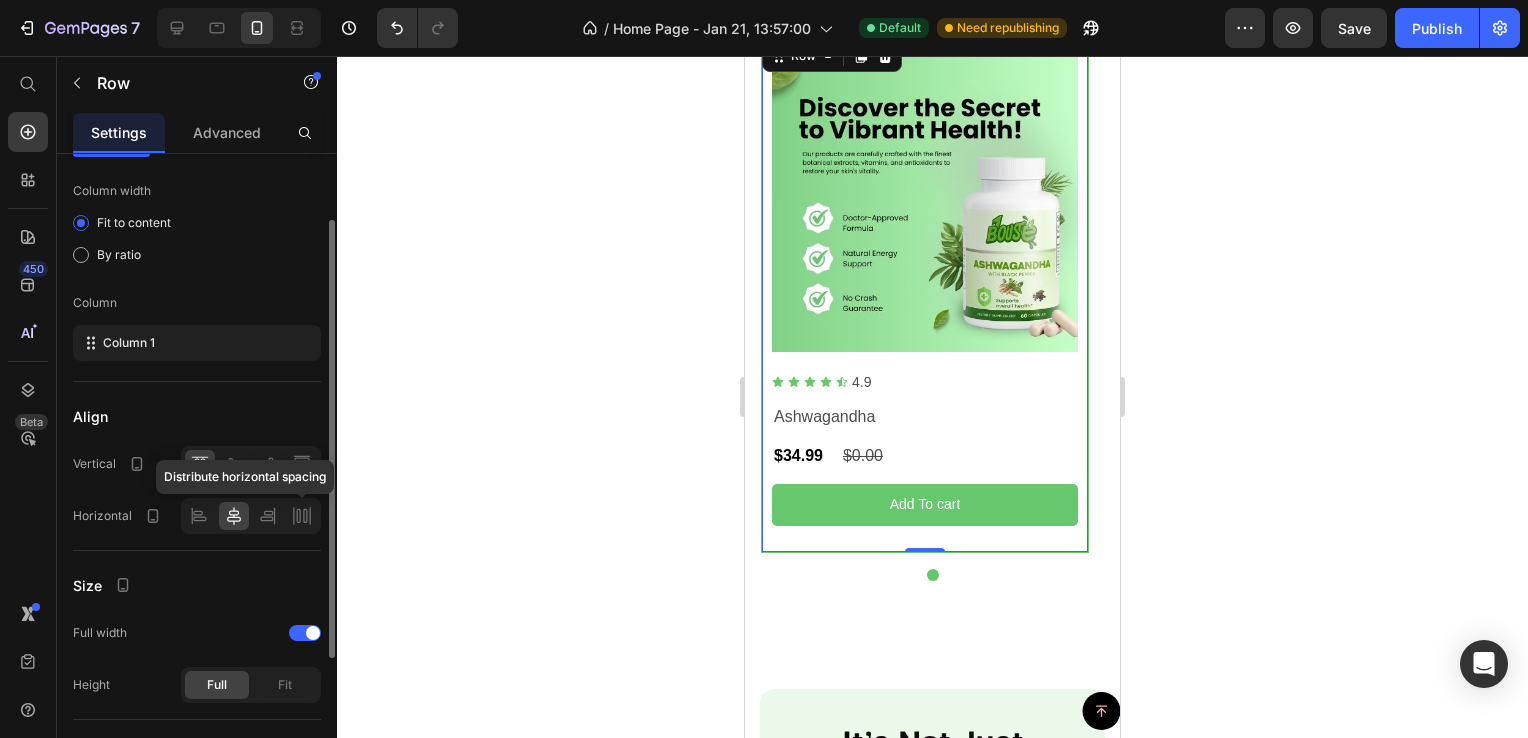 click 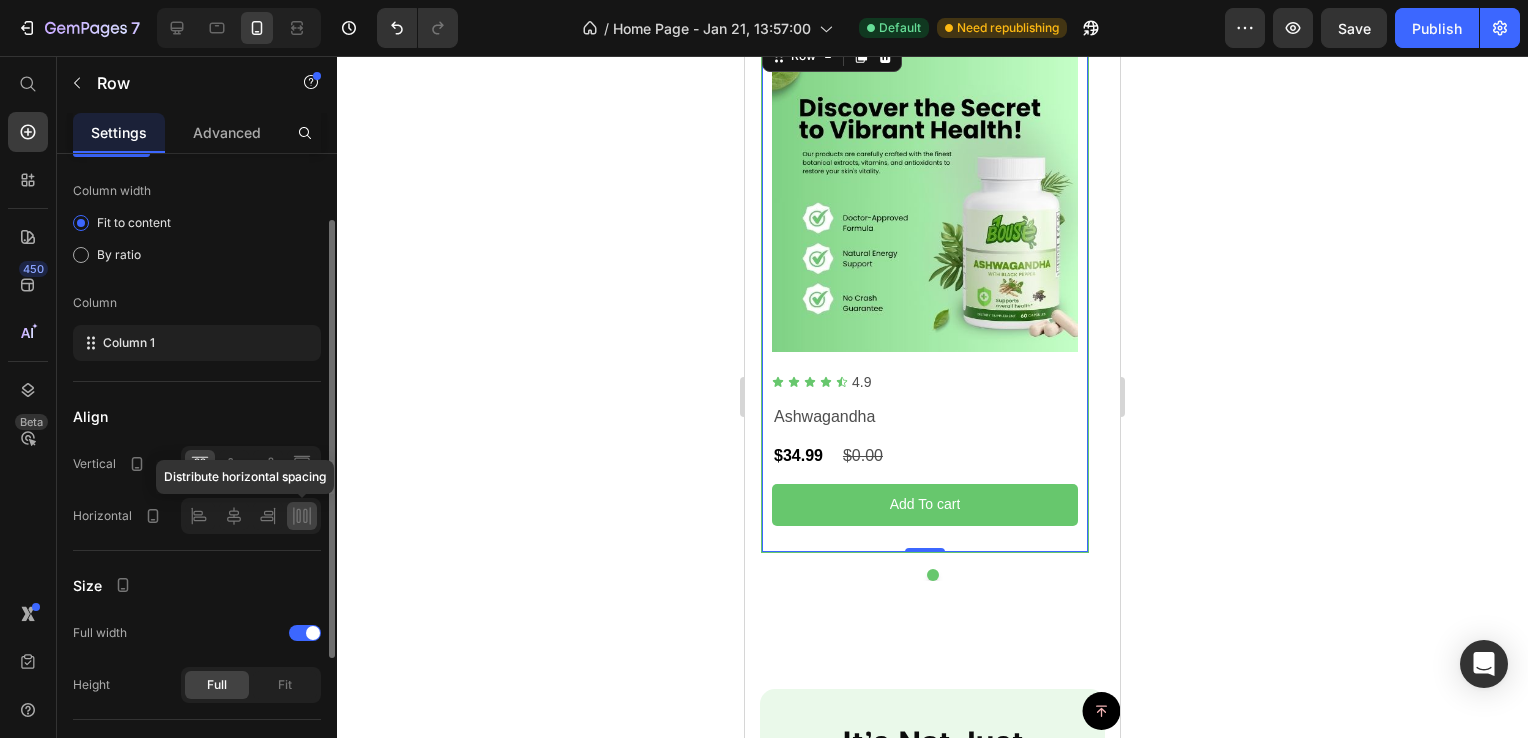 click 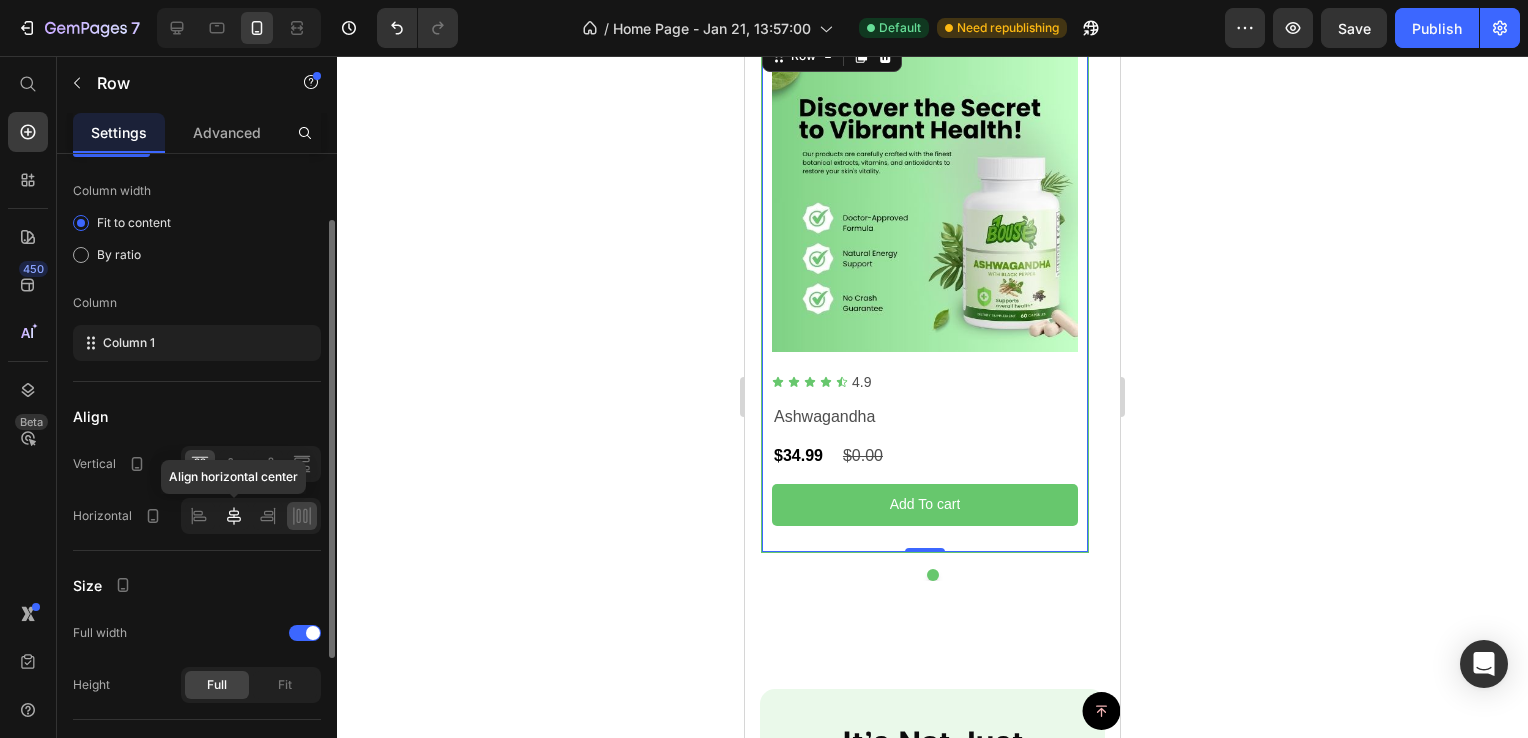 click 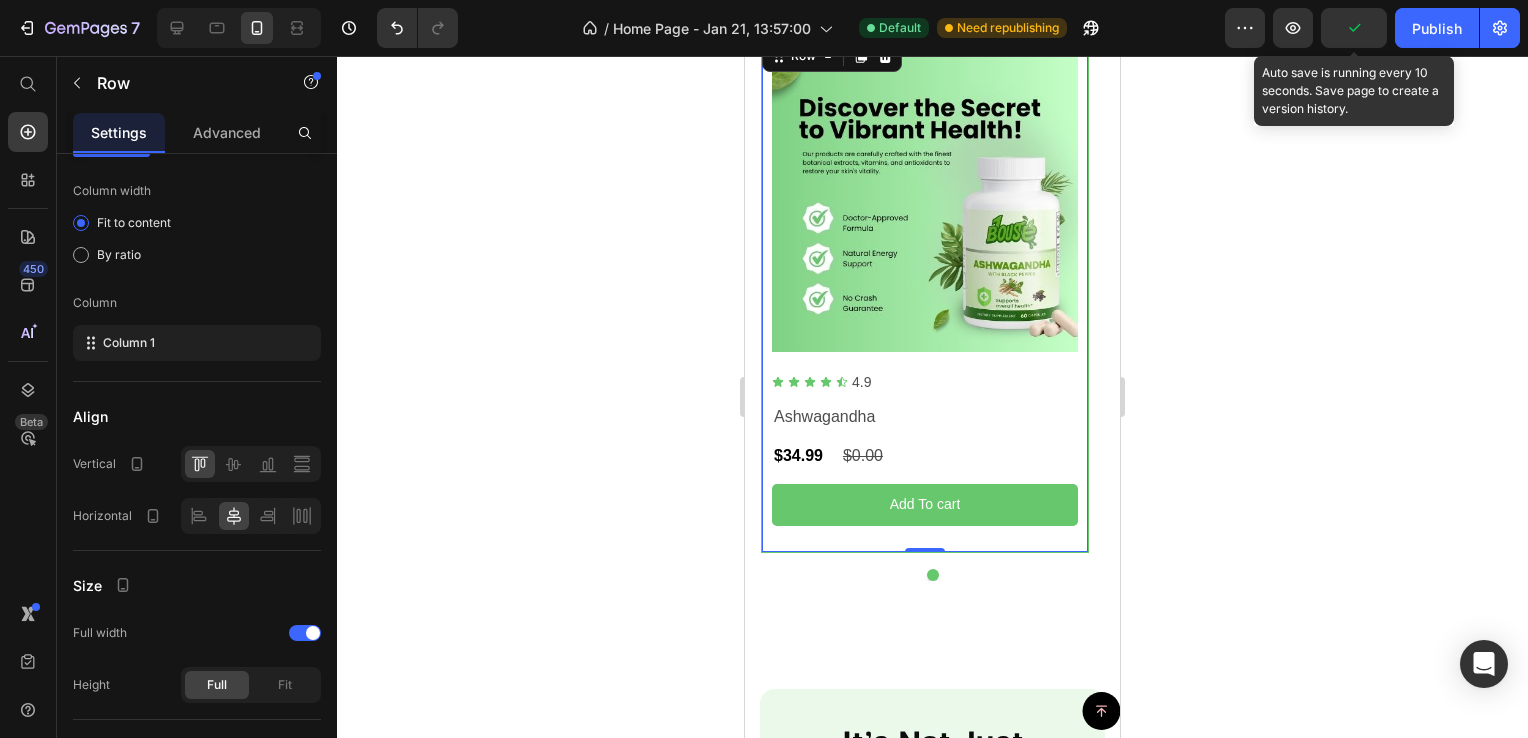 click 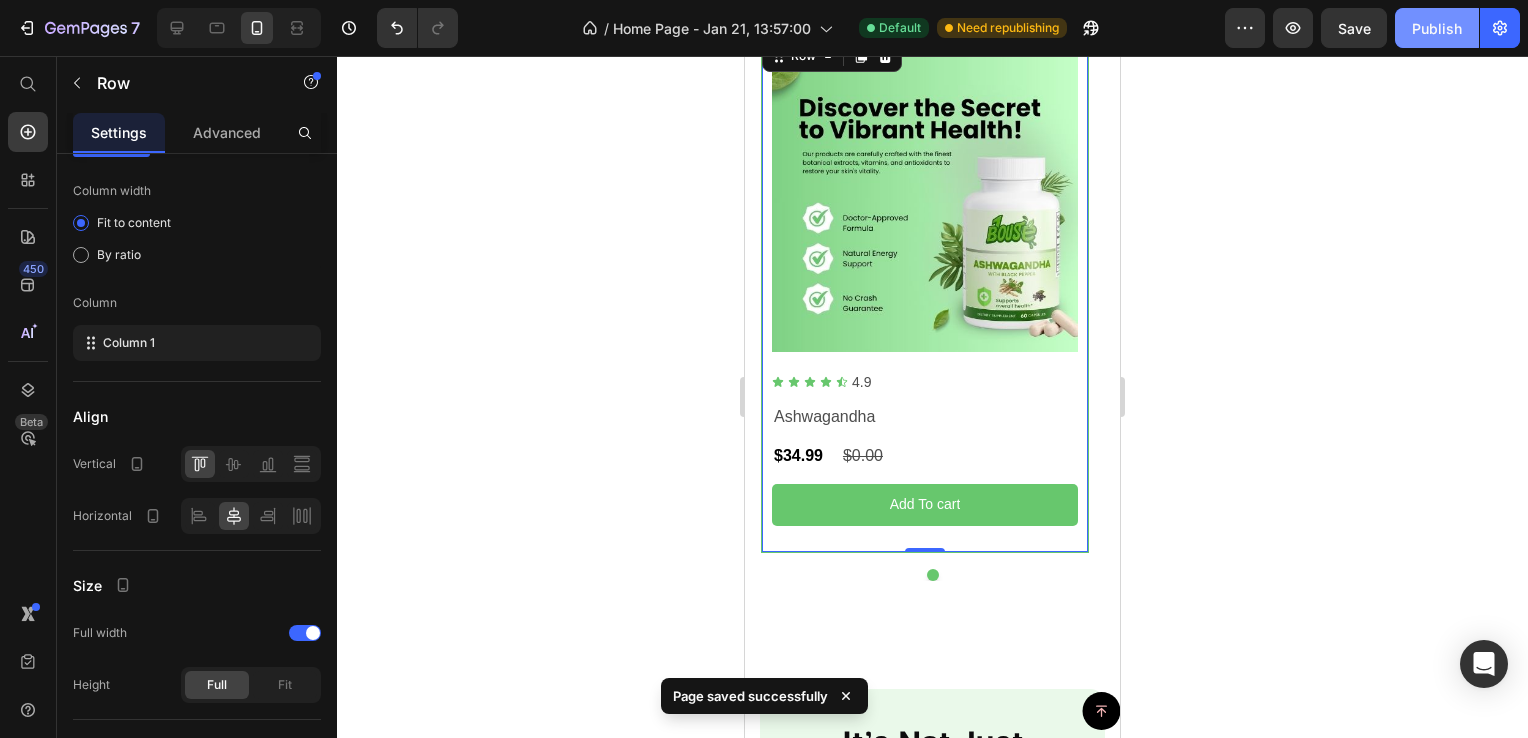 click on "Publish" at bounding box center (1437, 28) 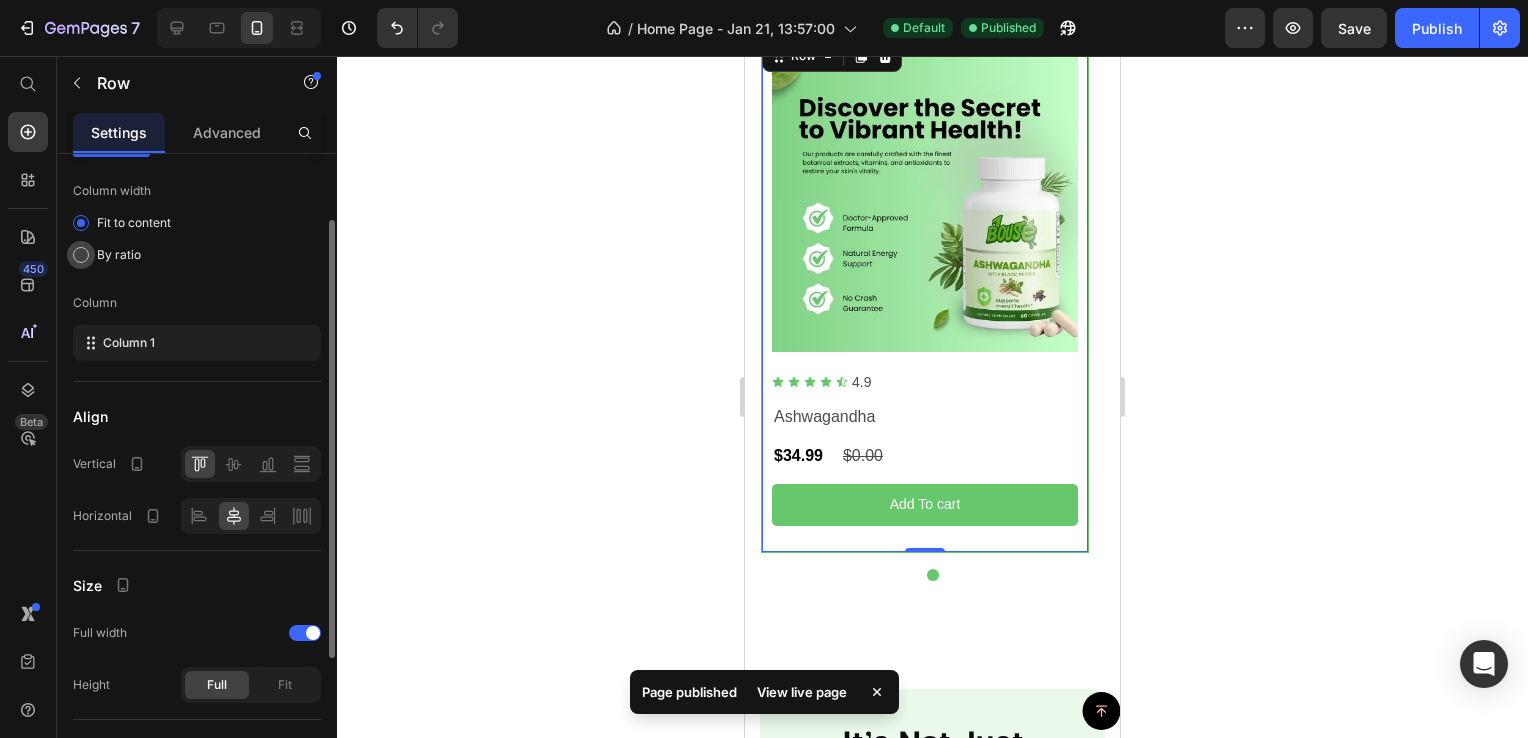 click at bounding box center [81, 255] 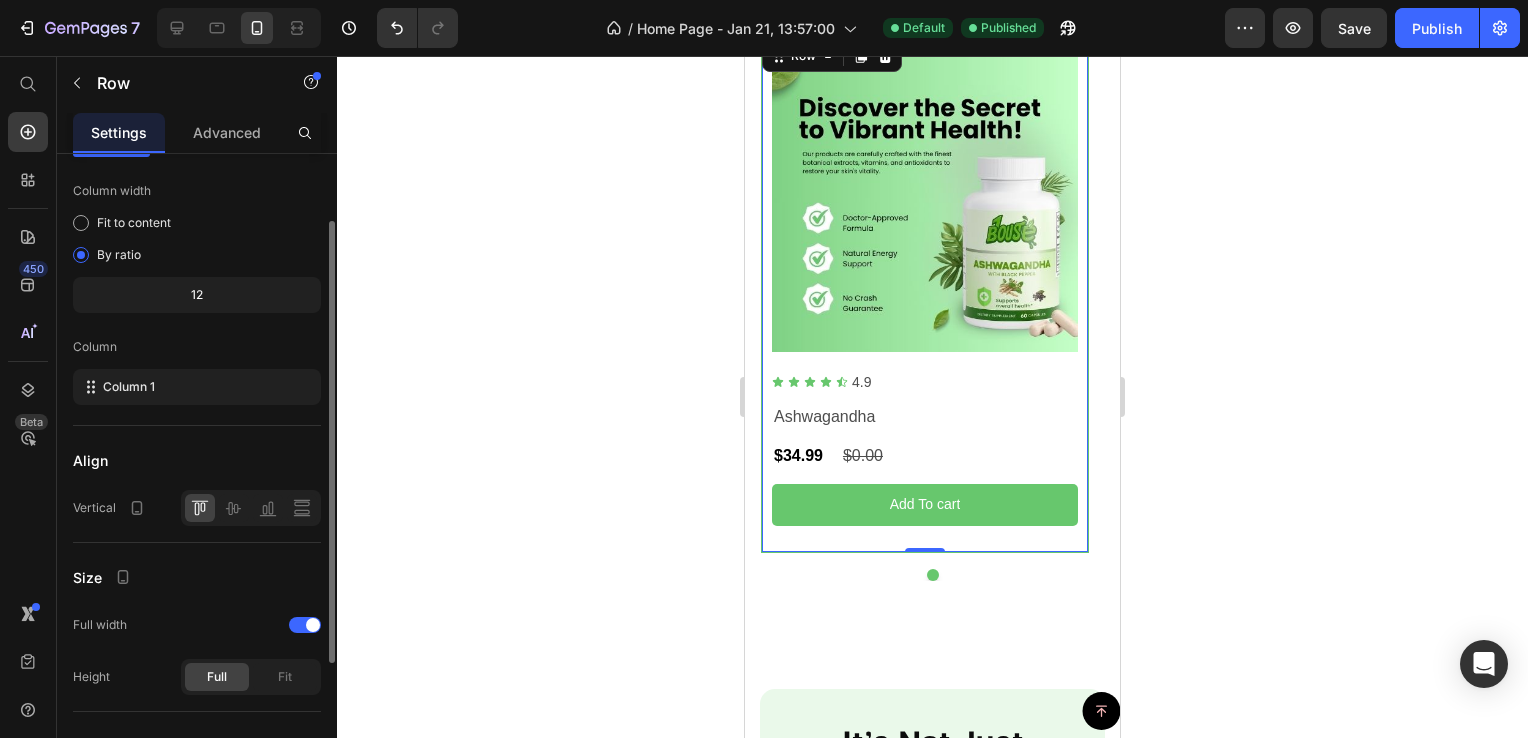 click on "12" 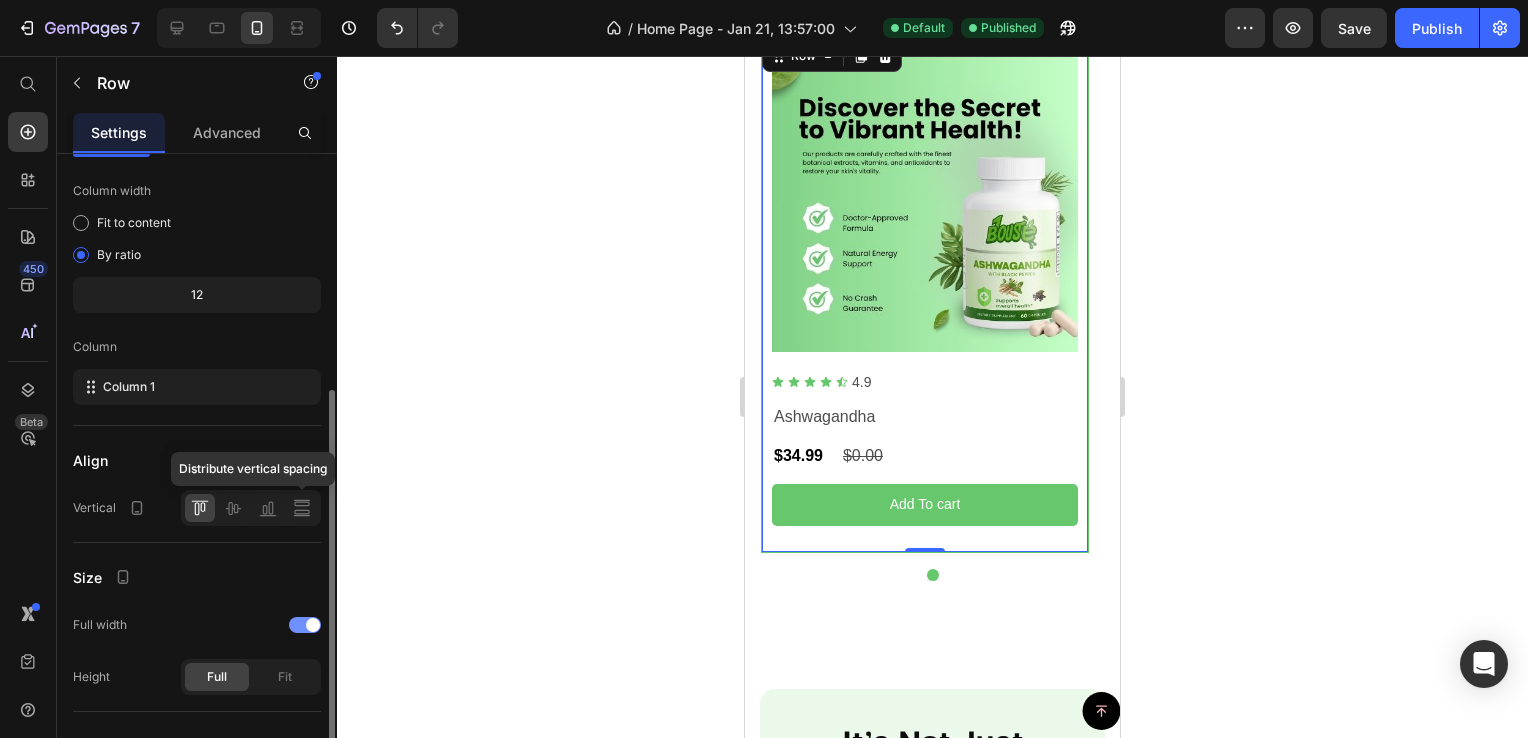 scroll, scrollTop: 289, scrollLeft: 0, axis: vertical 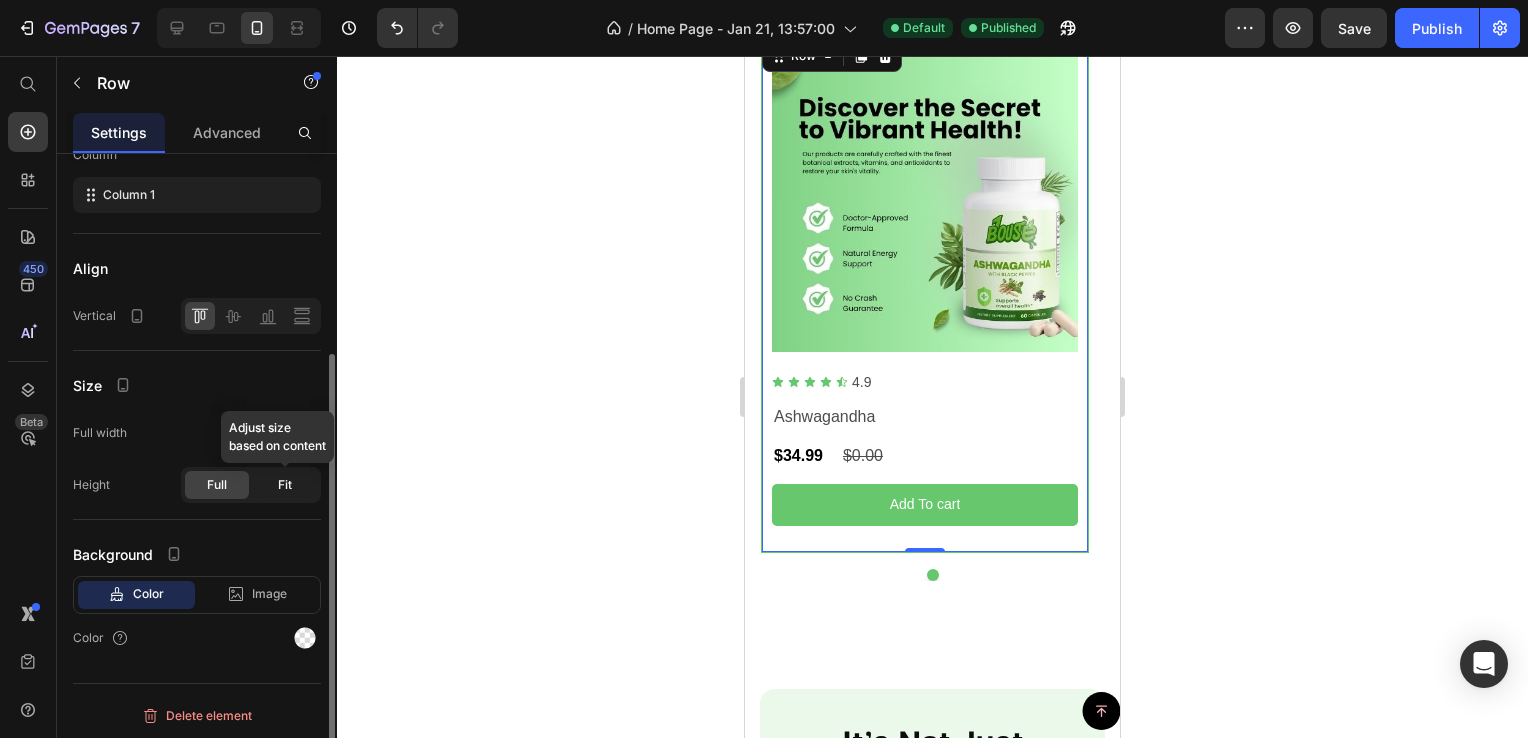 click on "Fit" 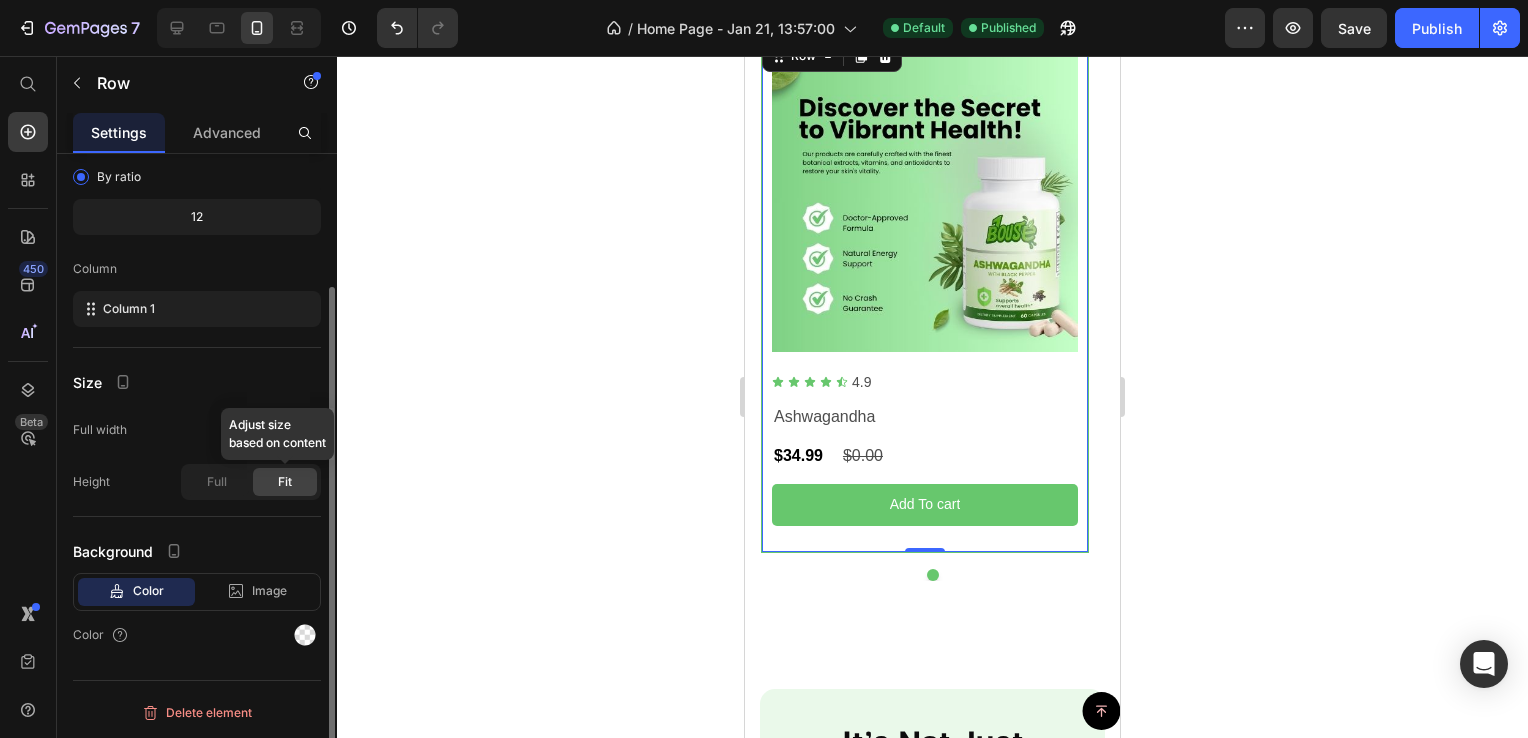 scroll, scrollTop: 172, scrollLeft: 0, axis: vertical 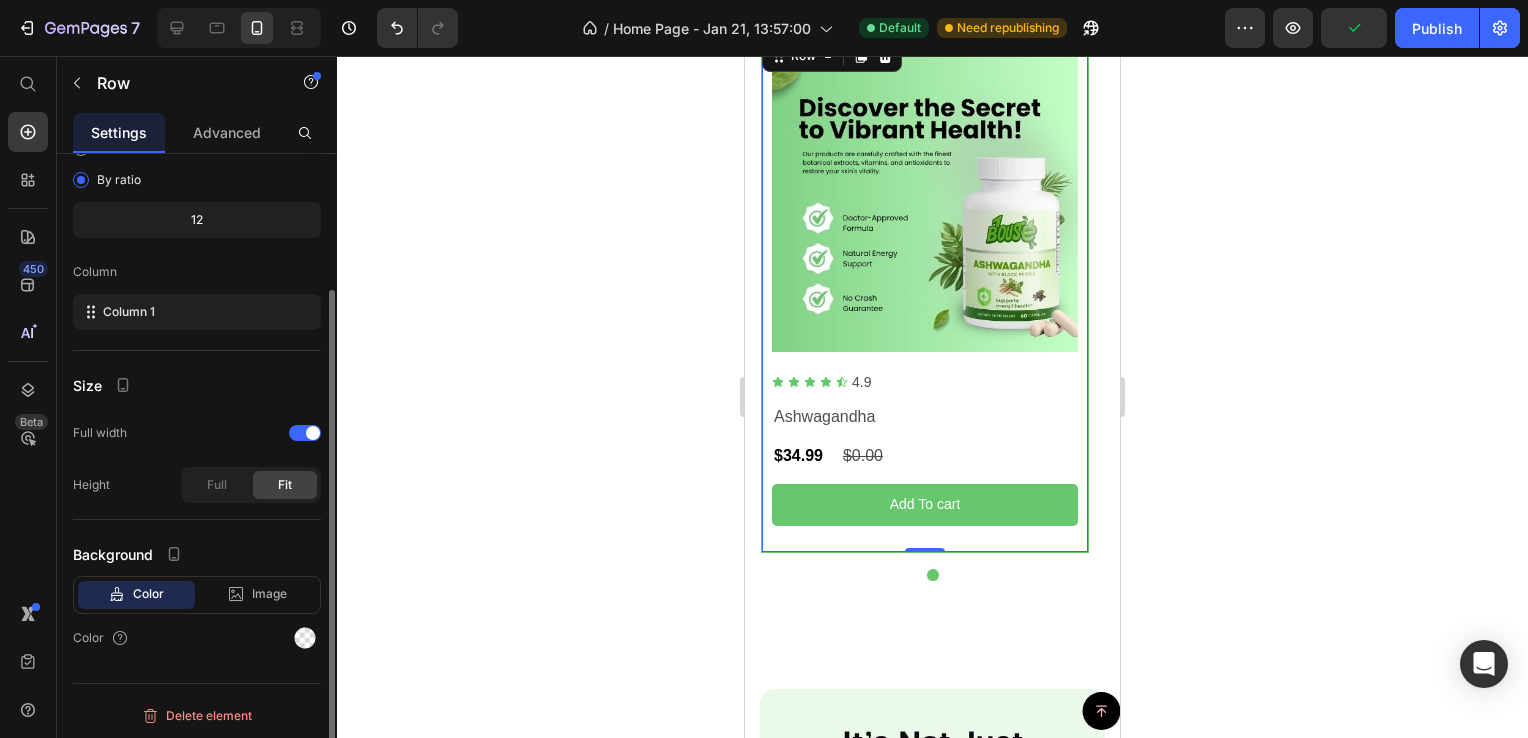 click on "12" 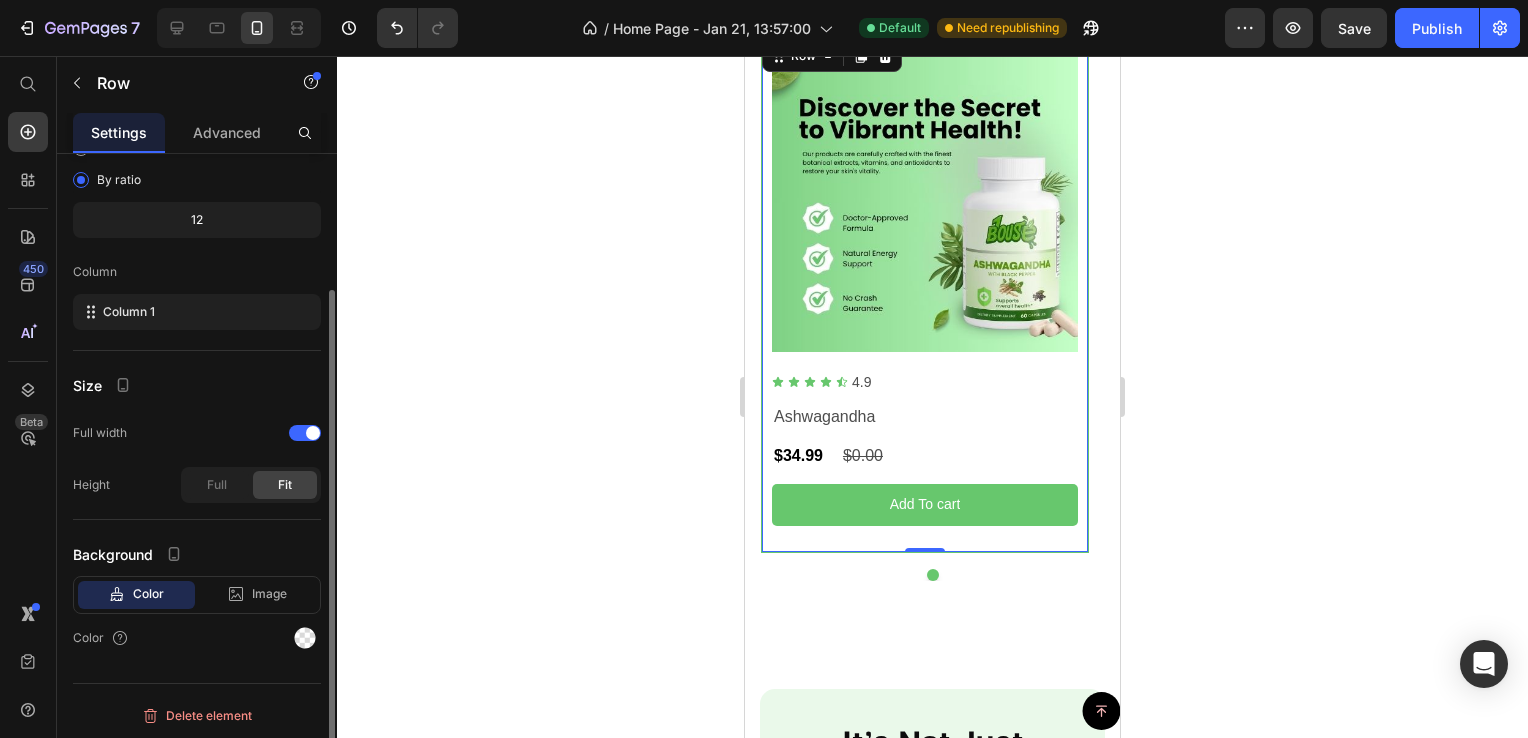 click on "12" 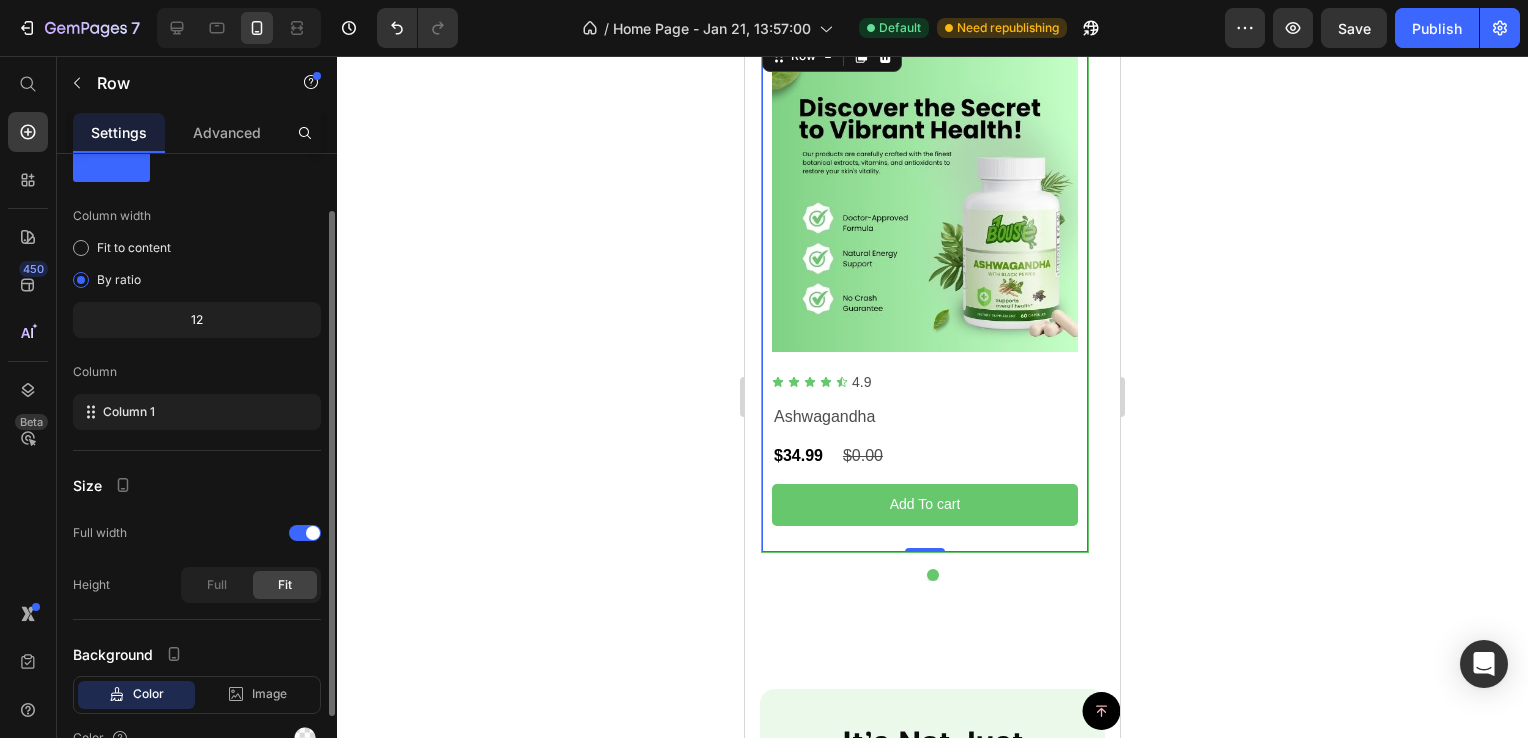 scroll, scrollTop: 0, scrollLeft: 0, axis: both 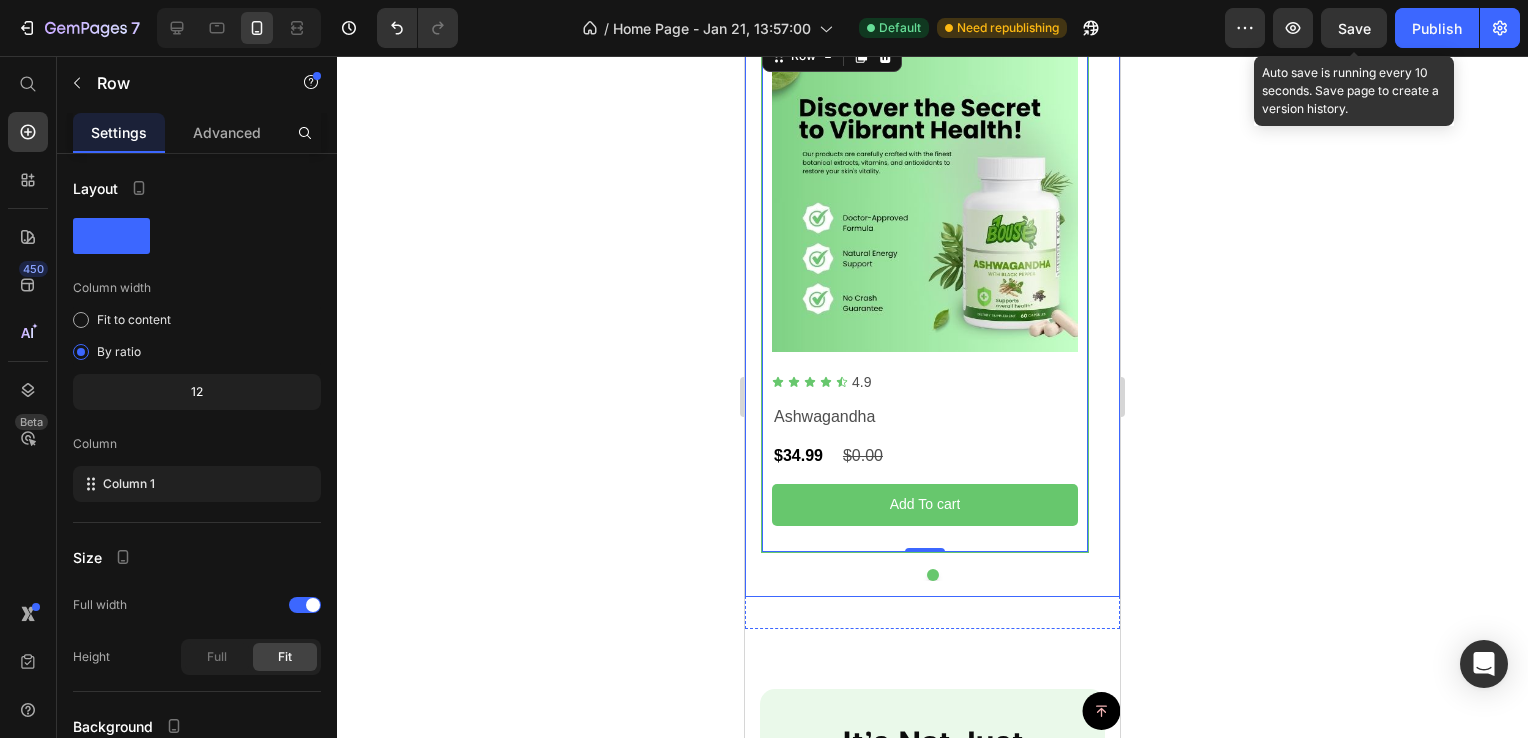 click on "Save" at bounding box center [1354, 28] 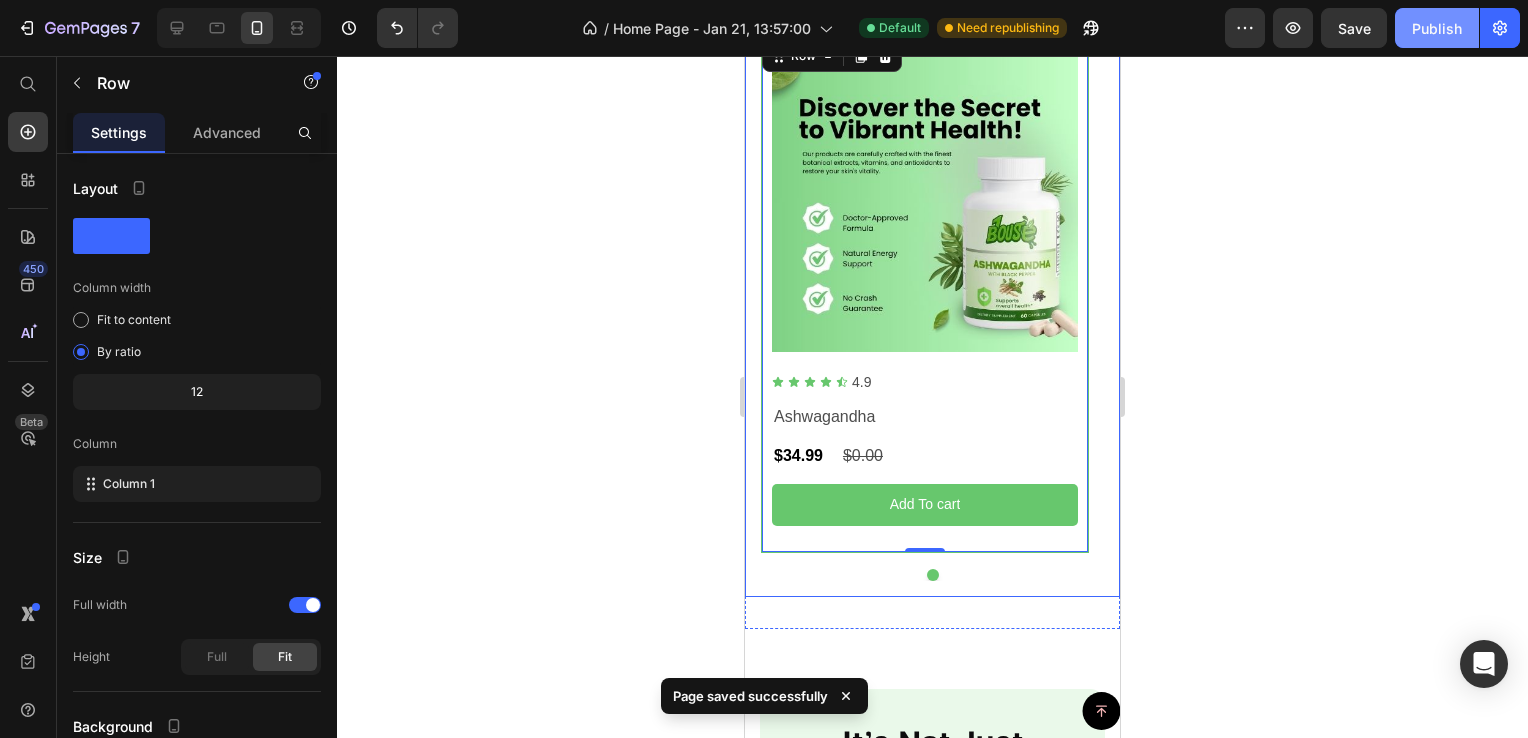 click on "Publish" at bounding box center [1437, 28] 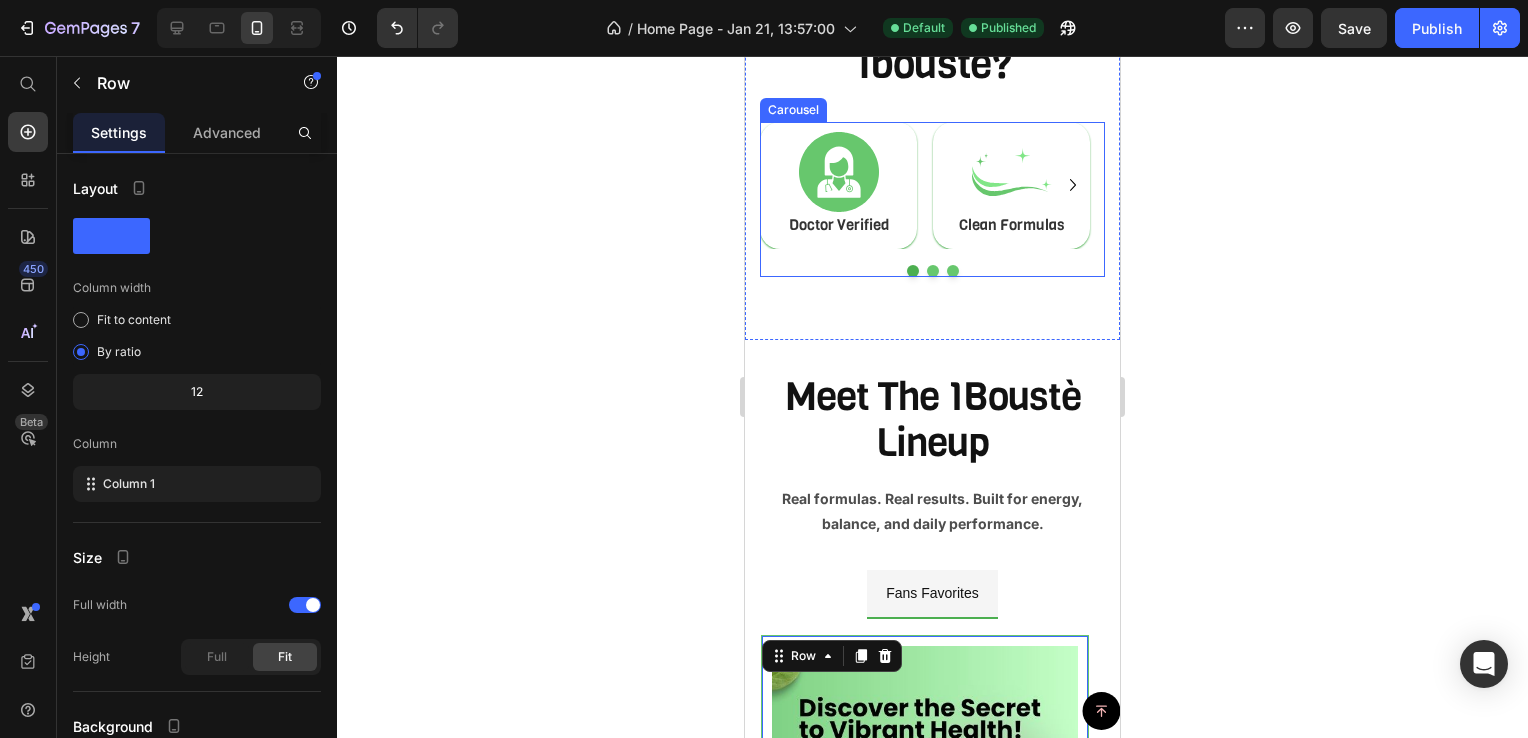 scroll, scrollTop: 703, scrollLeft: 0, axis: vertical 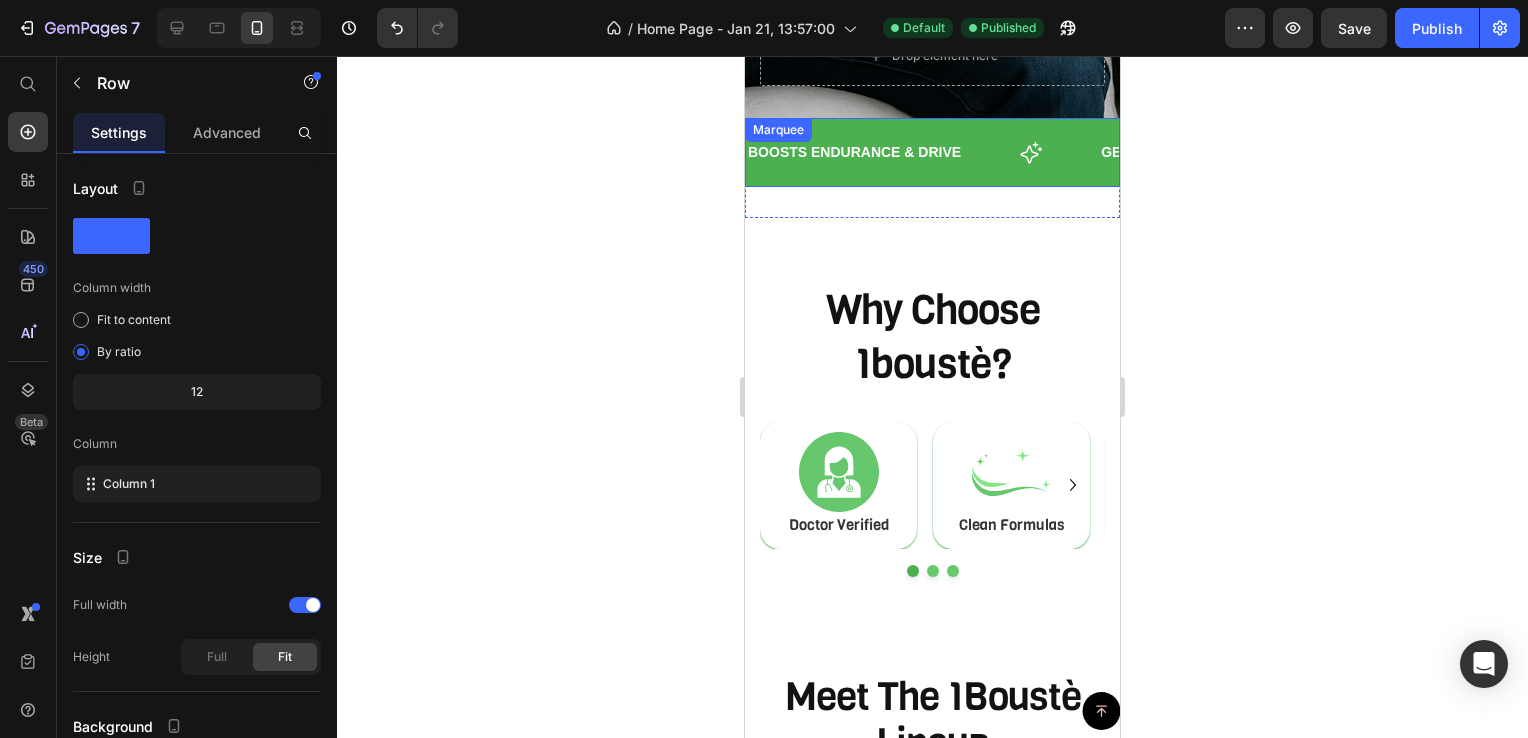 click on "boosts endurance & drive Text" at bounding box center [922, 152] 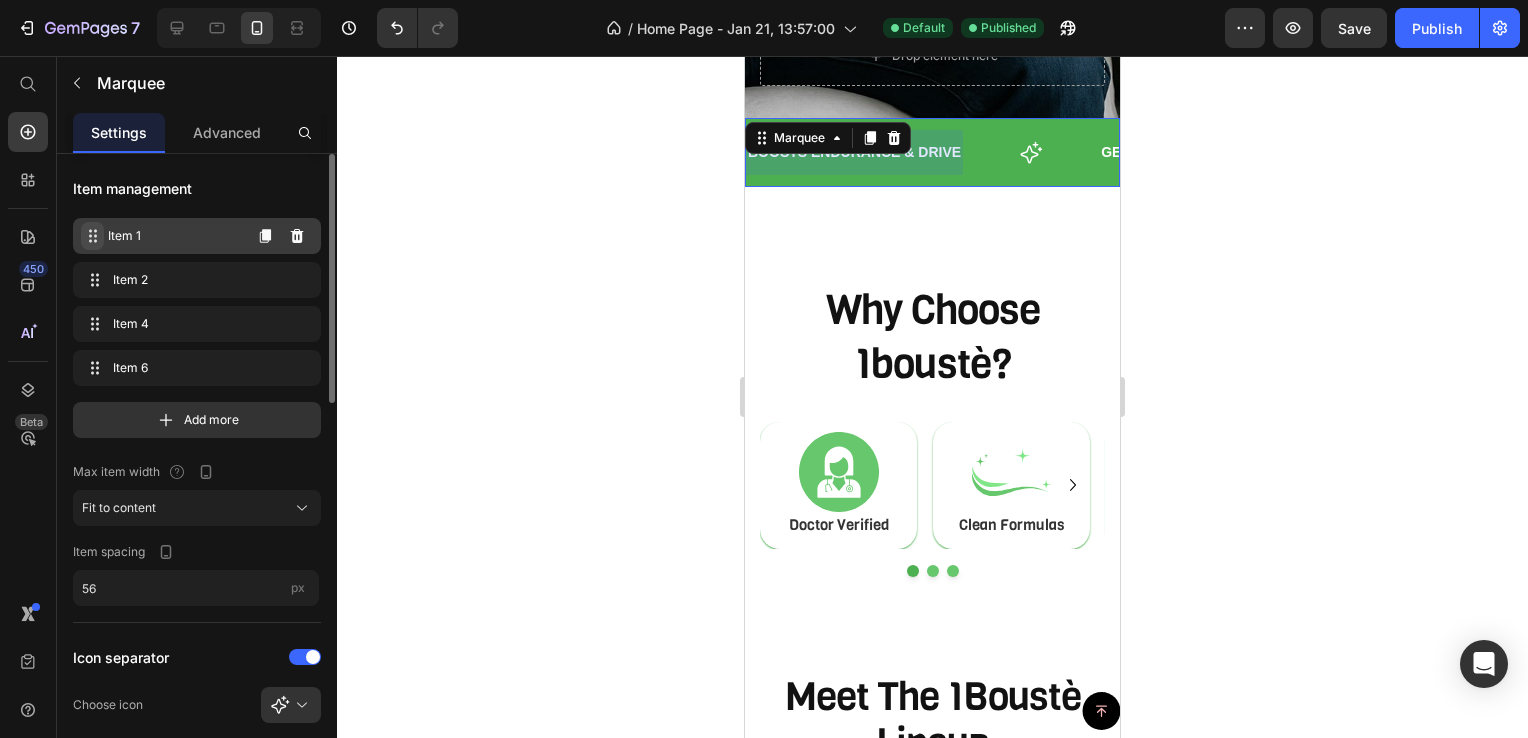 click 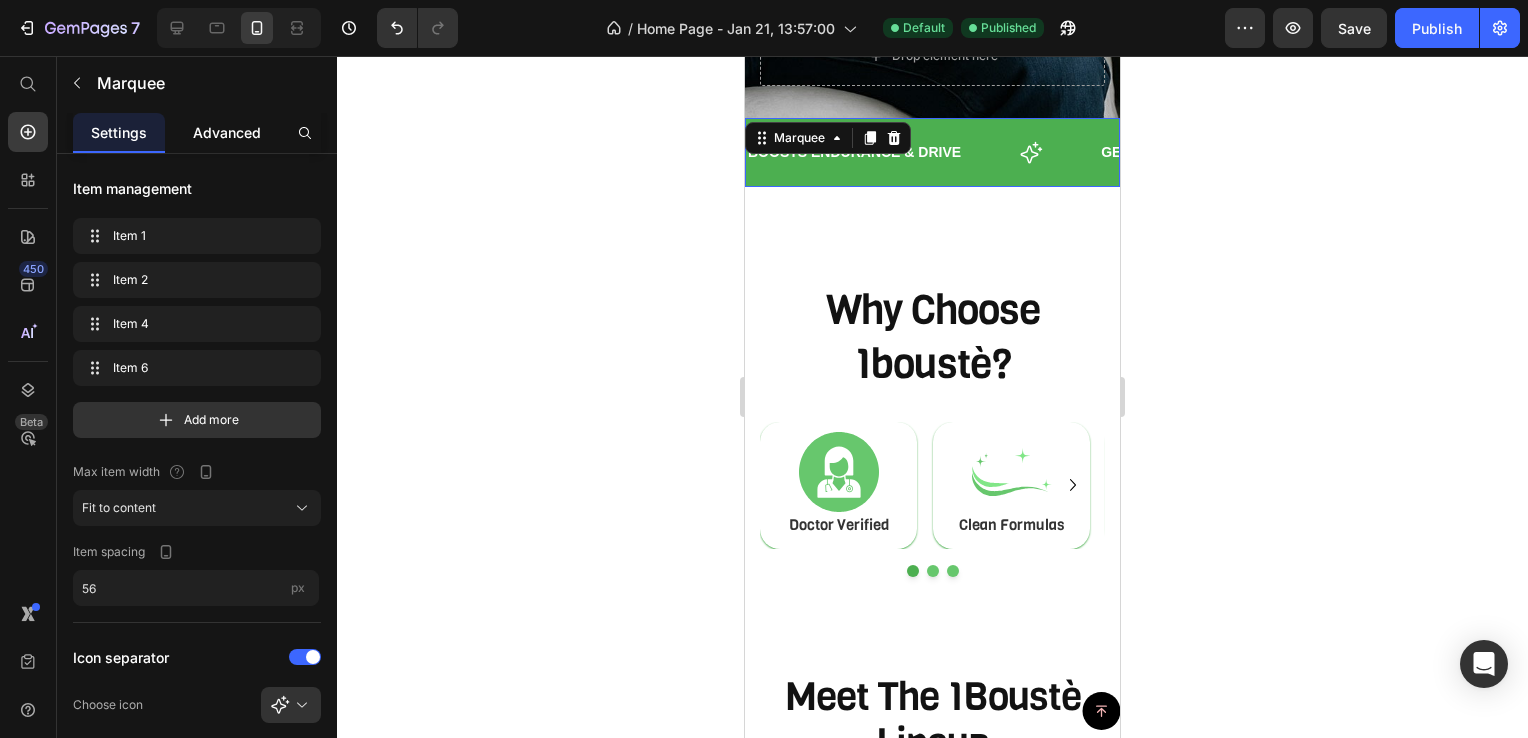 click on "Advanced" at bounding box center [227, 132] 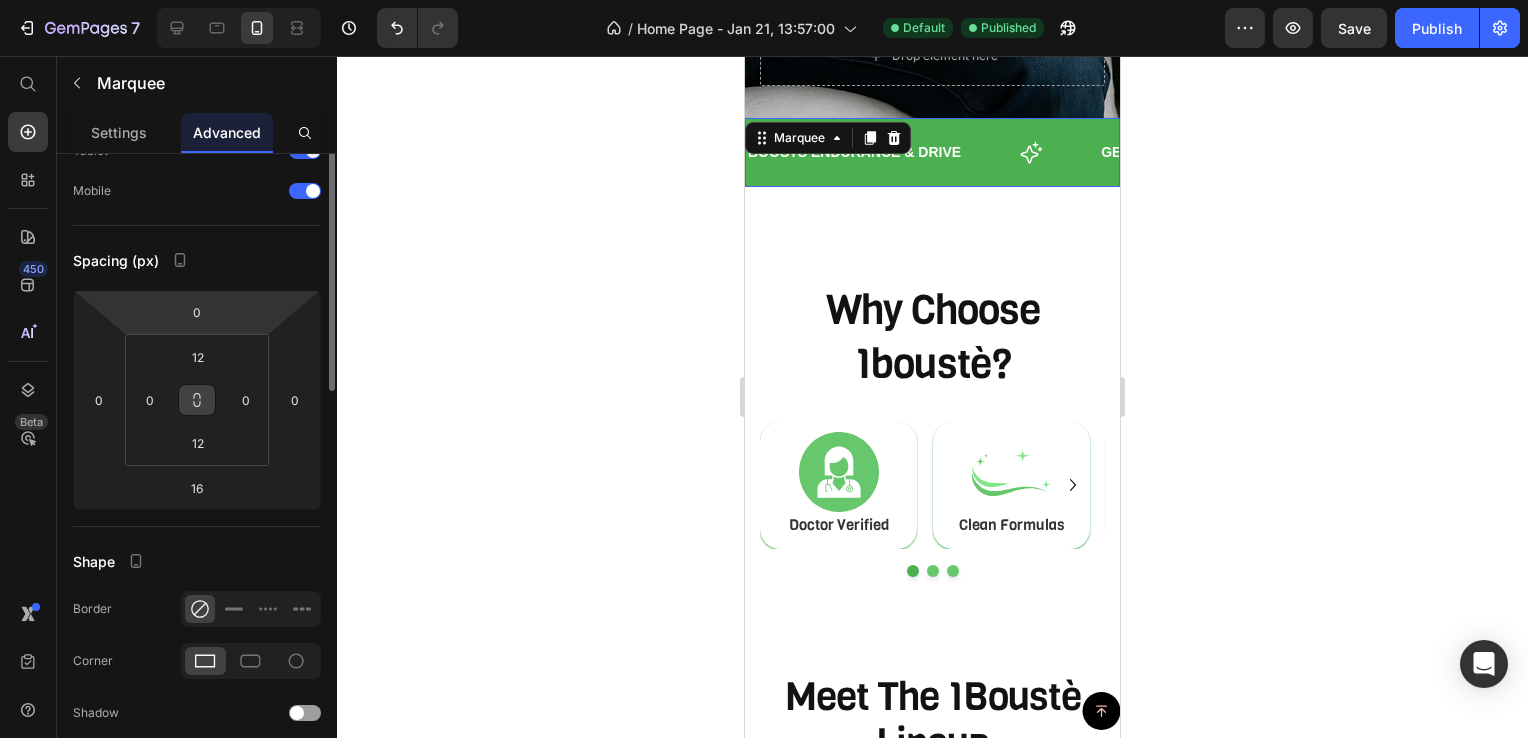 scroll, scrollTop: 0, scrollLeft: 0, axis: both 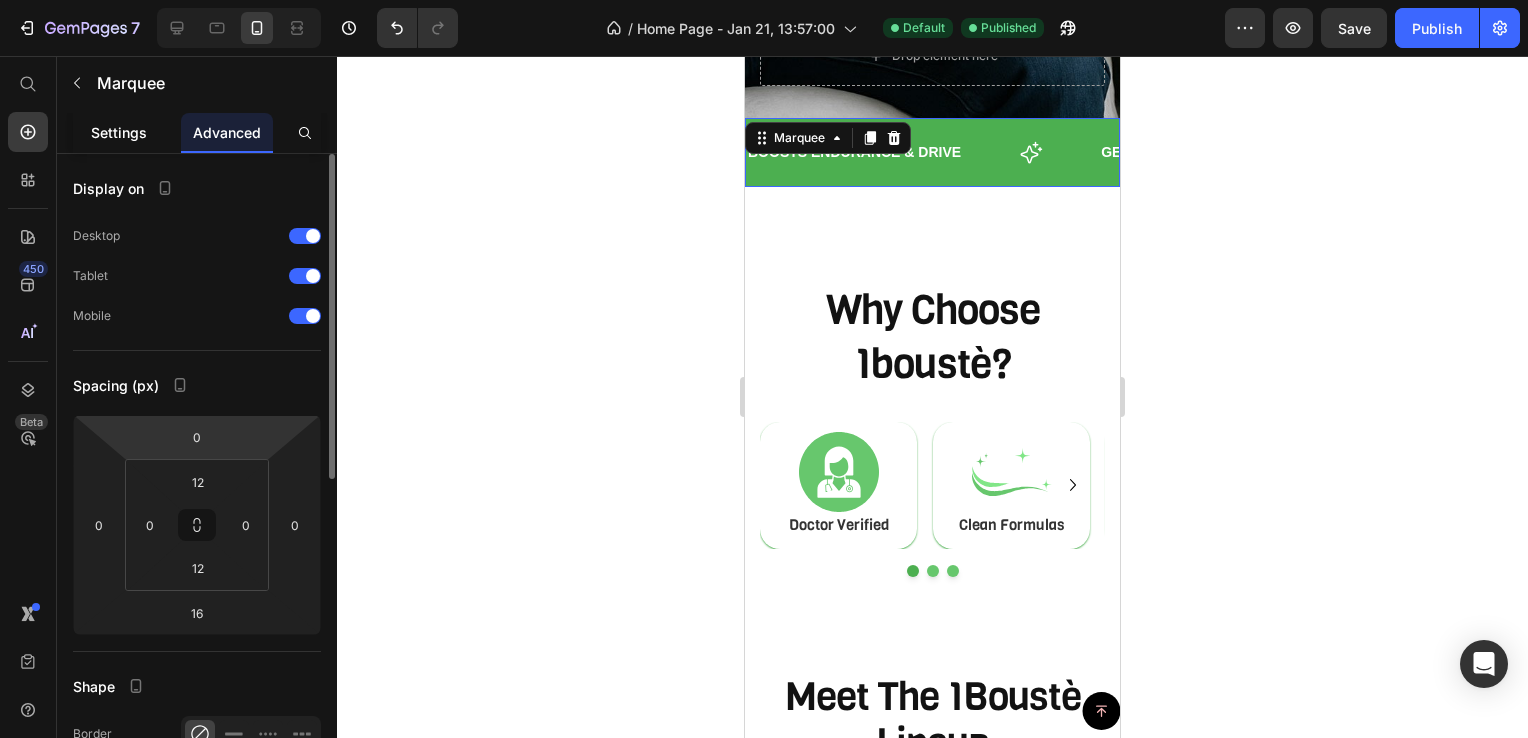 click on "Settings" 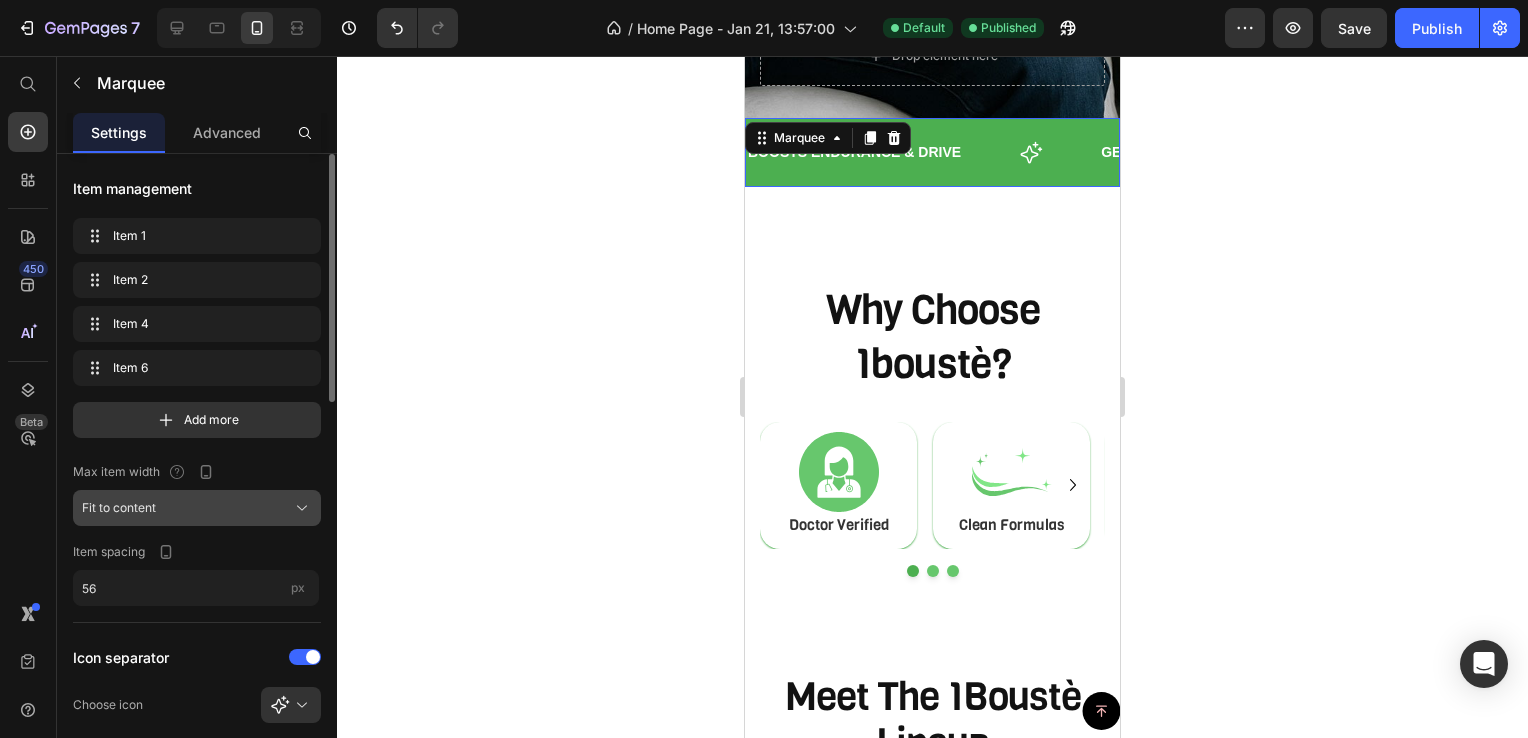 click on "Fit to content" 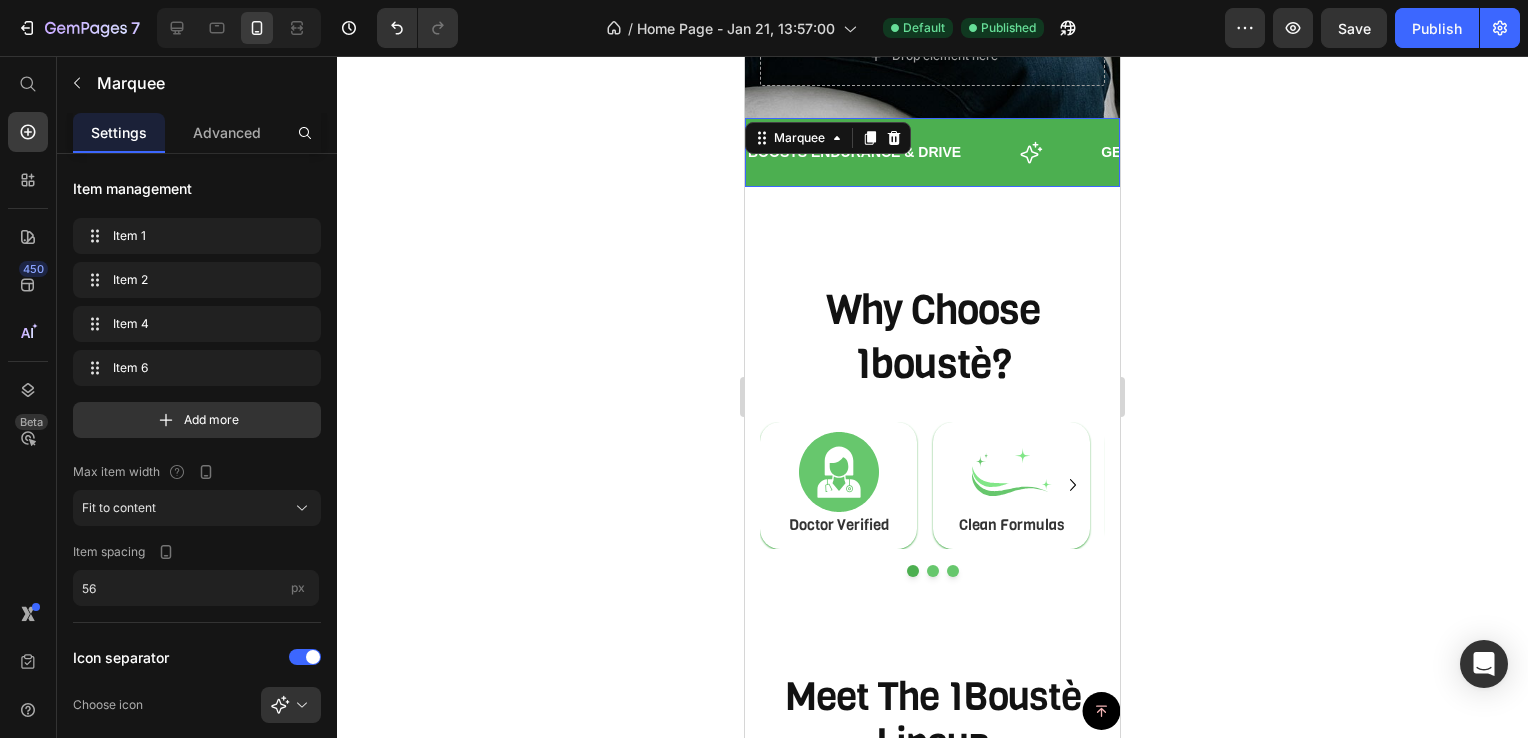 click 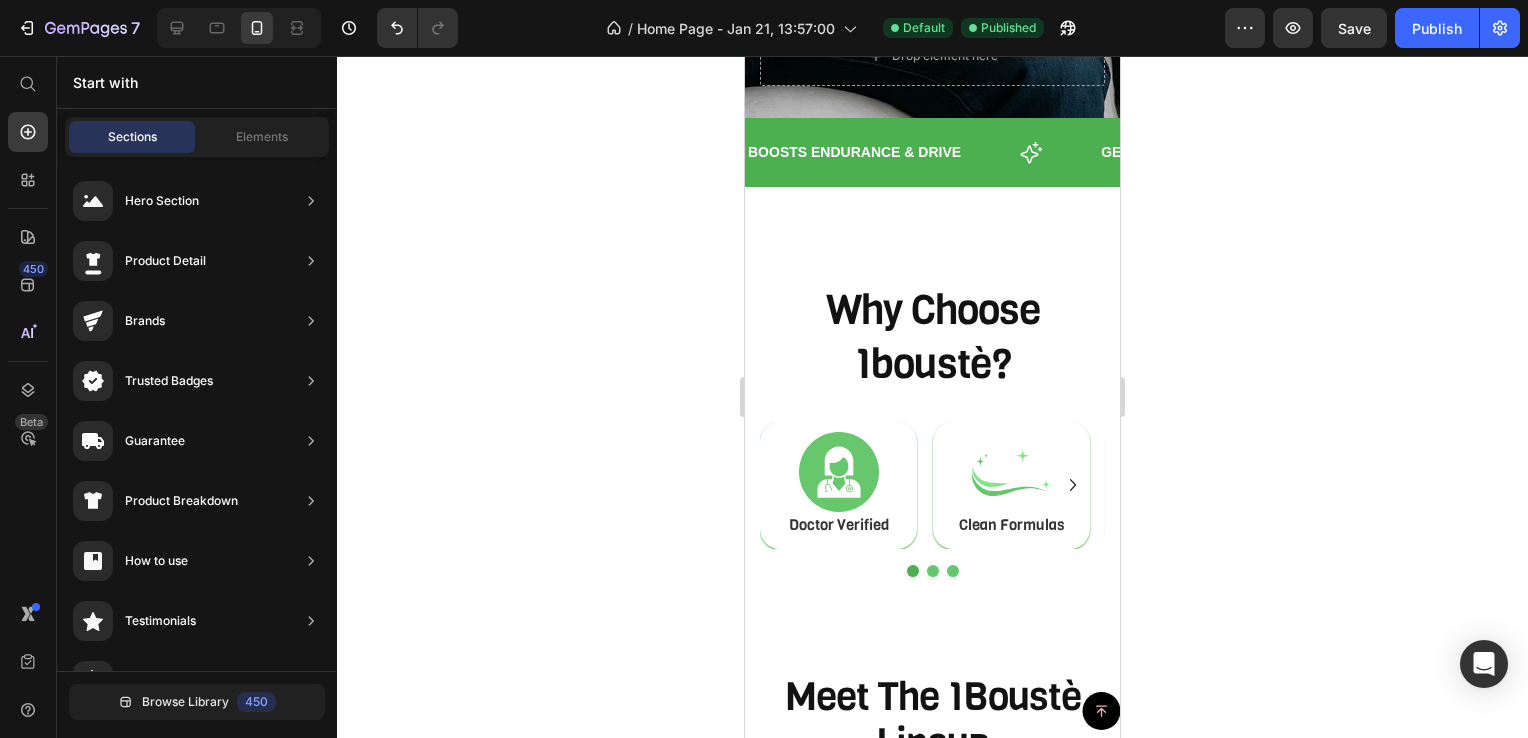 click 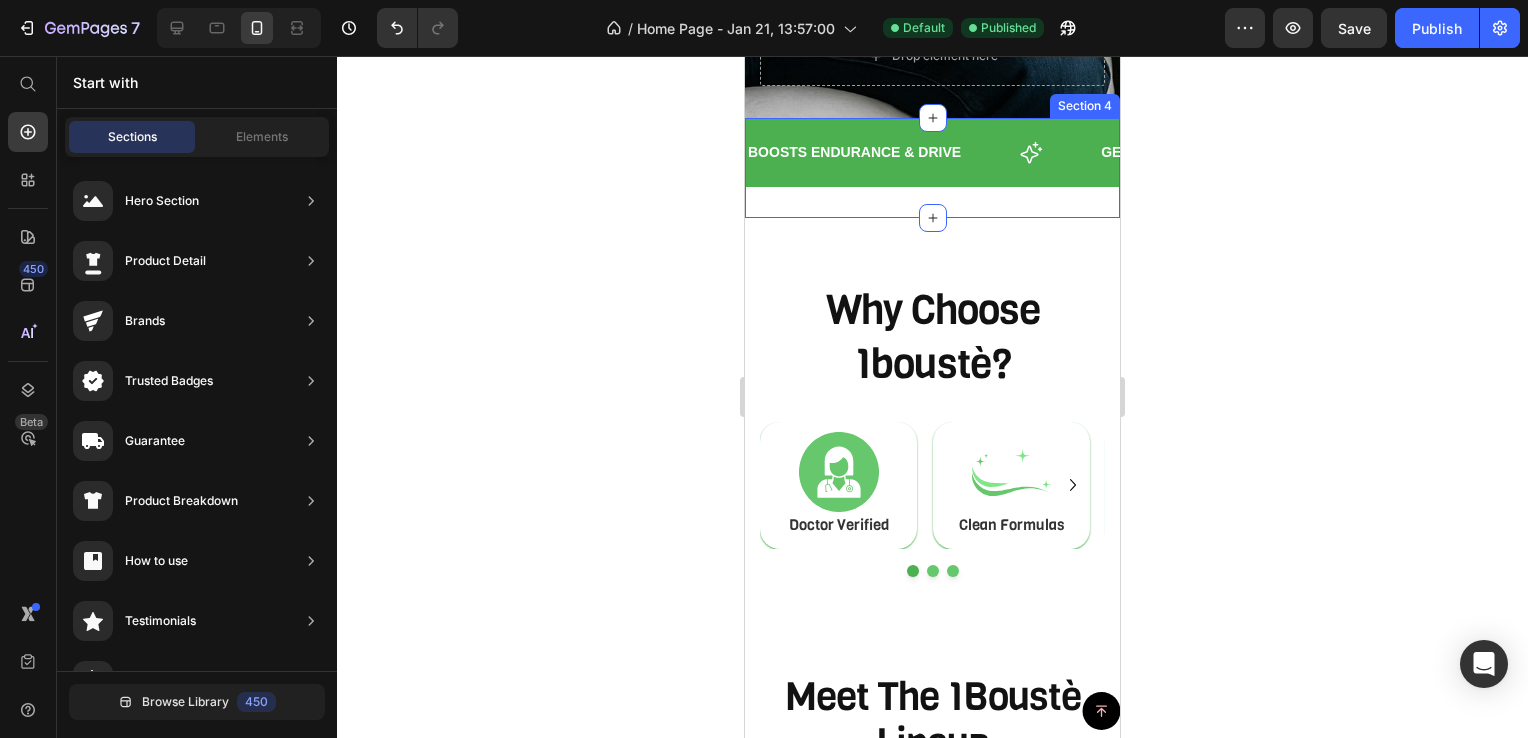 click on "boosts endurance & drive Text" at bounding box center (854, 152) 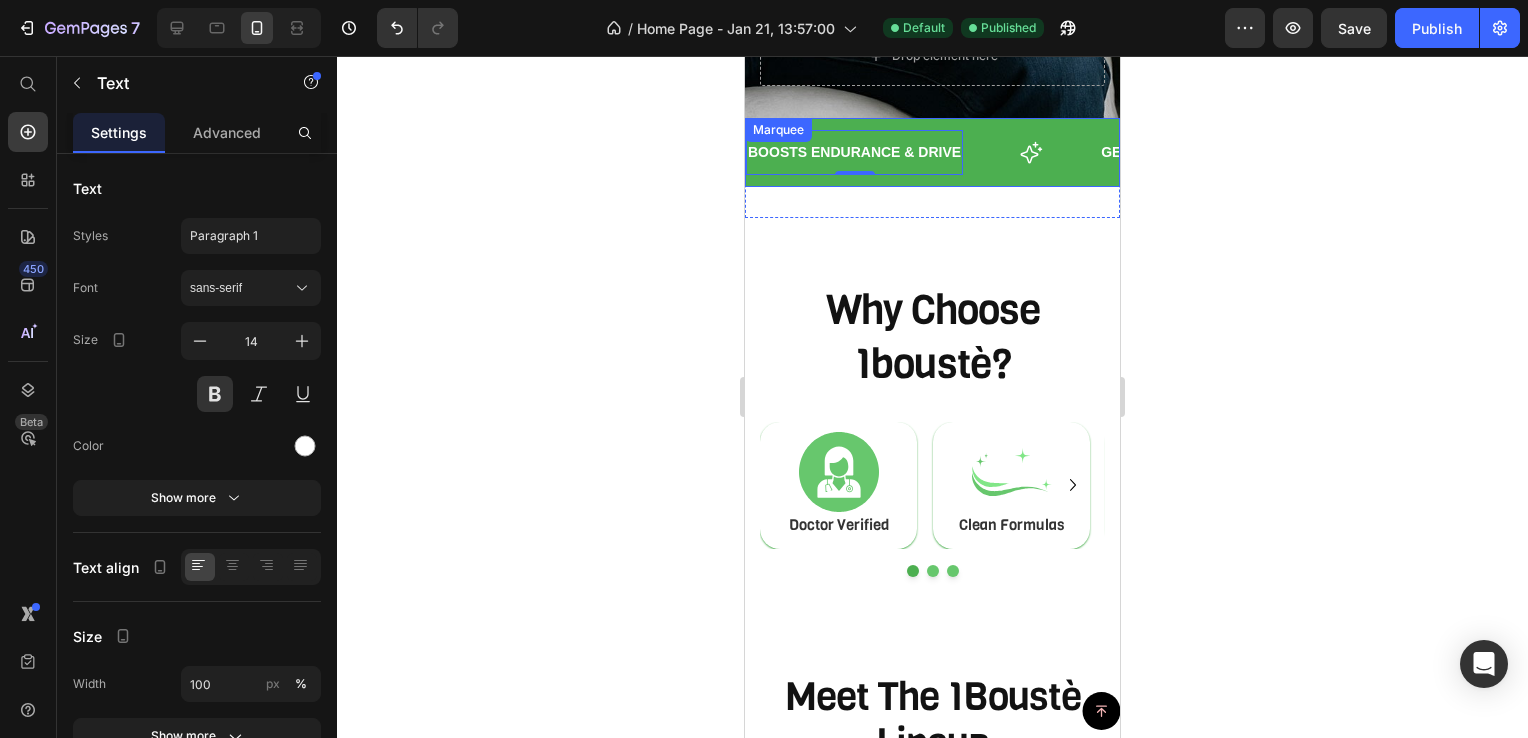 click 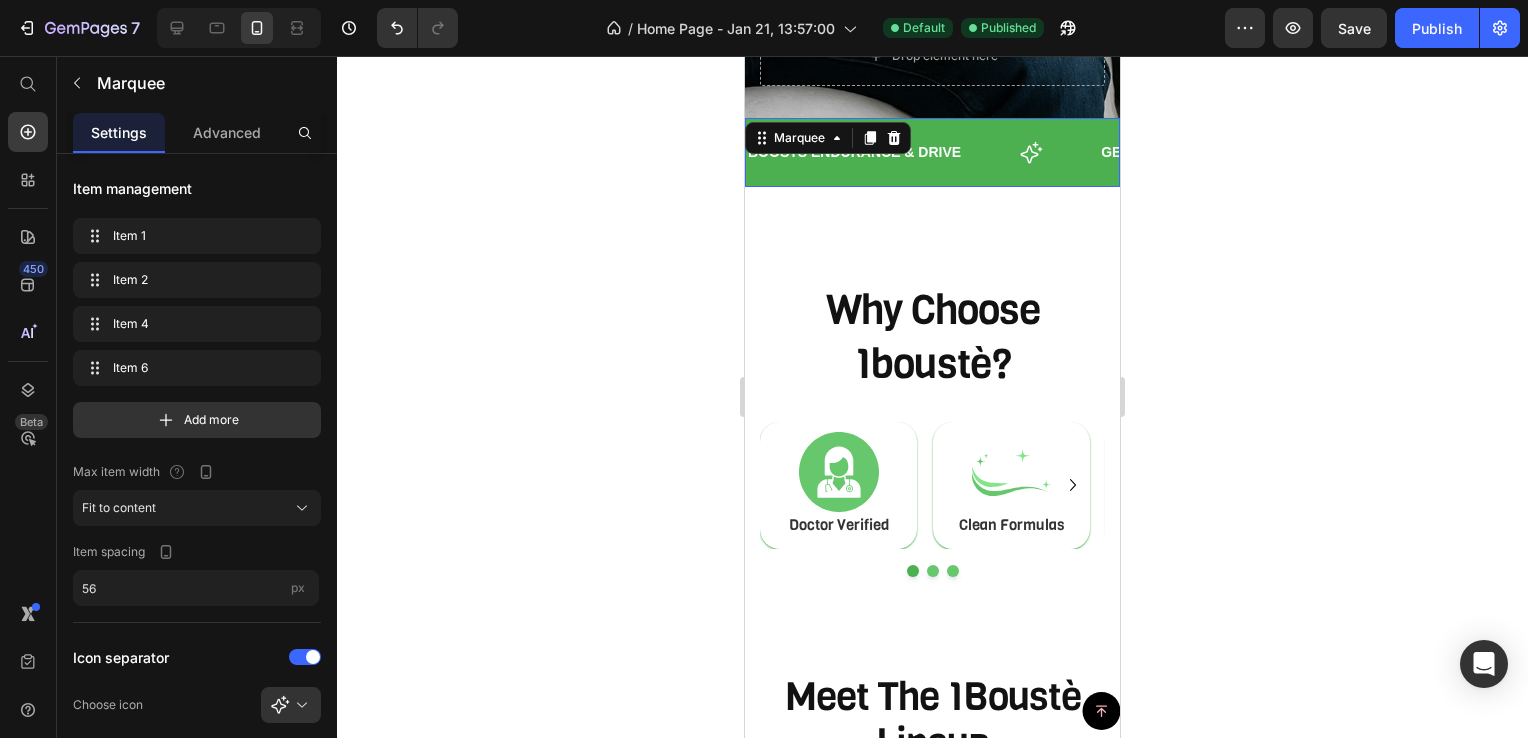 click on "boosts endurance & drive Text
Gentle Exfoliation Text
Perfect for Sensitive Skin Text
Handcrafted with Care Text
boosts endurance & drive Text
Gentle Exfoliation Text
Perfect for Sensitive Skin Text
Handcrafted with Care Text
Marquee   16" at bounding box center [932, 152] 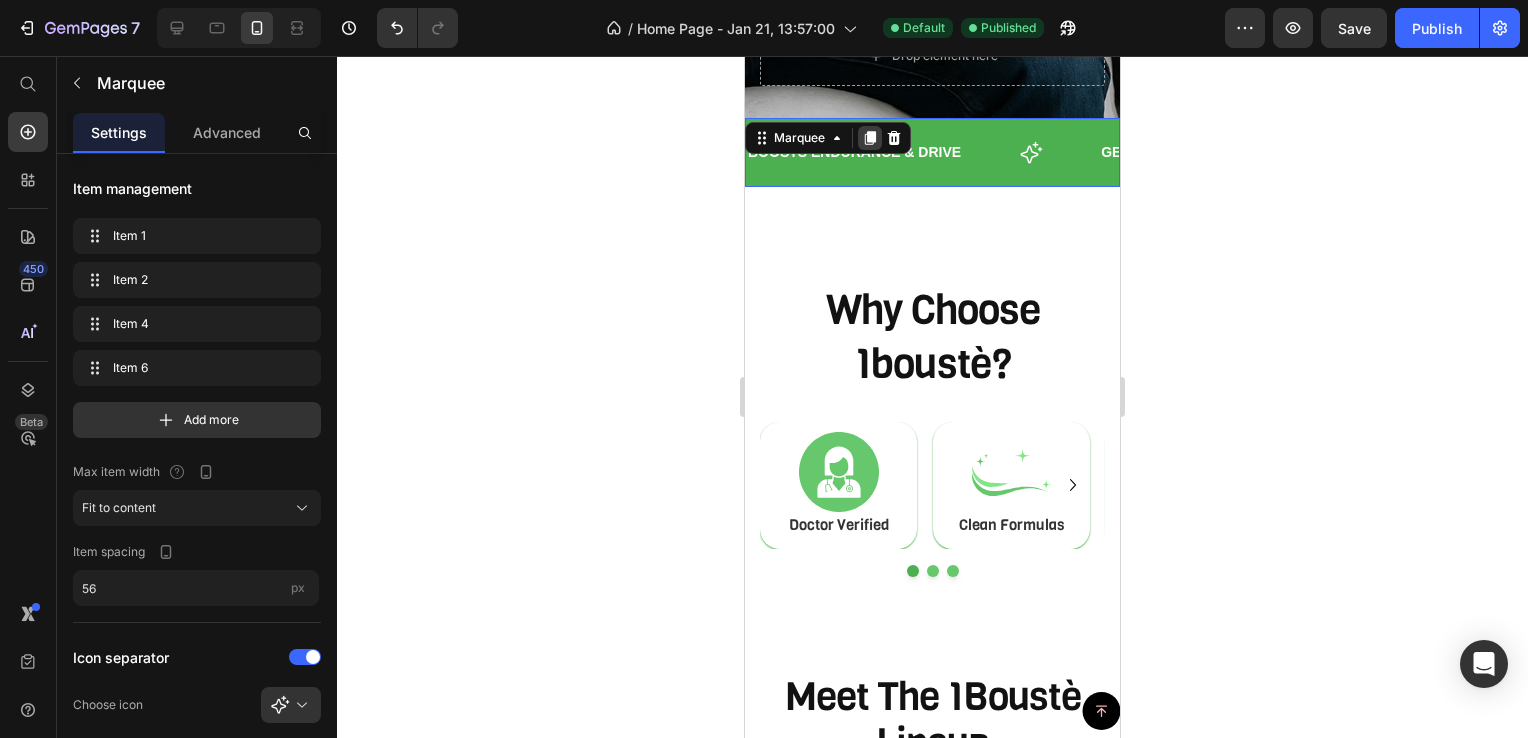 click 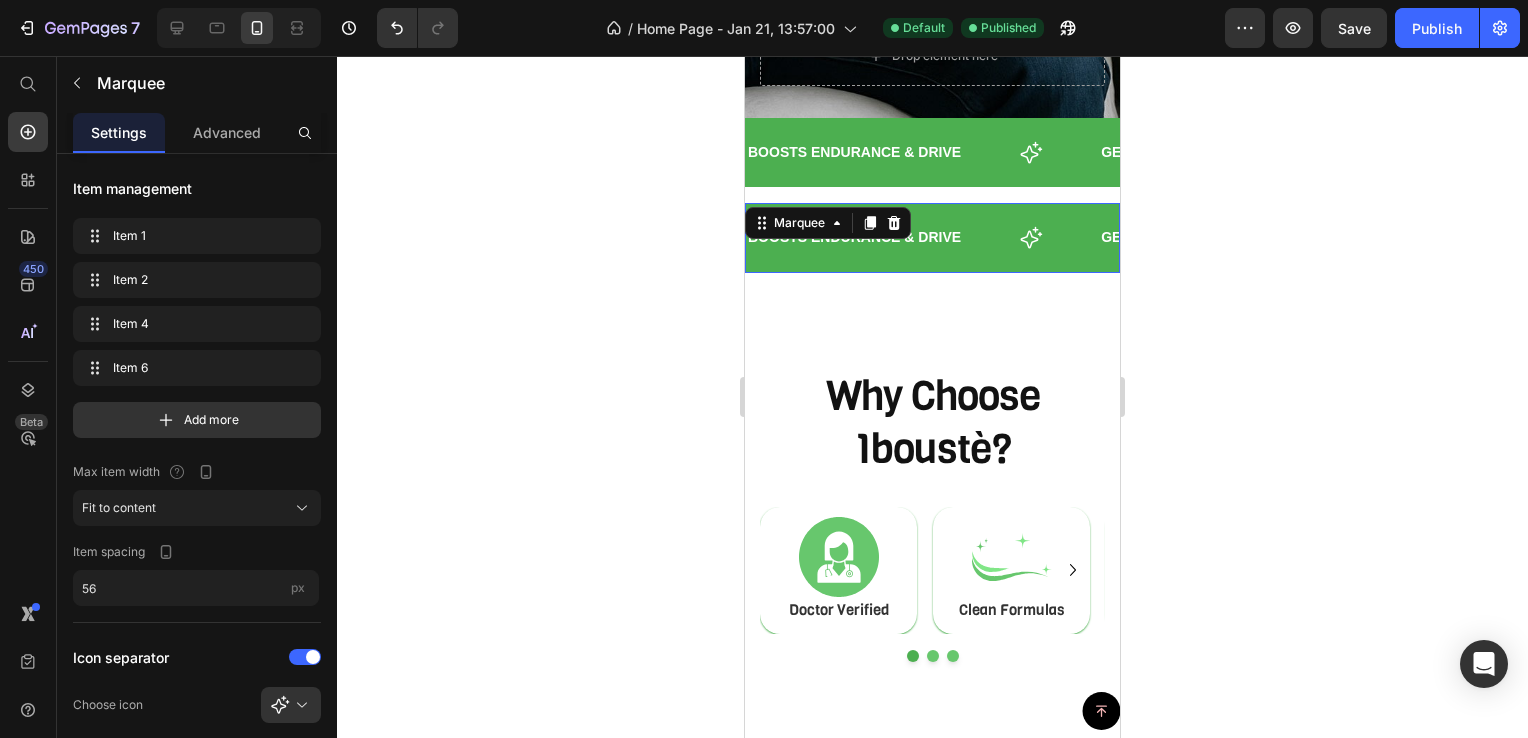 scroll, scrollTop: 803, scrollLeft: 0, axis: vertical 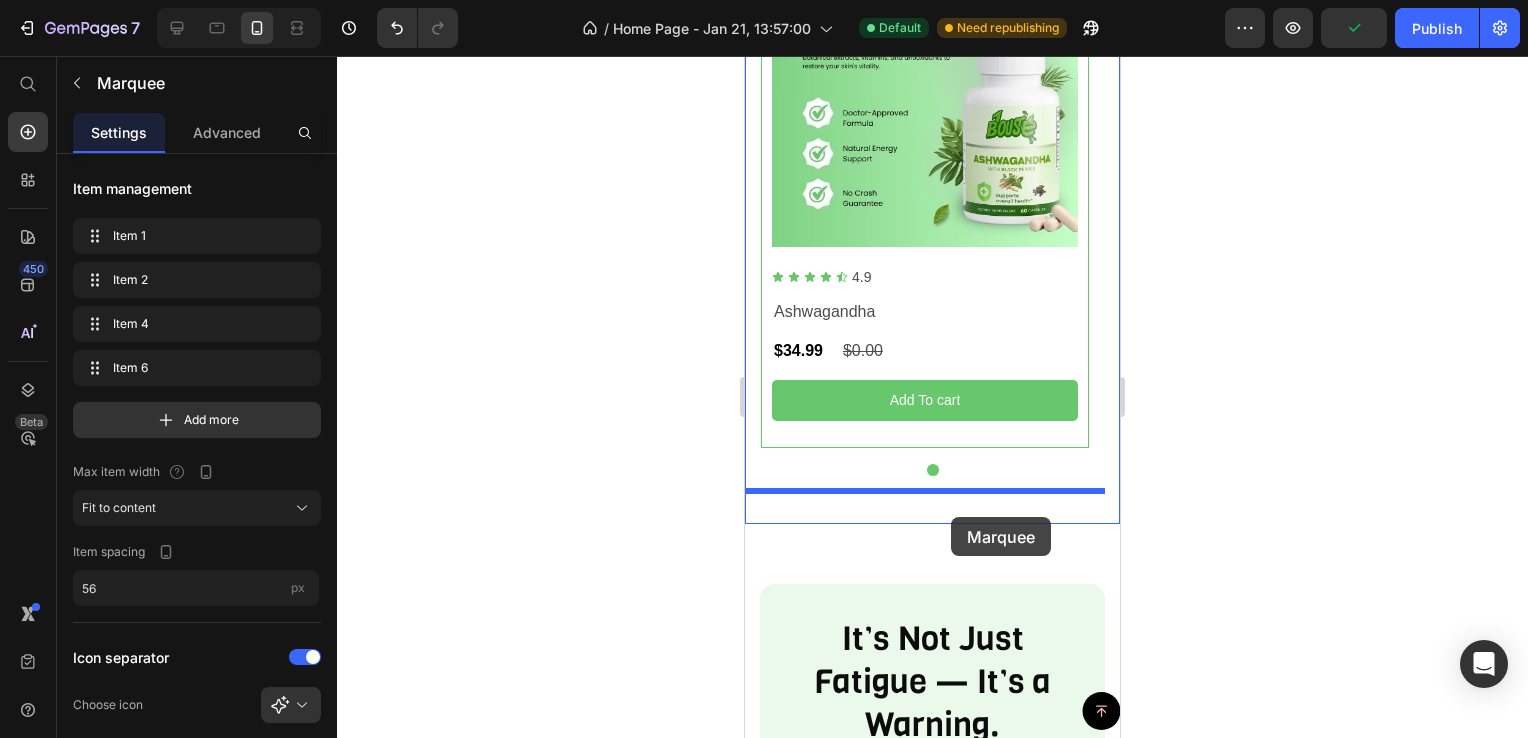 drag, startPoint x: 970, startPoint y: 159, endPoint x: 951, endPoint y: 517, distance: 358.50385 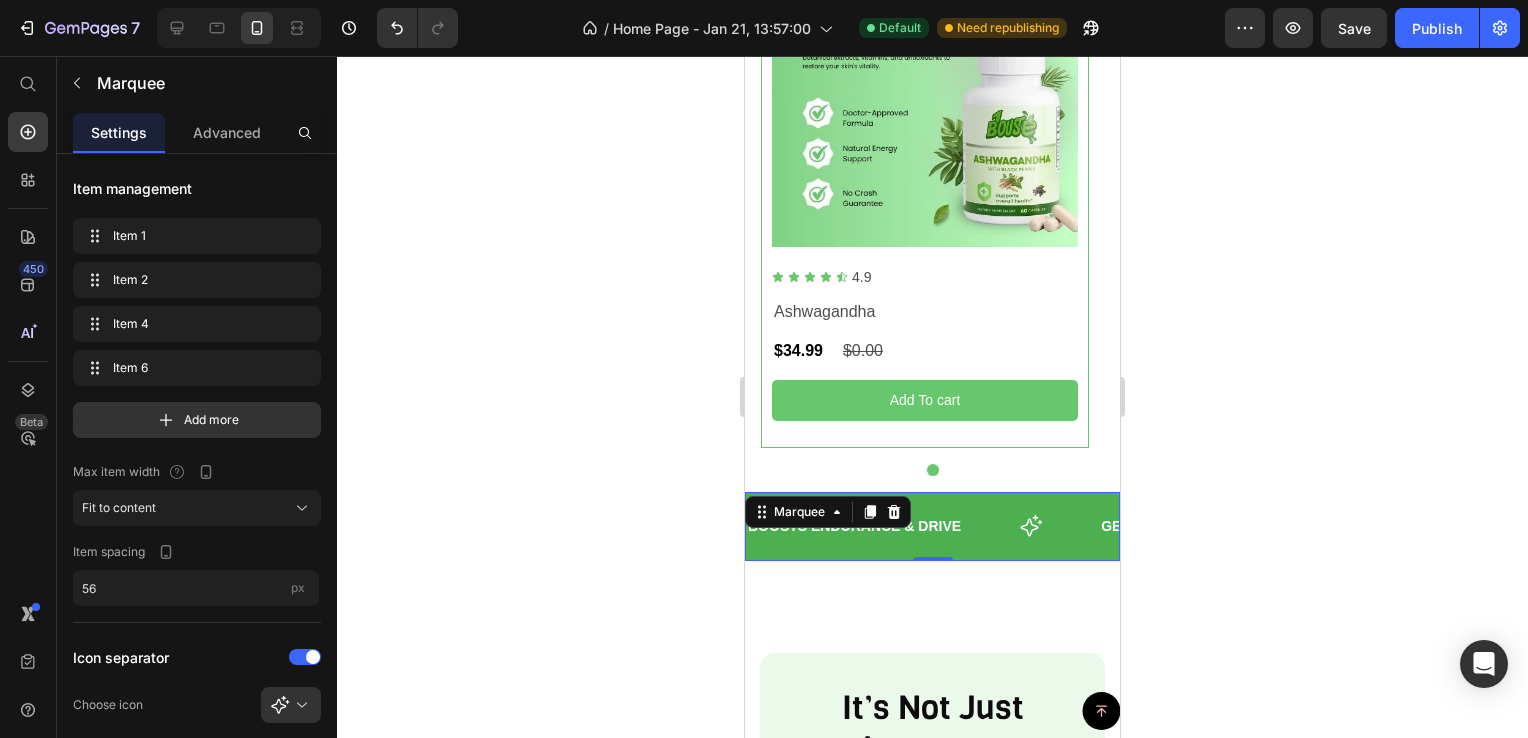 click 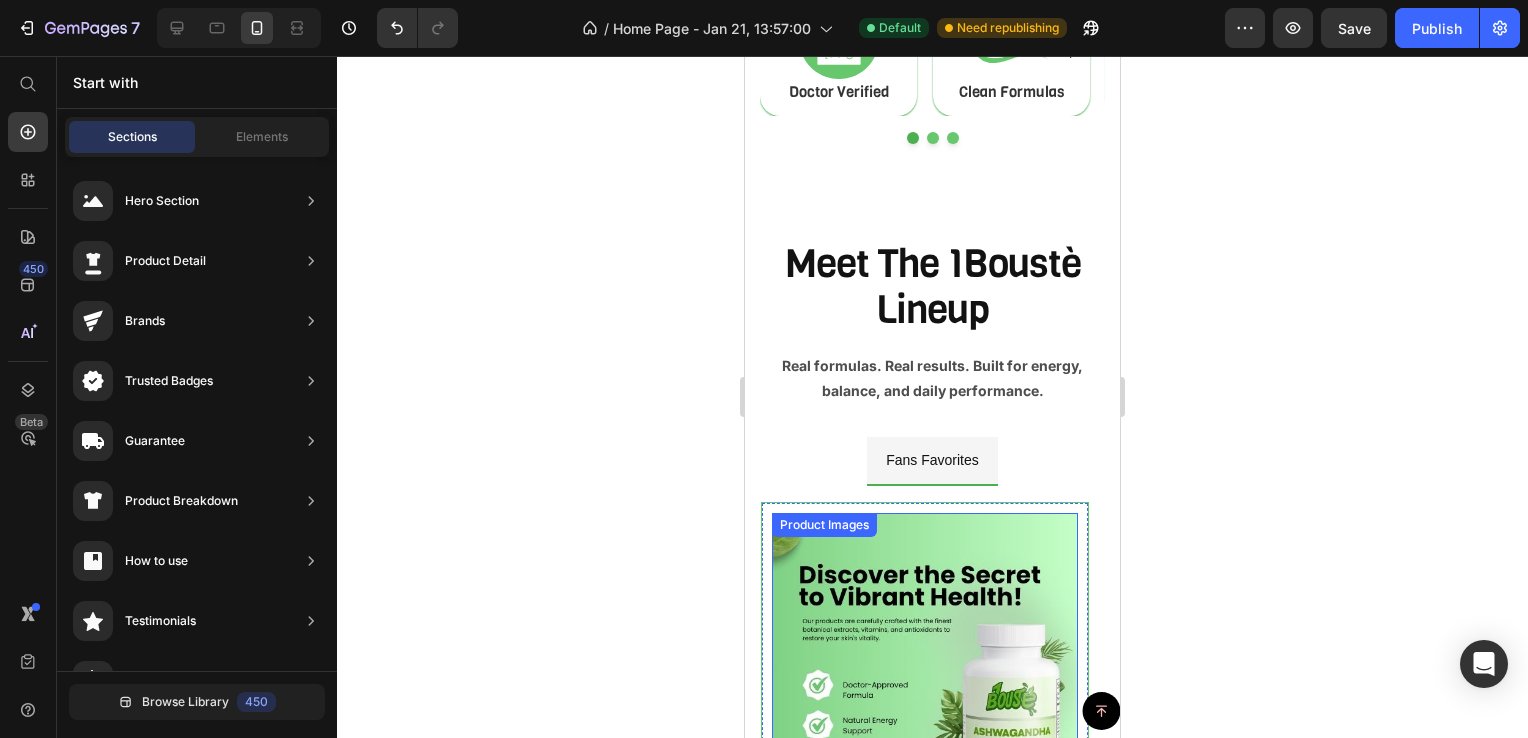 scroll, scrollTop: 1092, scrollLeft: 0, axis: vertical 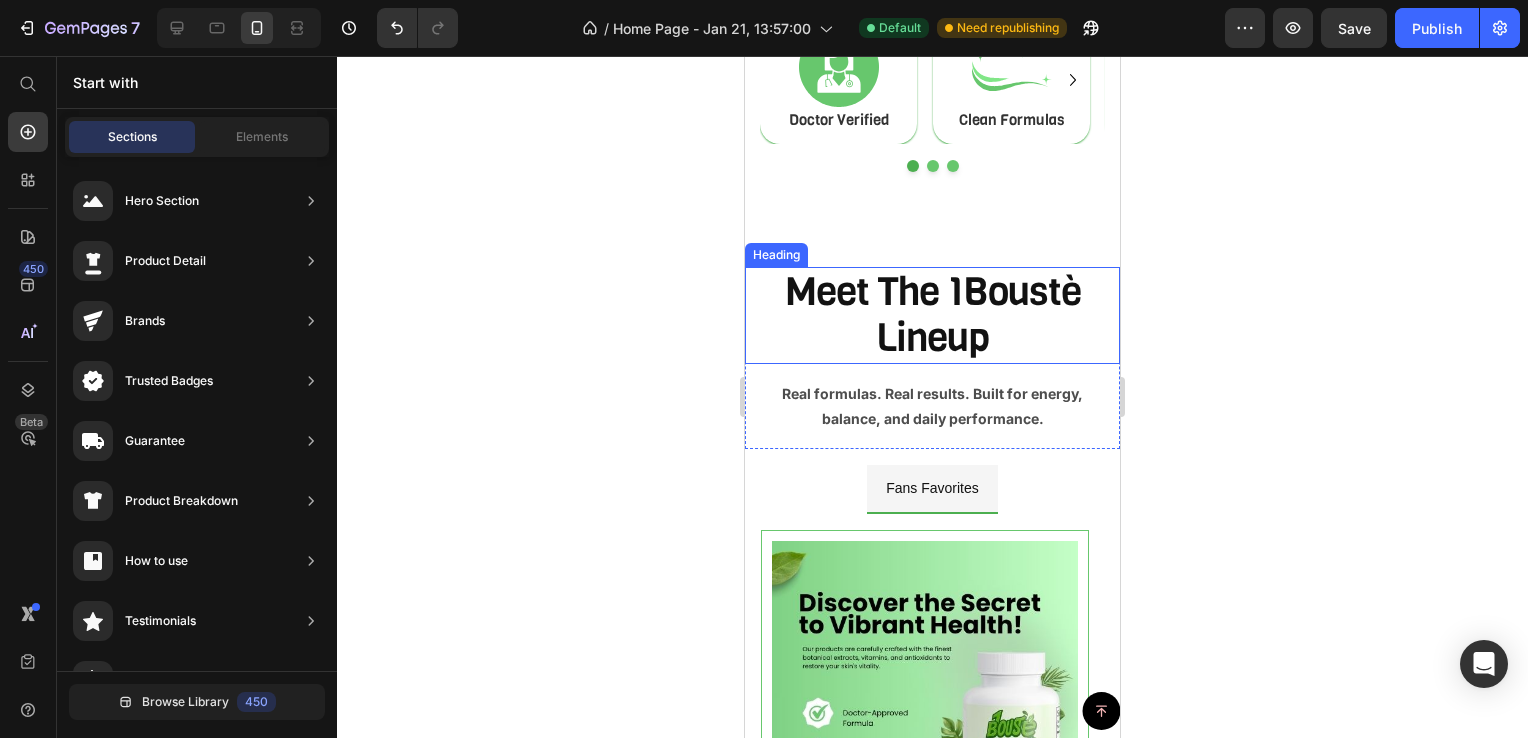 click on "Meet the 1Boustè Lineup" at bounding box center (932, 316) 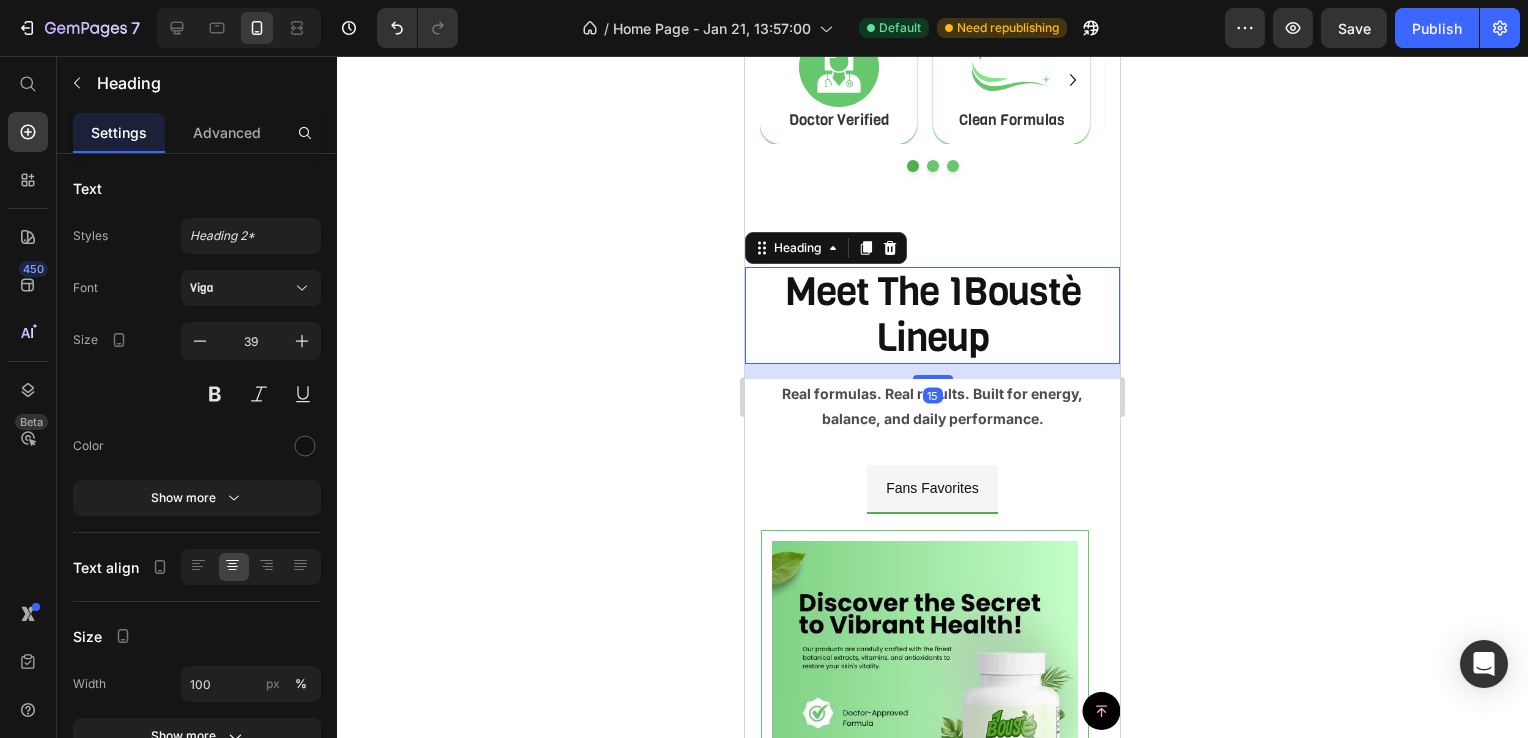 click on "Meet the 1Boustè Lineup" at bounding box center (932, 316) 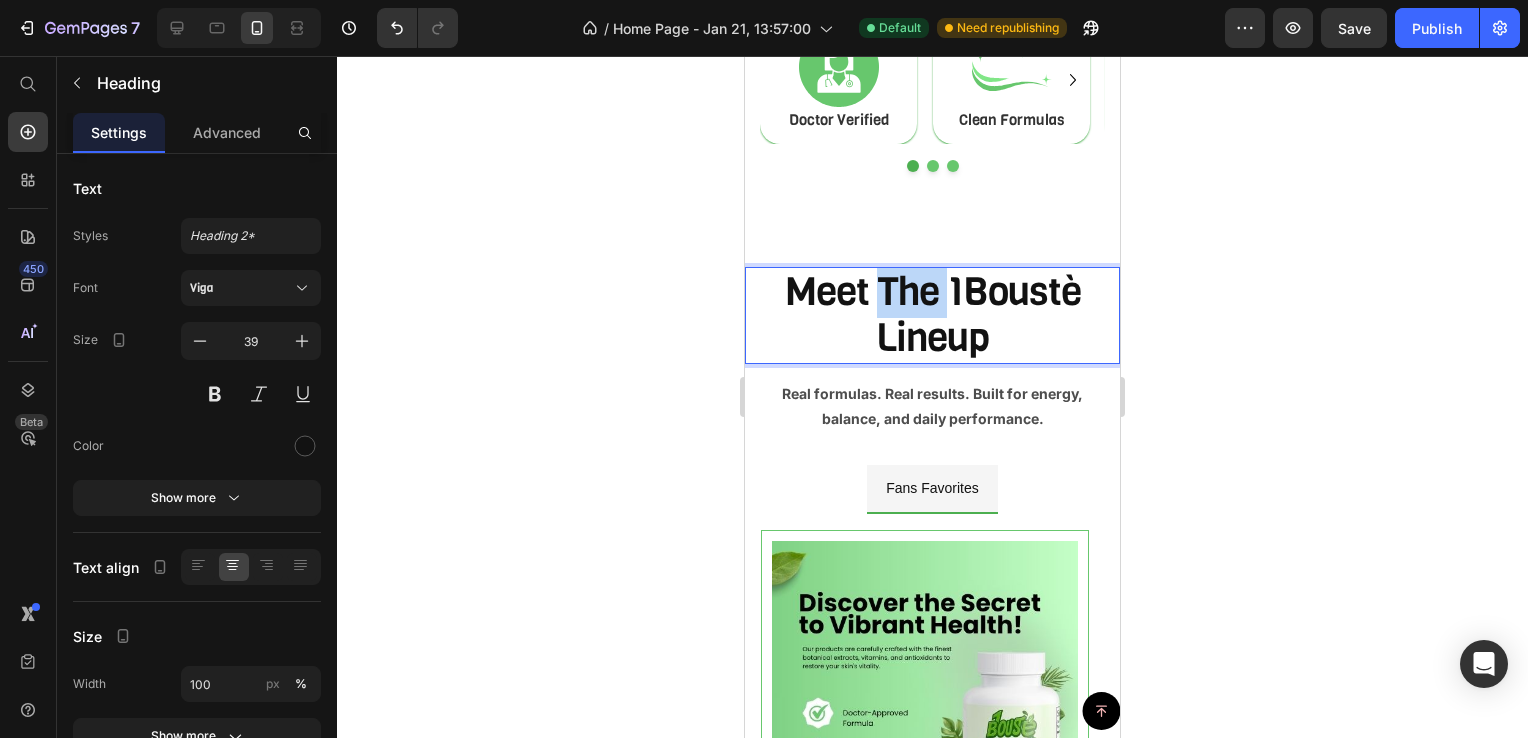 click on "Meet the 1Boustè Lineup" at bounding box center (932, 316) 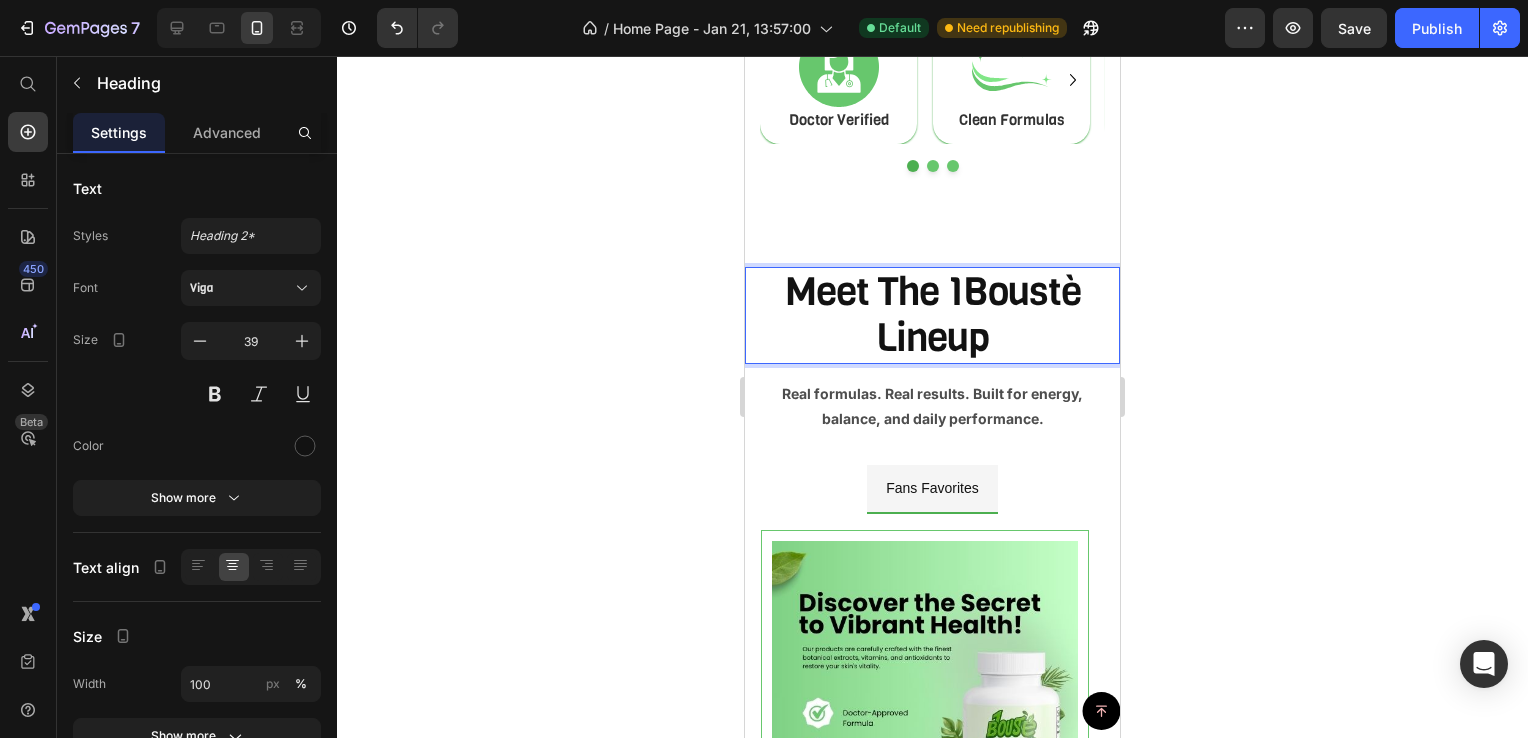 click on "Meet the 1Boustè Lineup" at bounding box center [932, 316] 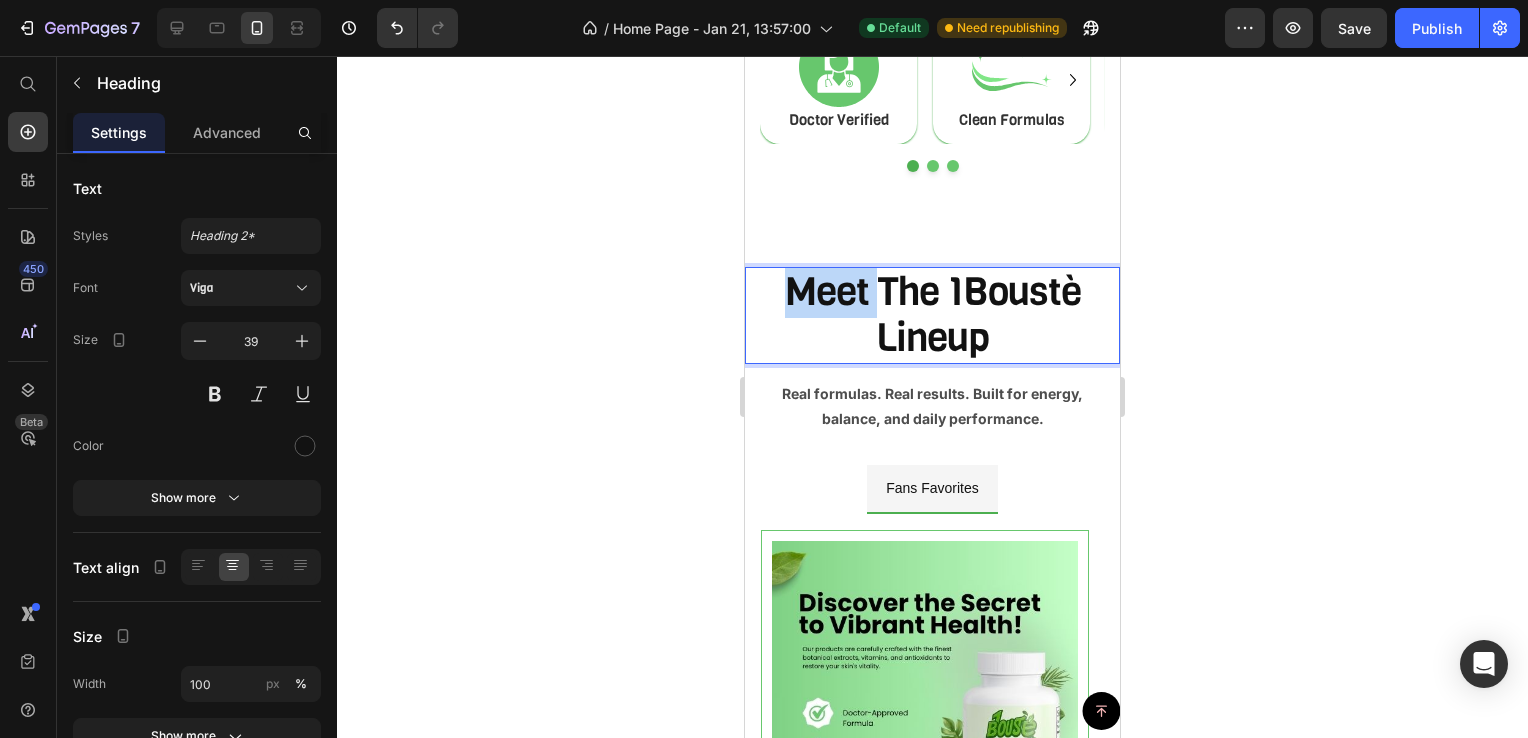 click on "Meet the 1Boustè Lineup" at bounding box center (932, 316) 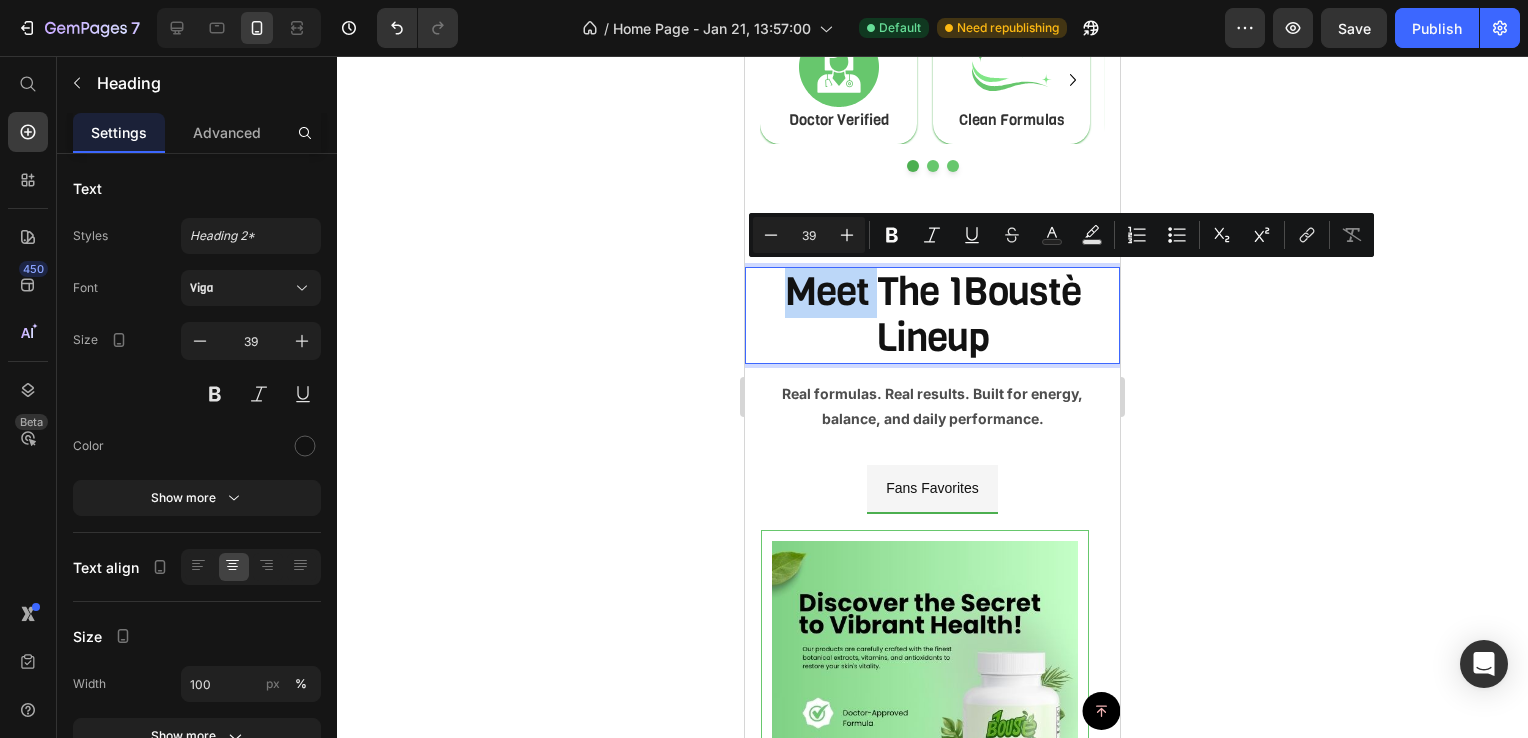 click on "Meet the 1Boustè Lineup" at bounding box center [932, 316] 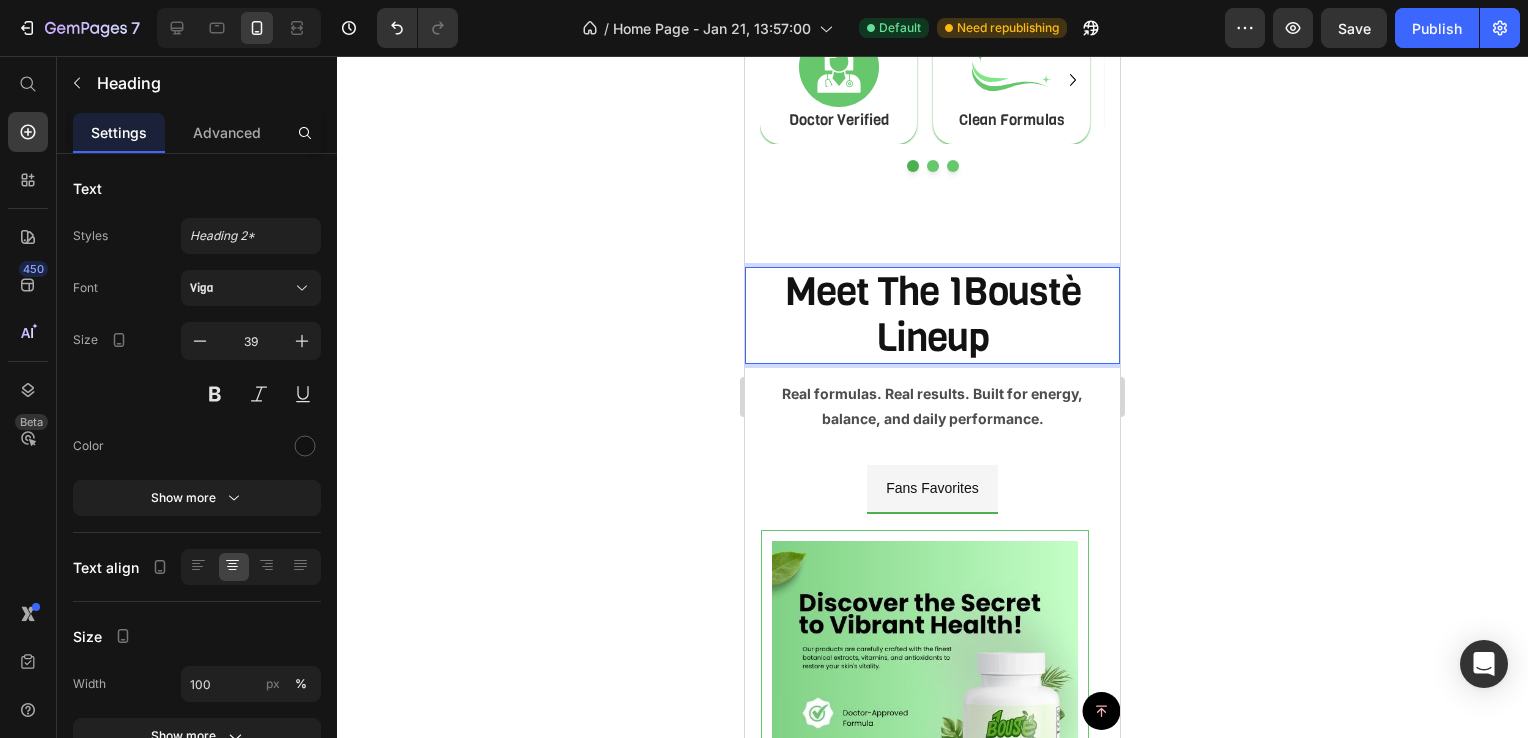 click on "Meet the 1Boustè Lineup" at bounding box center (932, 316) 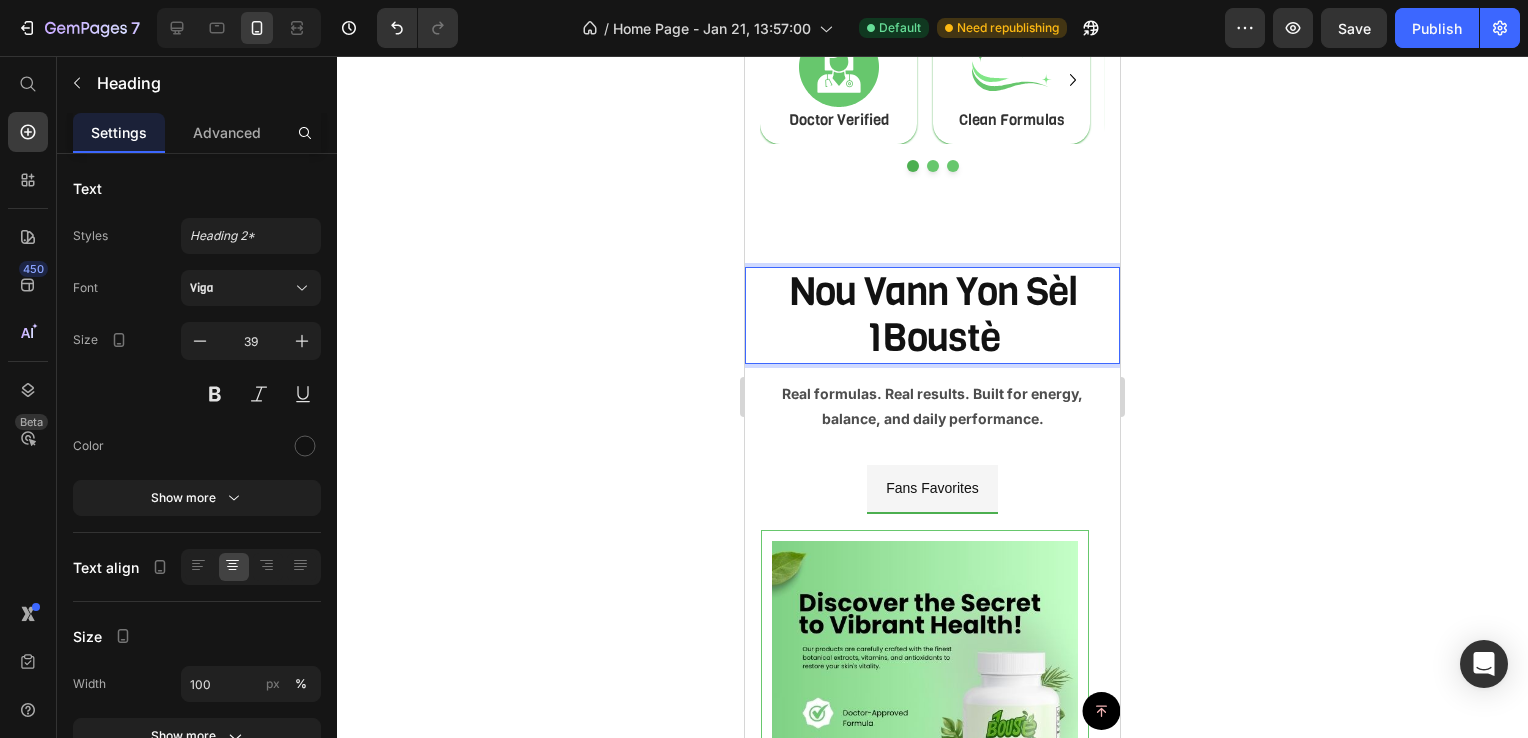click on "nou vann yon sèl 1Boustè" at bounding box center [932, 316] 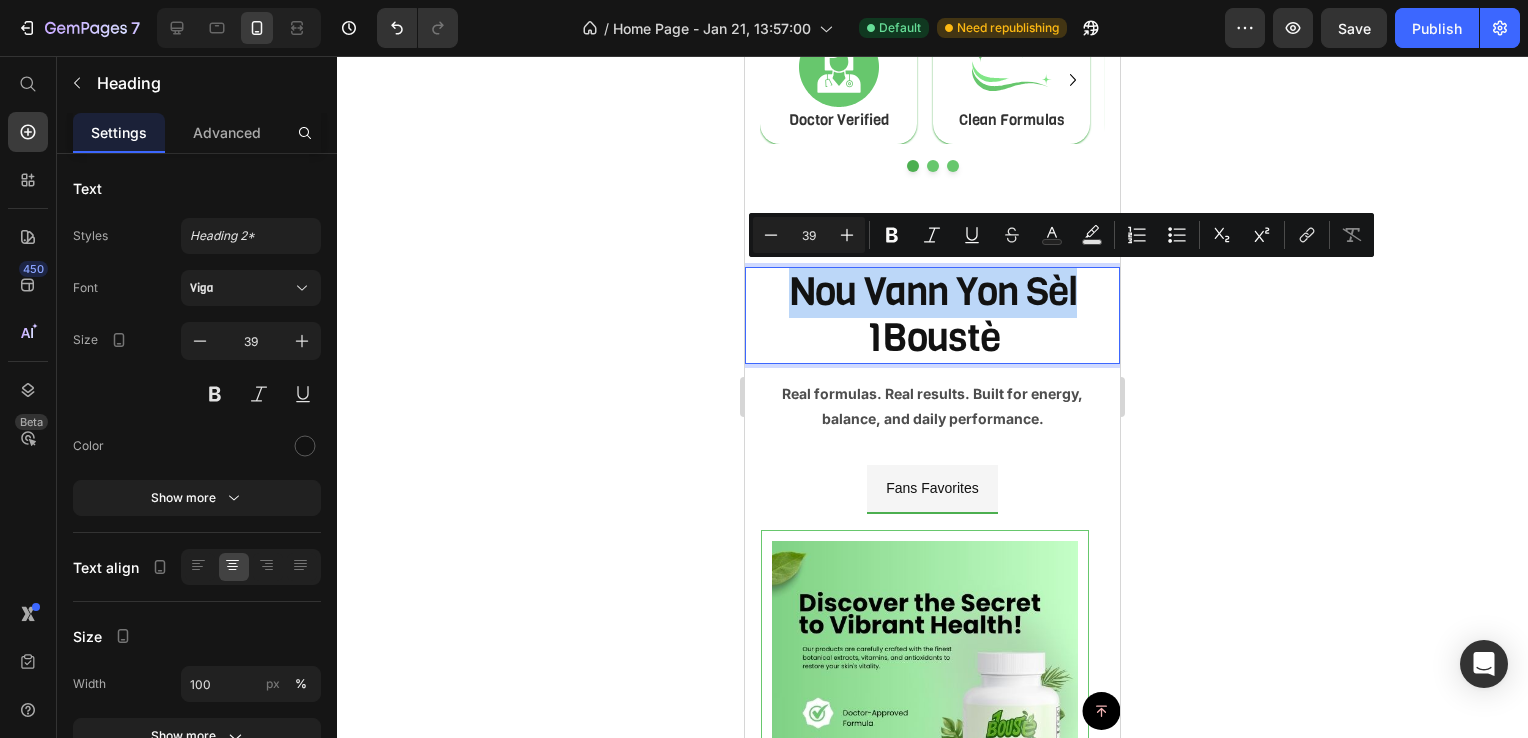 drag, startPoint x: 773, startPoint y: 296, endPoint x: 1072, endPoint y: 298, distance: 299.00668 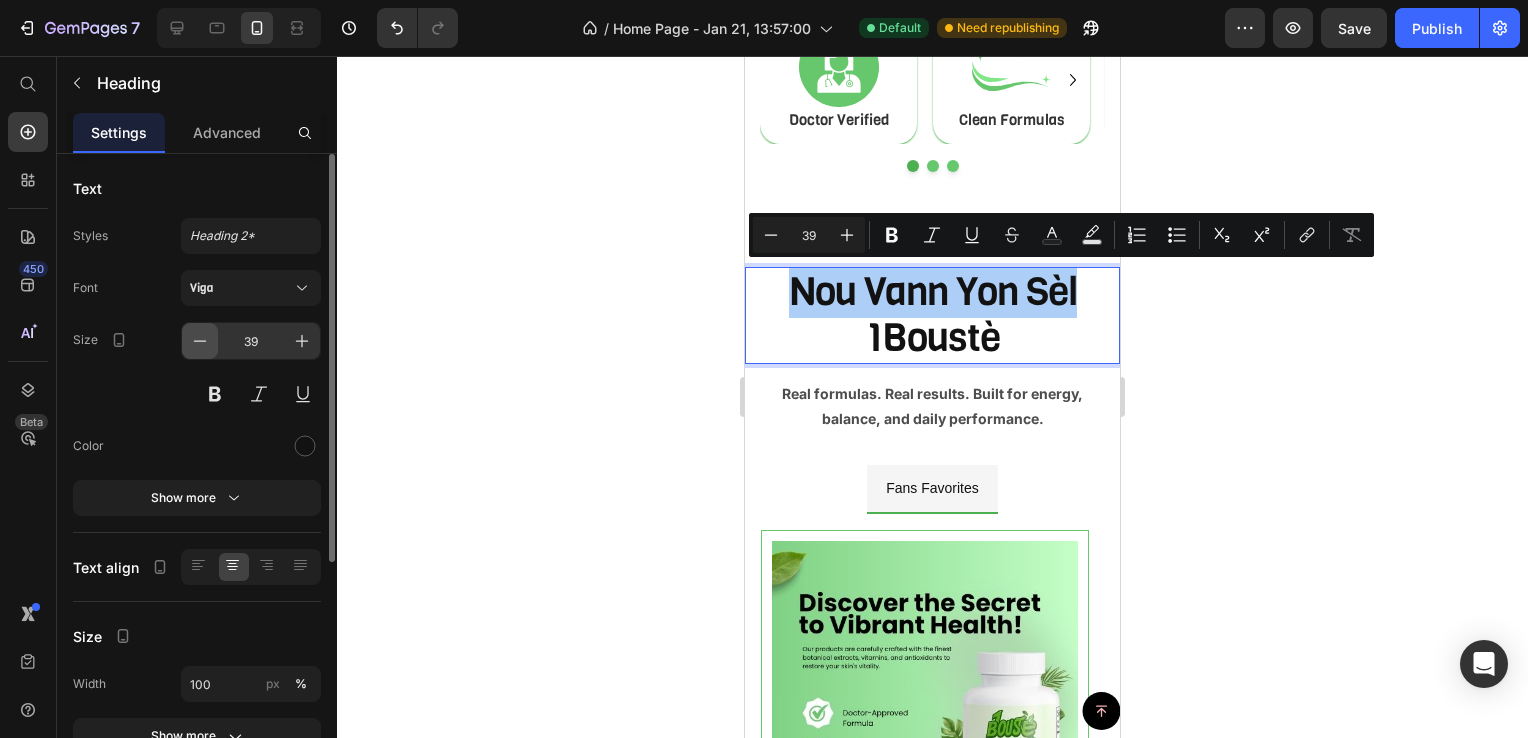 click 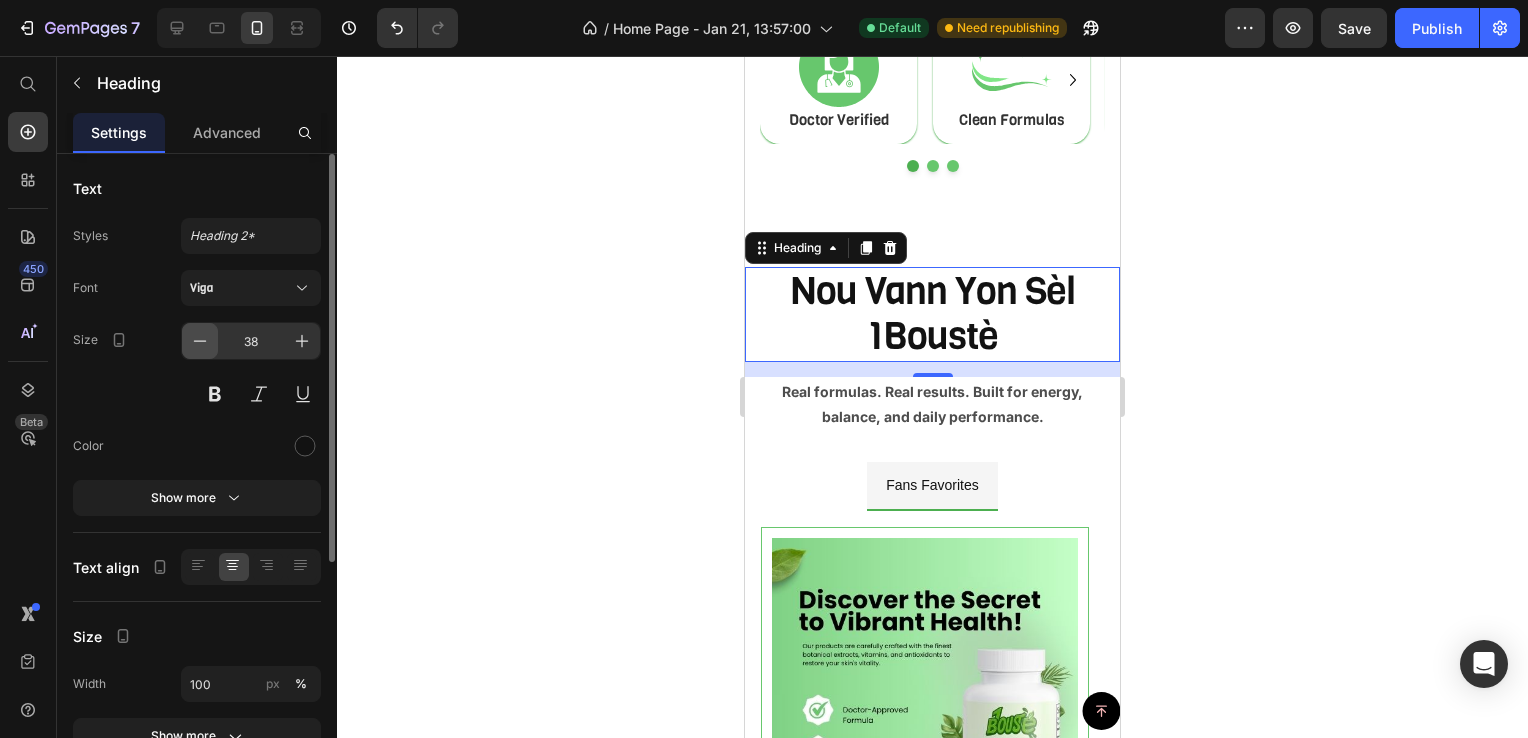 click 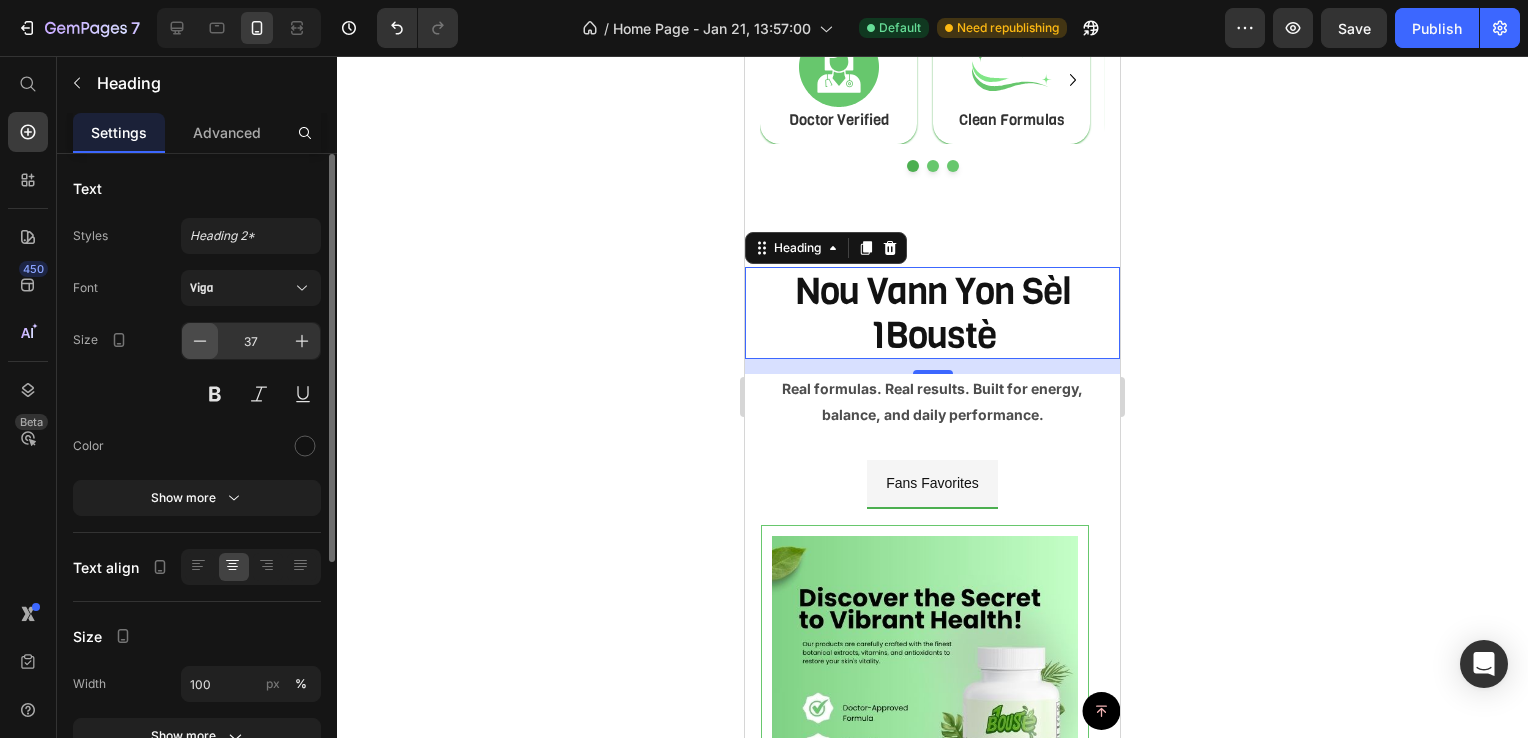 click 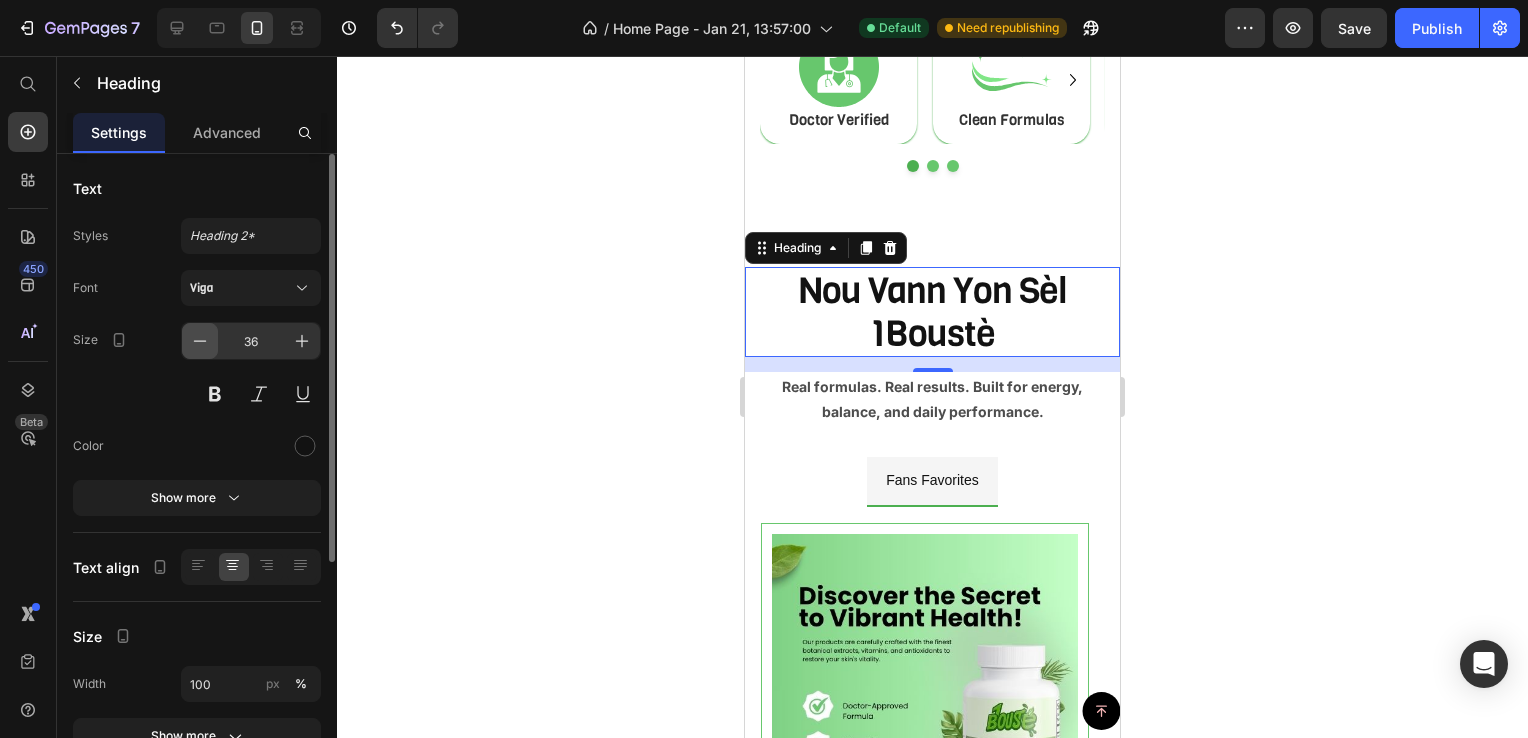 click 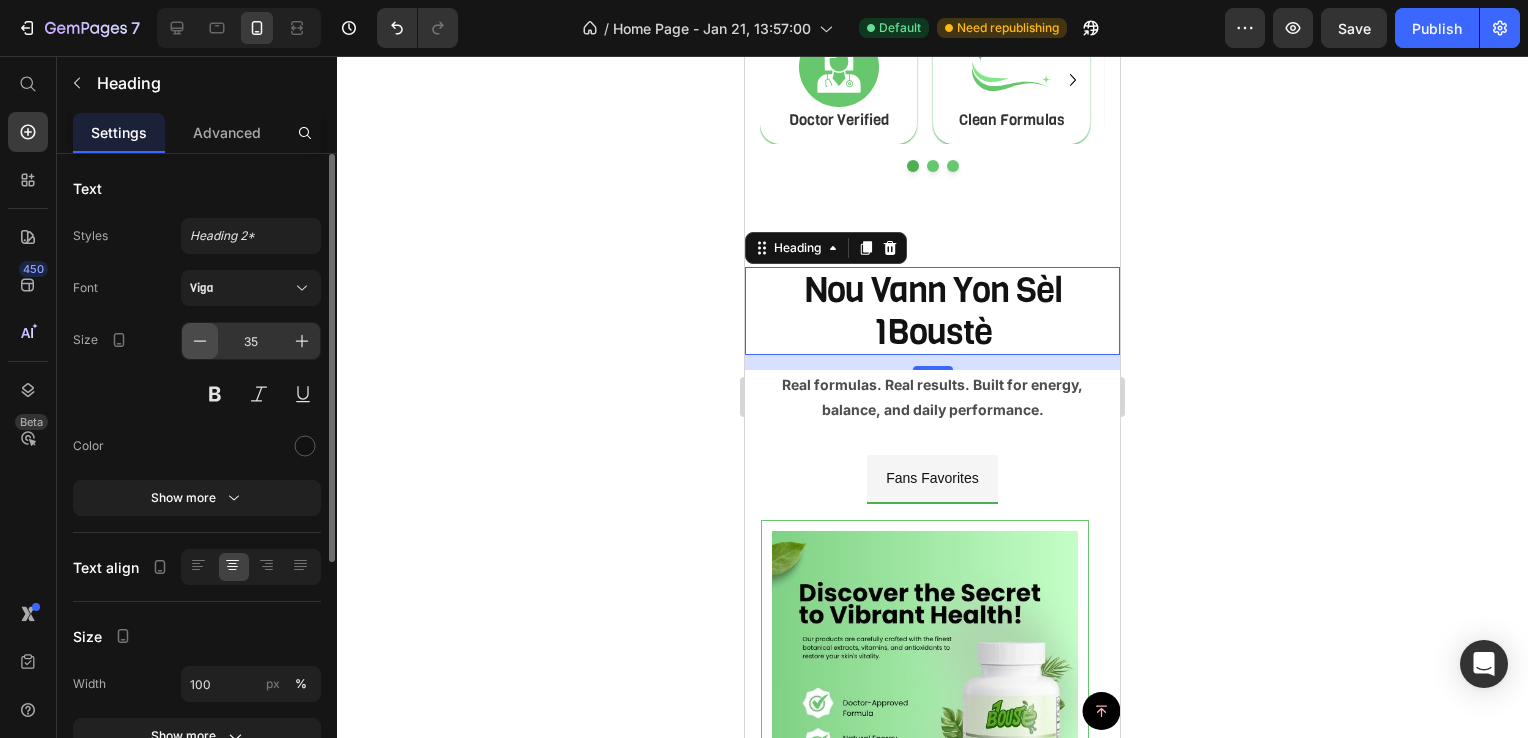 click 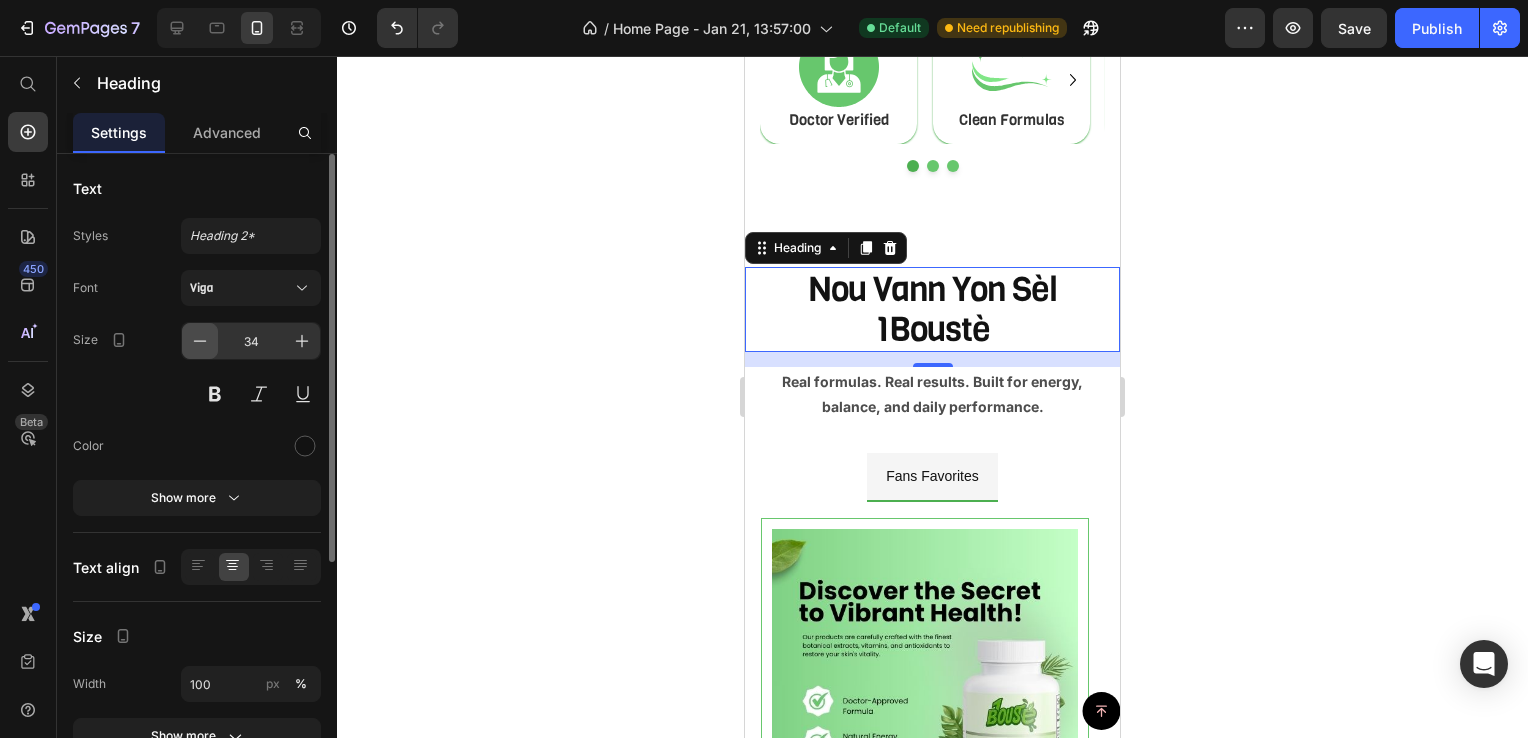 click 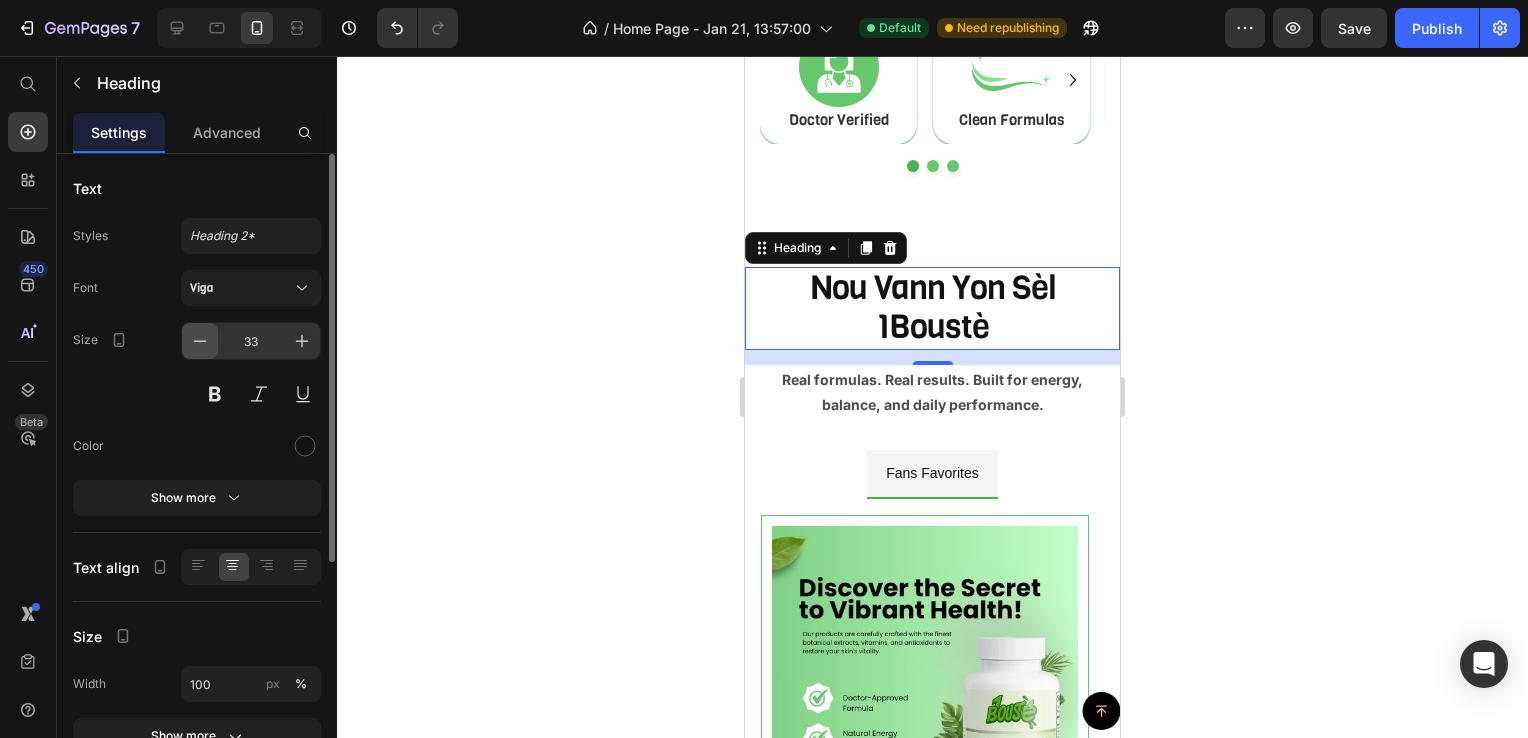 click 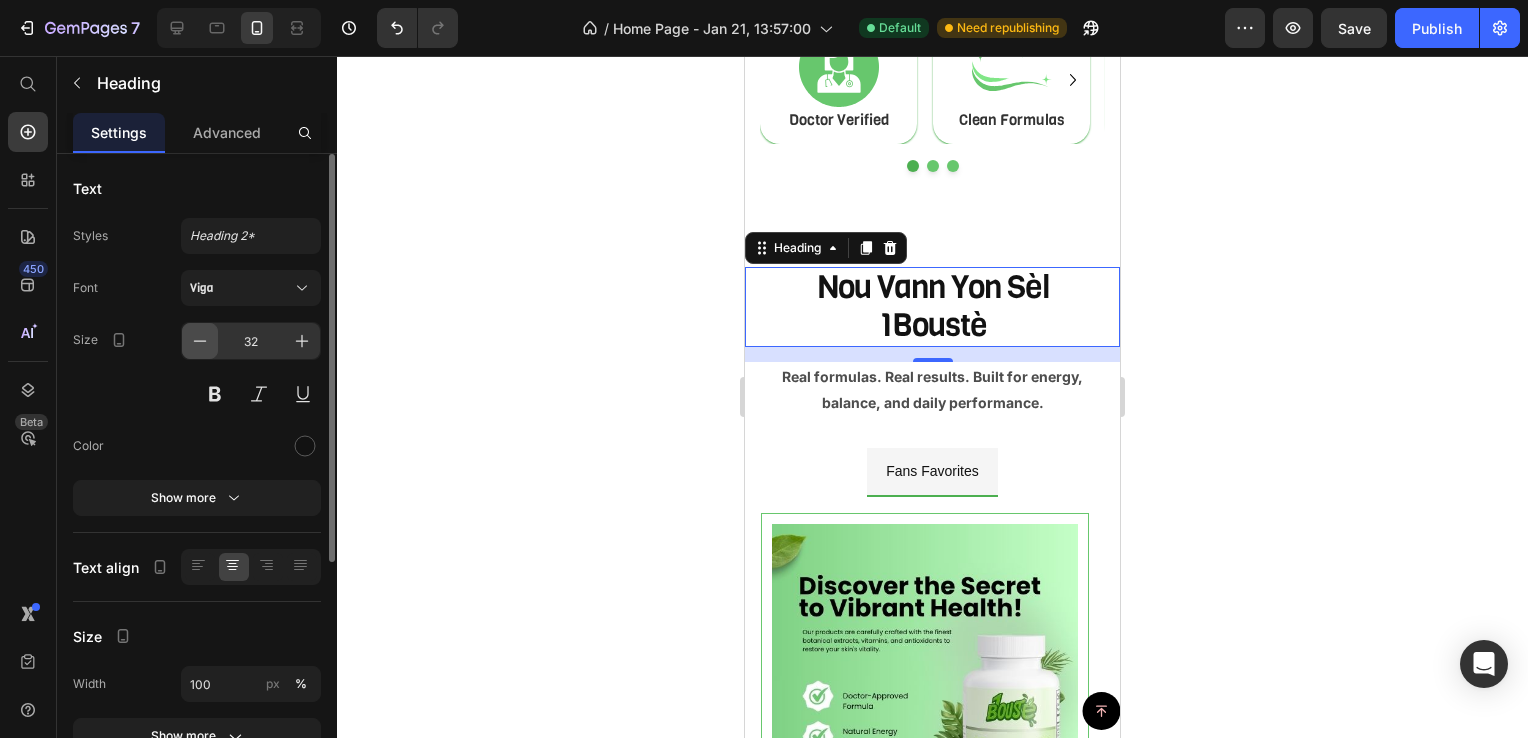 click 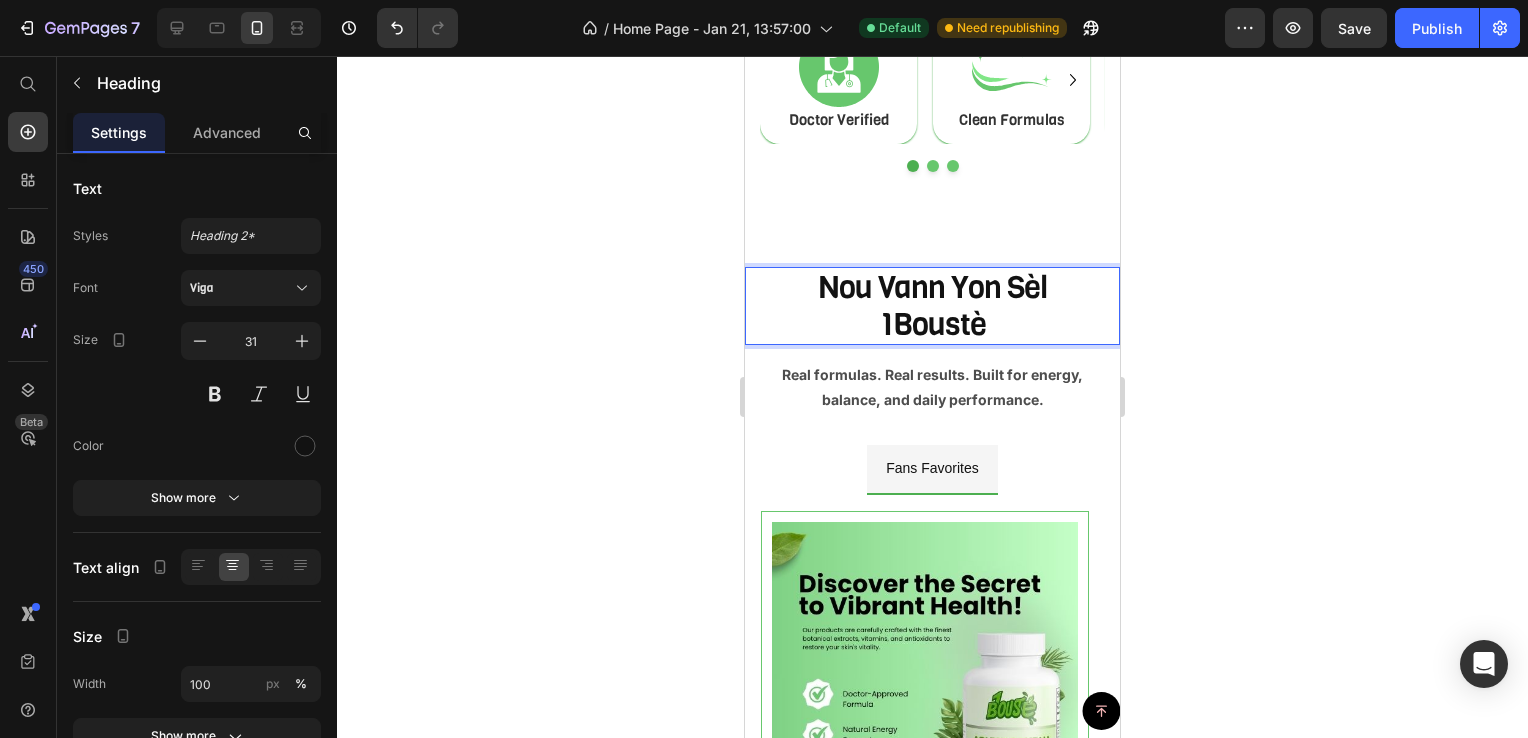 click on "nou vann yon sèl 1Boustè" at bounding box center [932, 306] 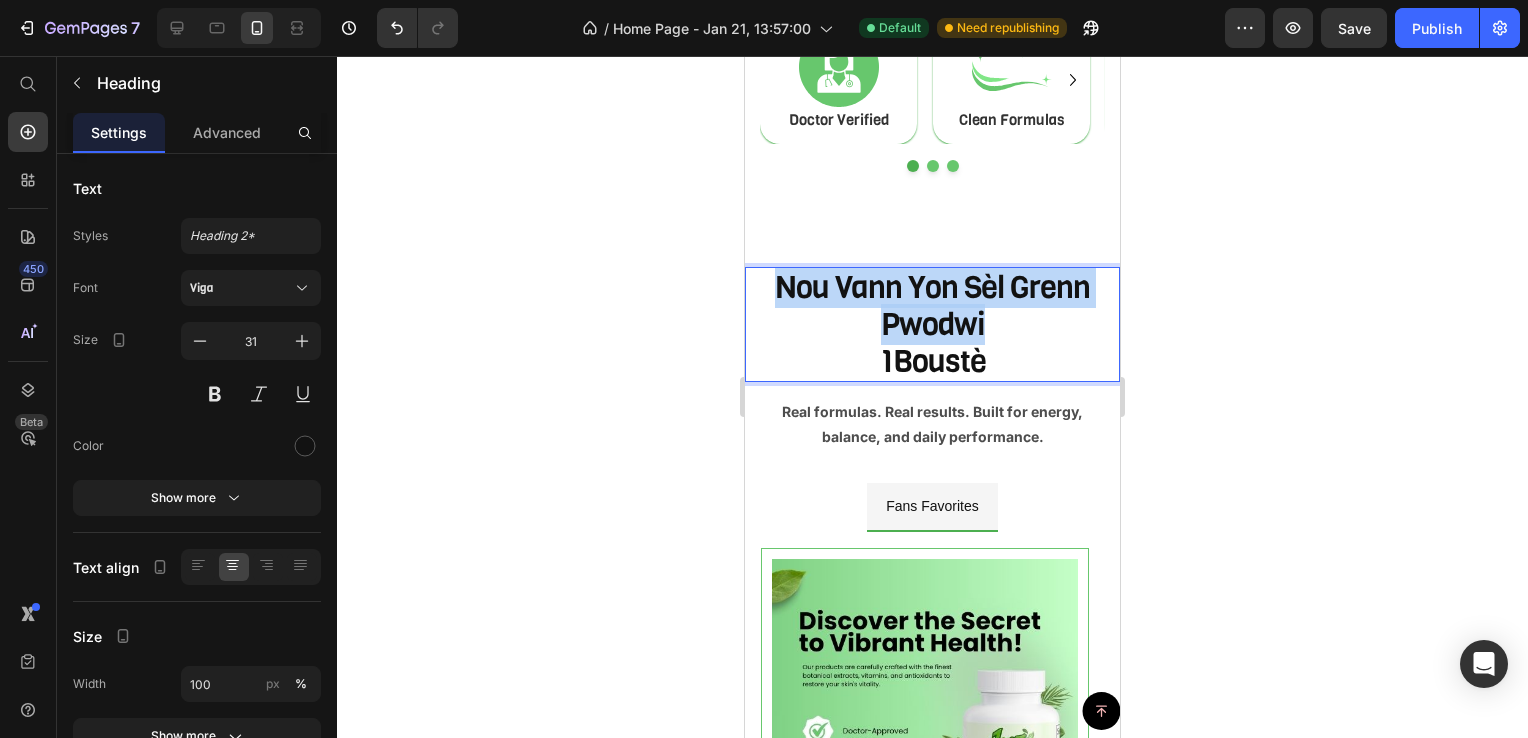 drag, startPoint x: 984, startPoint y: 322, endPoint x: 768, endPoint y: 286, distance: 218.97945 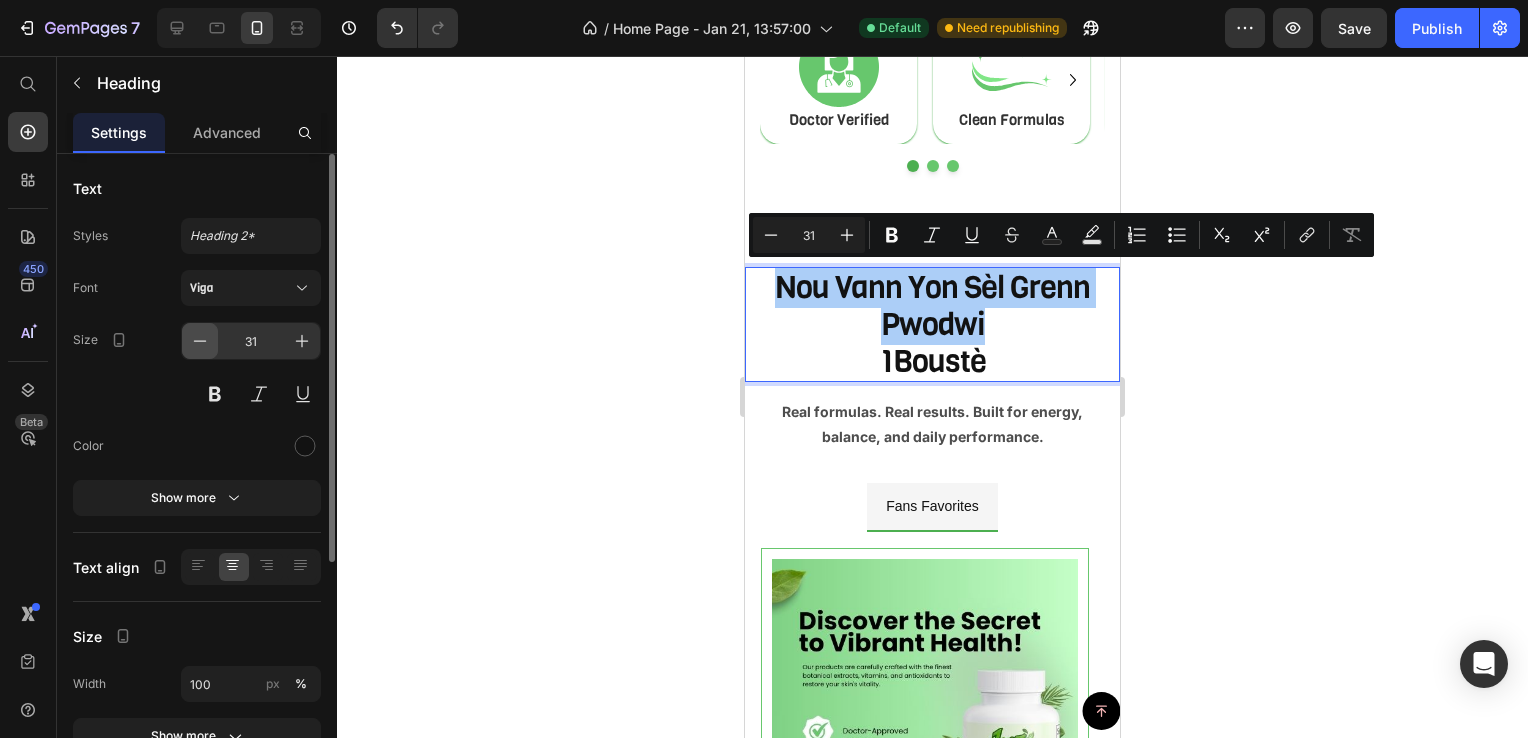 click 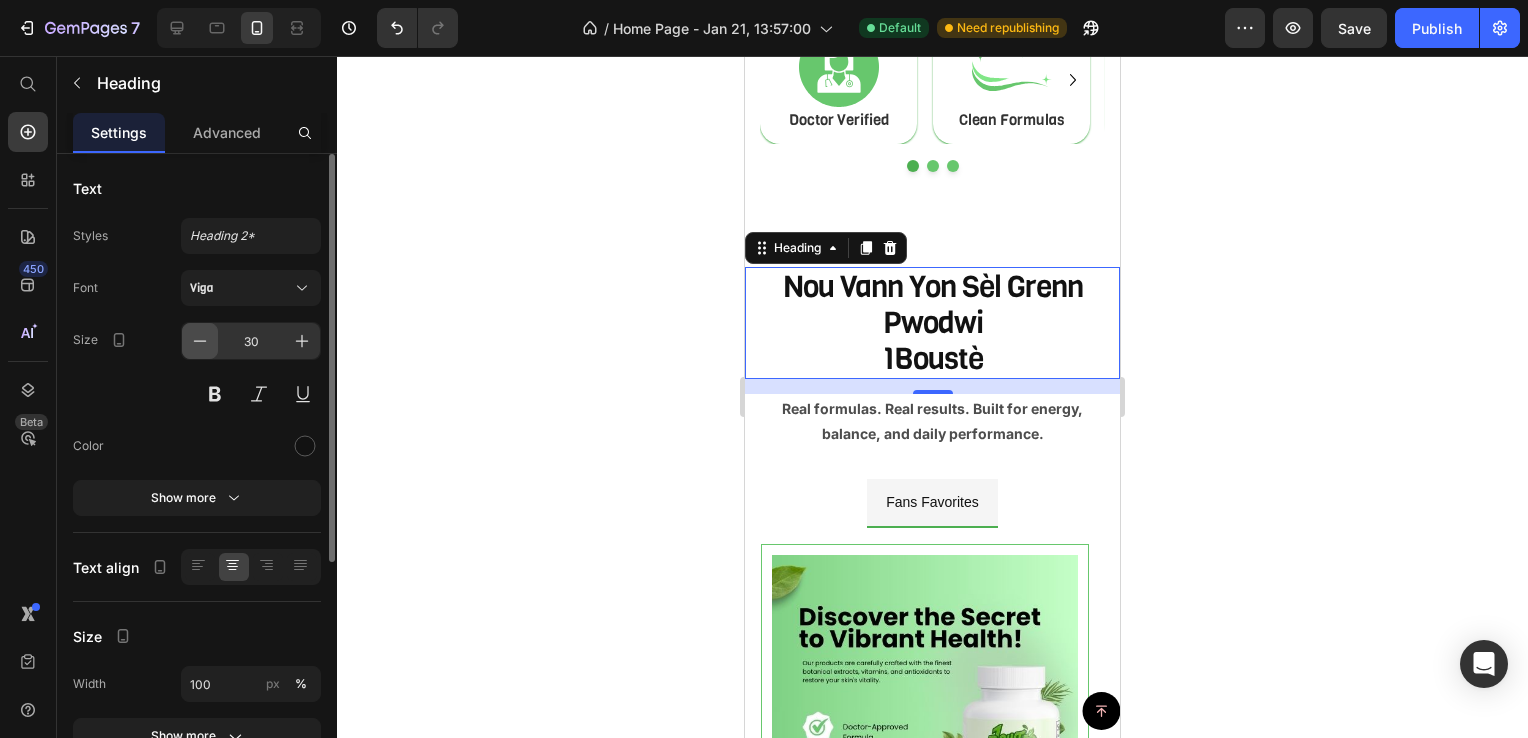 click 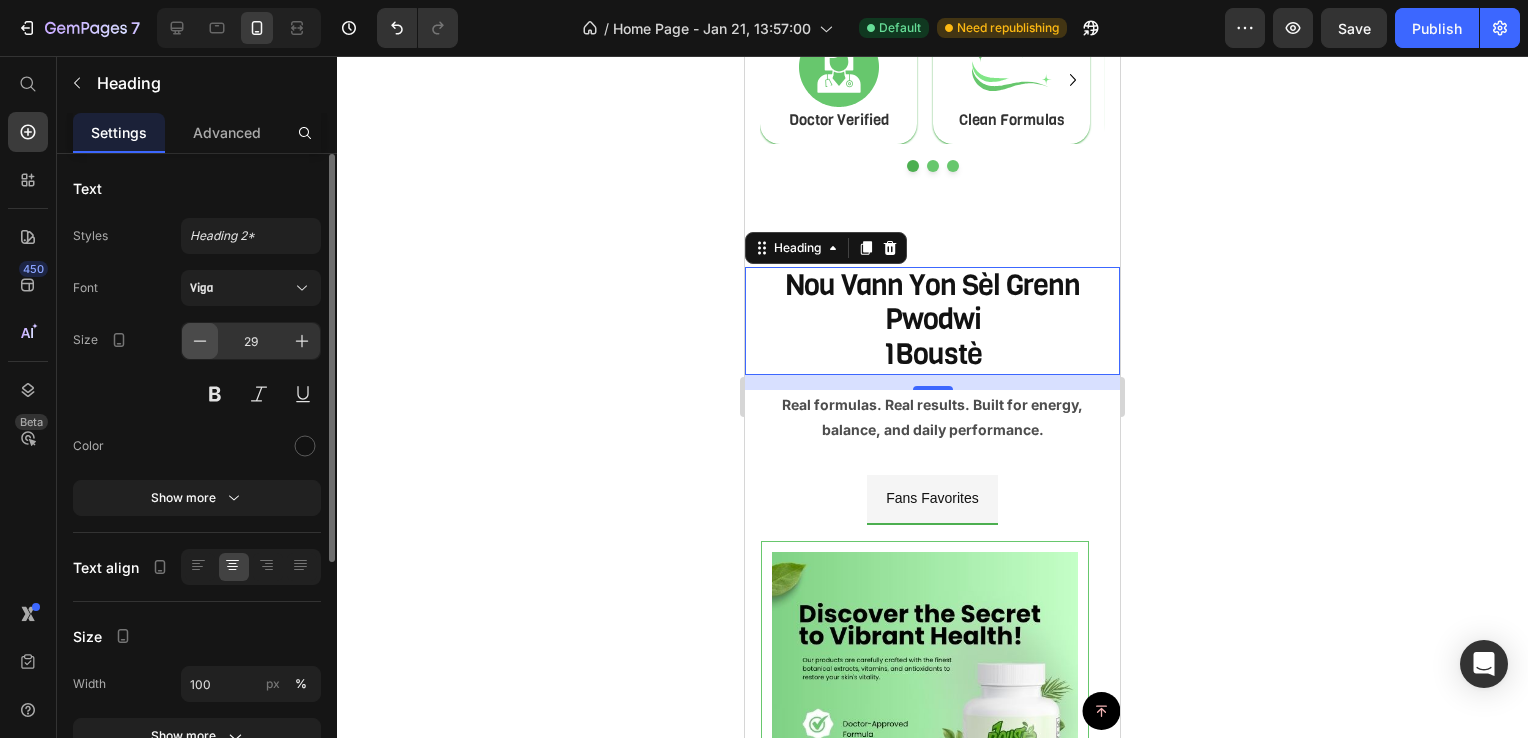 click 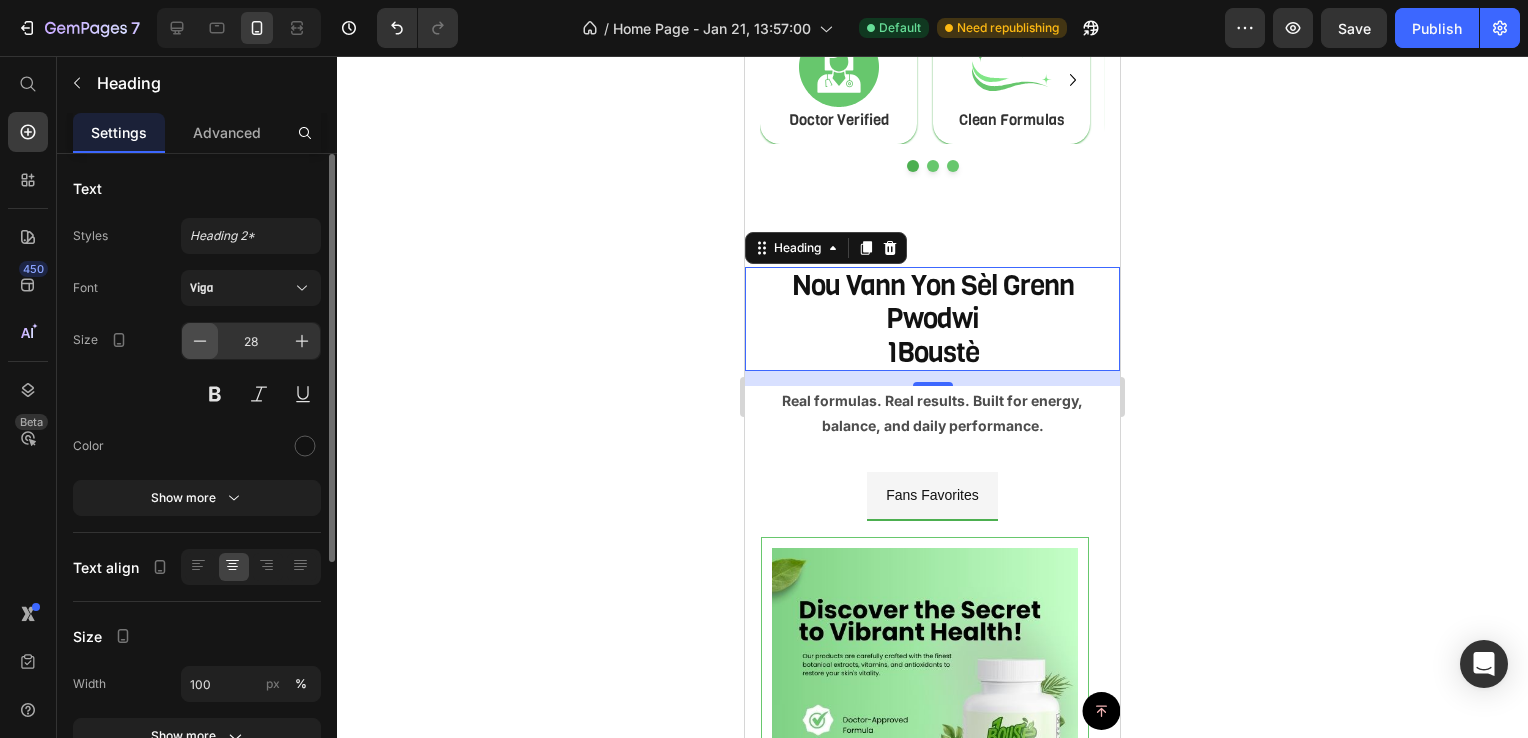 click 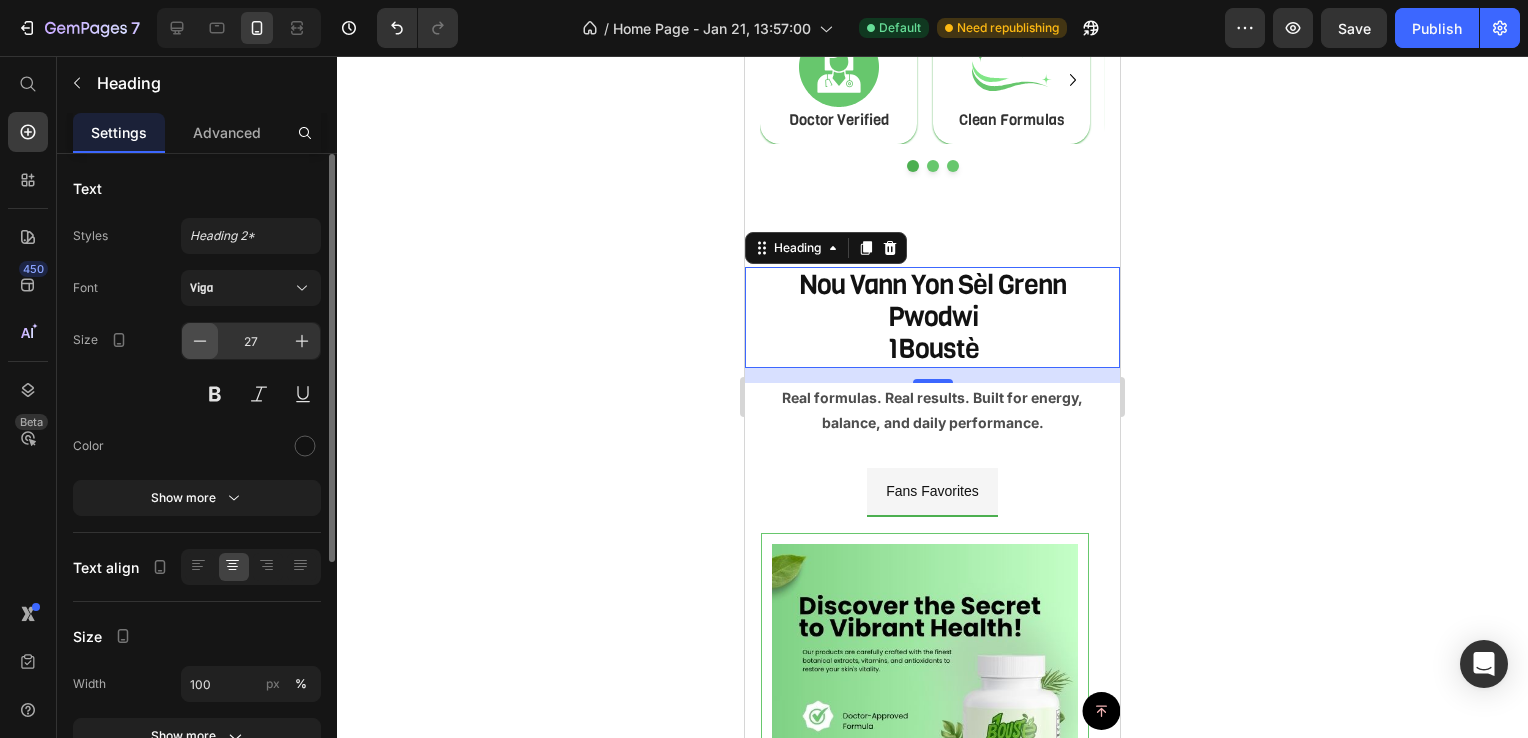 click 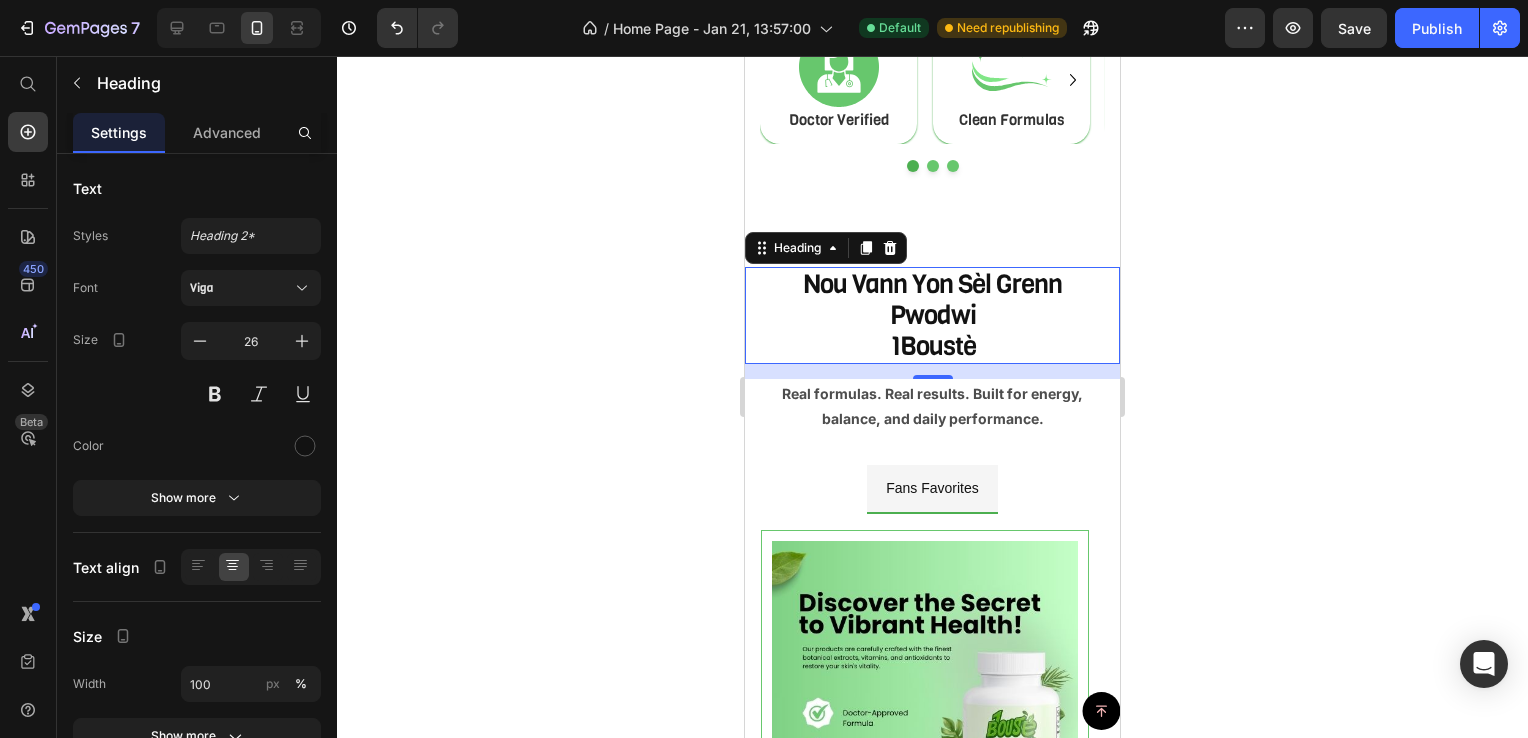 click on "nou vann yon sèl grenn pwodwi  1Boustè" at bounding box center [932, 316] 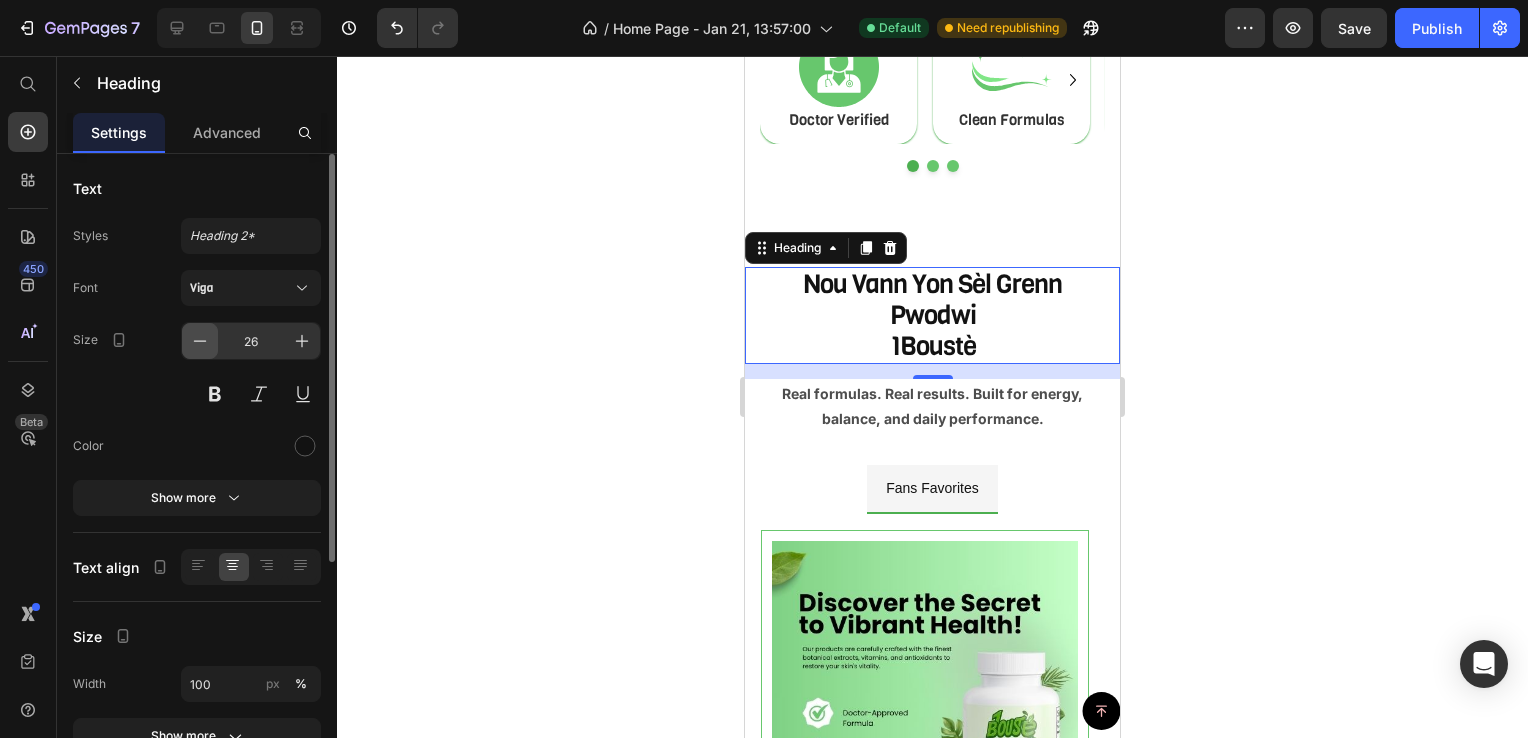 click 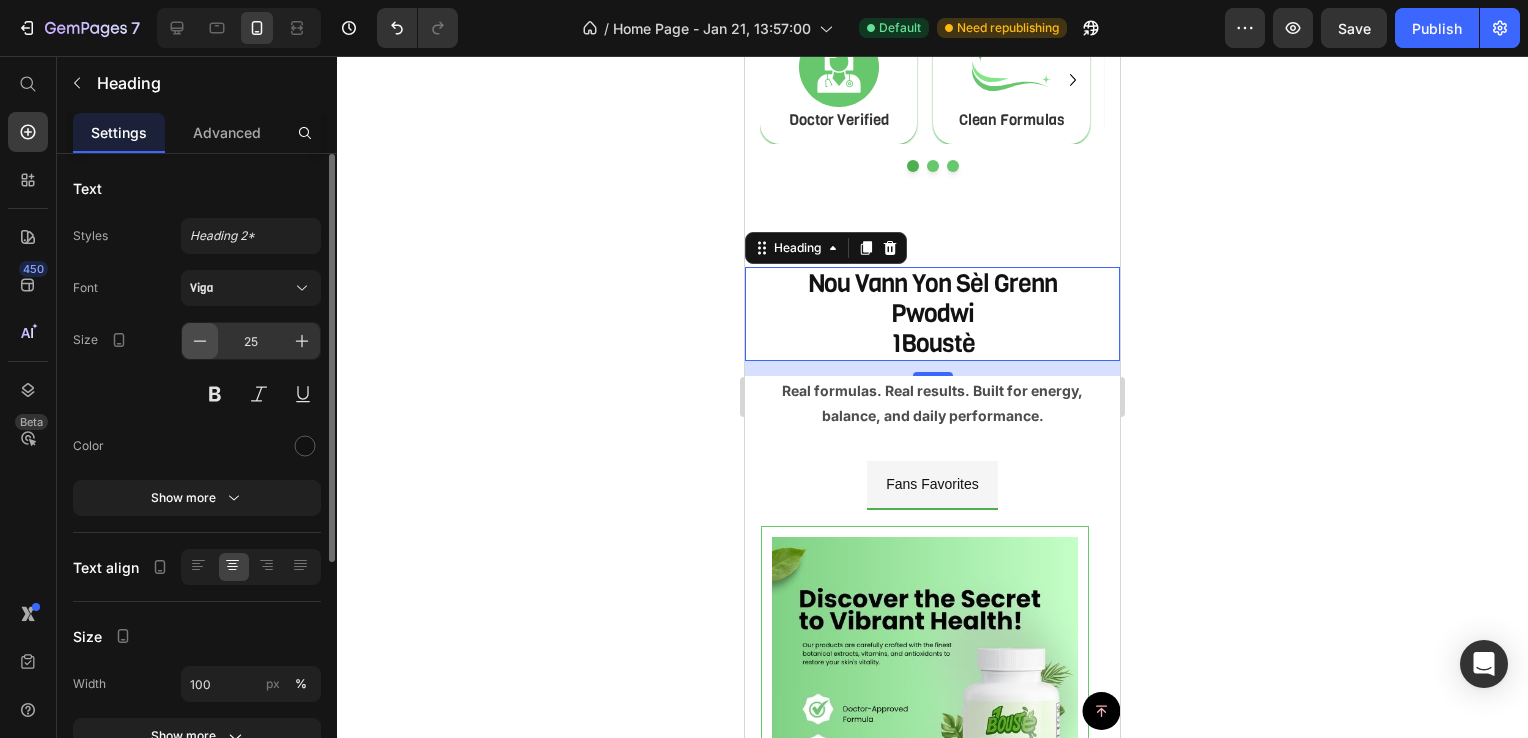 click 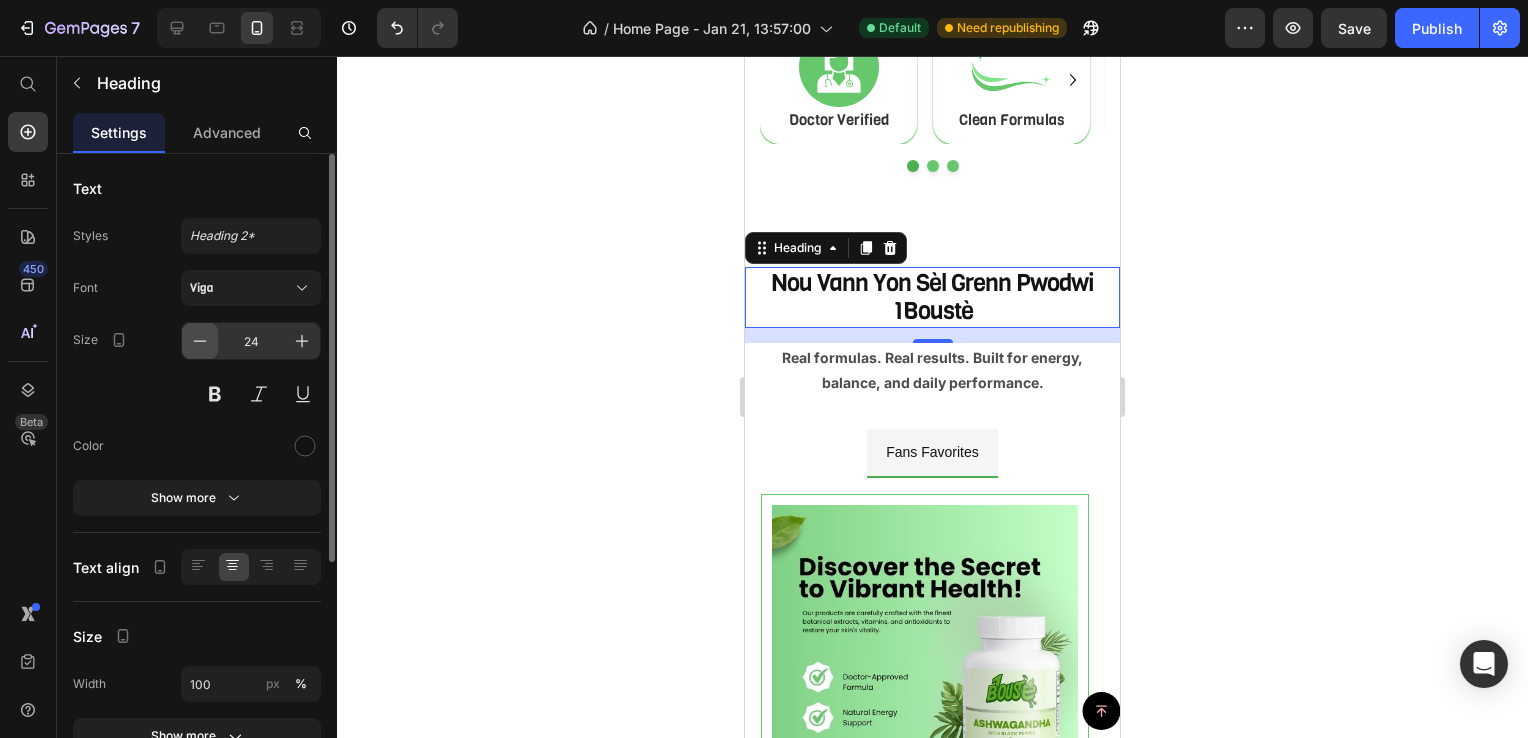 click 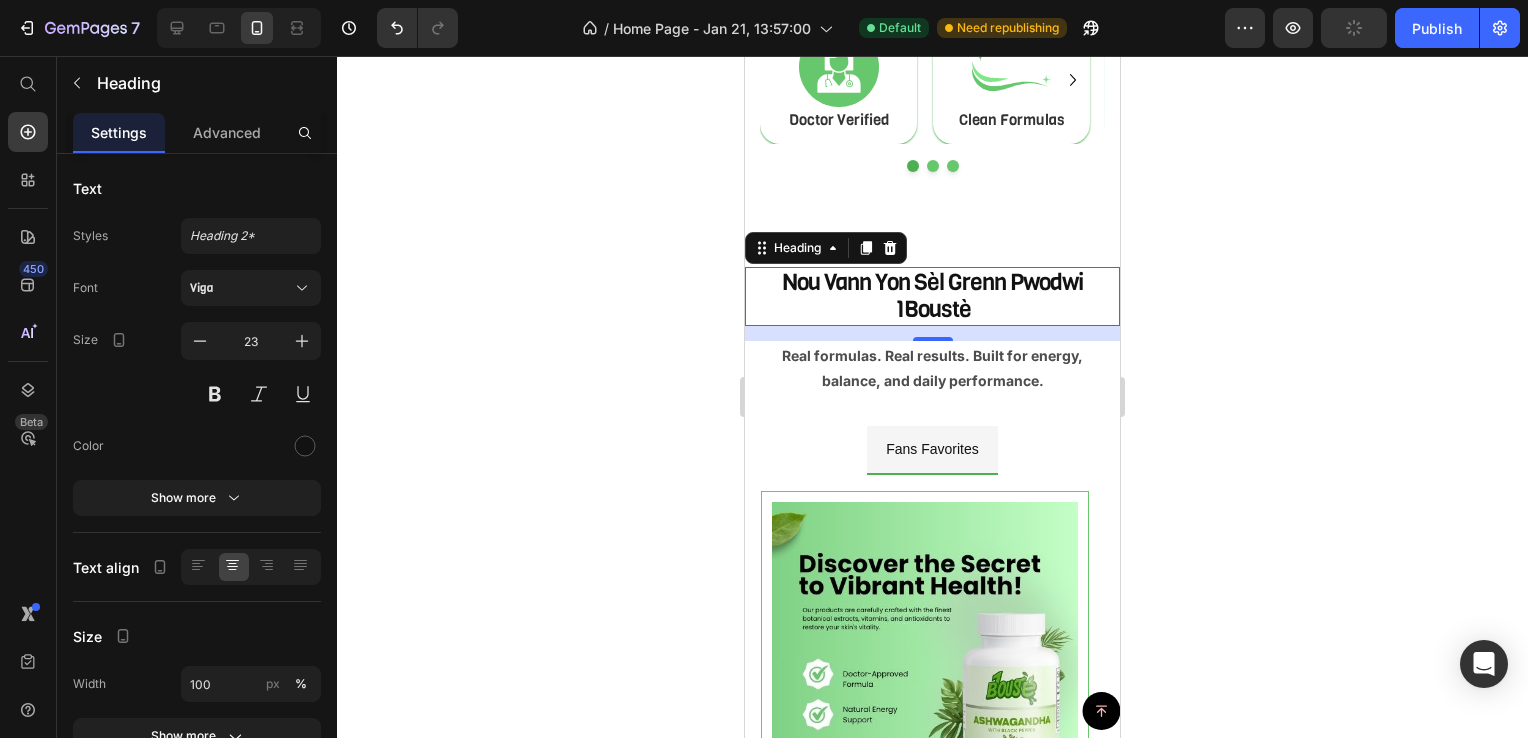 click 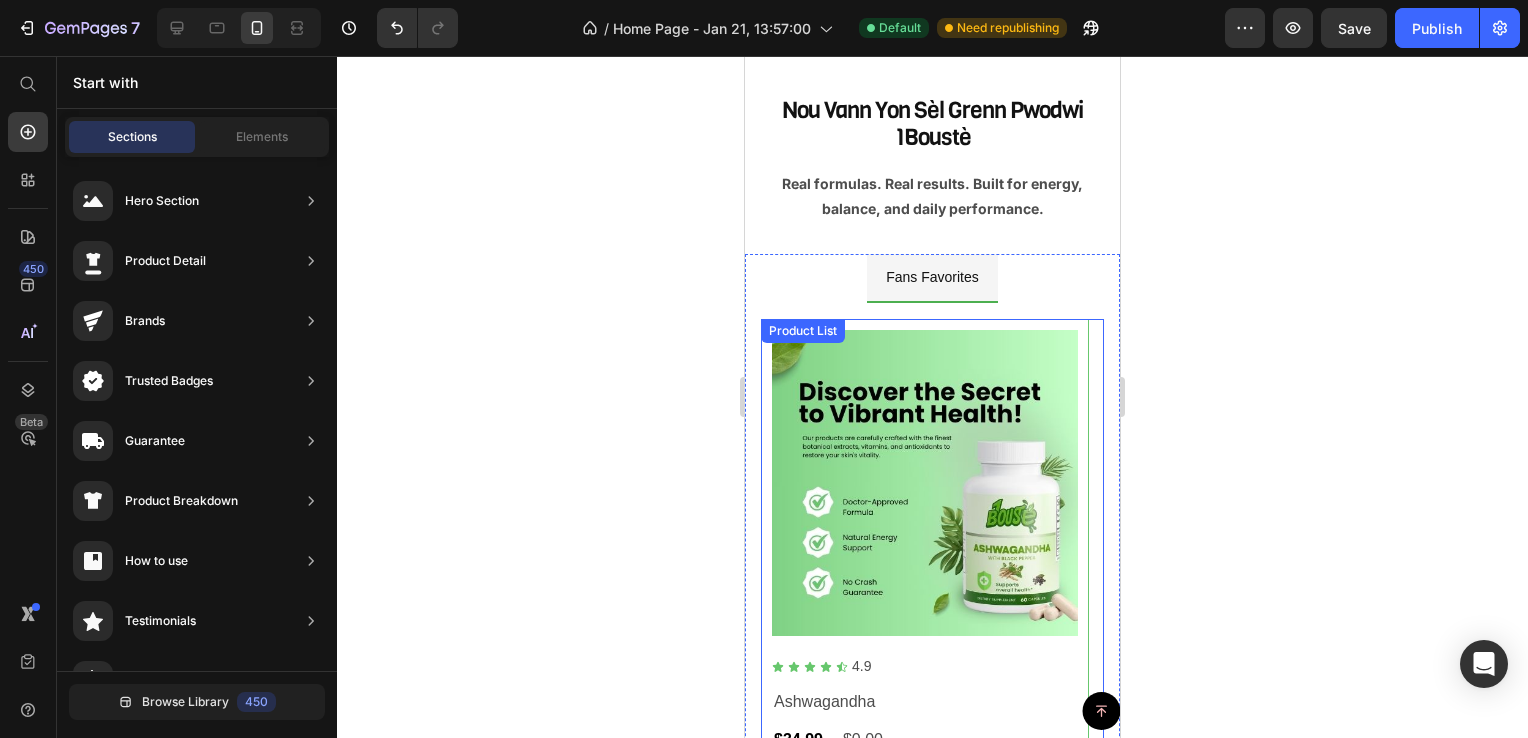 scroll, scrollTop: 1000, scrollLeft: 0, axis: vertical 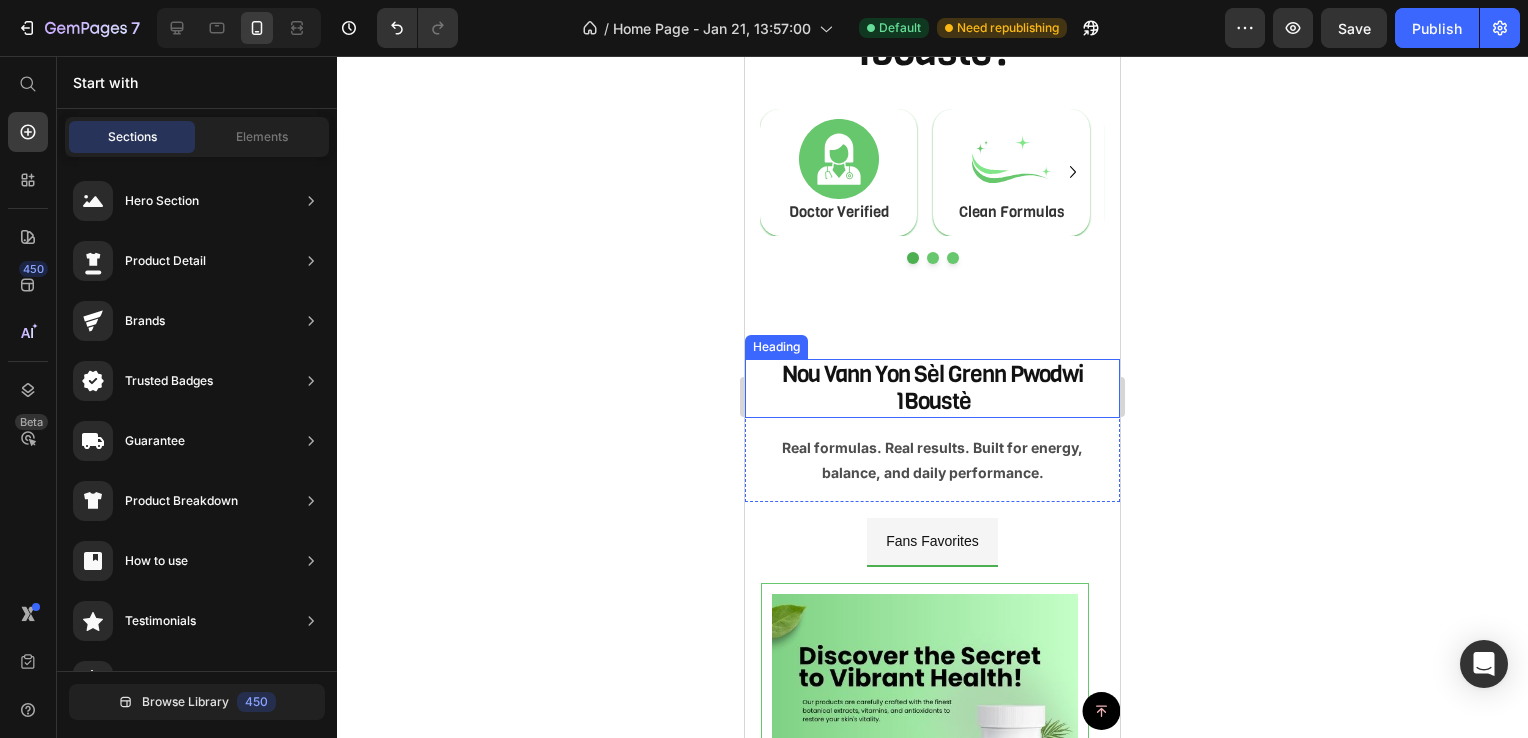 click on "nou vann yon sèl grenn pwodwi  1Boustè" at bounding box center [932, 388] 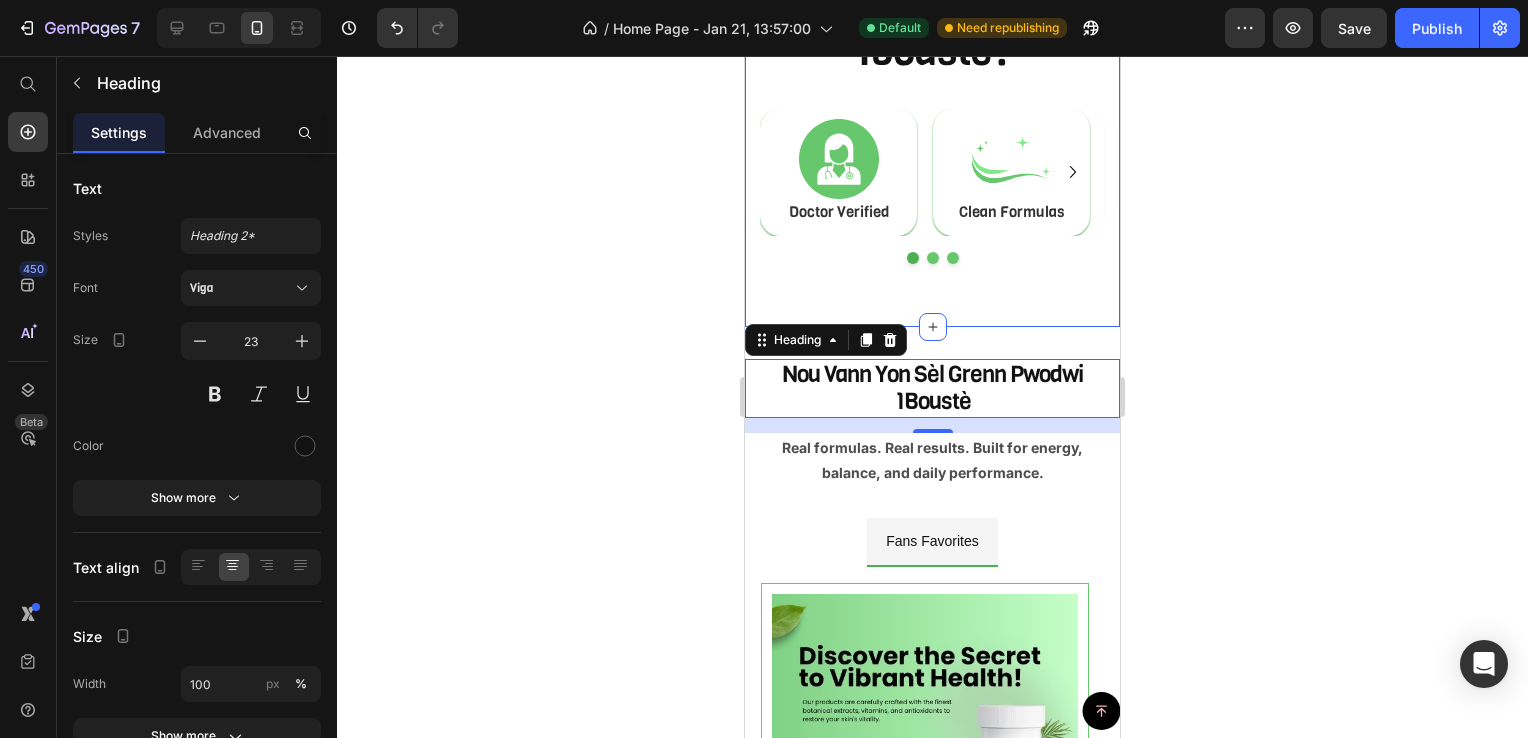 click 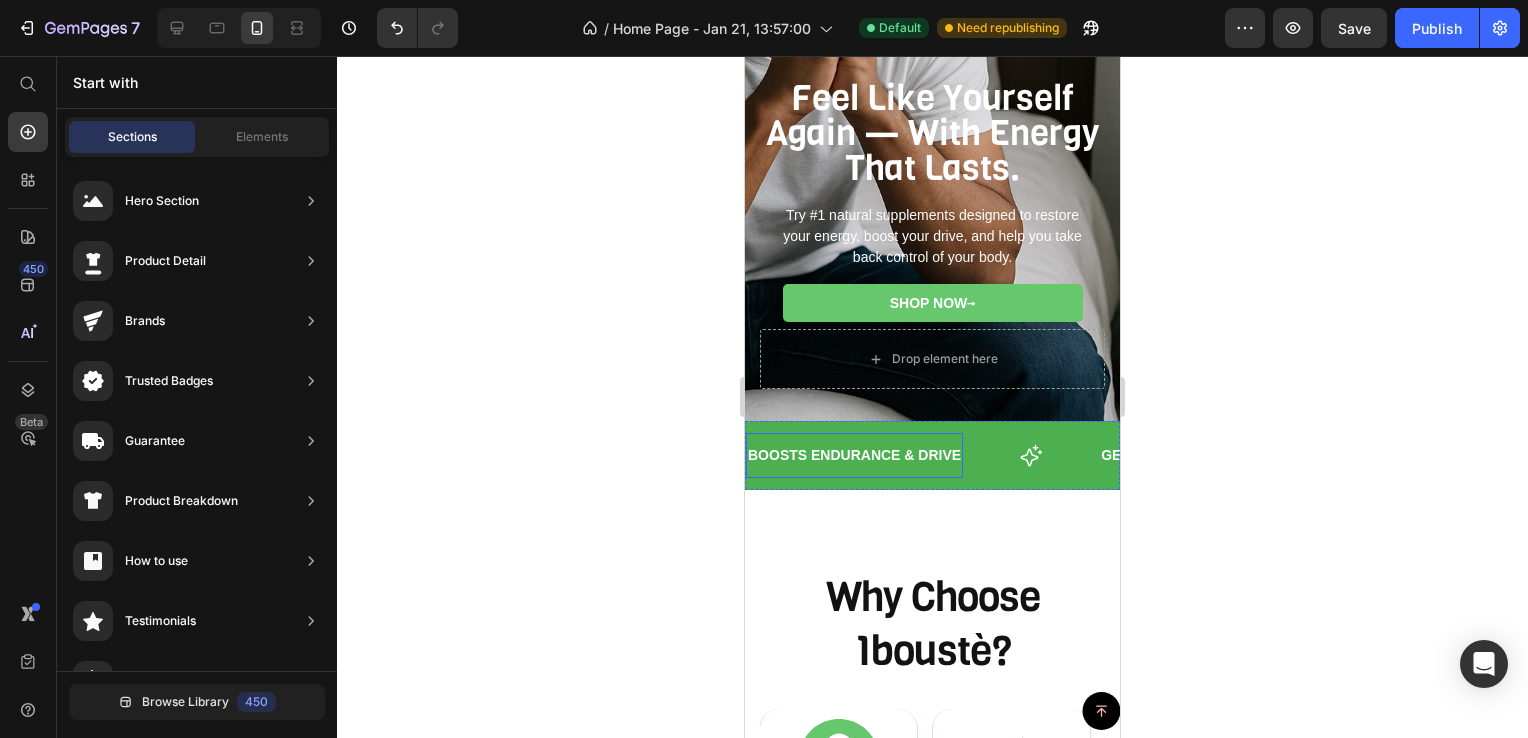 scroll, scrollTop: 0, scrollLeft: 0, axis: both 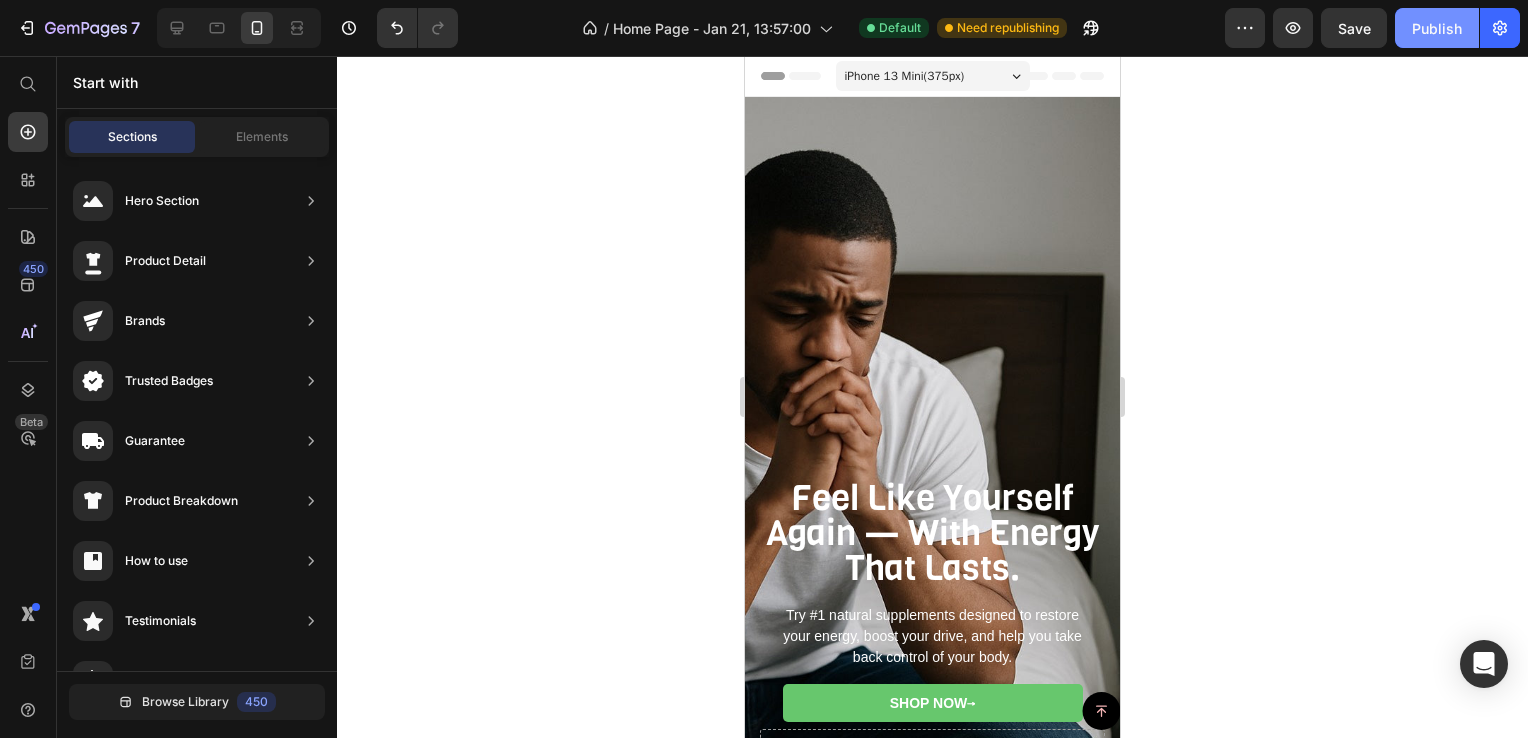 click on "Publish" at bounding box center [1437, 28] 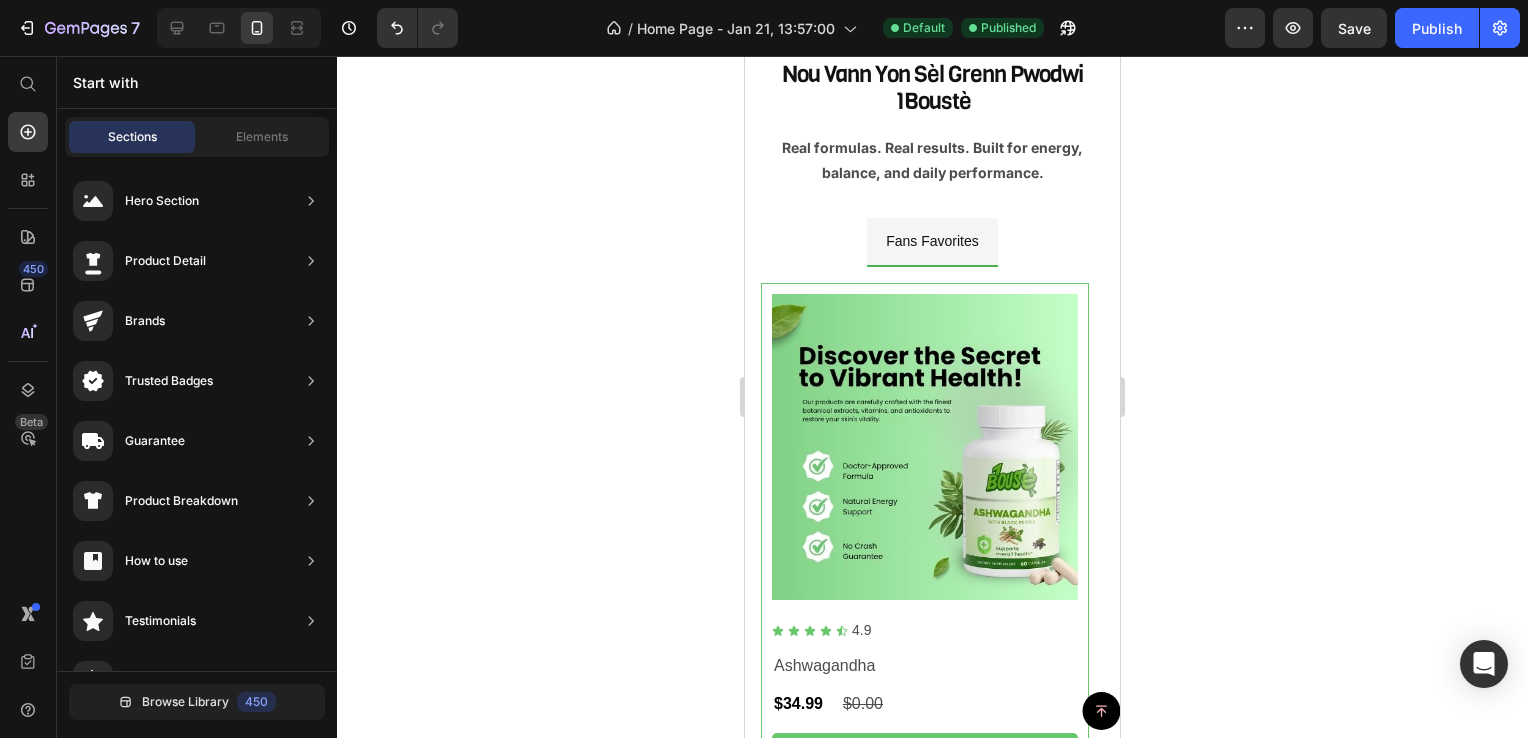 scroll, scrollTop: 1100, scrollLeft: 0, axis: vertical 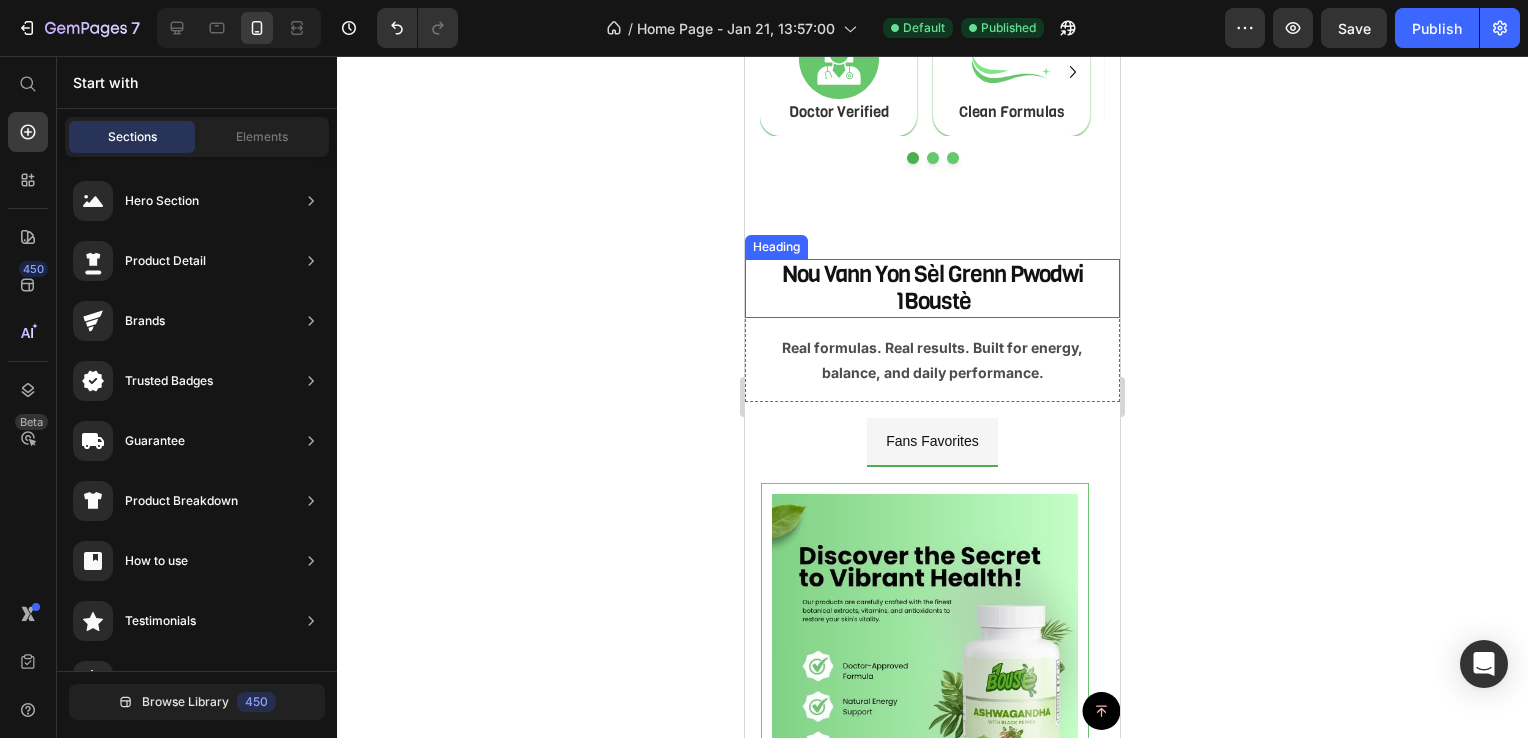 click on "nou vann yon sèl grenn pwodwi  1Boustè" at bounding box center [932, 288] 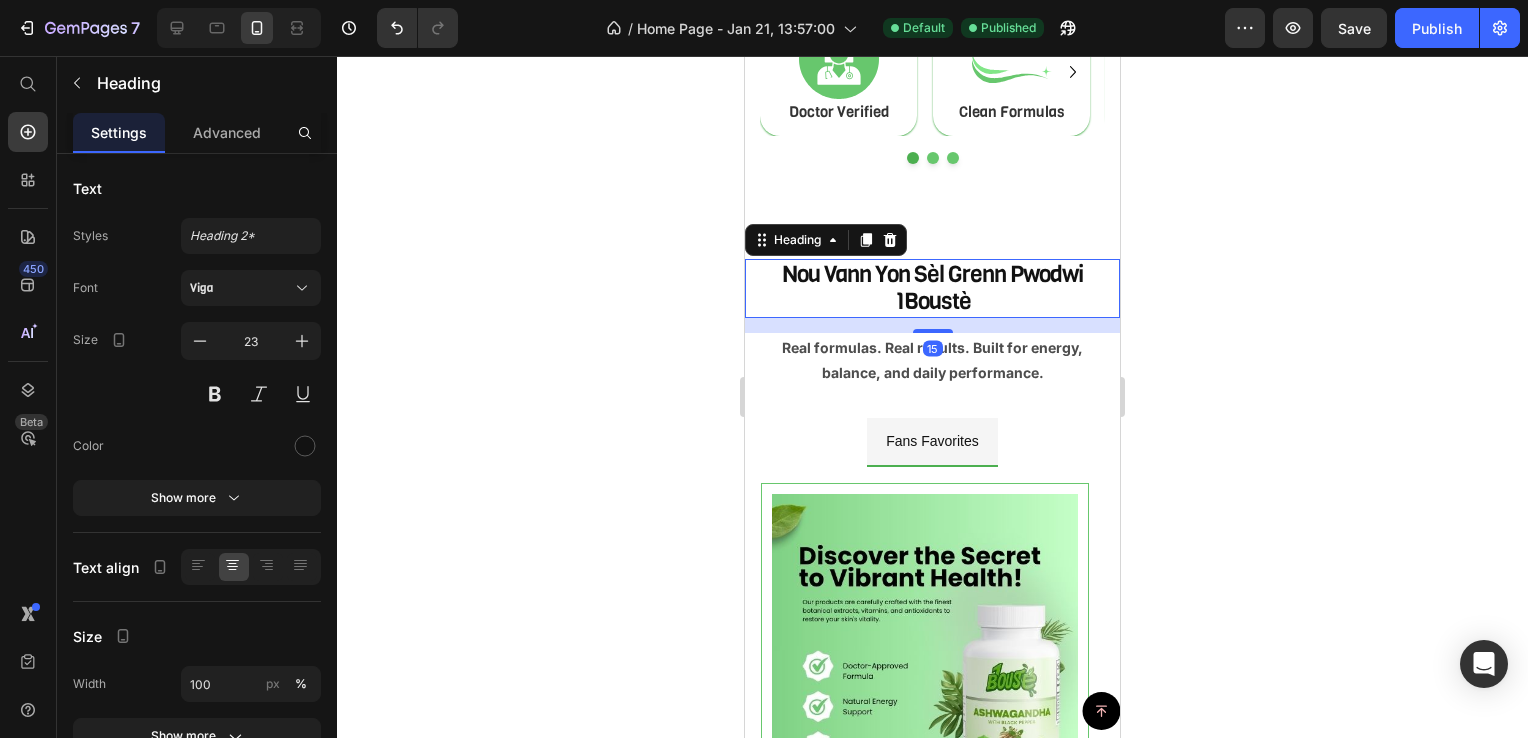 click on "nou vann yon sèl grenn pwodwi  1Boustè" at bounding box center [932, 288] 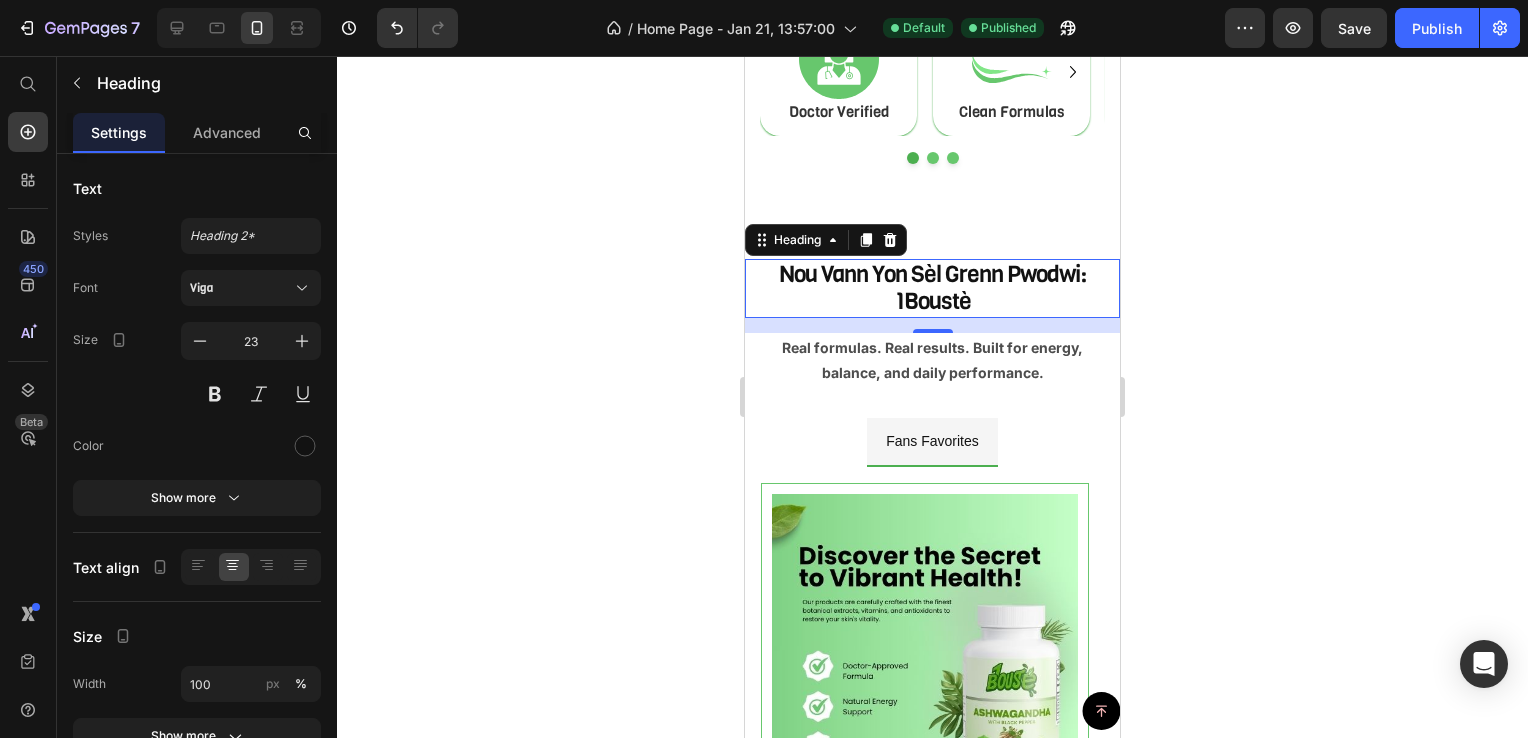 click 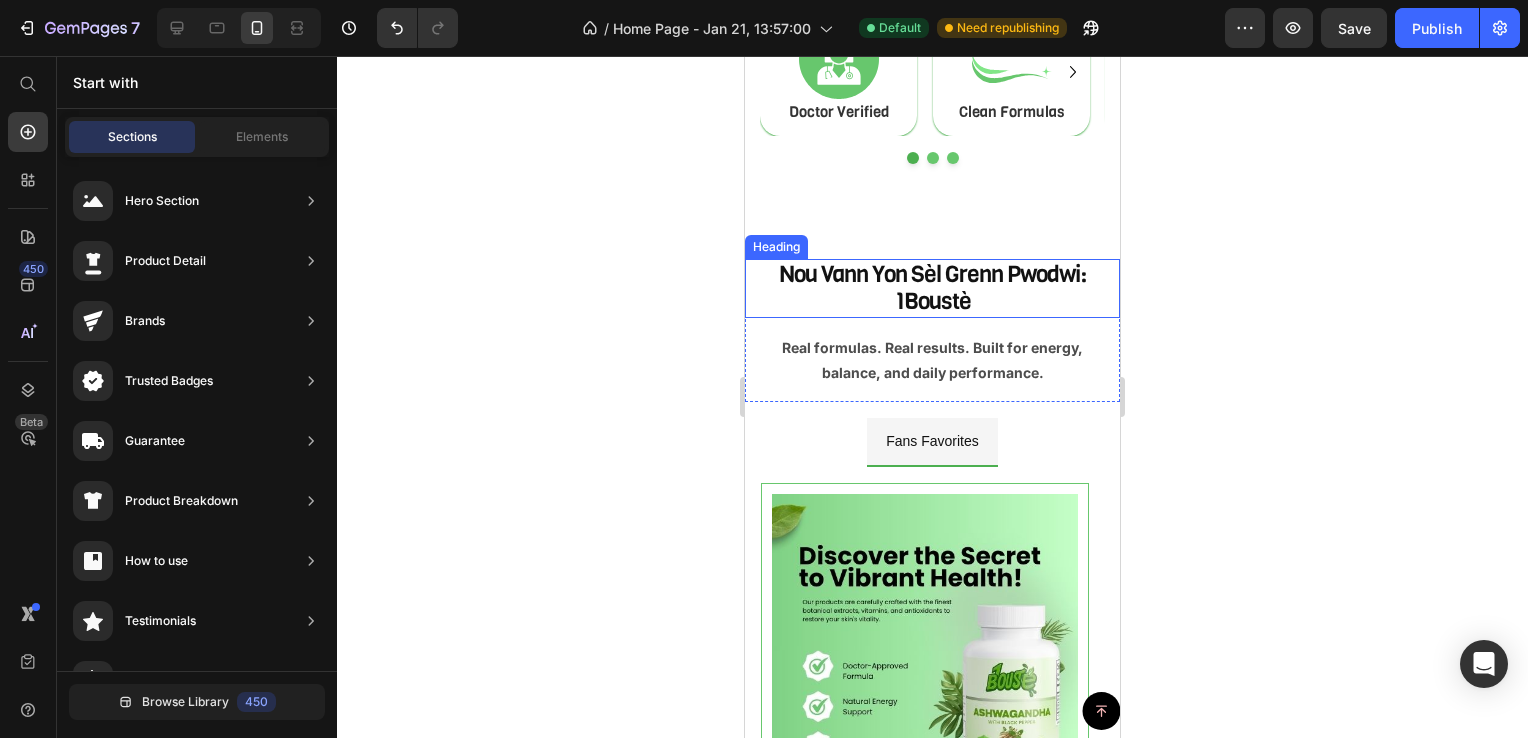 click on "nou vann yon sèl grenn pwodwi:  1Boustè" at bounding box center (932, 288) 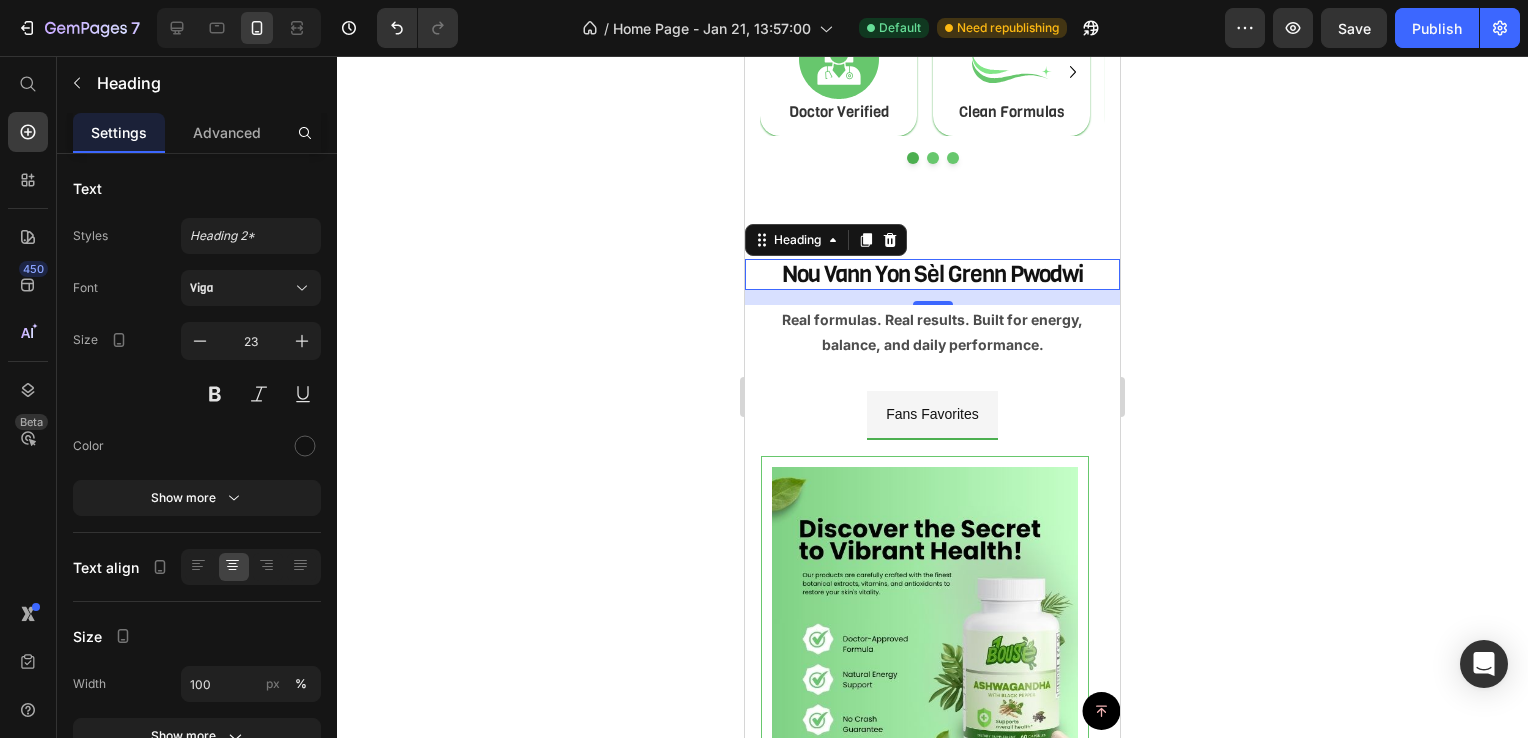 click 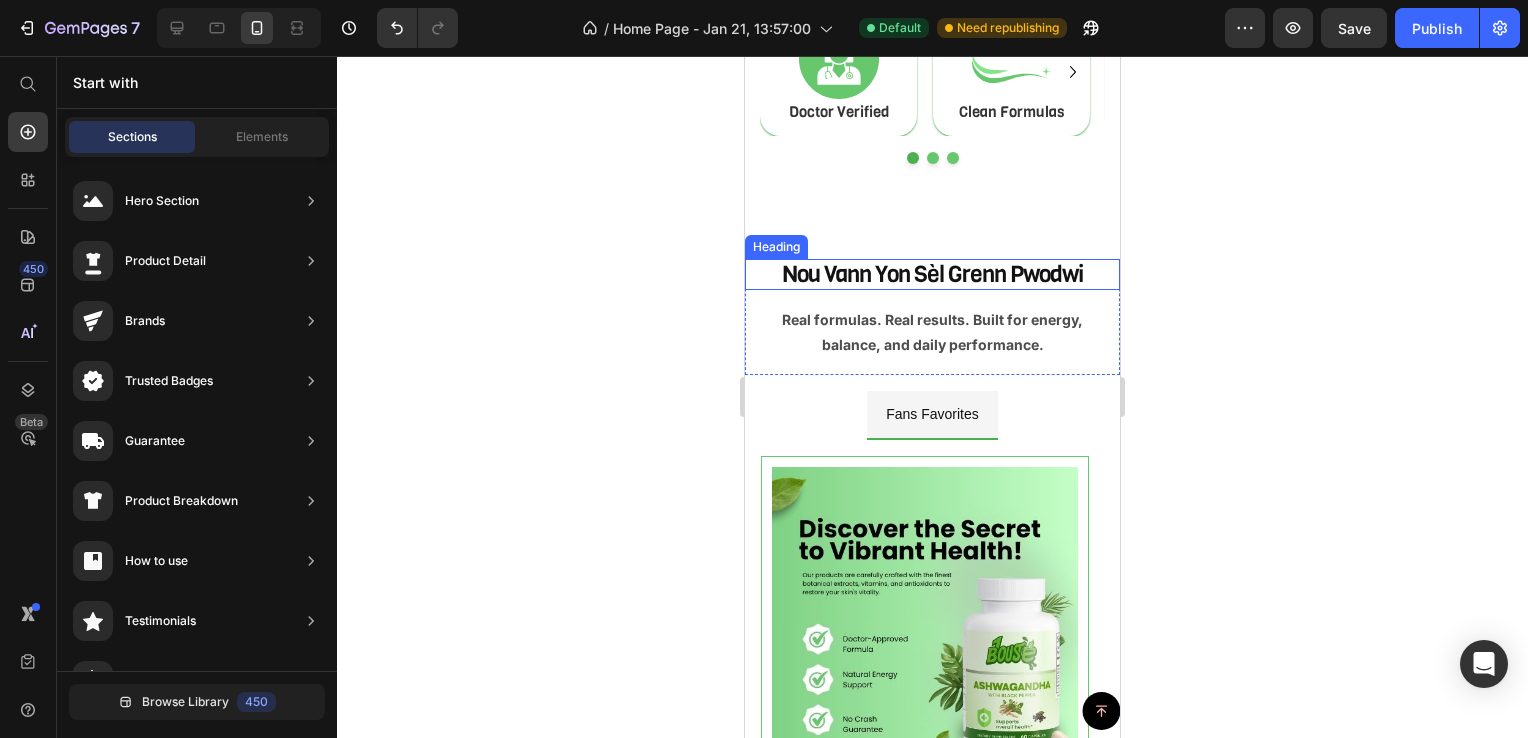 click on "nou vann yon sèl grenn pwodwi" at bounding box center [932, 275] 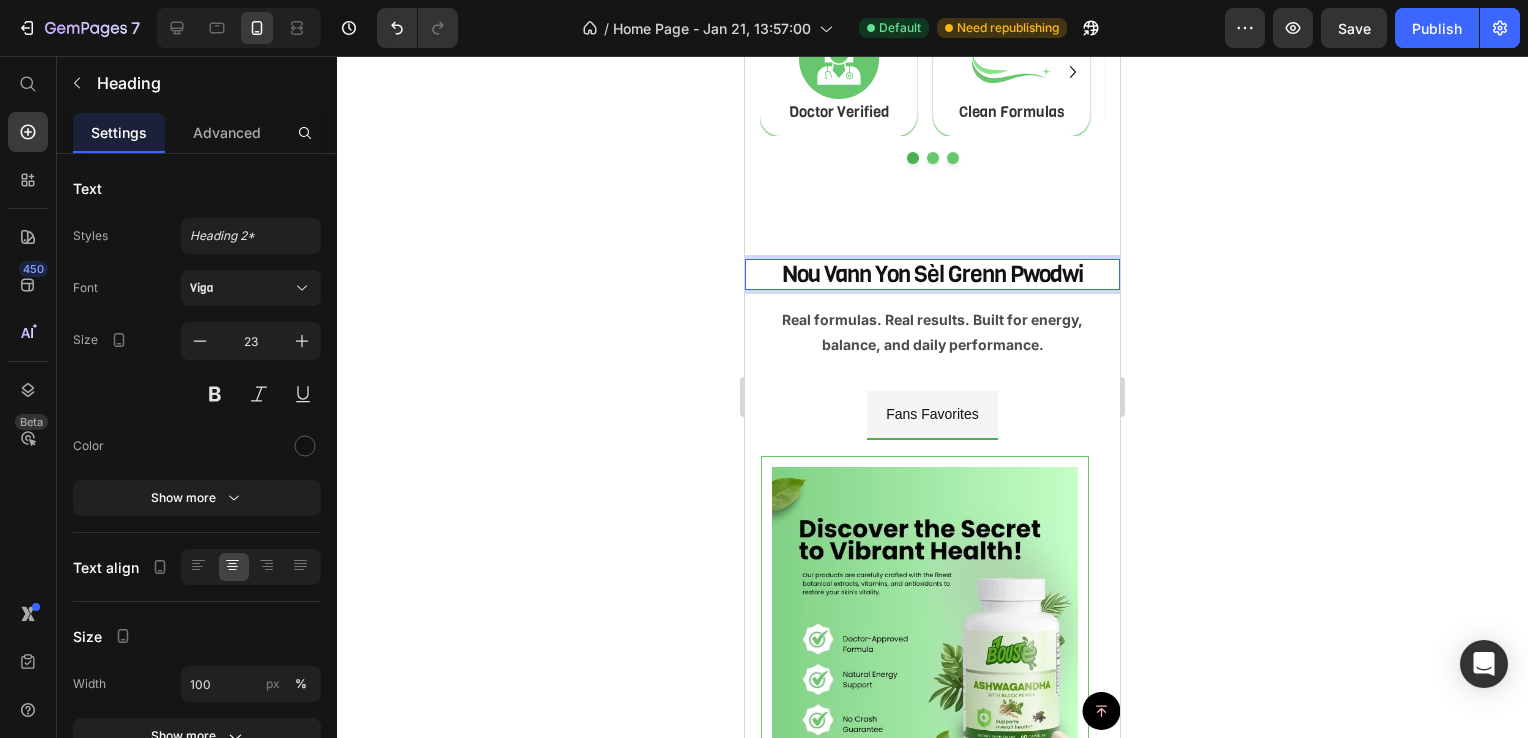 click on "nou vann yon sèl grenn pwodwi" at bounding box center (932, 275) 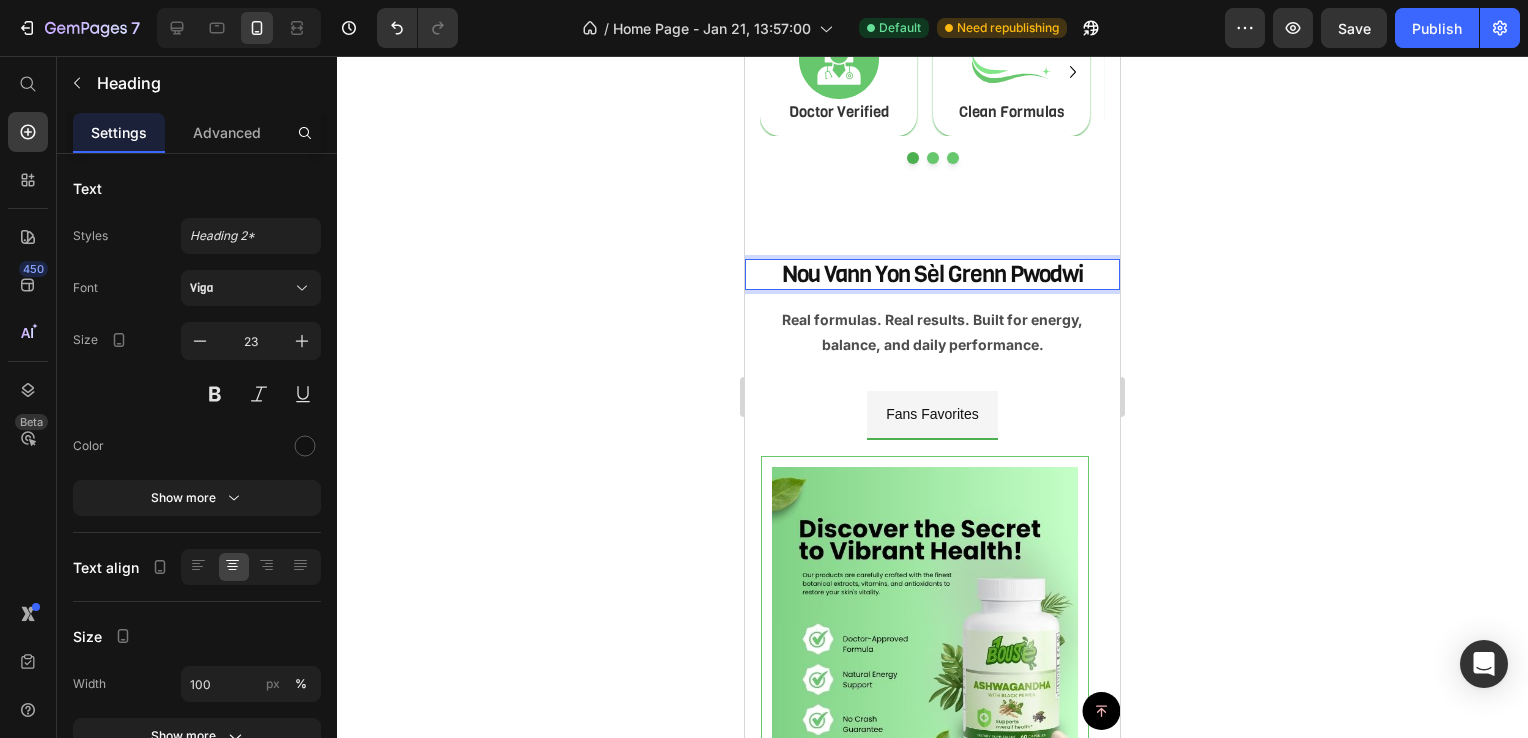click 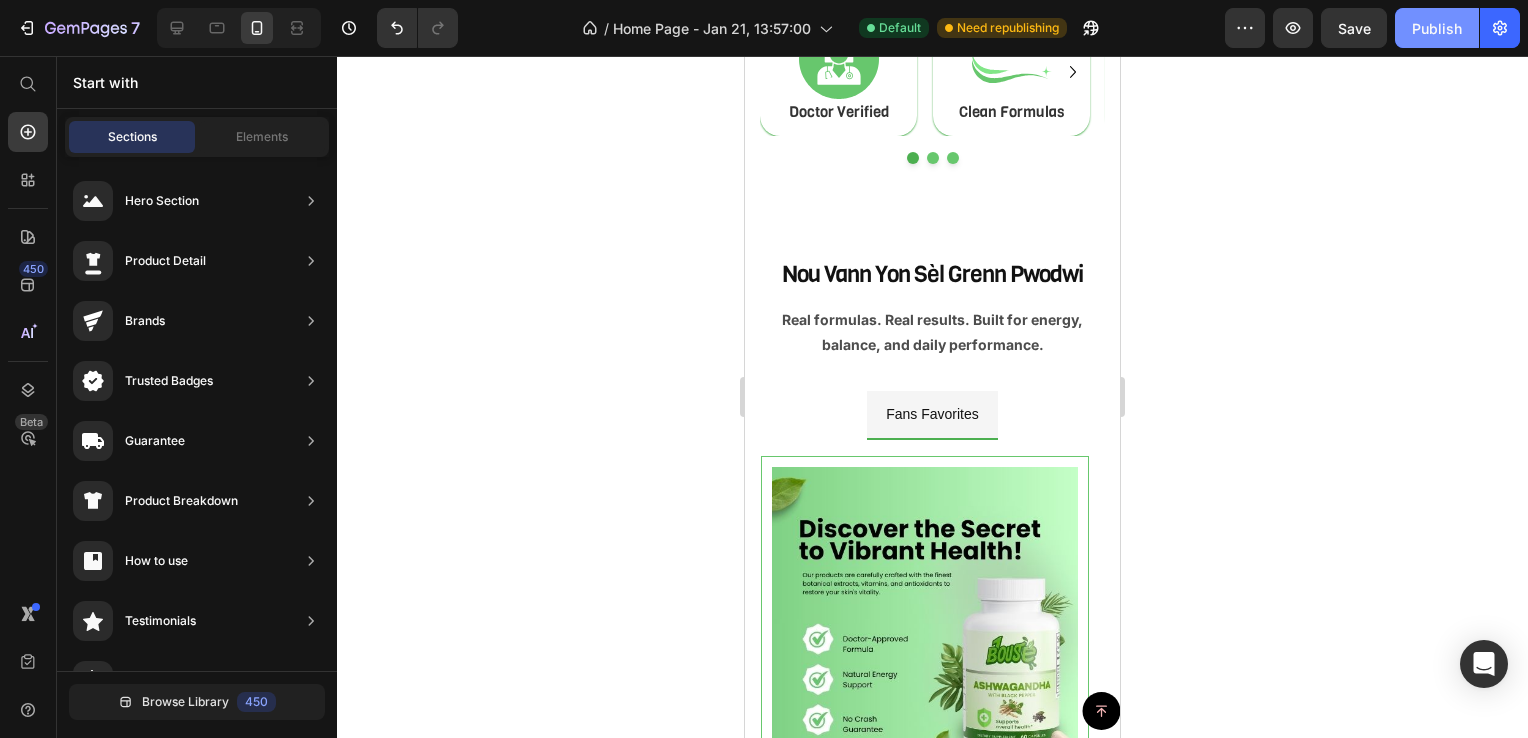 click on "Publish" 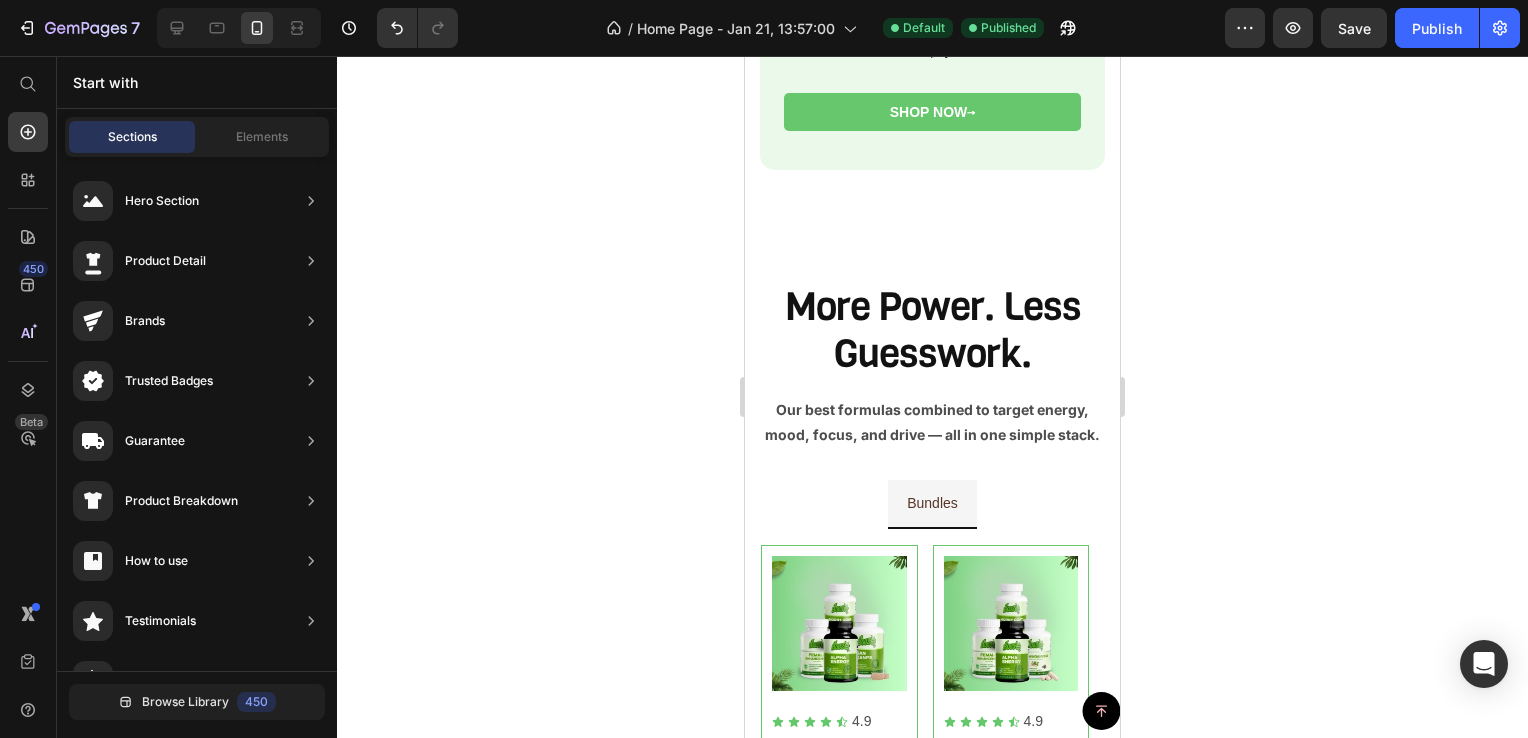 scroll, scrollTop: 2742, scrollLeft: 0, axis: vertical 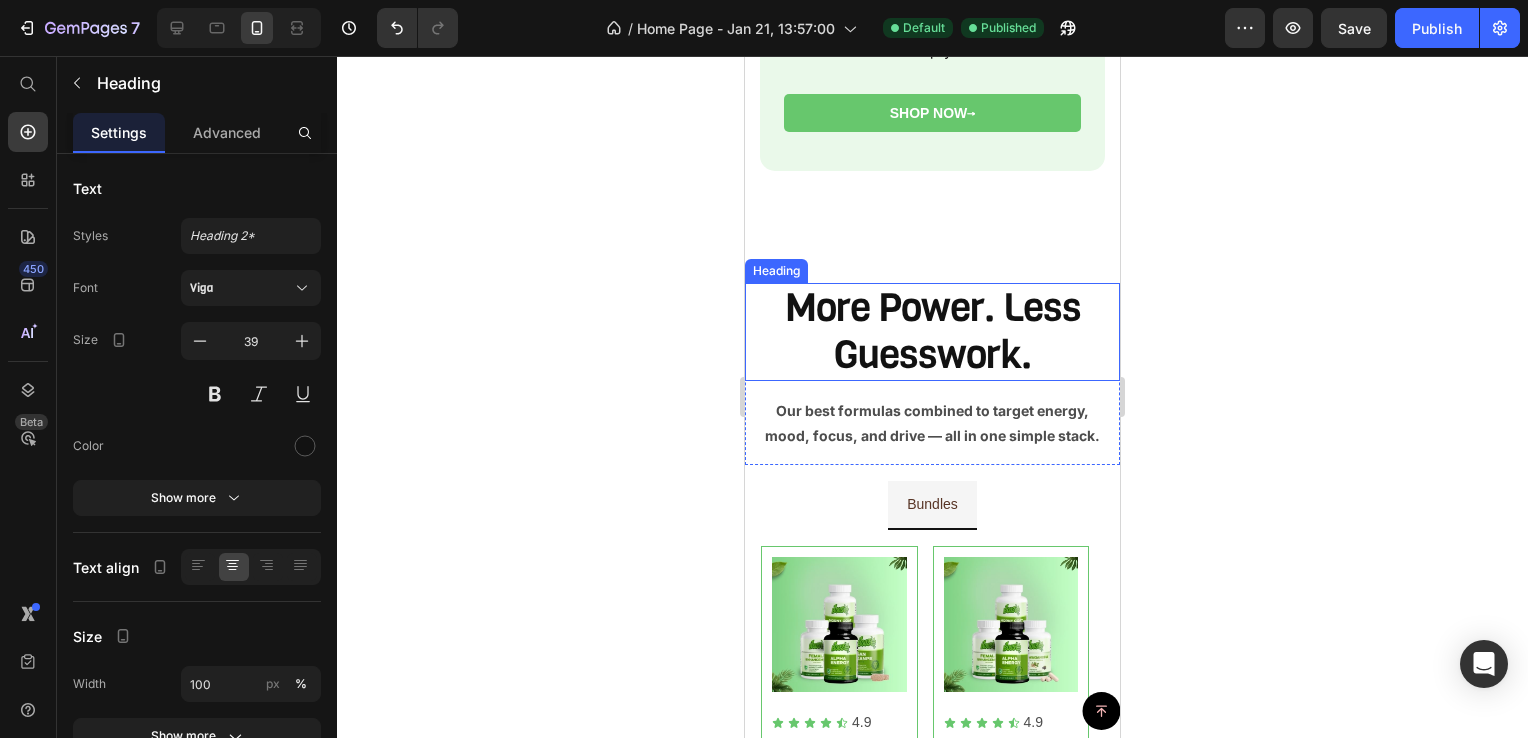 click on "More power. Less guesswork." at bounding box center [932, 332] 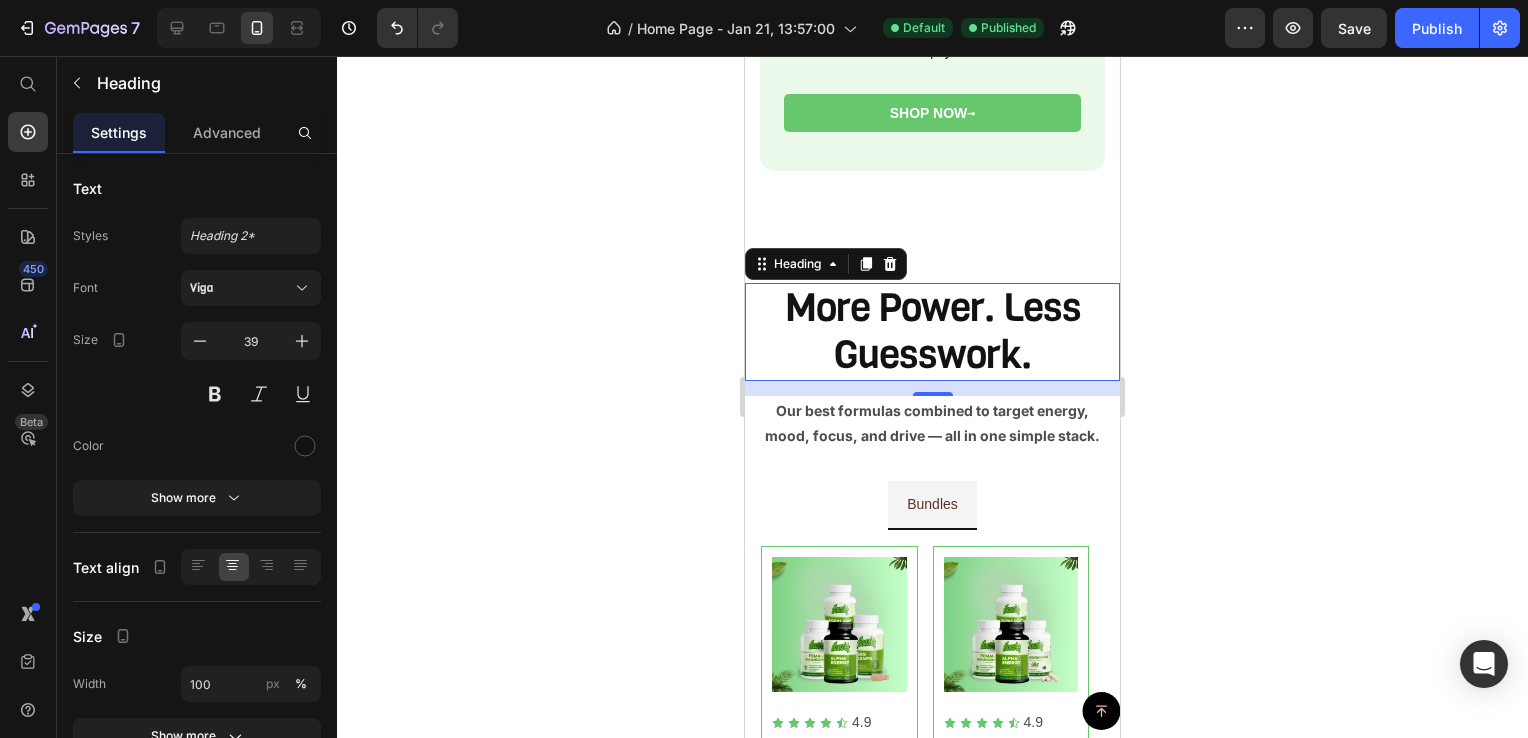 click on "More power. Less guesswork." at bounding box center [932, 332] 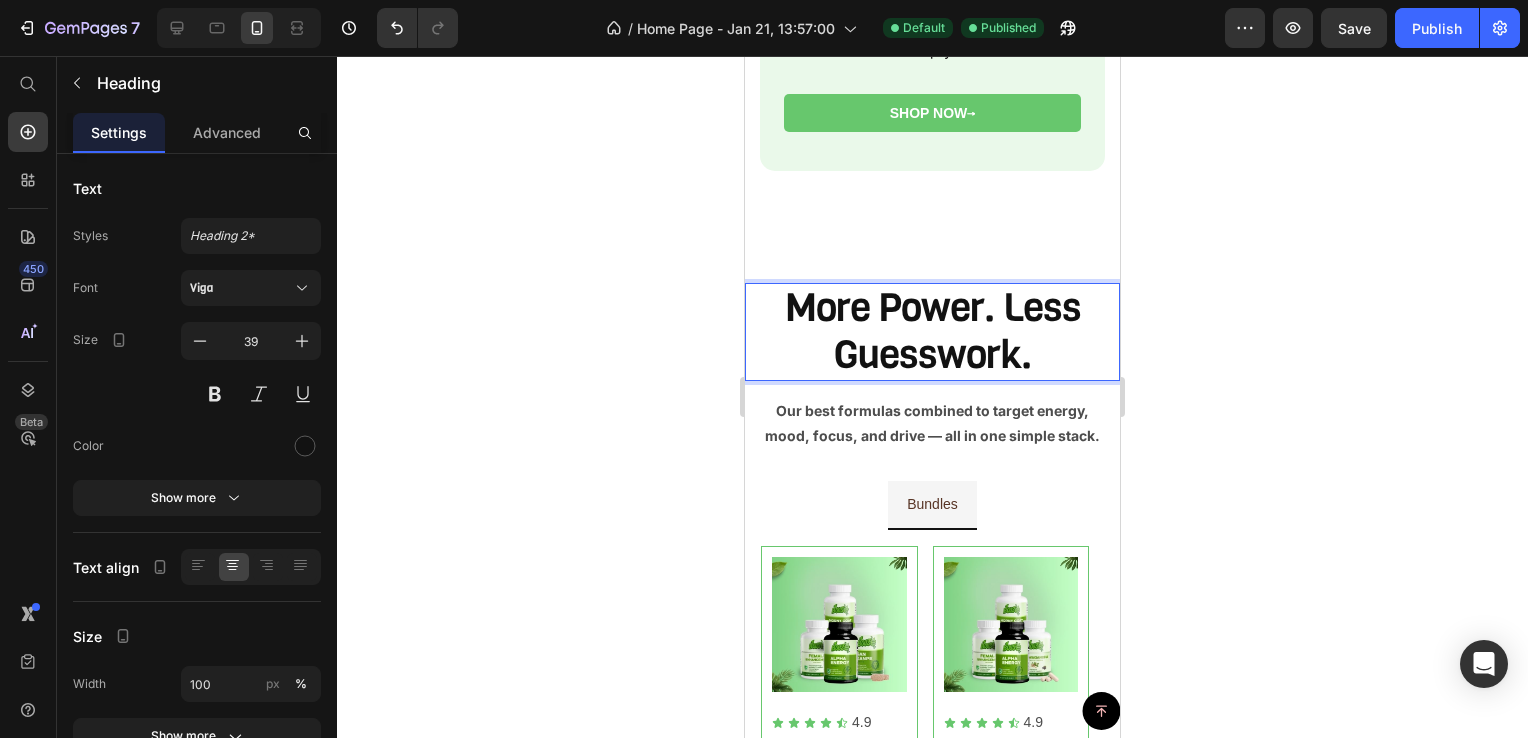 click on "More power. Less guesswork." at bounding box center (932, 332) 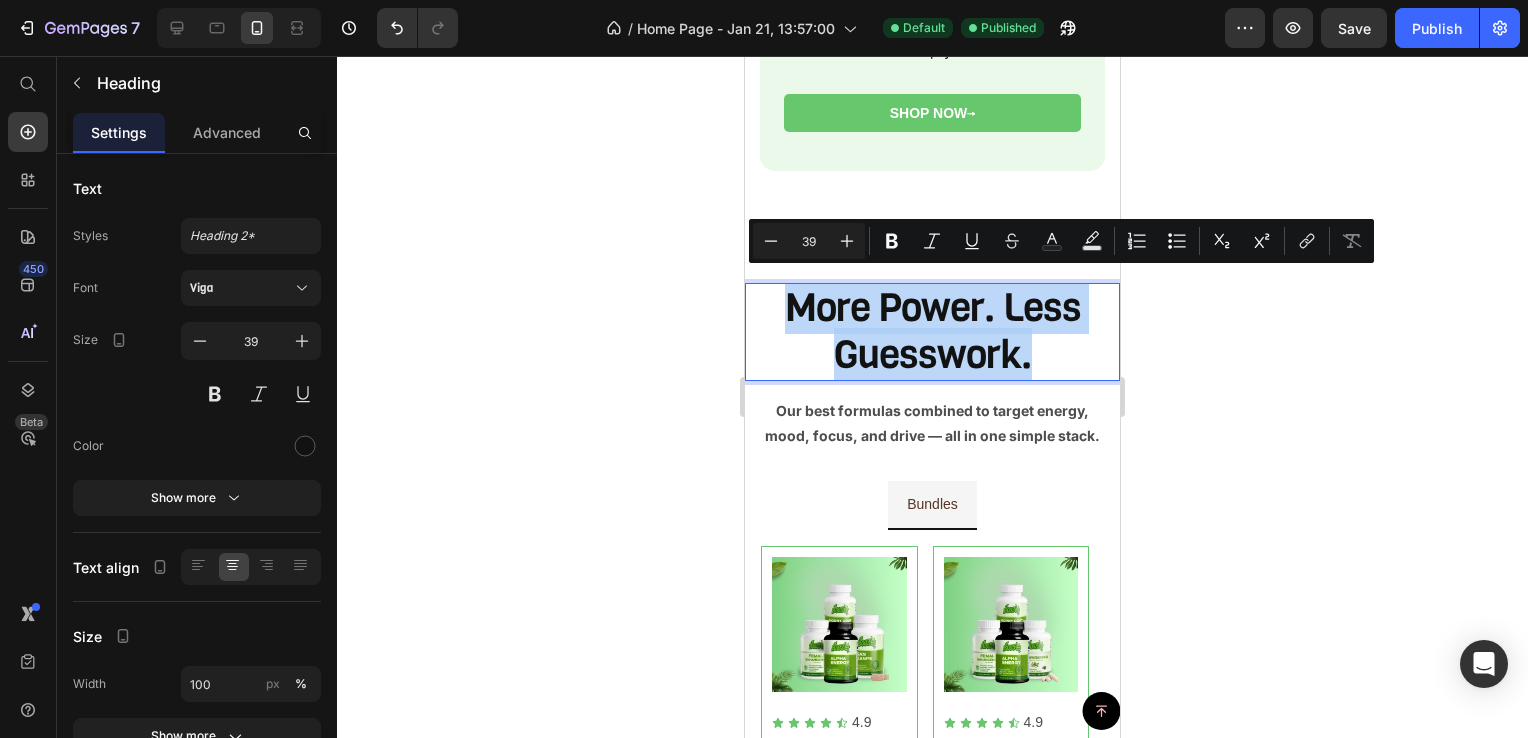 drag, startPoint x: 781, startPoint y: 296, endPoint x: 1029, endPoint y: 335, distance: 251.0478 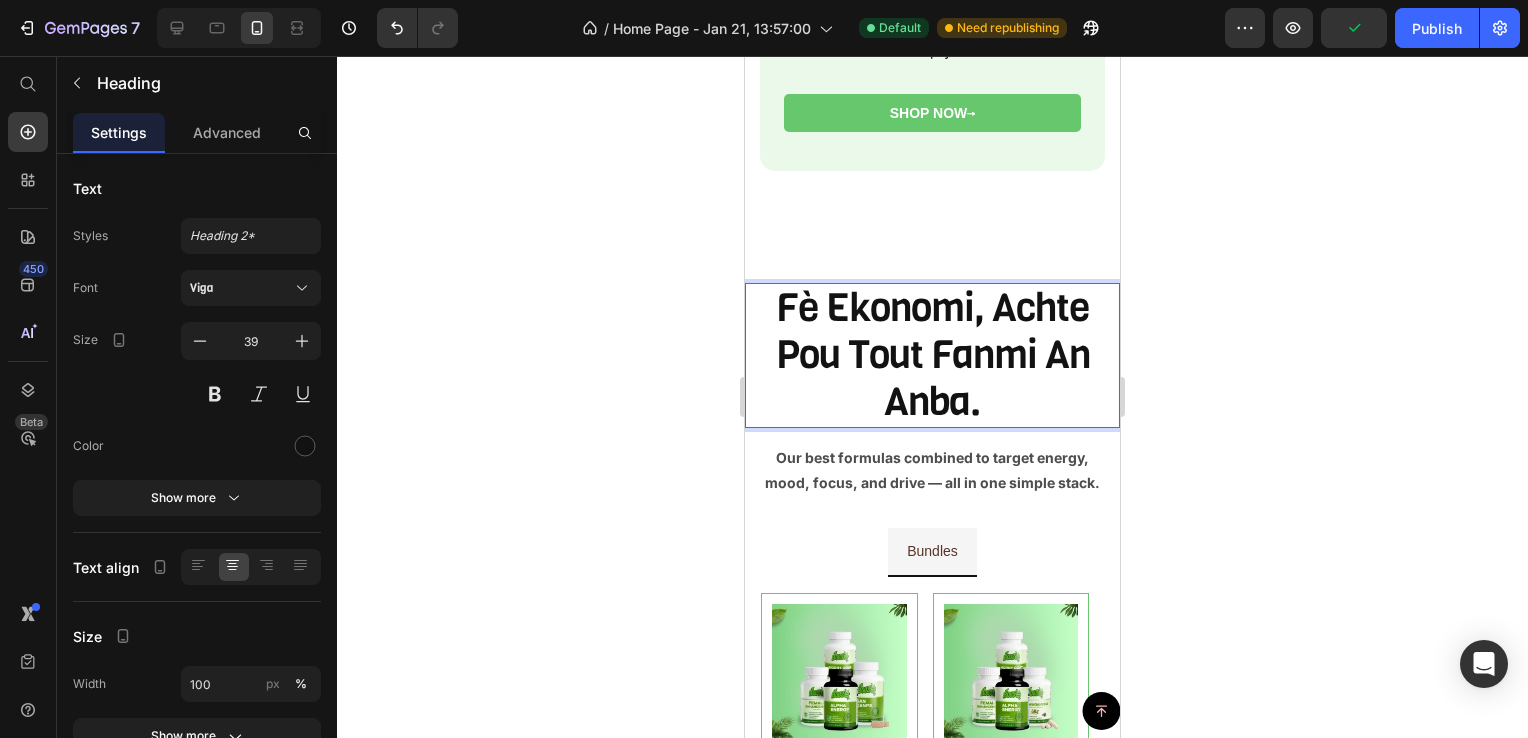 click 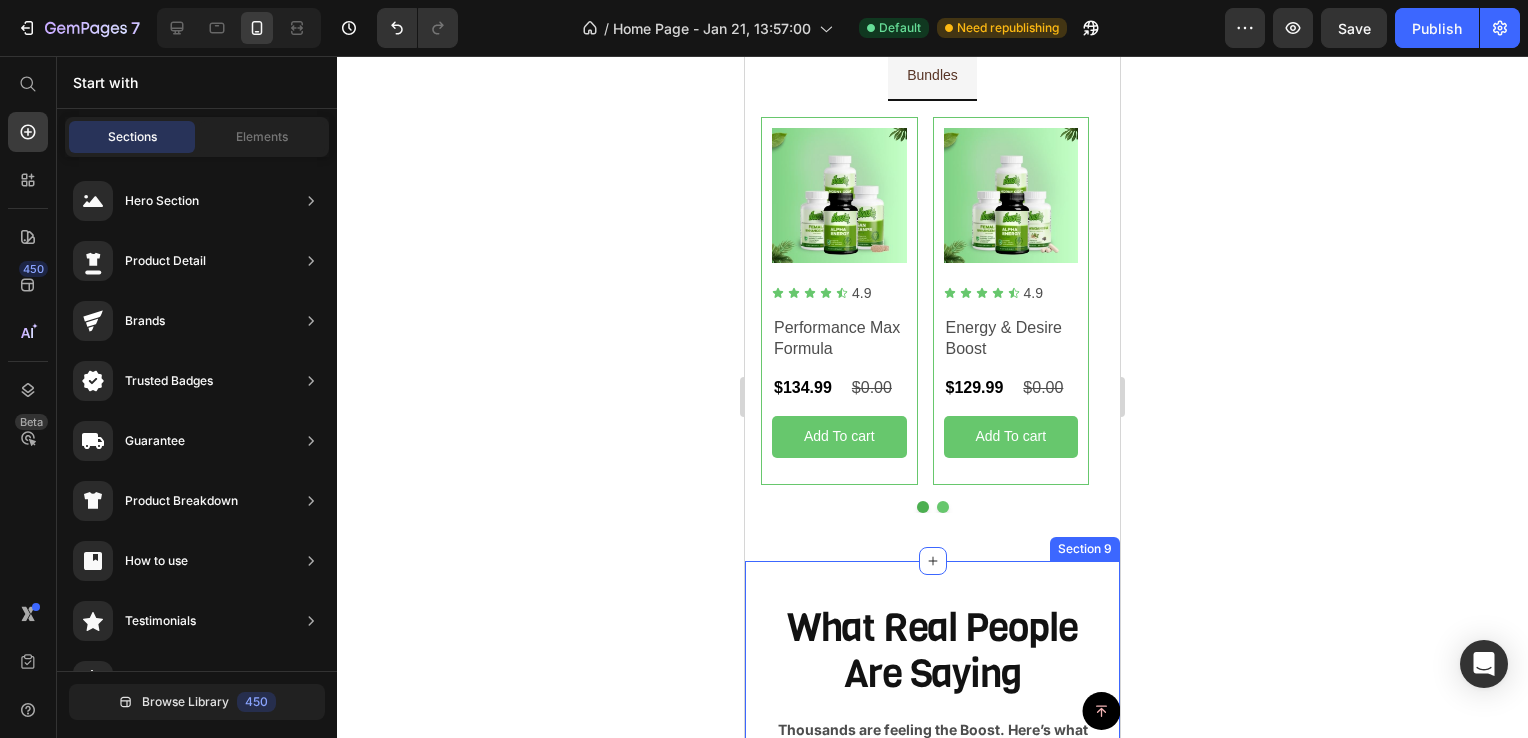 scroll, scrollTop: 3242, scrollLeft: 0, axis: vertical 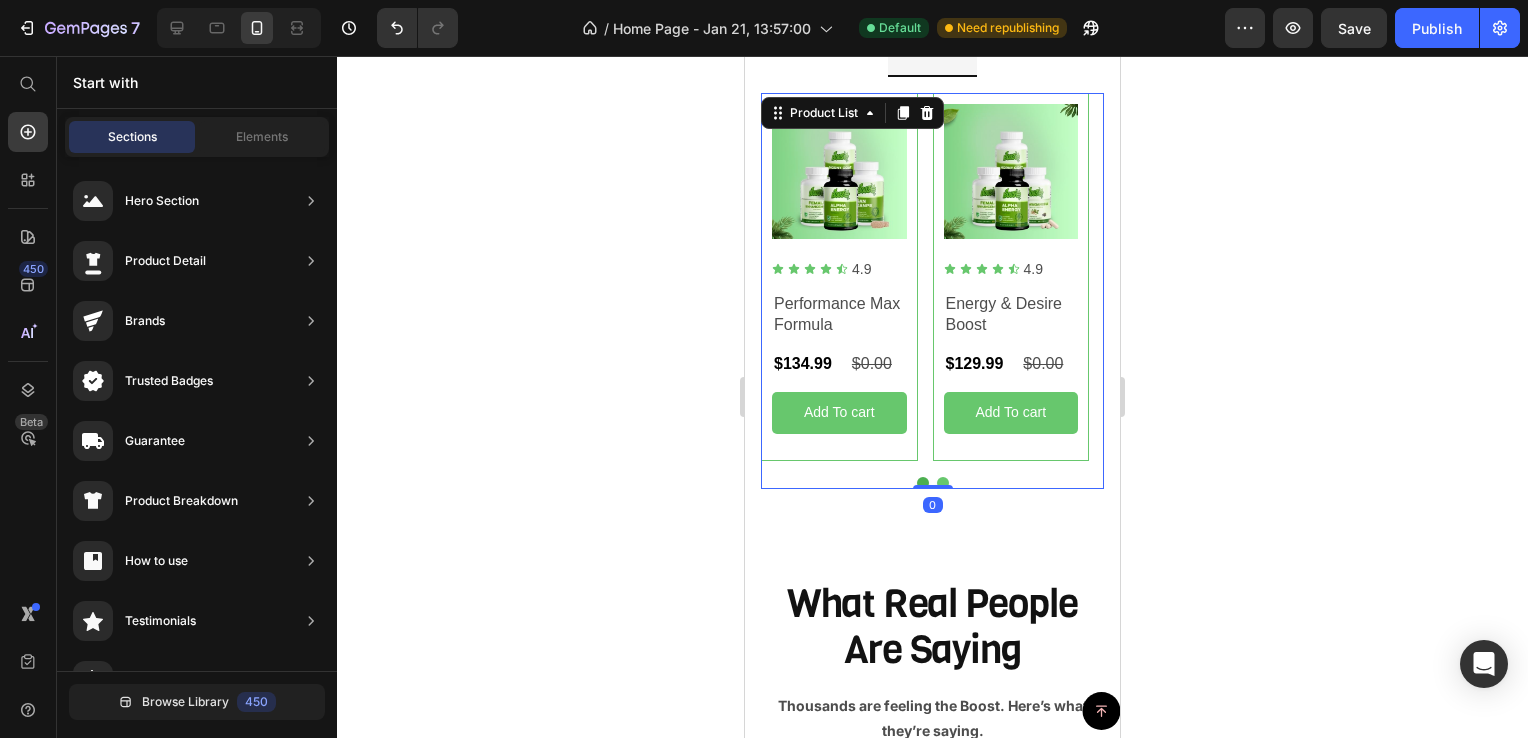 click at bounding box center (943, 483) 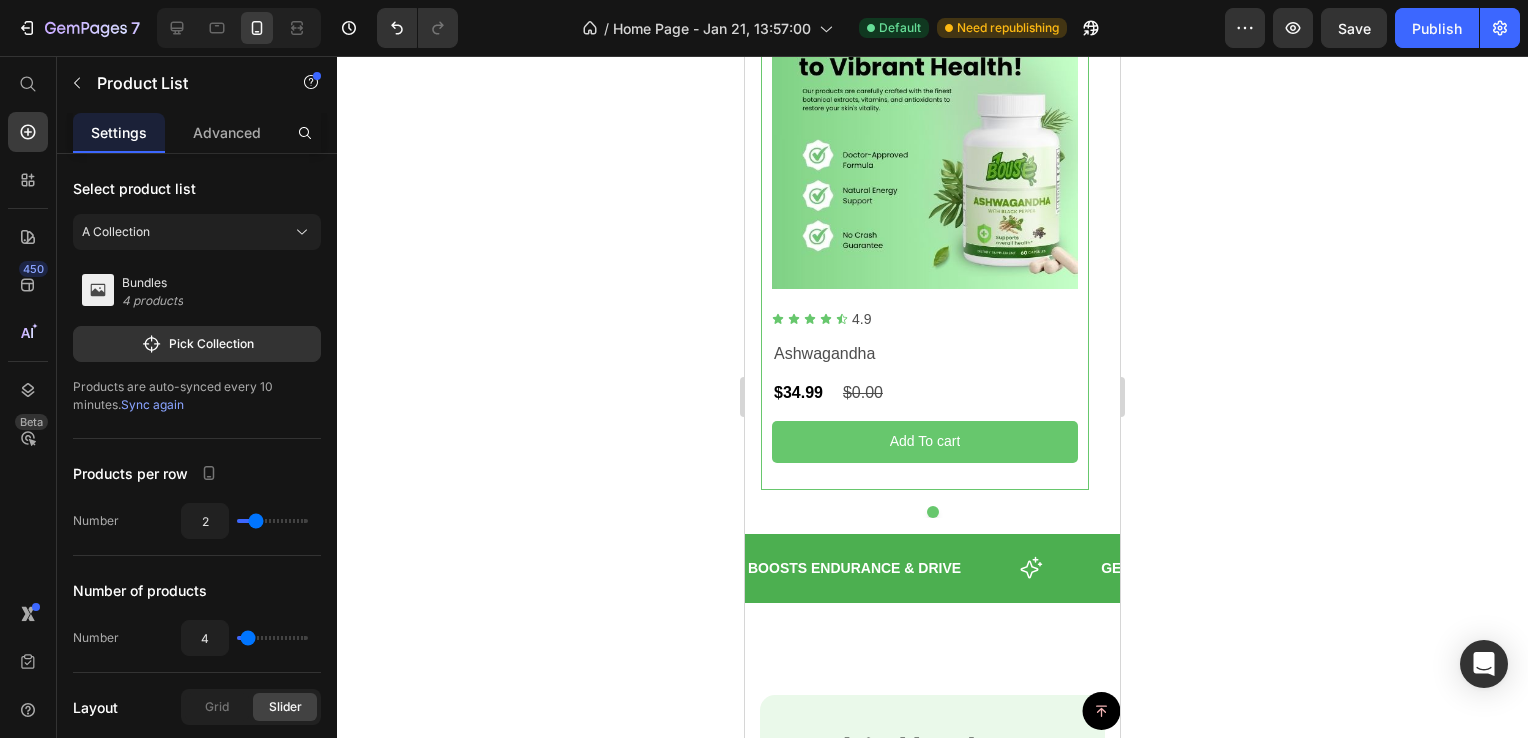 scroll, scrollTop: 1600, scrollLeft: 0, axis: vertical 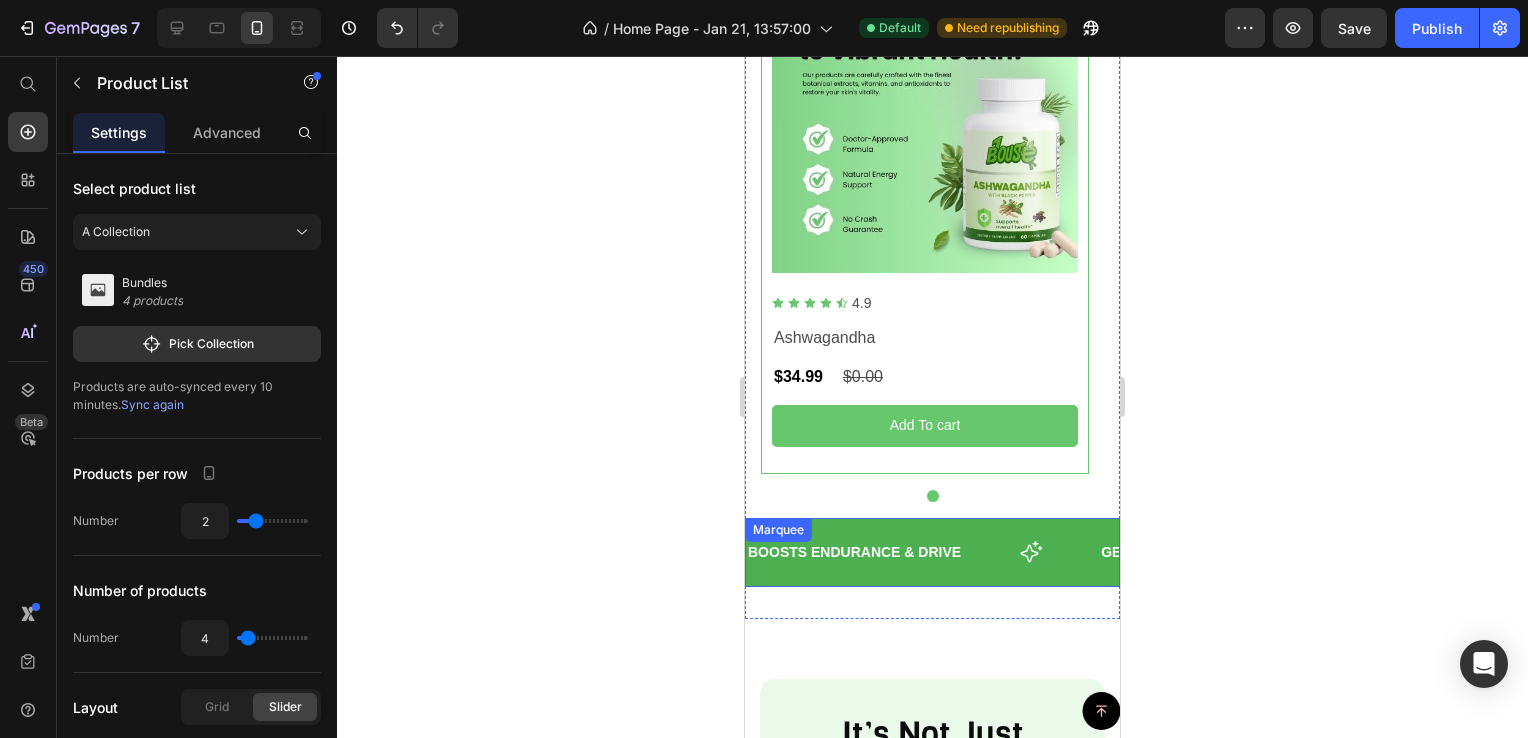 click on "boosts endurance & drive Text Gentle Exfoliation Text Perfect for Sensitive Skin Text Handcrafted with Care Text boosts endurance & drive Text Gentle Exfoliation Text Perfect for Sensitive Skin Text Handcrafted with Care Text Marquee" at bounding box center (932, 552) 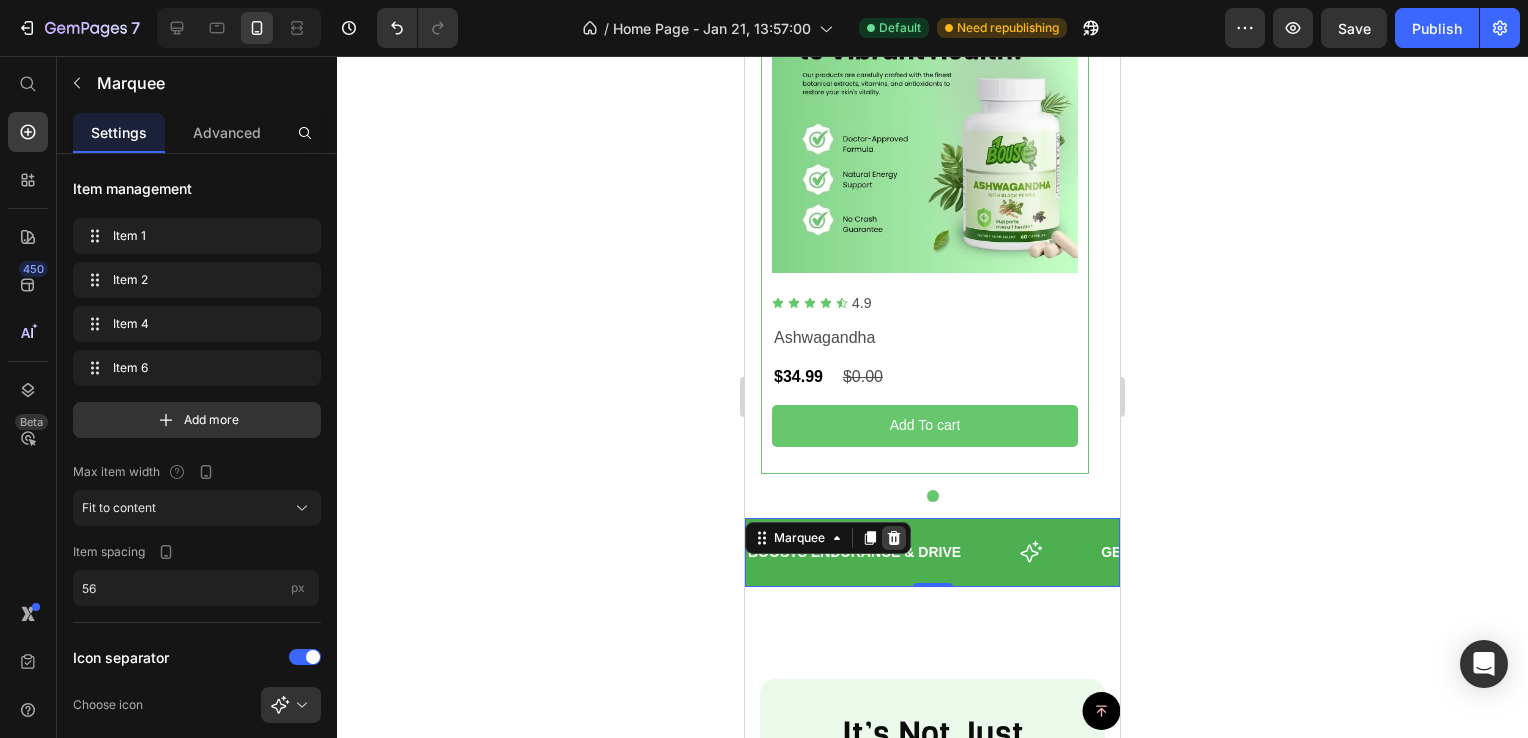 click 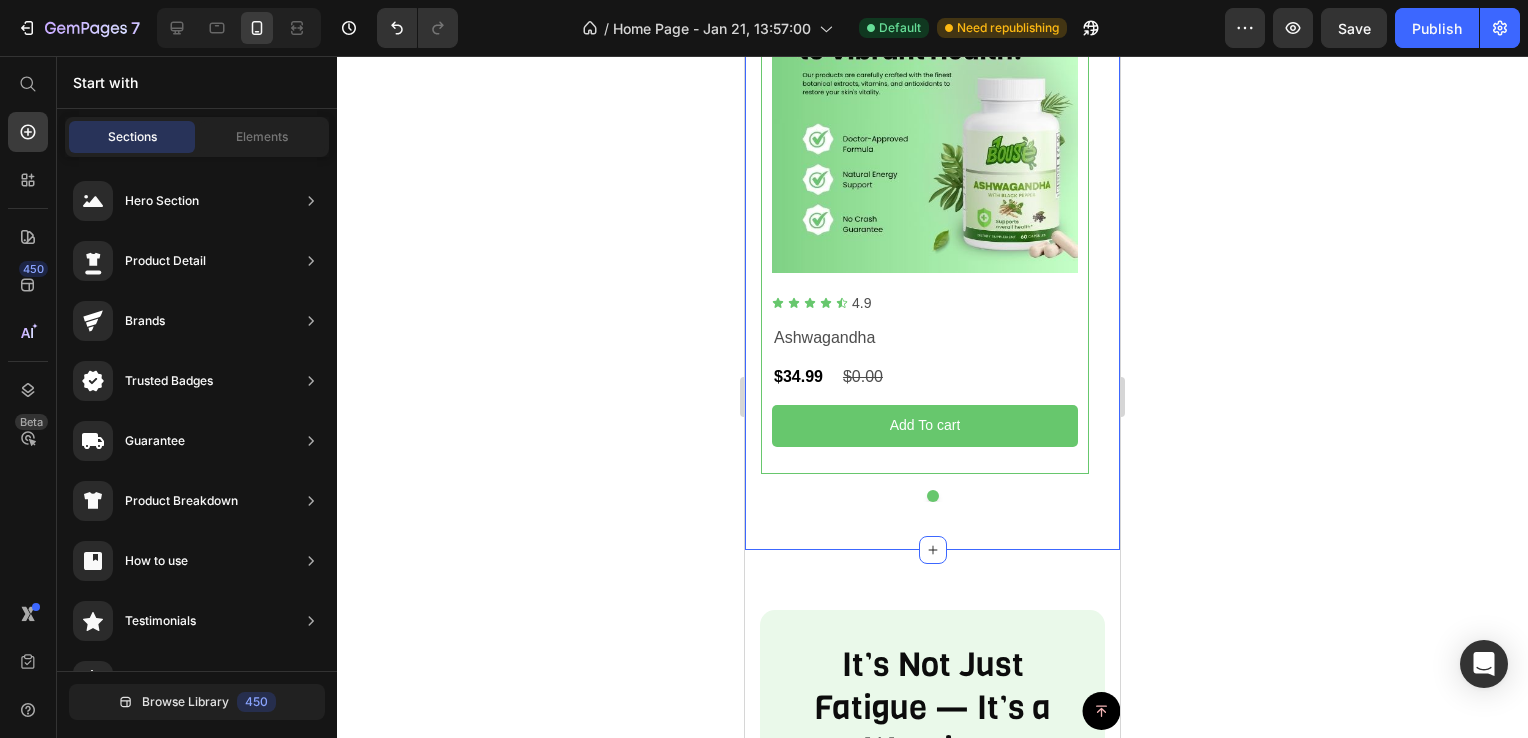 click on "Sections" at bounding box center [132, 137] 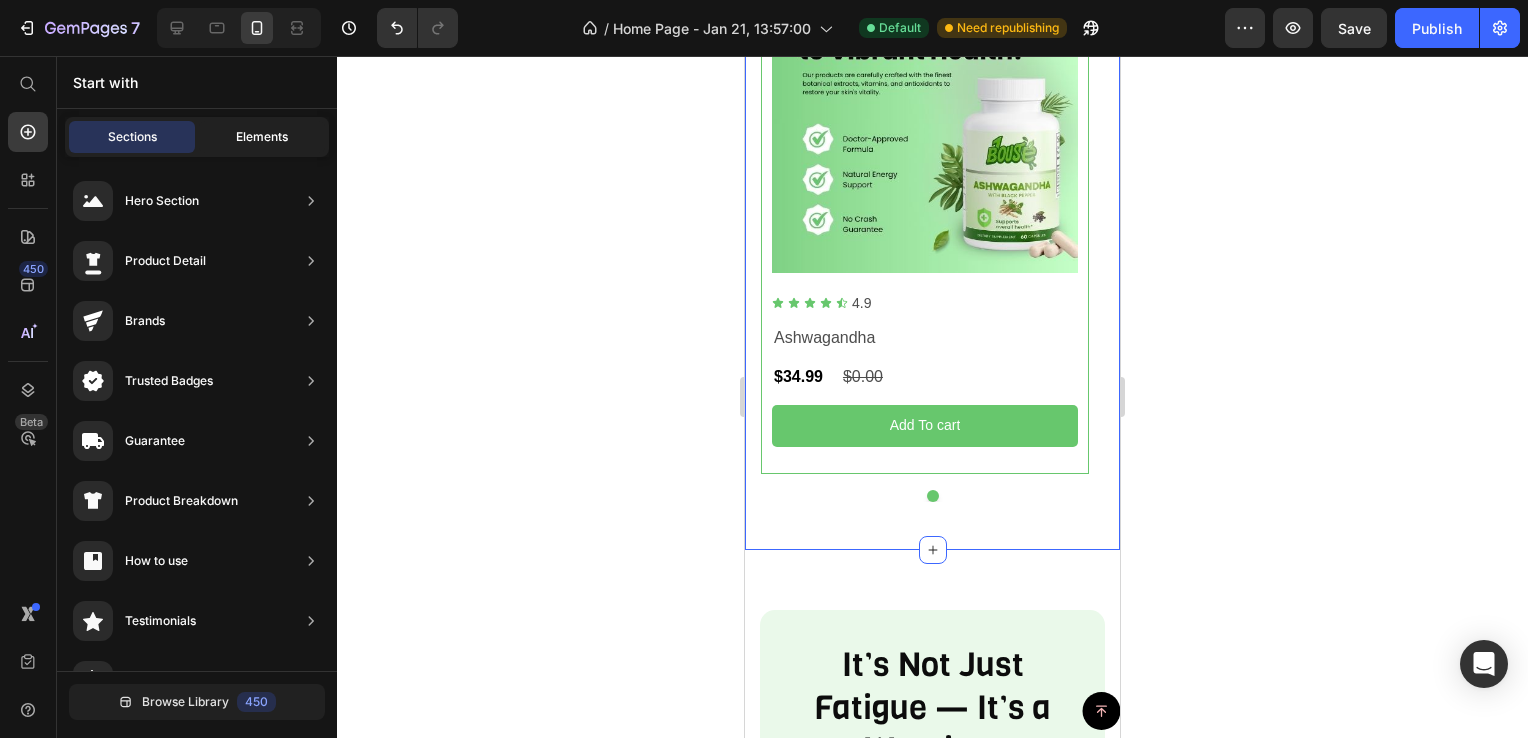 click on "Elements" at bounding box center [262, 137] 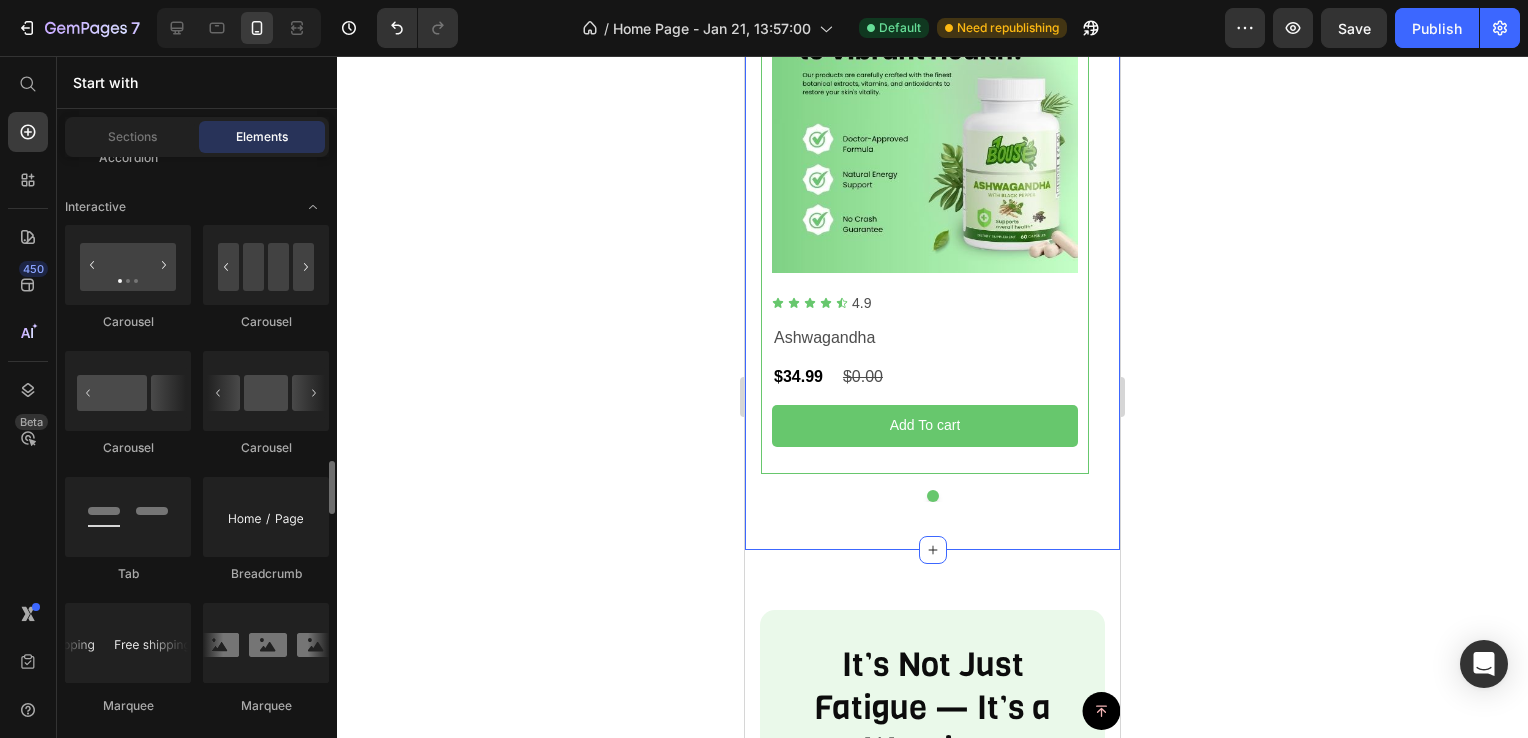 scroll, scrollTop: 2200, scrollLeft: 0, axis: vertical 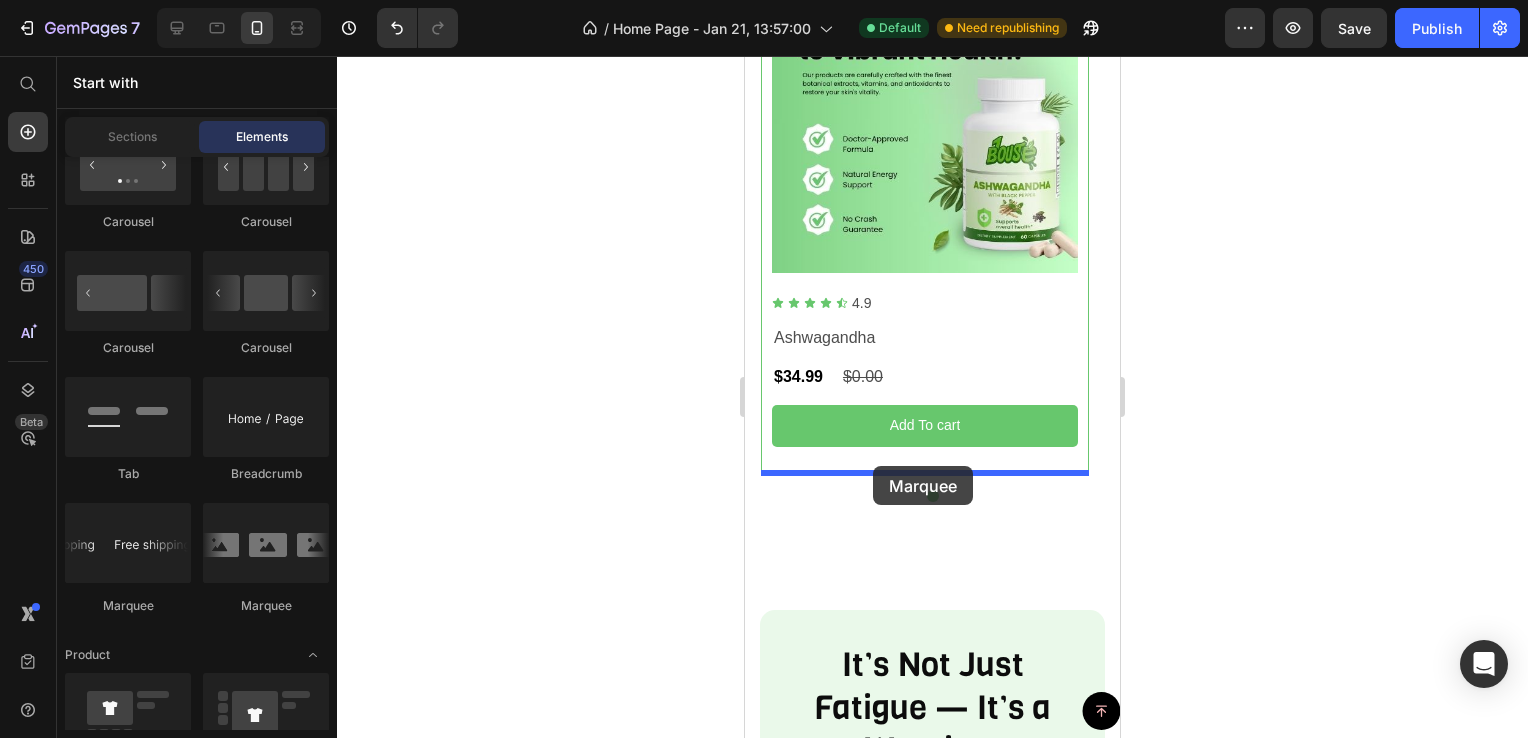 drag, startPoint x: 888, startPoint y: 634, endPoint x: 873, endPoint y: 466, distance: 168.66832 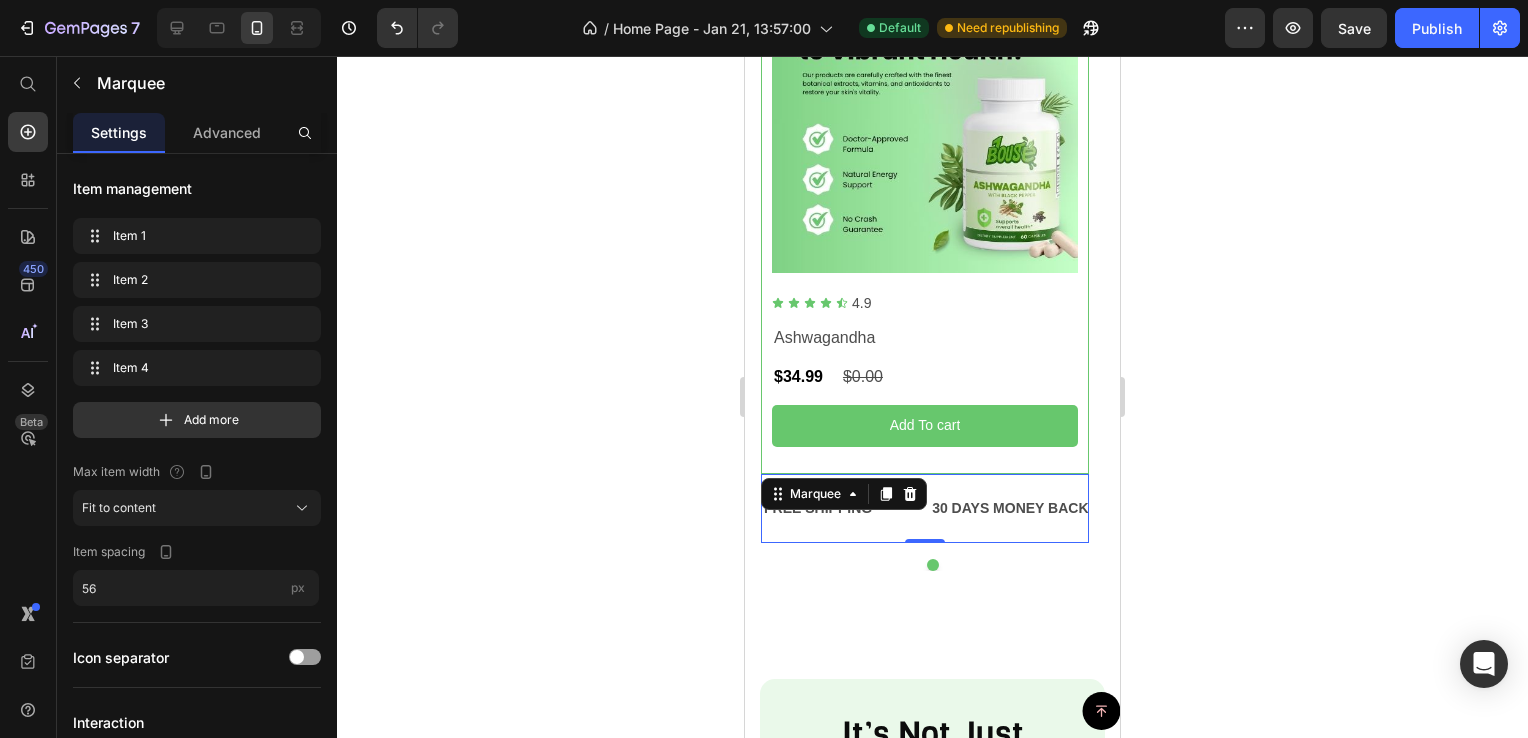 click 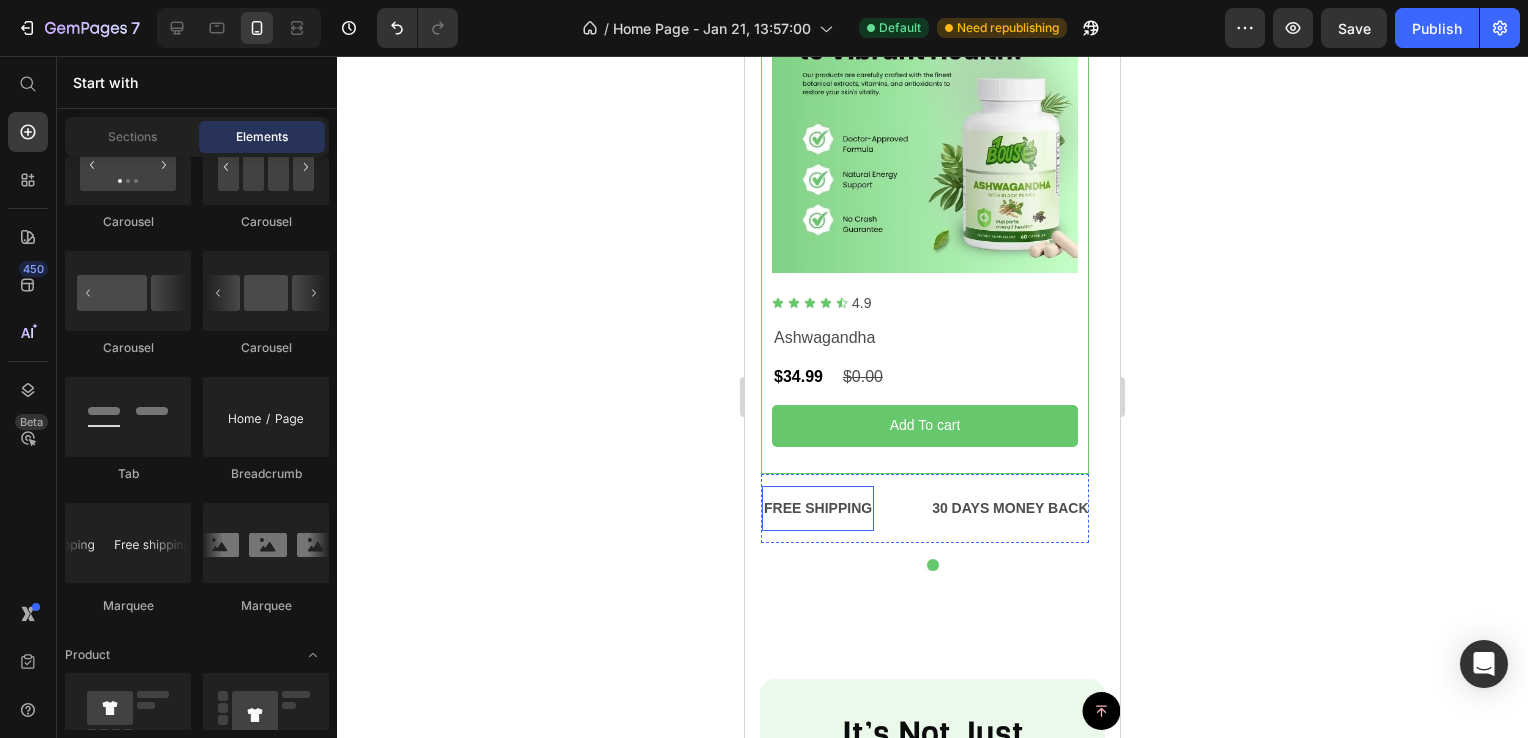 click on "FREE SHIPPING" at bounding box center (818, 508) 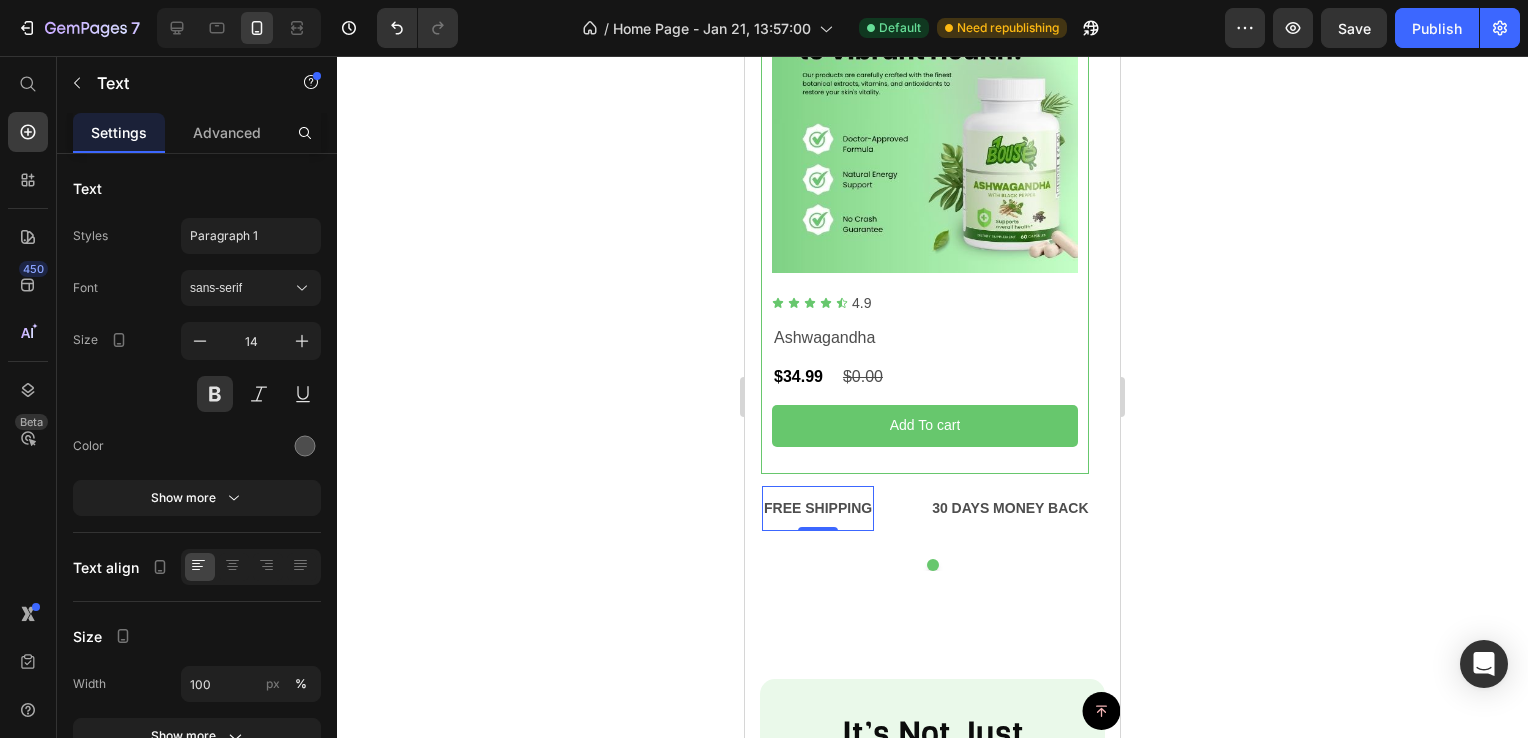 click on "FREE SHIPPING" at bounding box center (818, 508) 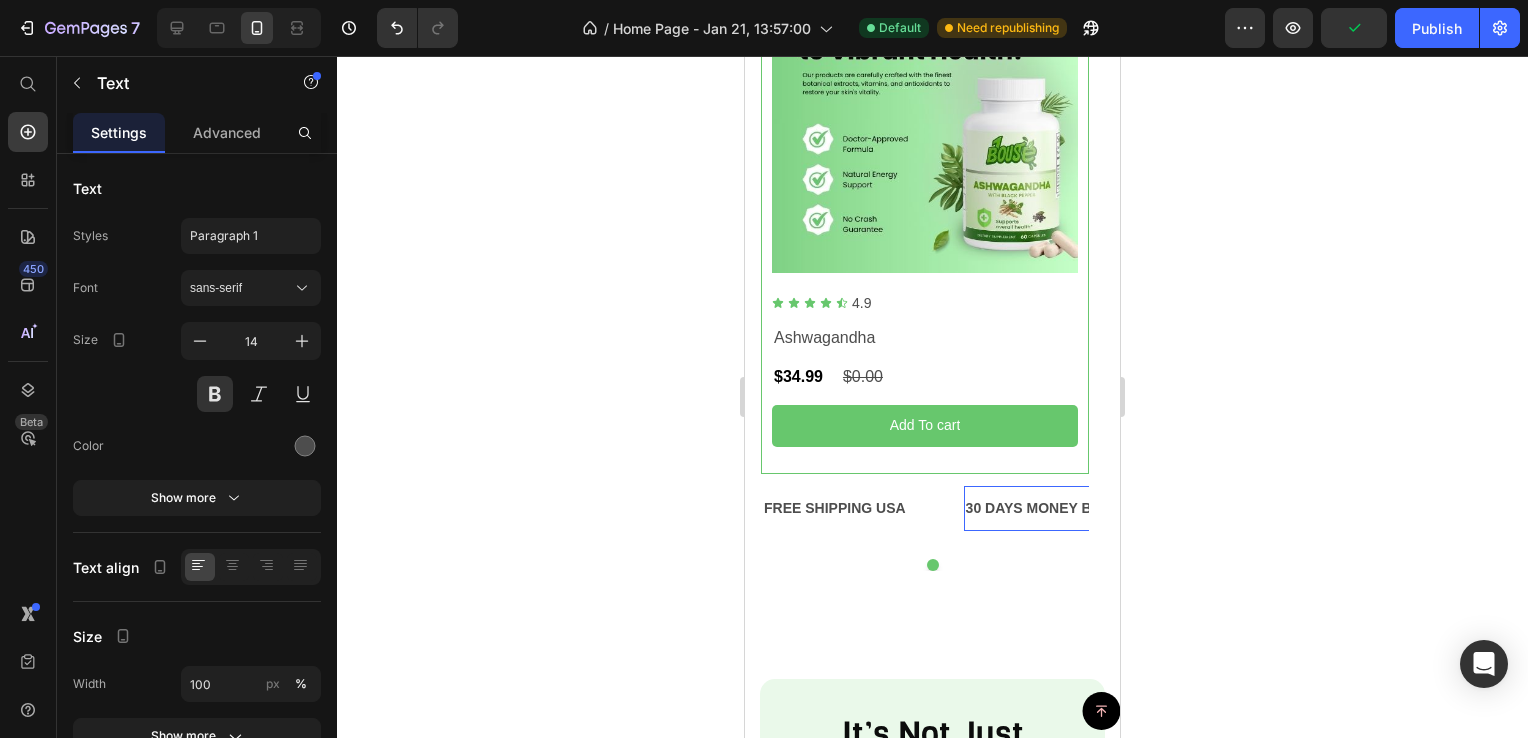click on "30 DAYS MONEY BACK GUARANTEE" at bounding box center (1090, 508) 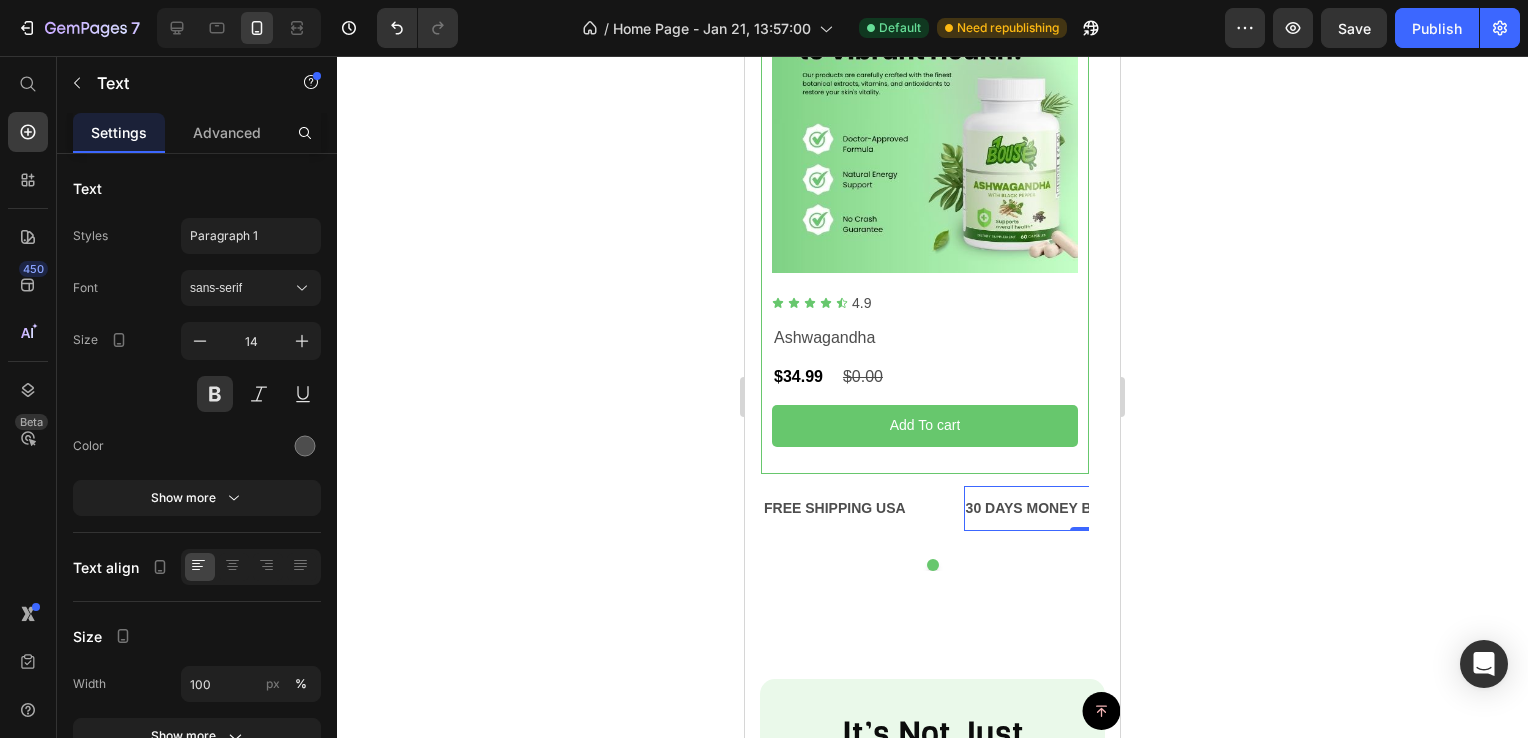 click on "30 DAYS MONEY BACK GUARANTEE" at bounding box center (1090, 508) 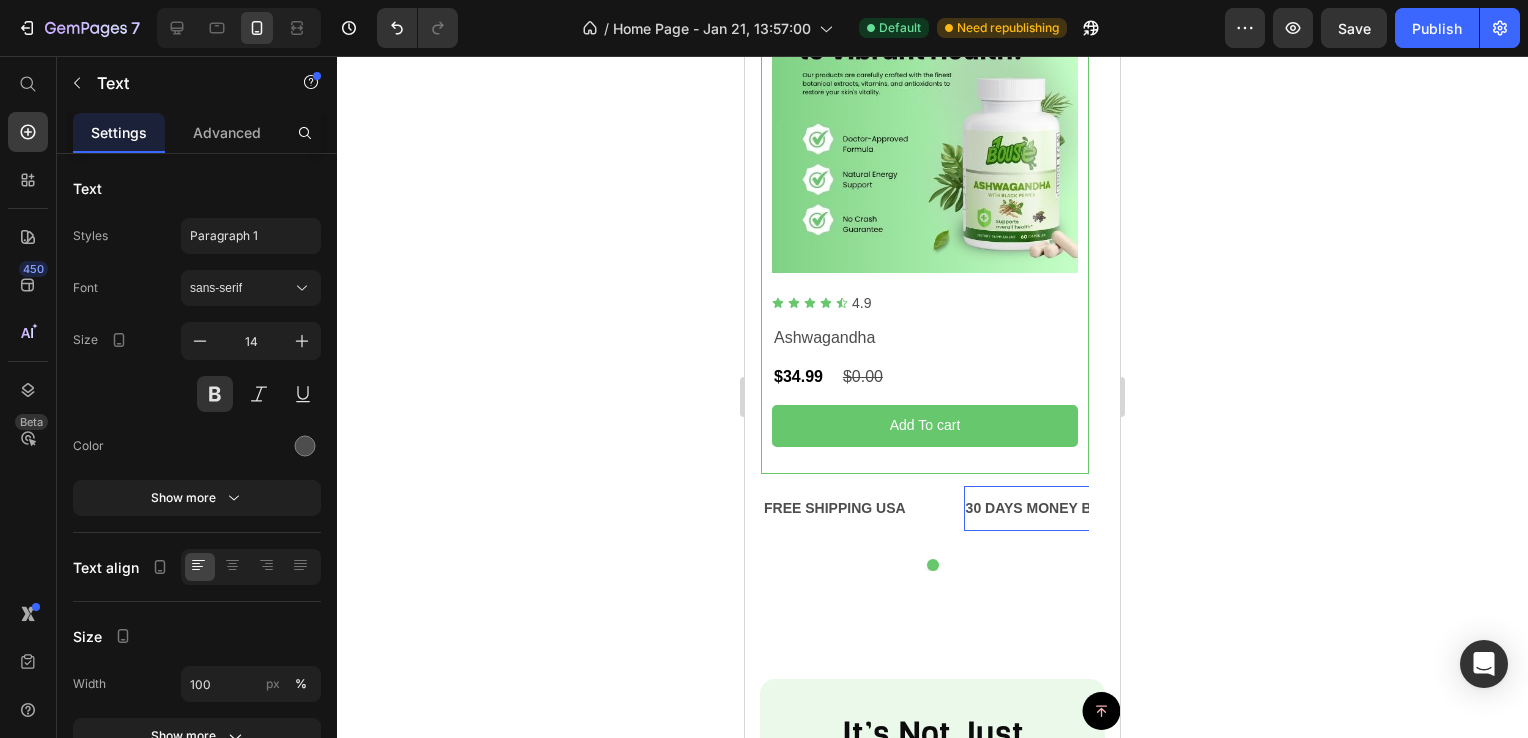 click on "30 DAYS MONEY BACK GUARANTEE Text   0" at bounding box center [1090, 508] 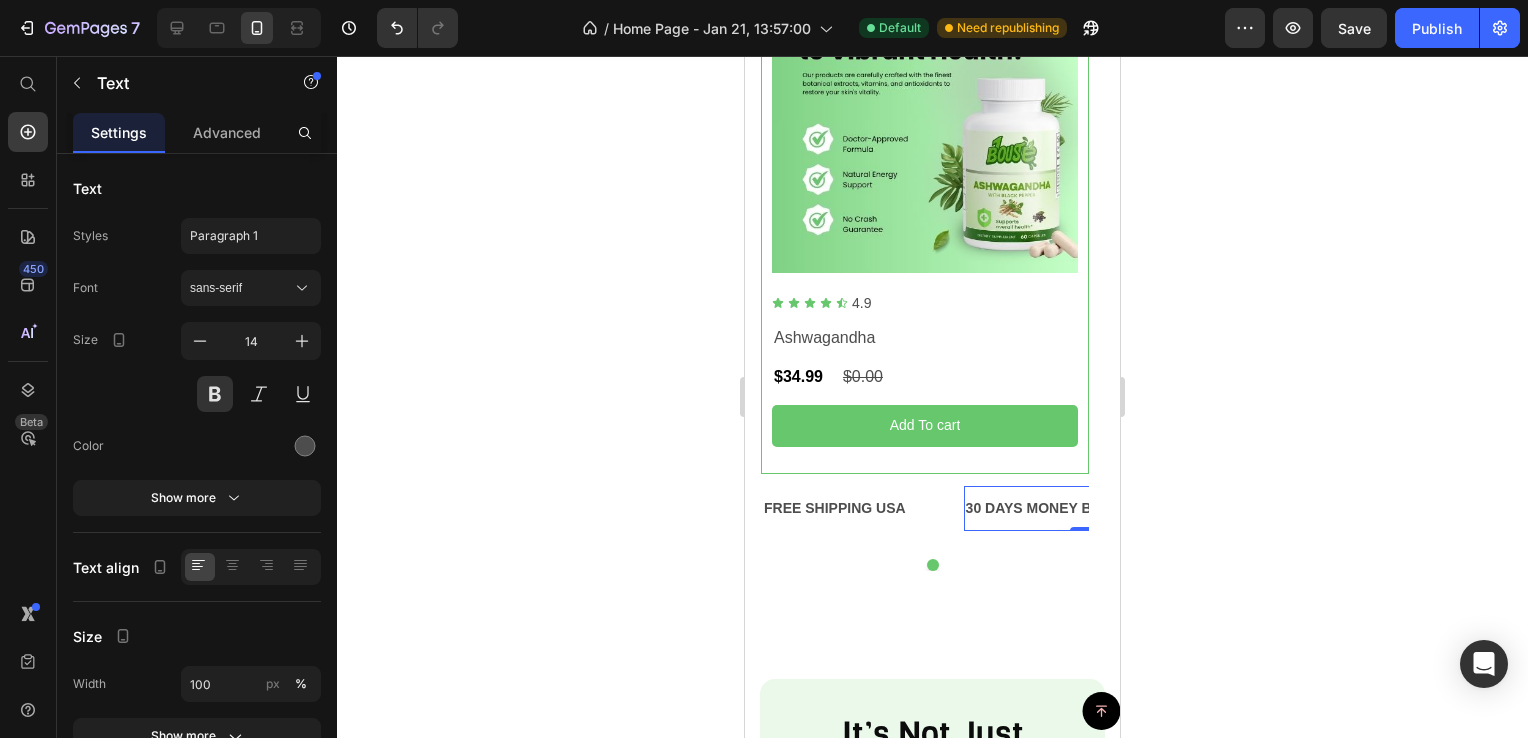 drag, startPoint x: 1015, startPoint y: 527, endPoint x: 992, endPoint y: 530, distance: 23.194826 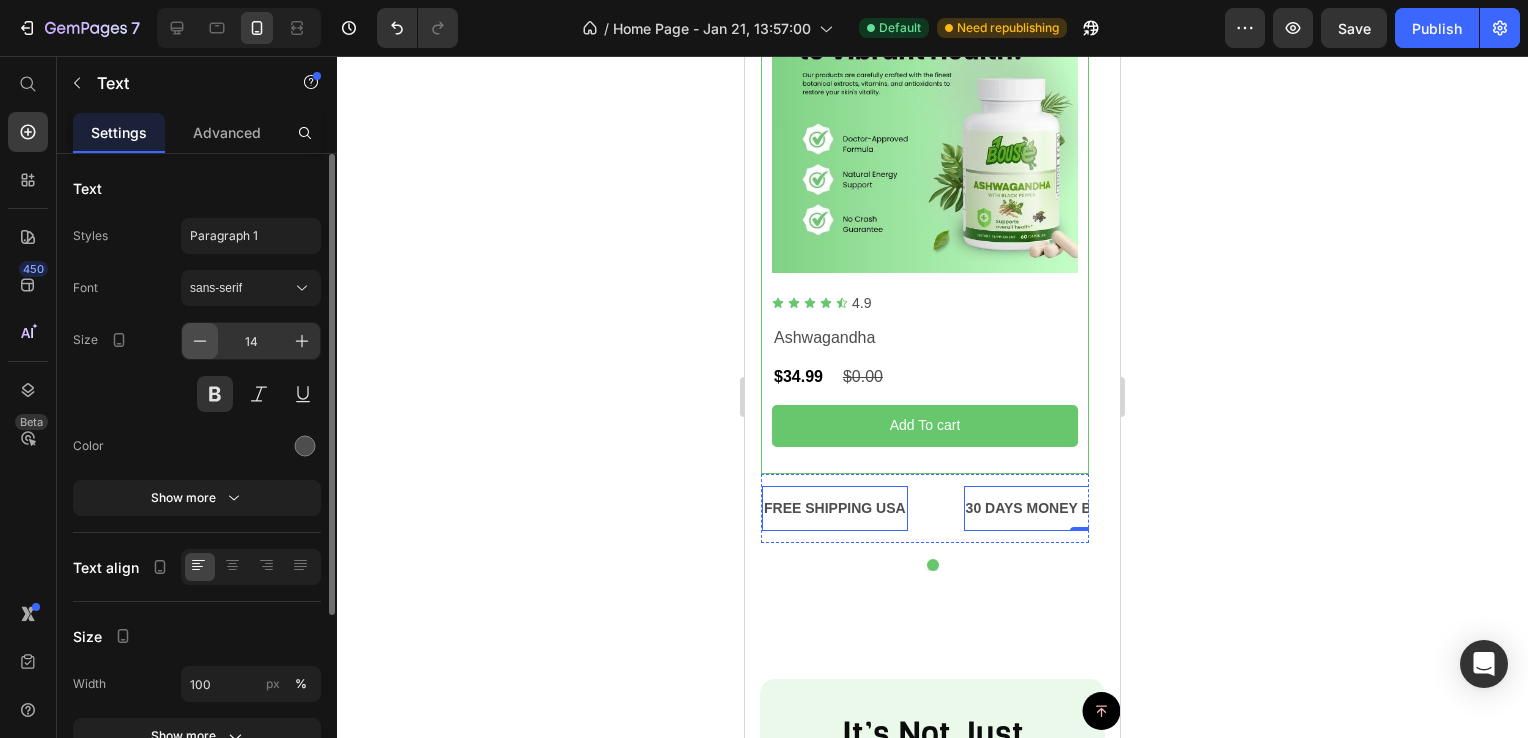 click 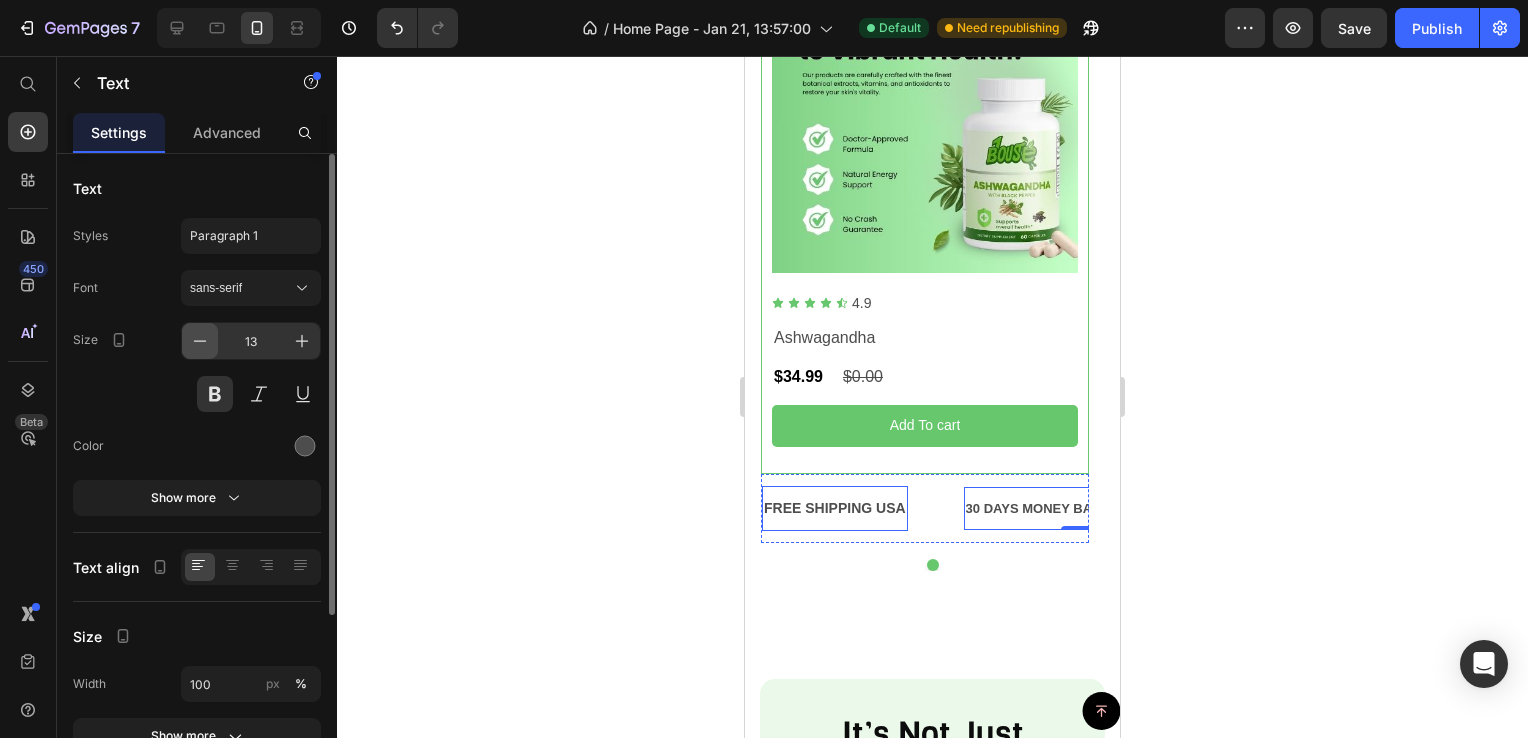 click 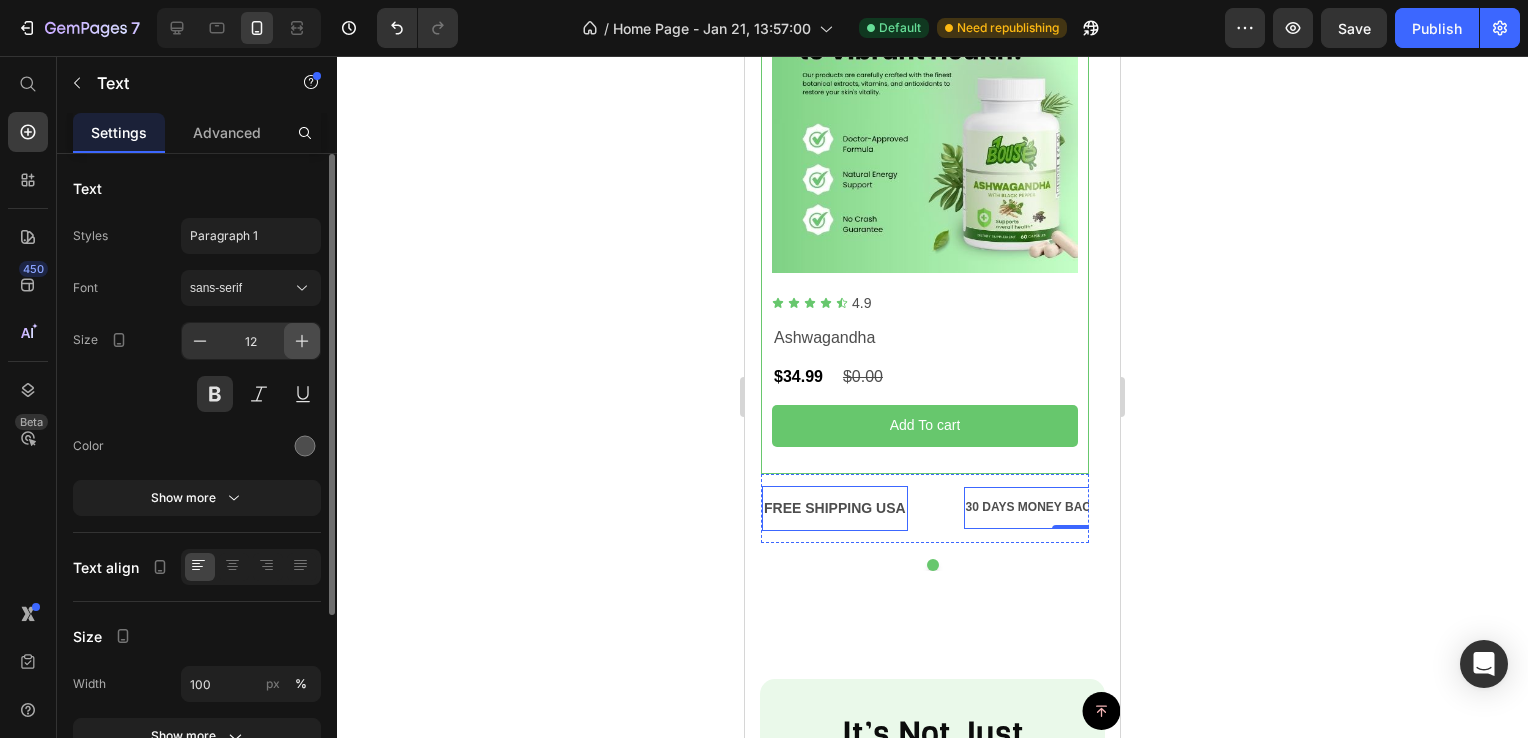 click 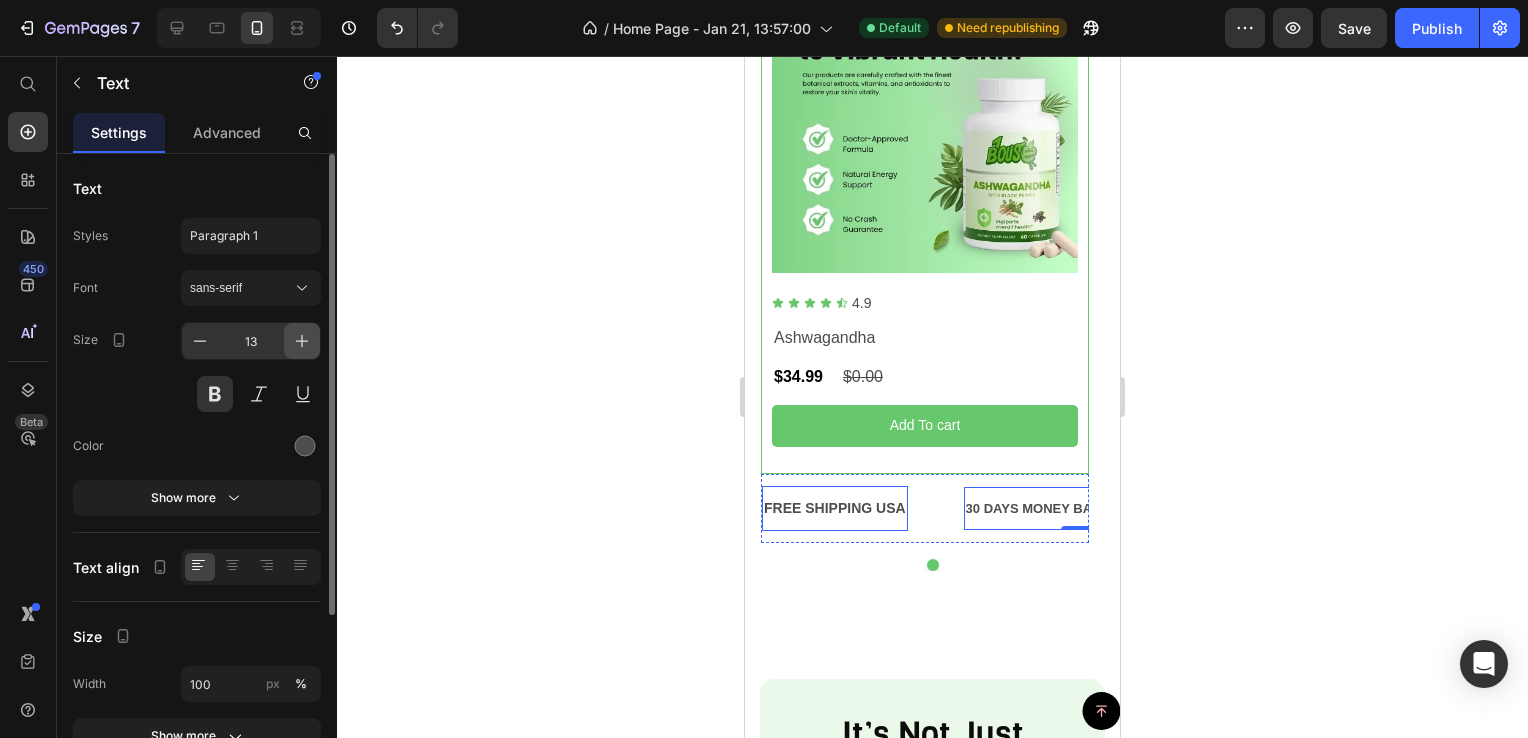 click 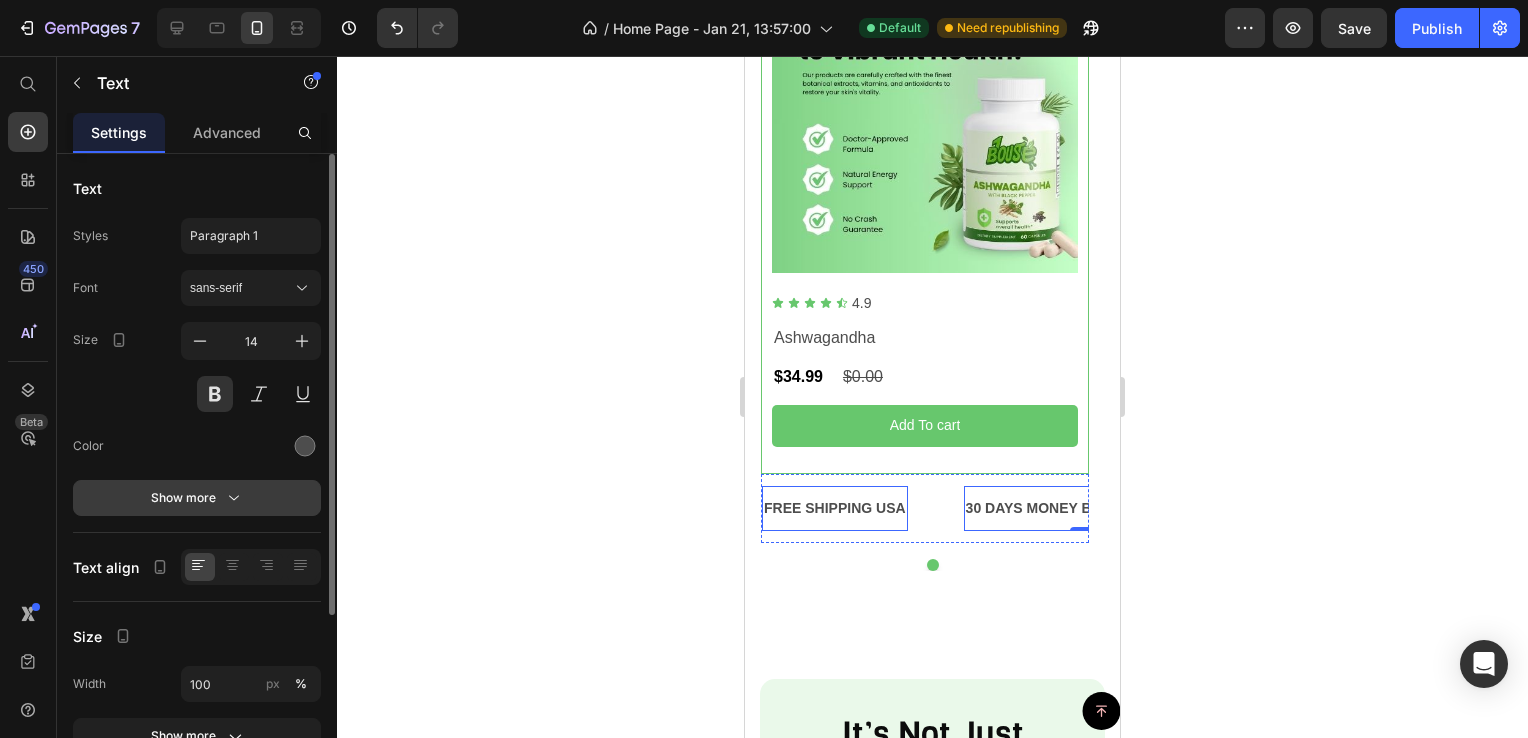 click 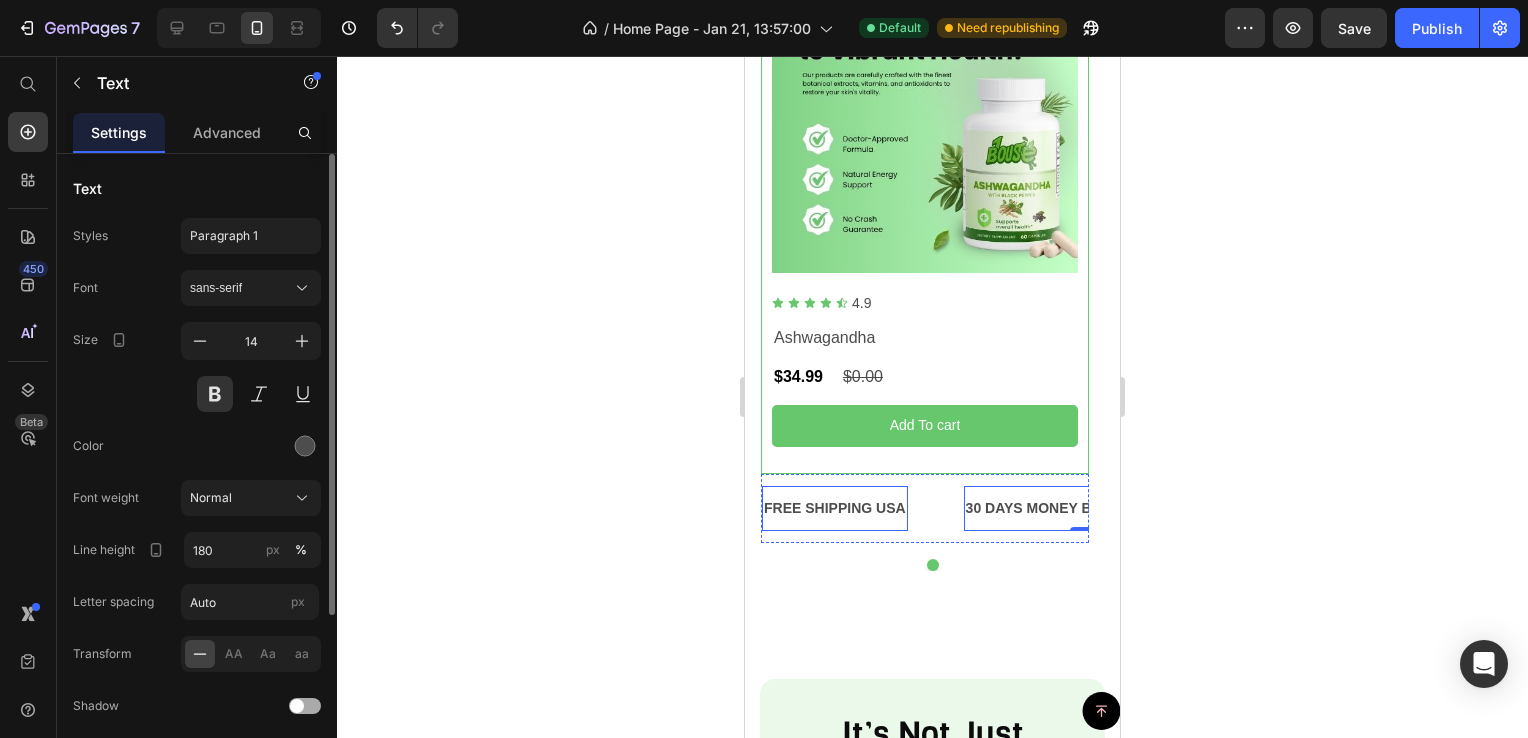 click on "Color" at bounding box center (197, 446) 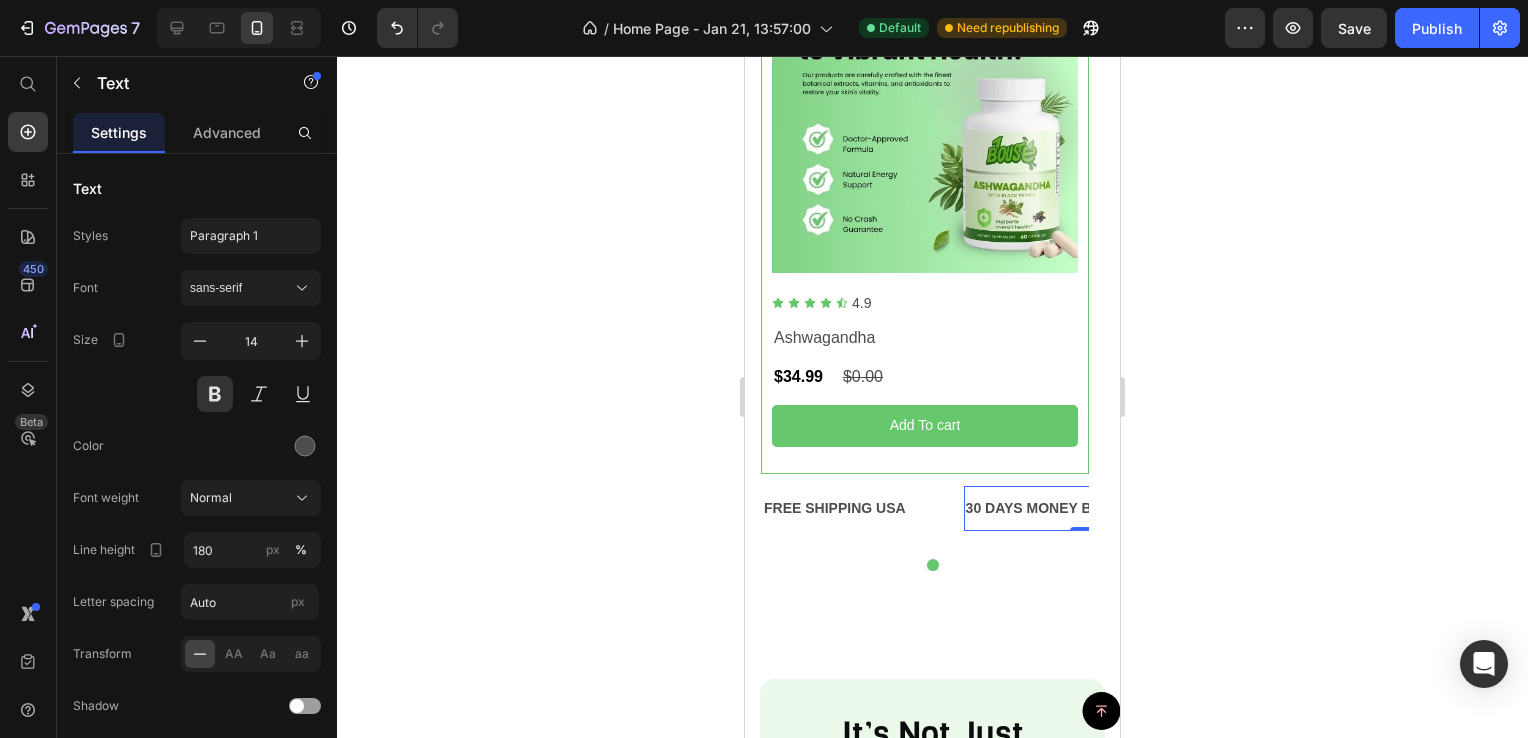 click 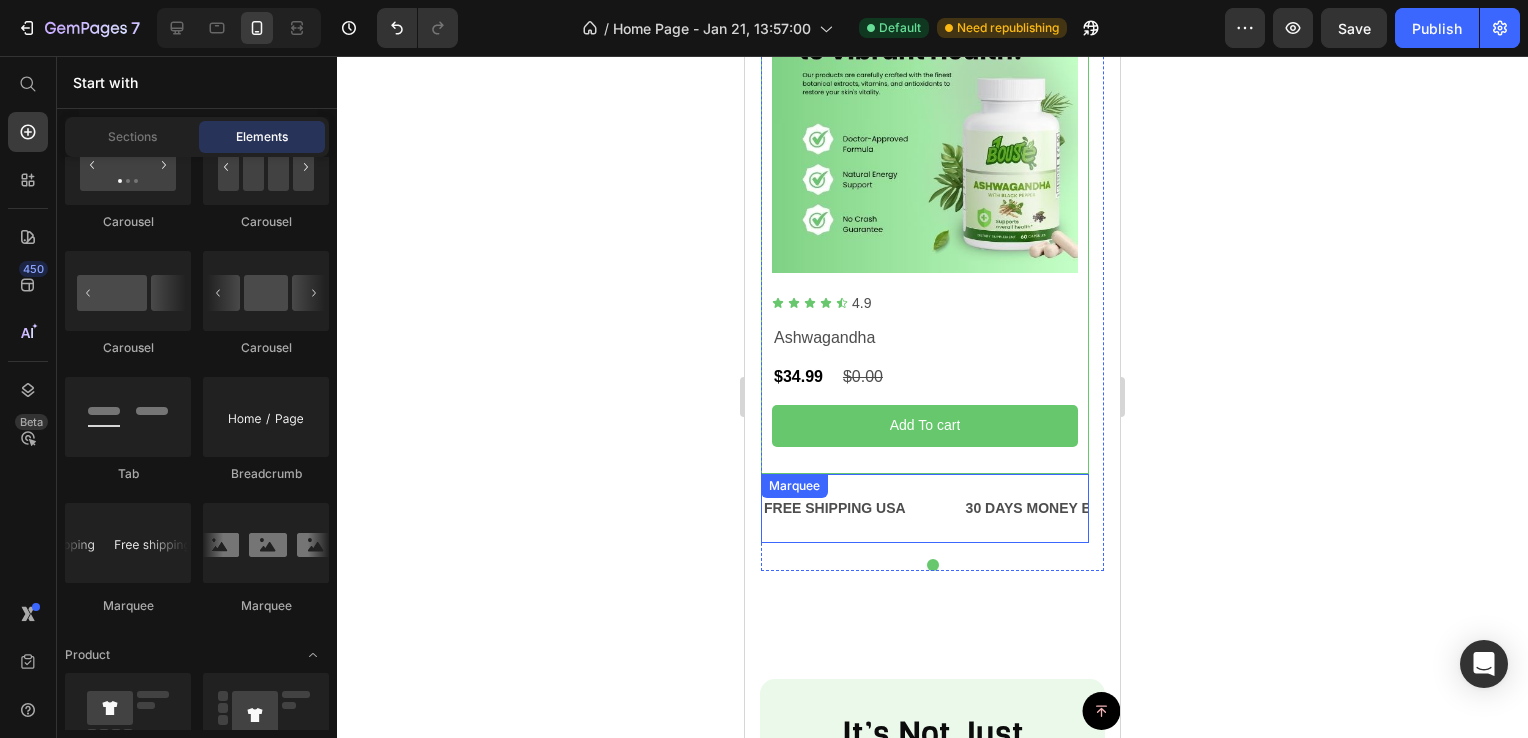 click on "FREE SHIPPING USA Text" at bounding box center (863, 508) 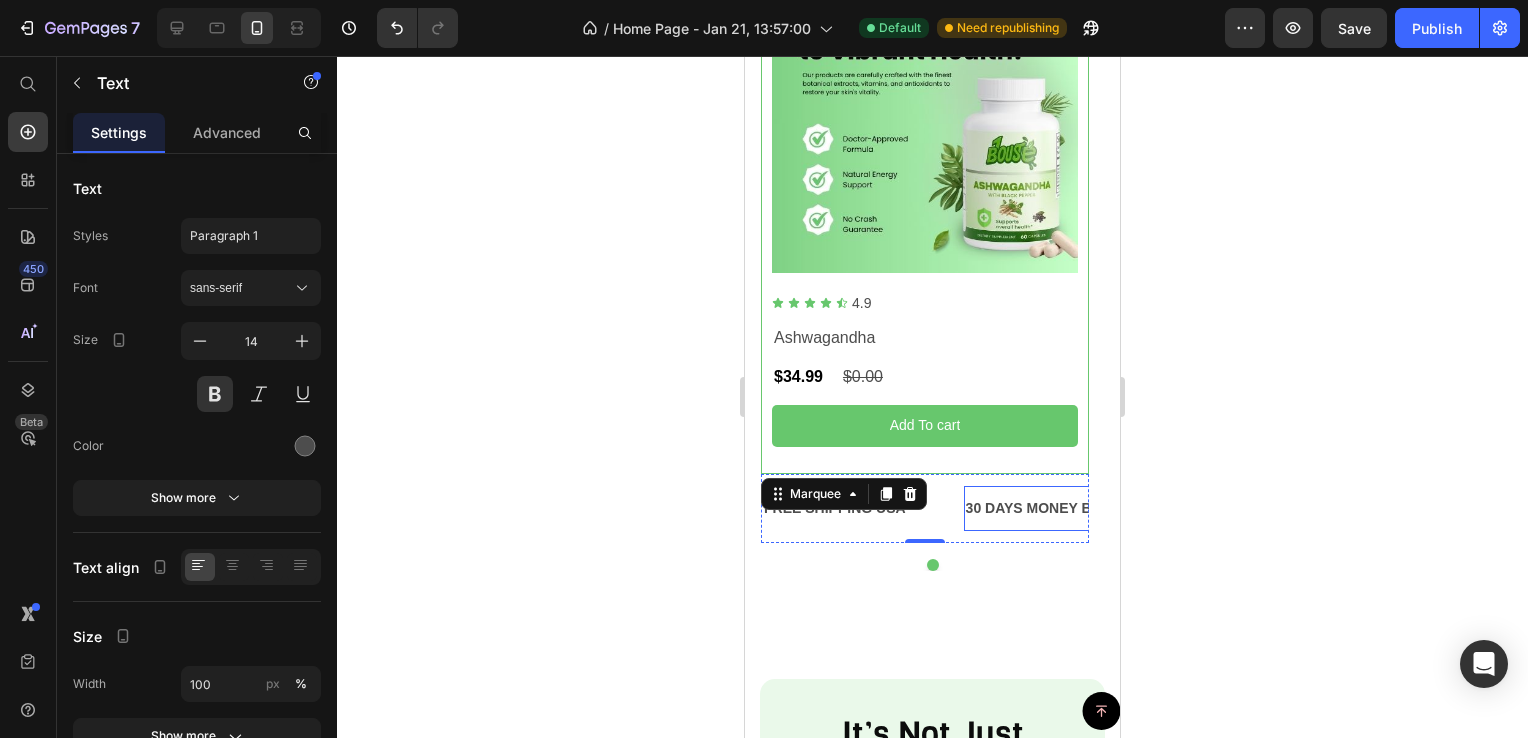click on "30 DAYS MONEY BACK GUARANTEE" at bounding box center [1090, 508] 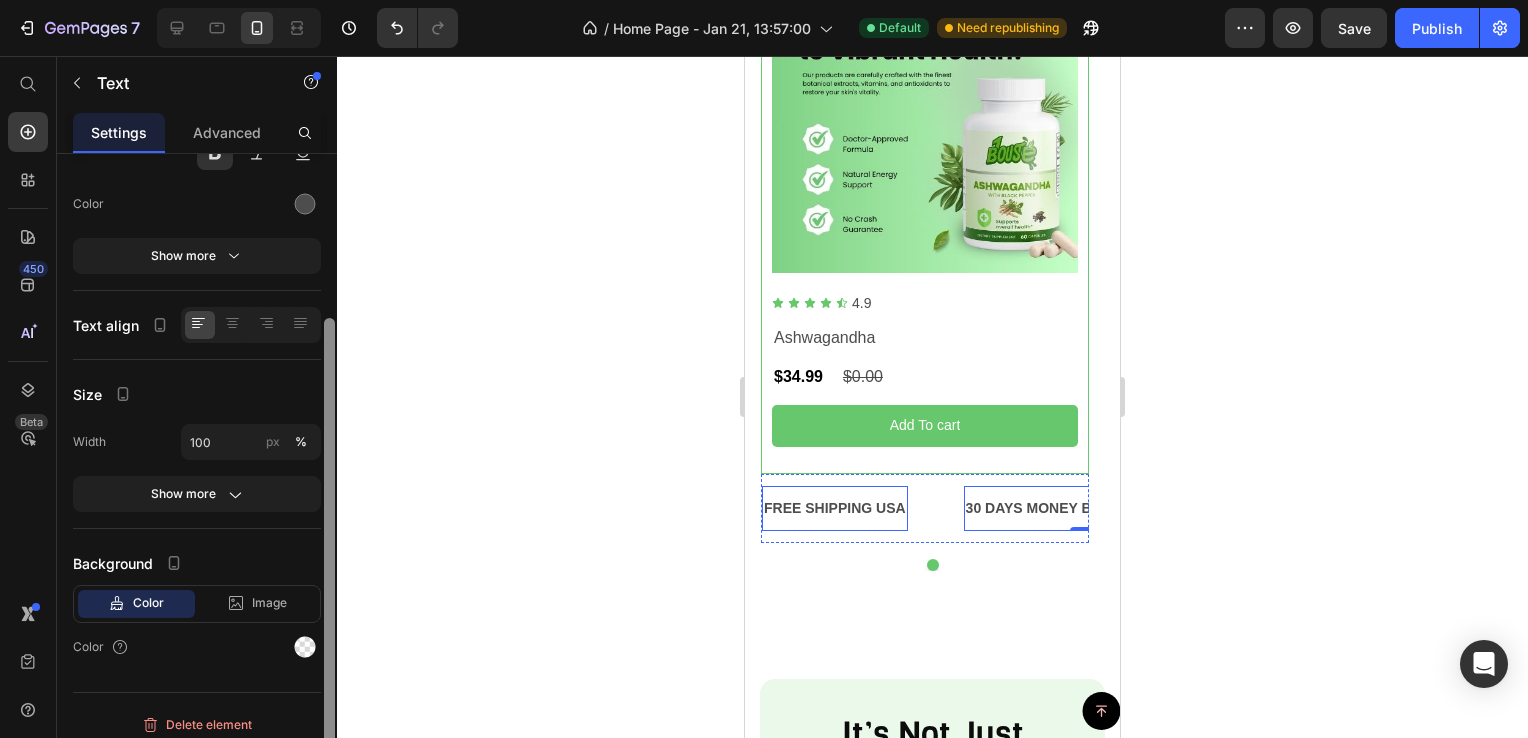 scroll, scrollTop: 251, scrollLeft: 0, axis: vertical 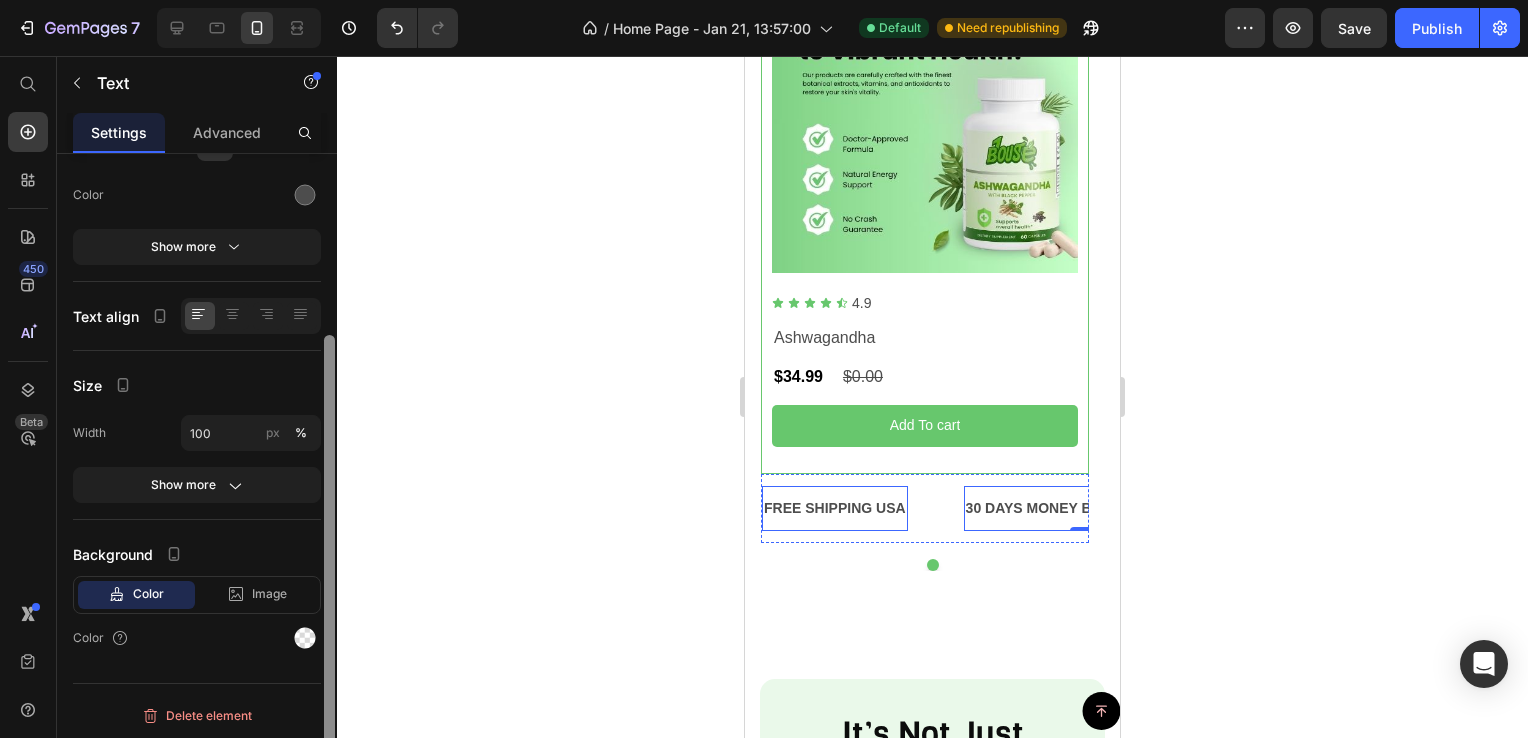 drag, startPoint x: 327, startPoint y: 427, endPoint x: 328, endPoint y: 644, distance: 217.0023 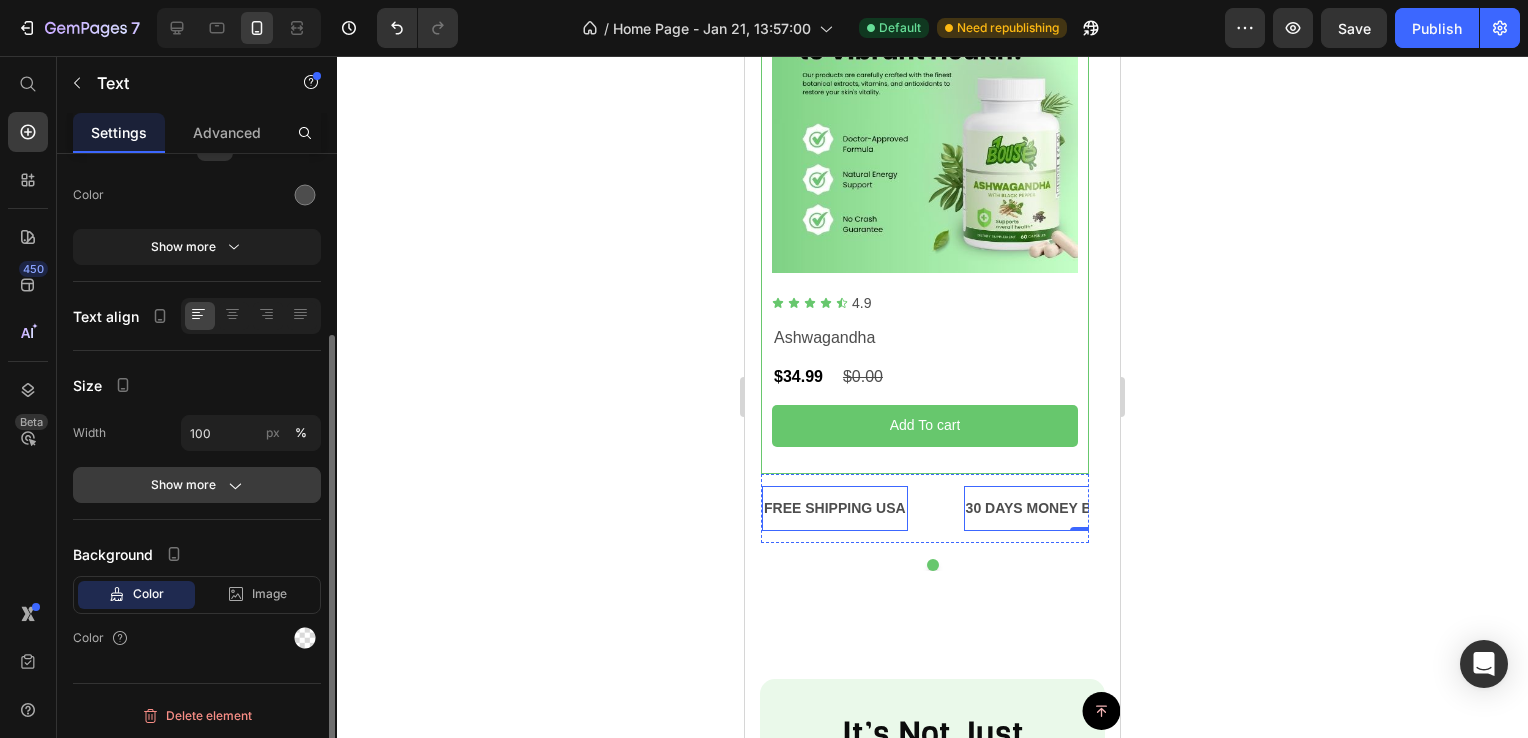 click 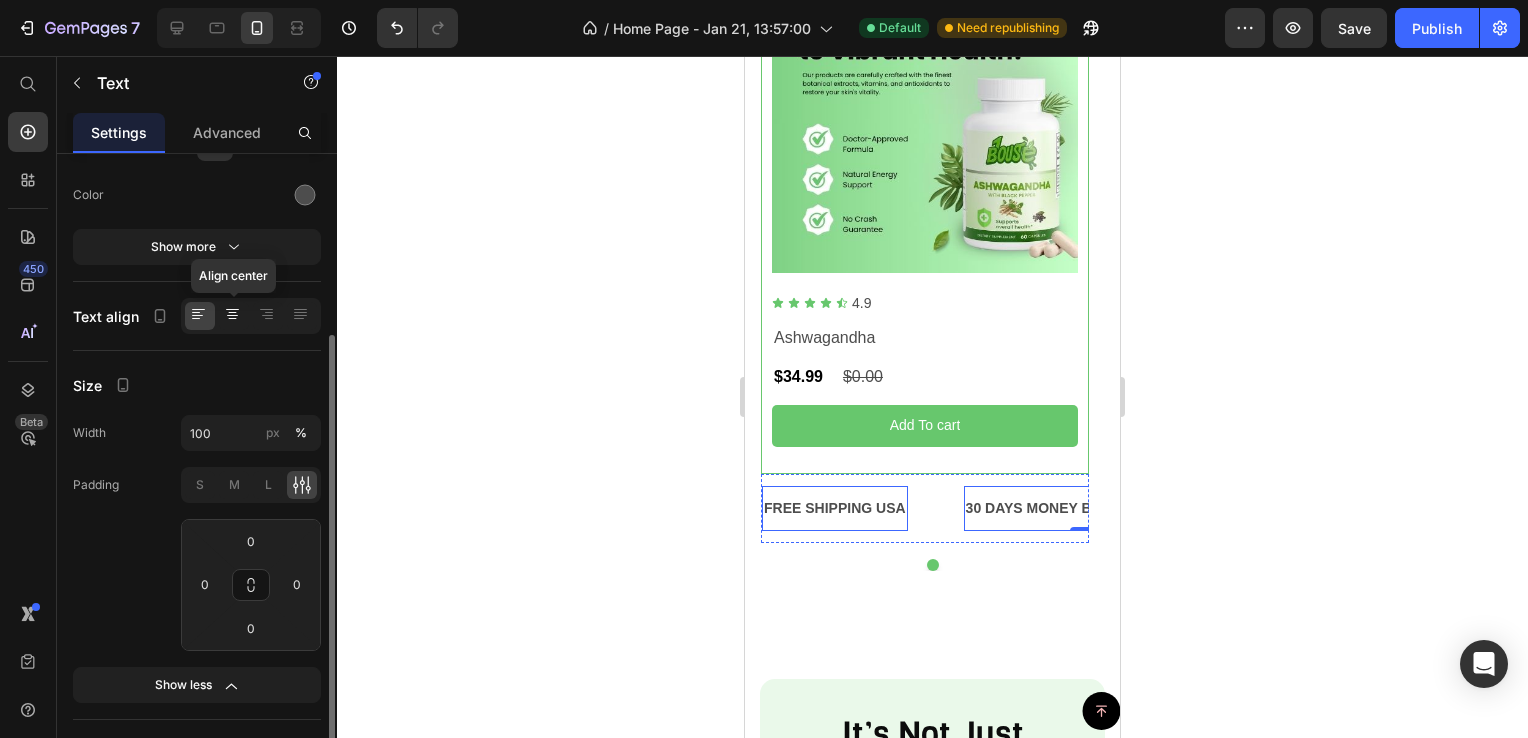 click 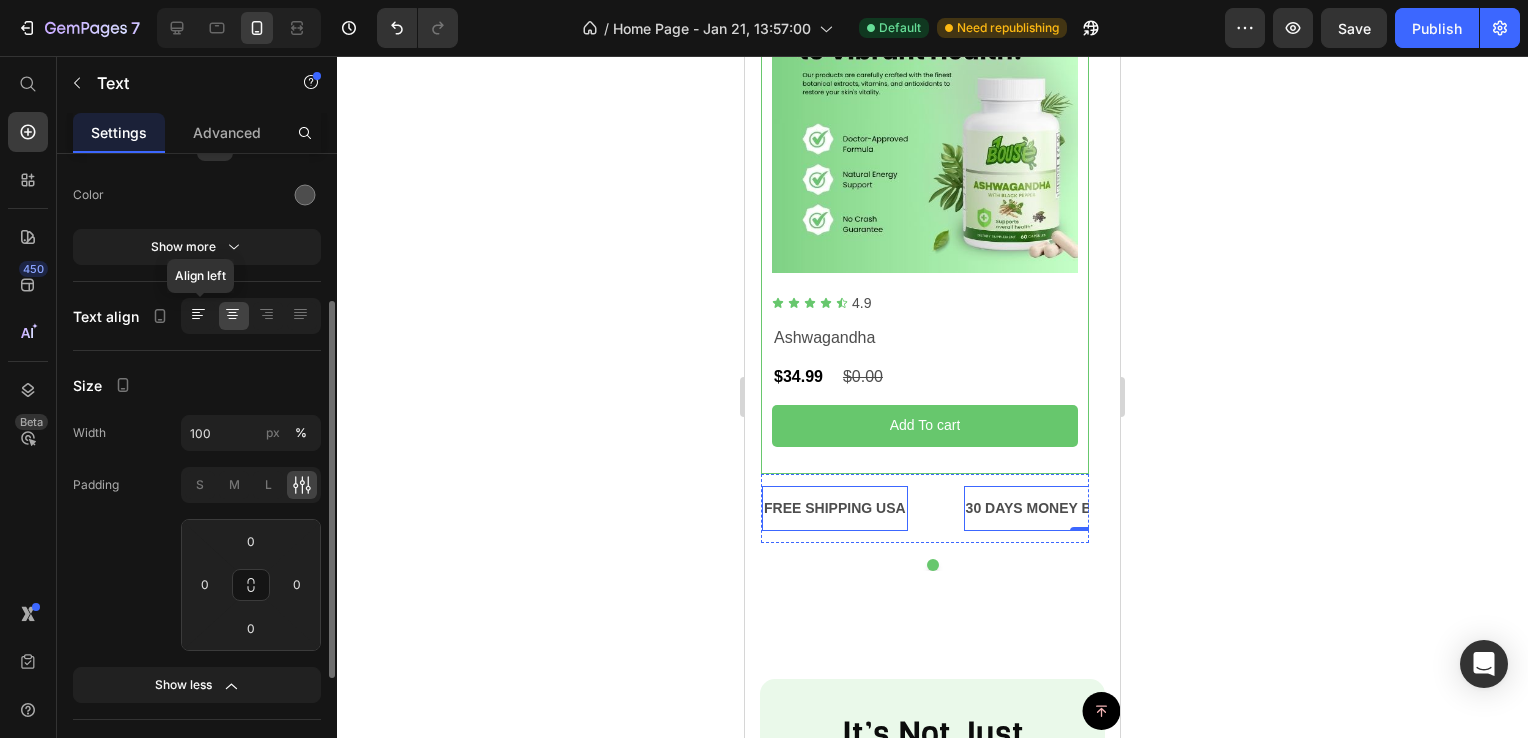 click 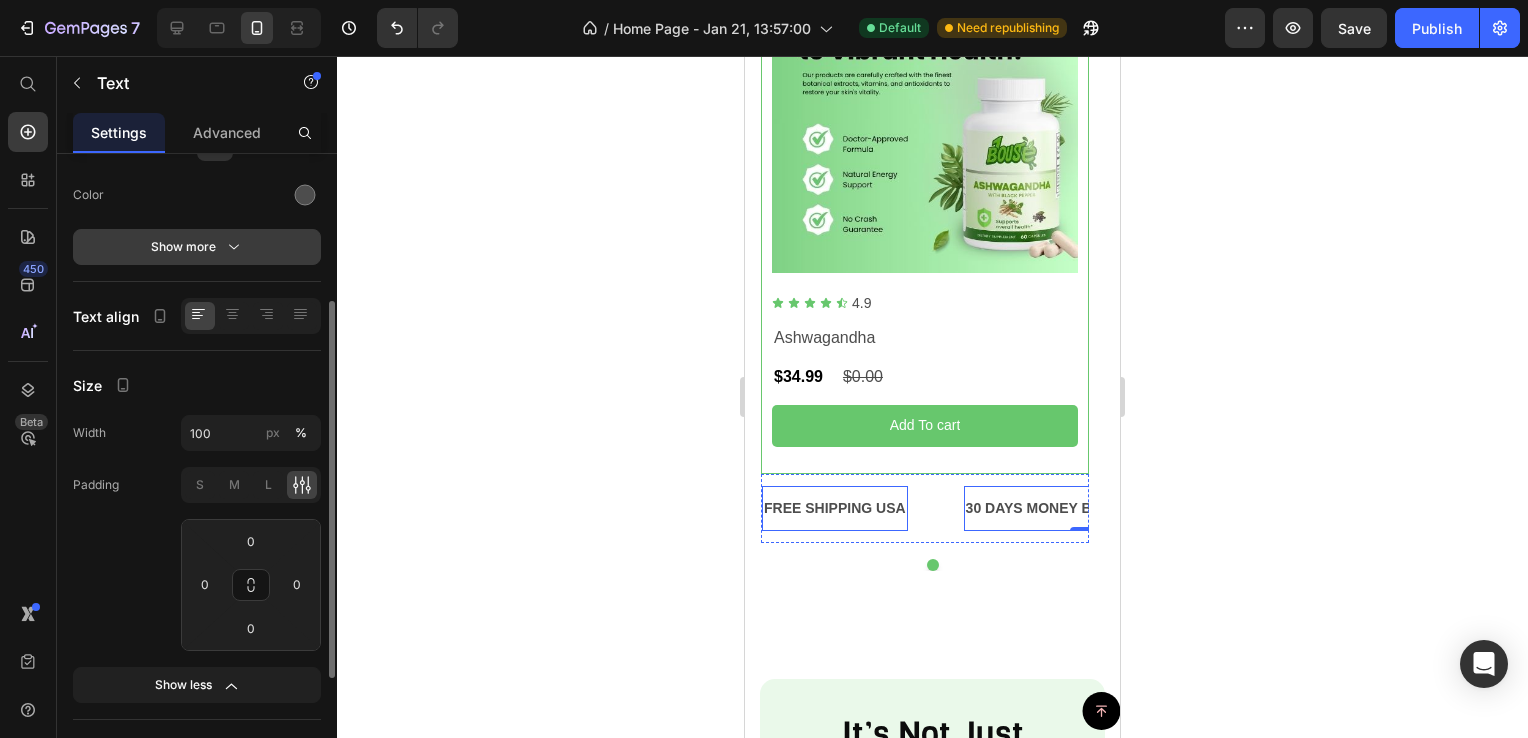 click 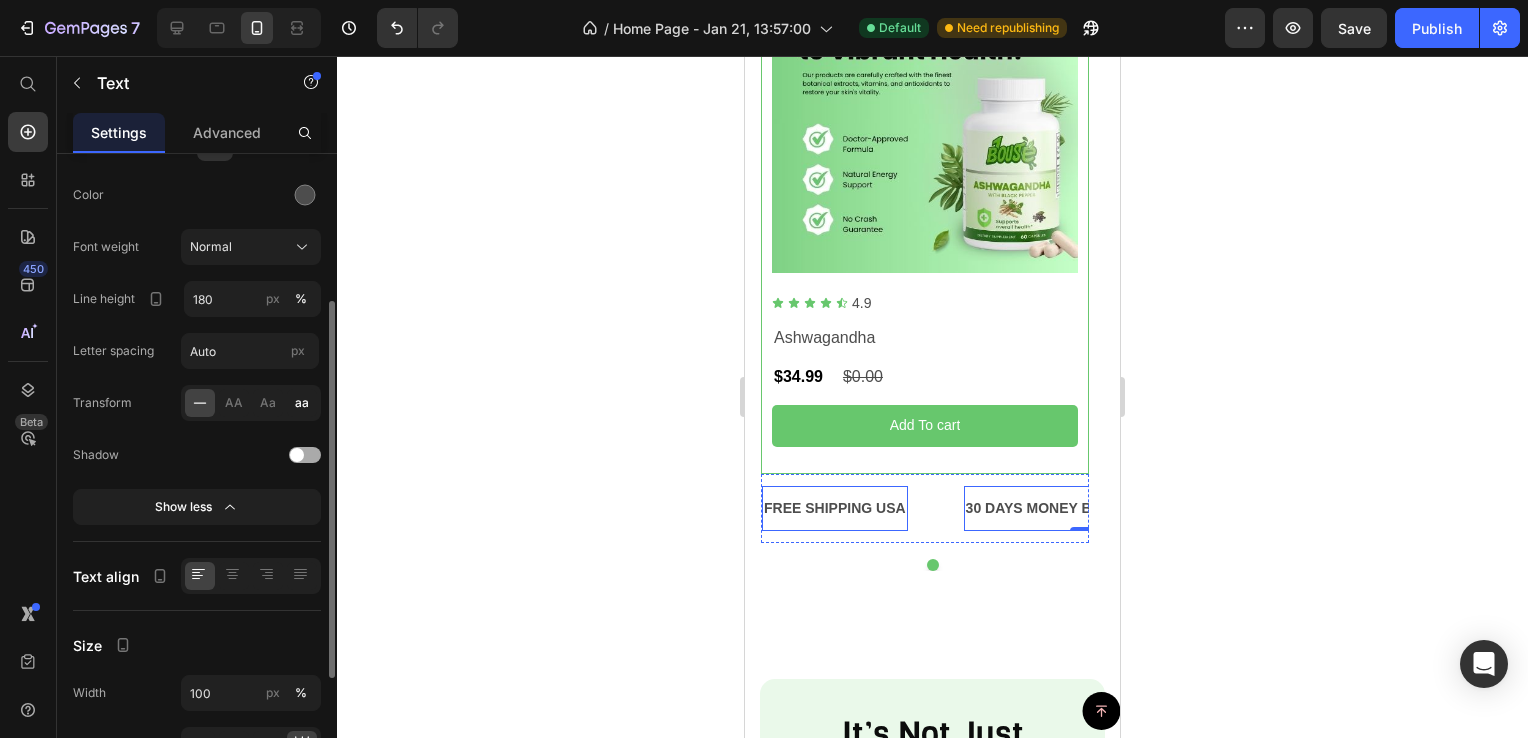 click on "aa" 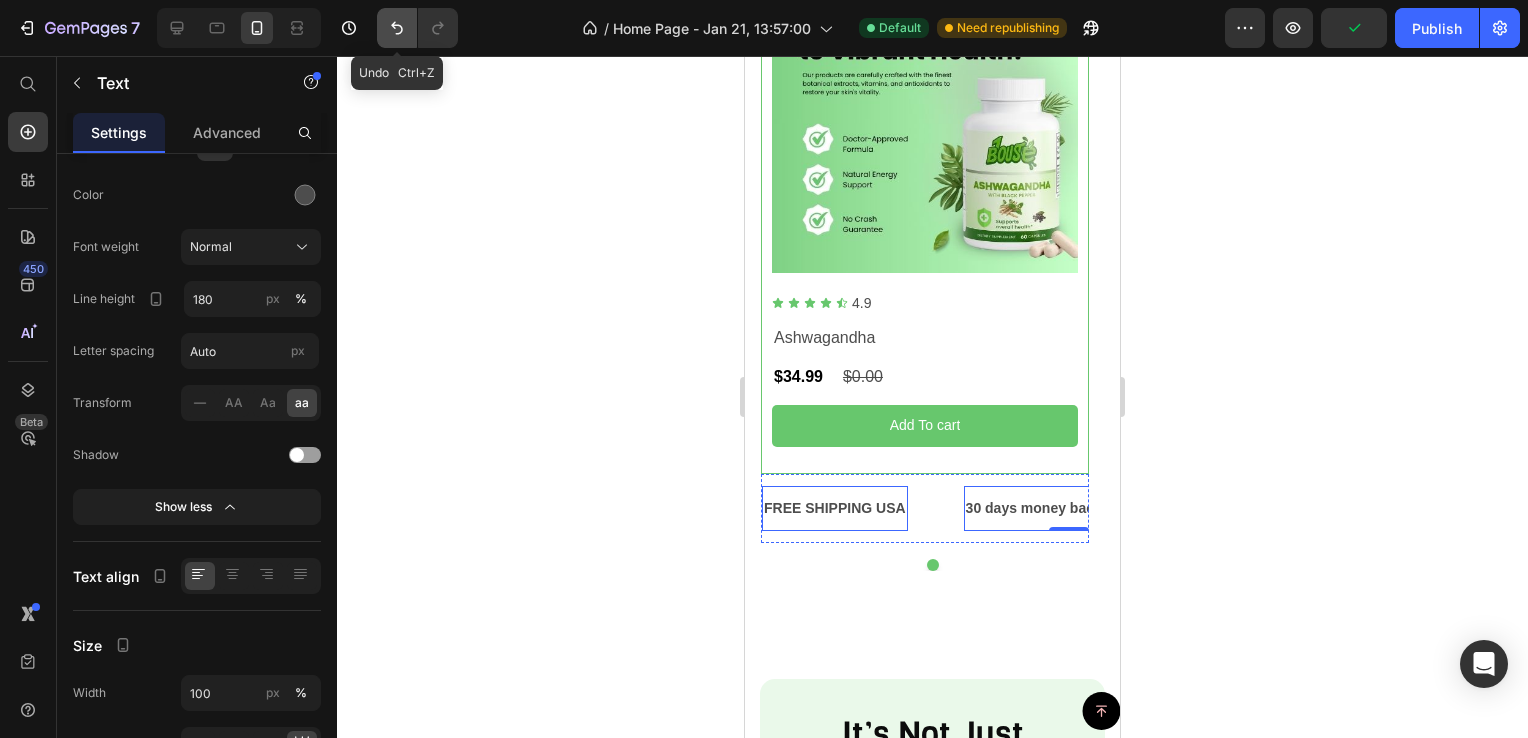 click 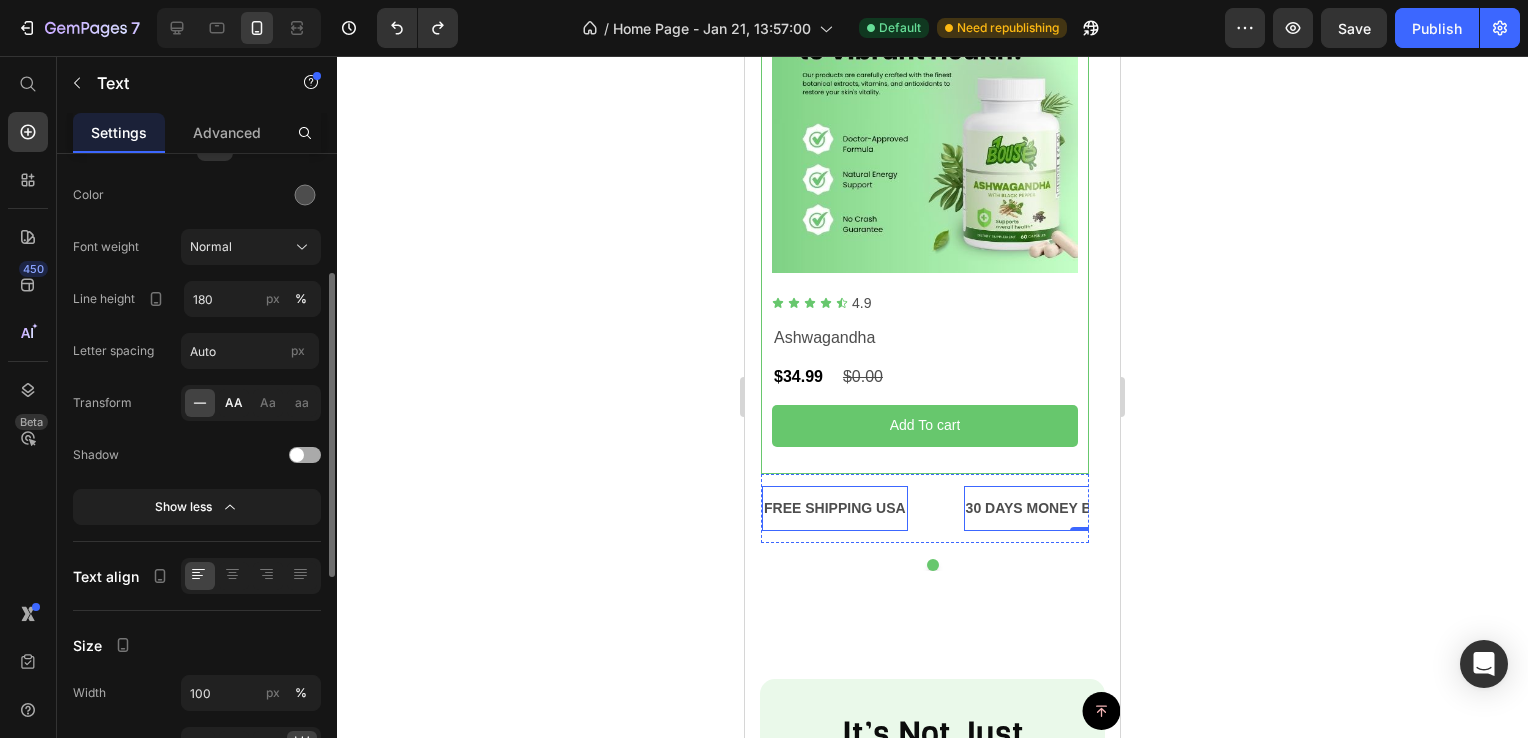 click on "AA" 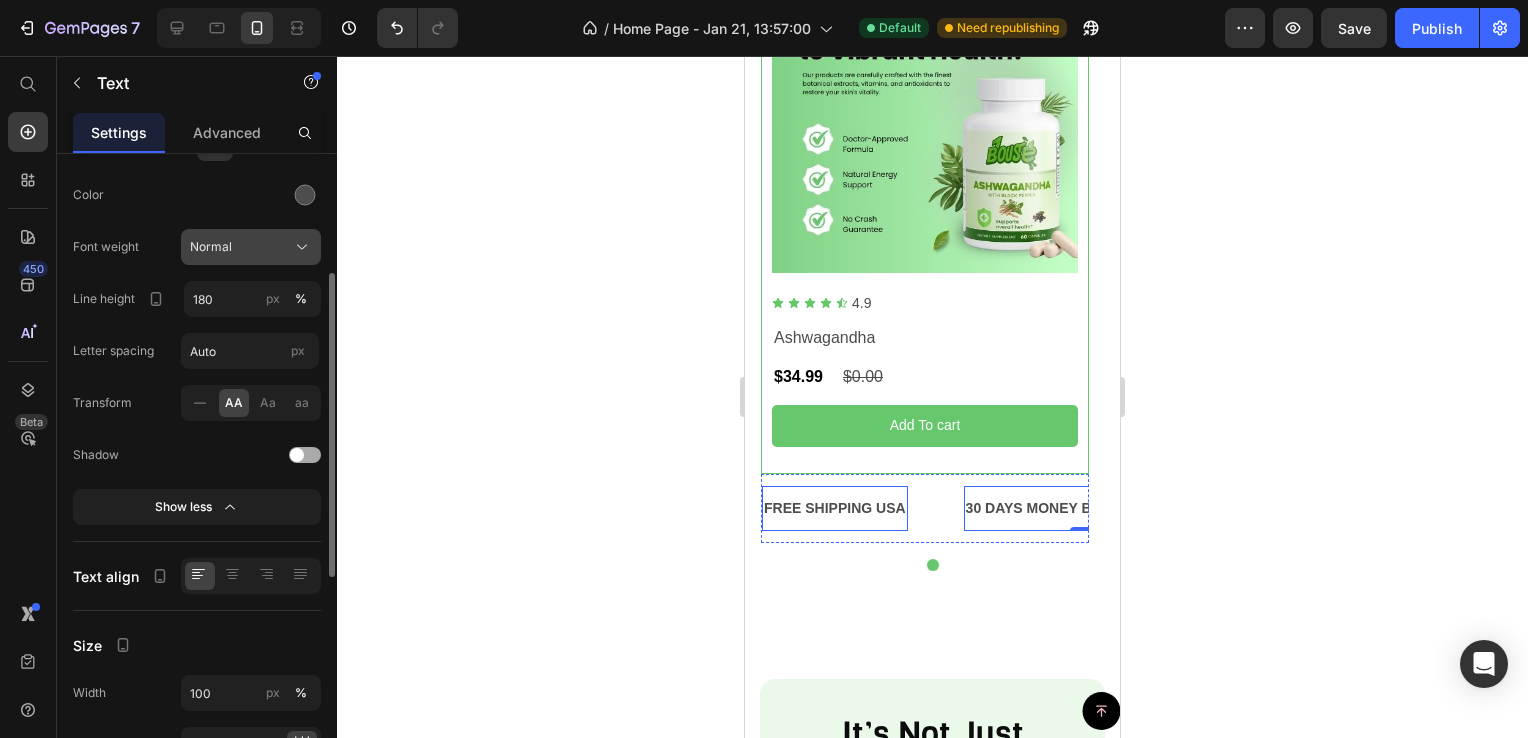 click 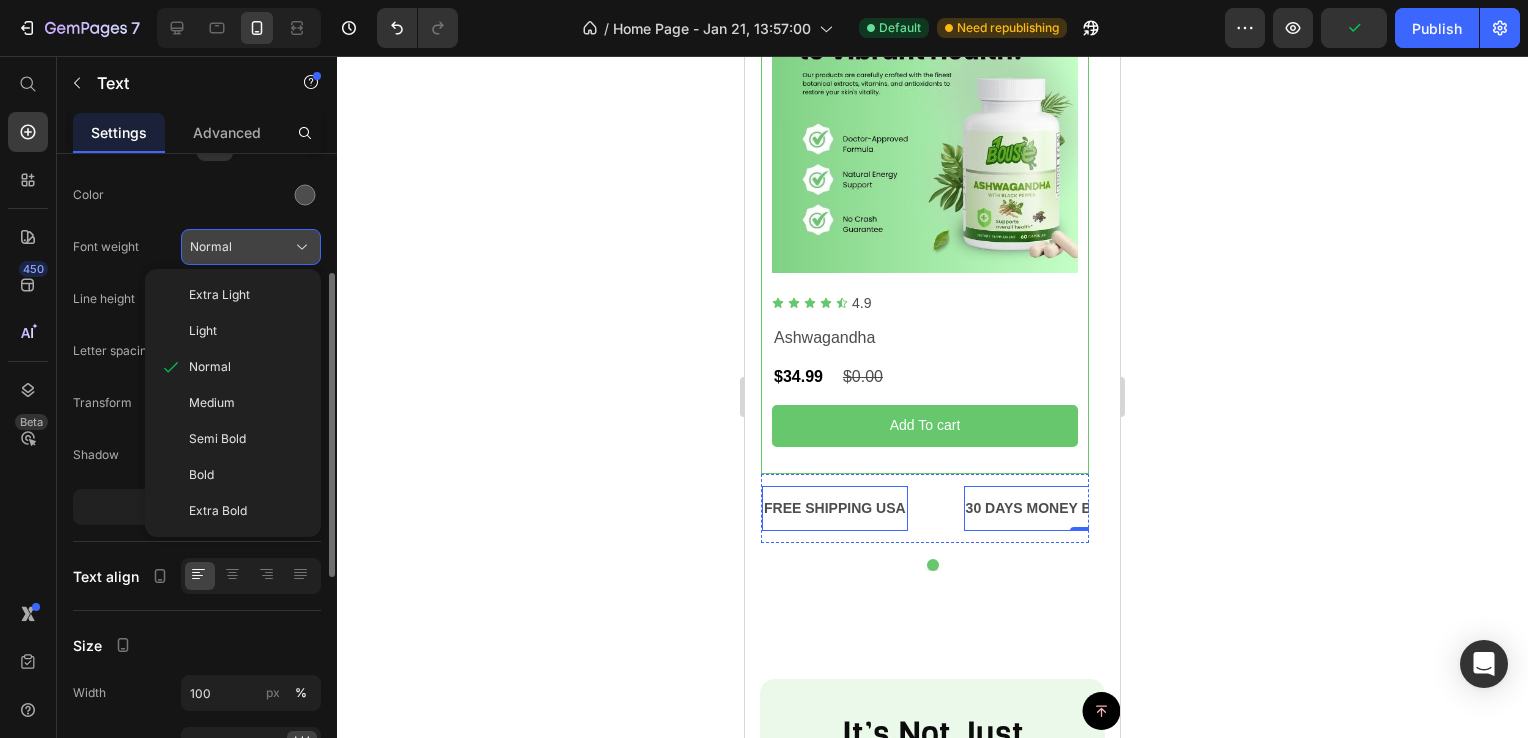 click 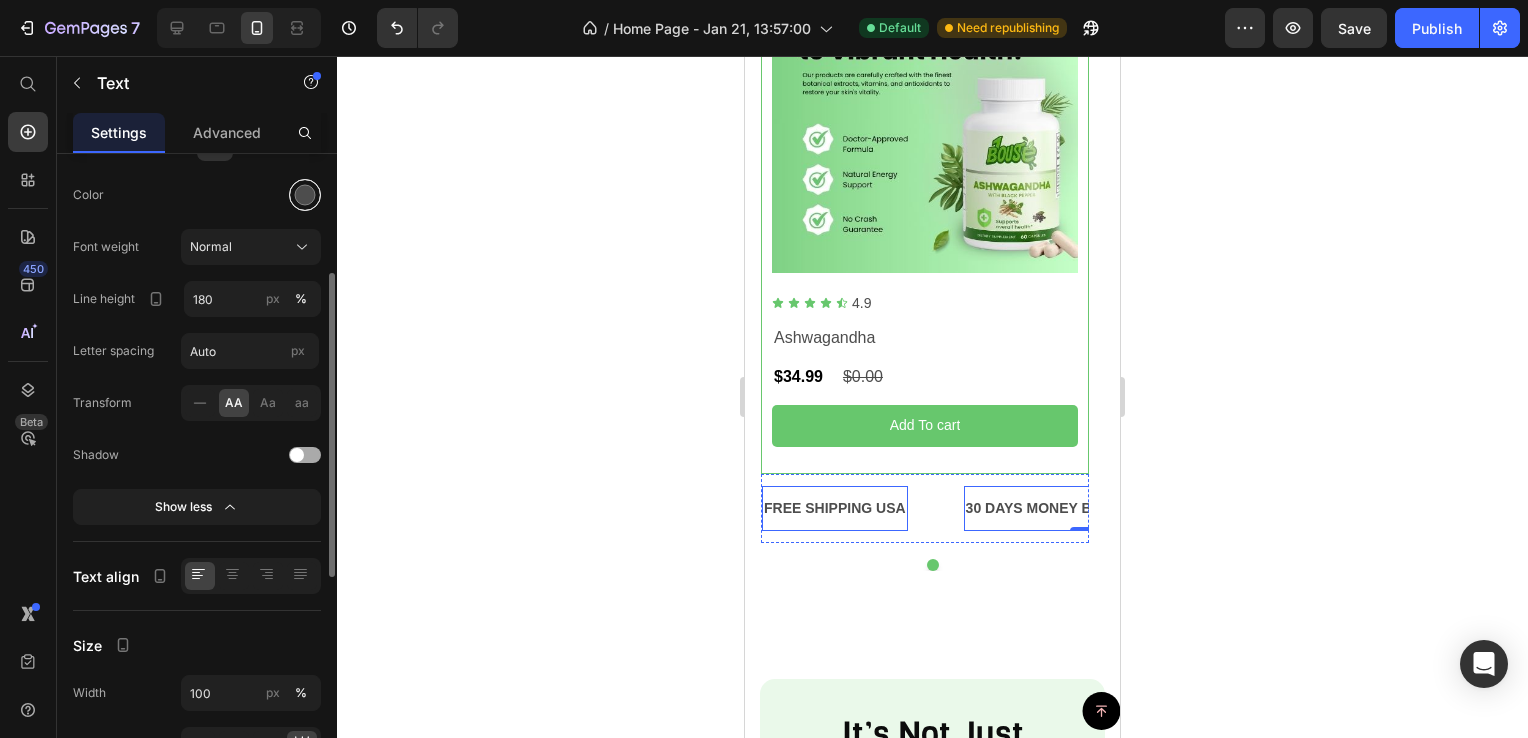 click at bounding box center [305, 195] 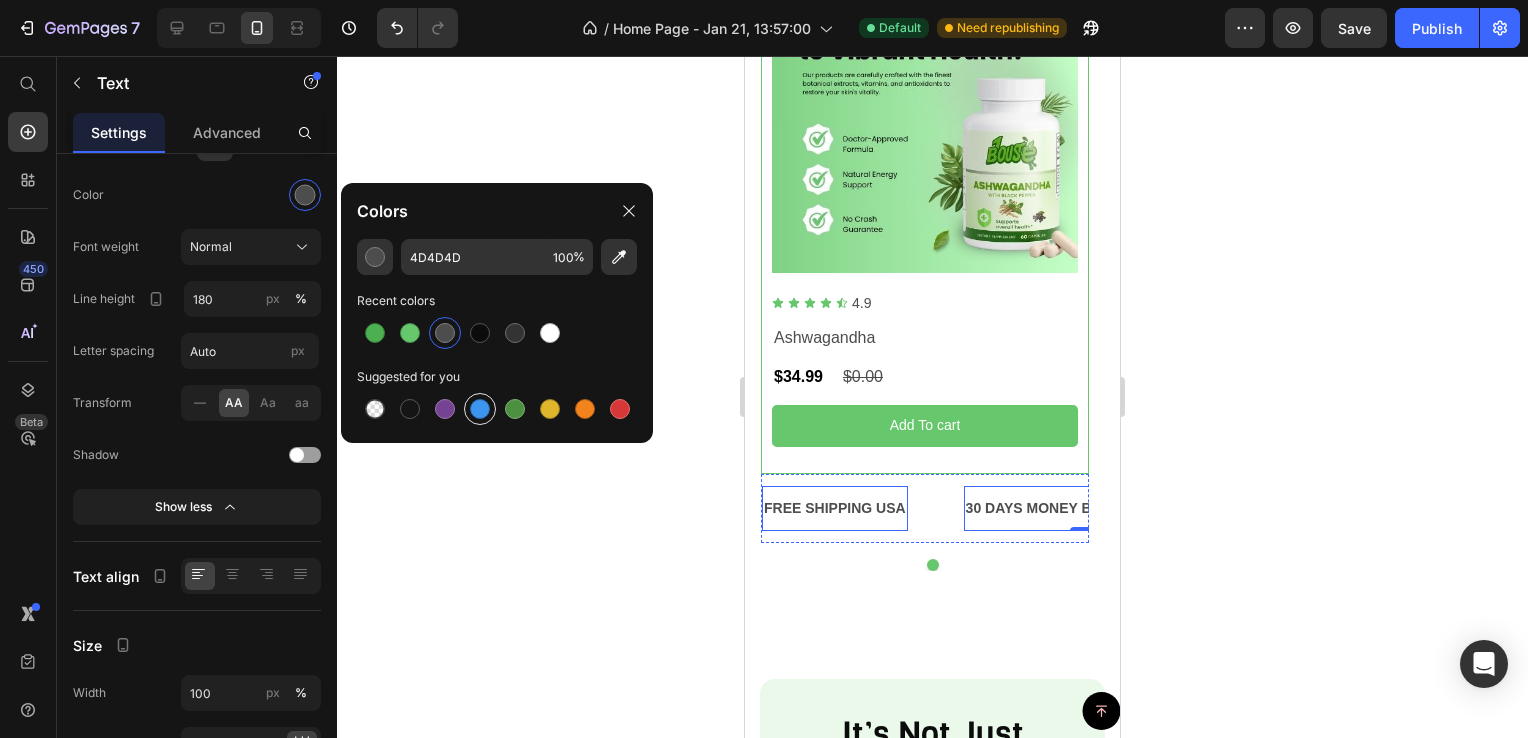 click at bounding box center [480, 409] 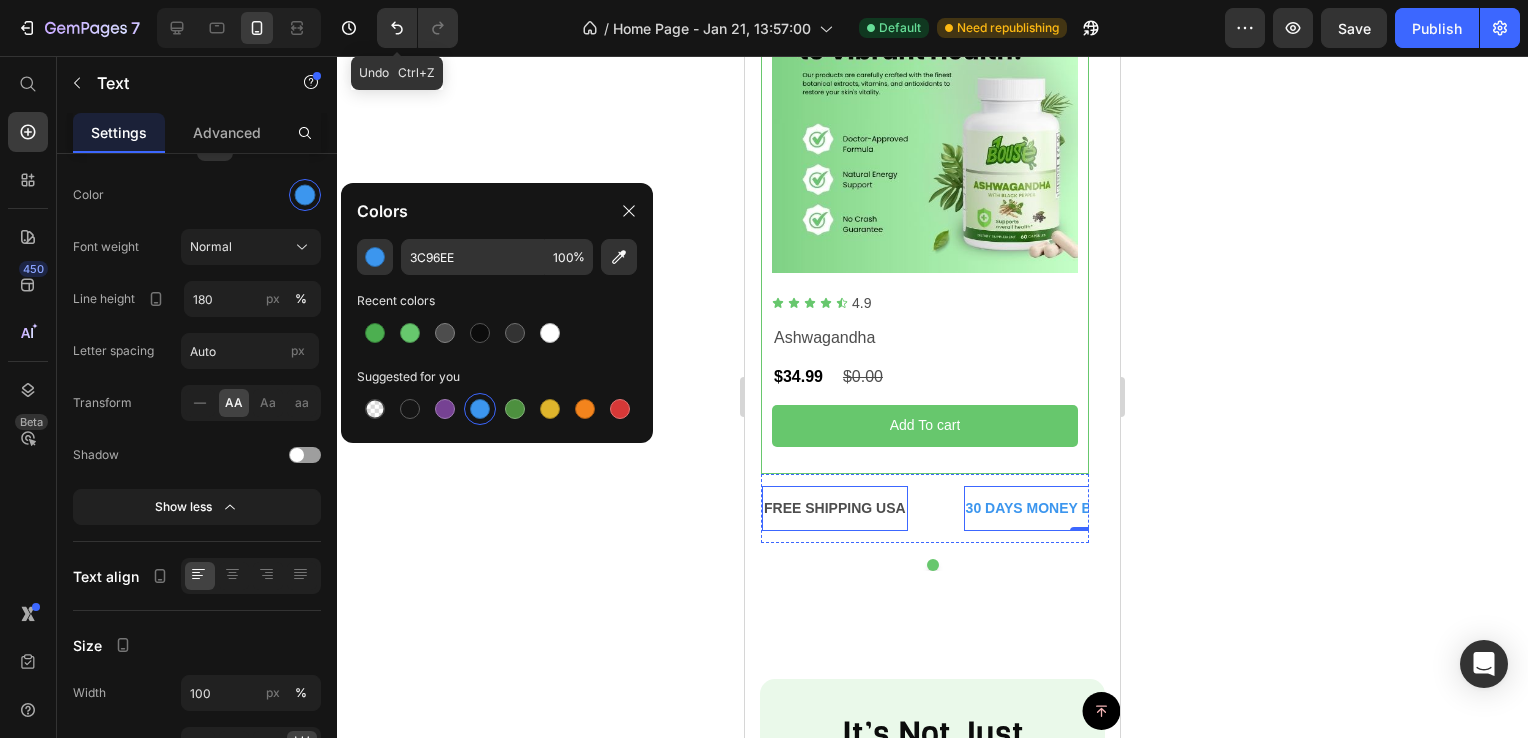 click 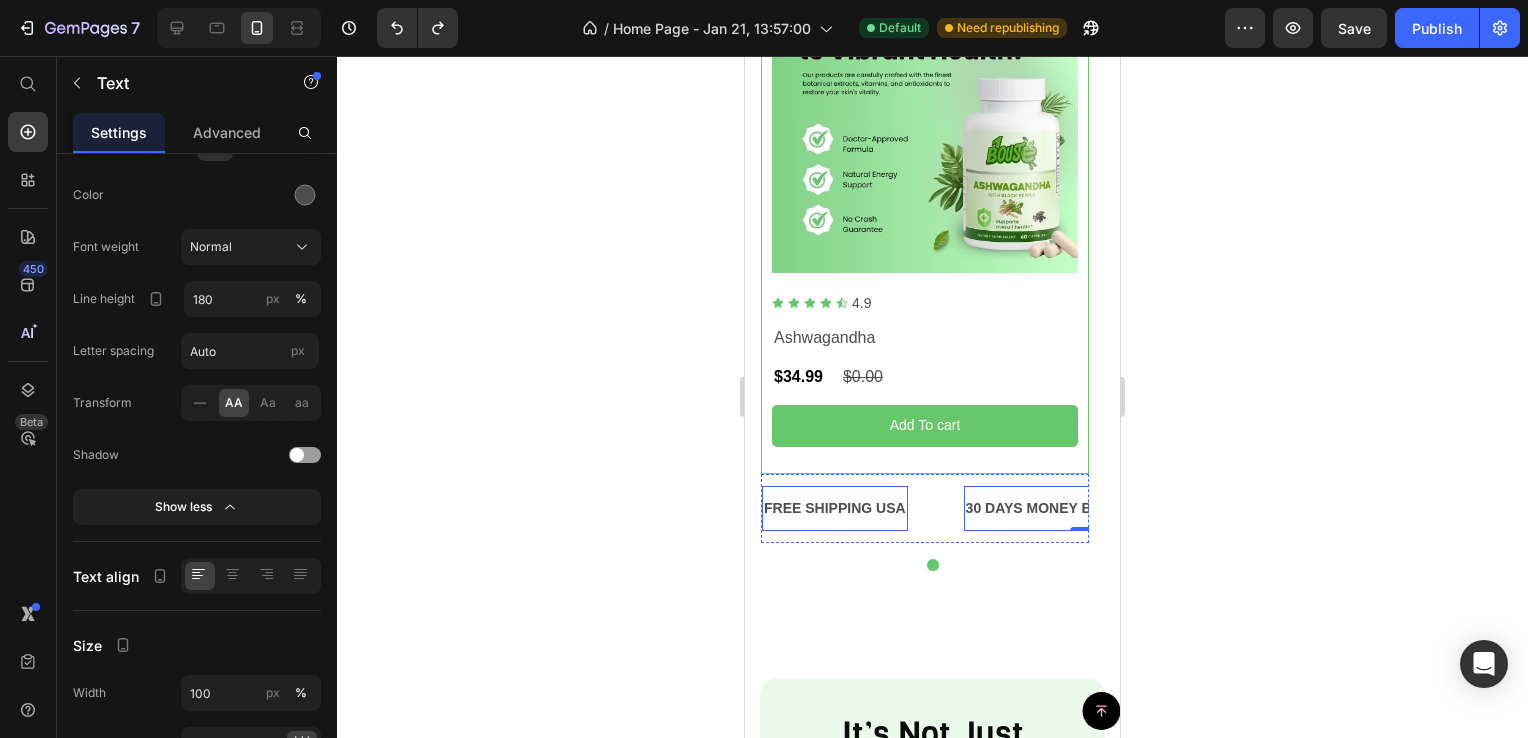 click 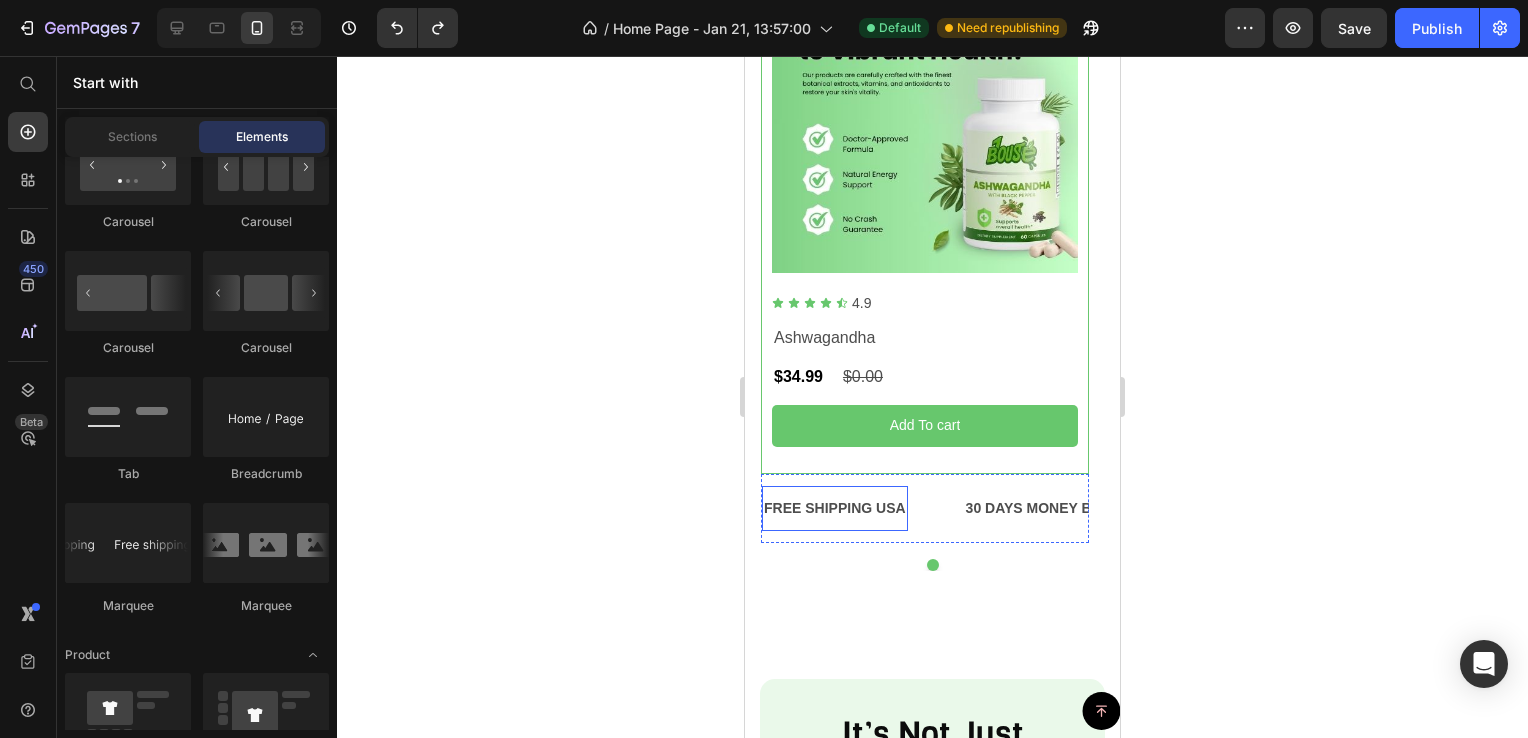 click 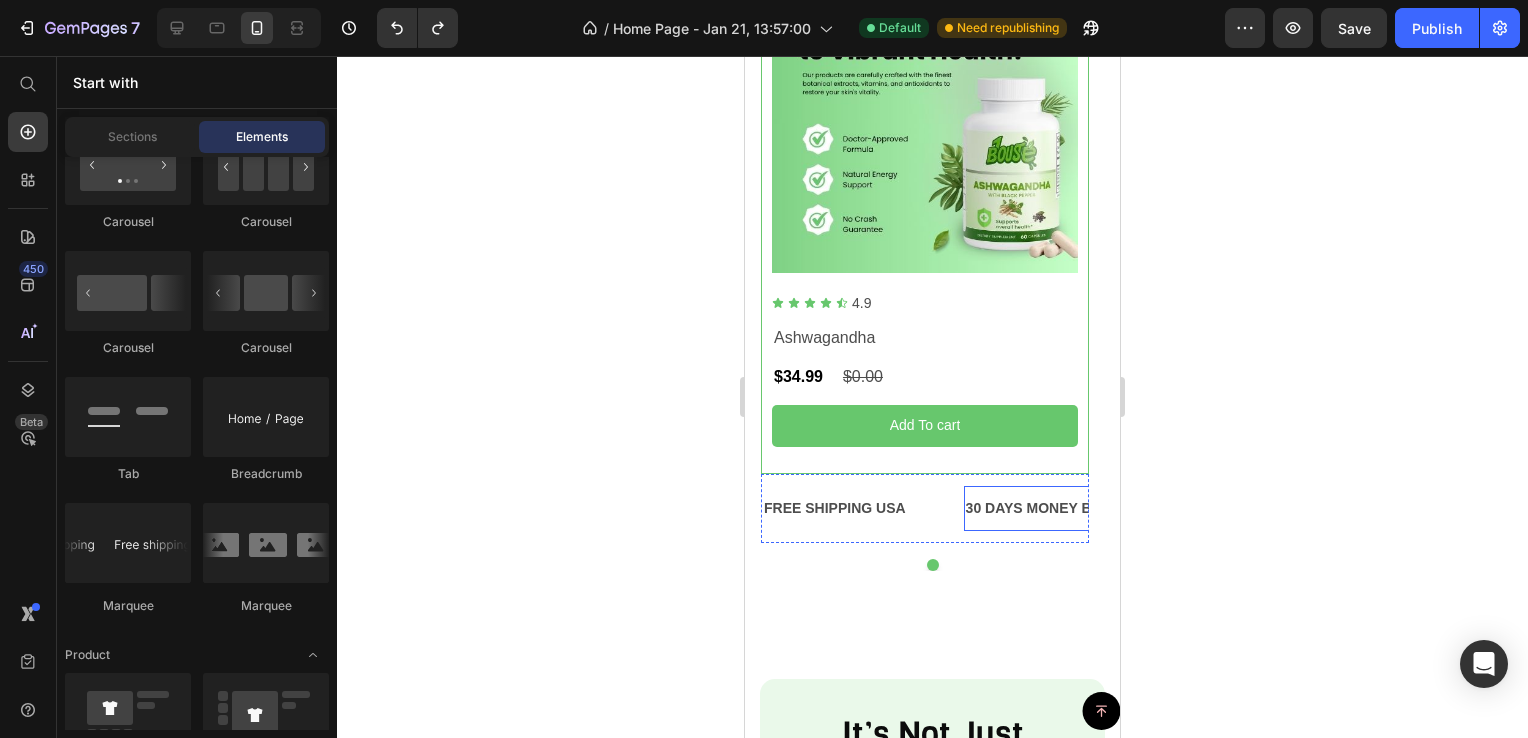 click on "30 DAYS MONEY BACK GUARANTEE" at bounding box center (1090, 508) 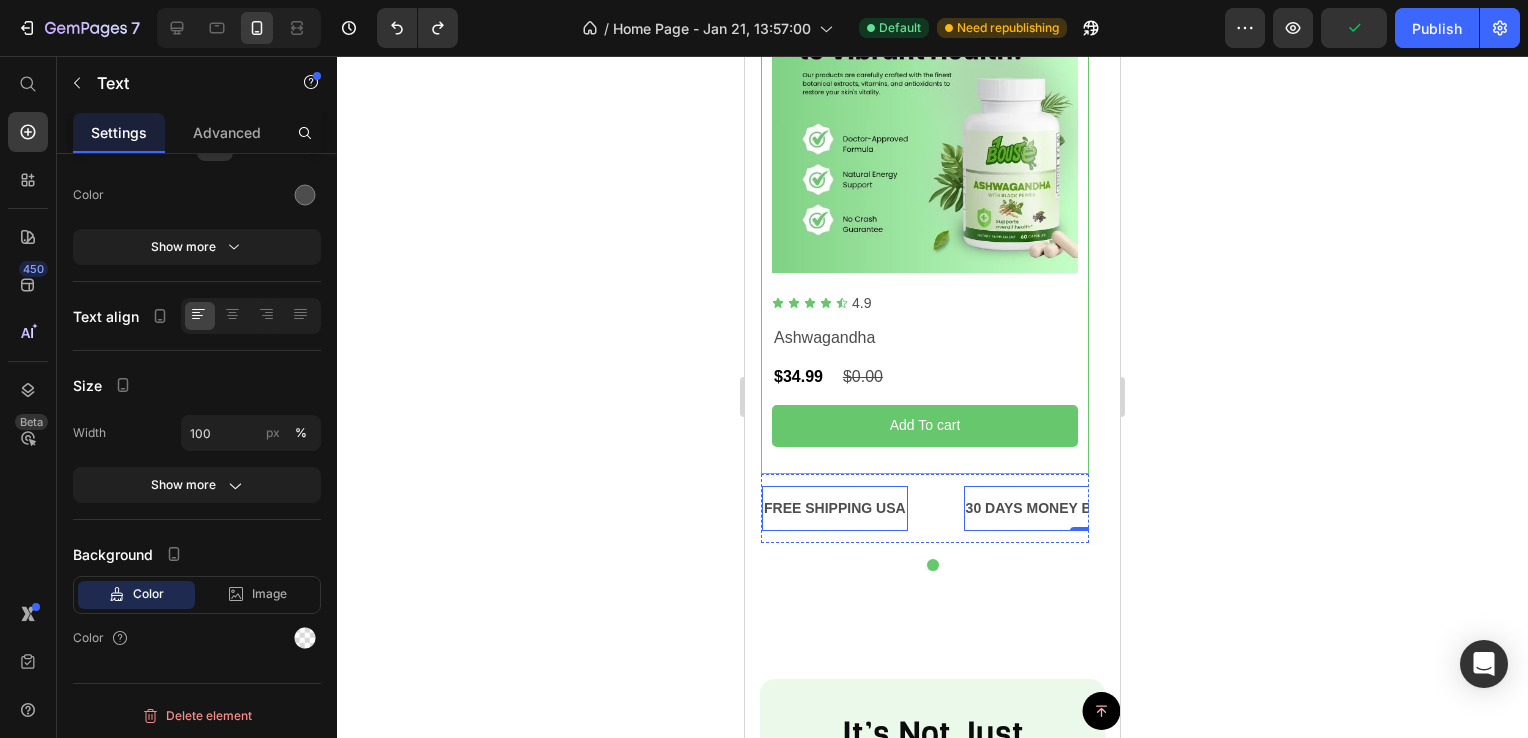 click on "FREE SHIPPING USA" at bounding box center (835, 508) 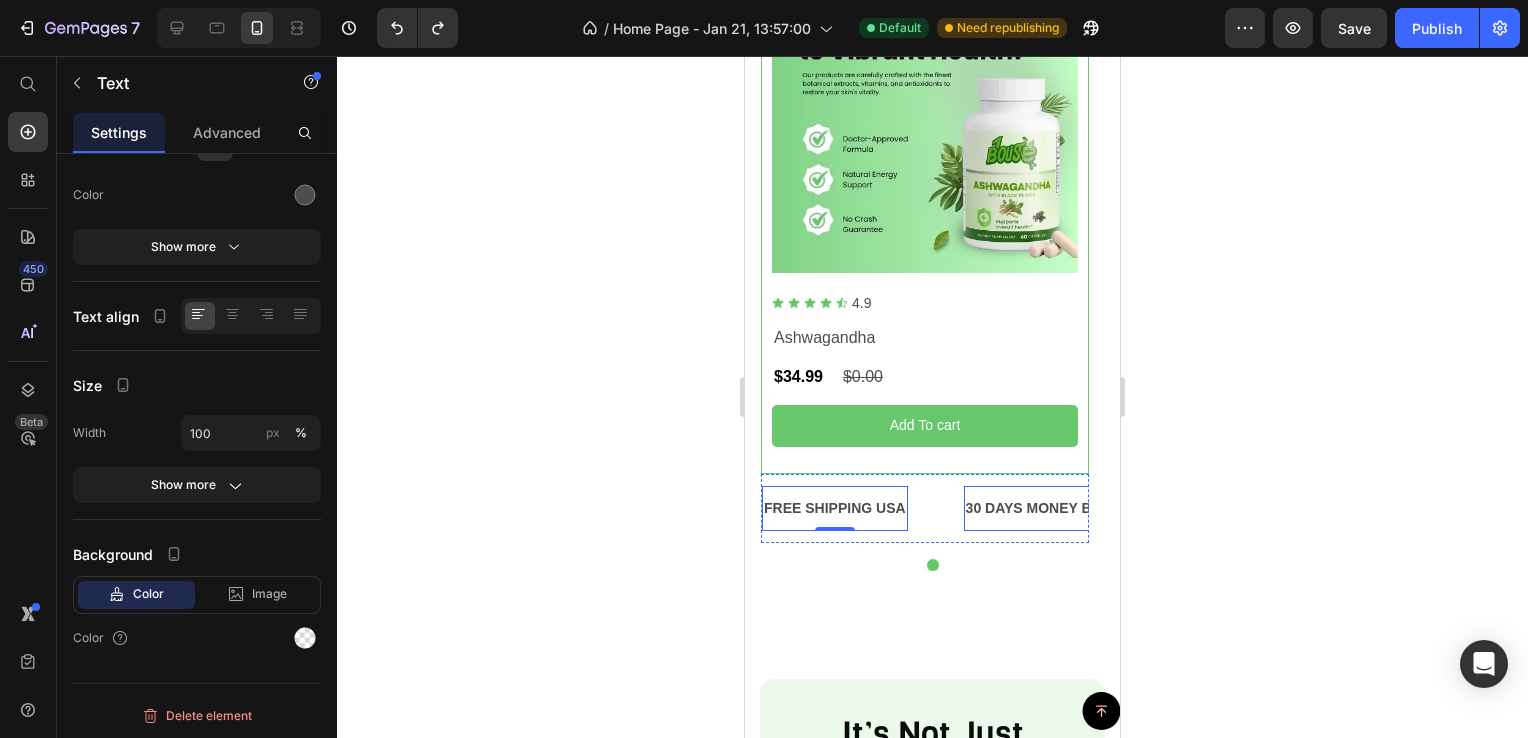 click on "30 DAYS MONEY BACK GUARANTEE" at bounding box center (1090, 508) 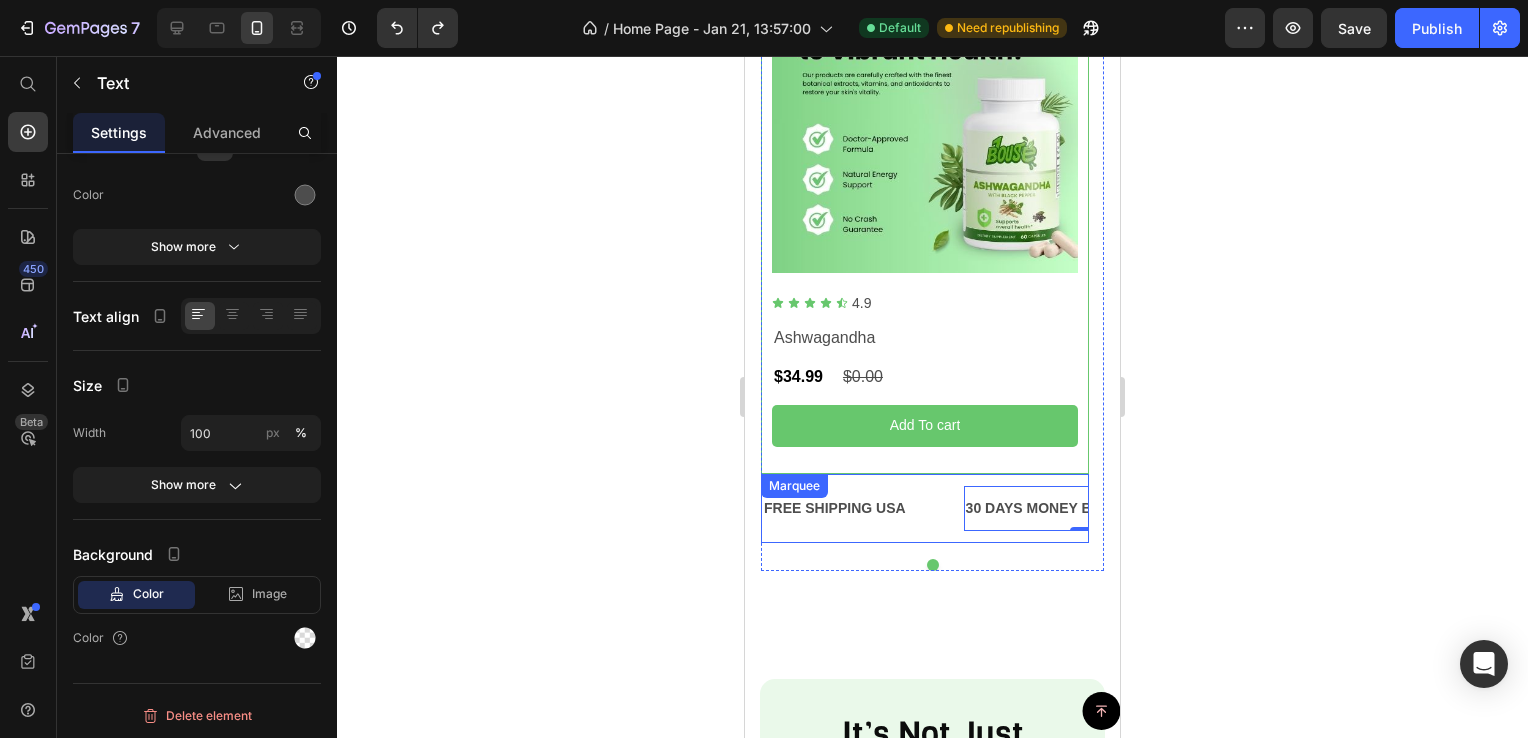 click on "FREE SHIPPING USA Text 30 DAYS MONEY BACK GUARANTEE Text 0 LIMITED TIME 50% OFF SALE Text LIFE TIME WARRANTY Text FREE SHIPPING USA Text 30 DAYS MONEY BACK GUARANTEE Text 0 LIMITED TIME 50% OFF SALE Text LIFE TIME WARRANTY Text Marquee" at bounding box center [925, 508] 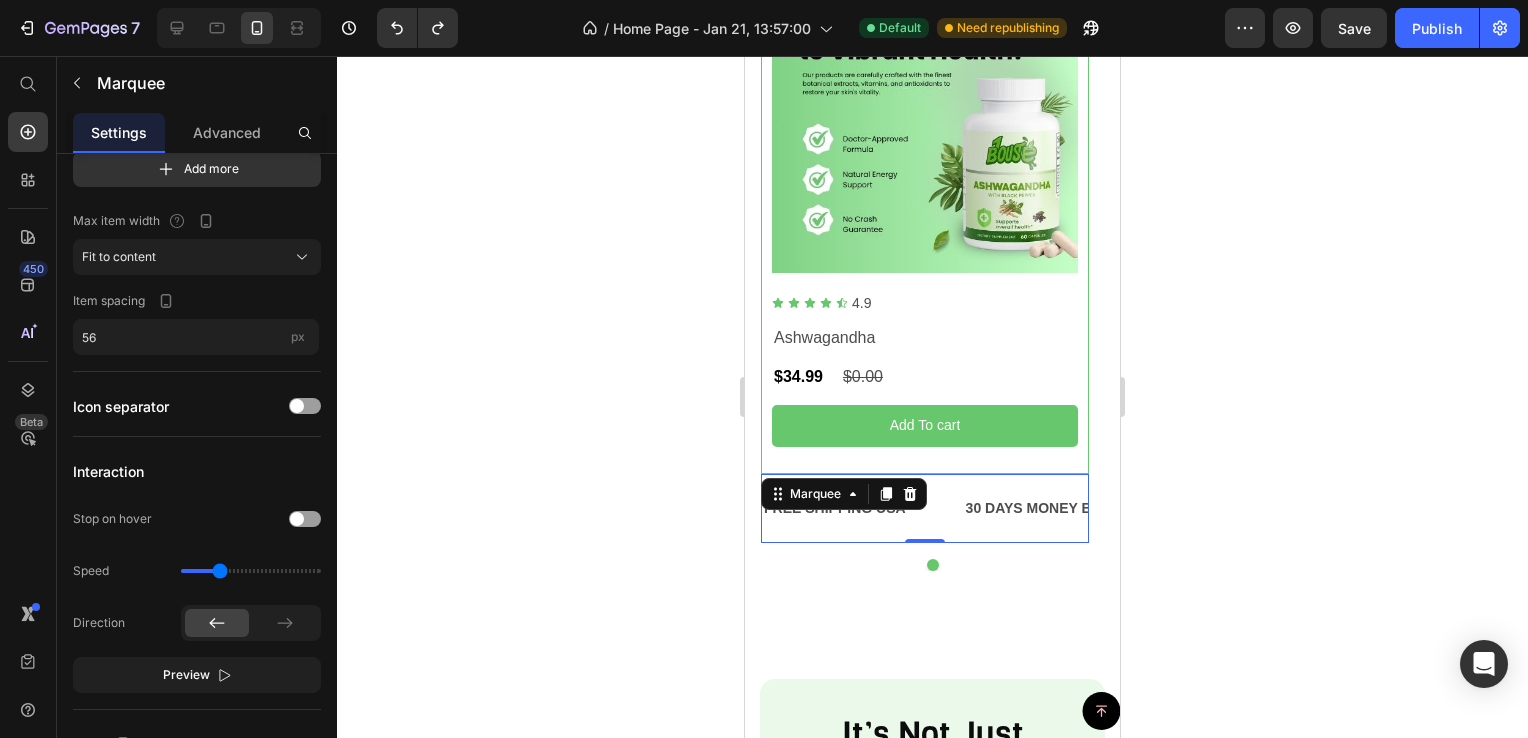 scroll, scrollTop: 0, scrollLeft: 0, axis: both 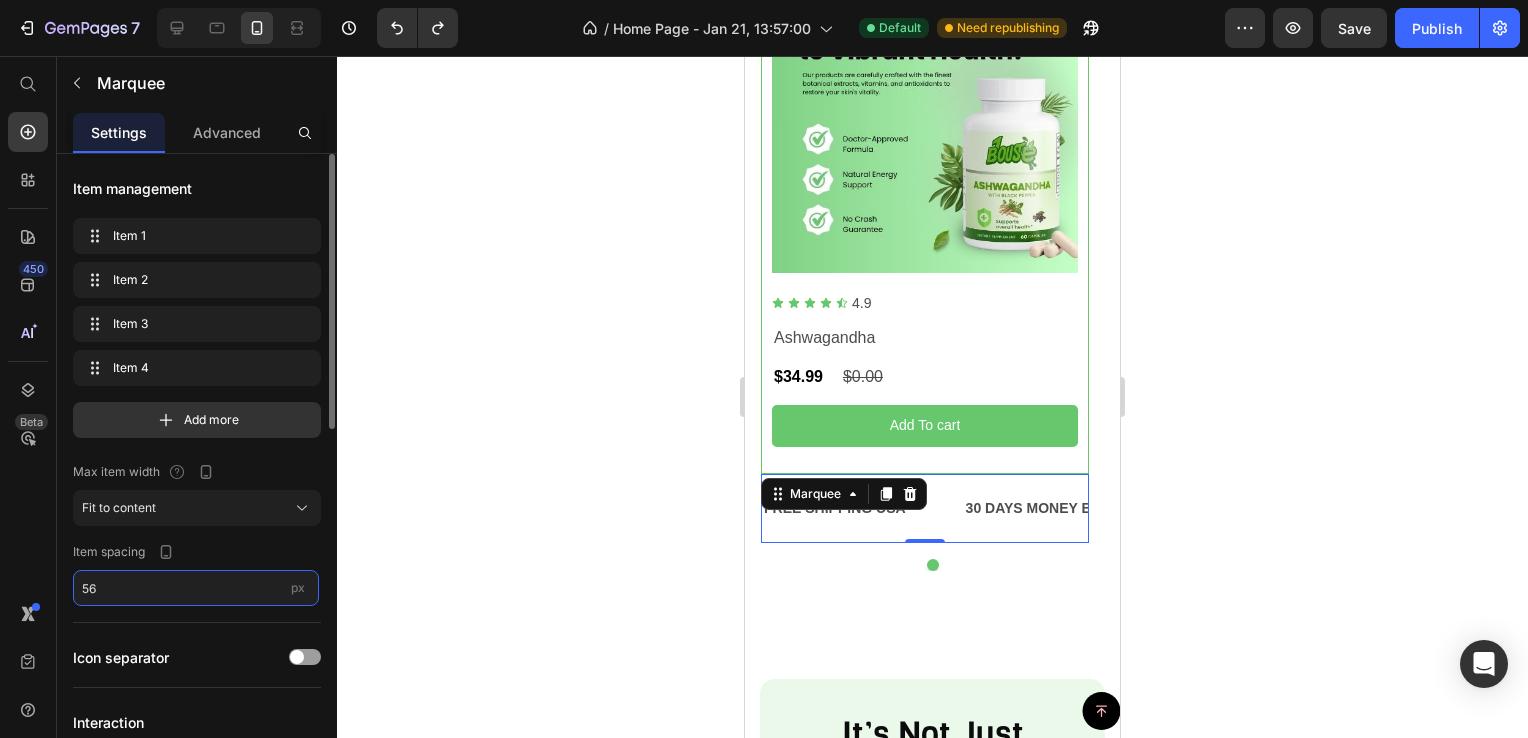 click on "56" at bounding box center (196, 588) 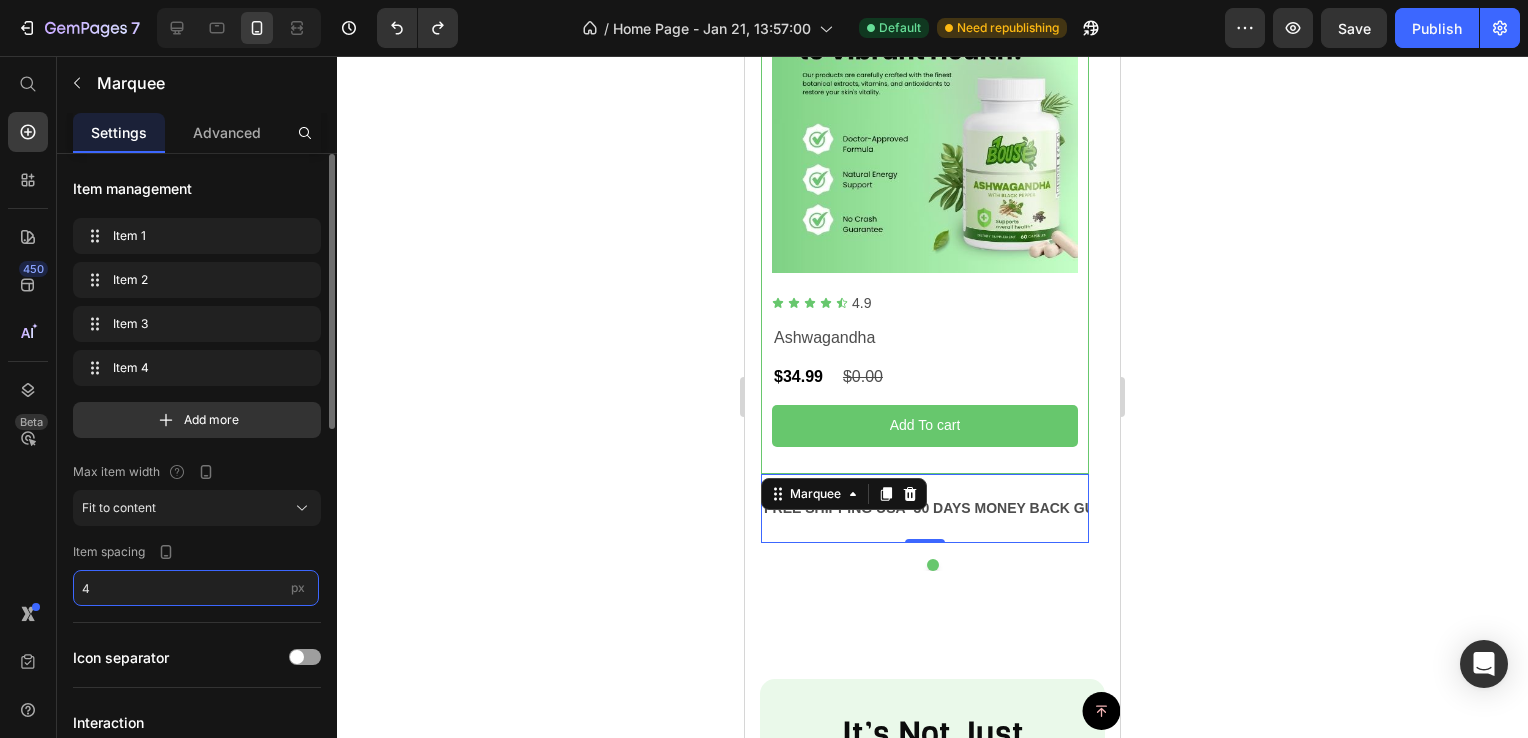 type on "40" 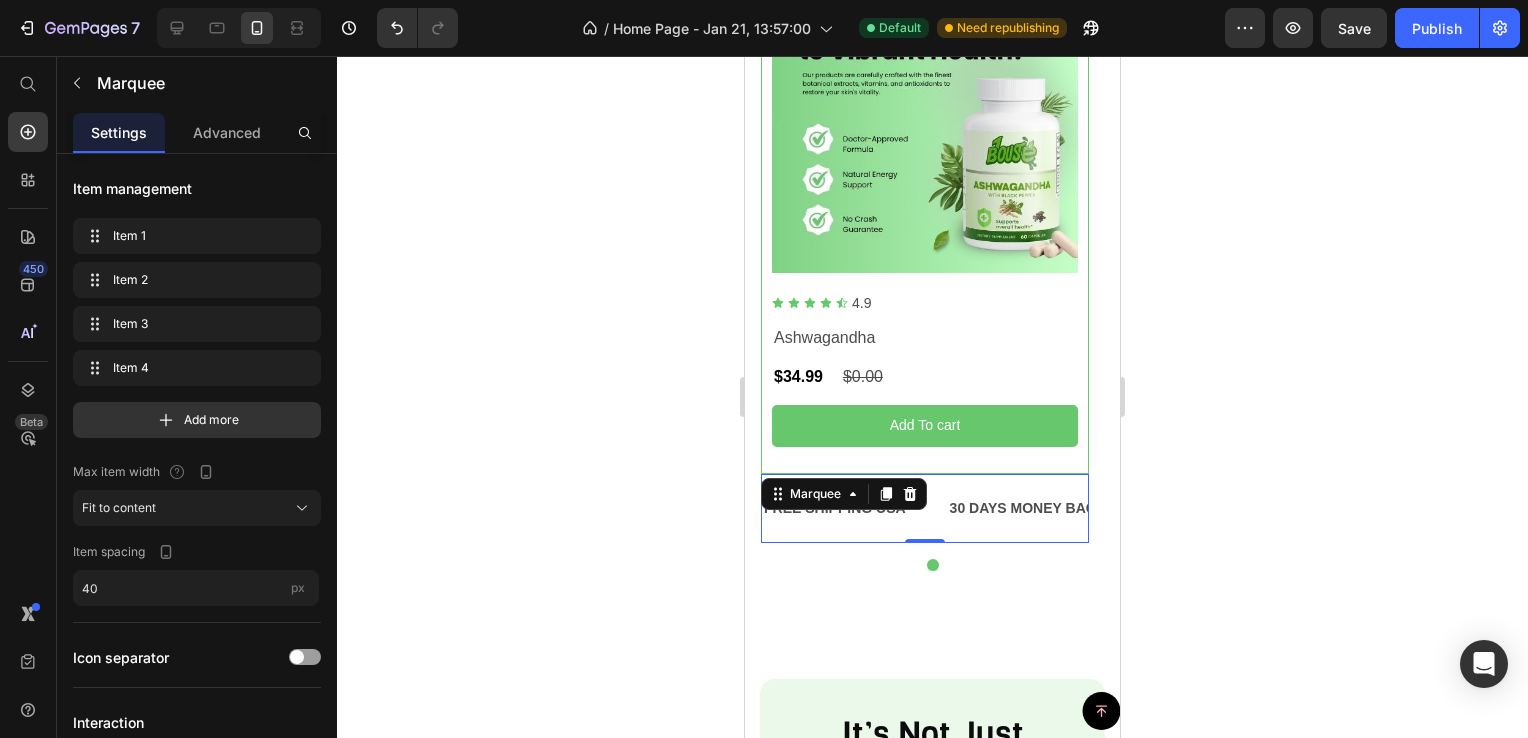 click 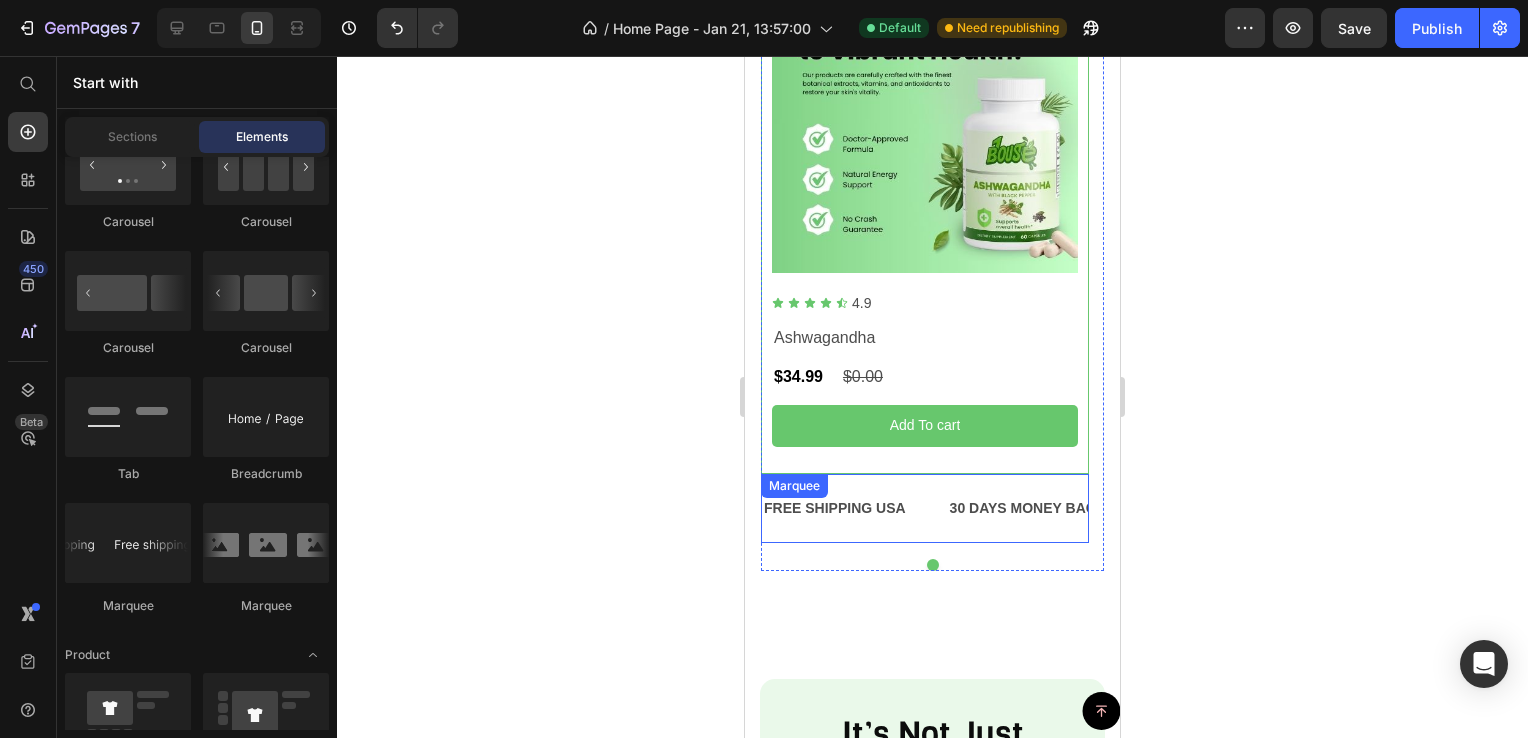 click on "FREE SHIPPING USA Text 30 DAYS MONEY BACK GUARANTEE Text LIMITED TIME 50% OFF SALE Text LIFE TIME WARRANTY Text FREE SHIPPING USA Text 30 DAYS MONEY BACK GUARANTEE Text LIMITED TIME 50% OFF SALE Text LIFE TIME WARRANTY Text Marquee" at bounding box center (925, 508) 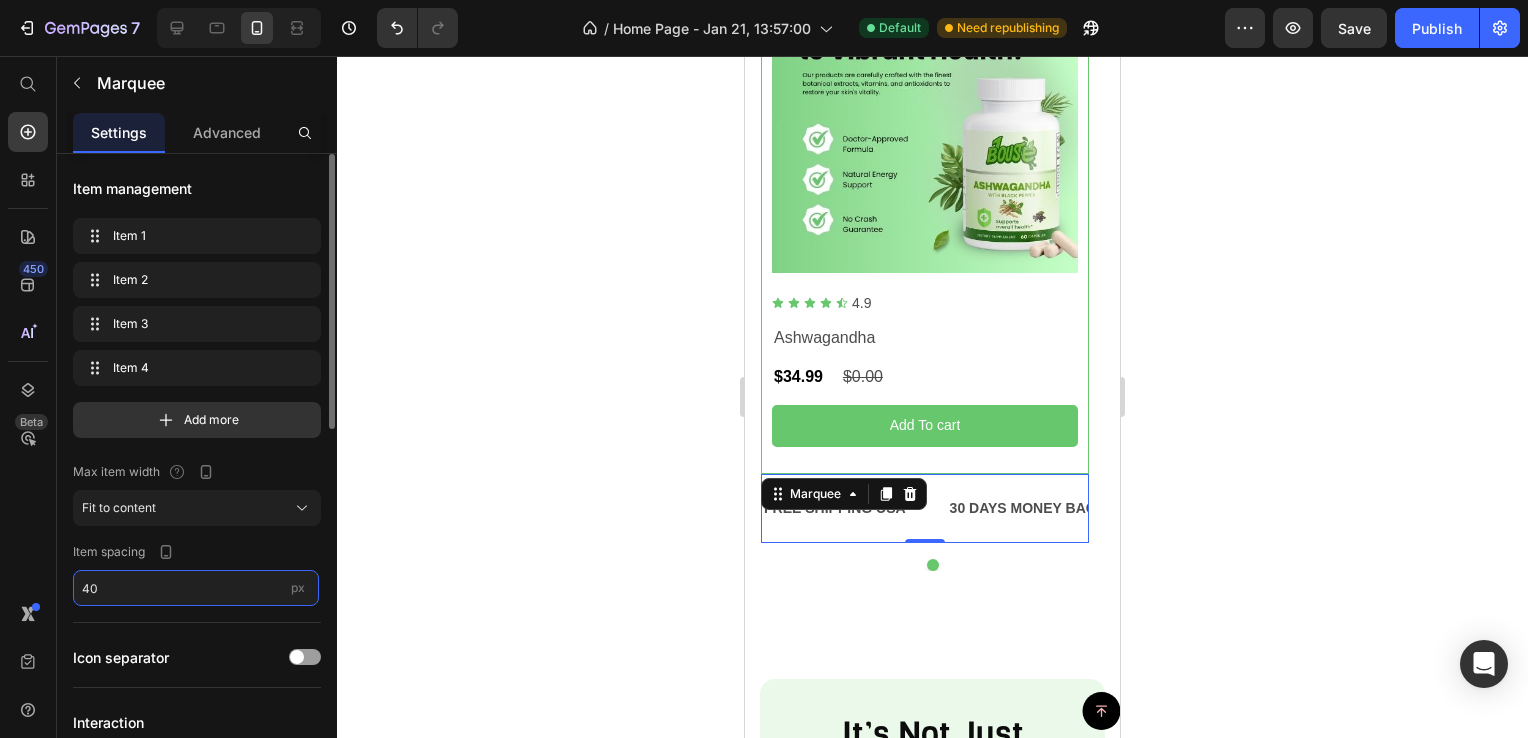 click on "40" at bounding box center [196, 588] 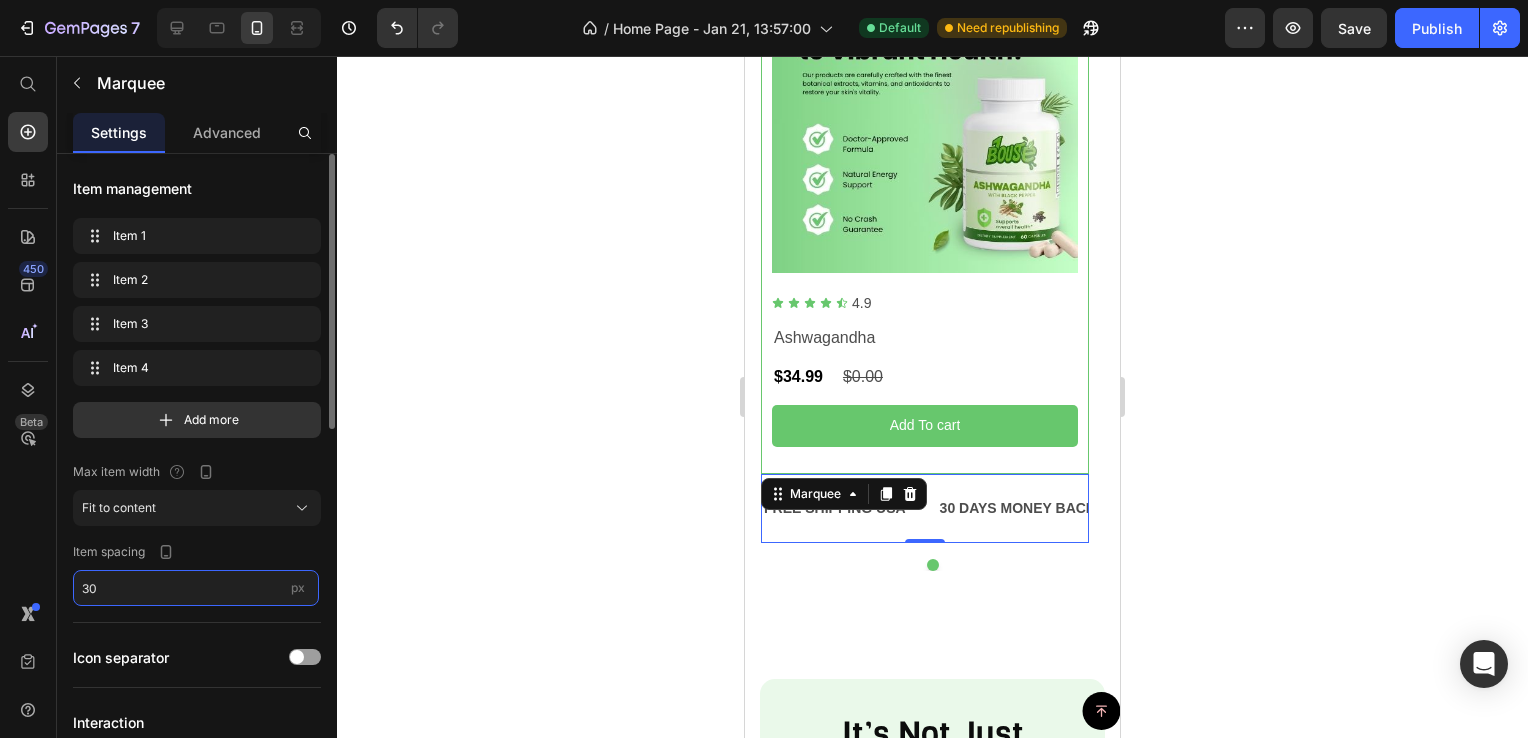type on "3" 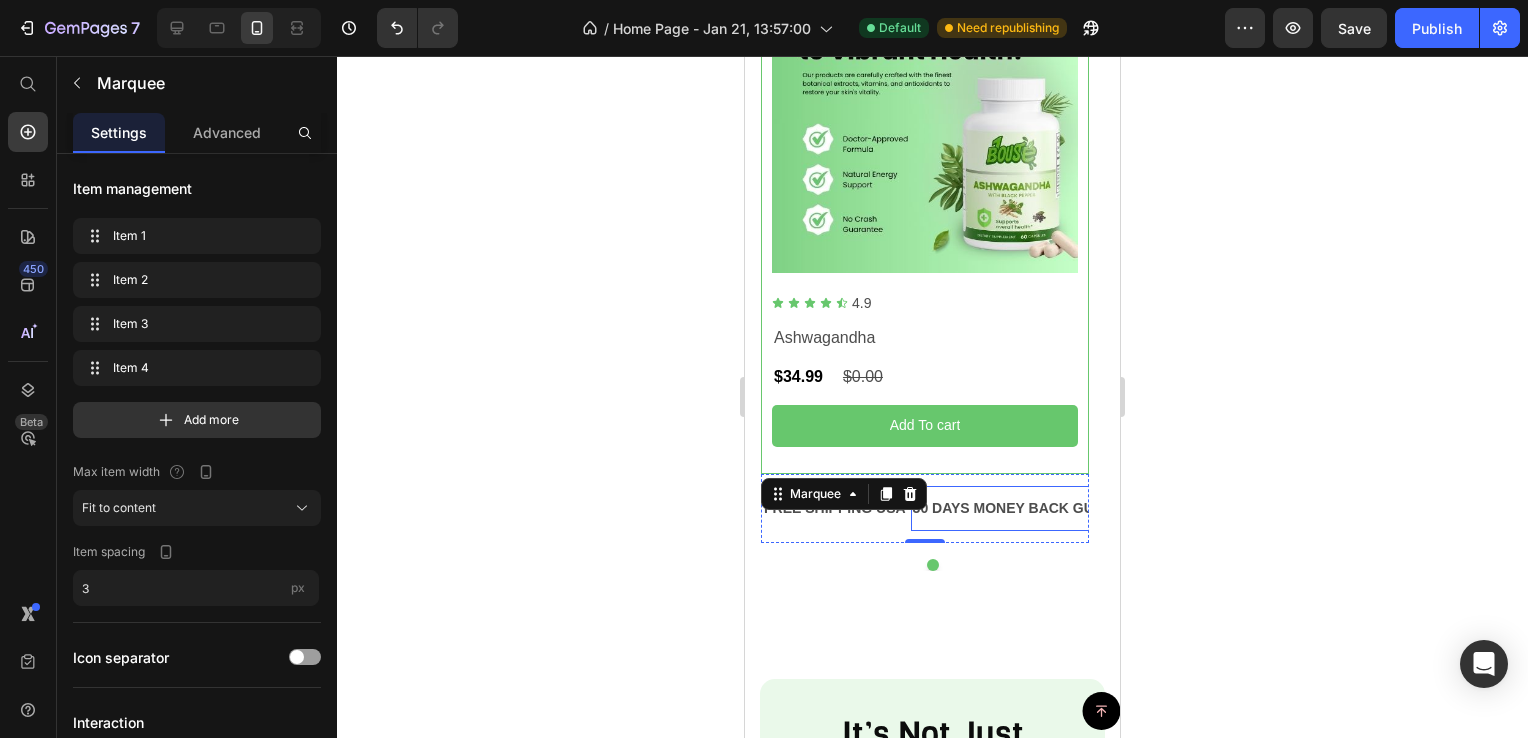 click on "30 DAYS MONEY BACK GUARANTEE" at bounding box center (1037, 508) 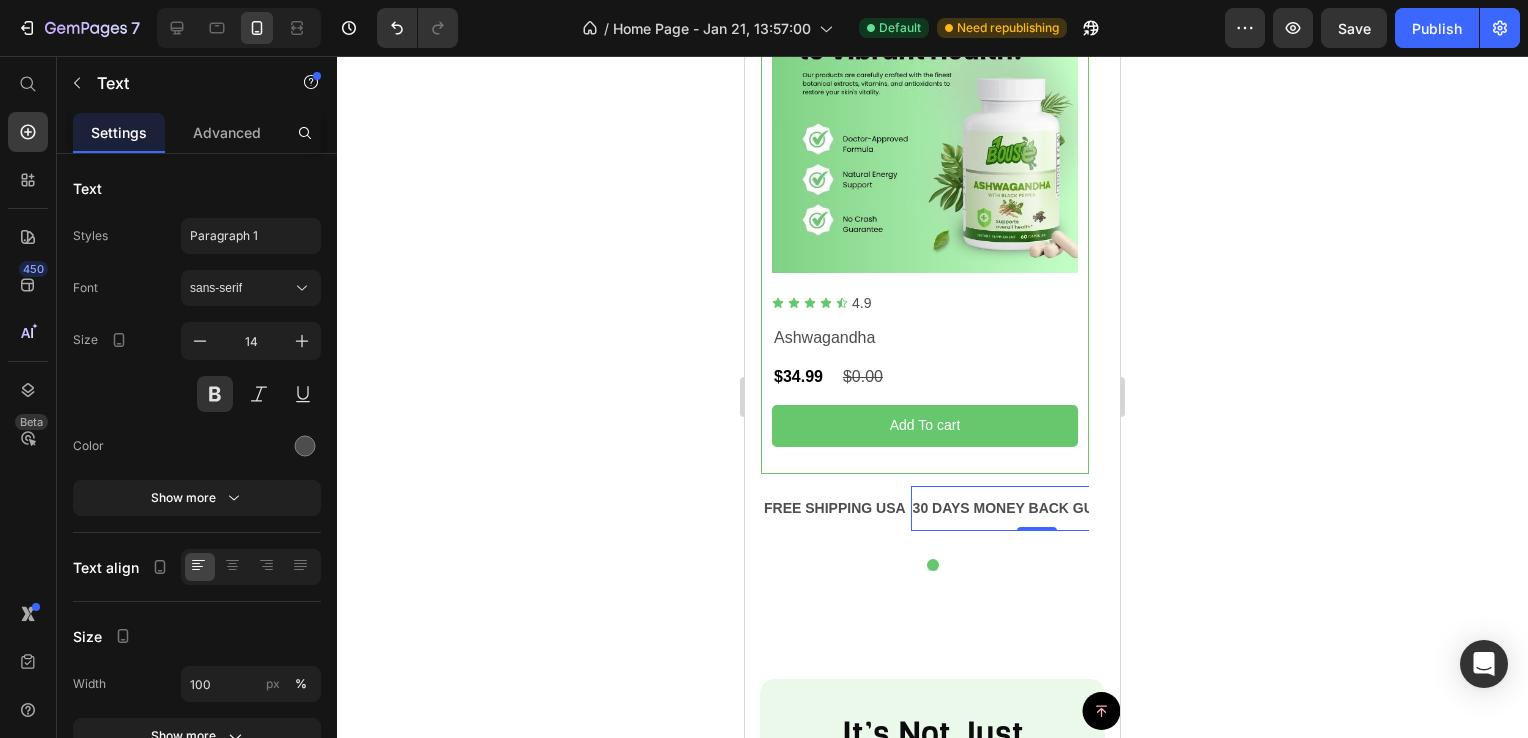 click on "30 DAYS MONEY BACK GUARANTEE" at bounding box center [1037, 508] 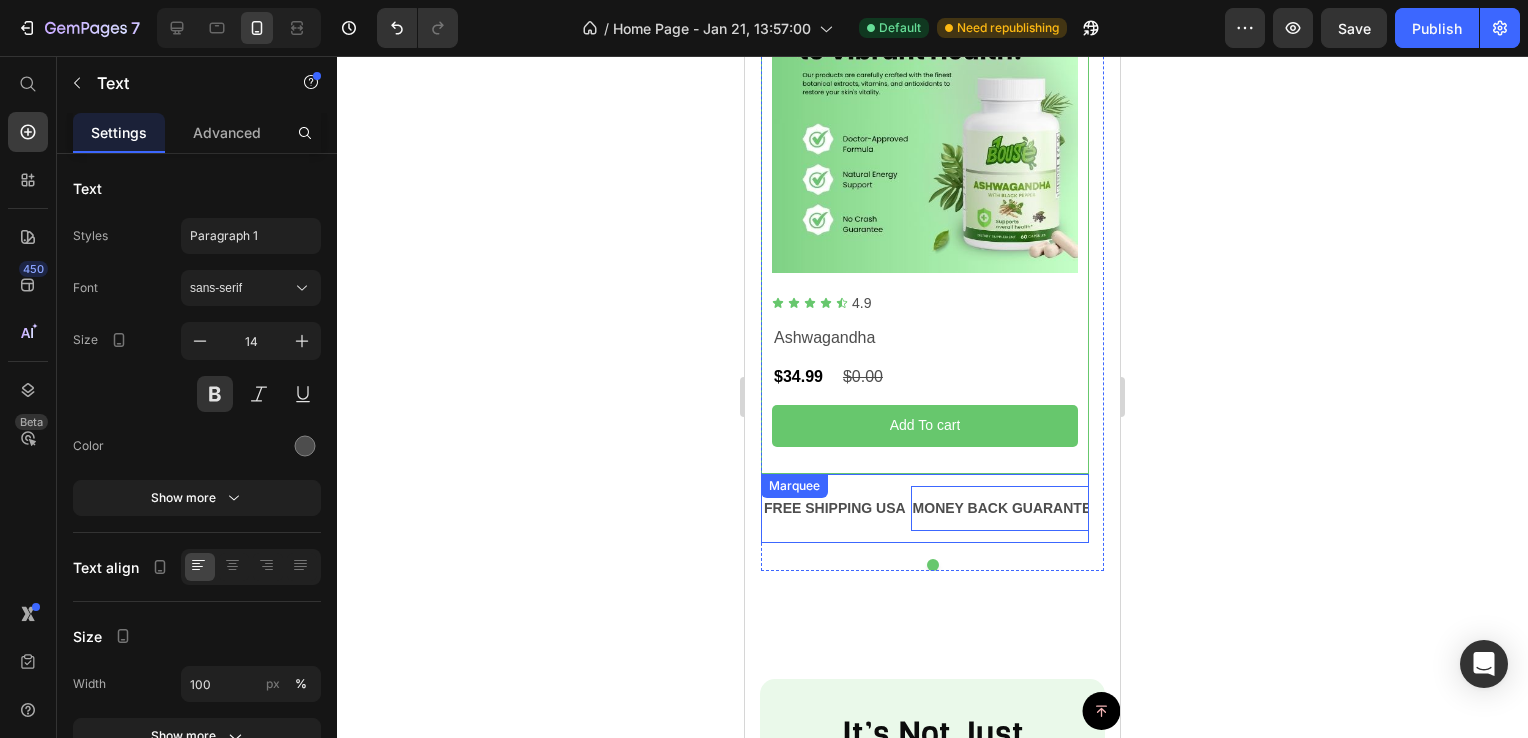 click on "FREE SHIPPING USA Text" at bounding box center [835, 508] 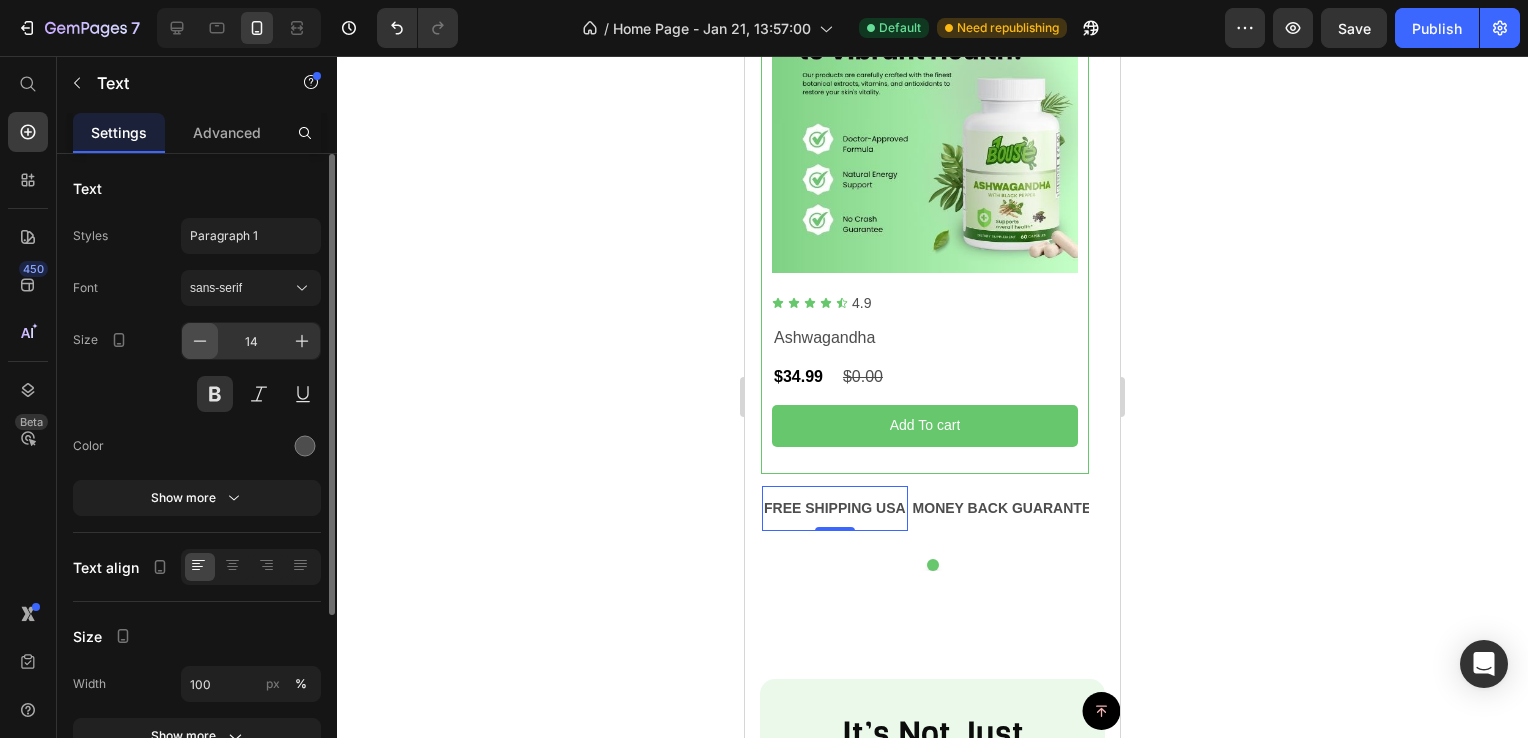 click 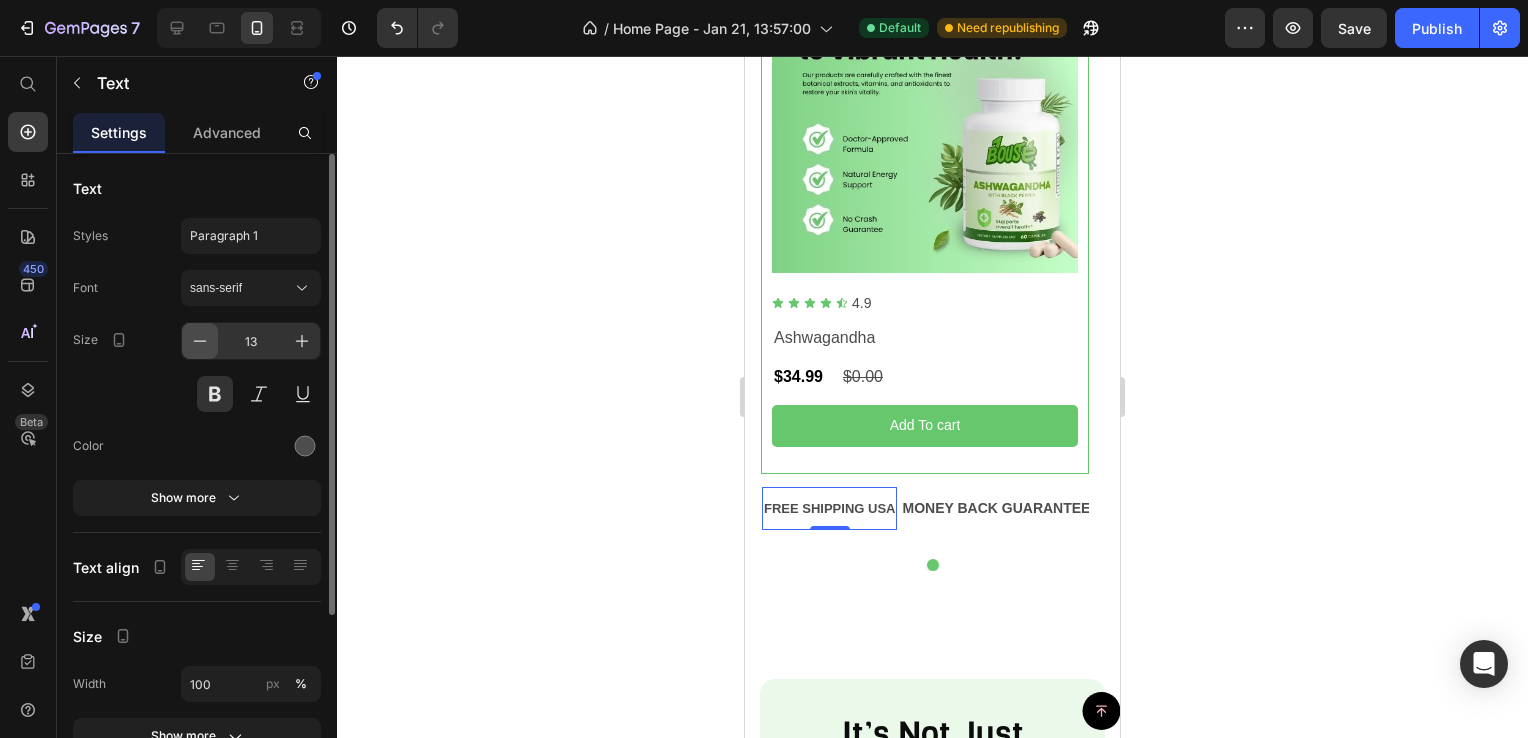 click 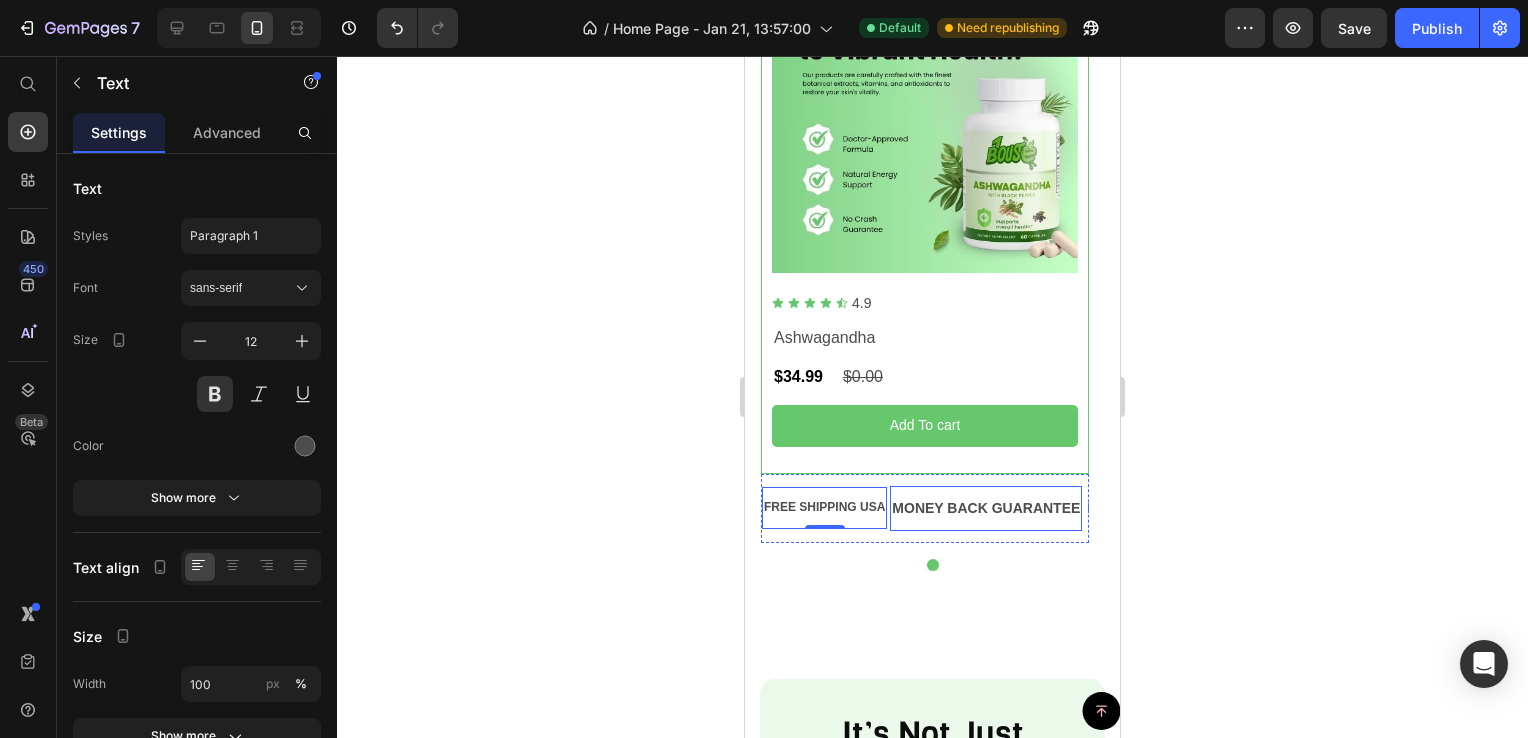 click on "MONEY BACK GUARANTEE" at bounding box center (986, 508) 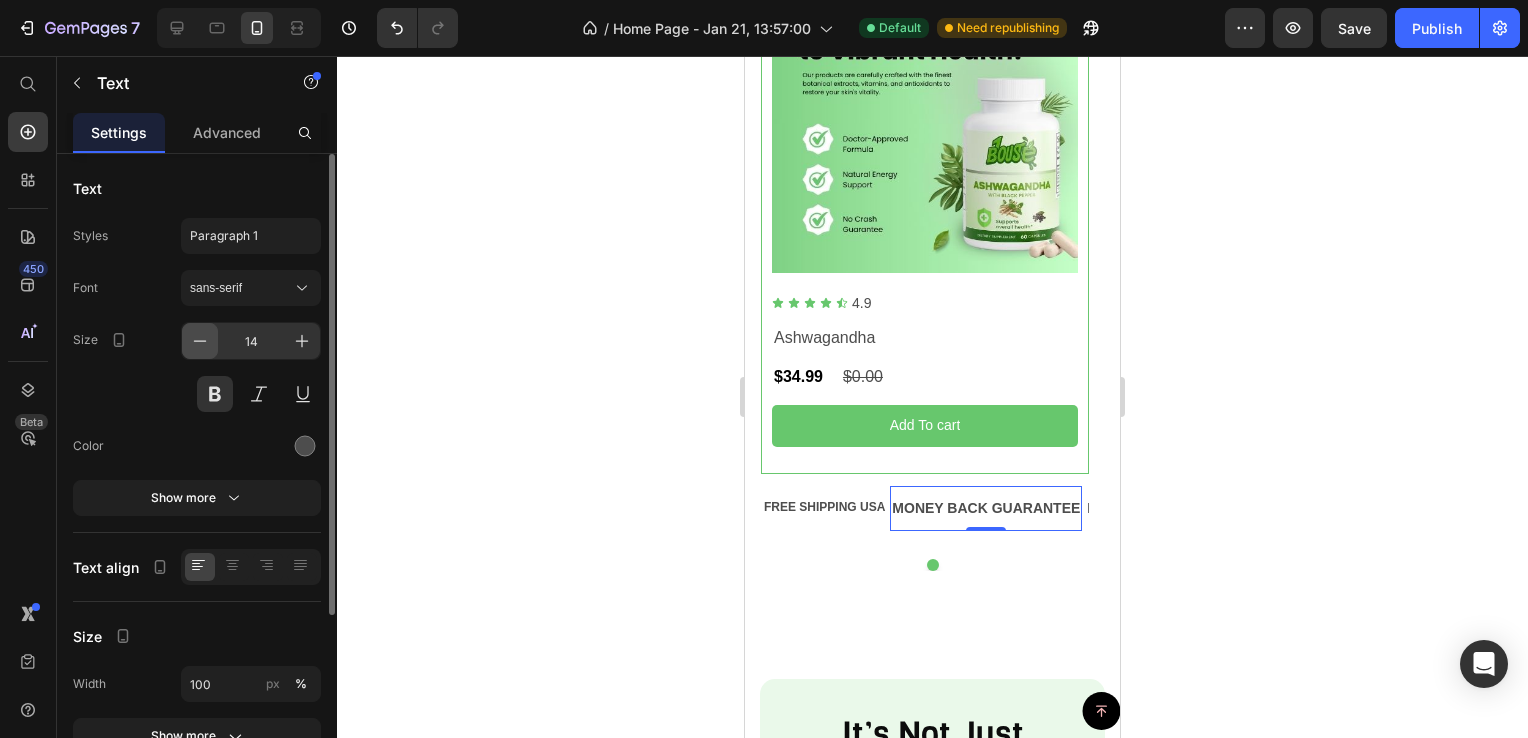 click 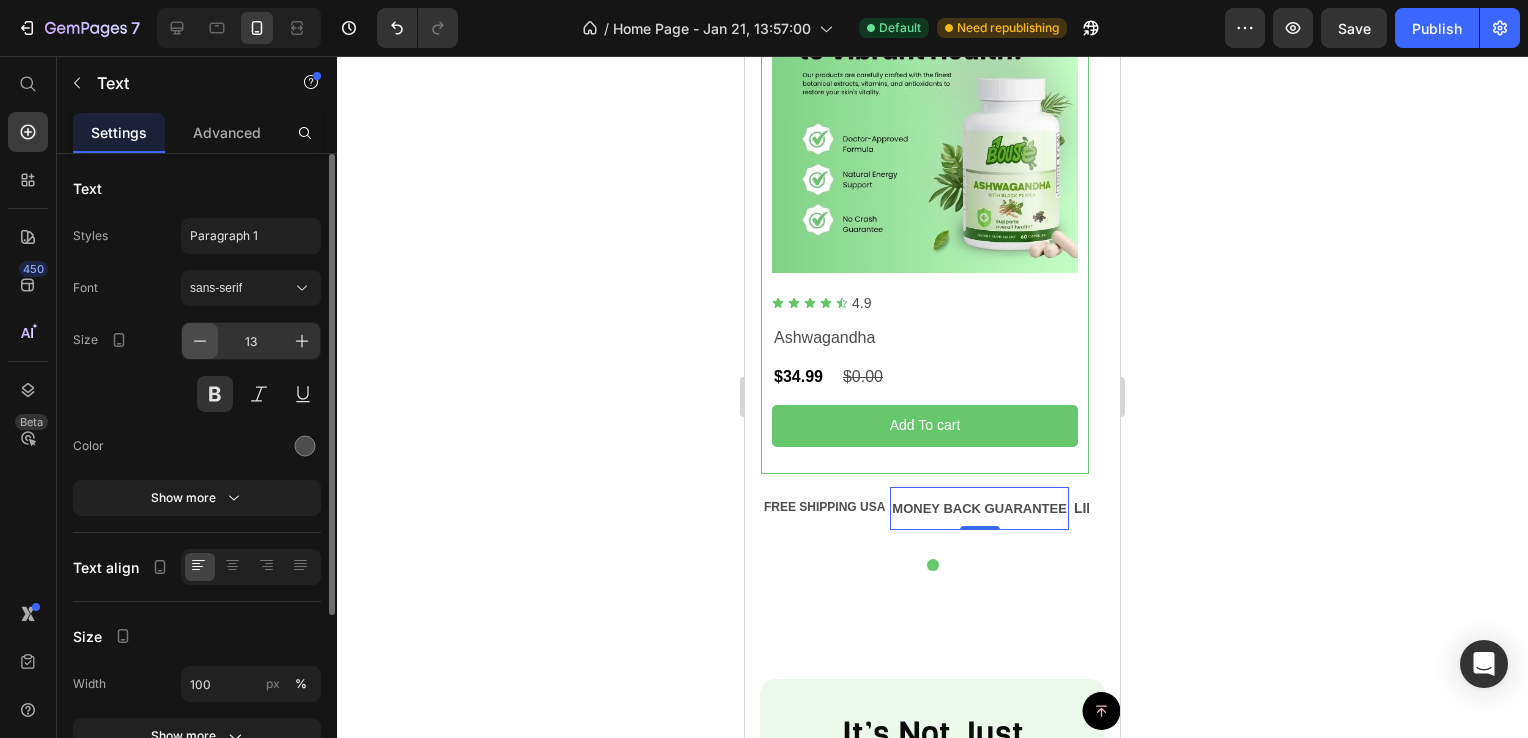 click 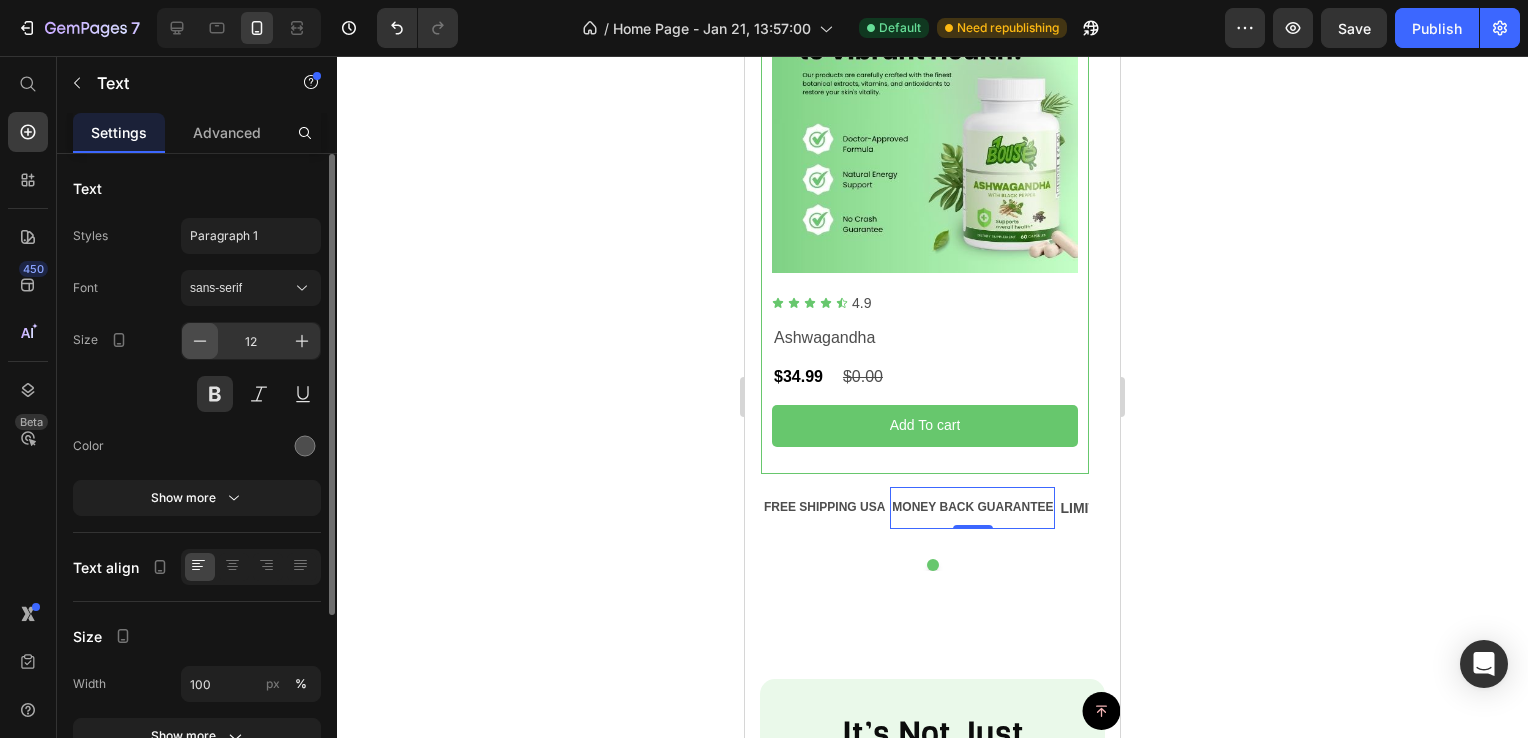 click 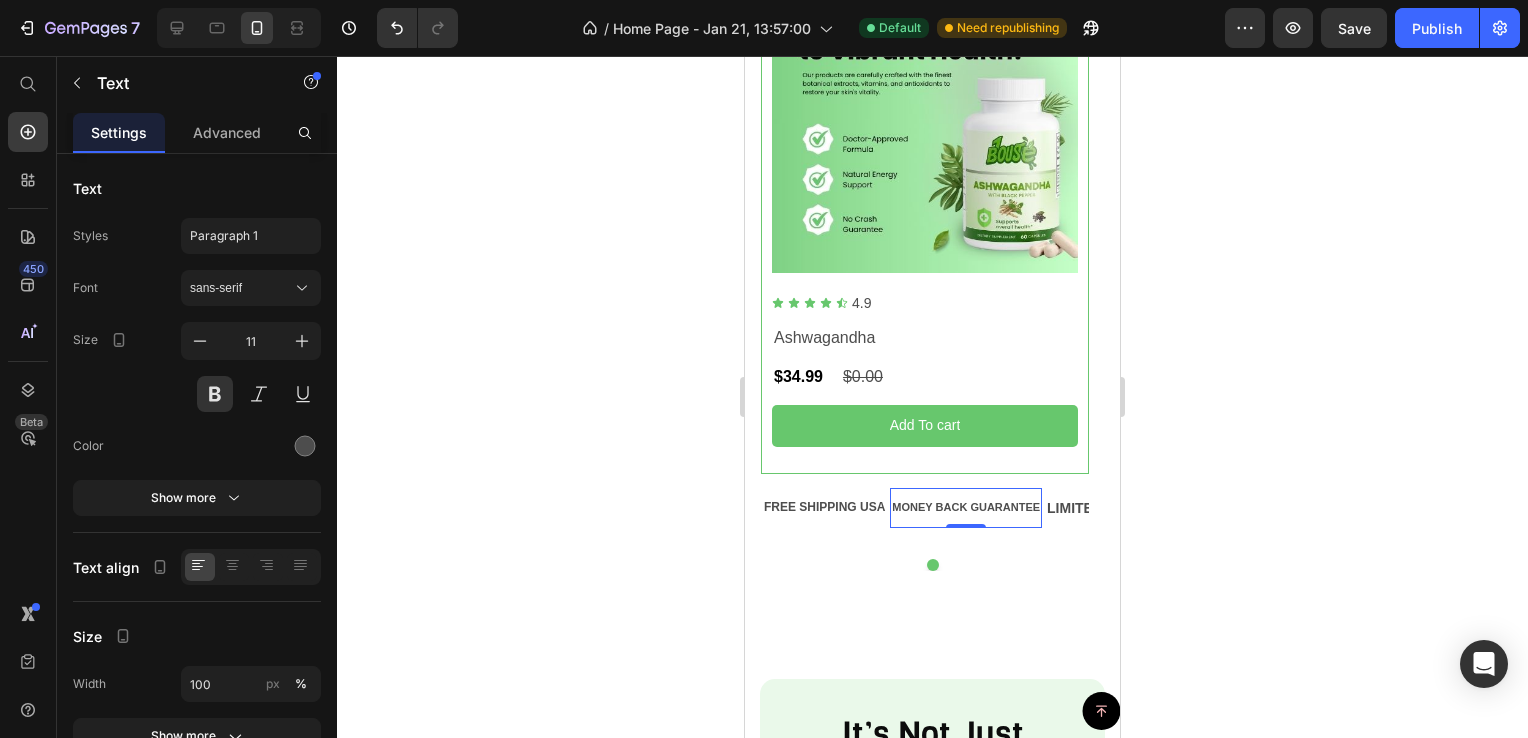 click on "MONEY BACK GUARANTEE" at bounding box center (966, 508) 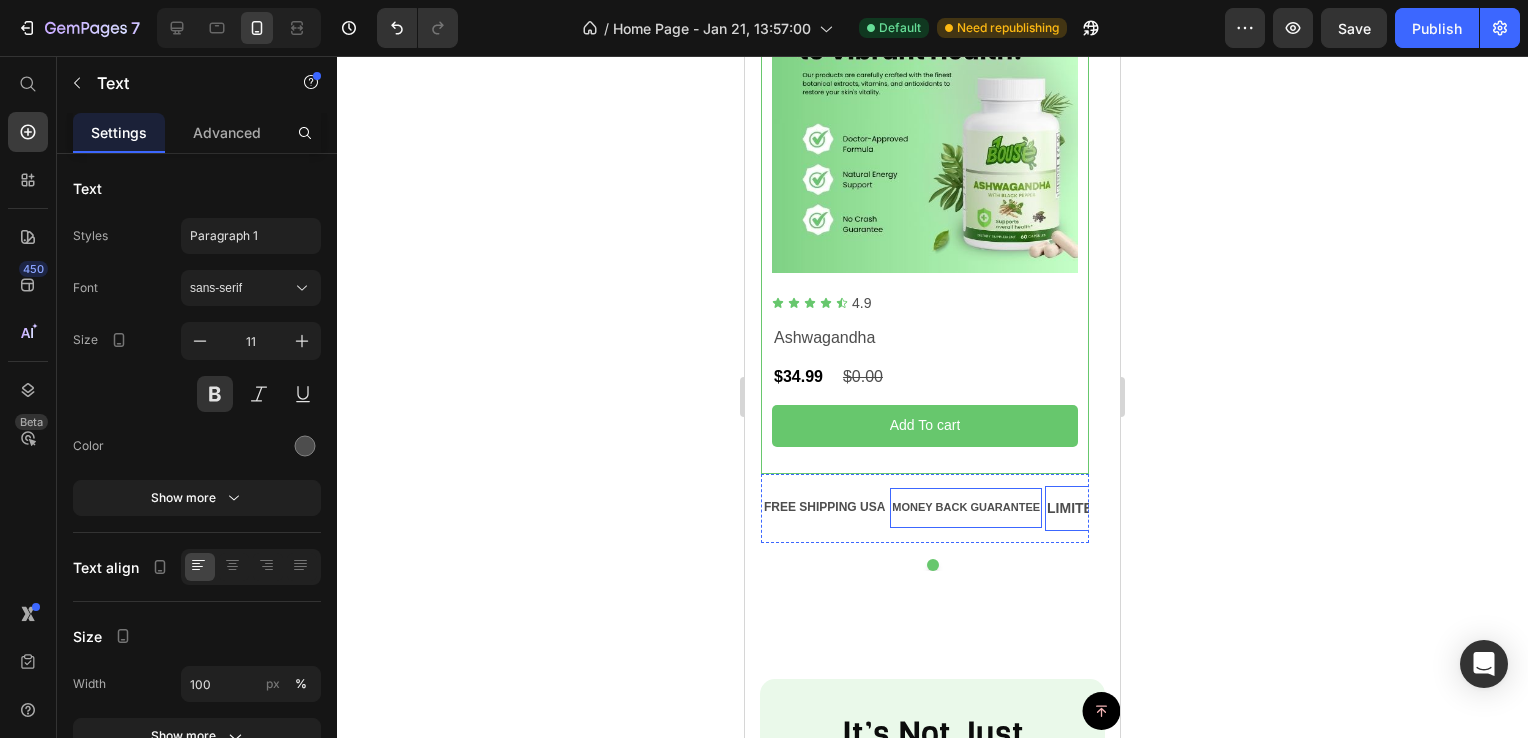 click on "LIMITED TIME 50% OFF SALE Text" at bounding box center (1146, 508) 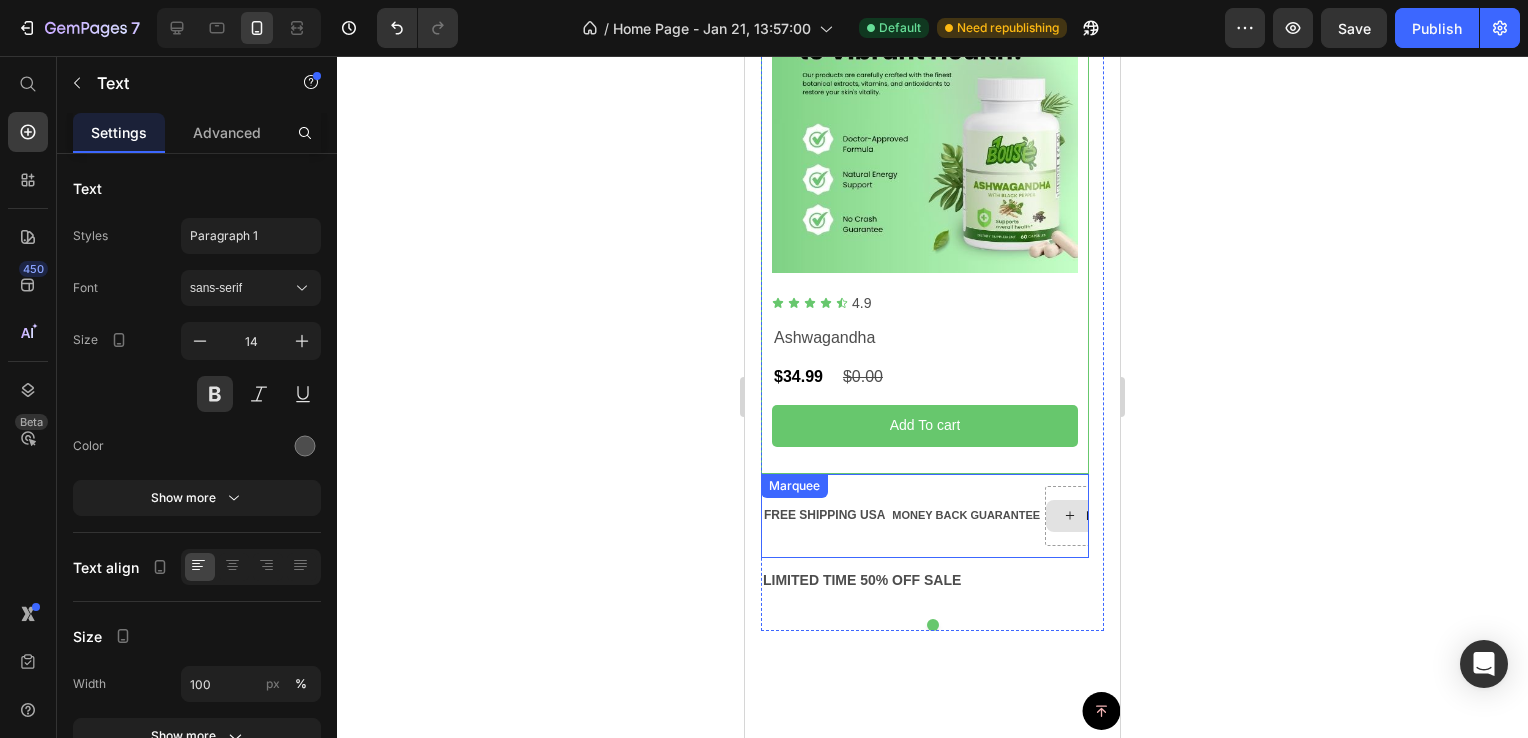 click on "Drop element here" at bounding box center [1127, 516] 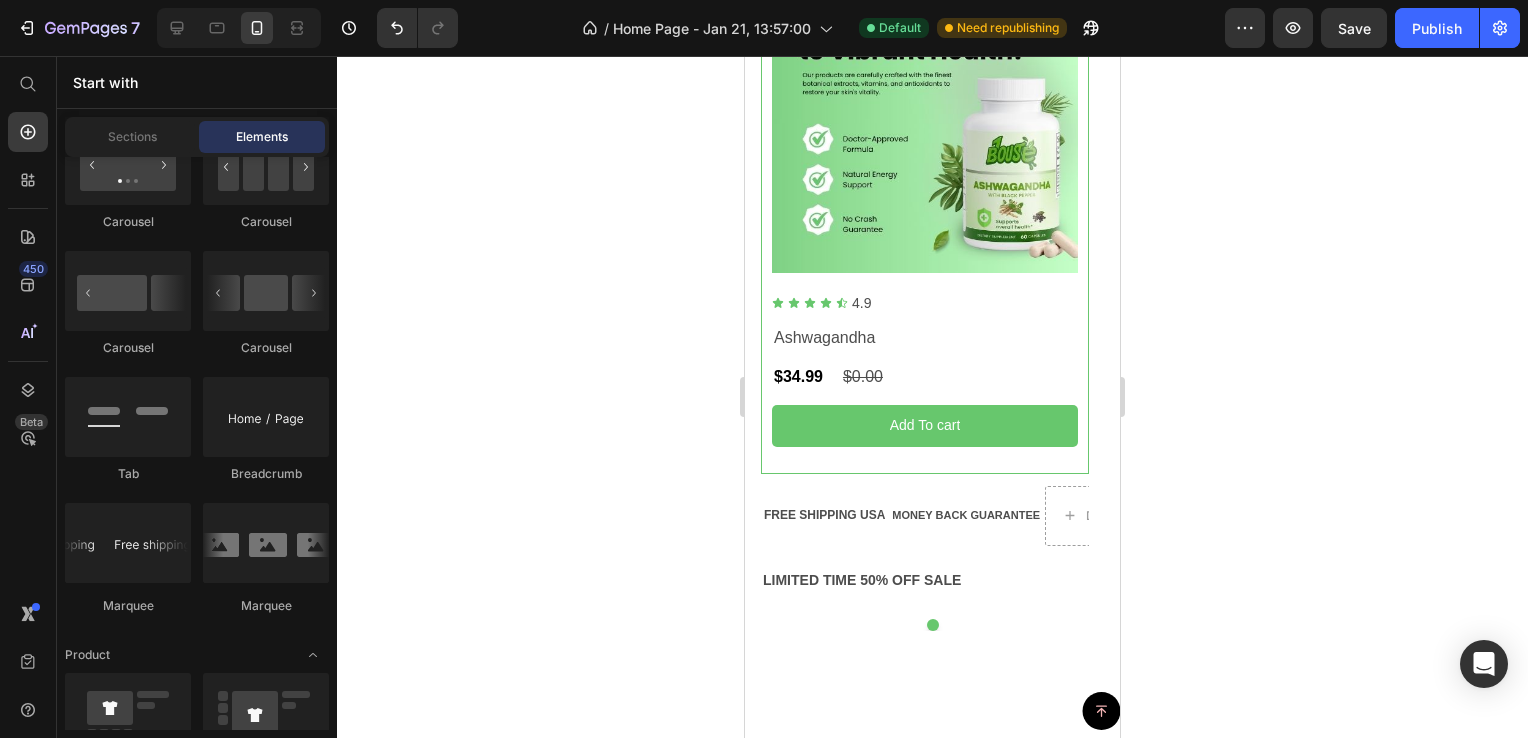 click 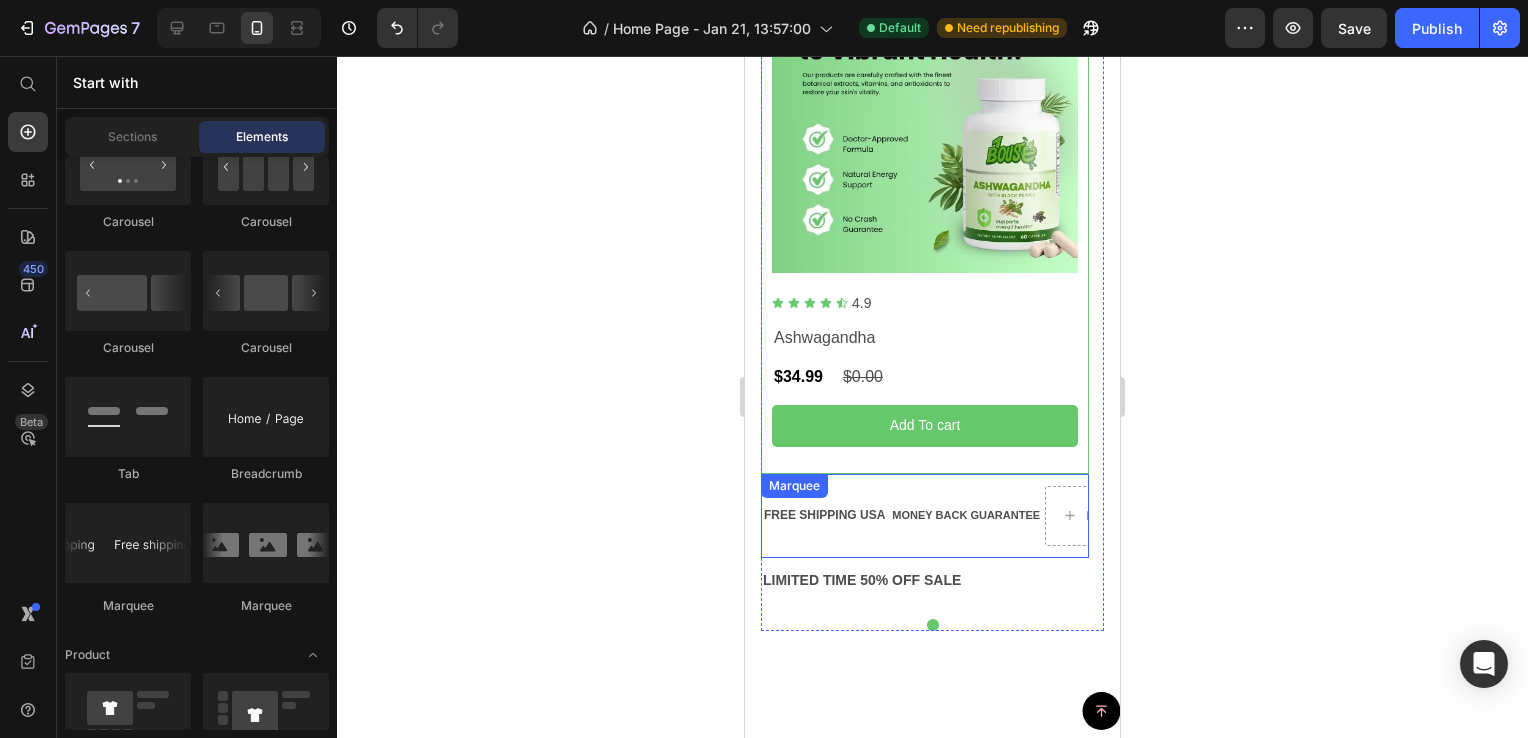 click on "Drop element here" at bounding box center [1127, 516] 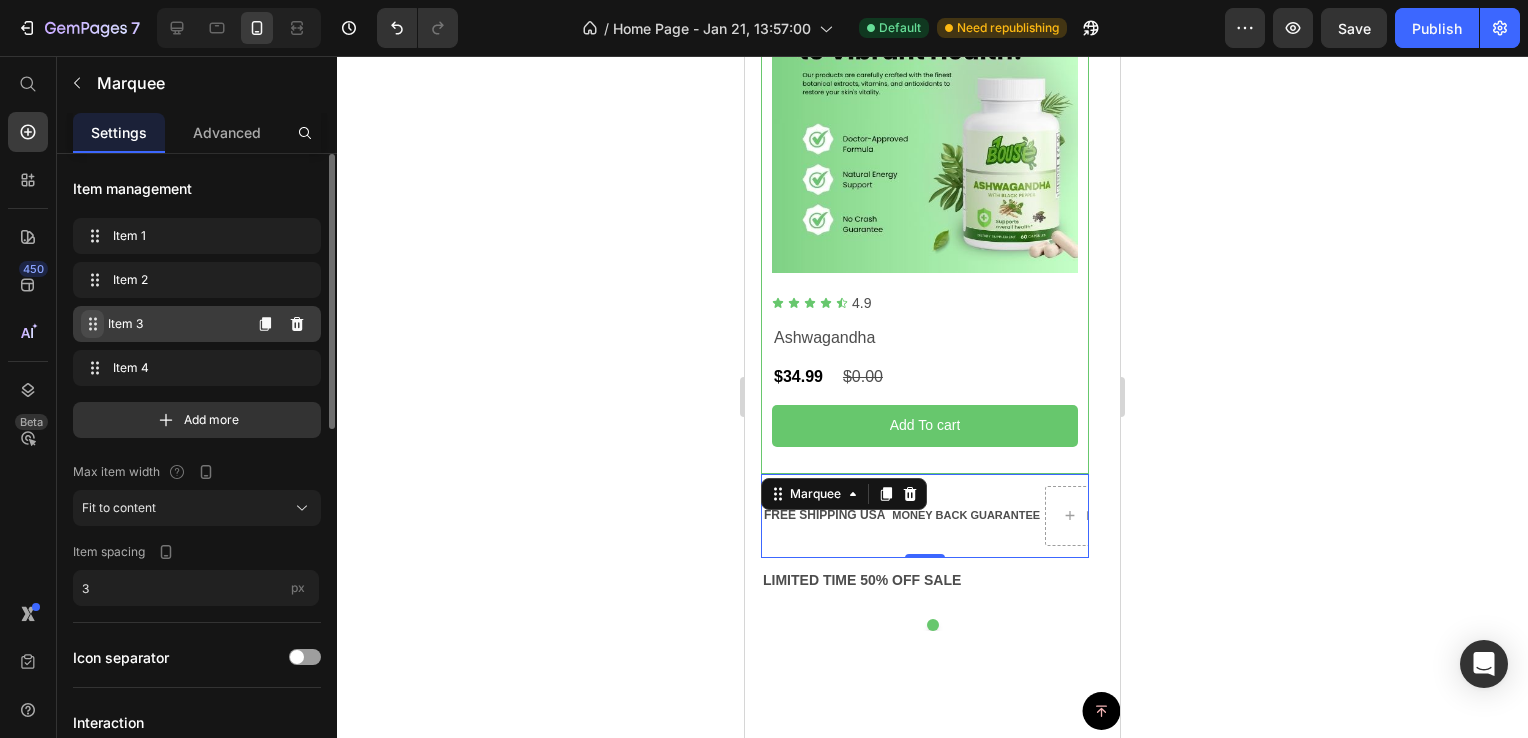 click 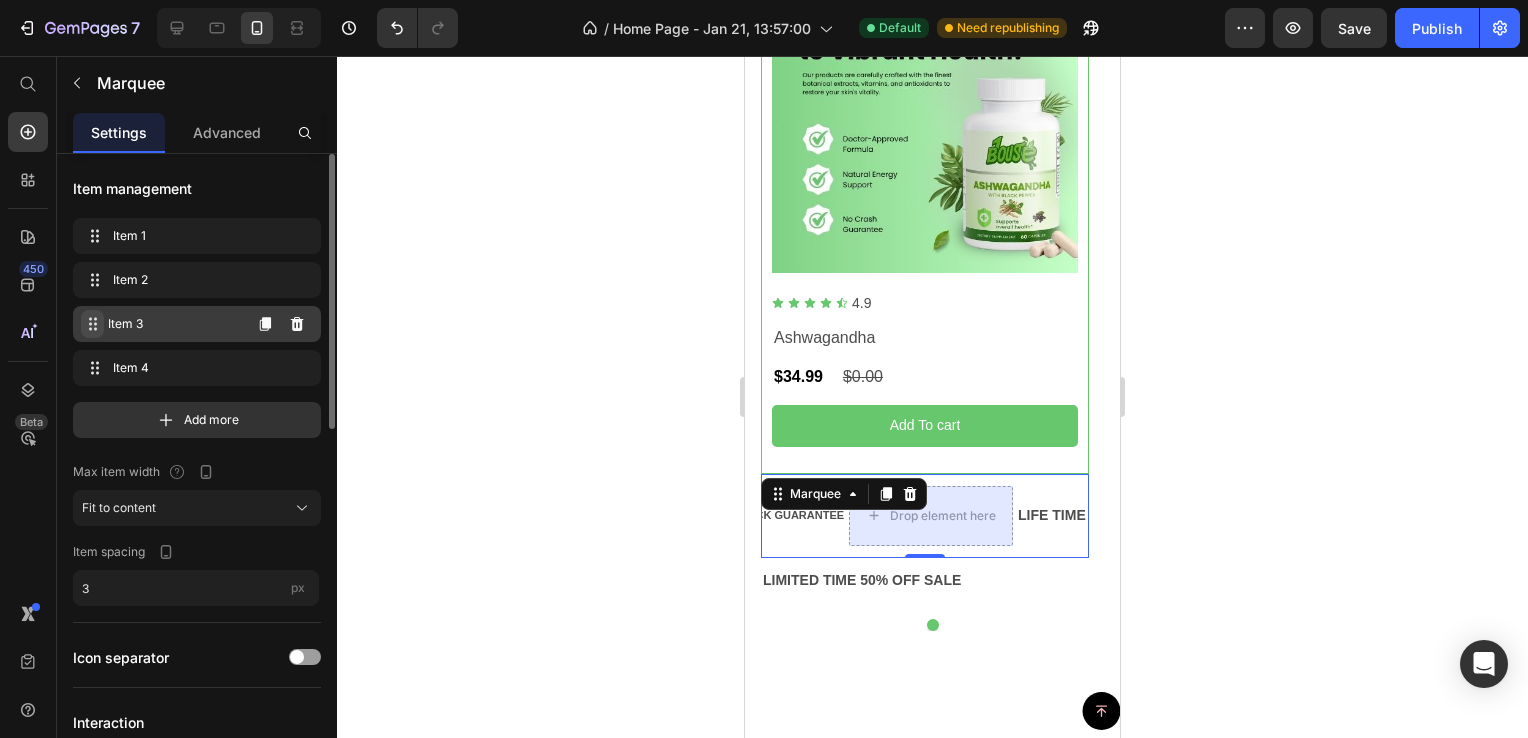 scroll, scrollTop: 0, scrollLeft: 201, axis: horizontal 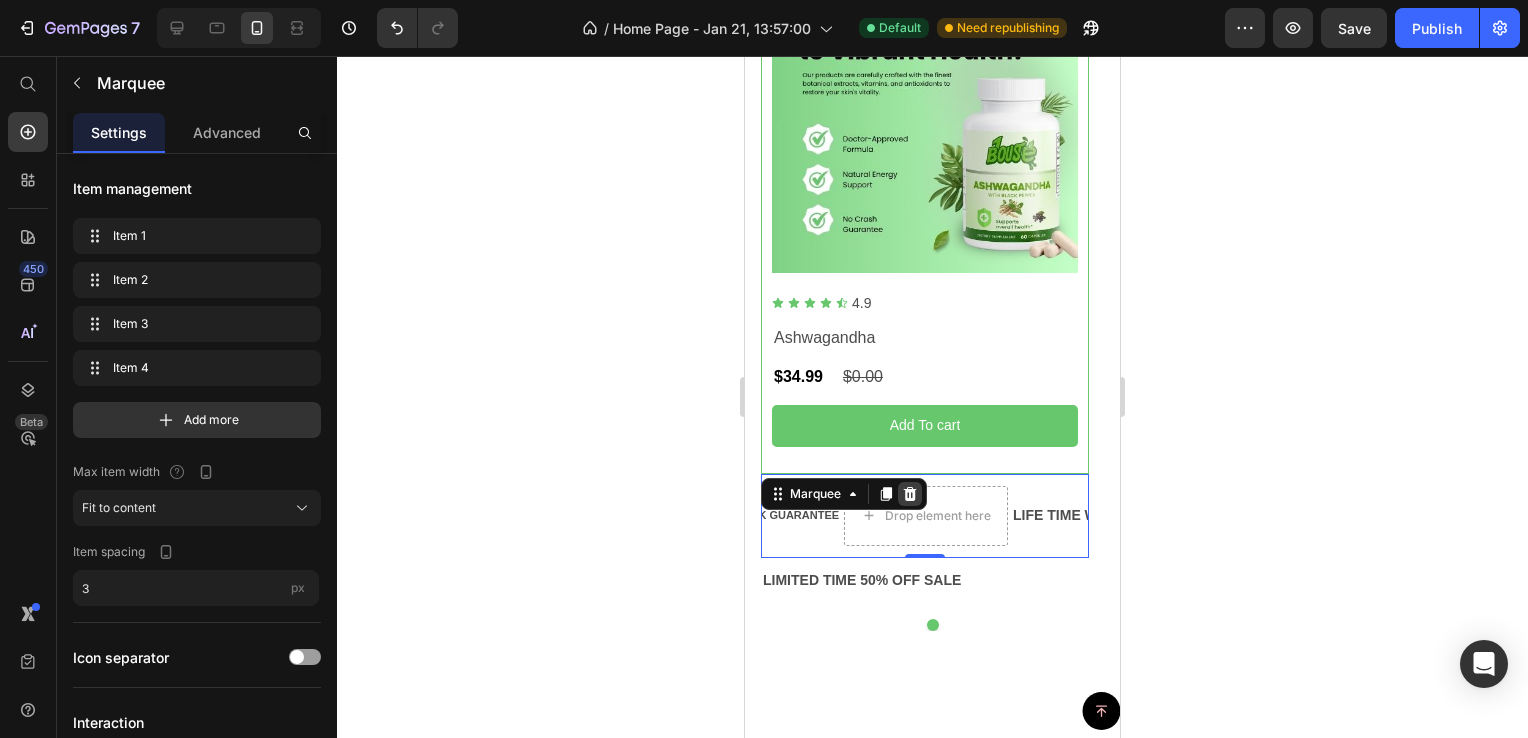 click 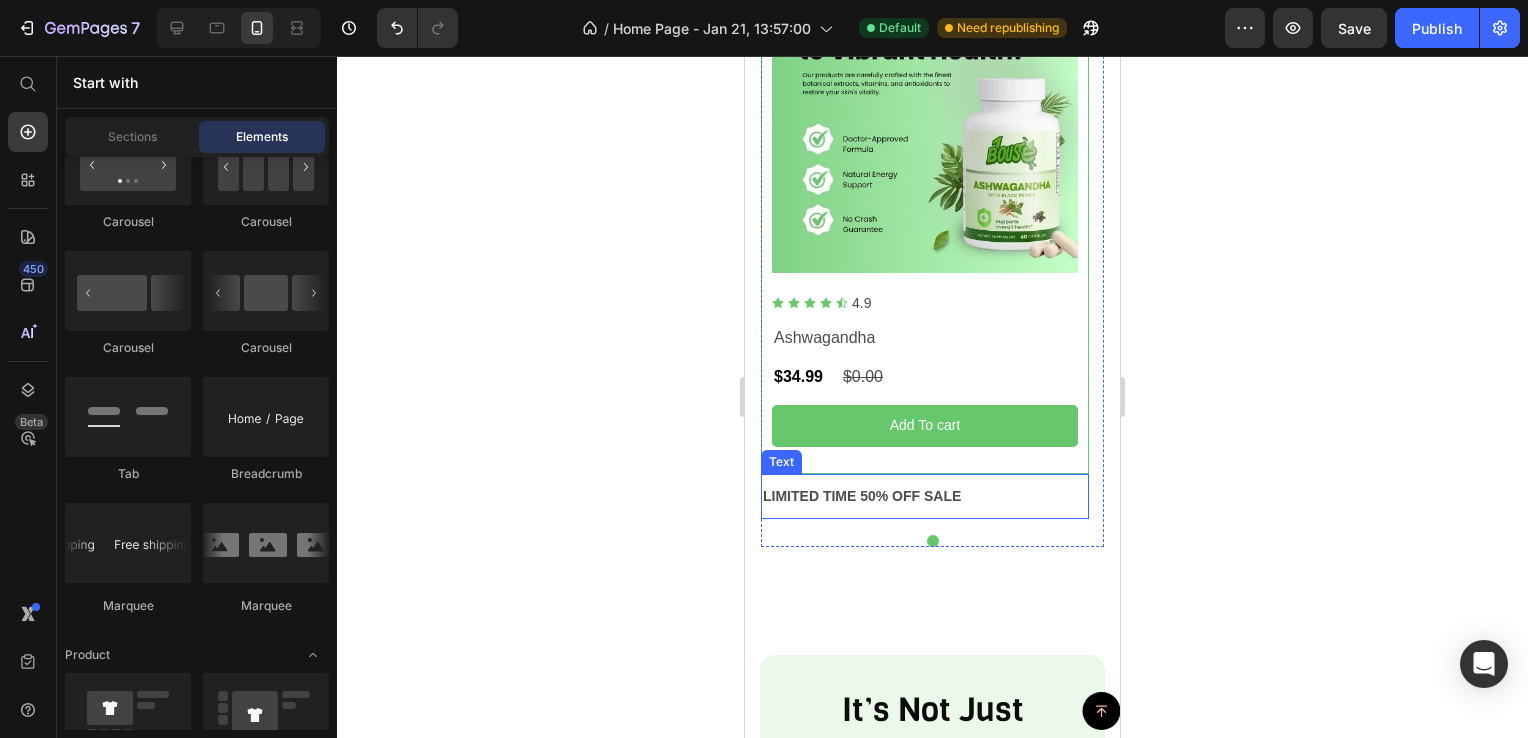 click on "LIMITED TIME 50% OFF SALE" at bounding box center [925, 496] 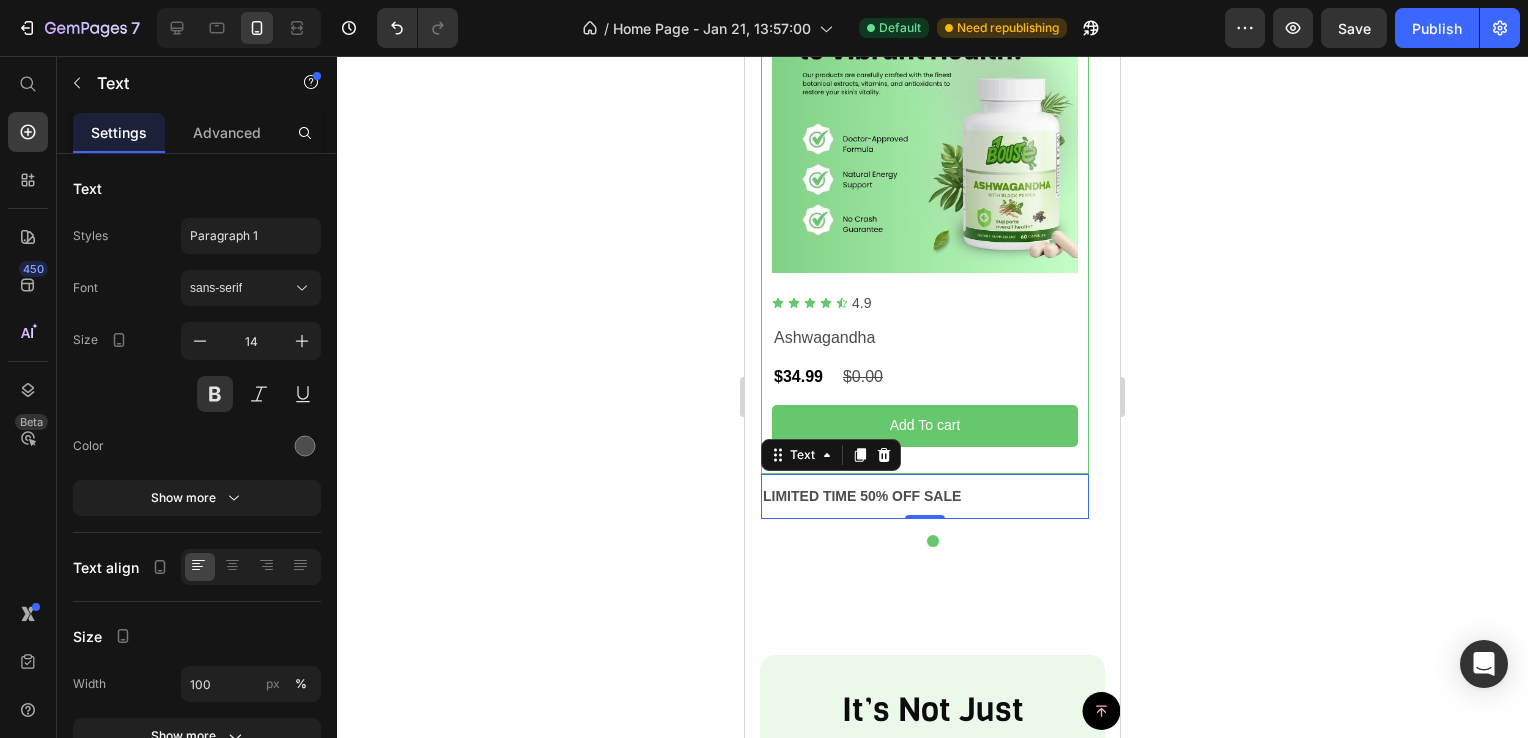 click on "LIMITED TIME 50% OFF SALE" at bounding box center [925, 496] 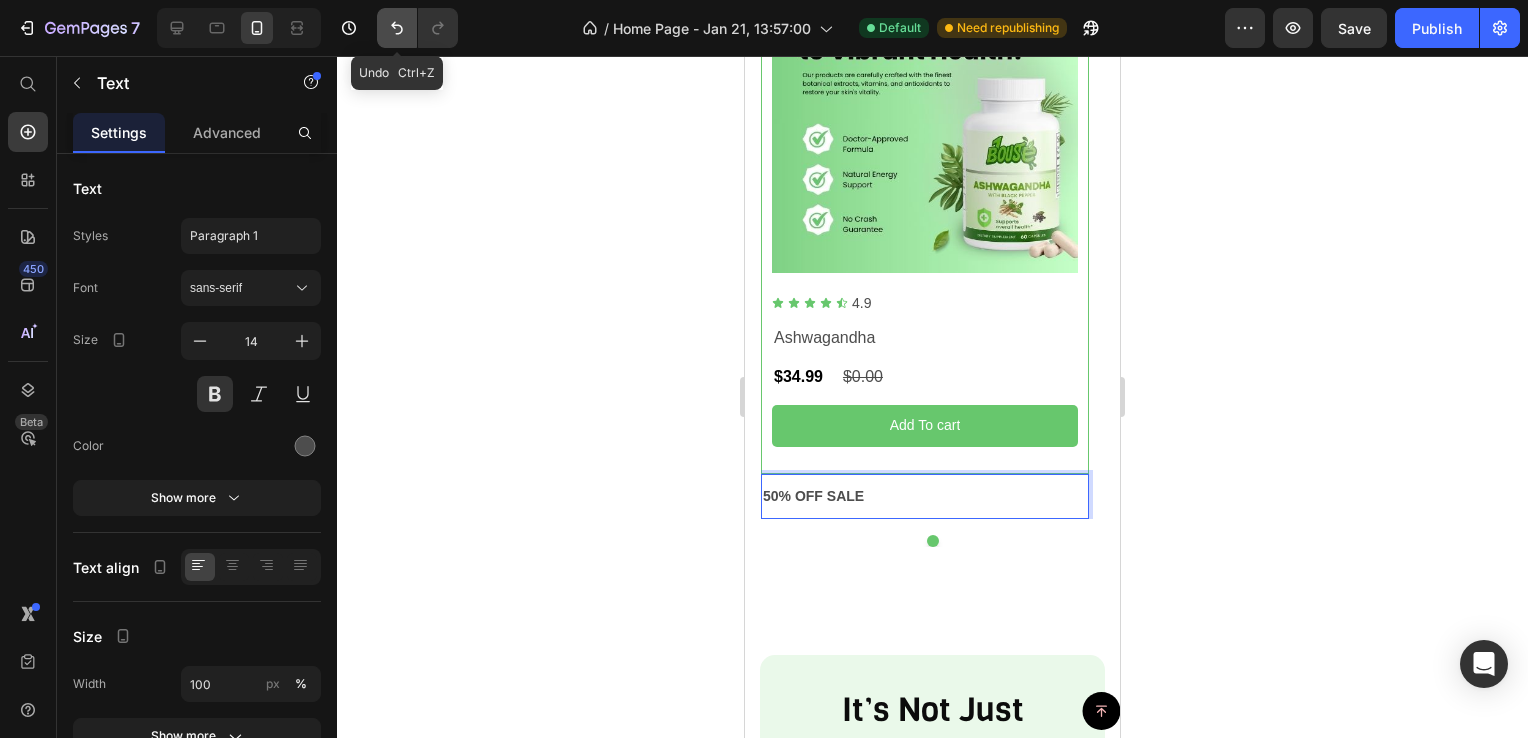 click 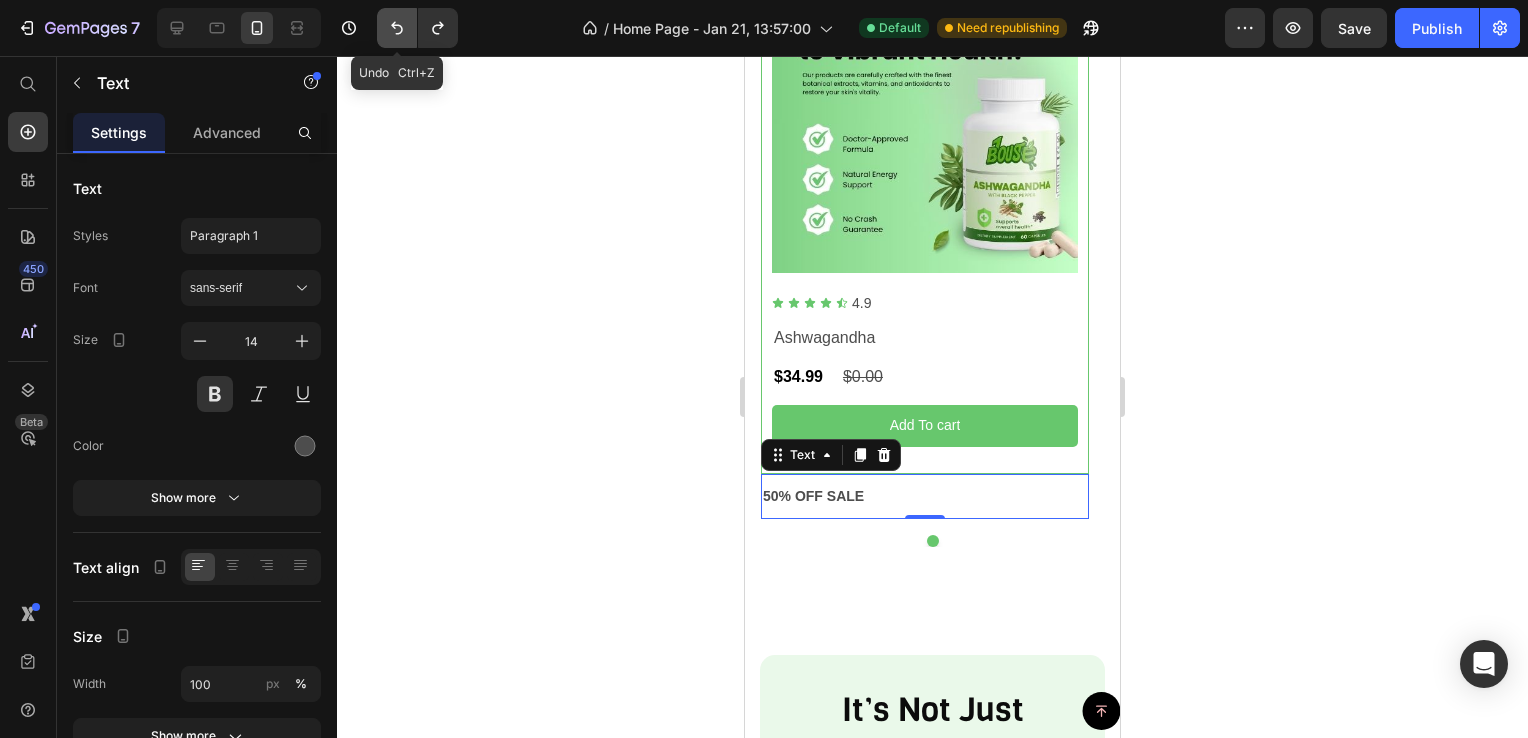 click 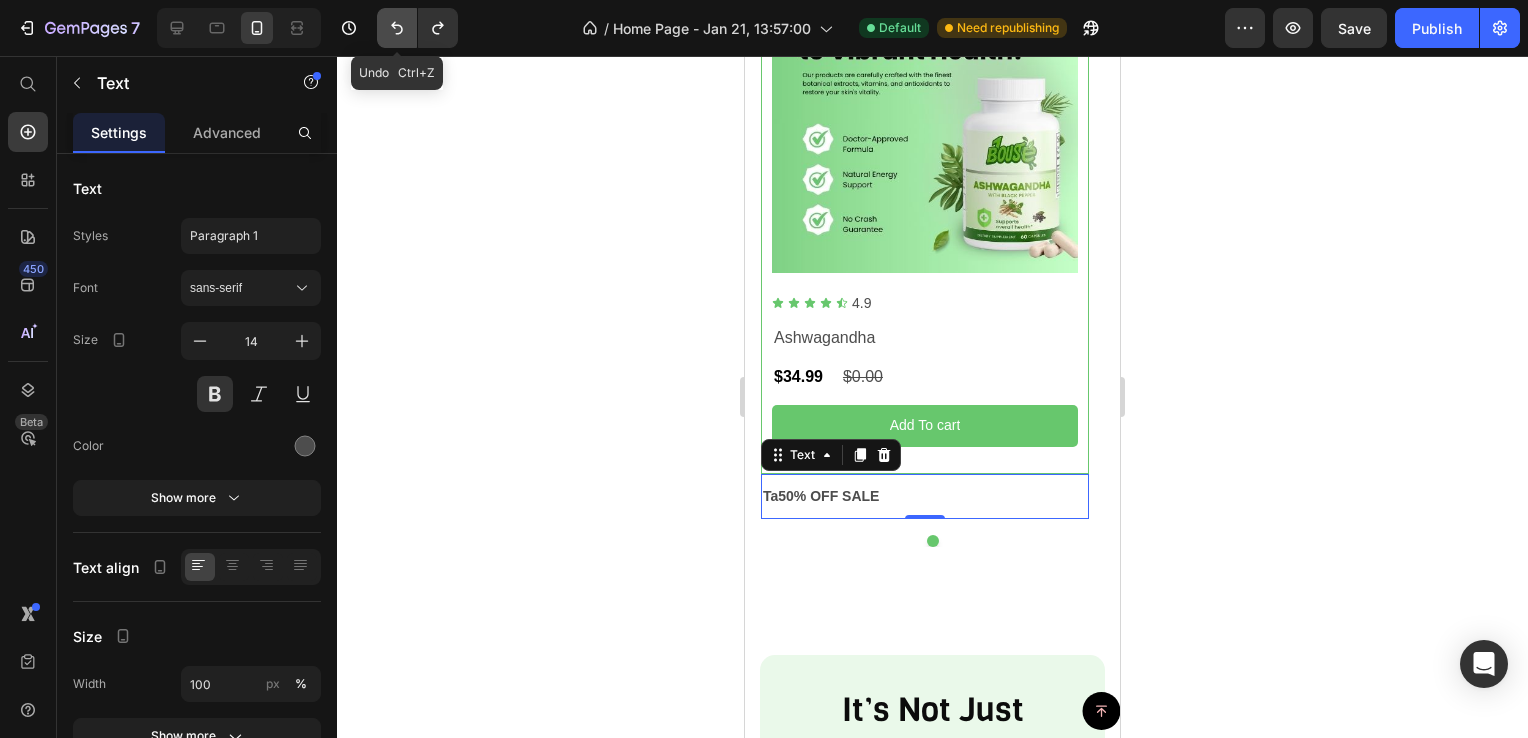 click 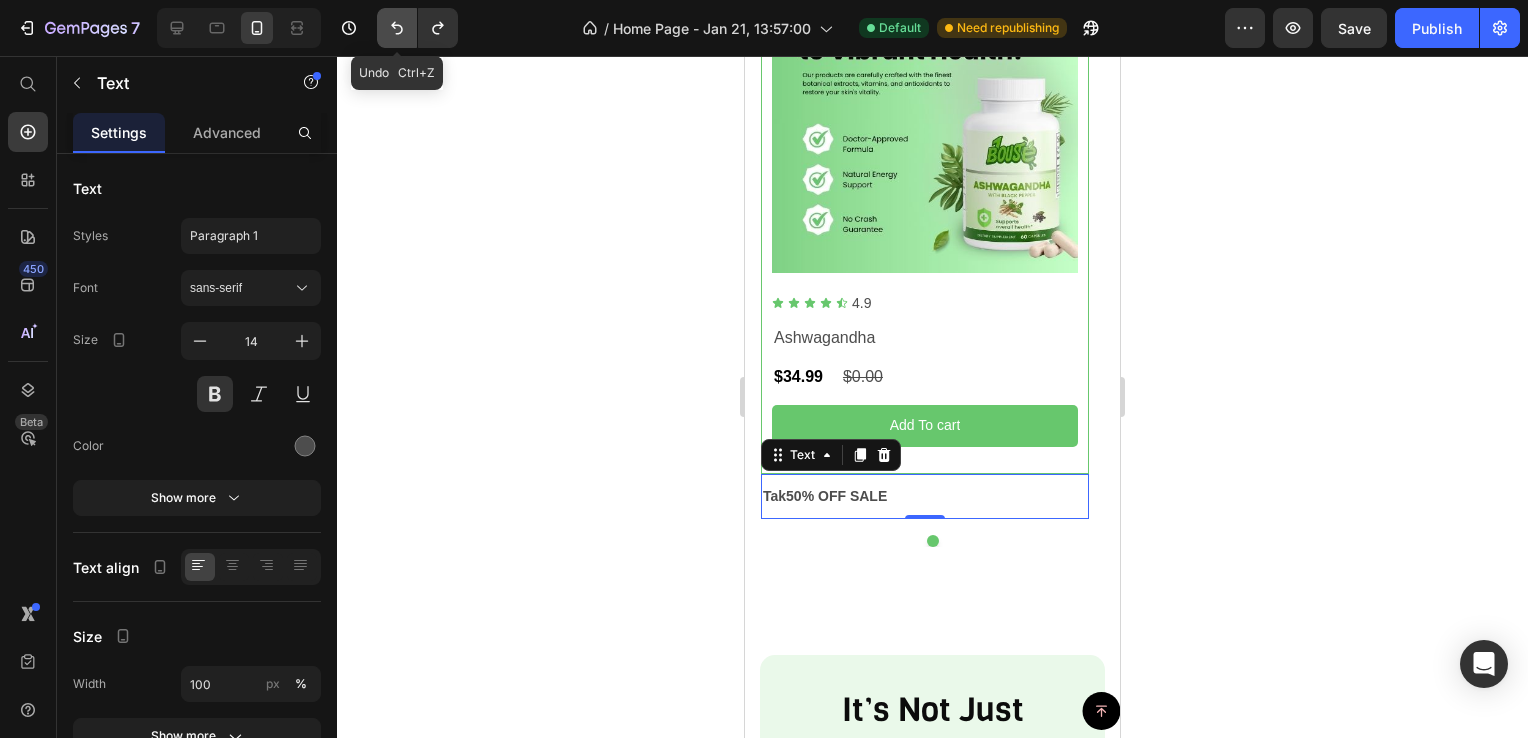 click 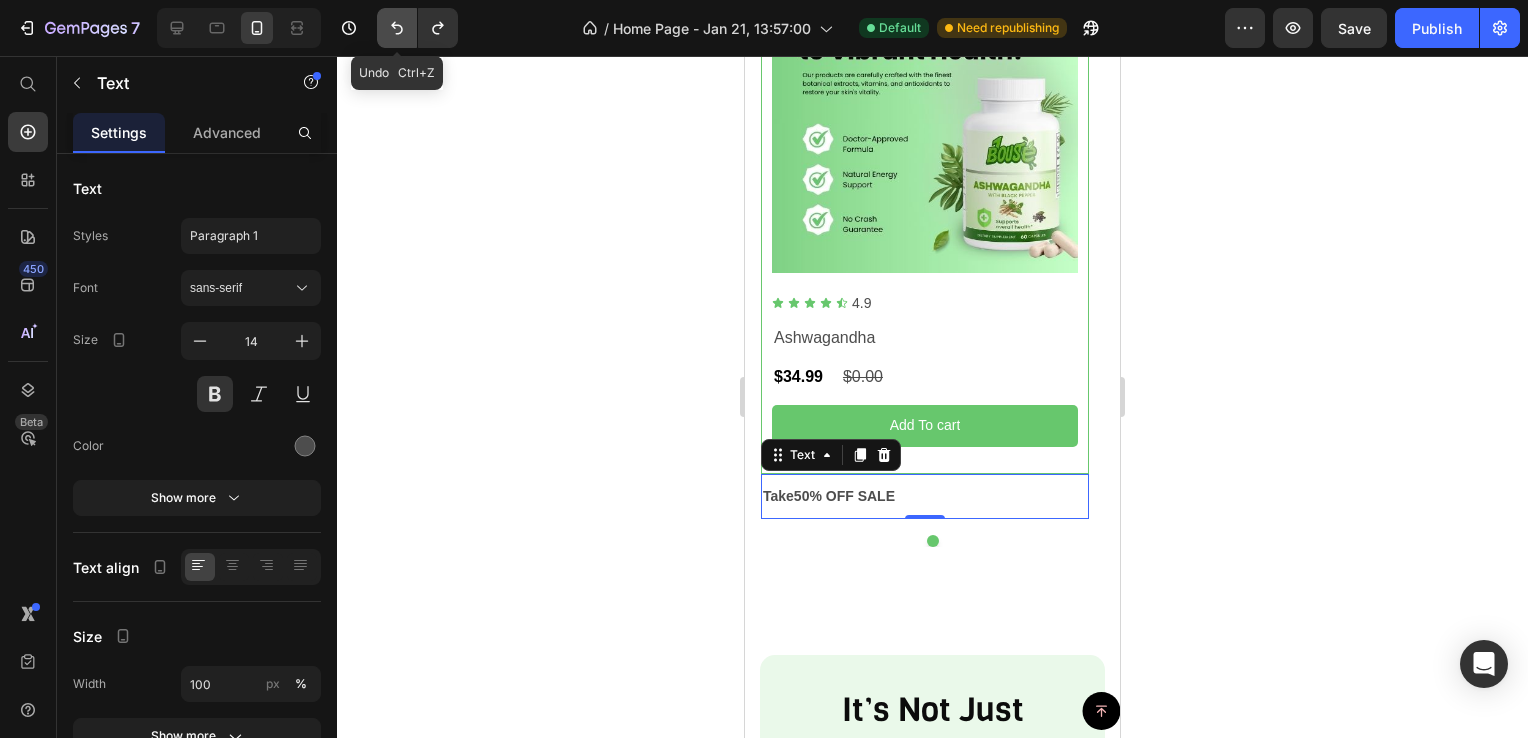 click 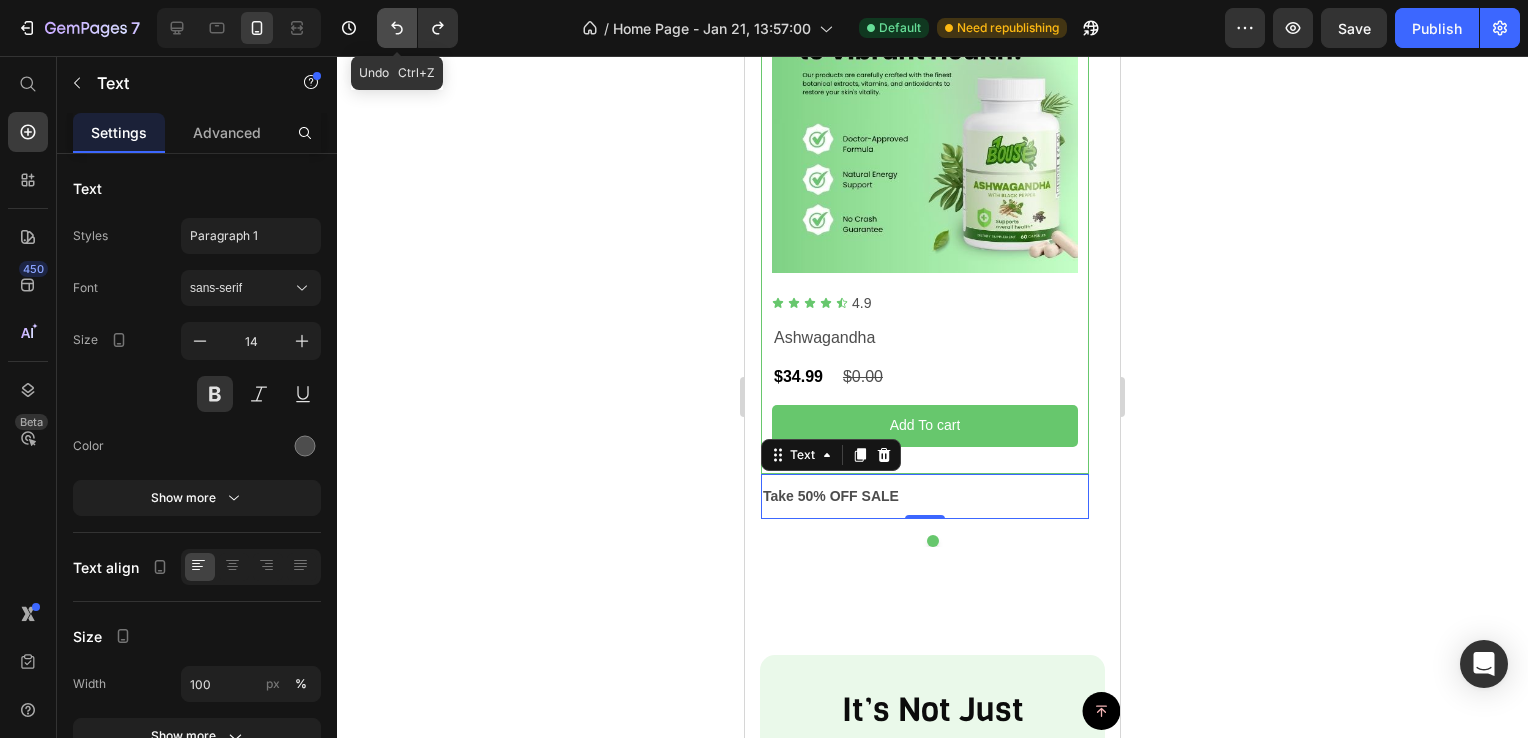 click 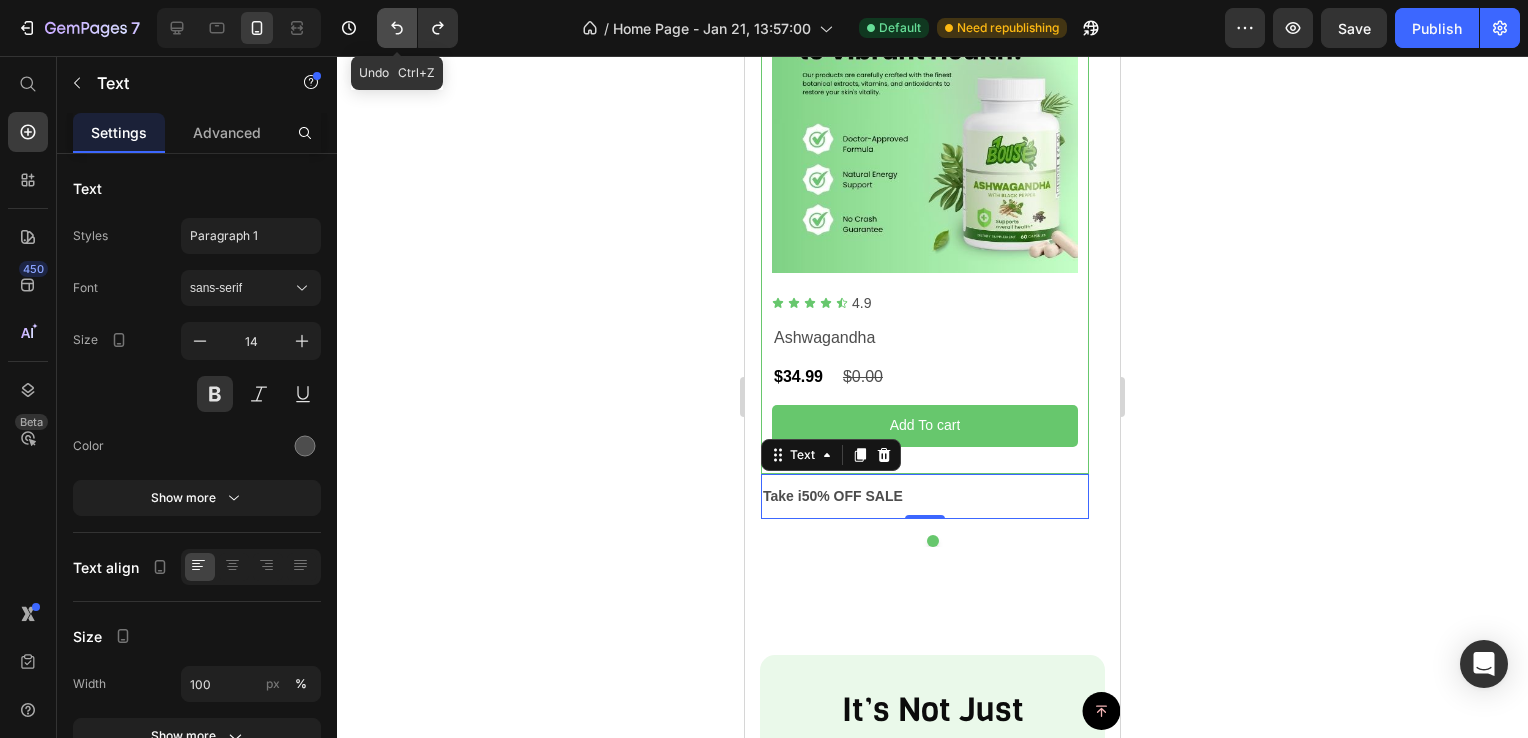 click 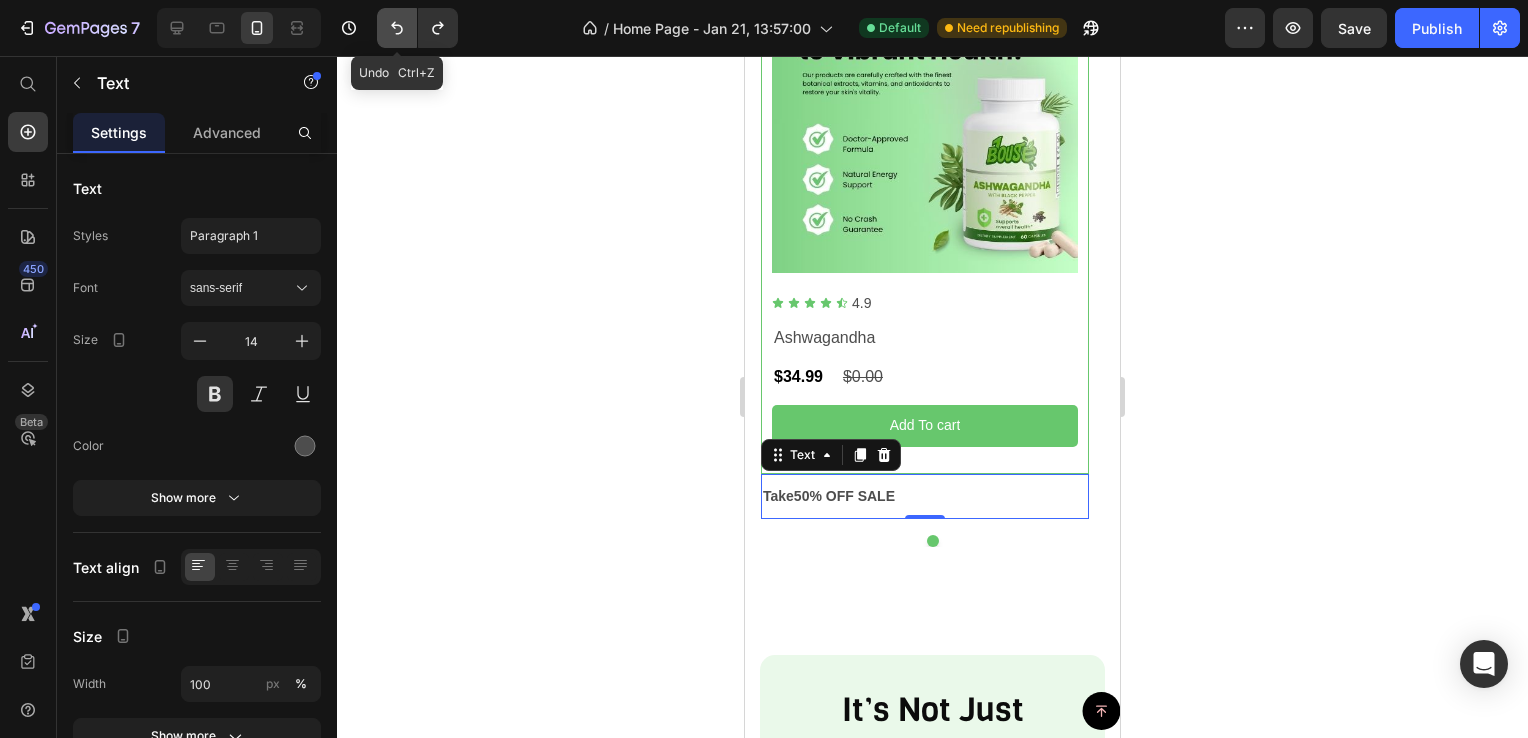 click 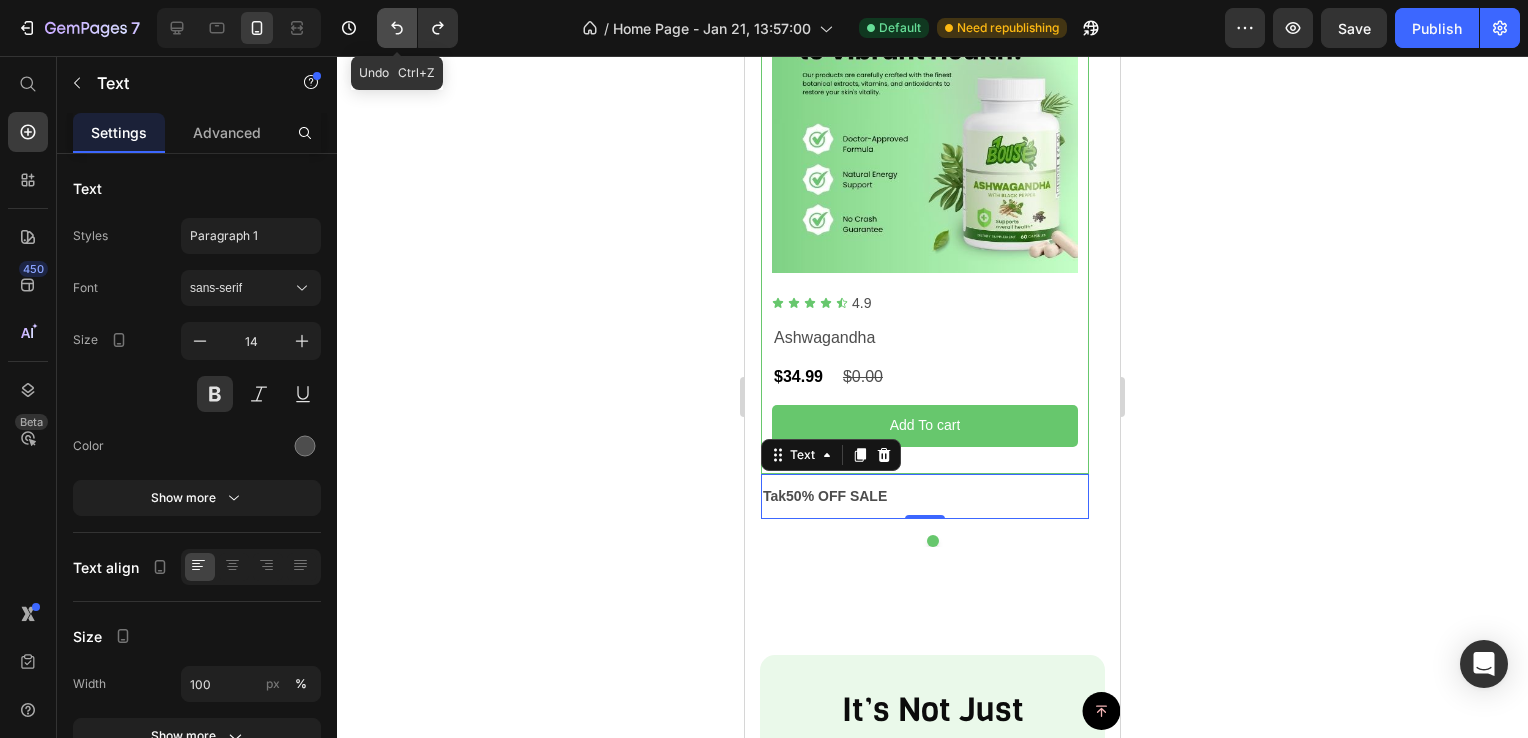click 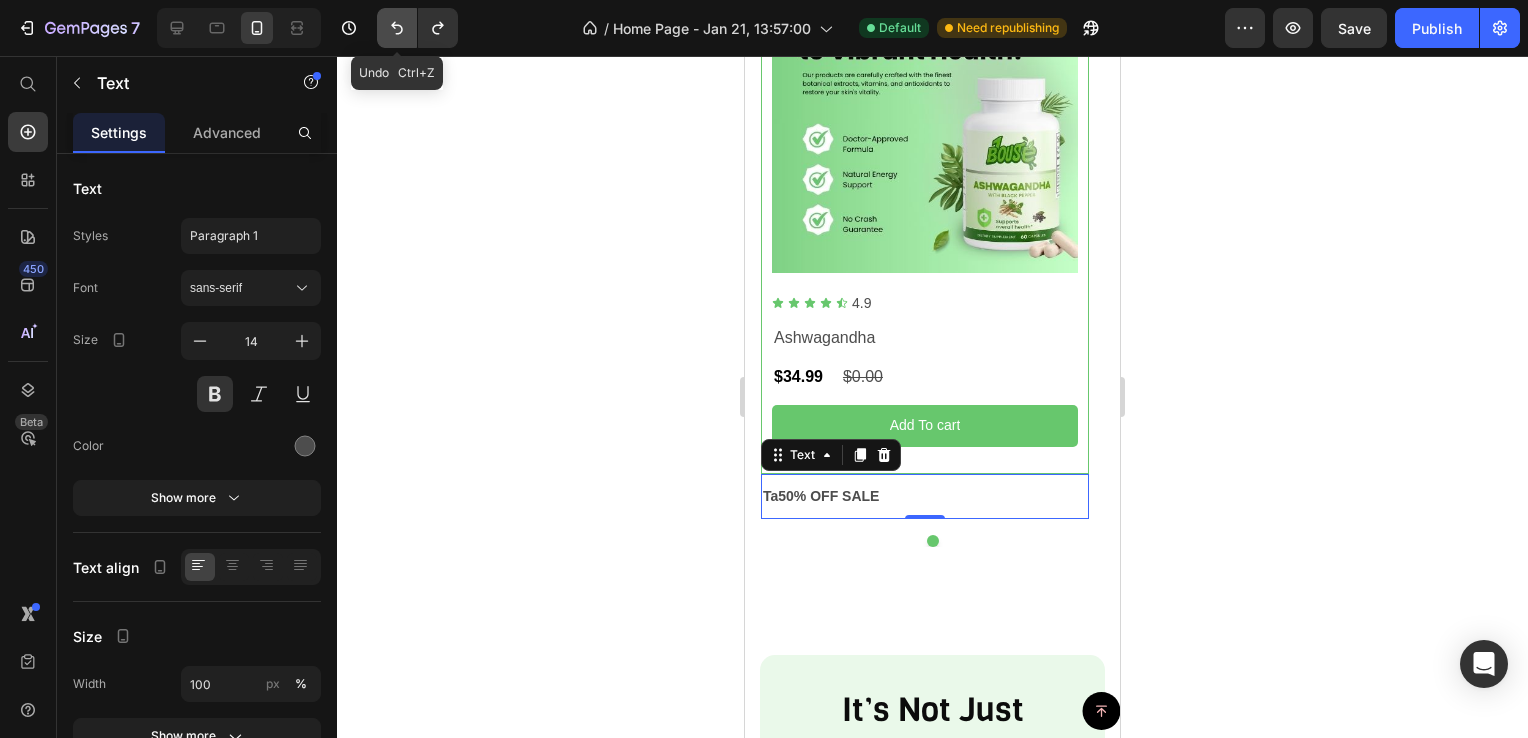 click 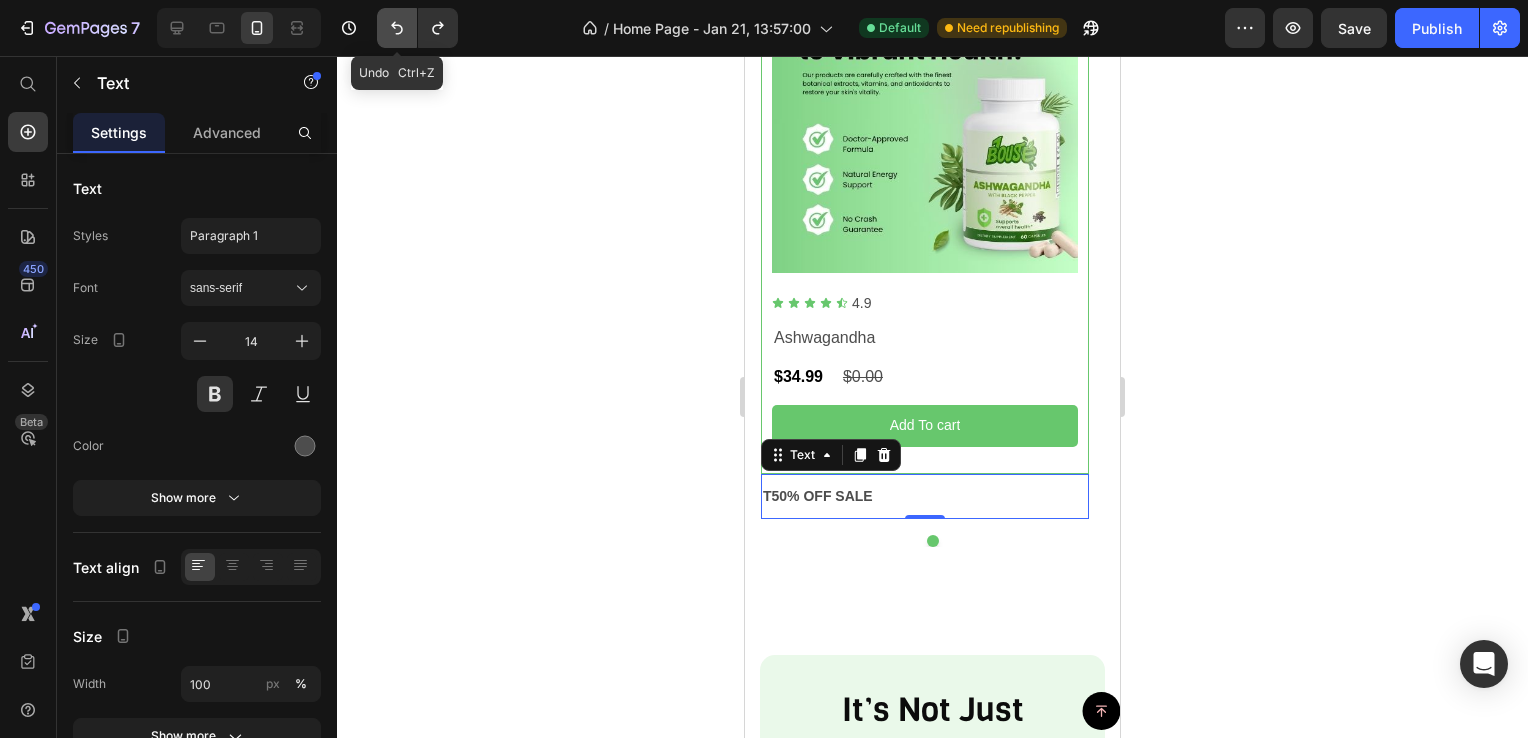 click 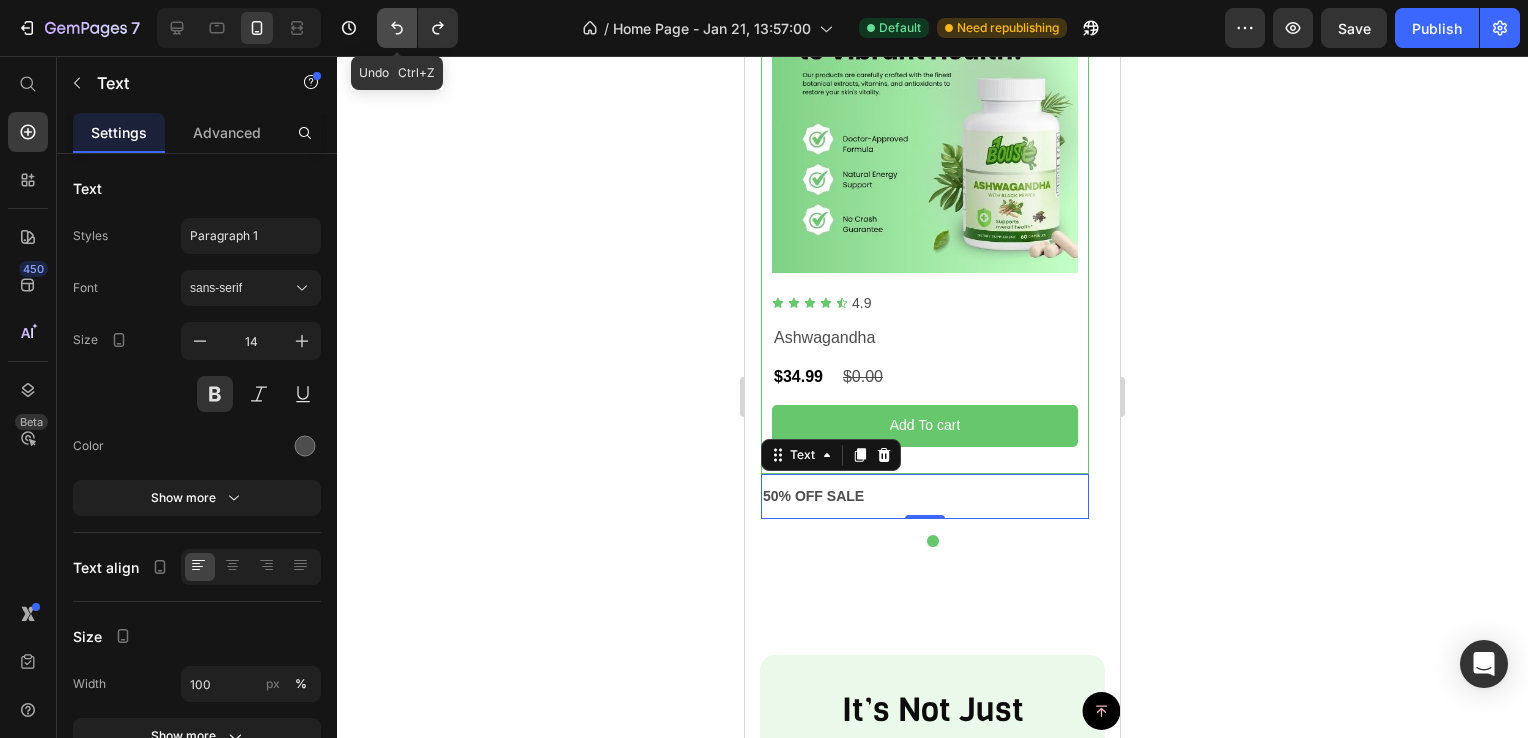 click 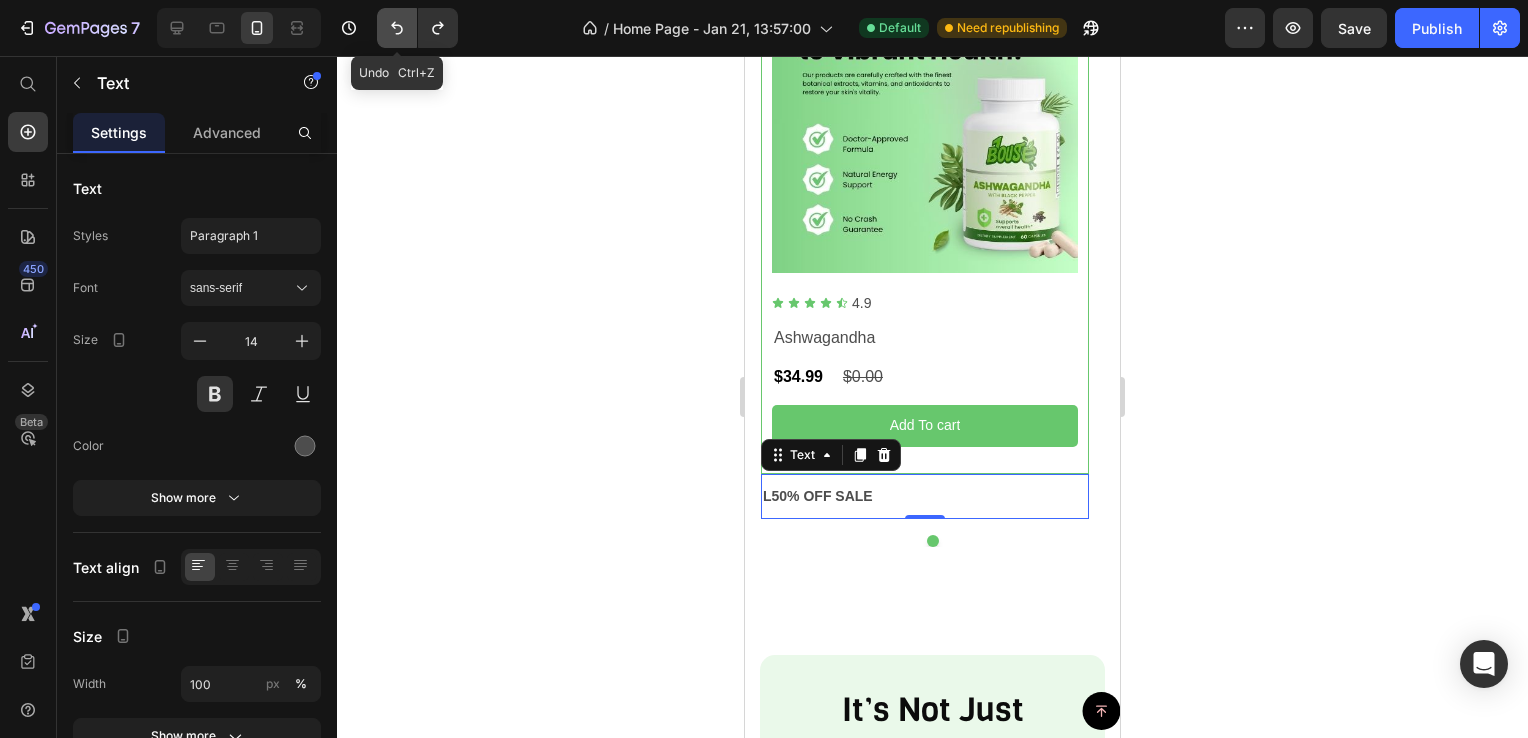 click 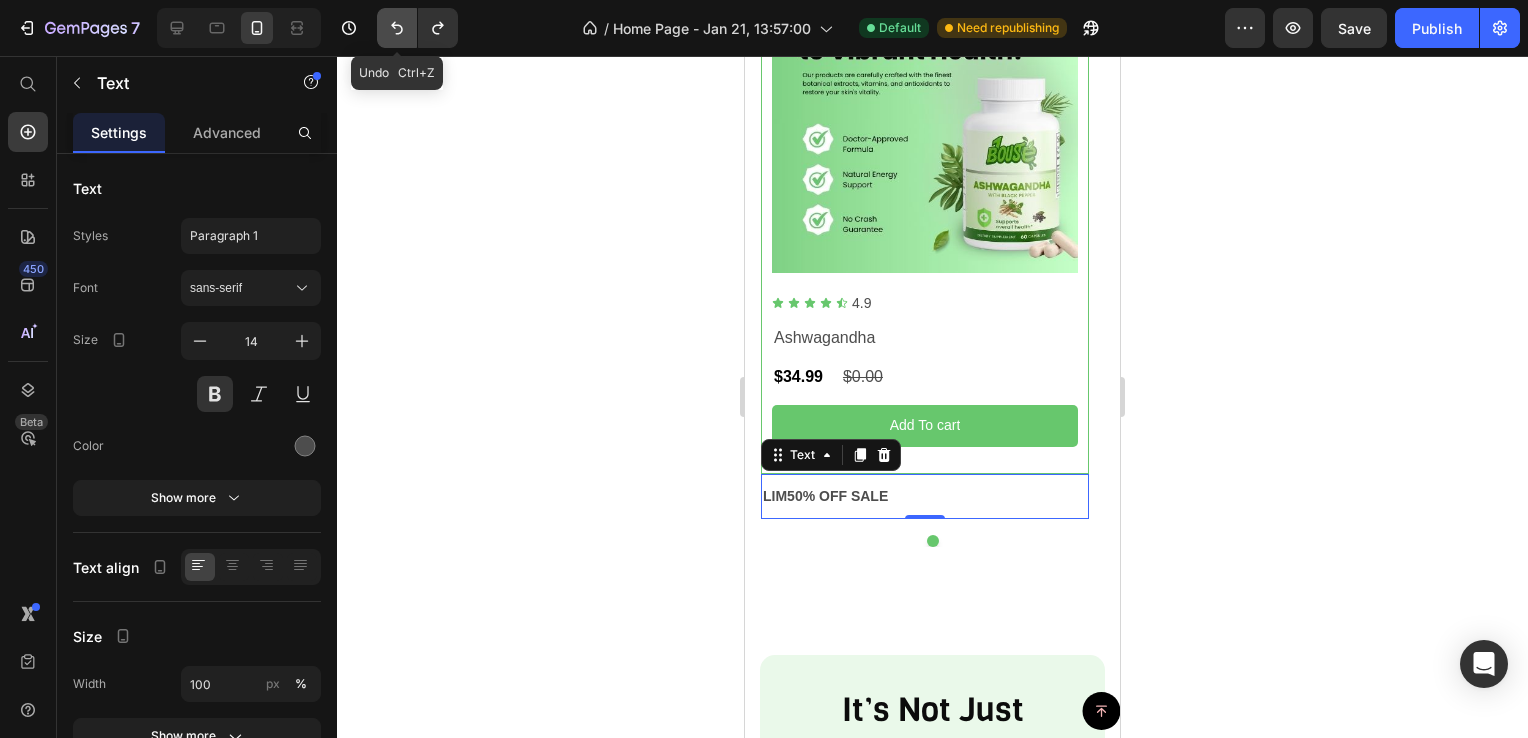 click 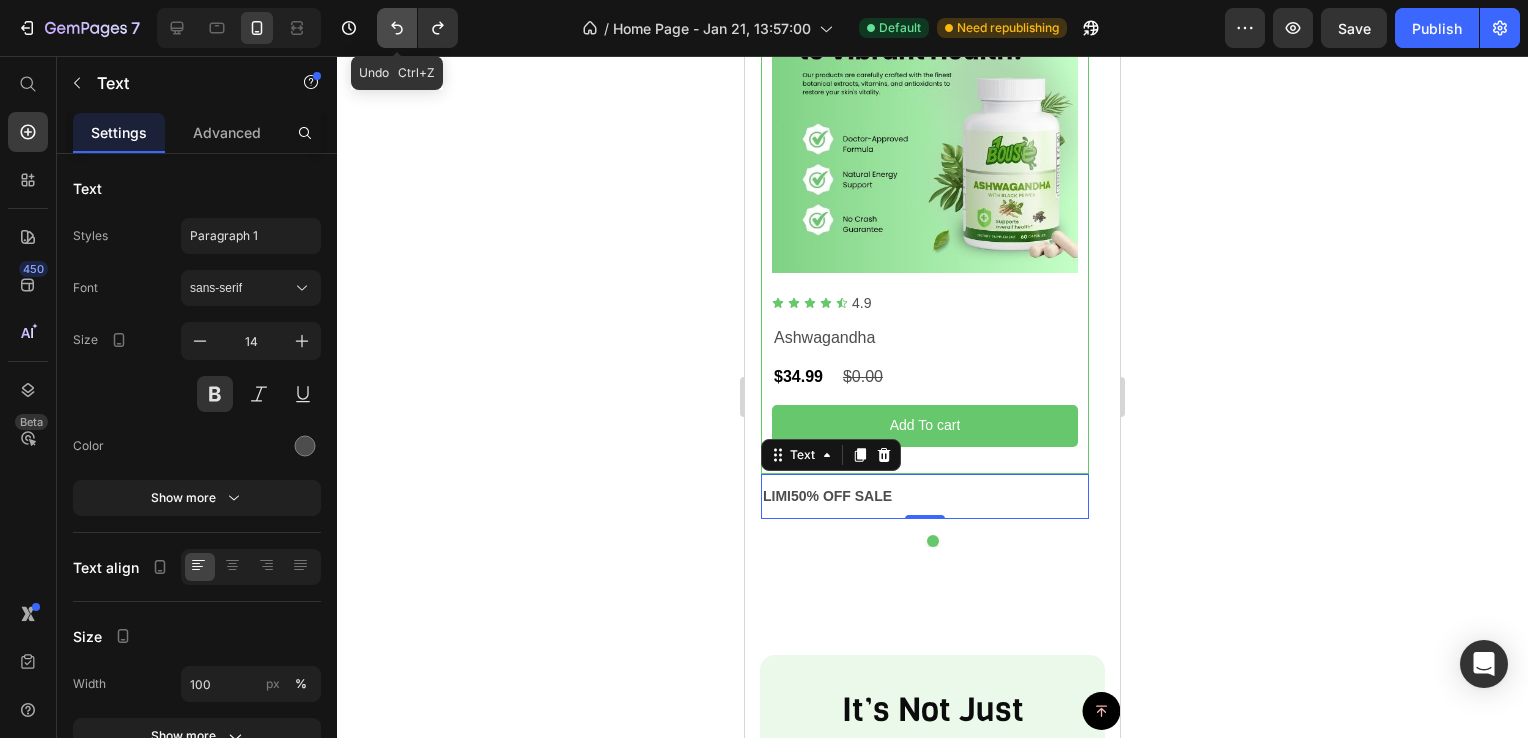 click 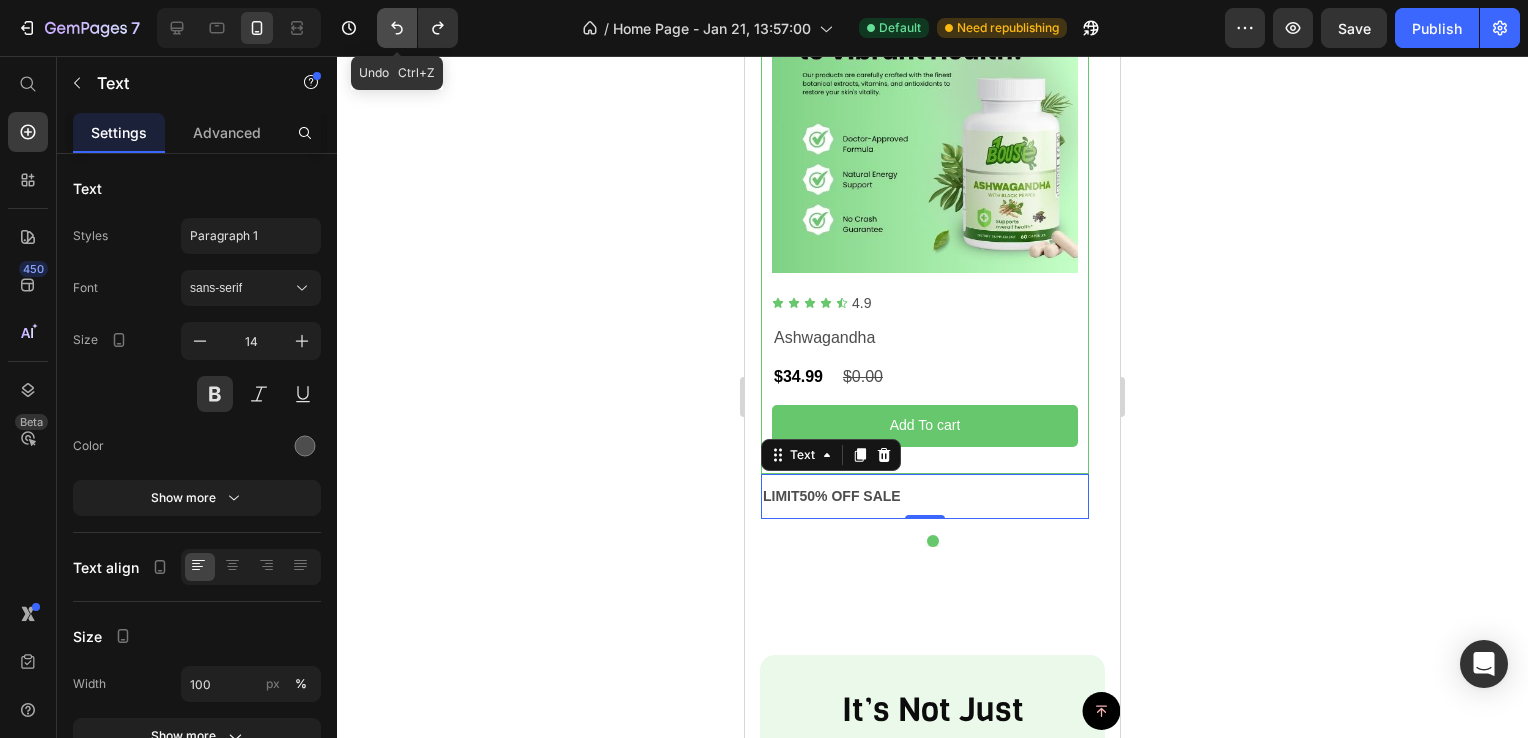 click 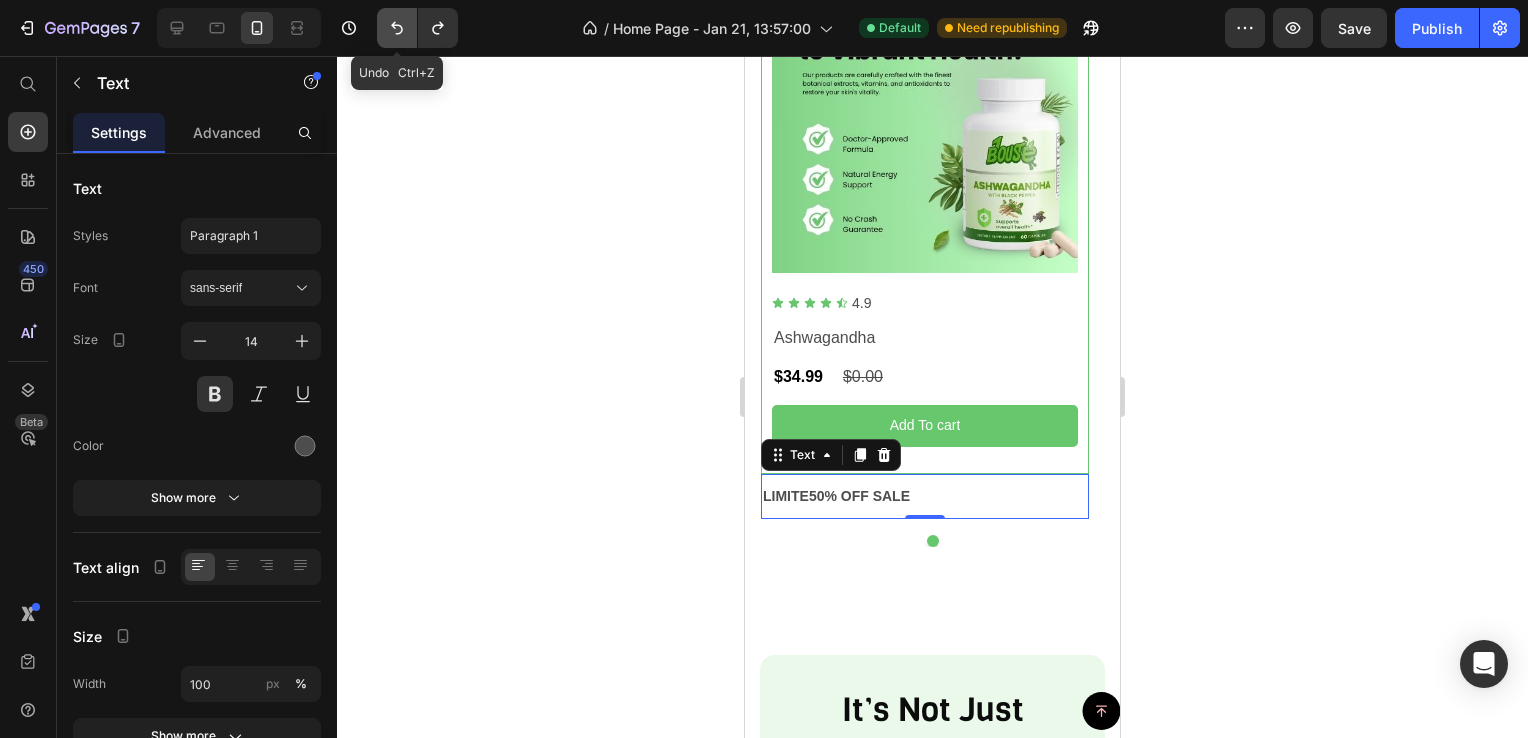 click 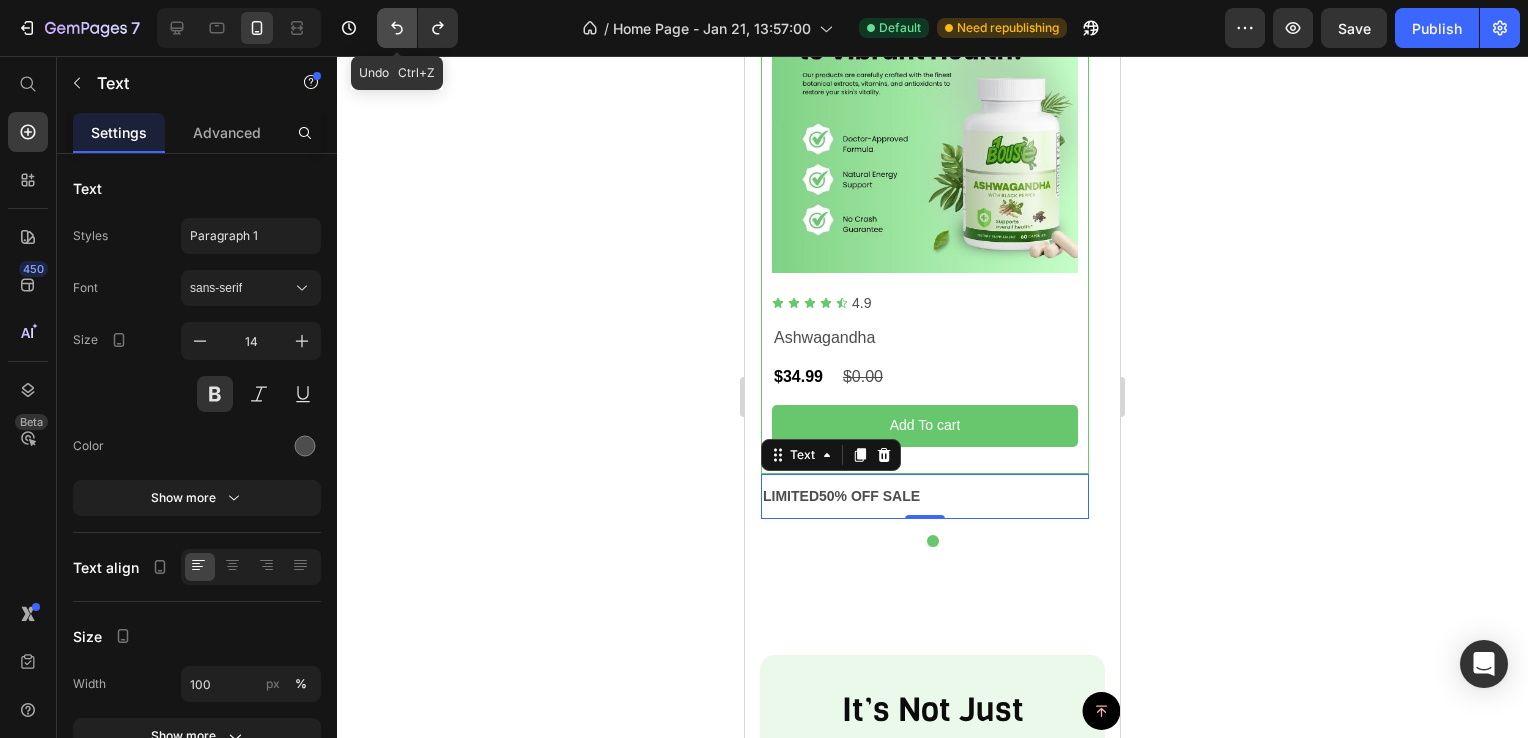 click 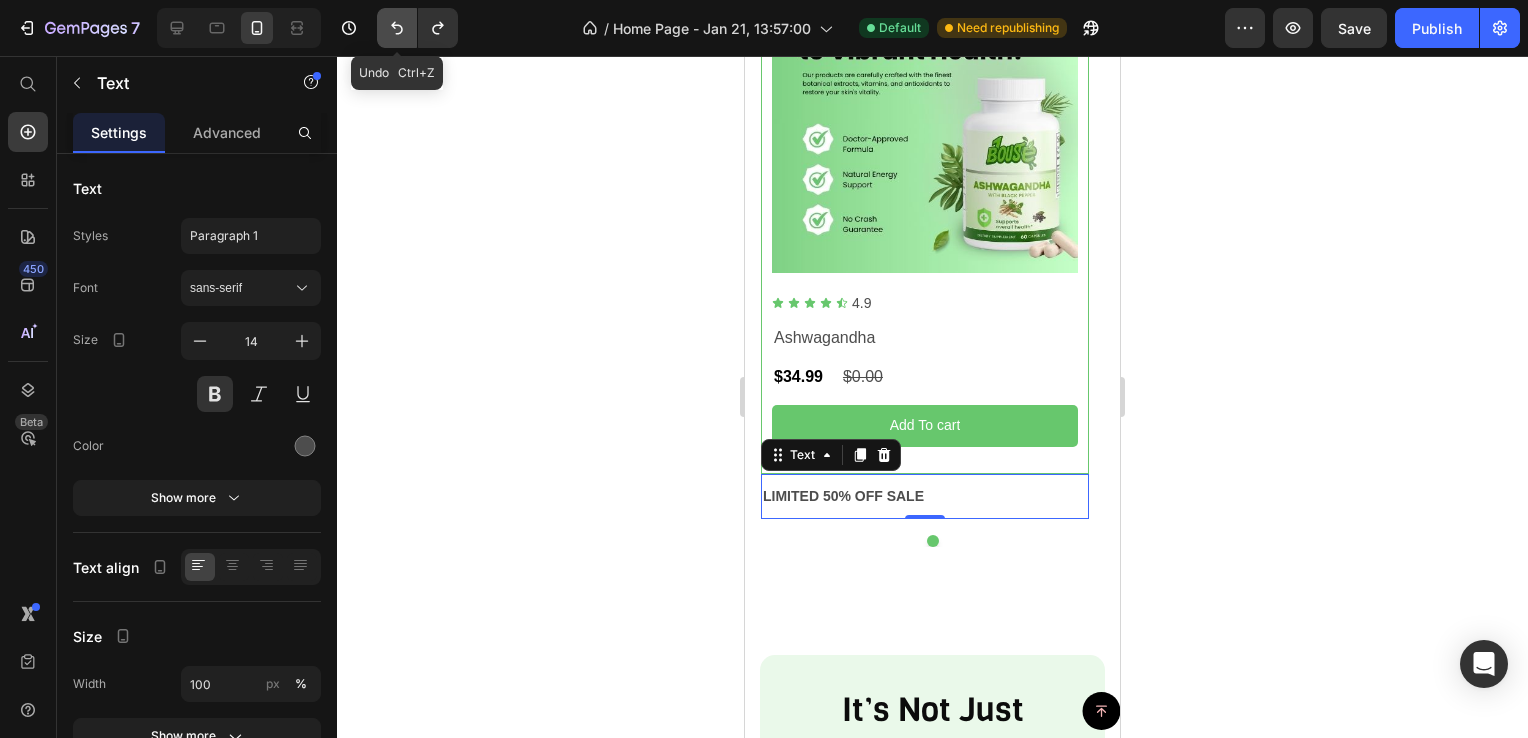 click 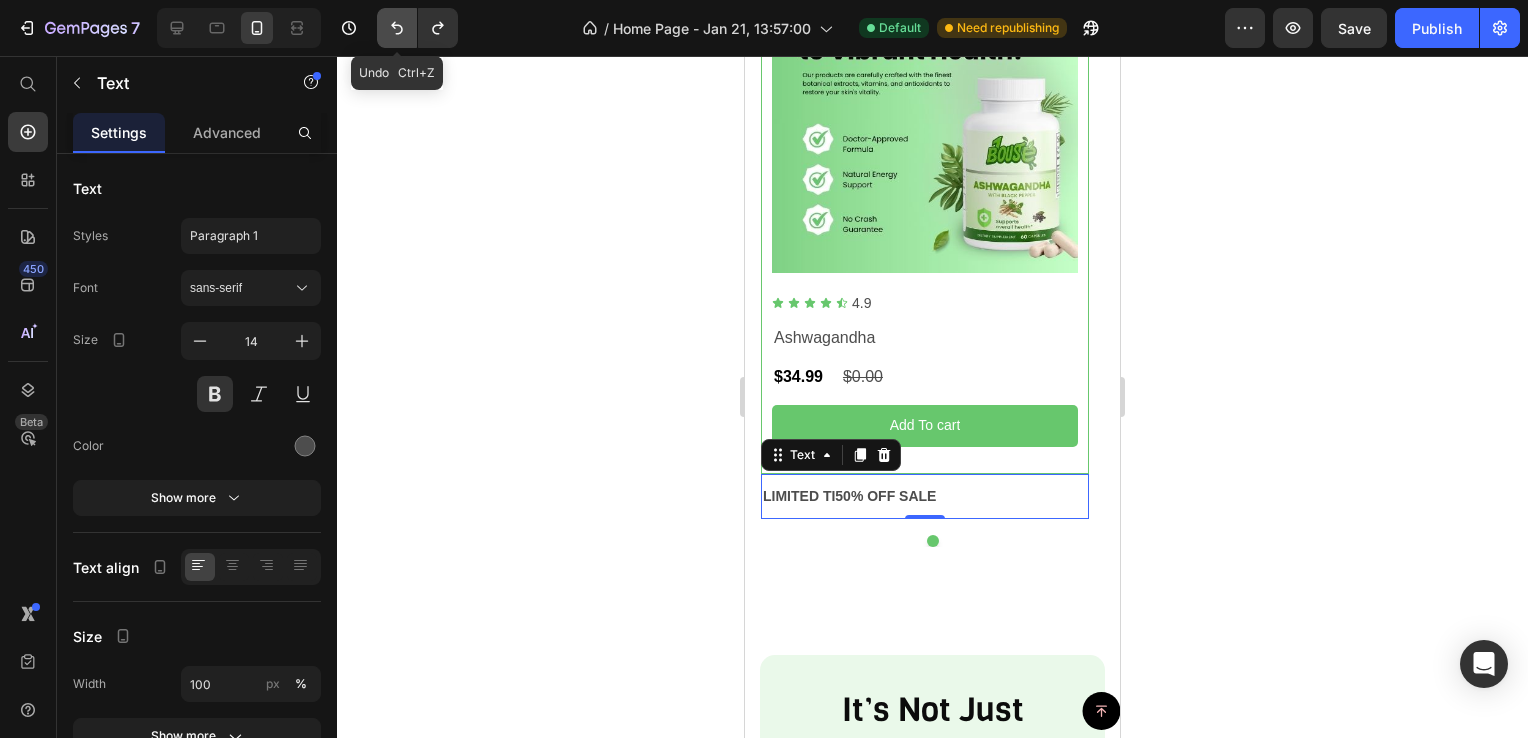 click 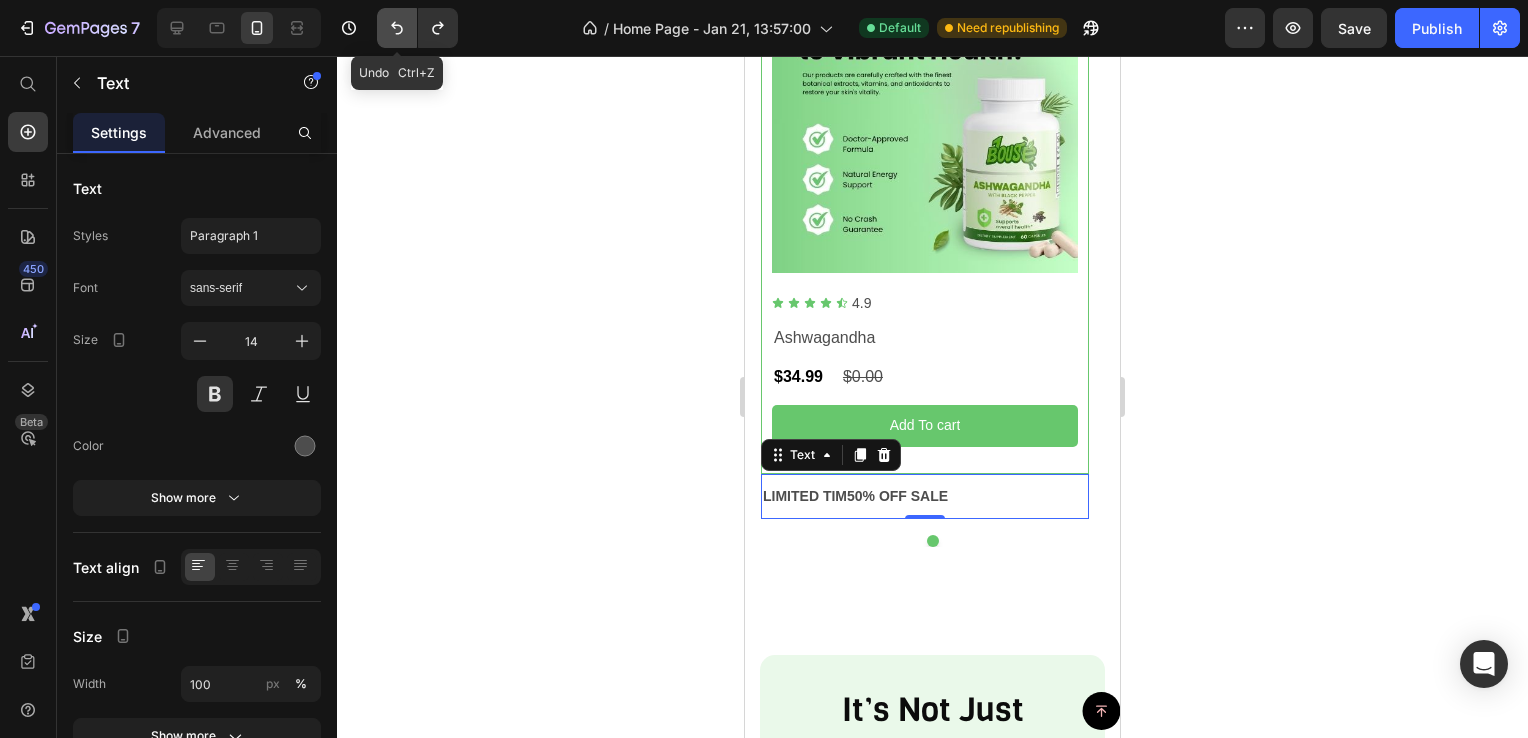 click 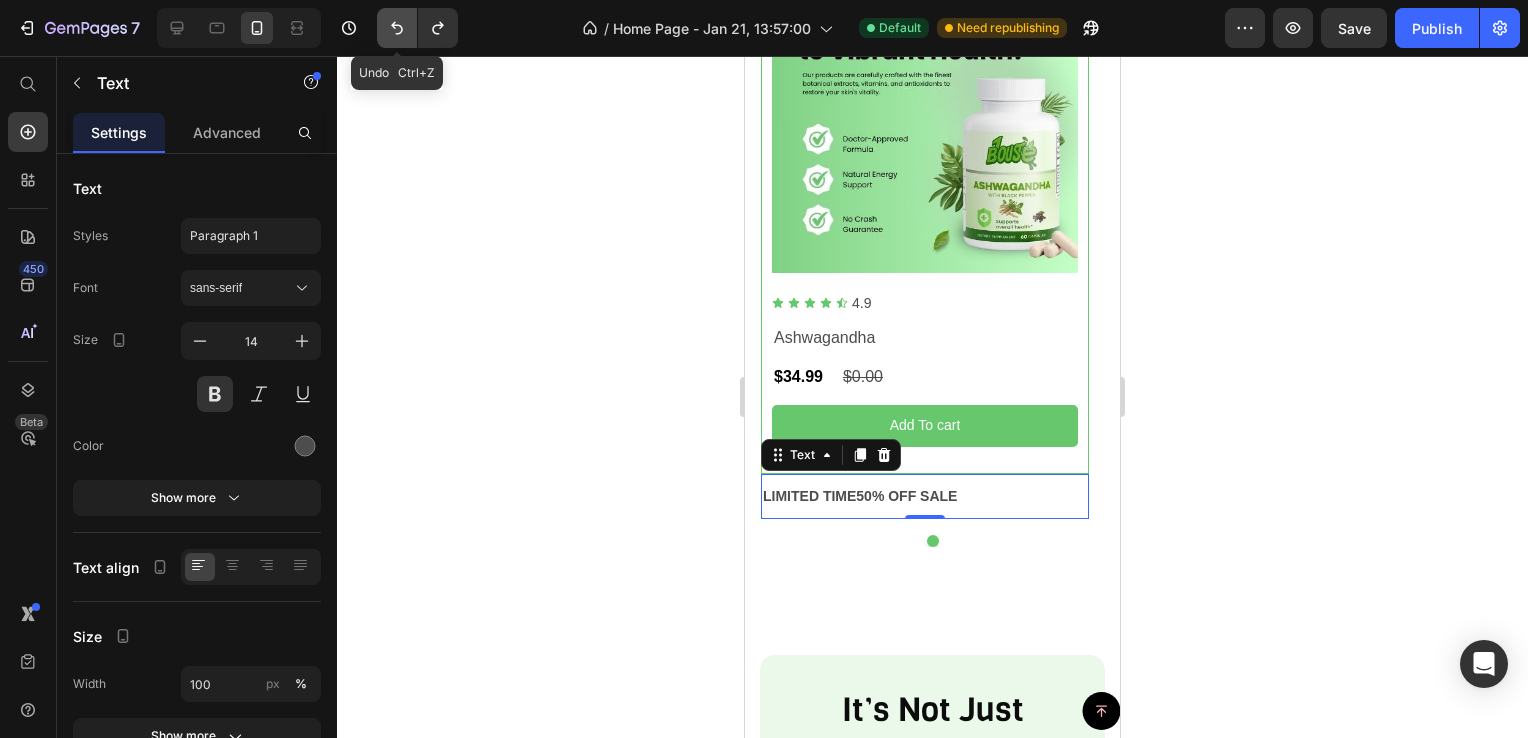 click 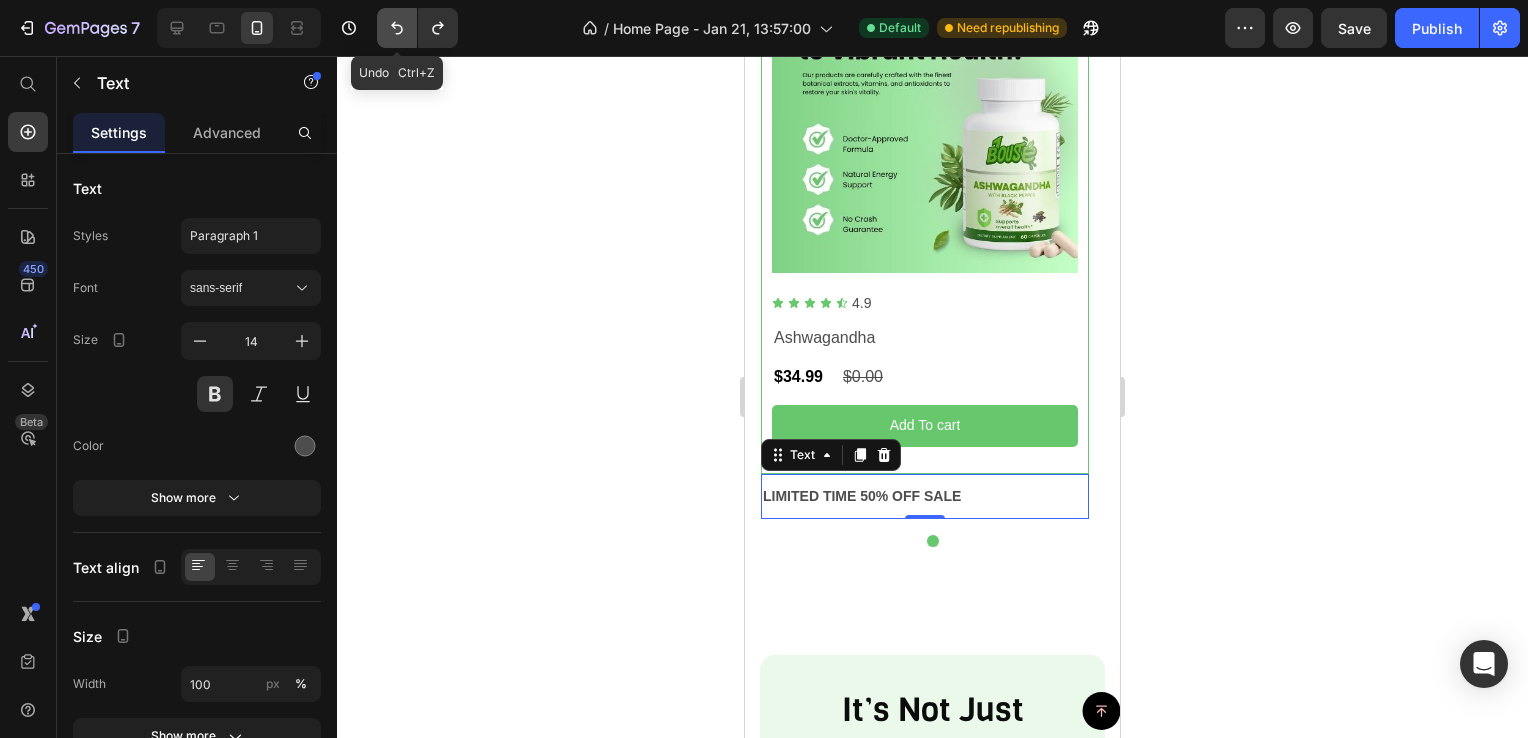 click 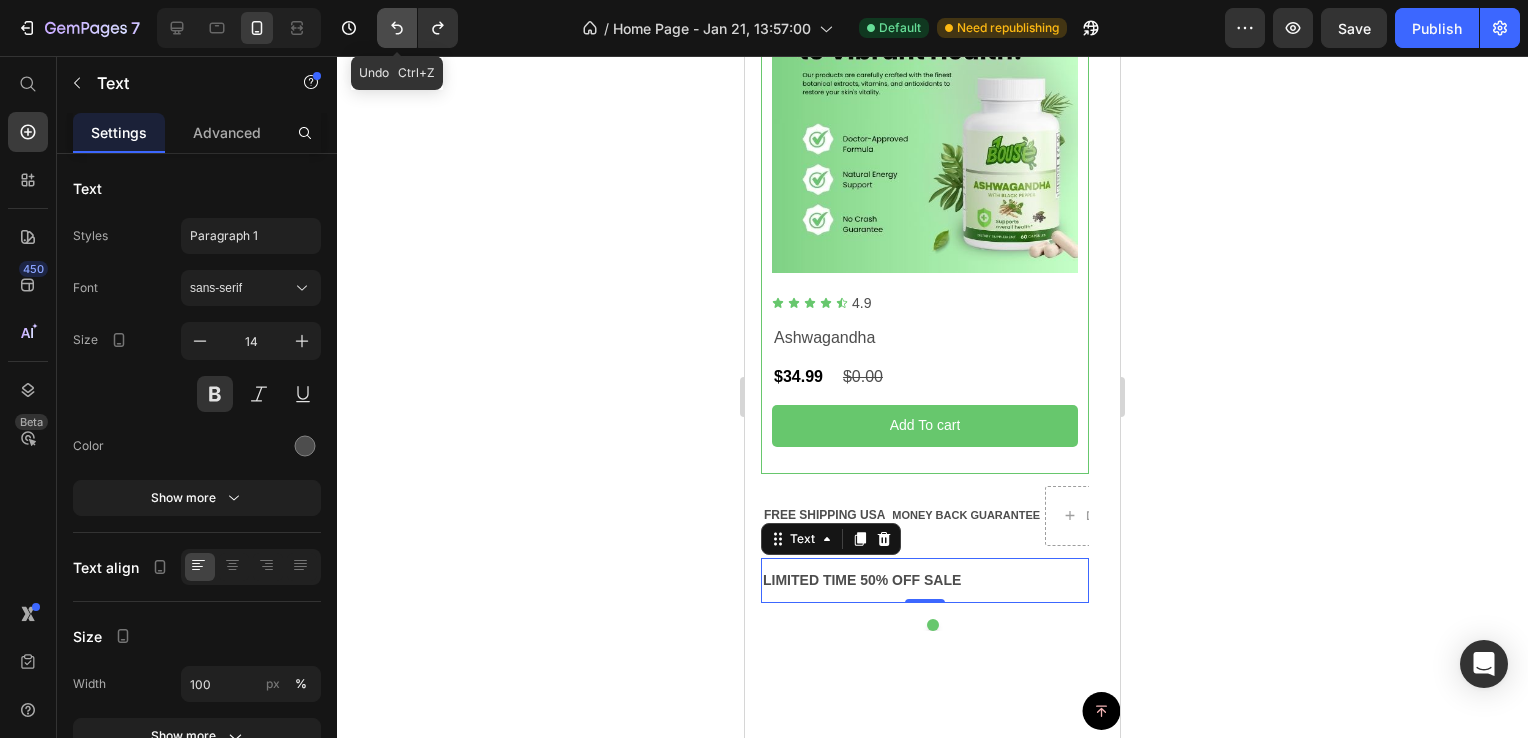 click 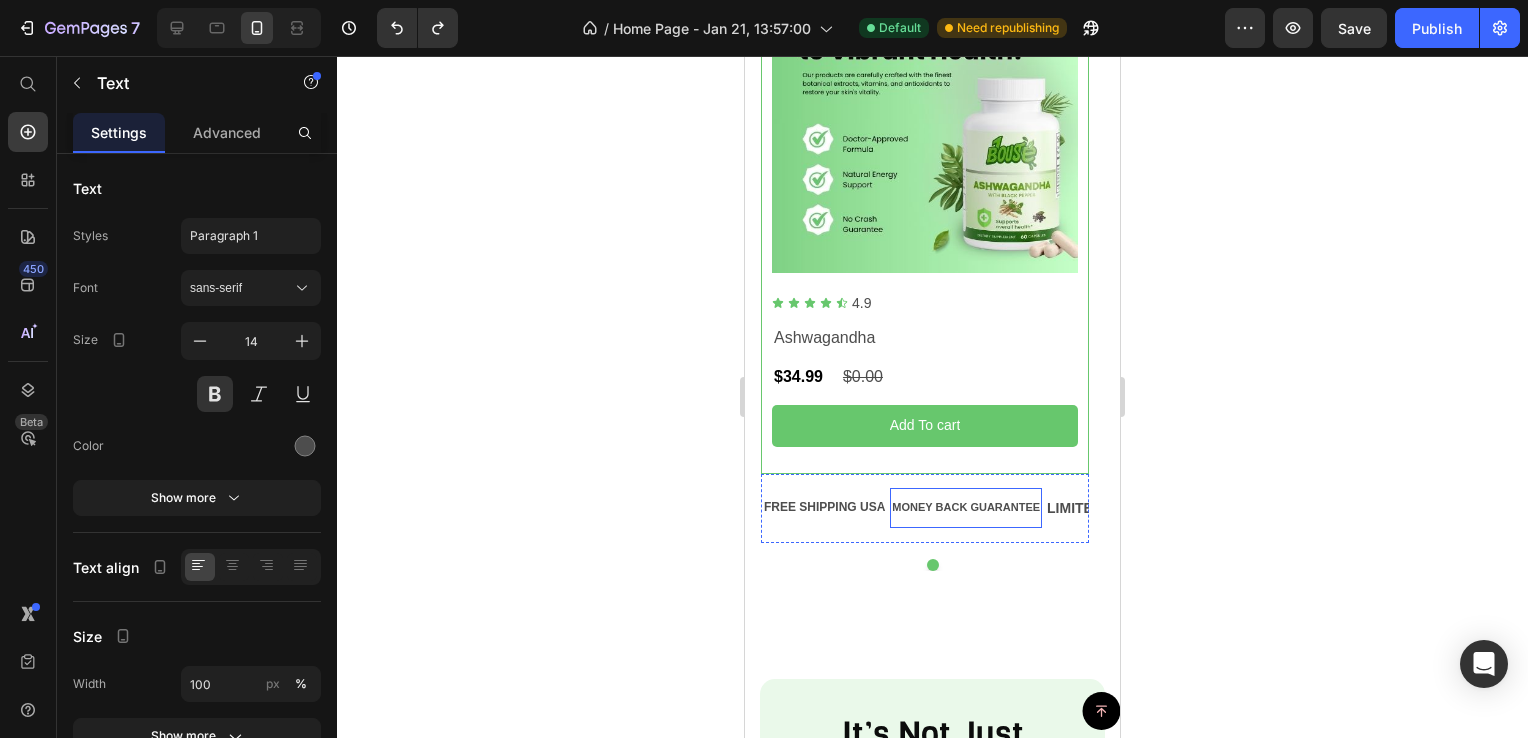 click on "MONEY BACK GUARANTEE" at bounding box center [966, 508] 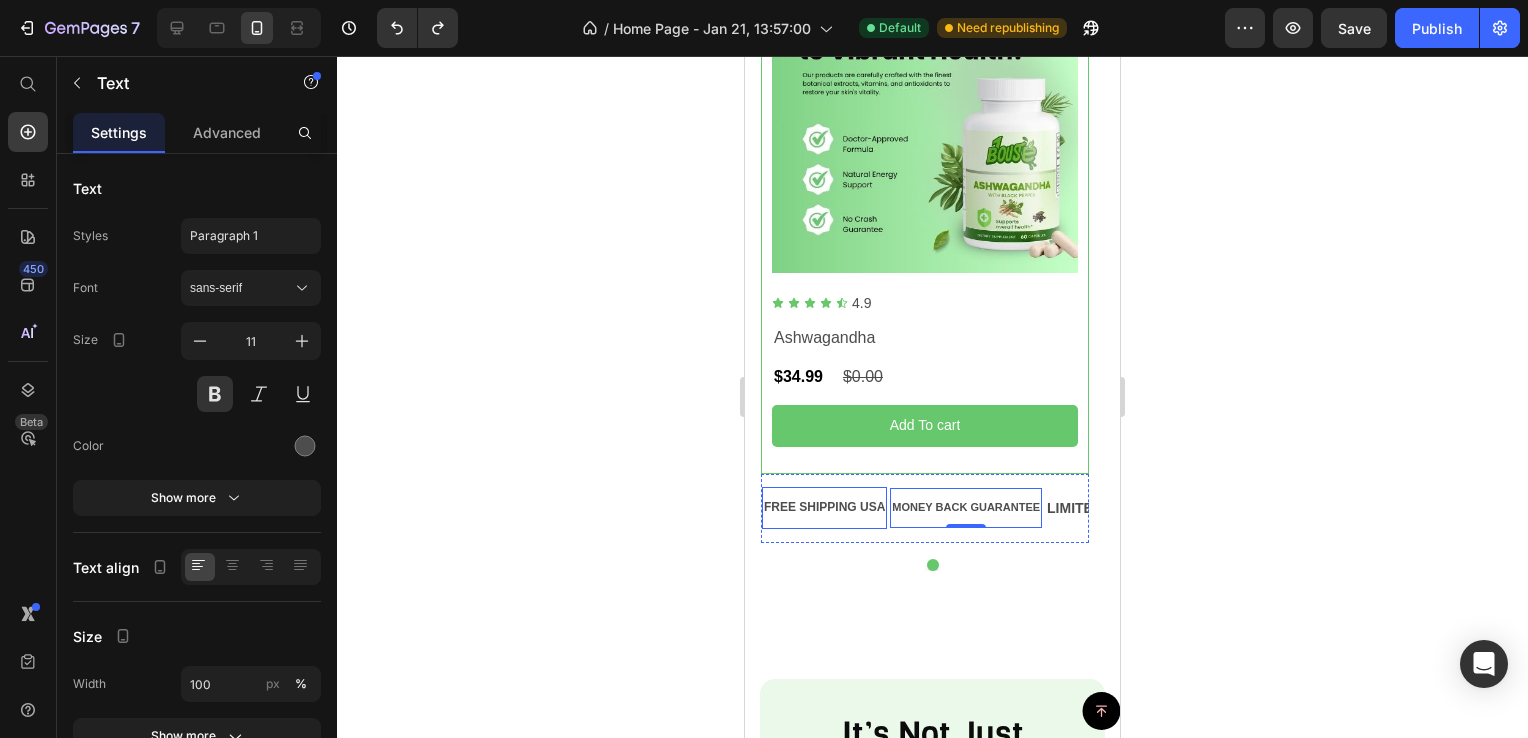 click on "FREE SHIPPING USA" at bounding box center (824, 508) 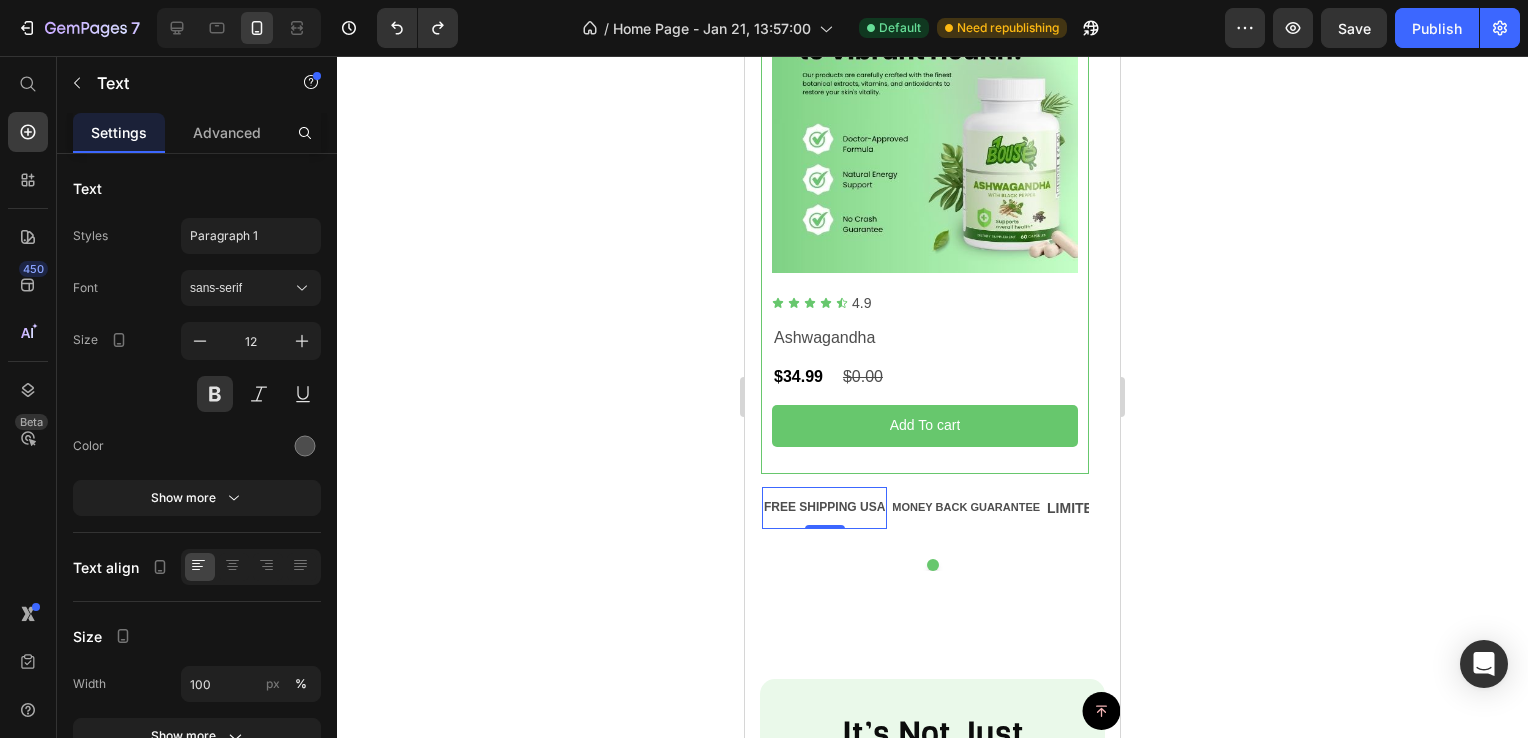 type 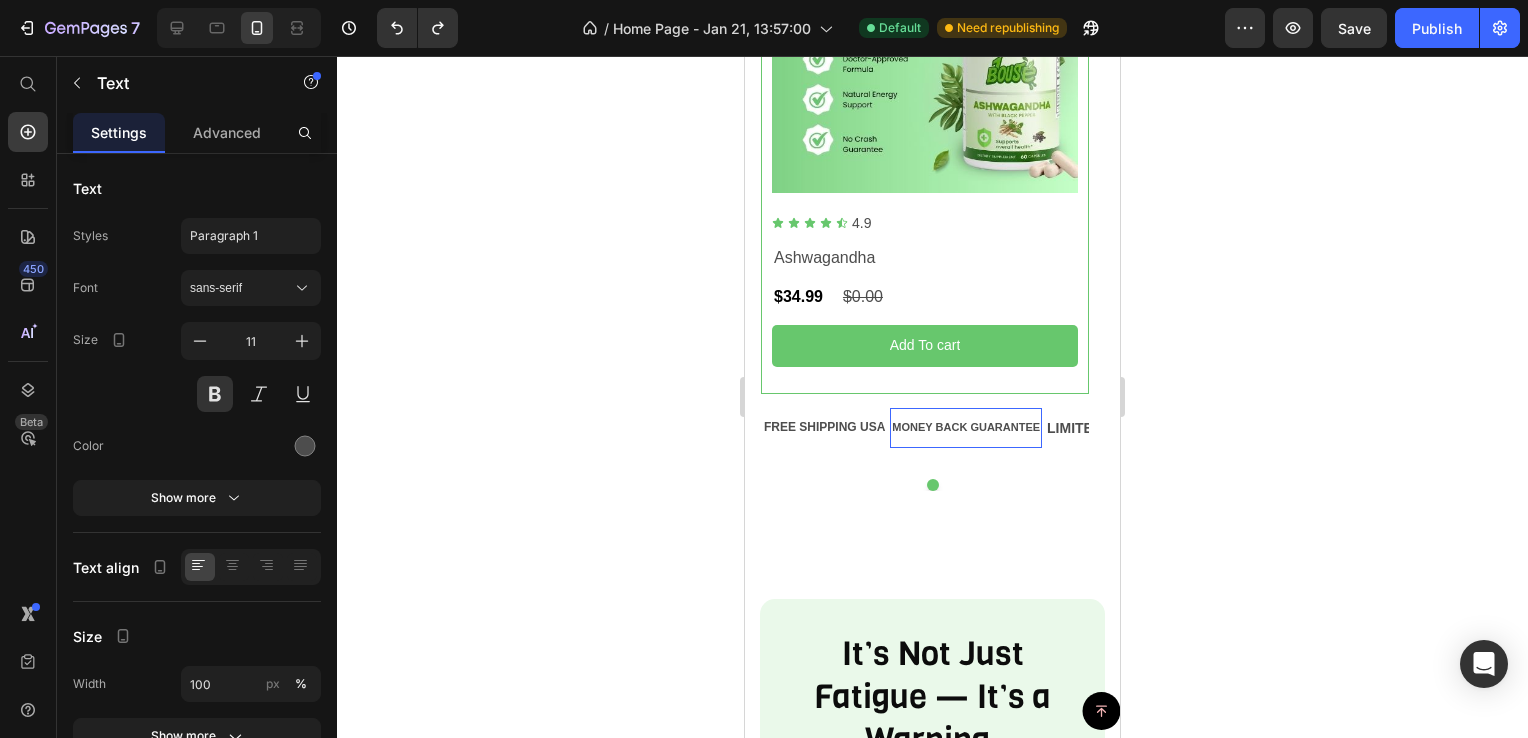 drag, startPoint x: 962, startPoint y: 344, endPoint x: 869, endPoint y: 574, distance: 248.09071 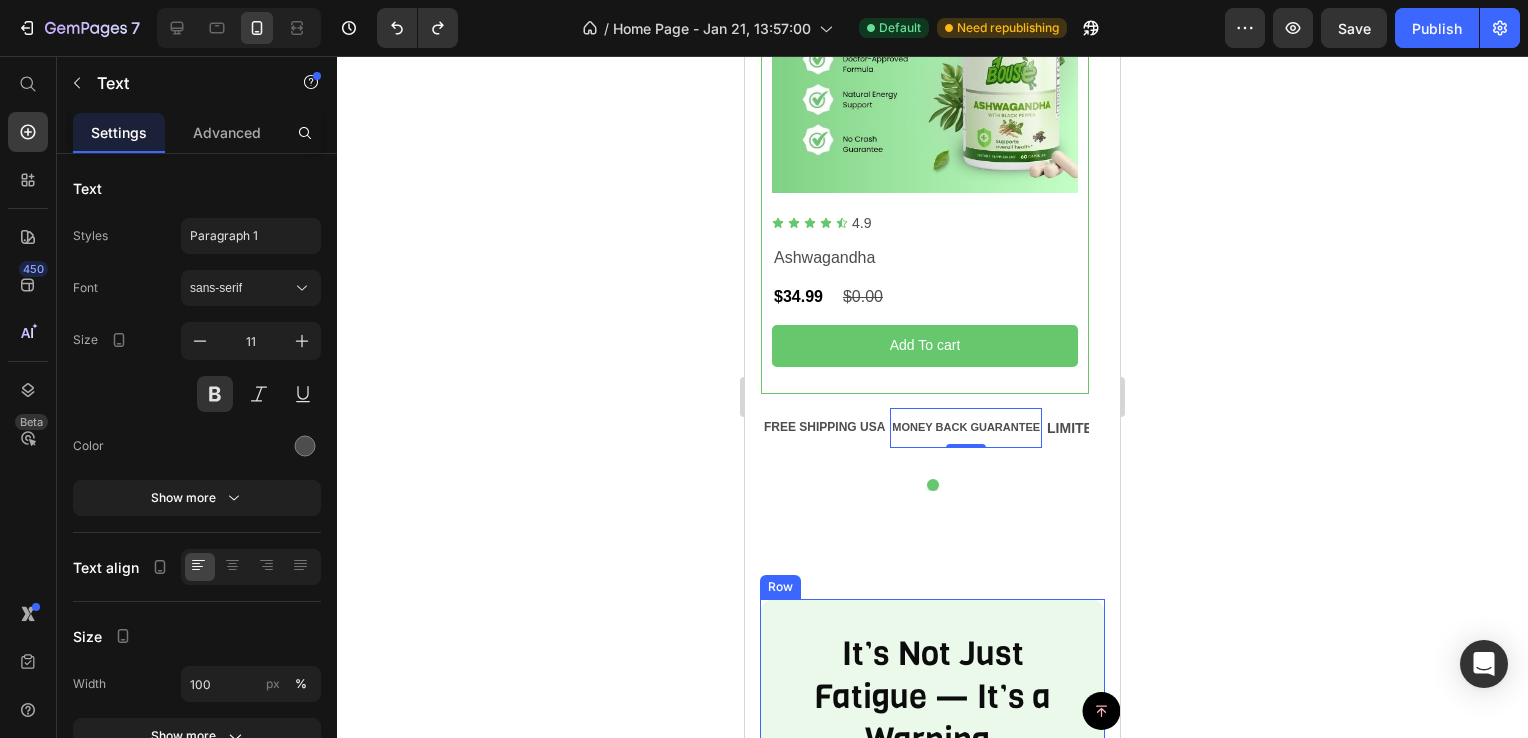 scroll, scrollTop: 1948, scrollLeft: 0, axis: vertical 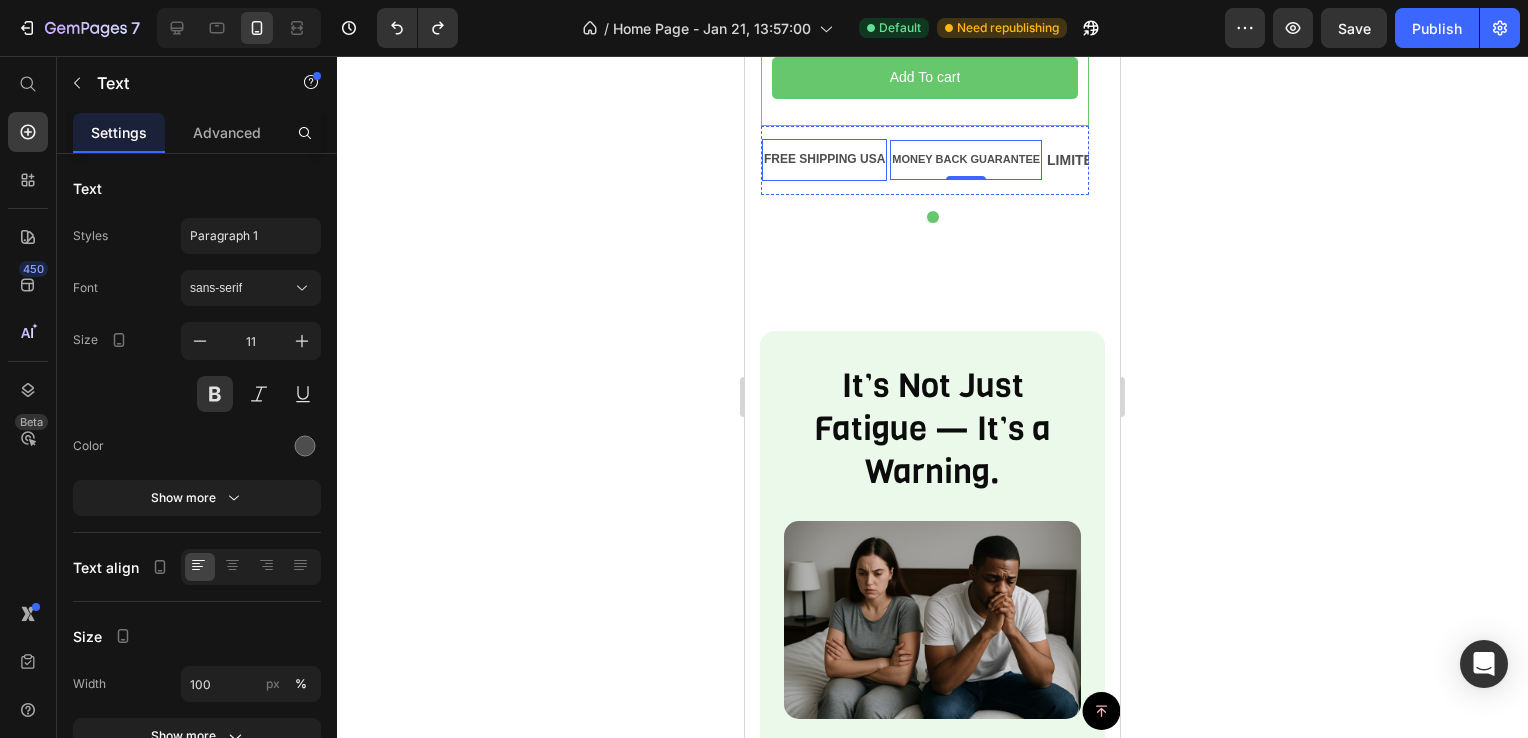 click on "FREE SHIPPING USA" at bounding box center (824, 160) 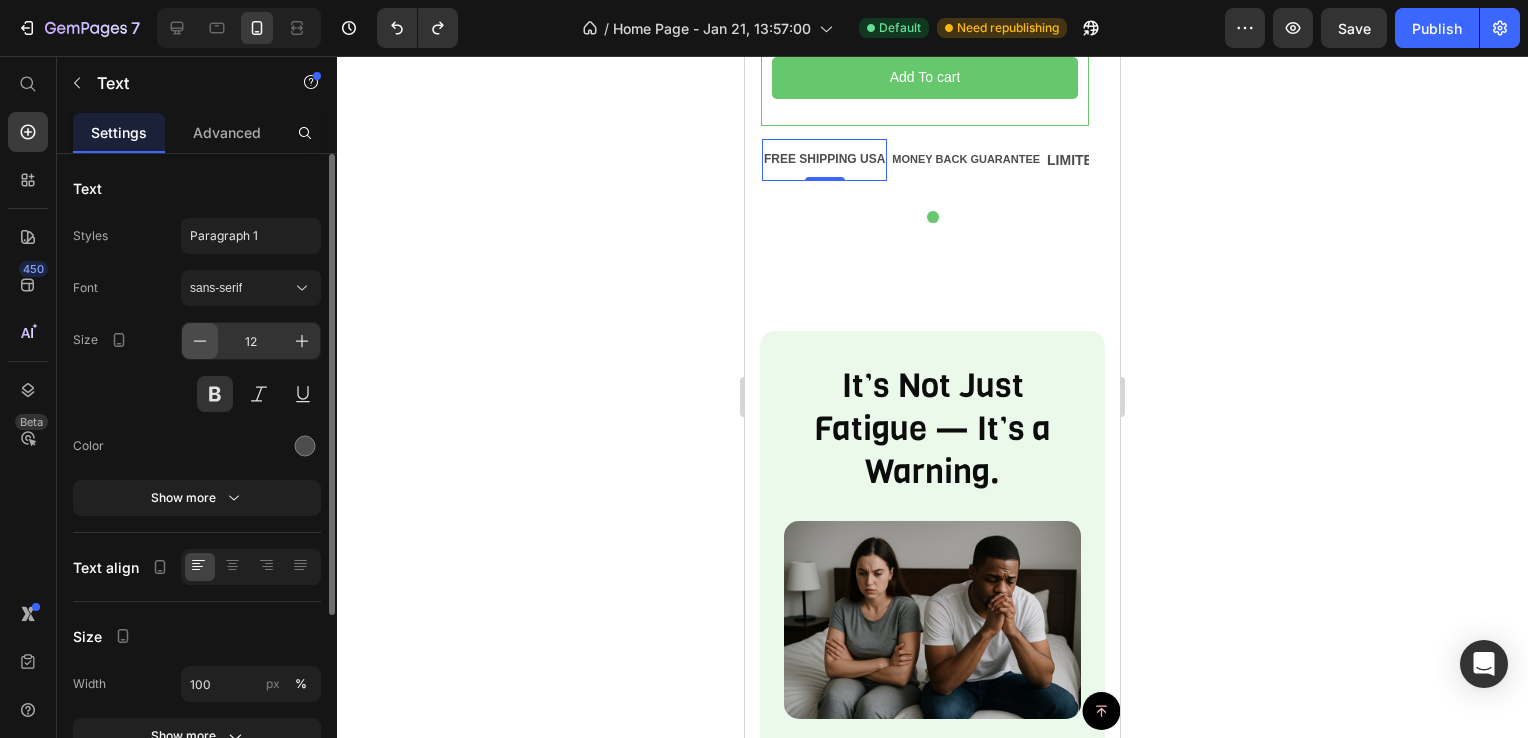 click 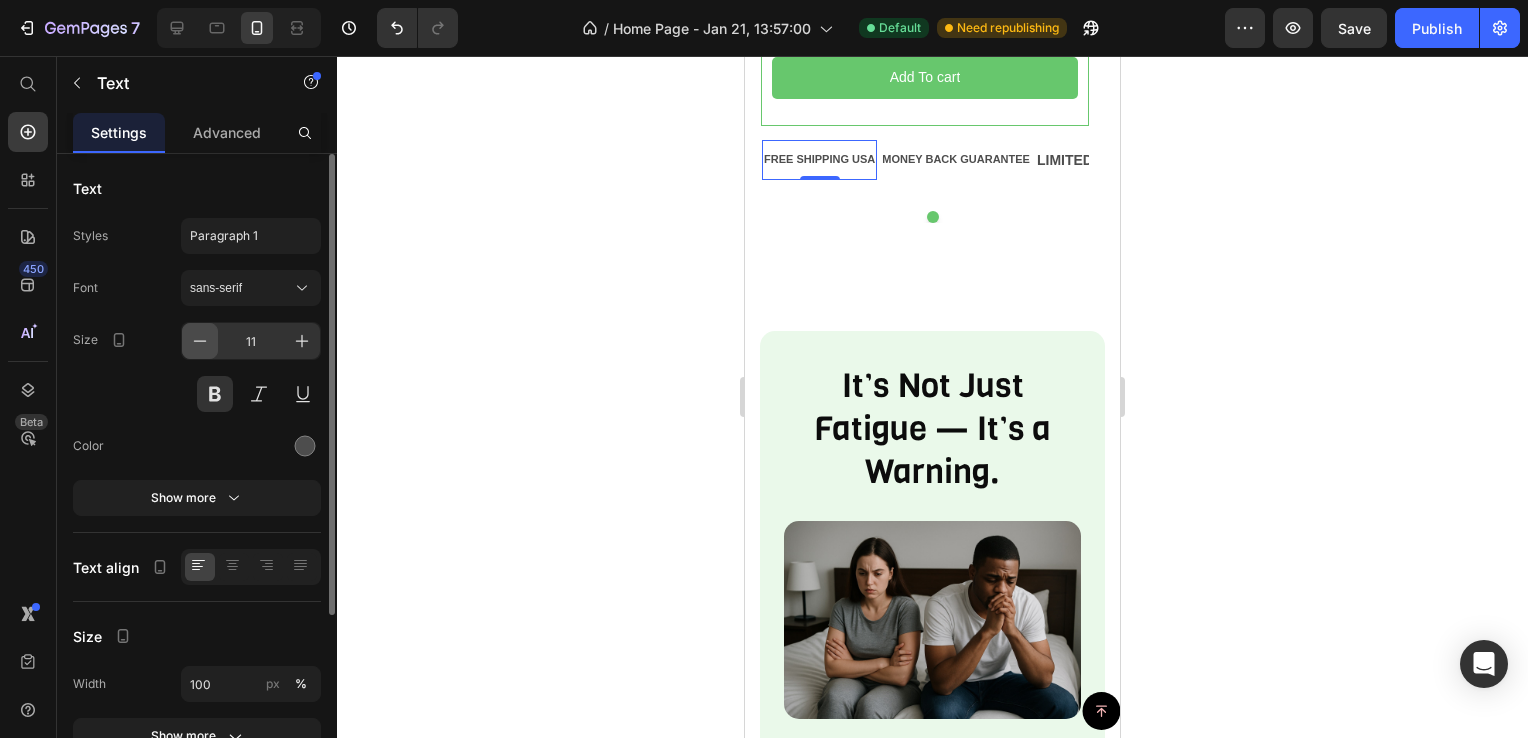 click 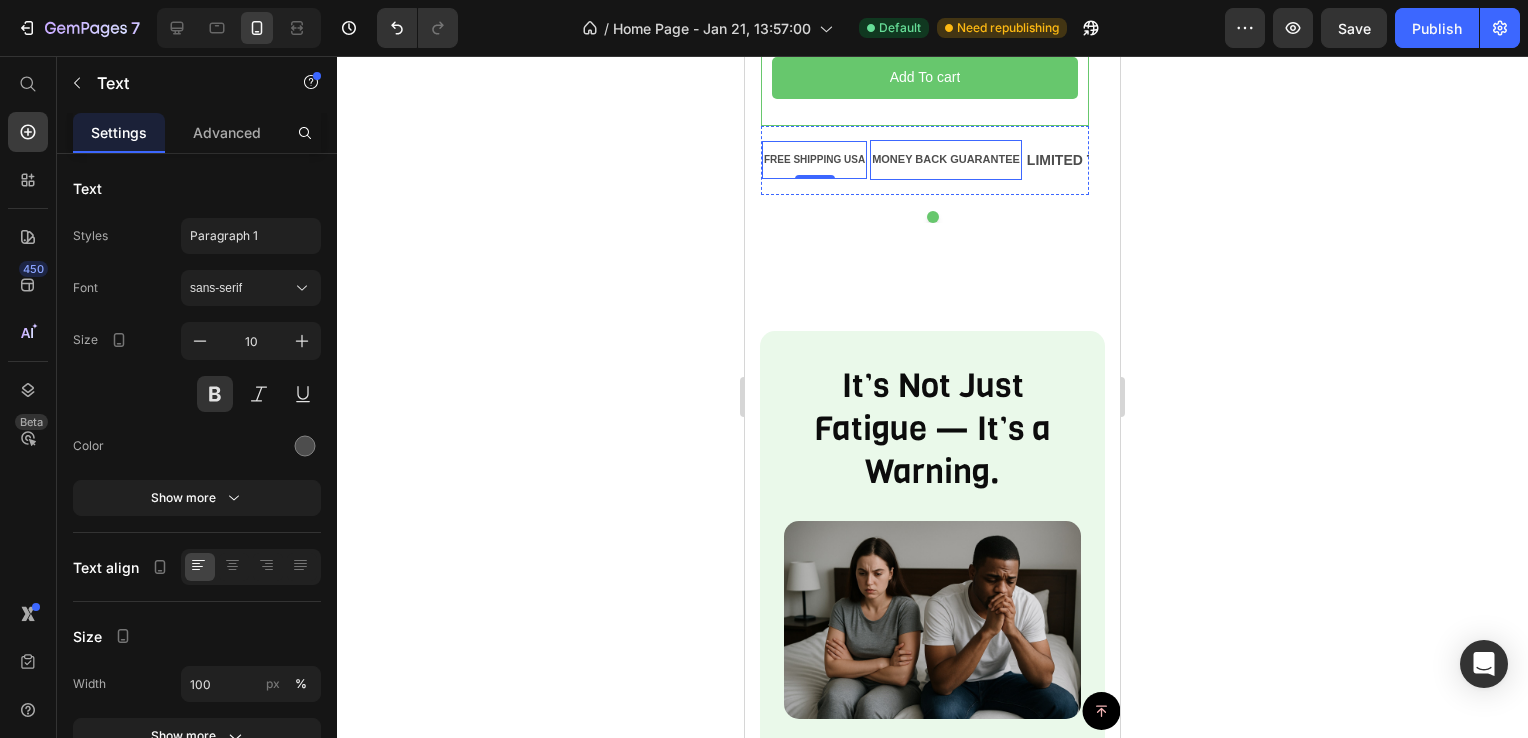 click on "MONEY BACK GUARANTEE" at bounding box center [946, 160] 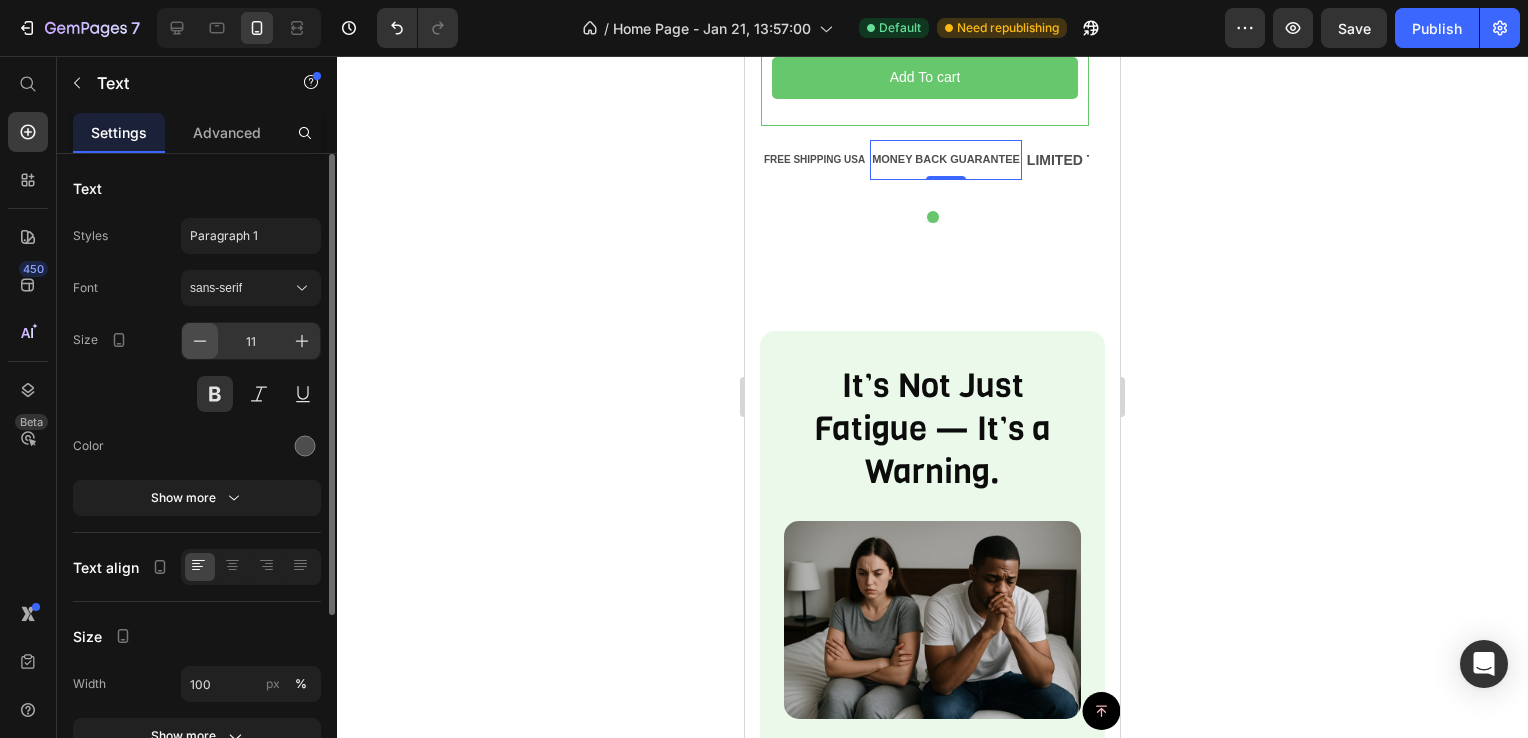 click 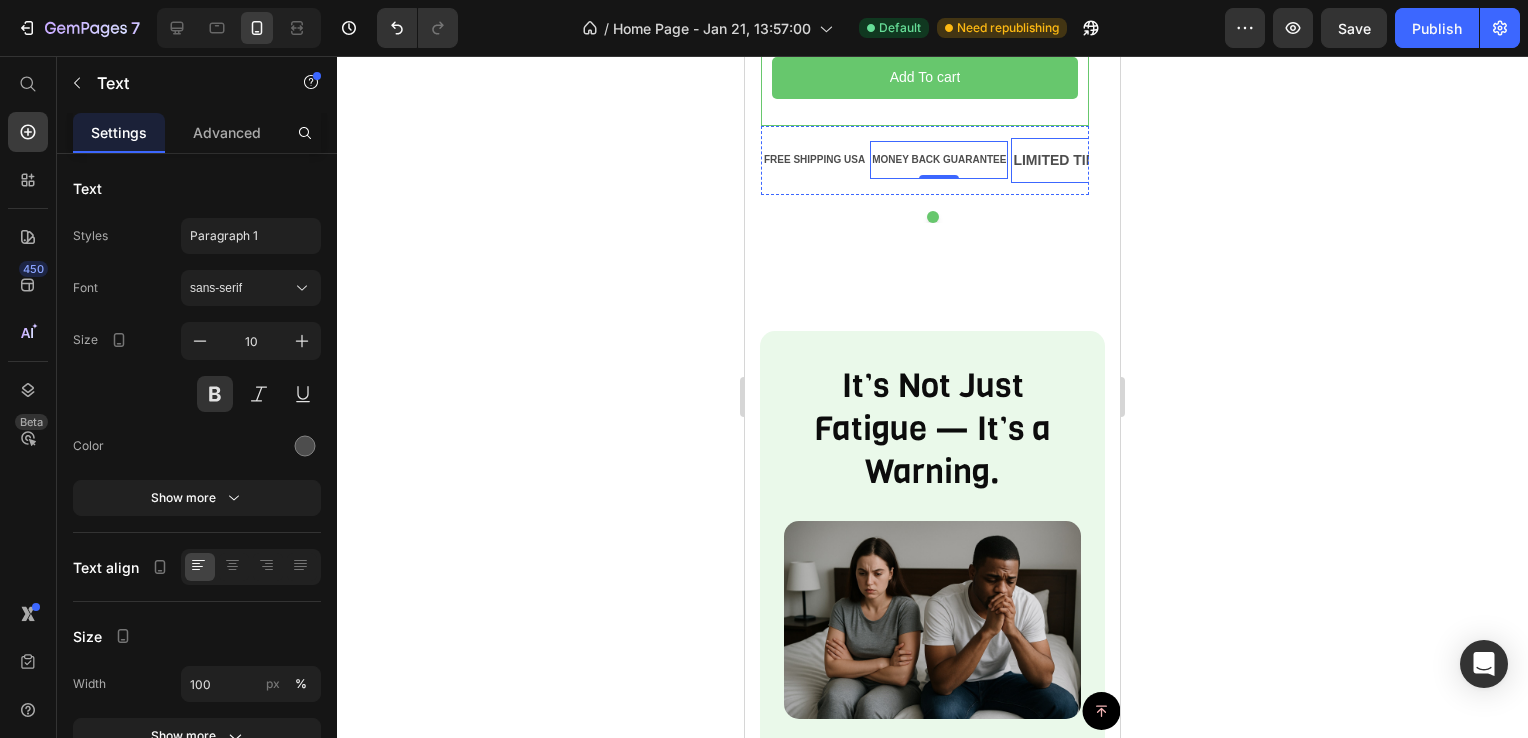 click on "LIMITED TIME 50% OFF SALE" at bounding box center [1112, 160] 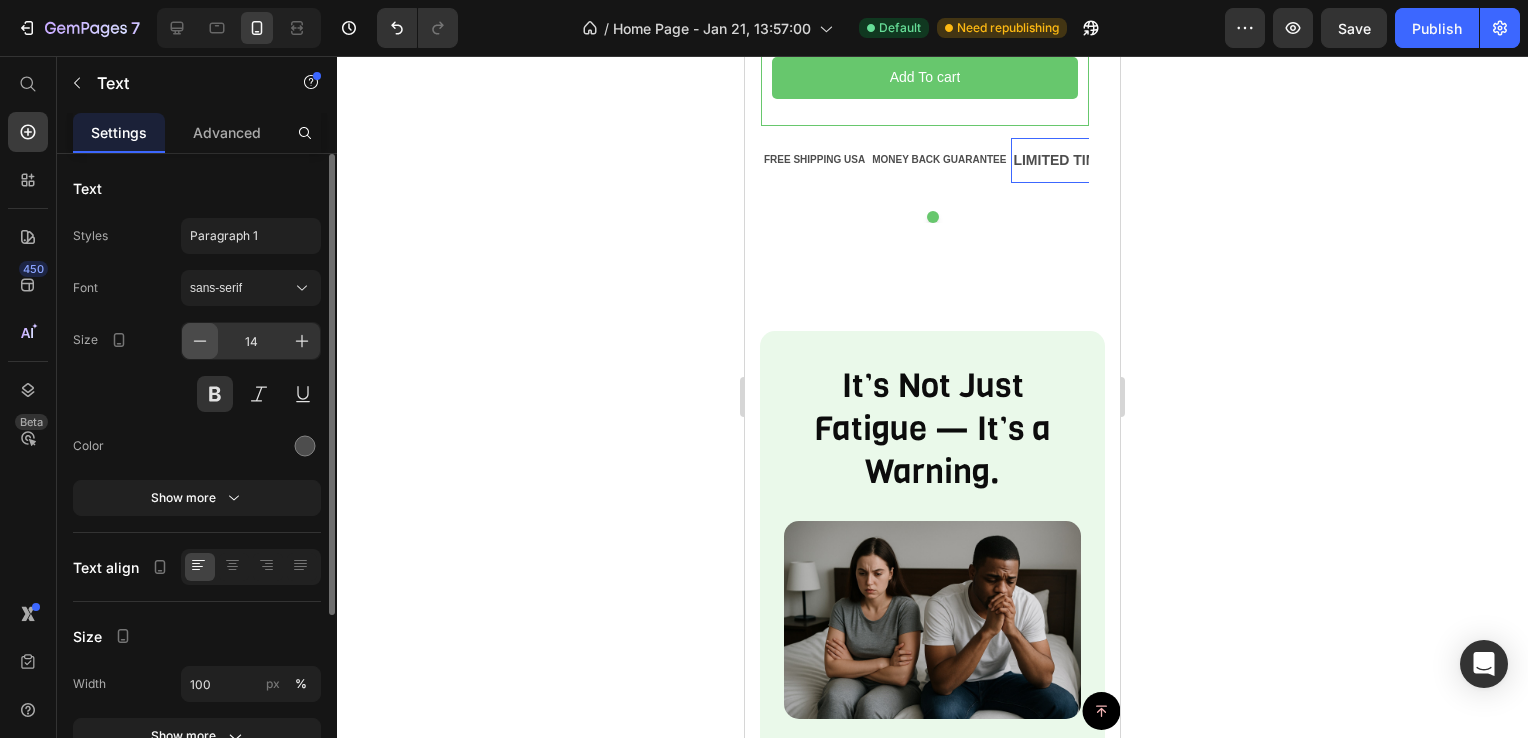 click 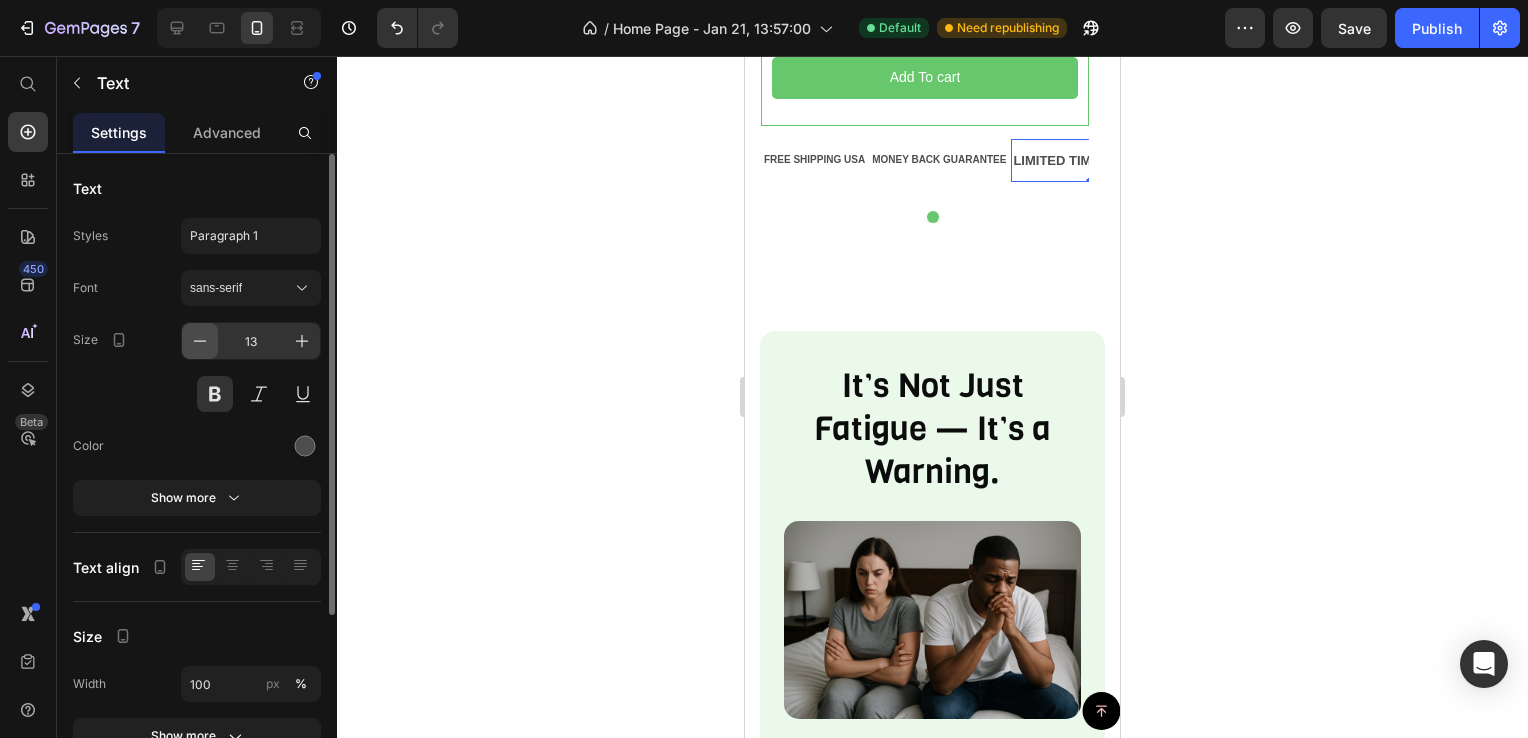 click 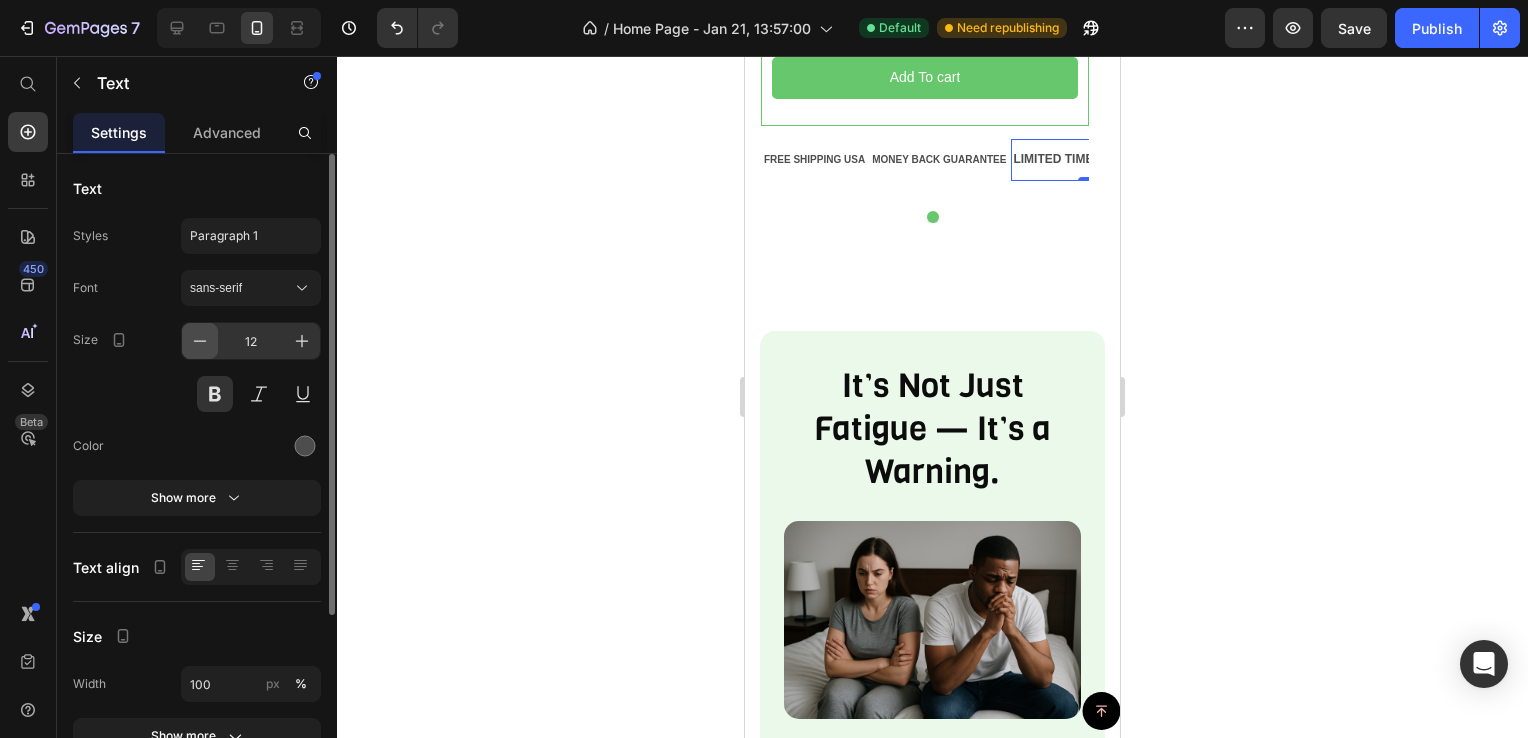 click 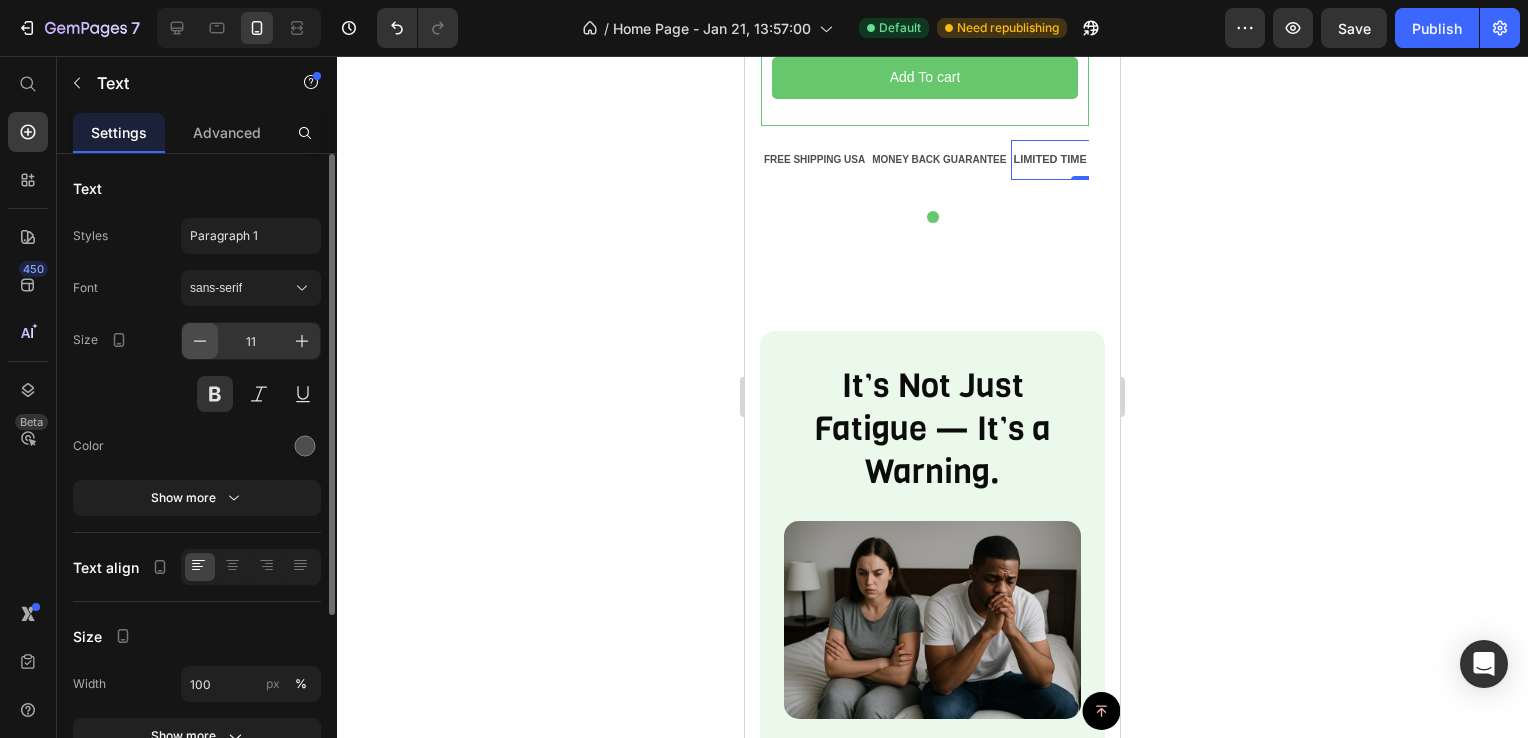 click 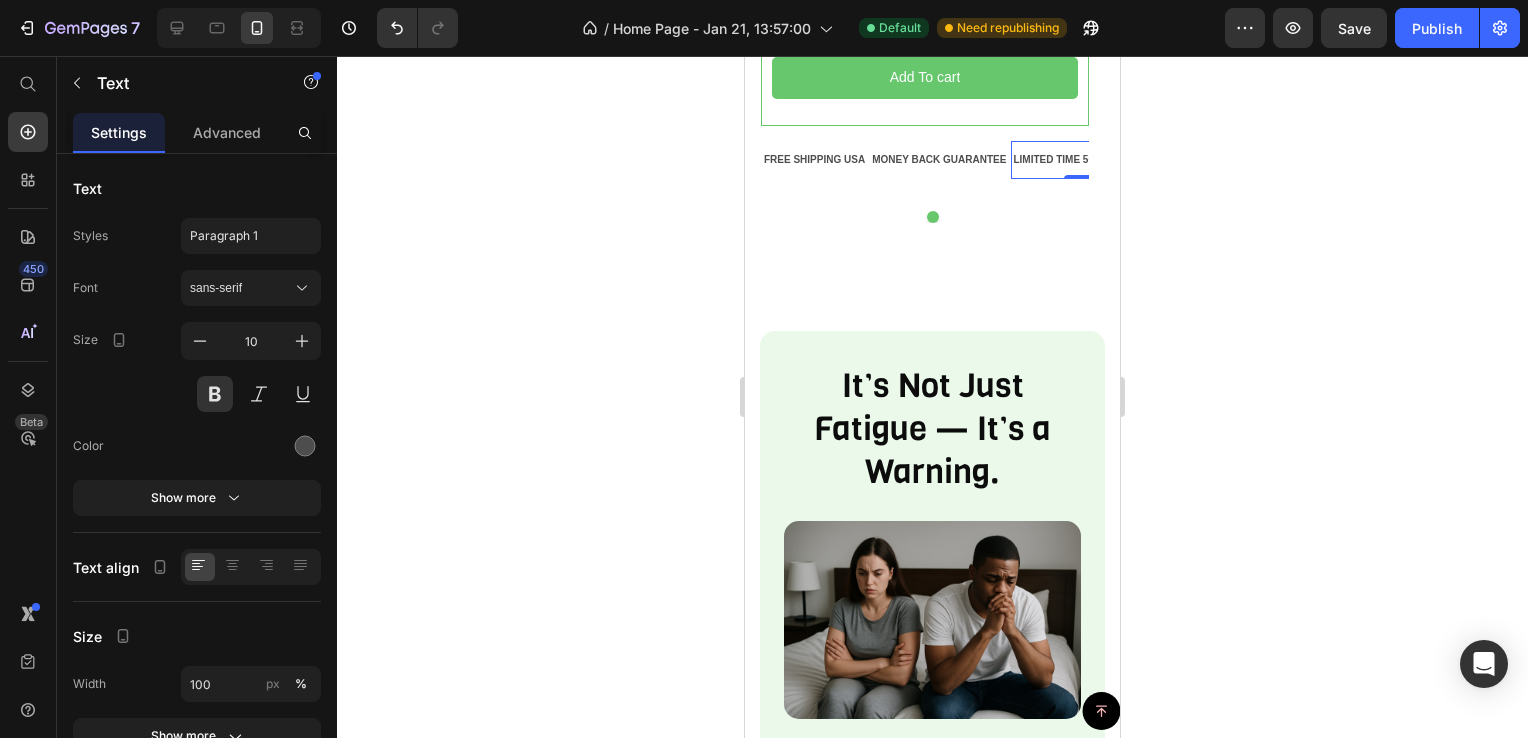 click on "LIMITED TIME 50% OFF SALE" at bounding box center (1084, 160) 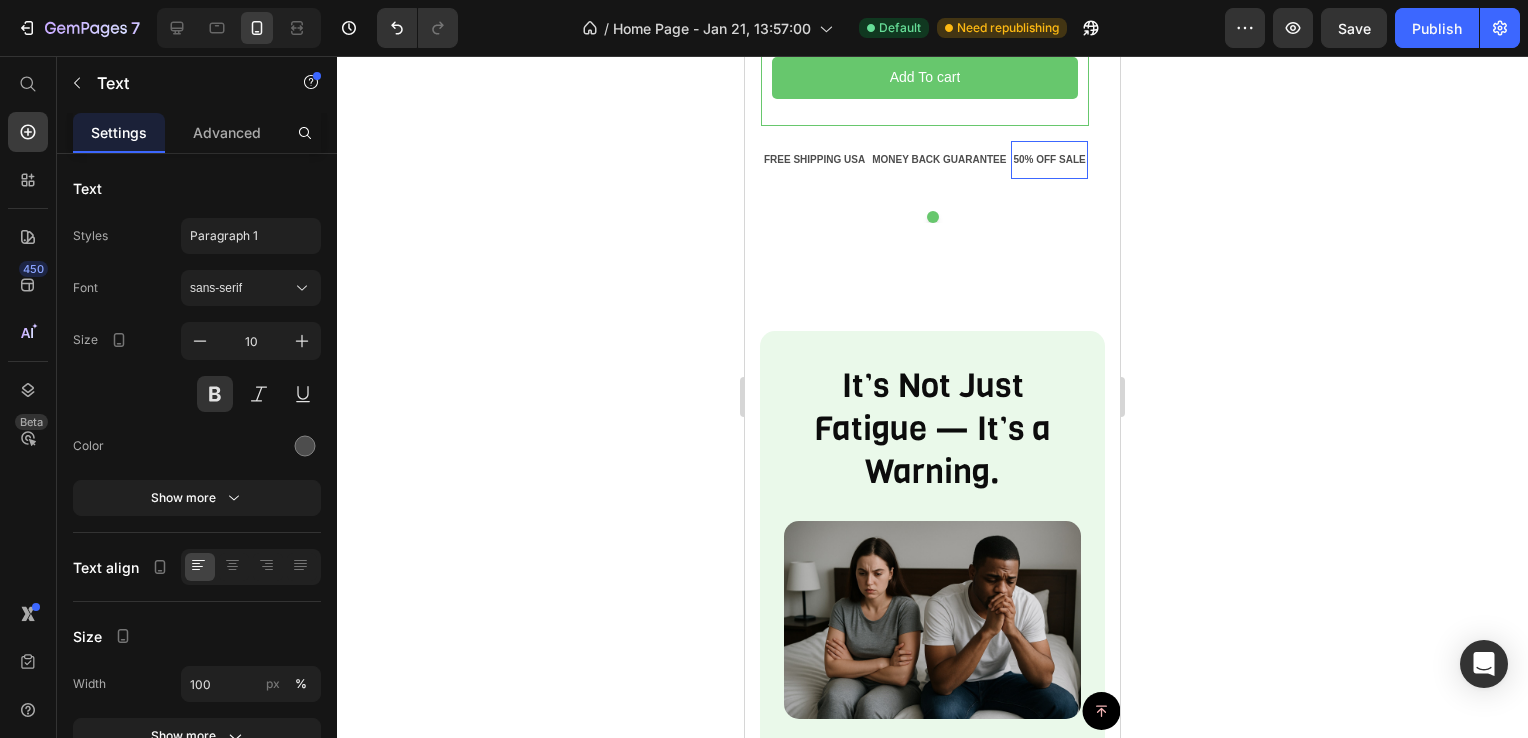 click on "Version history / Home Page - Jan 21, 13:57:00 Default Need republishing Preview Save Publish 450 Beta Start with Sections Elements Hero Section Product Detail Brands Trusted Badges Guarantee Product Breakdown How to use Testimonials Compare Bundle FAQs Social Proof Brand Story Product List Collection Blog List Contact Sticky Add to cart Custom Footer Browse Library 450 Layout Row Row Row Row Text Heading Text Block Button Button Button Sticky Back to top Media" at bounding box center [764, 0] 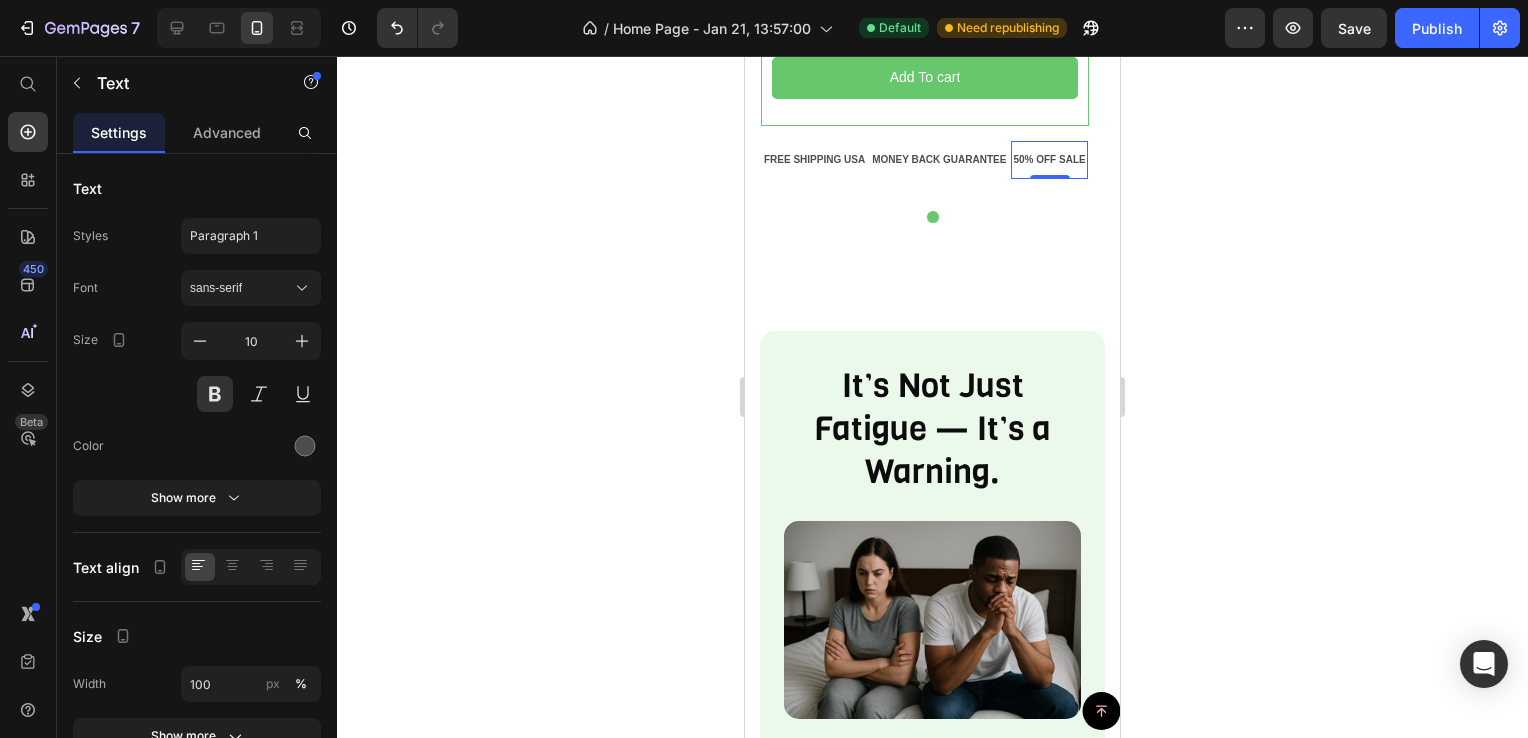 click 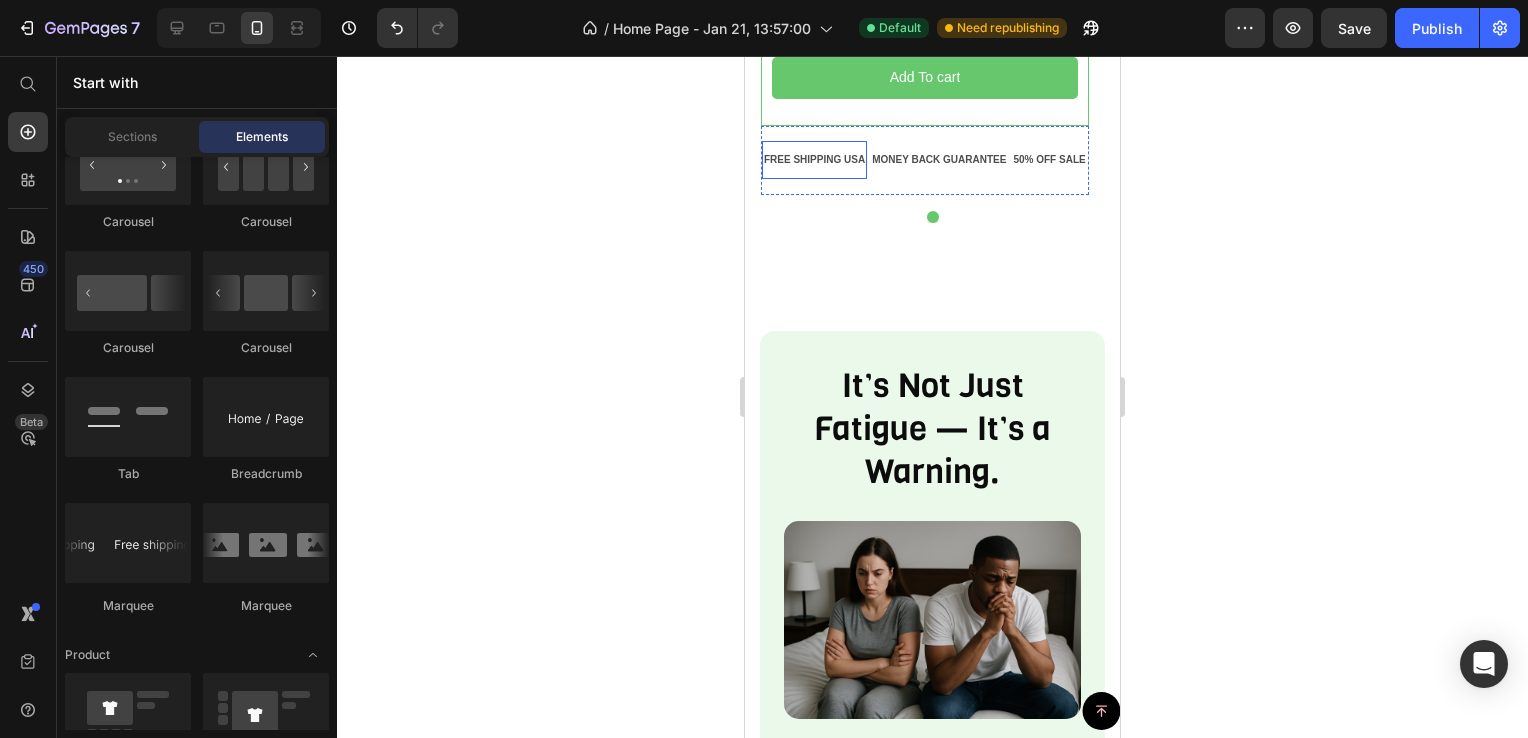 click on "FREE SHIPPING USA" at bounding box center (814, 160) 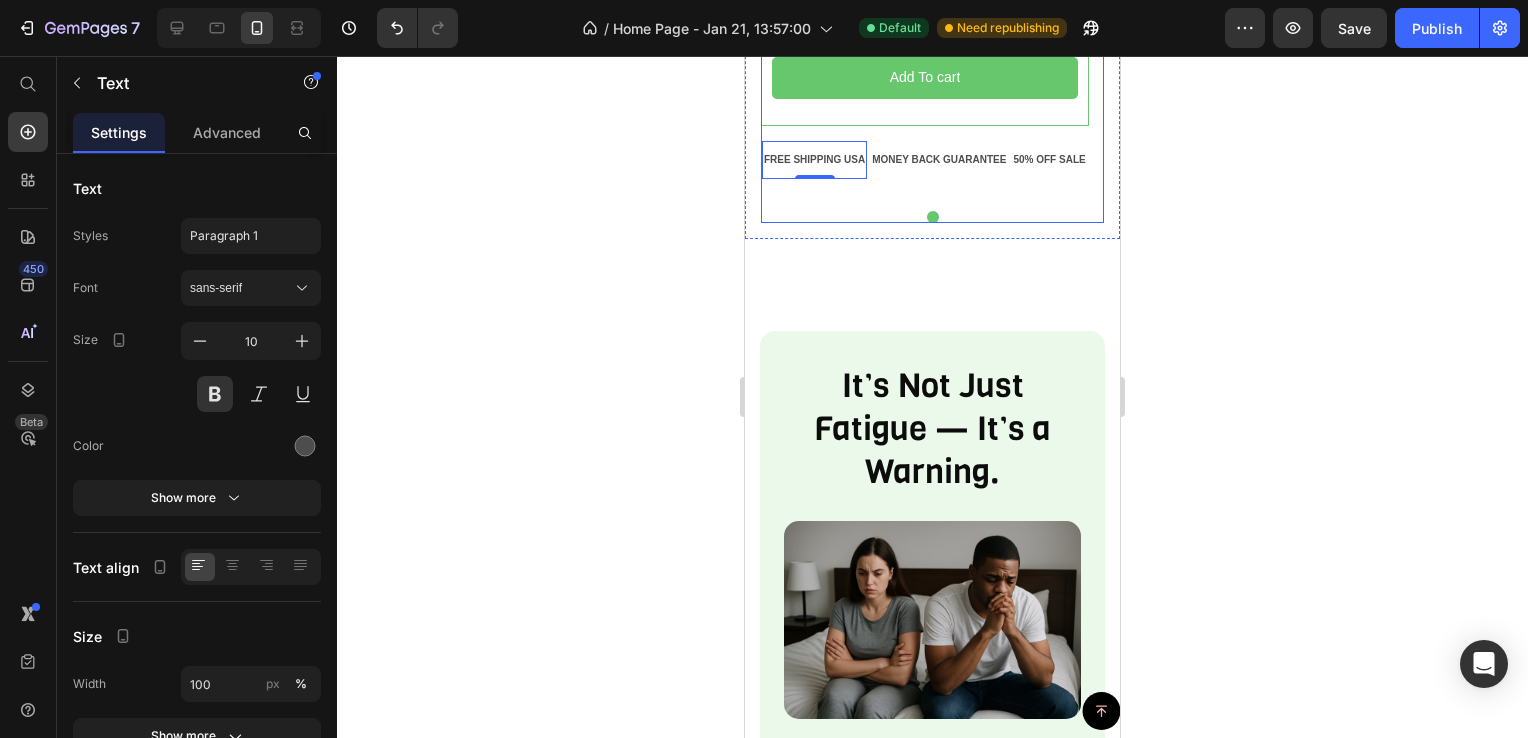 click on "Product Images Icon Icon Icon Icon Icon Icon List 4.9 Text Block Row Ashwagandha Product Title $34.99 Product Price $0.00 Product Price Row Add To cart Product Cart Button Row FREE SHIPPING USA Text   0 MONEY BACK GUARANTEE Text 50% OFF SALE Text LIFE TIME WARRANTY Text FREE SHIPPING USA Text   0 MONEY BACK GUARANTEE Text 50% OFF SALE Text LIFE TIME WARRANTY Text Marquee" at bounding box center [932, -85] 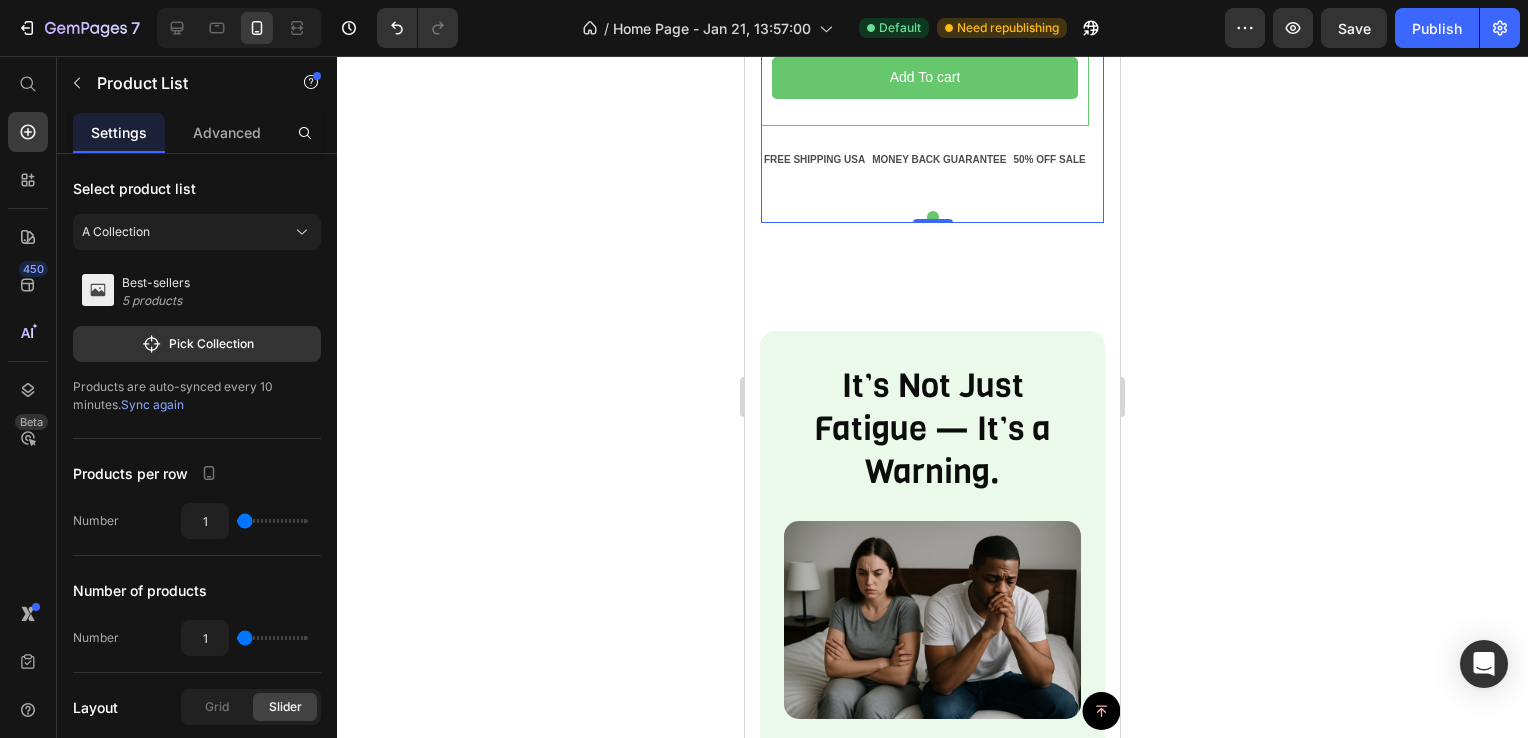 click on "FREE SHIPPING USA" at bounding box center [814, 160] 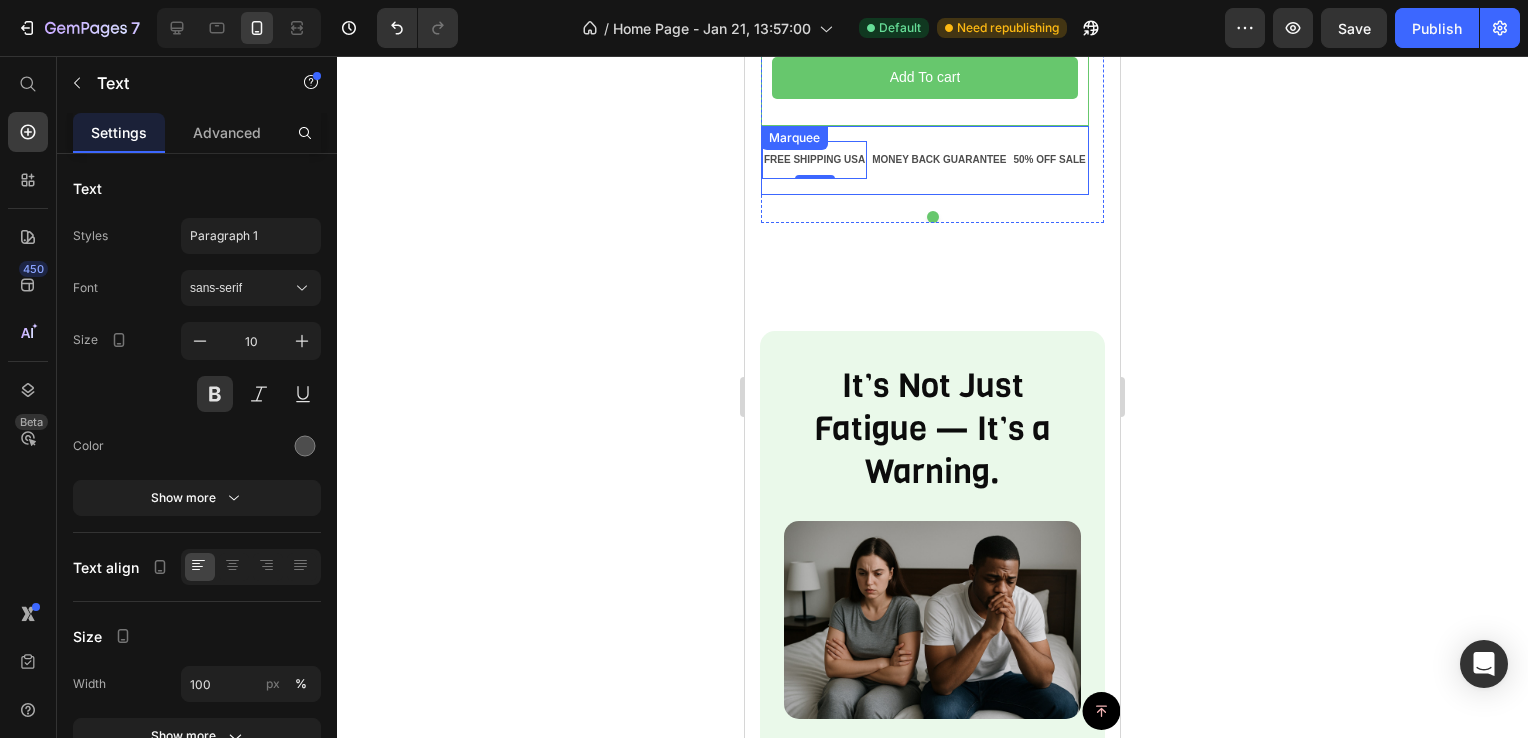 click on "FREE SHIPPING USA Text 0 MONEY BACK GUARANTEE Text 50% OFF SALE Text LIFE TIME WARRANTY Text FREE SHIPPING USA Text 0 MONEY BACK GUARANTEE Text 50% OFF SALE Text LIFE TIME WARRANTY Text Marquee" at bounding box center [925, 160] 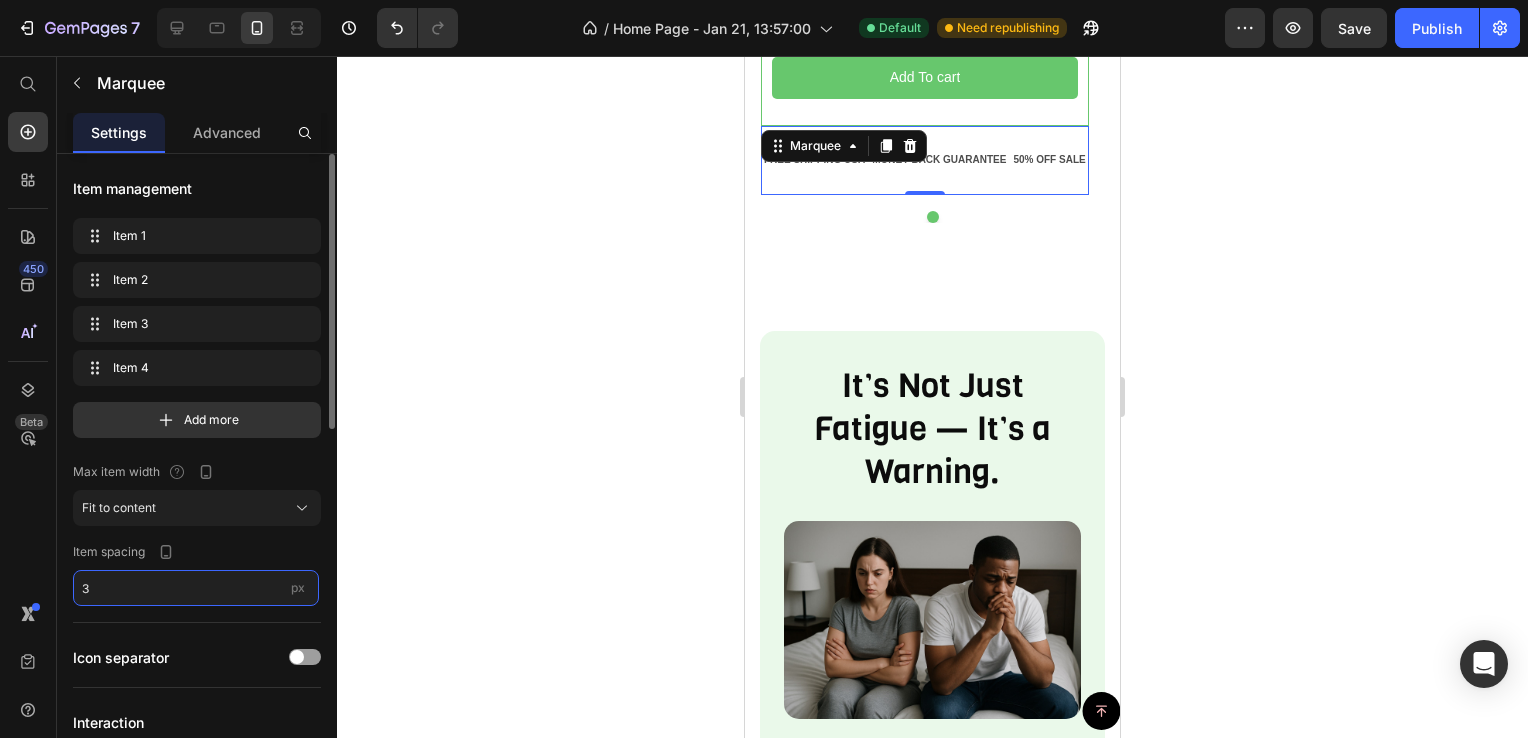 click on "3" at bounding box center [196, 588] 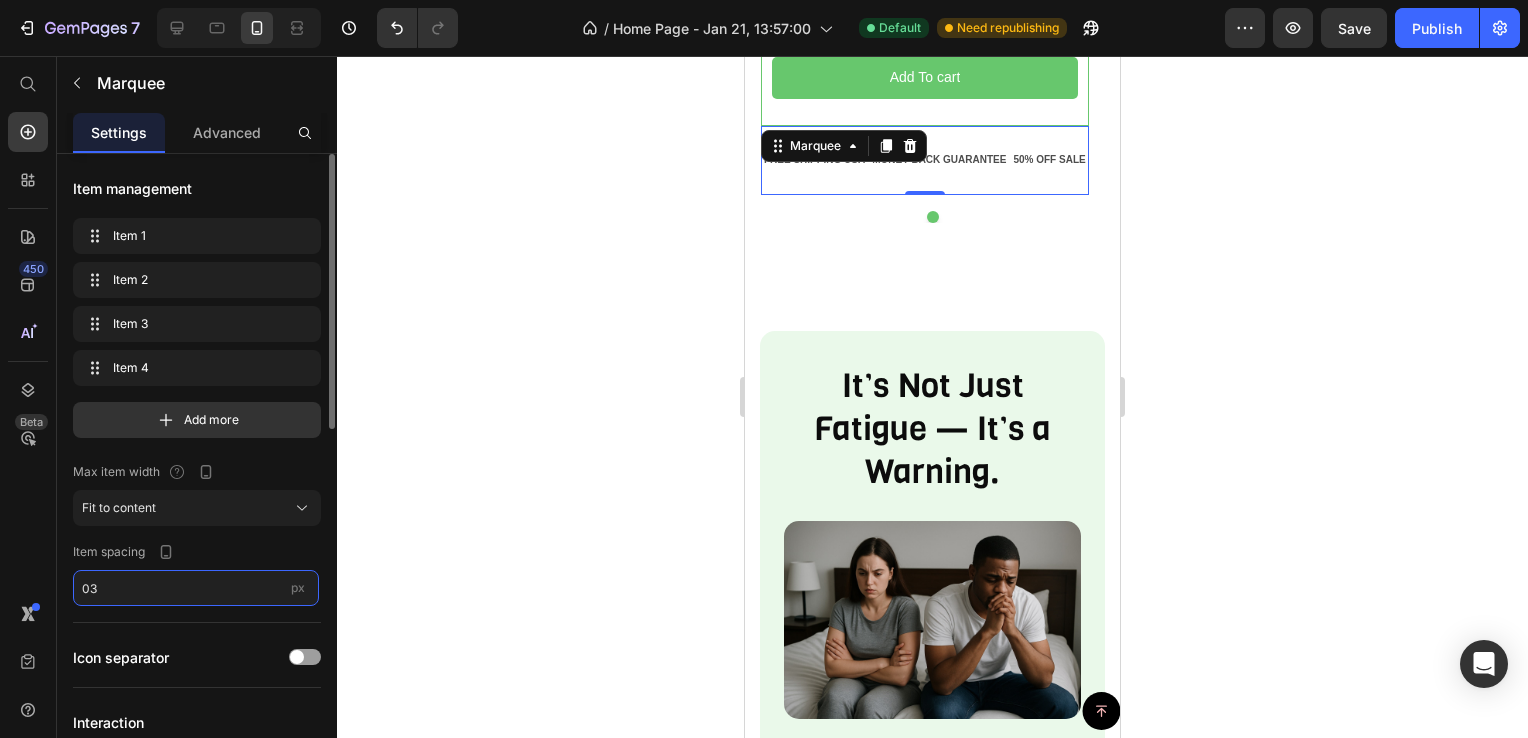 type on "0" 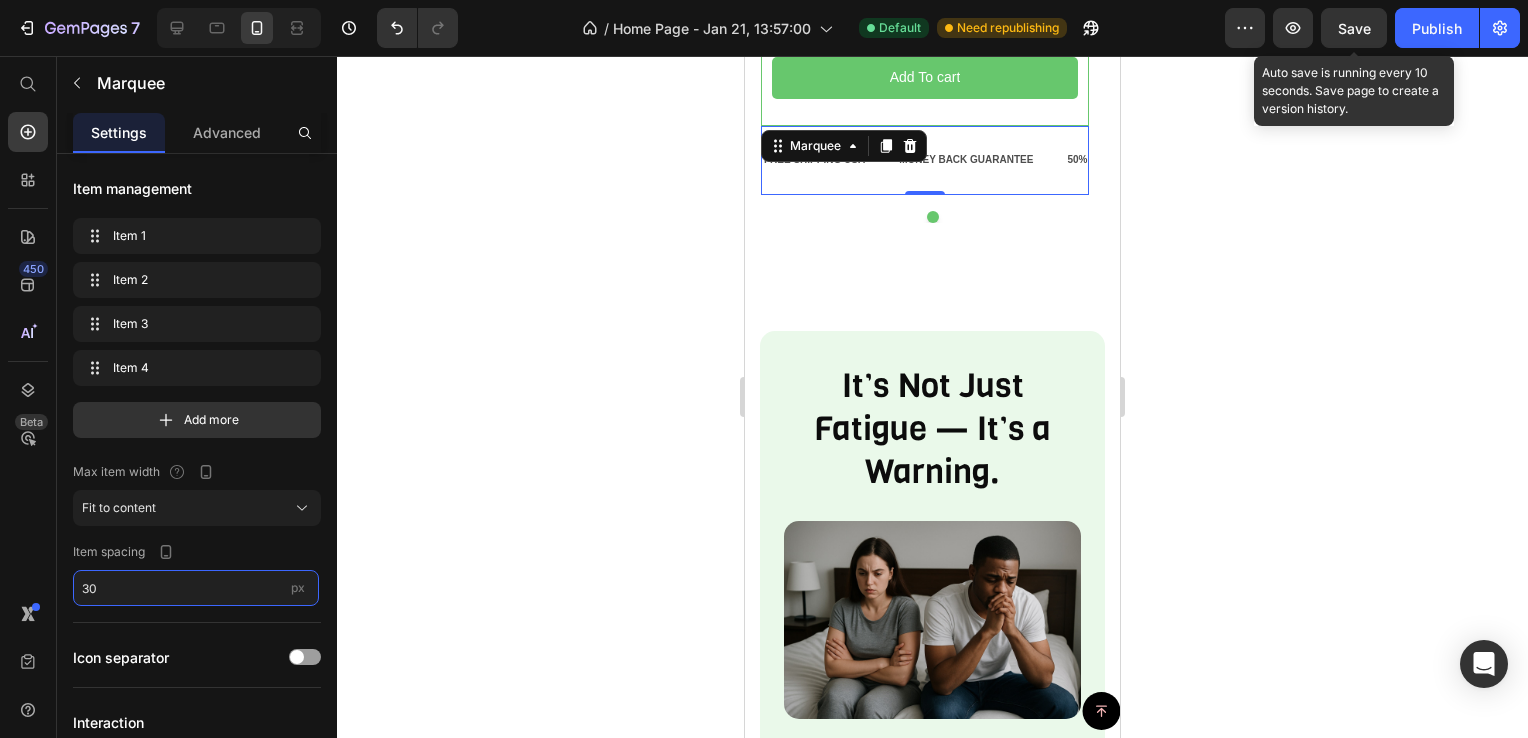 type on "30" 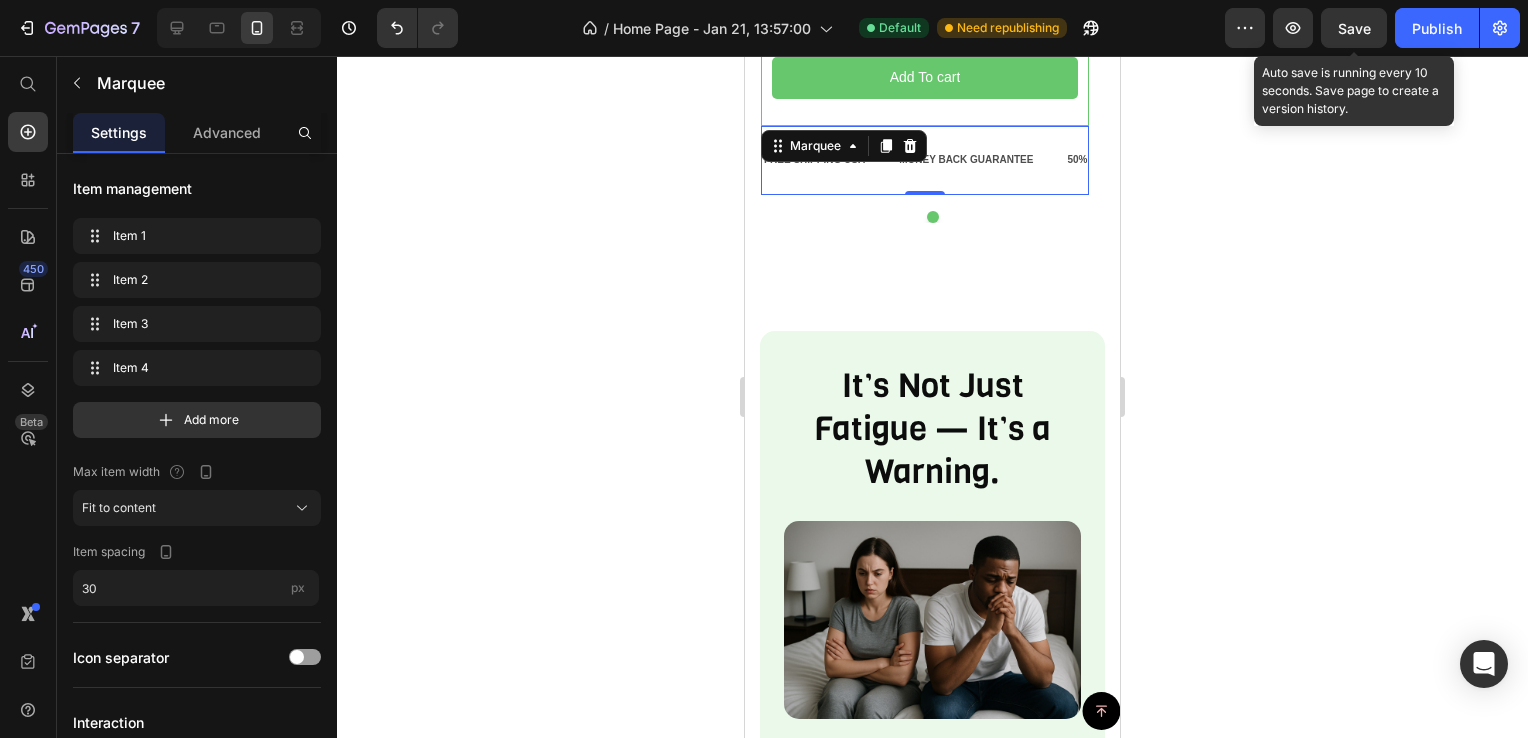 click on "Save" 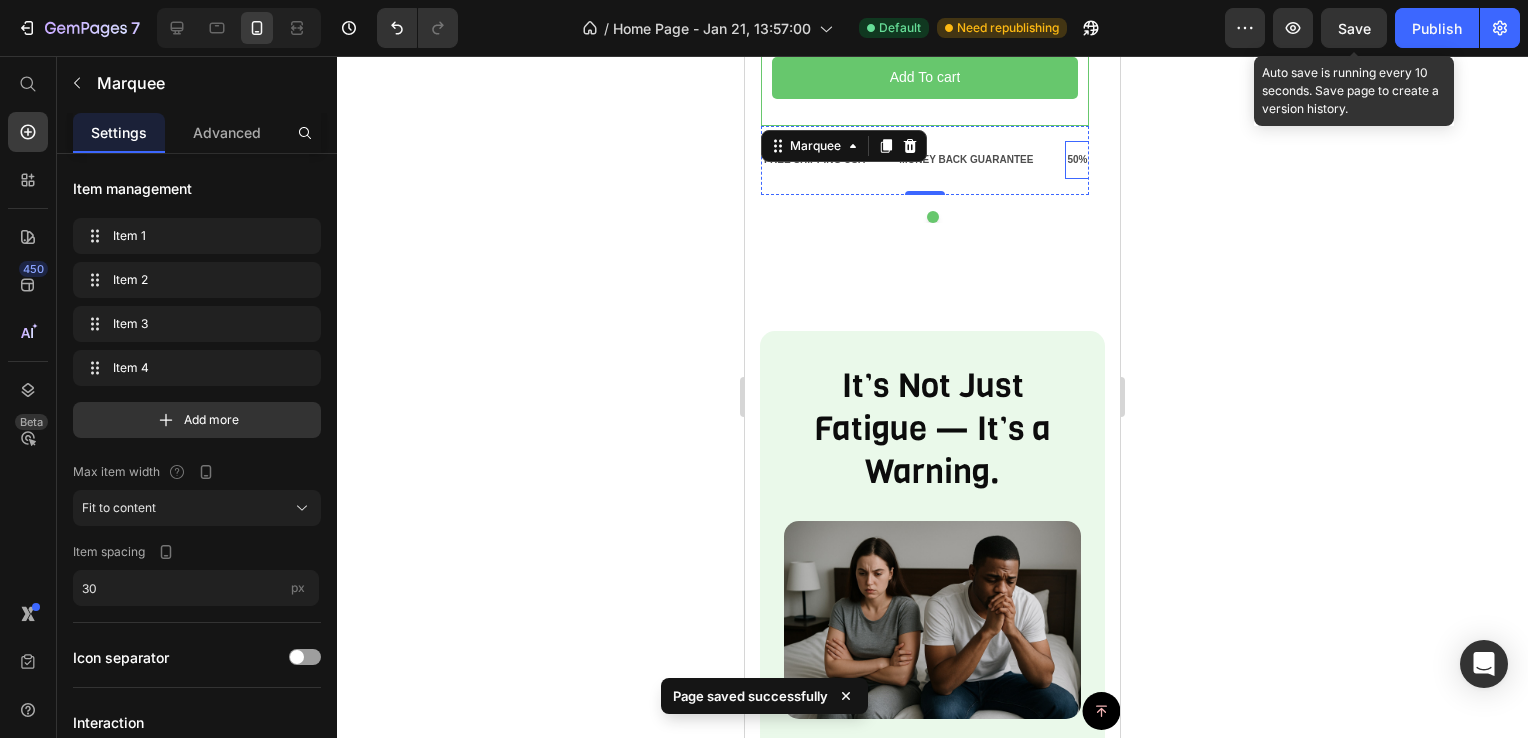 click on "50% OFF SALE" at bounding box center [1103, 160] 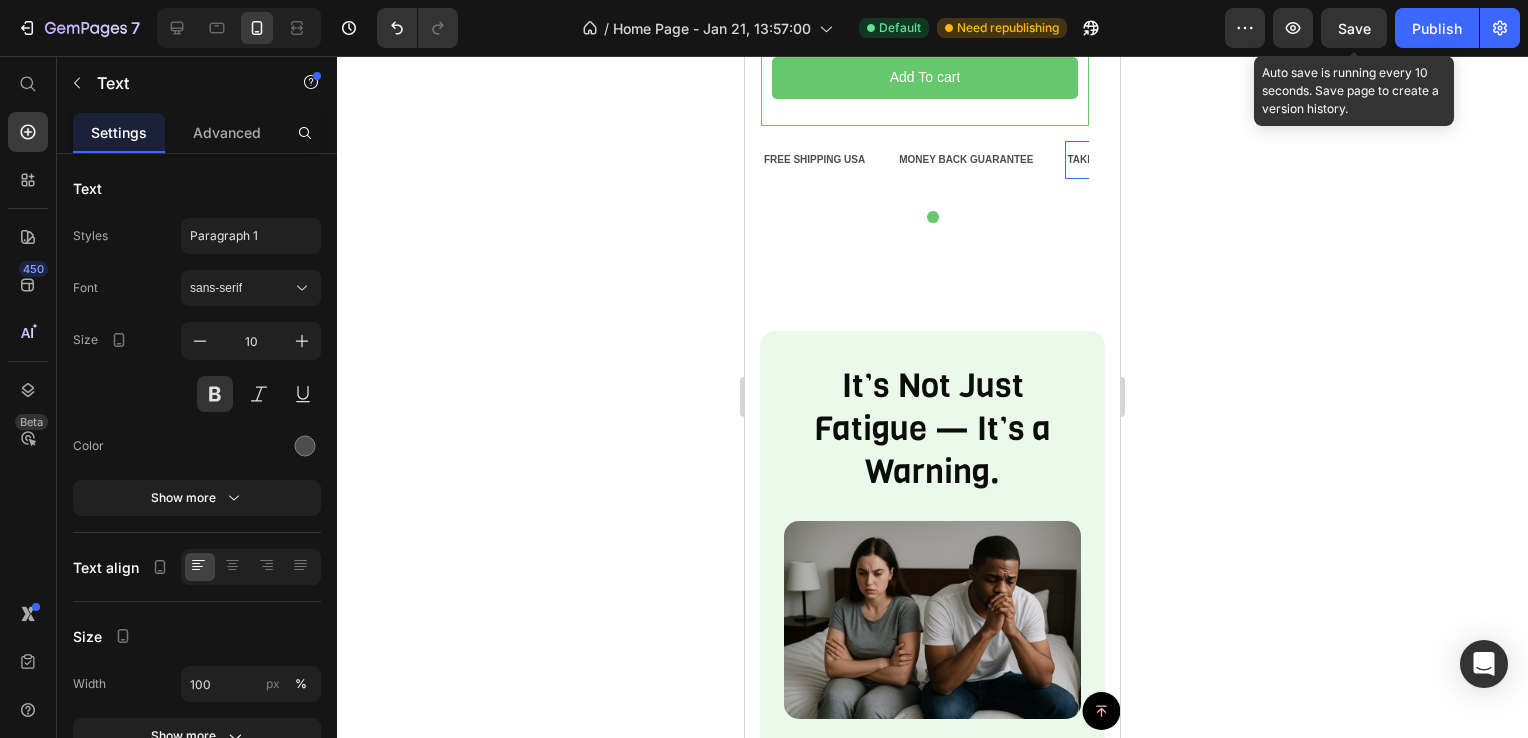 click 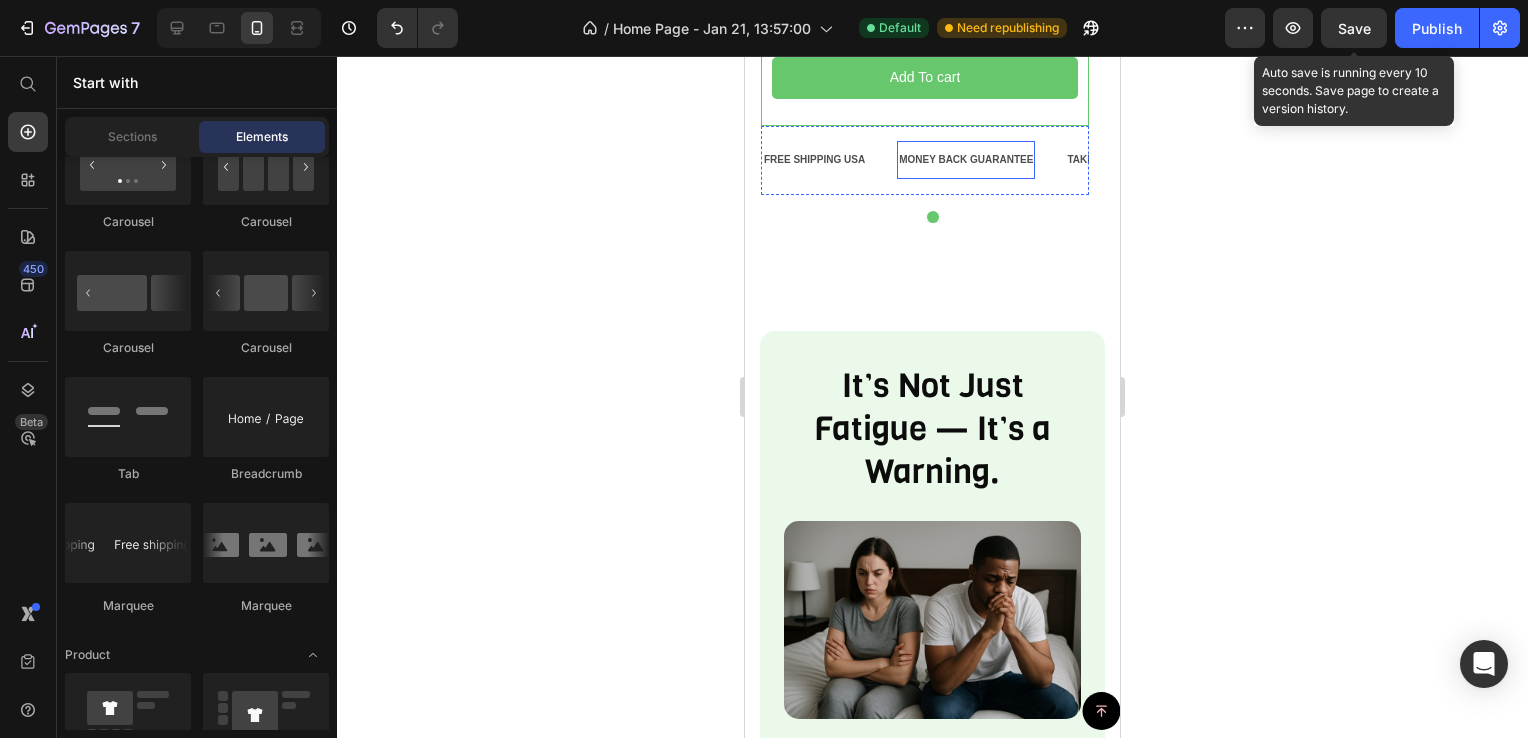 click on "MONEY BACK GUARANTEE" at bounding box center [966, 160] 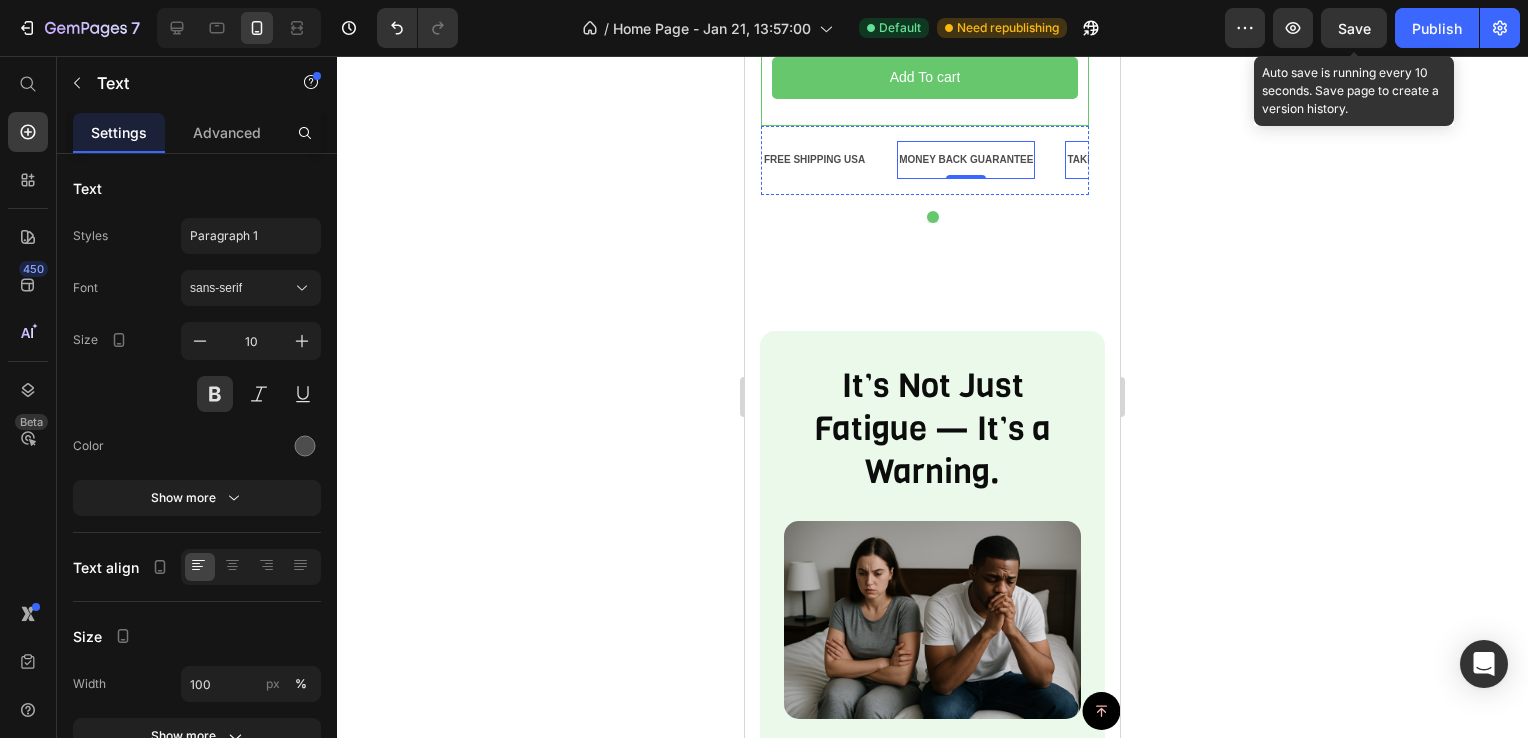 click on "TAKE it50% OFF SALE Text" at bounding box center [1121, 160] 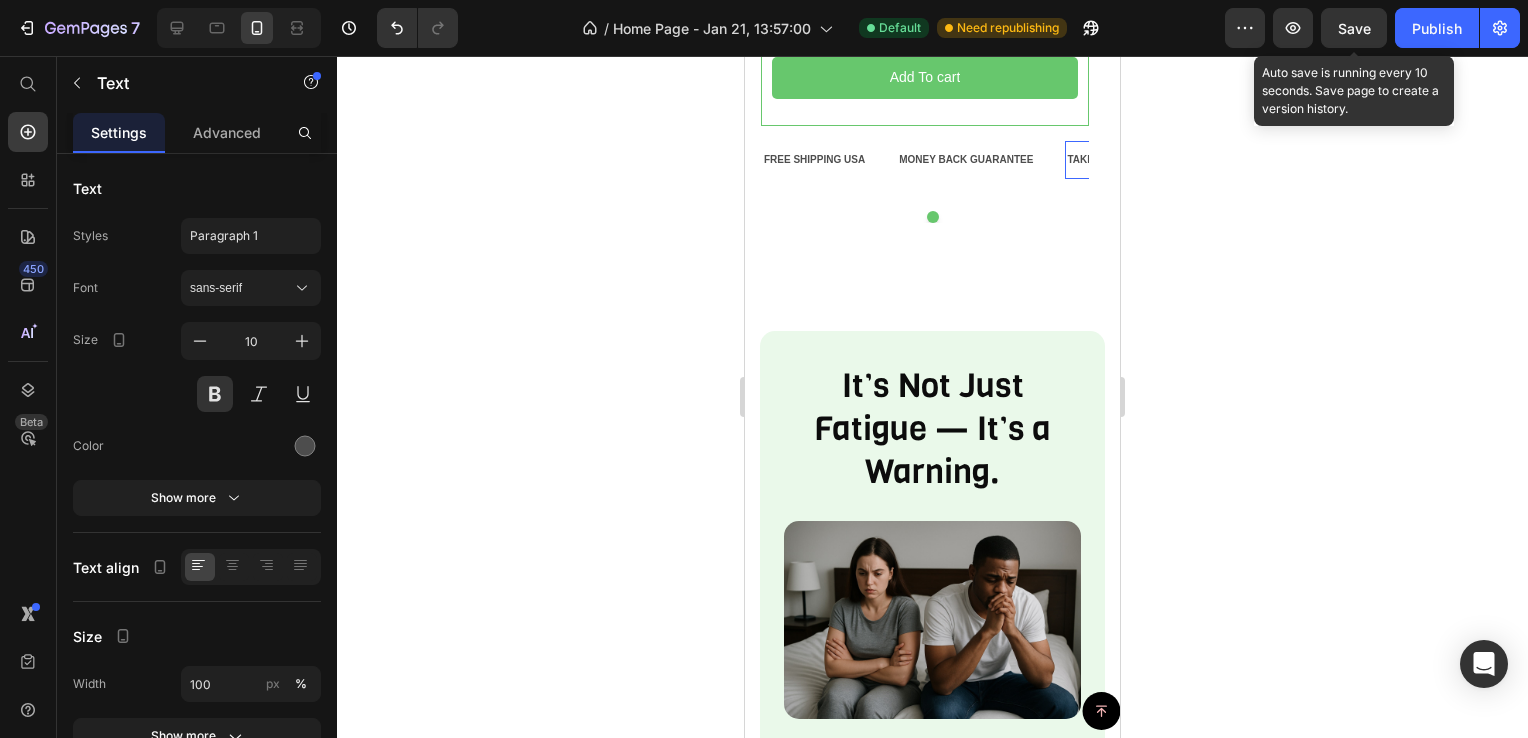 click on "TAKE it50% OFF SALE Text   0" at bounding box center [1121, 160] 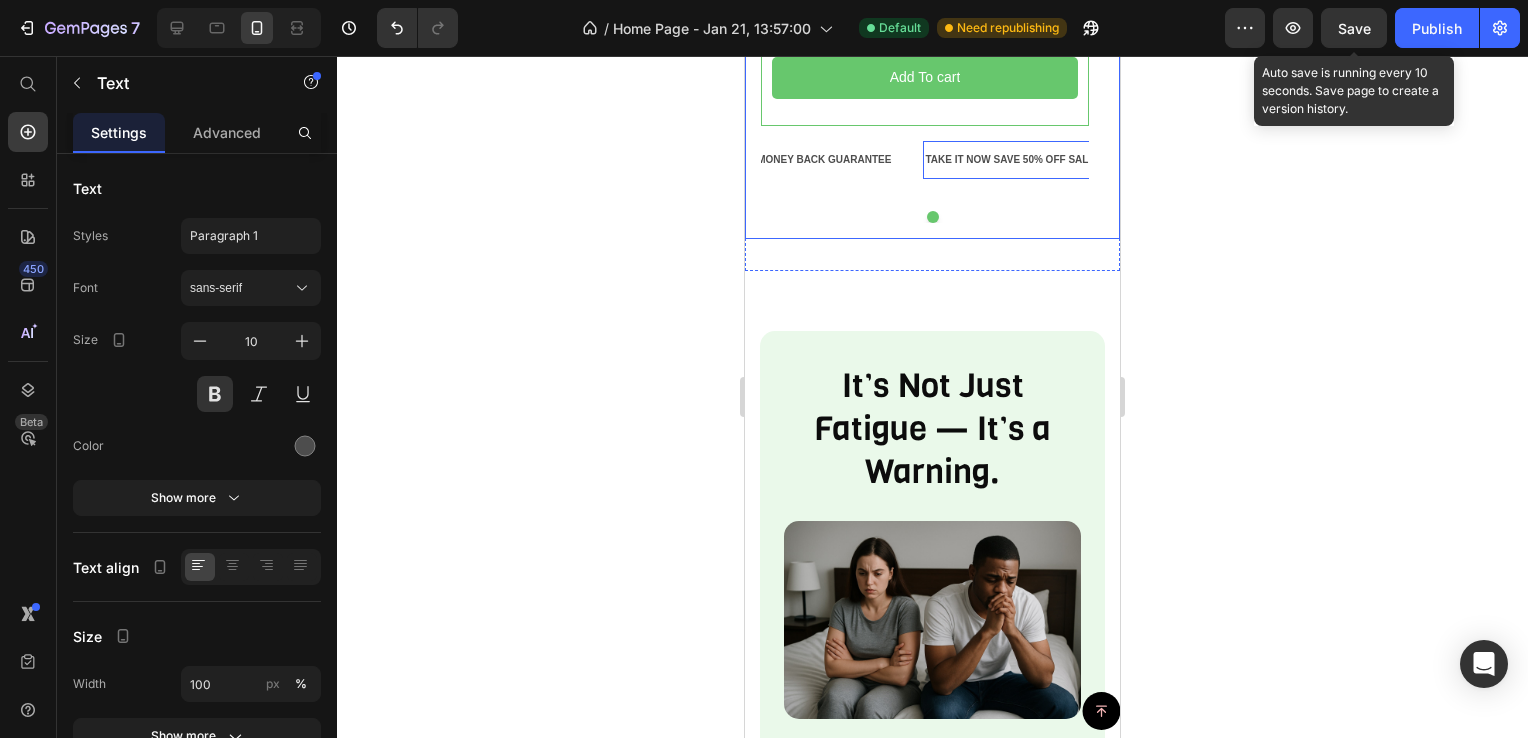 scroll, scrollTop: 0, scrollLeft: 148, axis: horizontal 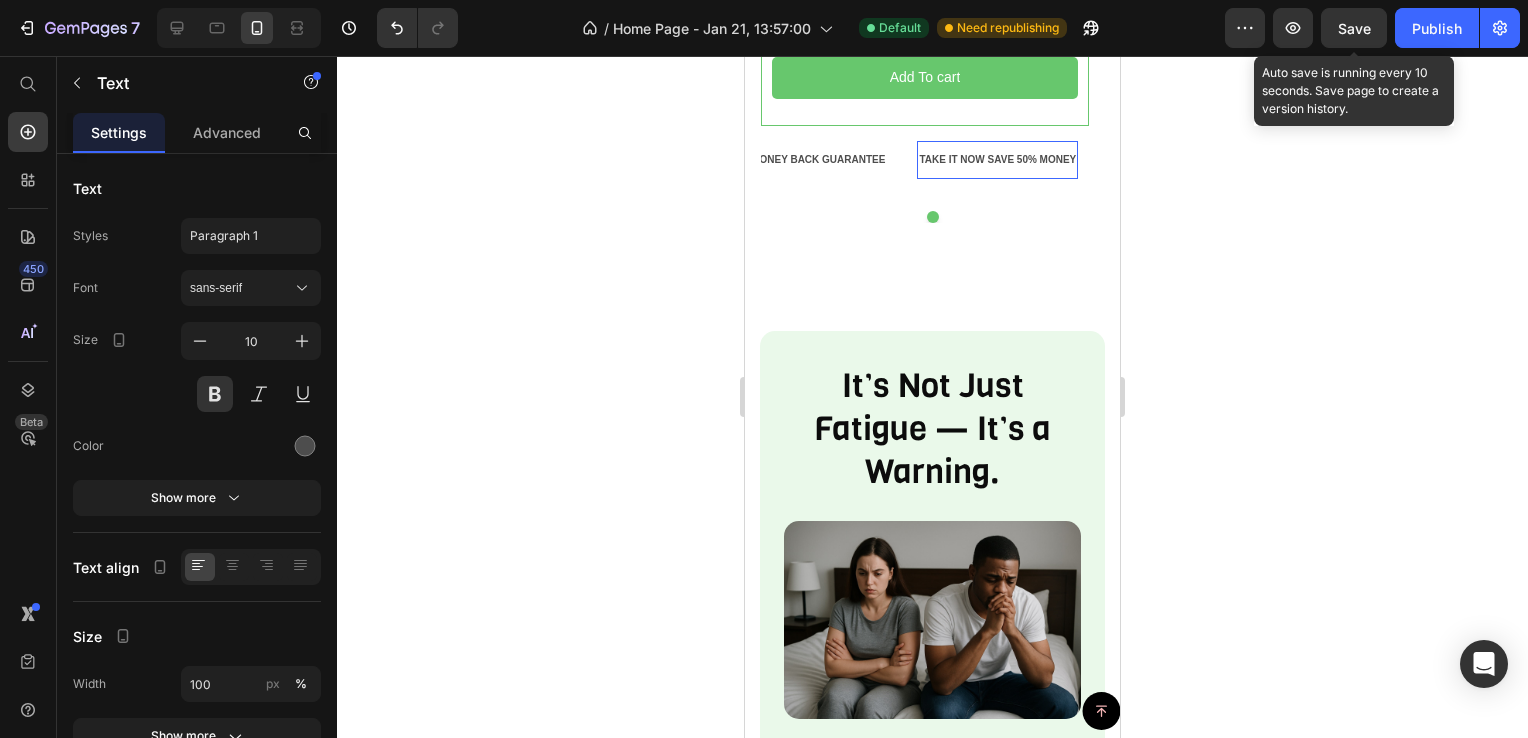click on "TAKE IT NOW SAVE 50% MONEY" at bounding box center (997, 160) 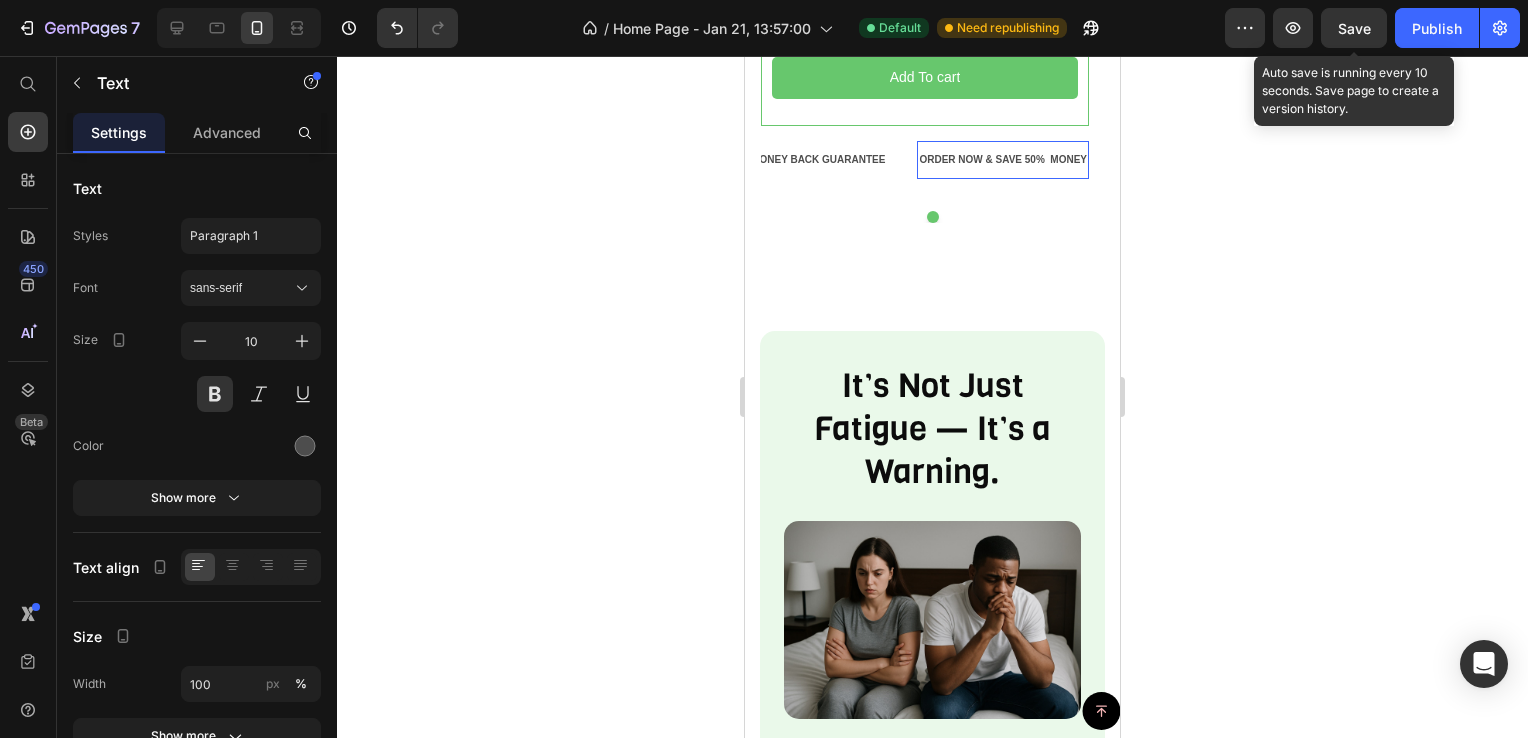 click 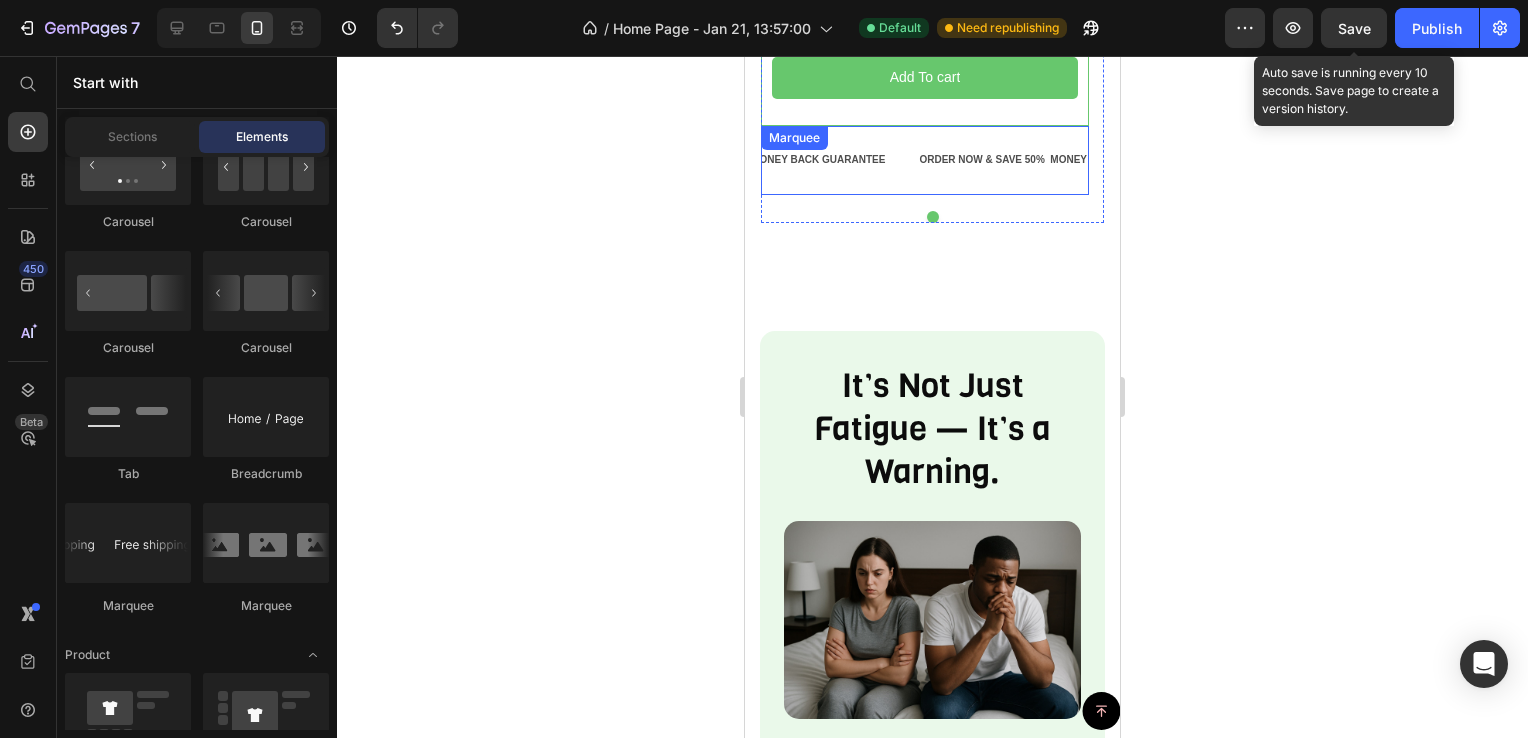 click on "MONEY BACK GUARANTEE Text" at bounding box center (833, 160) 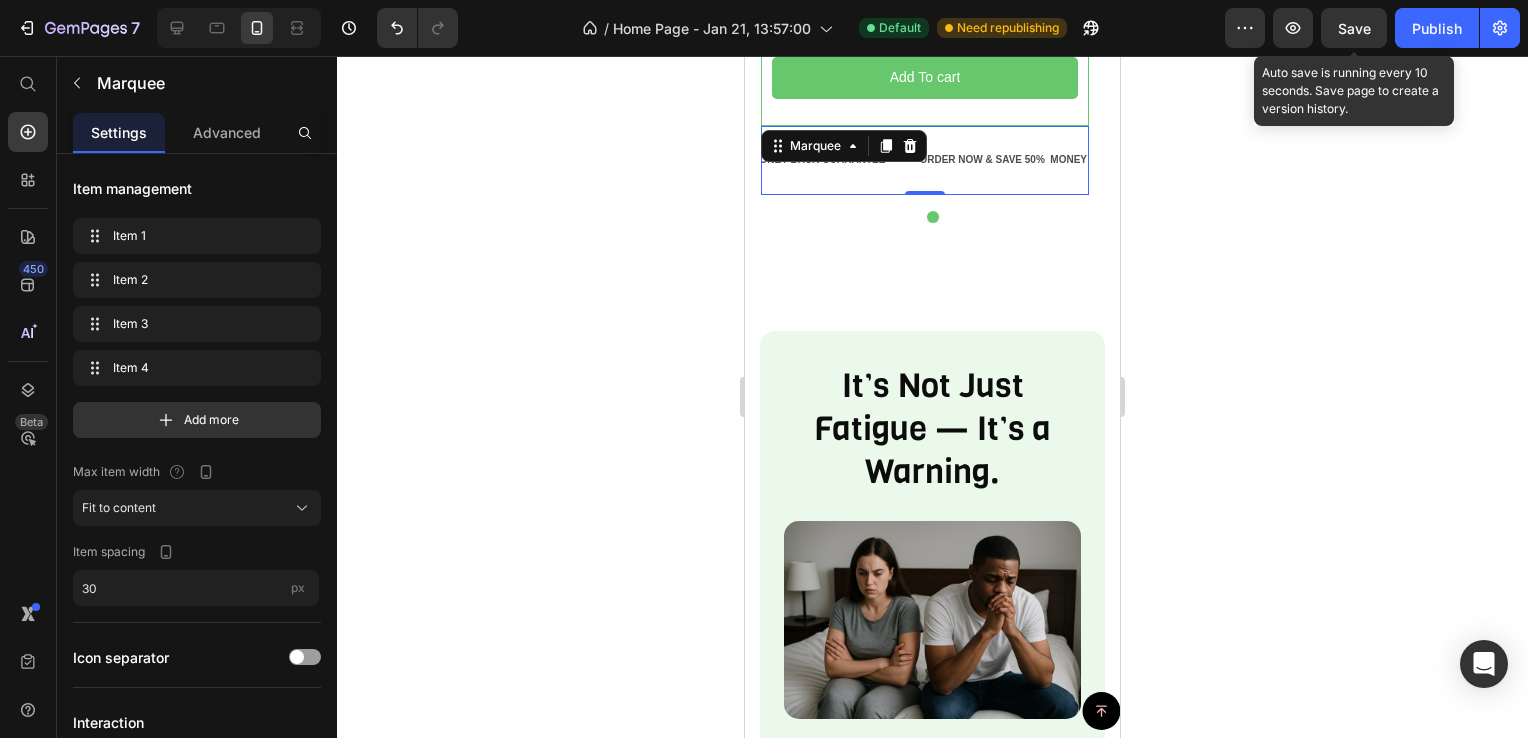 click 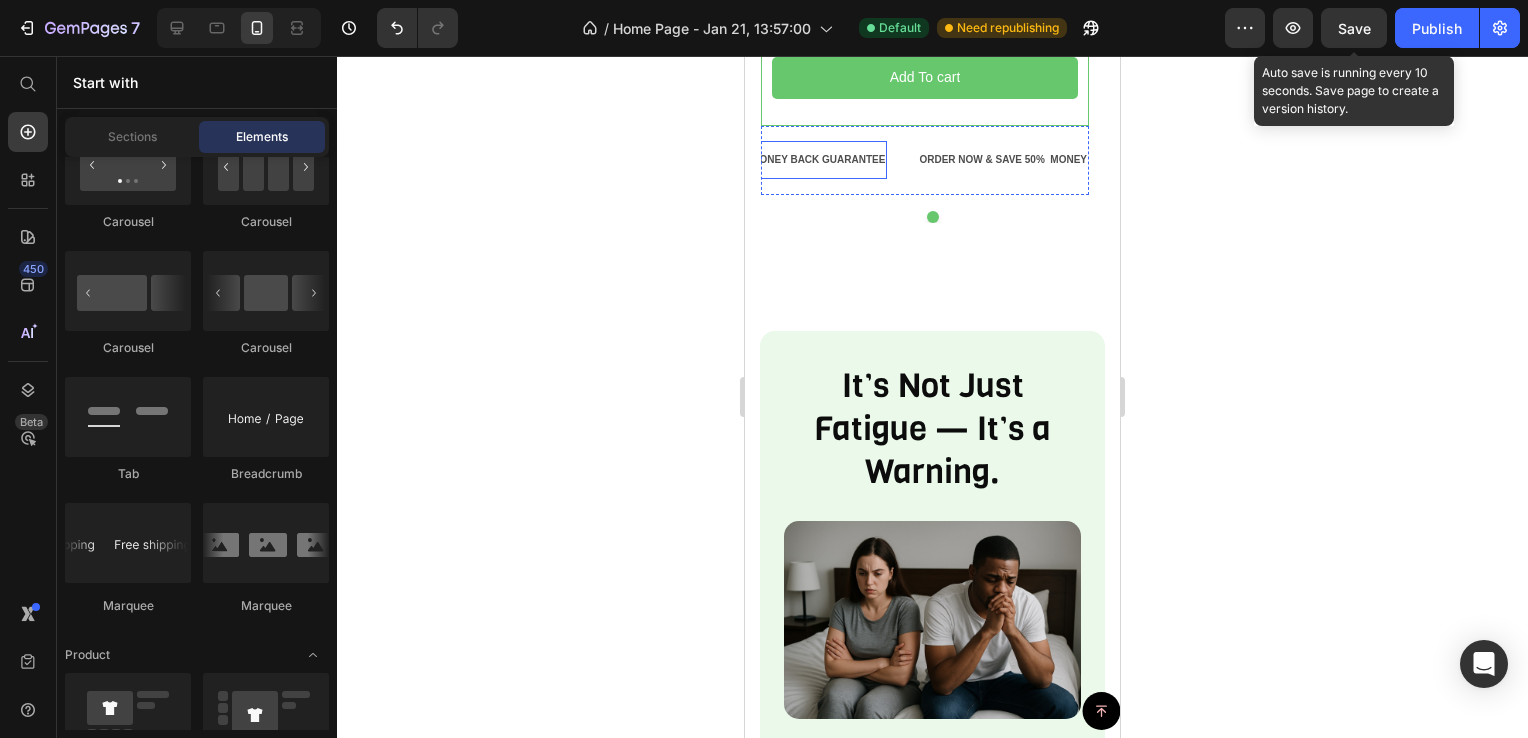 click on "MONEY BACK GUARANTEE Text" at bounding box center (818, 160) 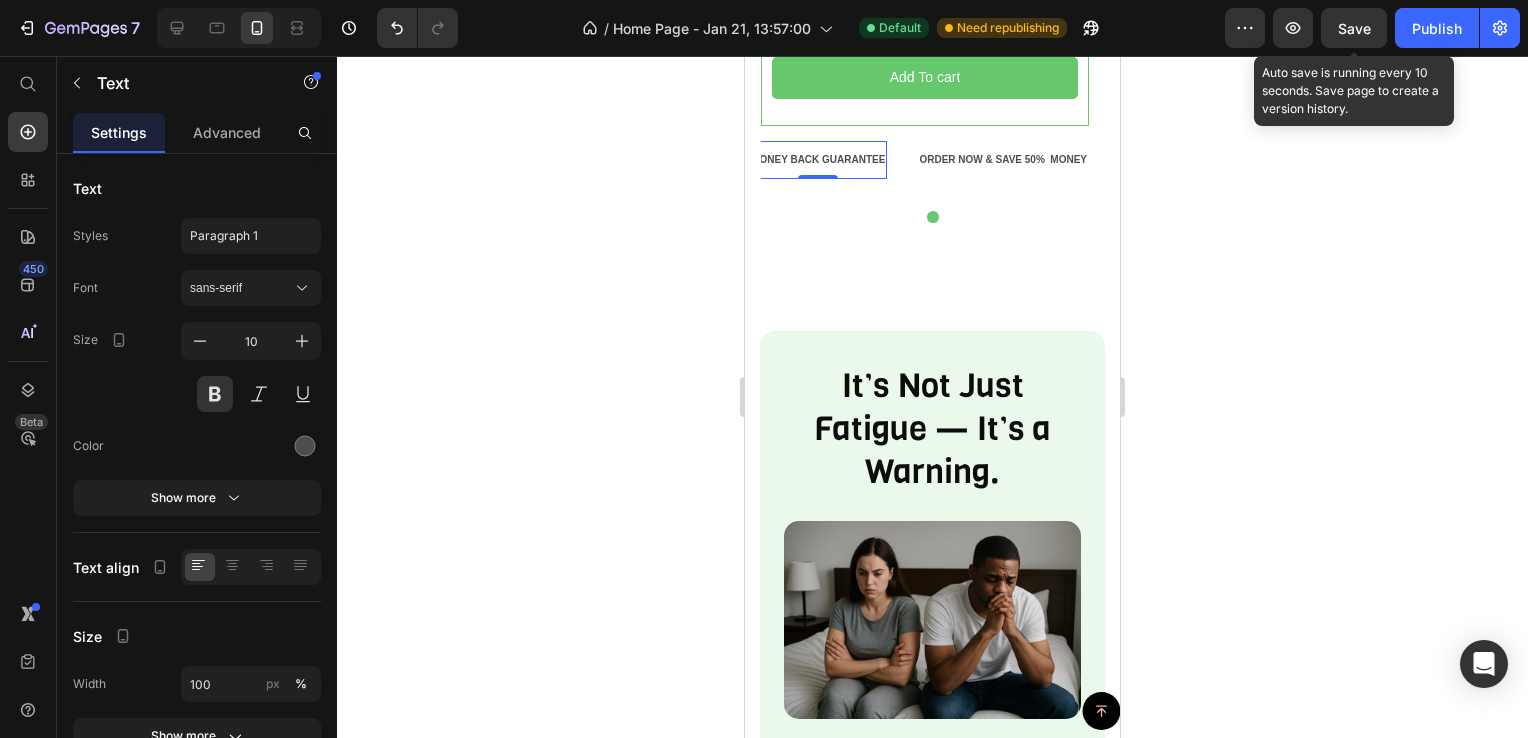 click 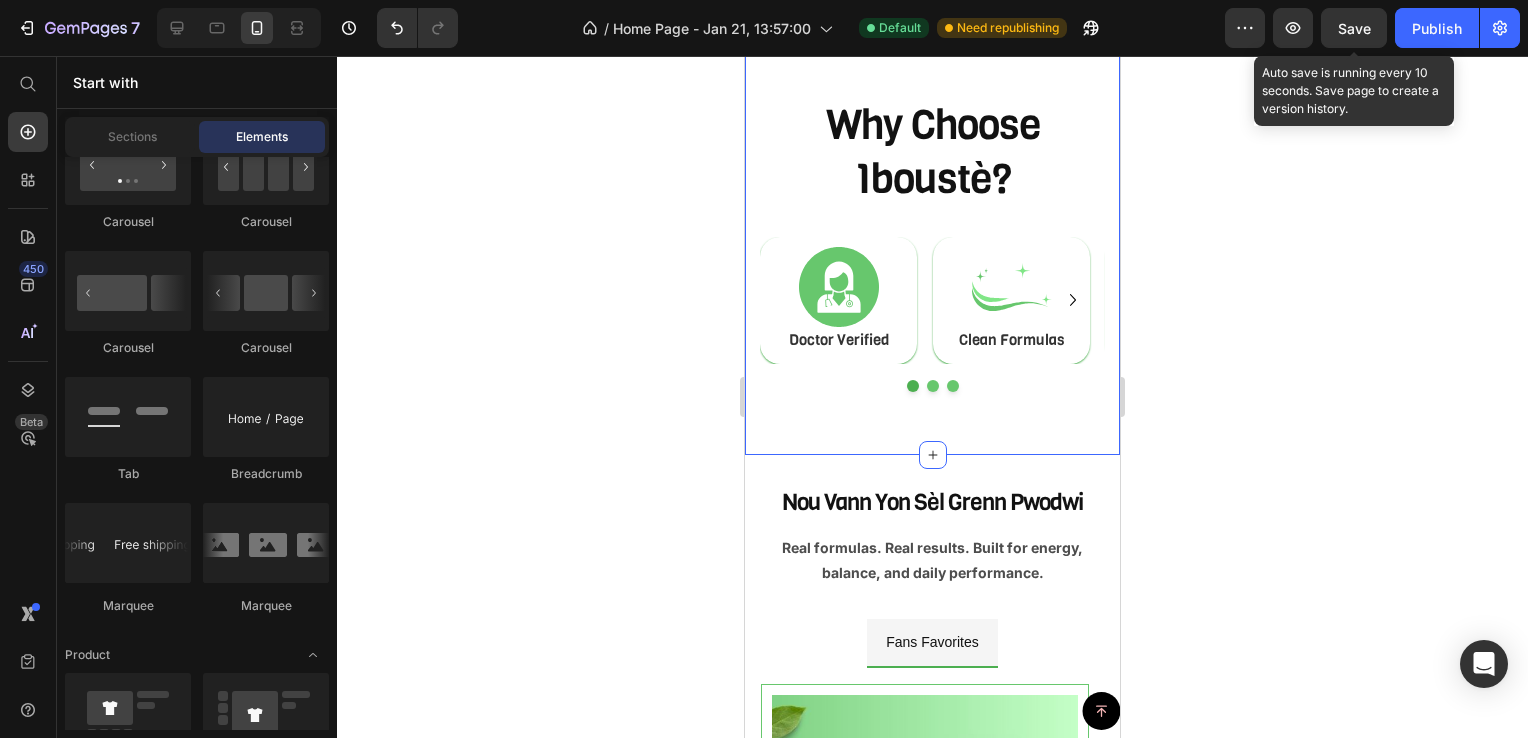 scroll, scrollTop: 900, scrollLeft: 0, axis: vertical 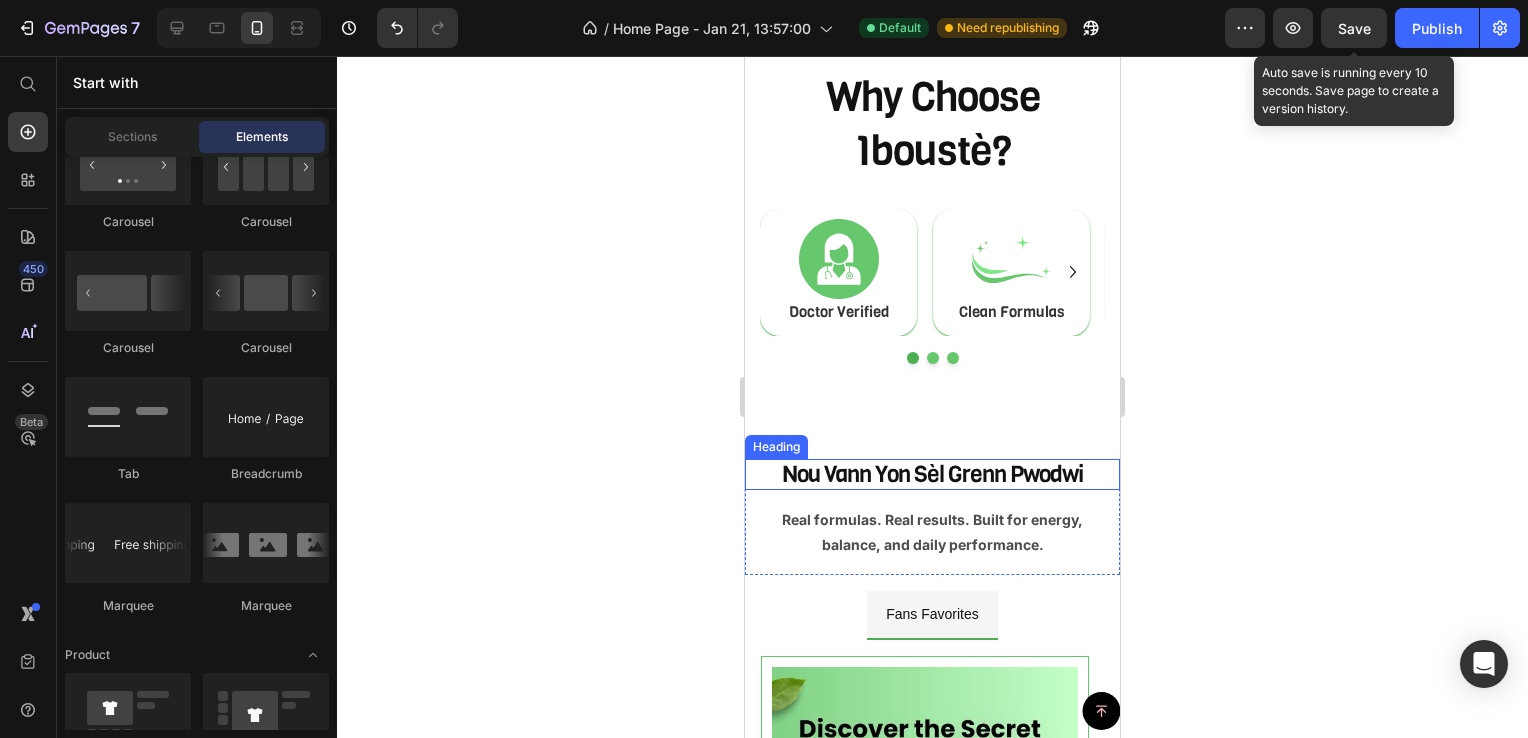 click on "nou vann yon sèl grenn pwodwi" at bounding box center [932, 475] 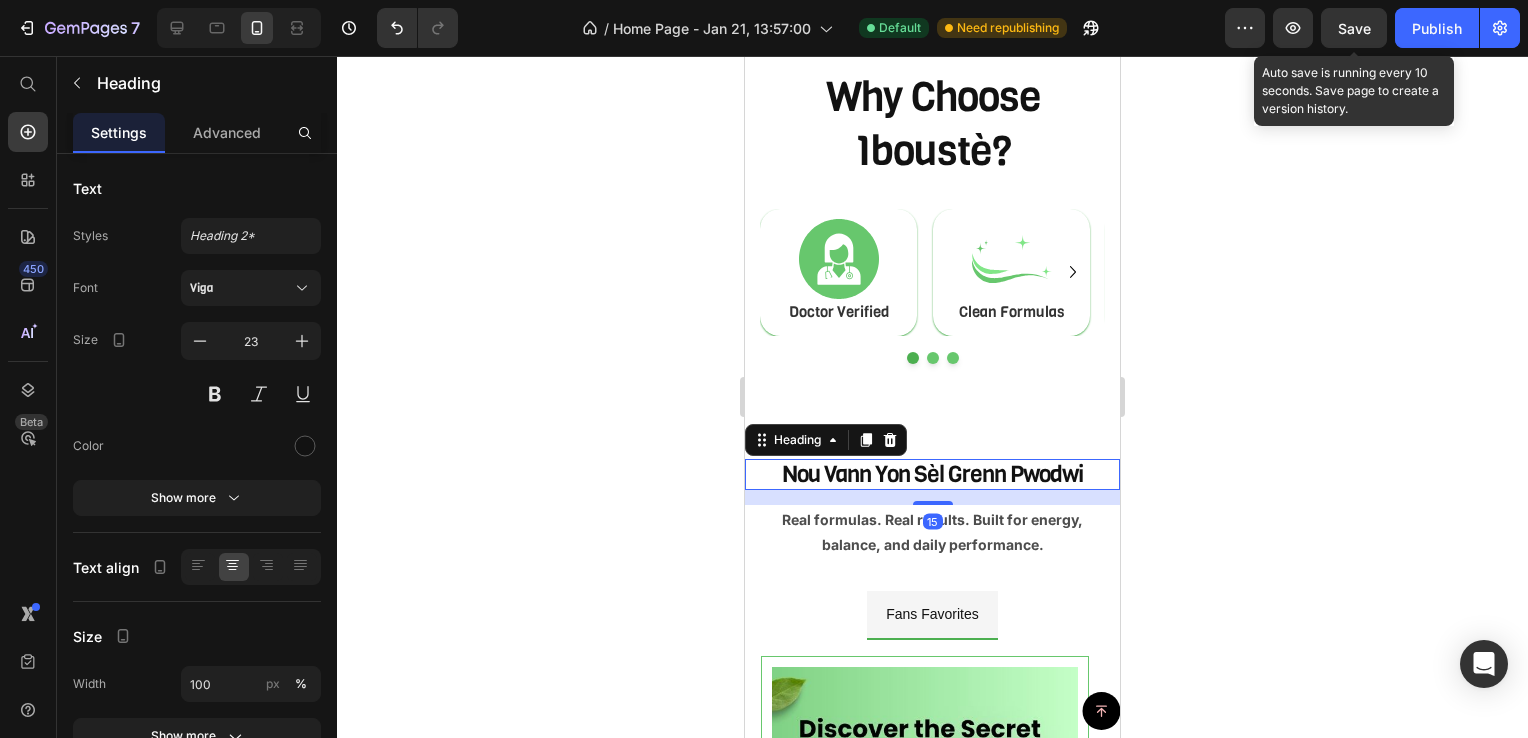 click on "nou vann yon sèl grenn pwodwi" at bounding box center (932, 475) 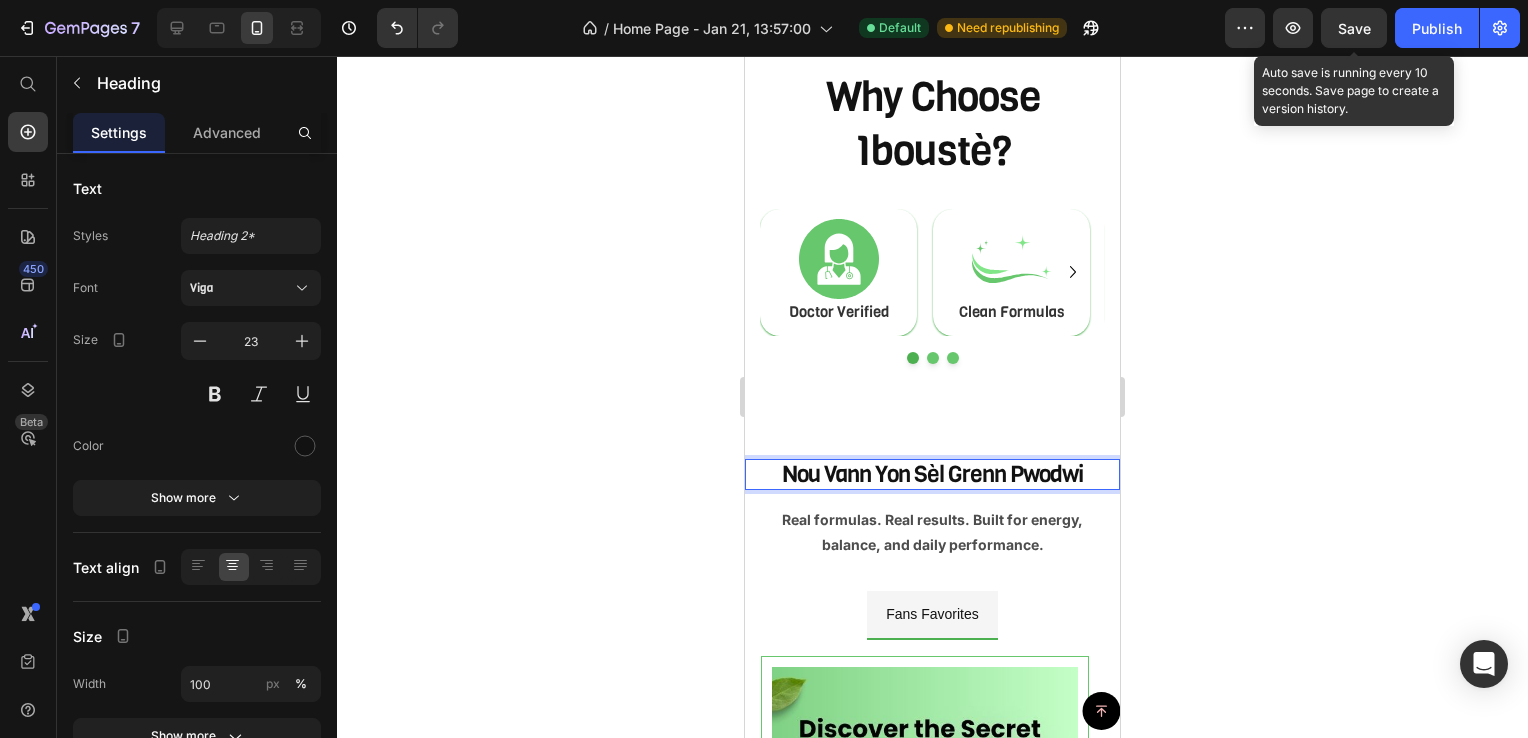 click on "nou vann yon sèl grenn pwodwi" at bounding box center [932, 475] 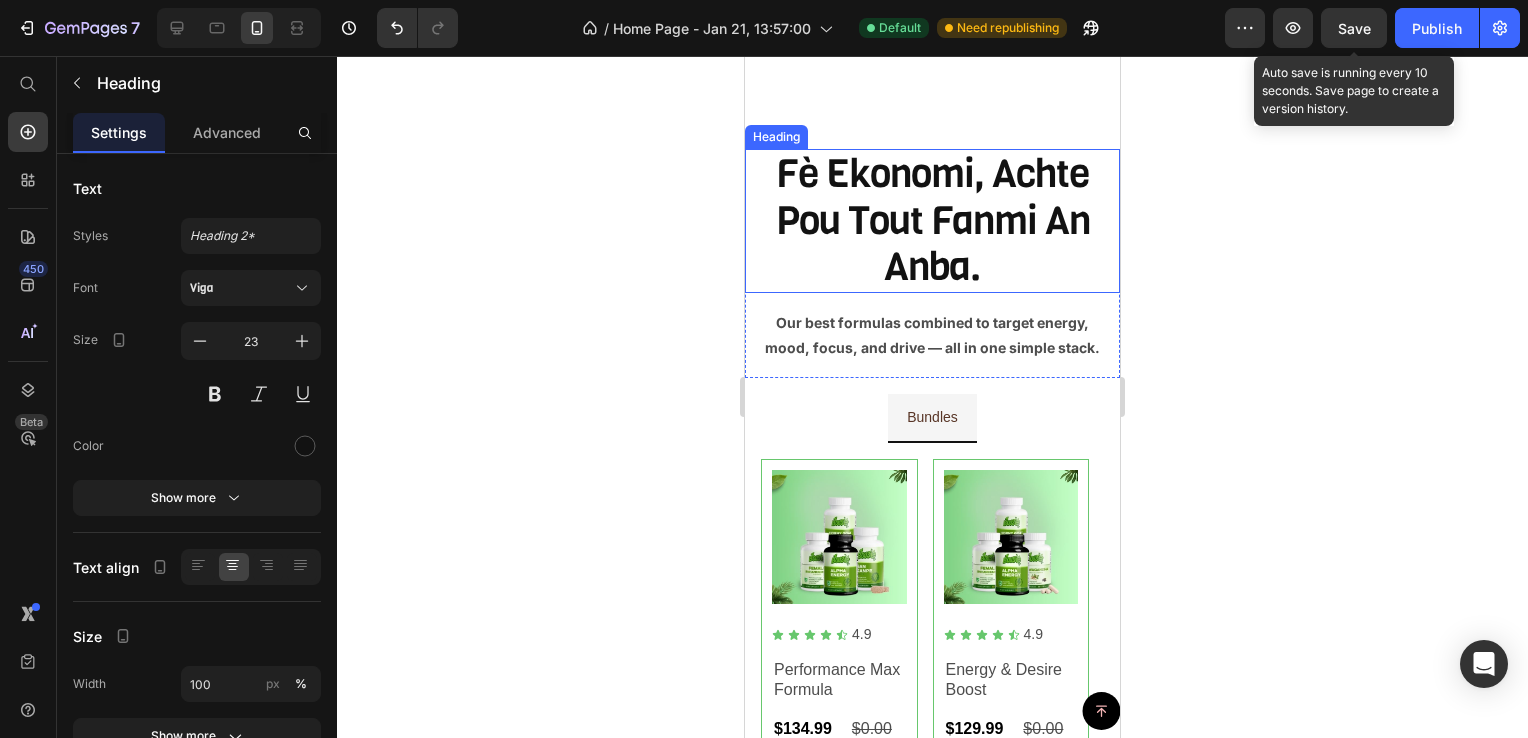 scroll, scrollTop: 2900, scrollLeft: 0, axis: vertical 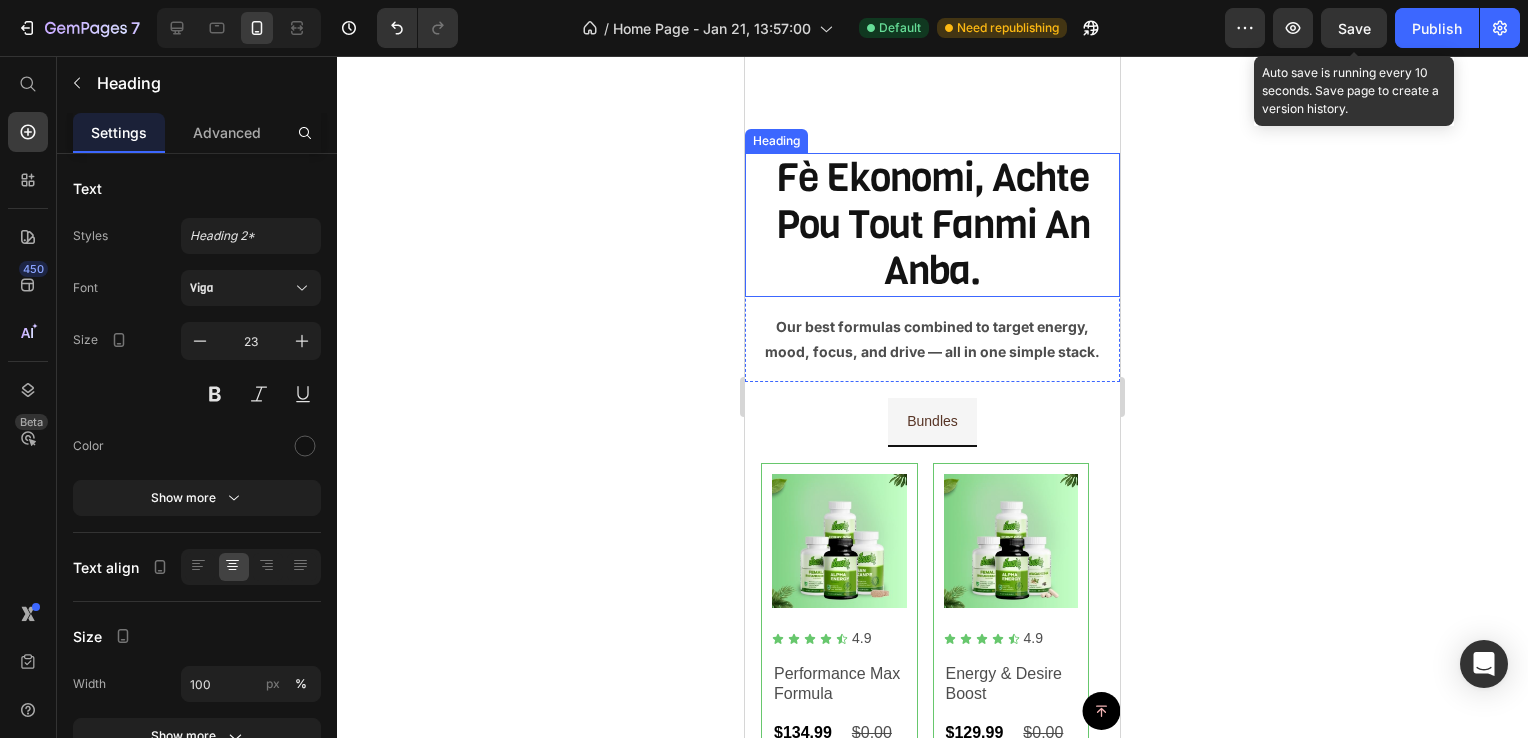 click on "fè ekonomi, Achte pou tout fanmi an anba." at bounding box center (932, 225) 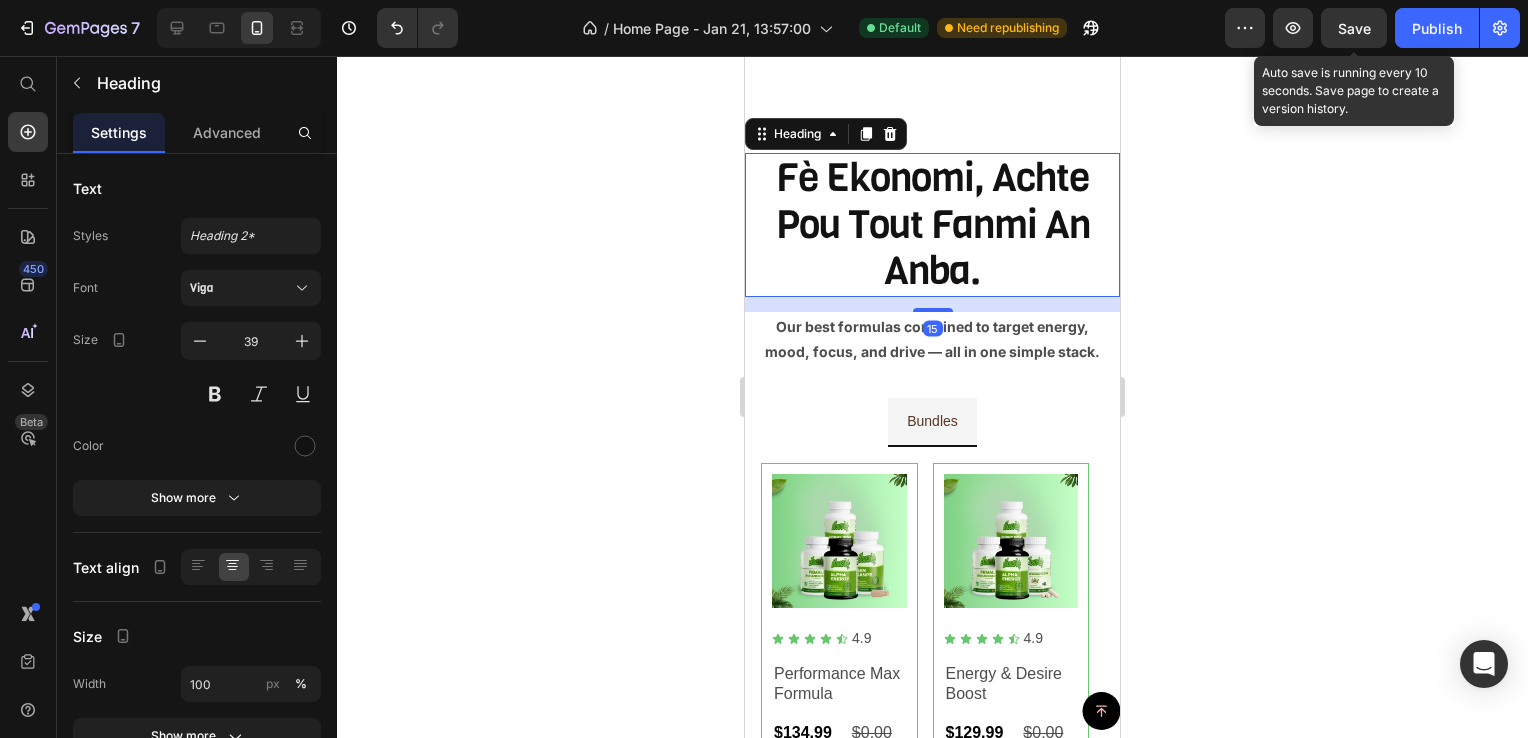 click on "fè ekonomi, Achte pou tout fanmi an anba." at bounding box center [932, 225] 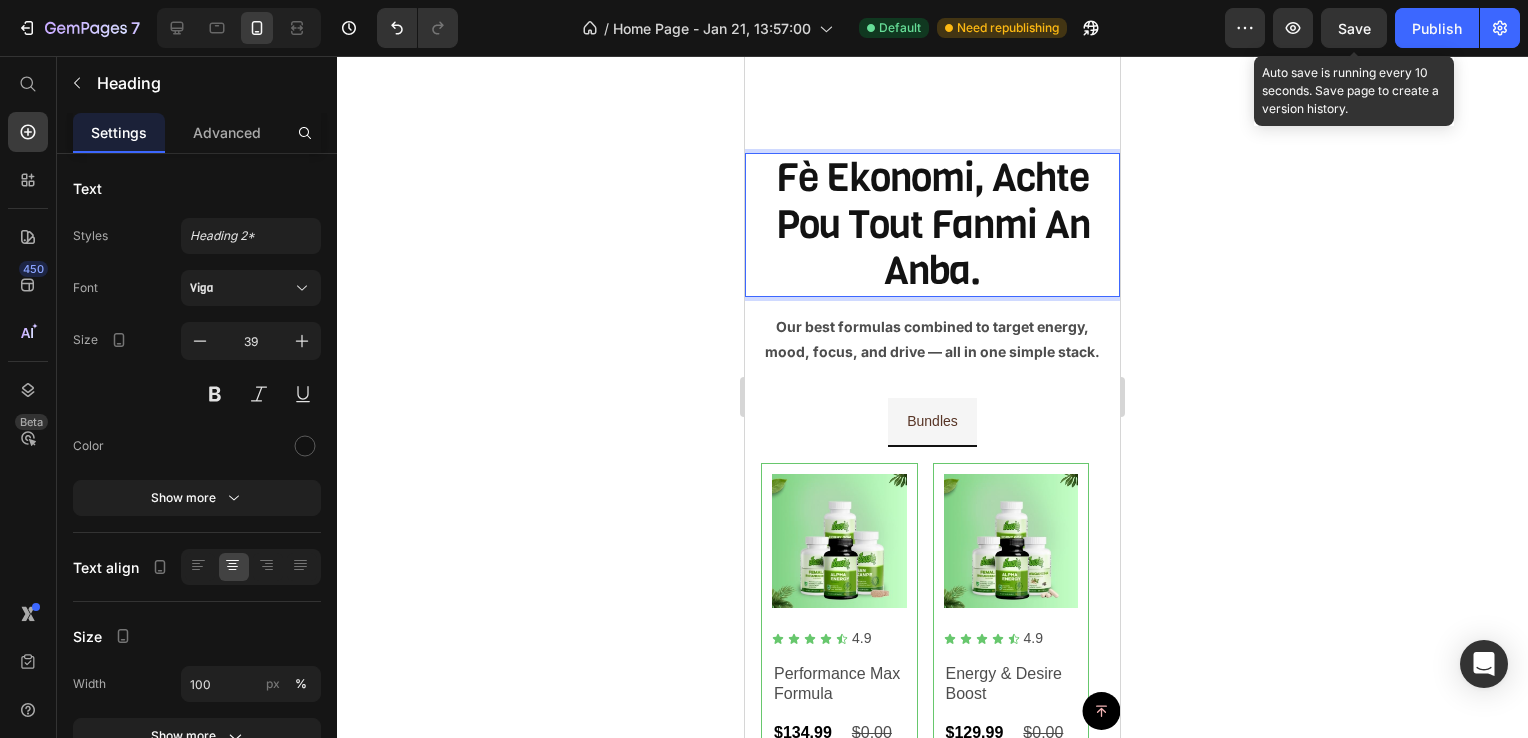 click on "fè ekonomi, Achte pou tout fanmi an anba." at bounding box center [932, 225] 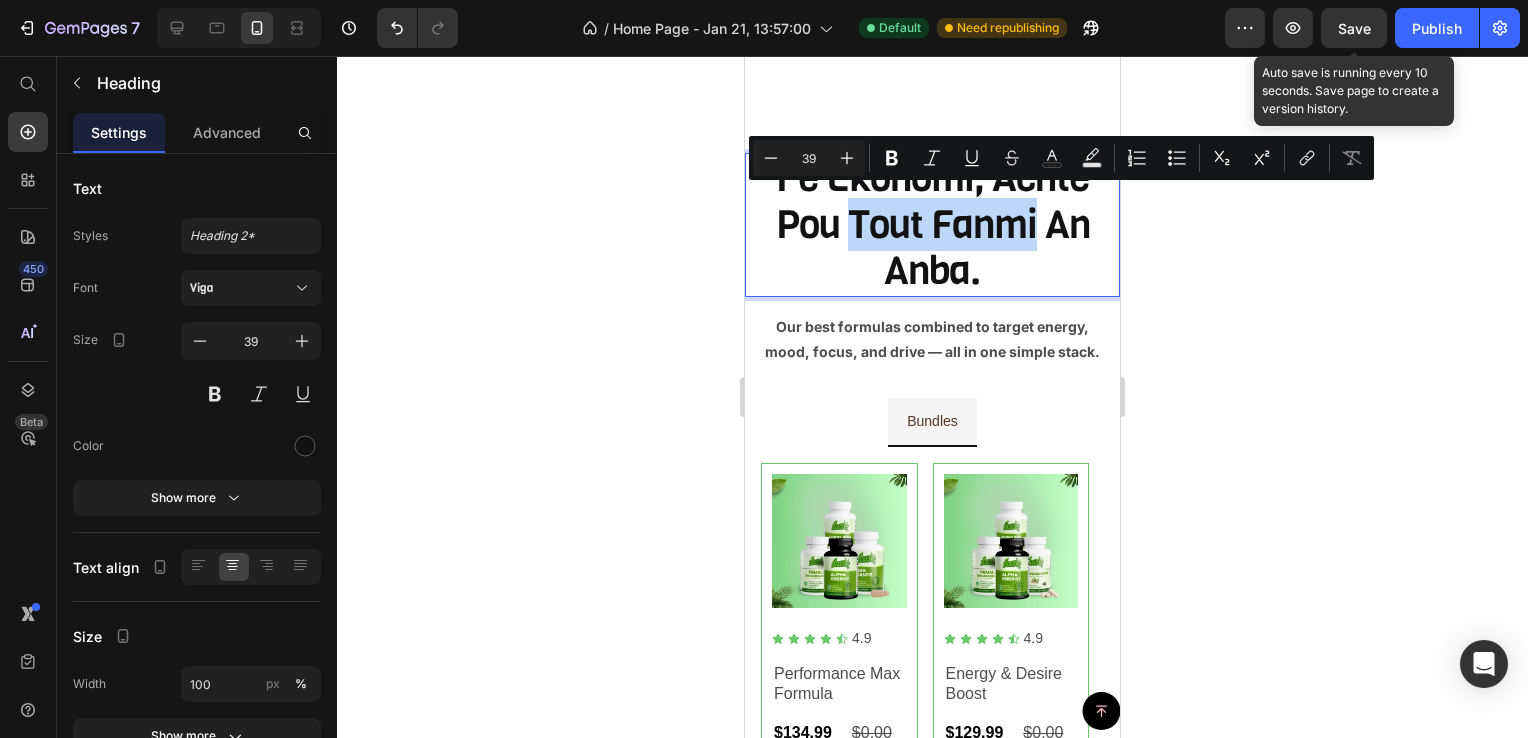 drag, startPoint x: 847, startPoint y: 209, endPoint x: 1031, endPoint y: 217, distance: 184.17383 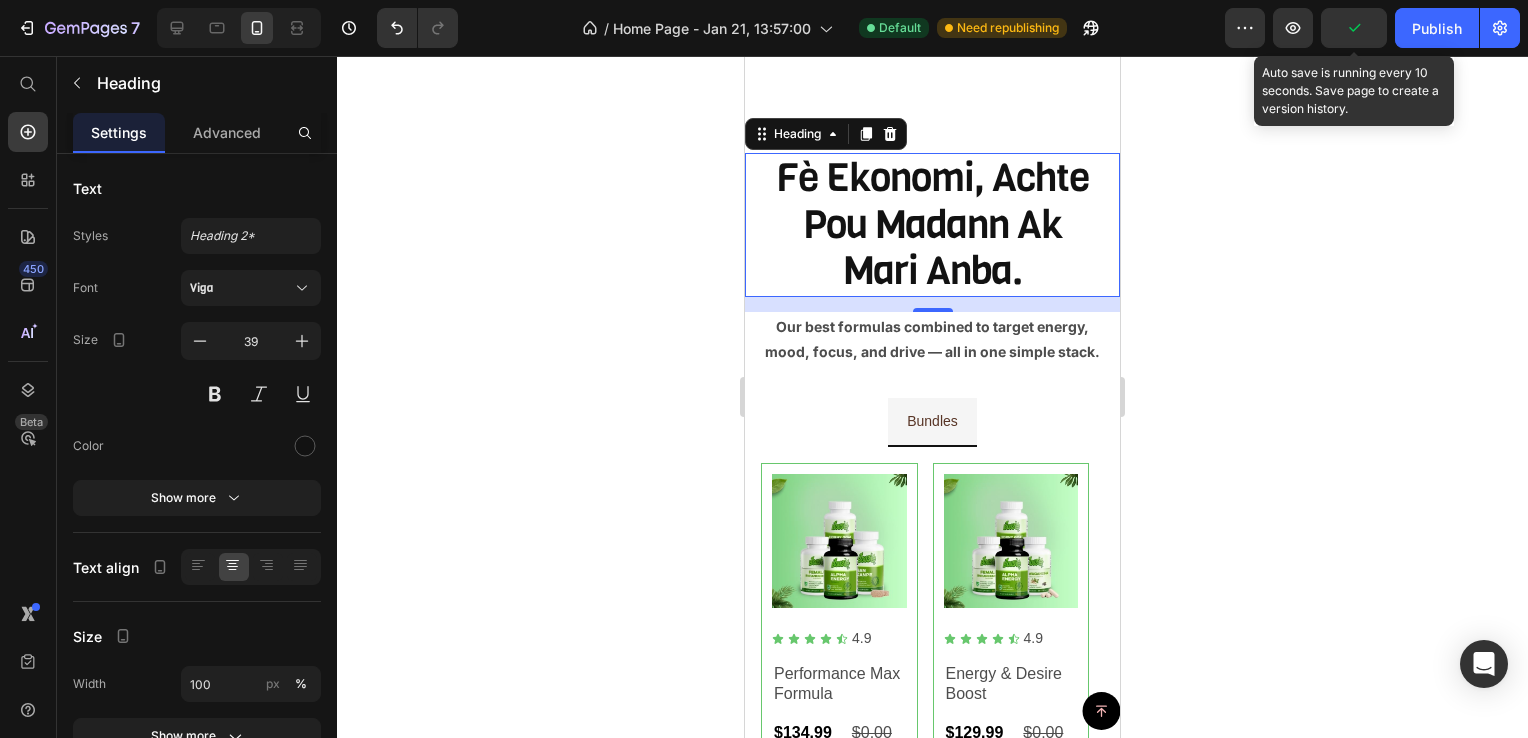 click 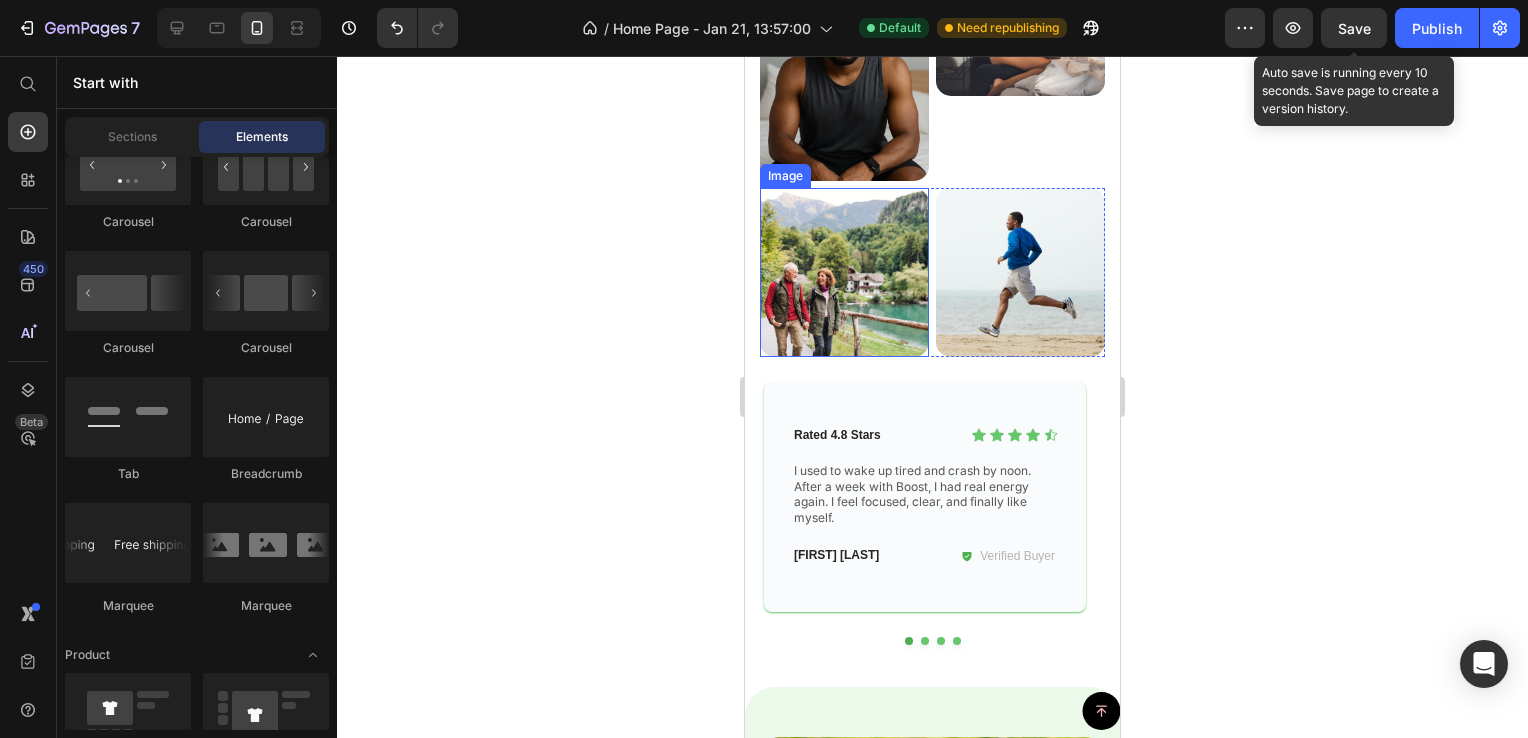 scroll, scrollTop: 4133, scrollLeft: 0, axis: vertical 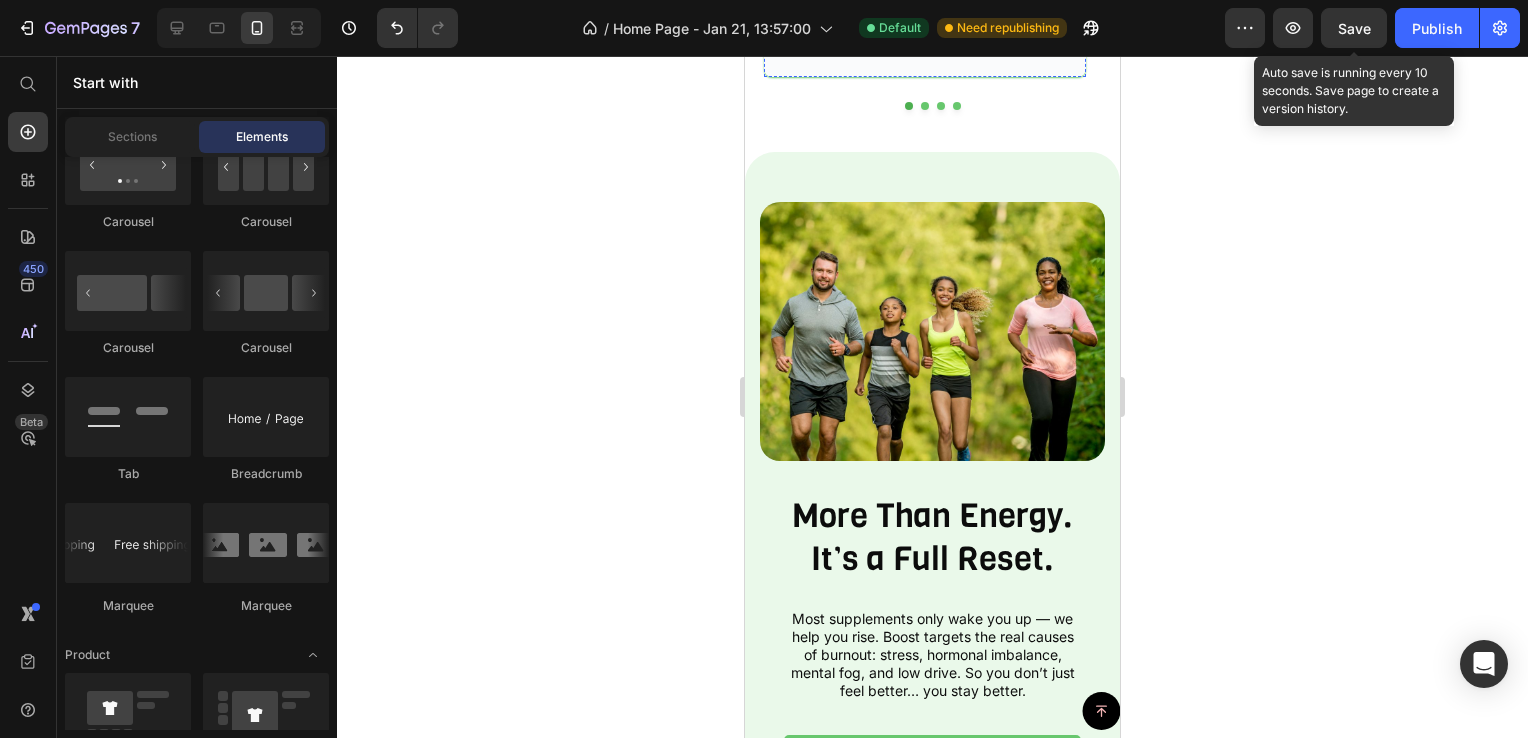 click on "I used to wake up tired and crash by noon. After a week with Boost, I had real energy again. I feel focused, clear, and finally like myself." at bounding box center (925, -40) 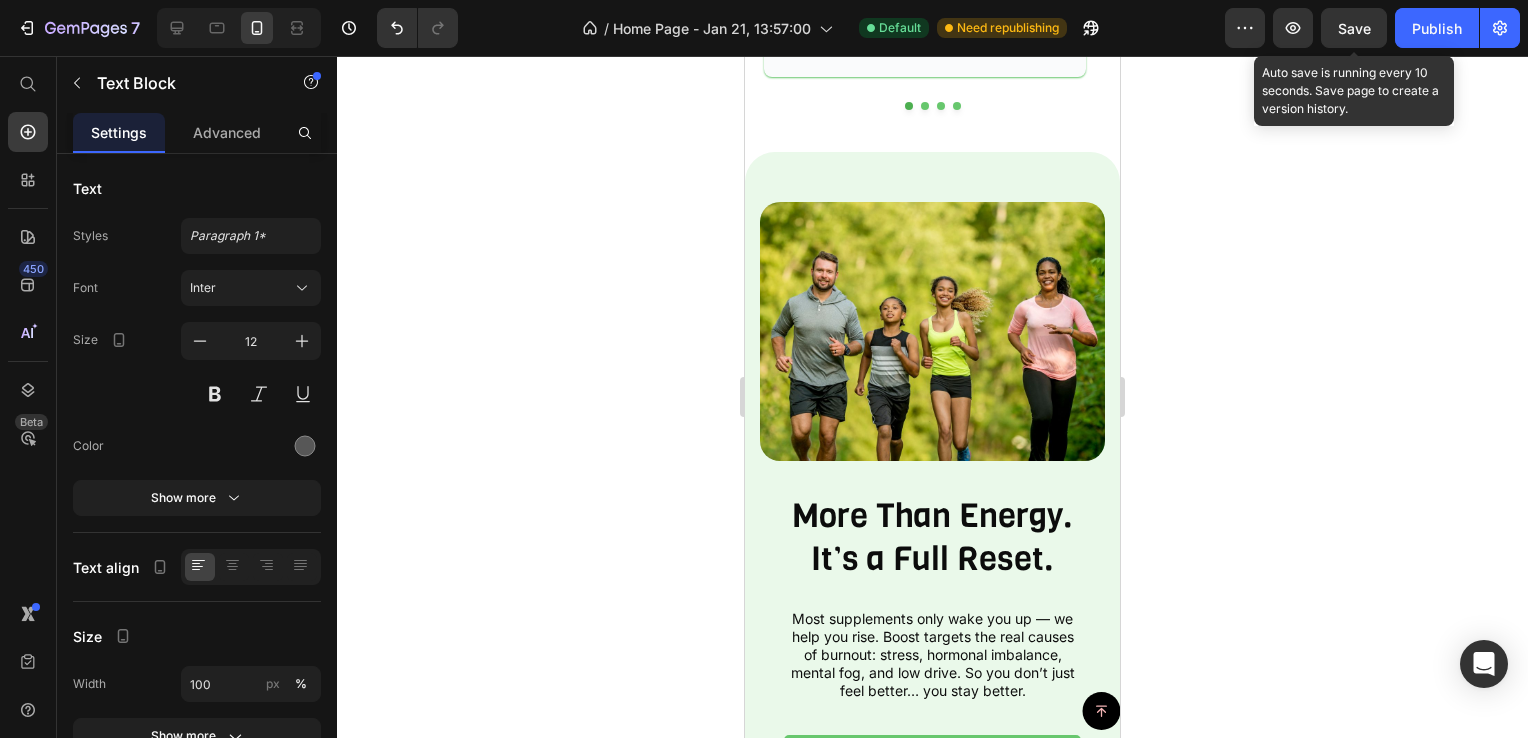 click on "I used to wake up tired and crash by noon. After a week with Boost, I had real energy again. I feel focused, clear, and finally like myself." at bounding box center [925, -40] 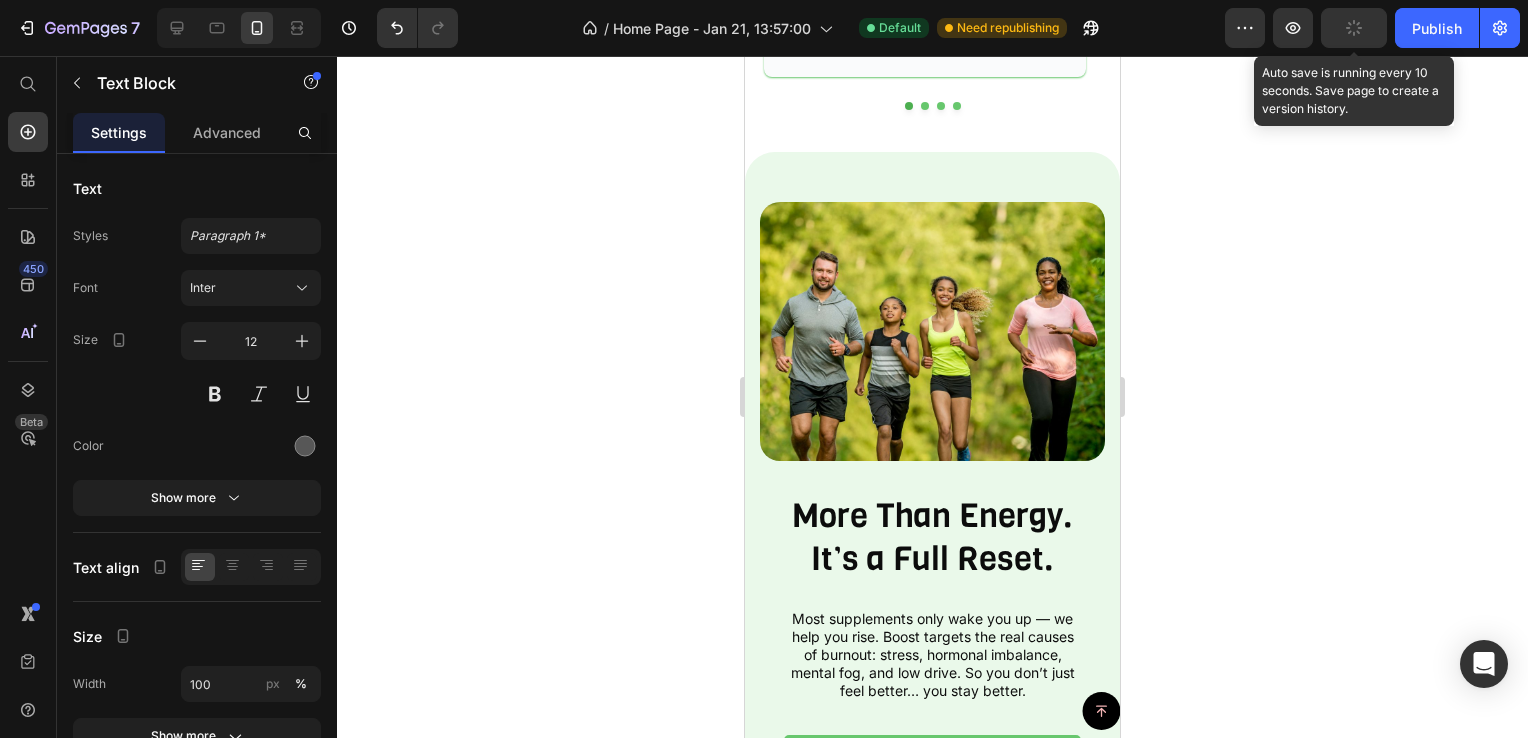 click on "I used to wake up tired and crash by noon. After a week with 1Boust, I had real energy again. I feel focused, clear, and finally like myself." at bounding box center (925, -40) 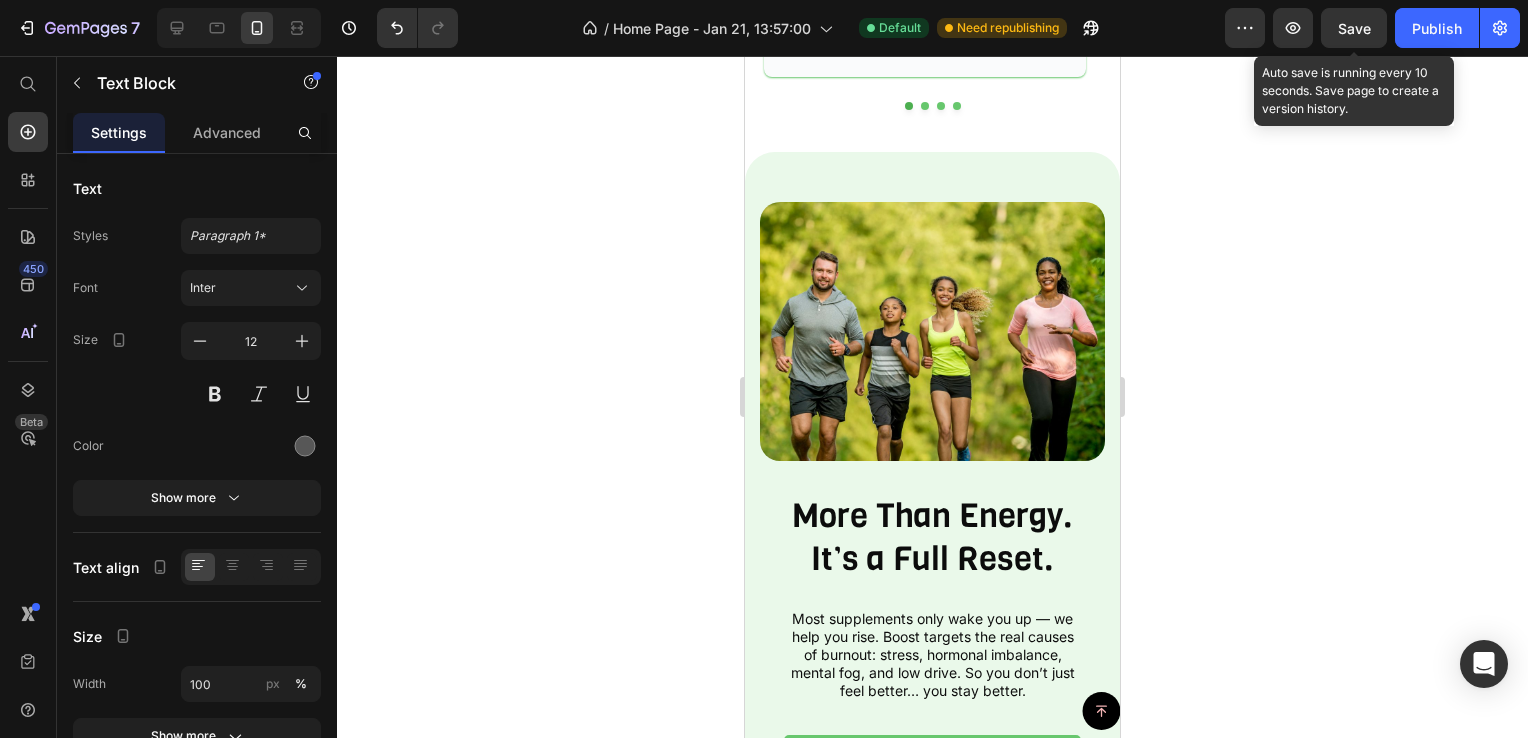drag, startPoint x: 895, startPoint y: 426, endPoint x: 942, endPoint y: 427, distance: 47.010635 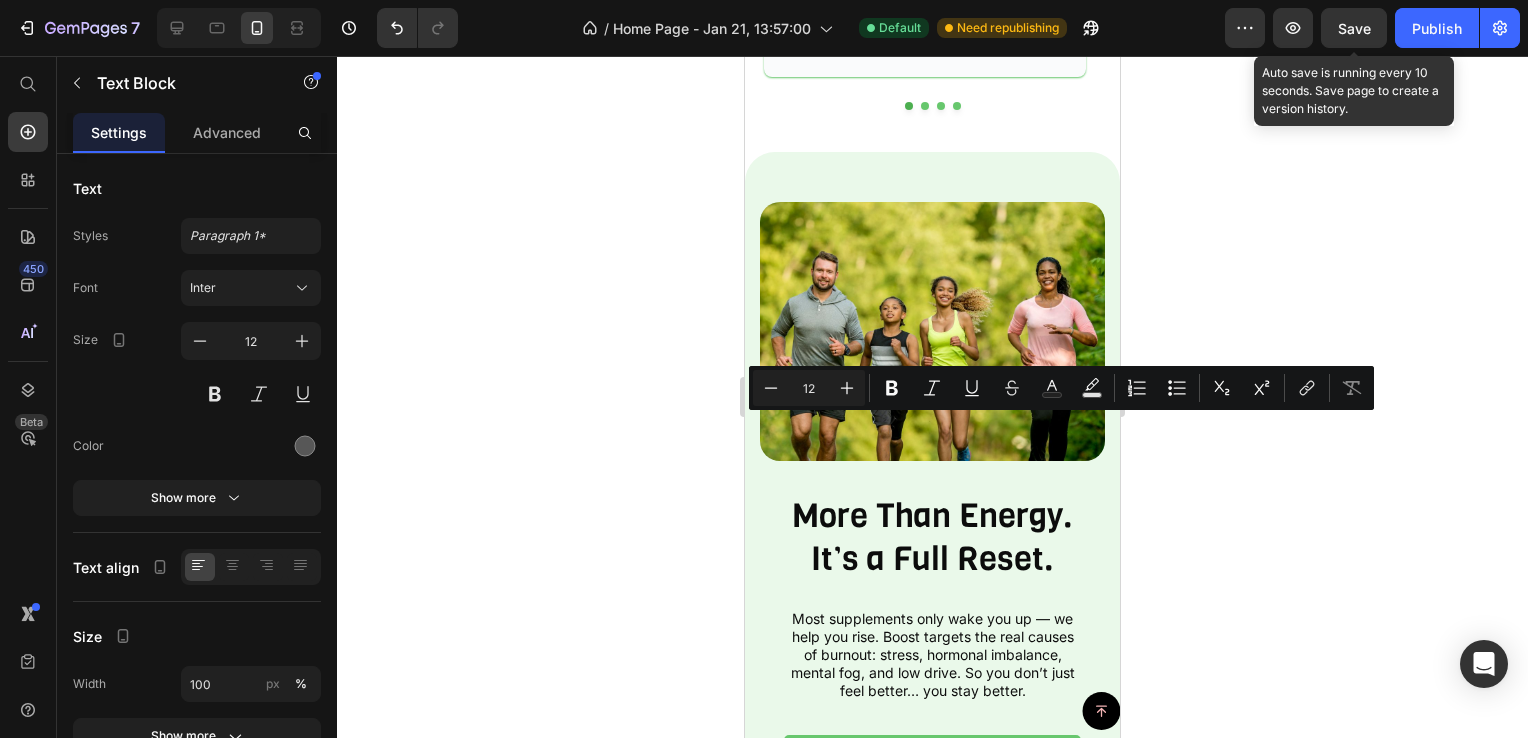 click on "I used to wake up tired and crash by noon. After a week with 1Boustè, I had real energy again. I feel focused, clear, and finally like myself." at bounding box center (925, -40) 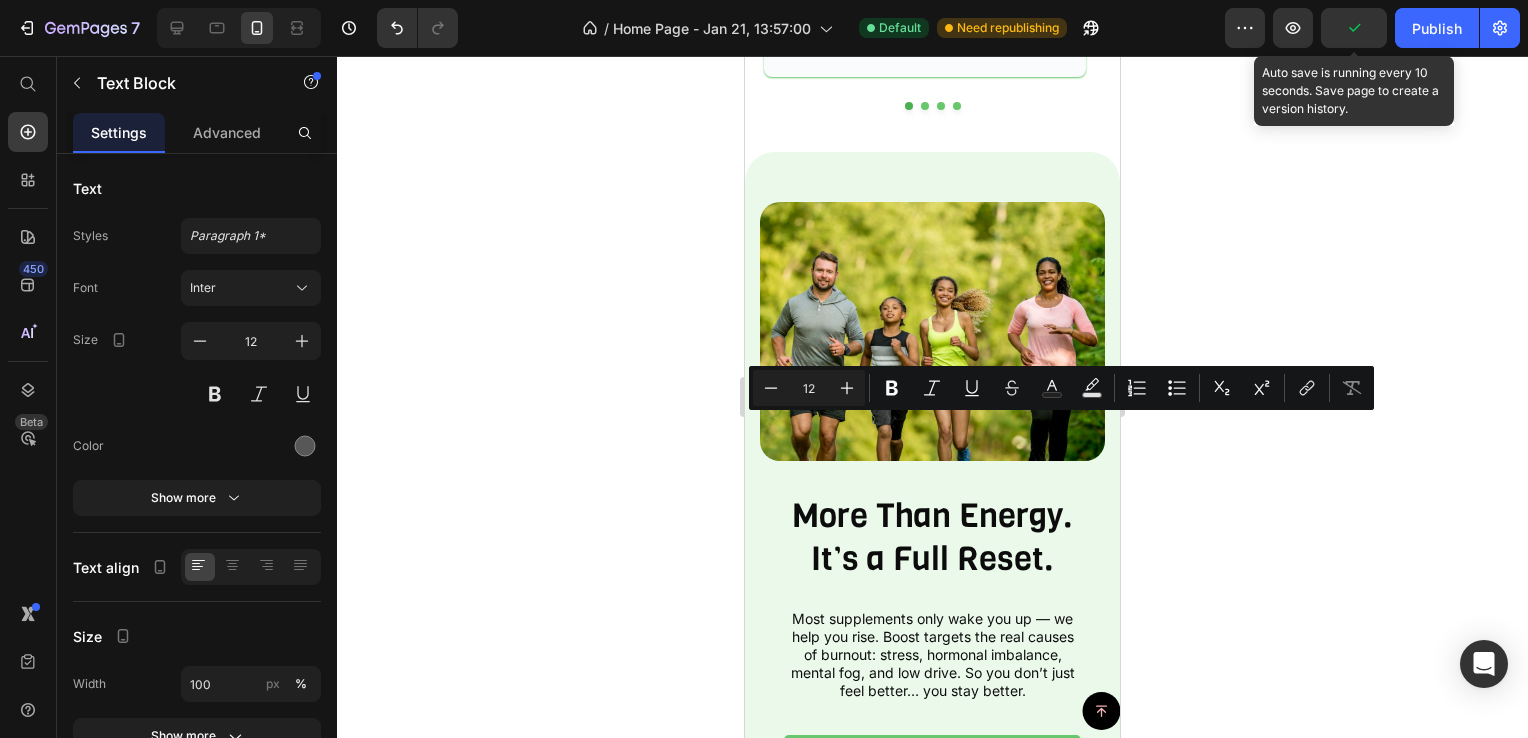 drag, startPoint x: 897, startPoint y: 424, endPoint x: 944, endPoint y: 459, distance: 58.60034 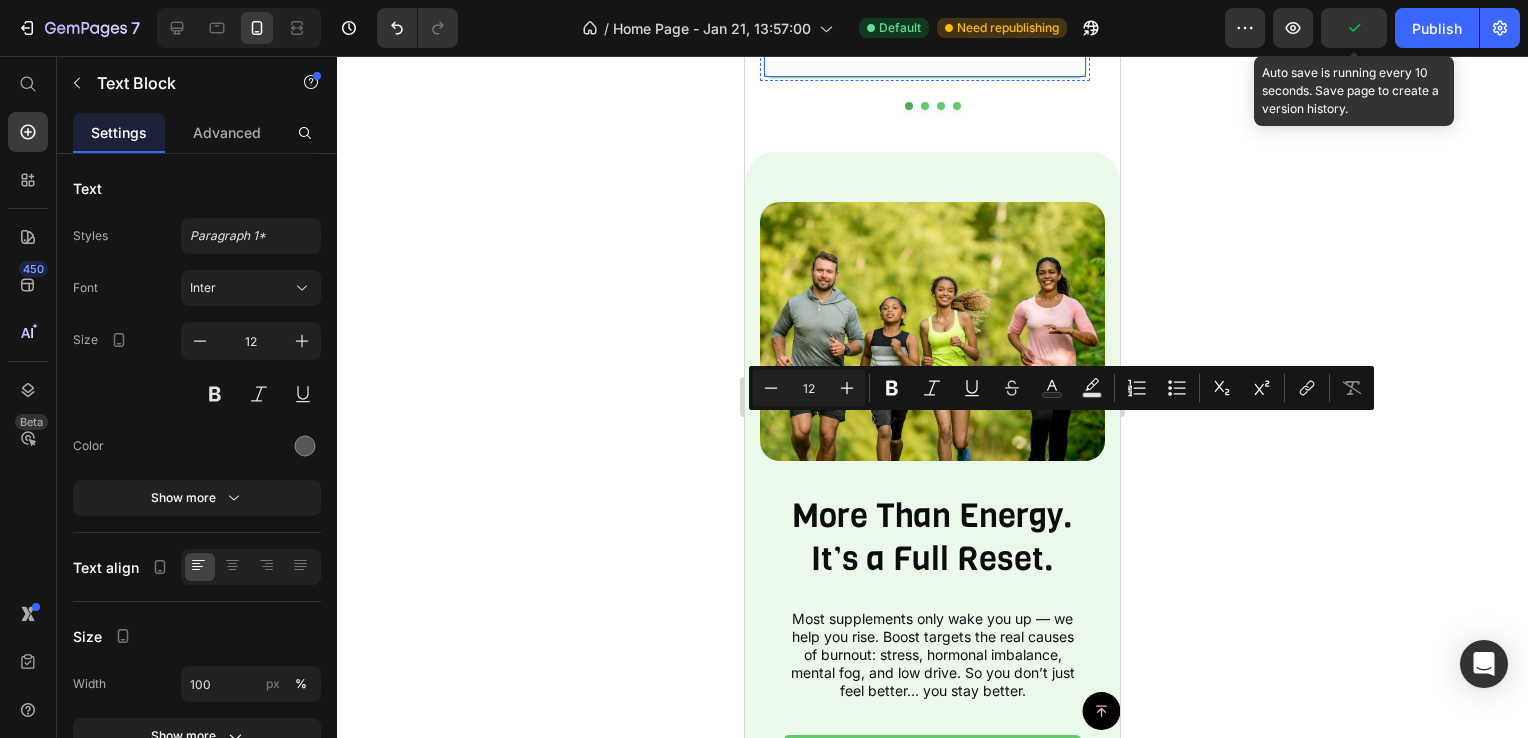 copy on "1Boustè" 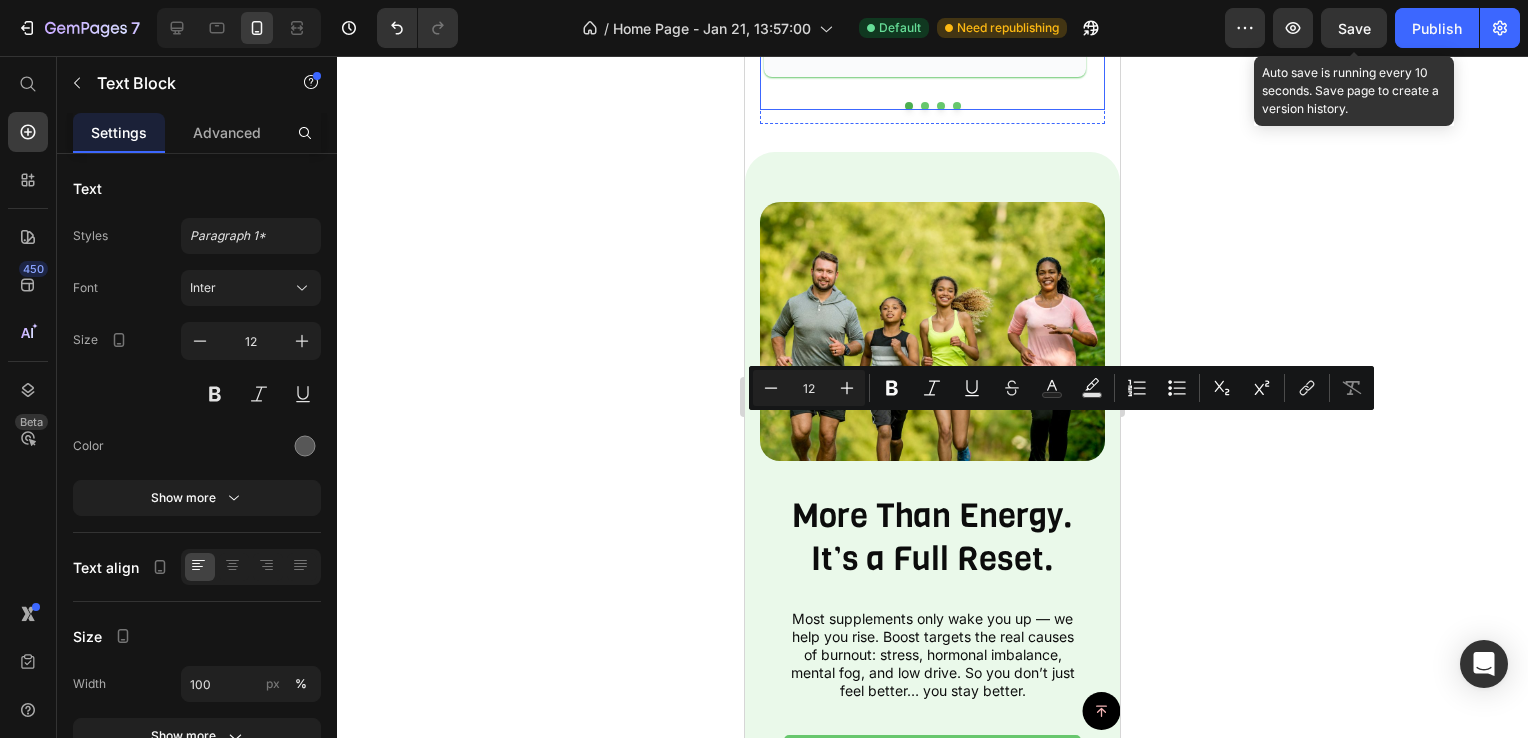 click at bounding box center [925, 106] 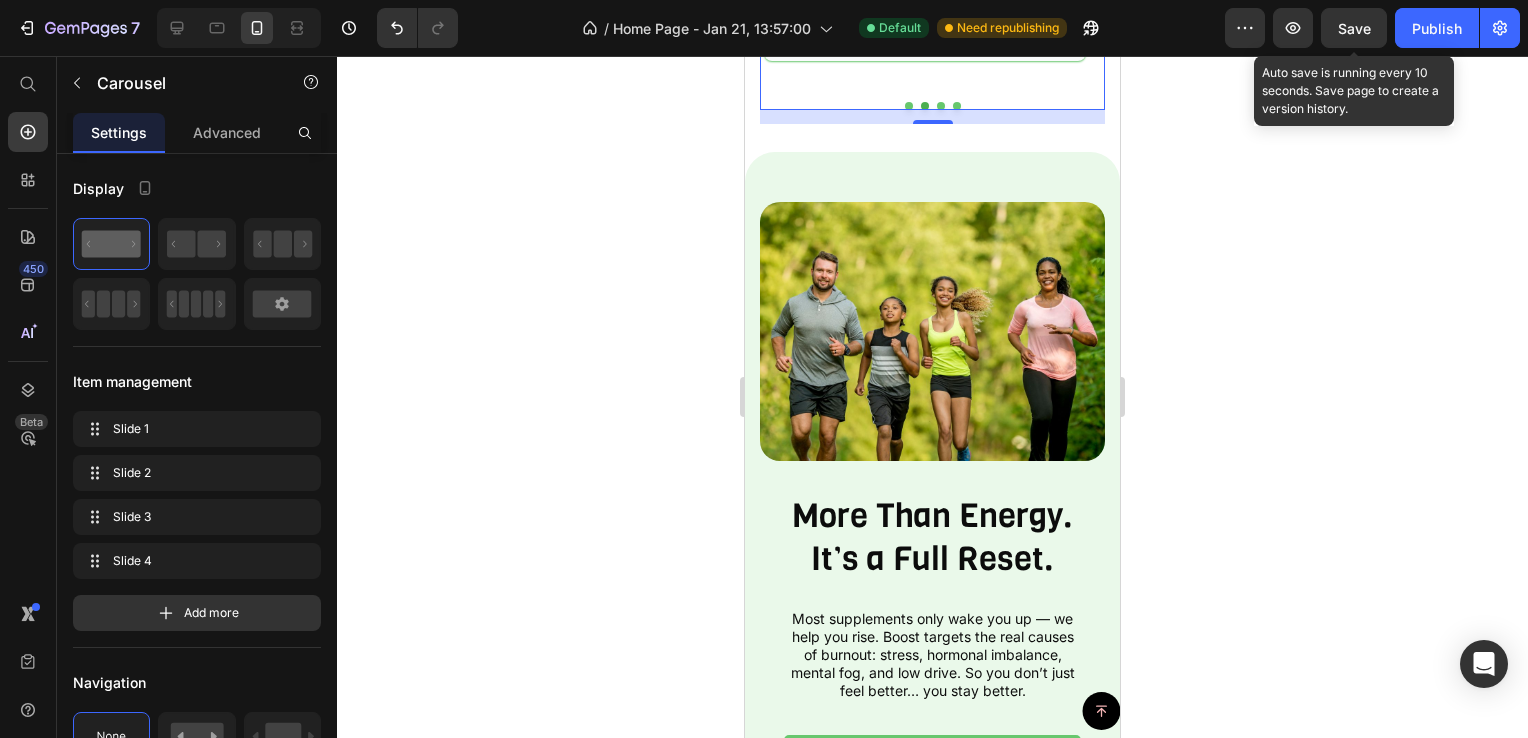 click at bounding box center [941, 106] 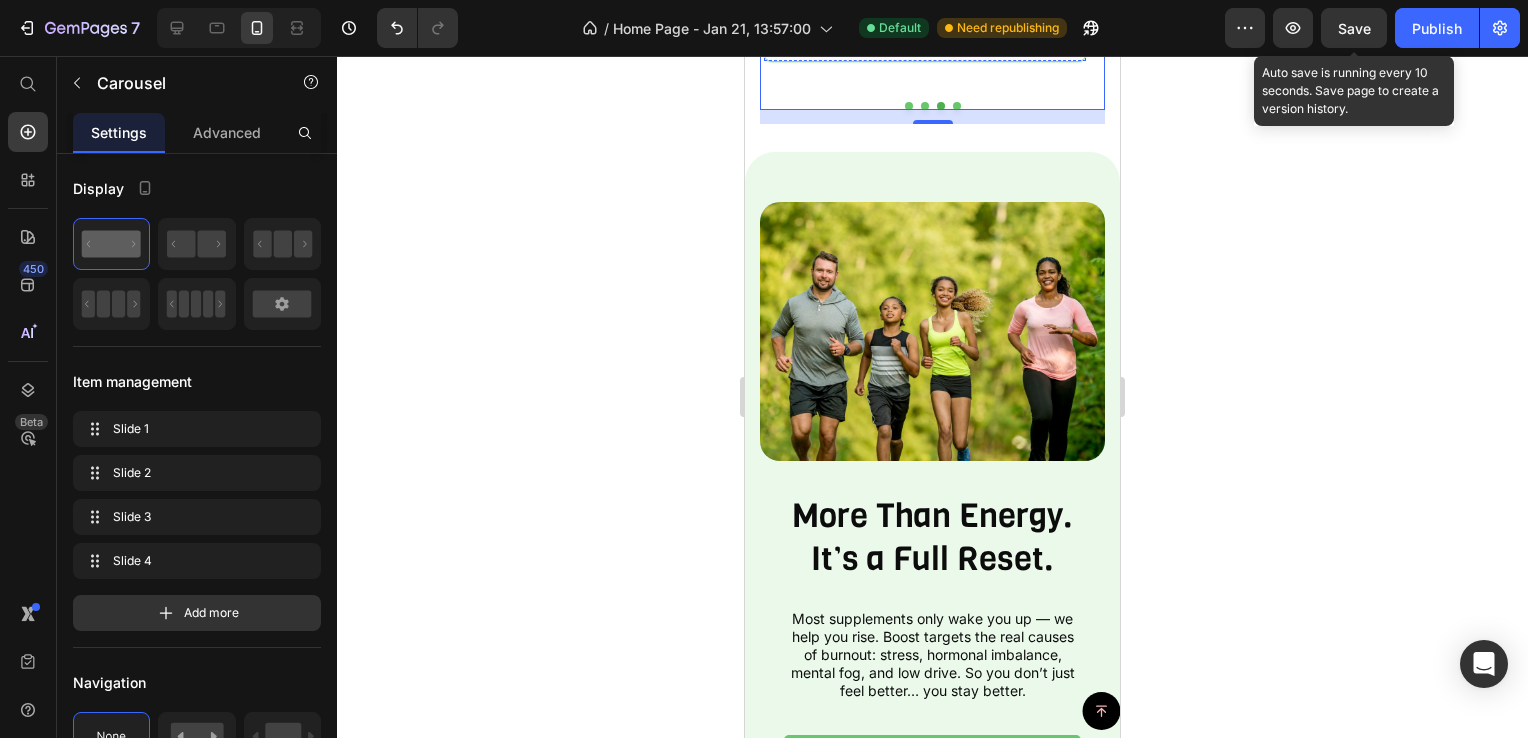 click on "From my workouts to my mindset, everything improved. I’m more balanced, more driven, and Boost is now part of my daily life." at bounding box center [925, -48] 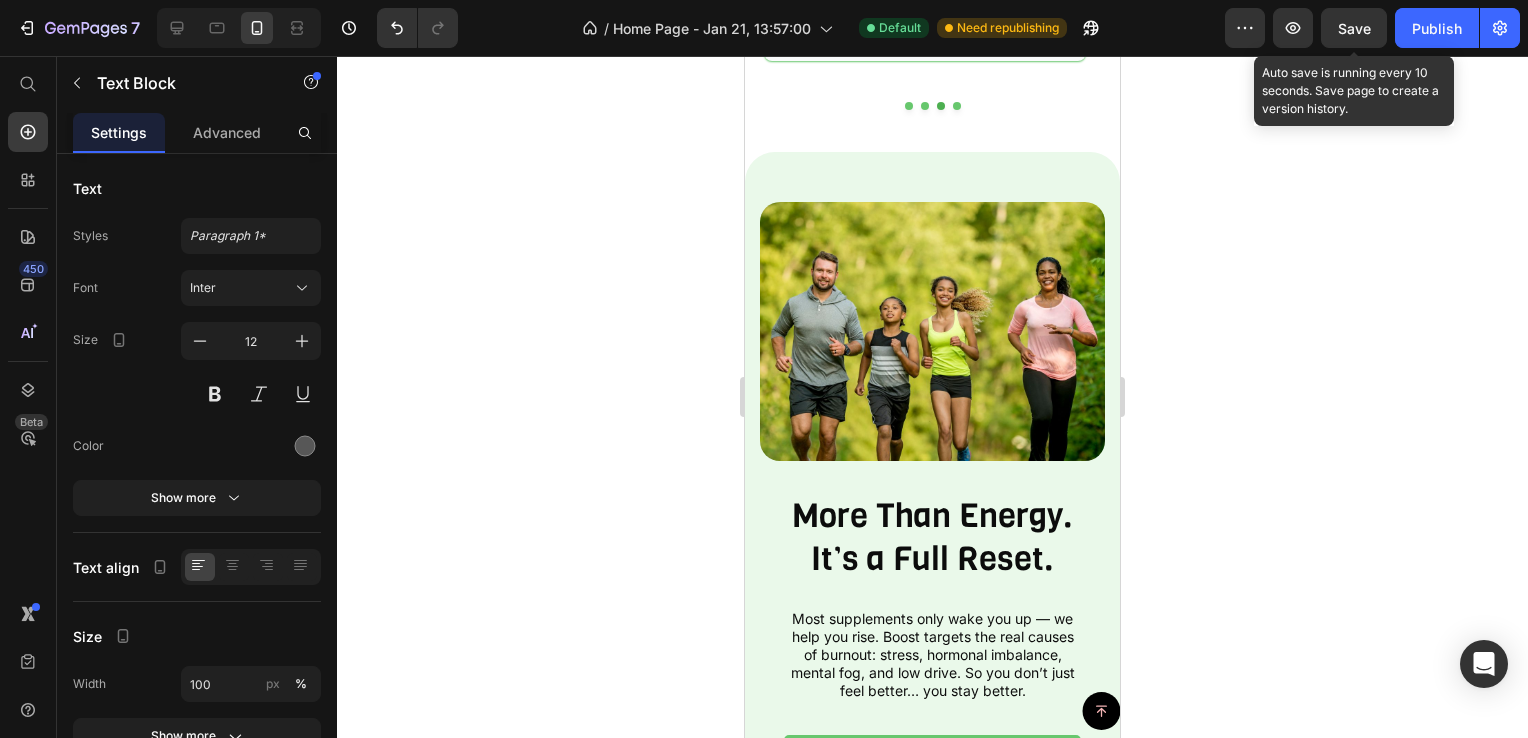 click on "From my workouts to my mindset, everything improved. I’m more balanced, more driven, and Boost is now part of my daily life." at bounding box center (925, -48) 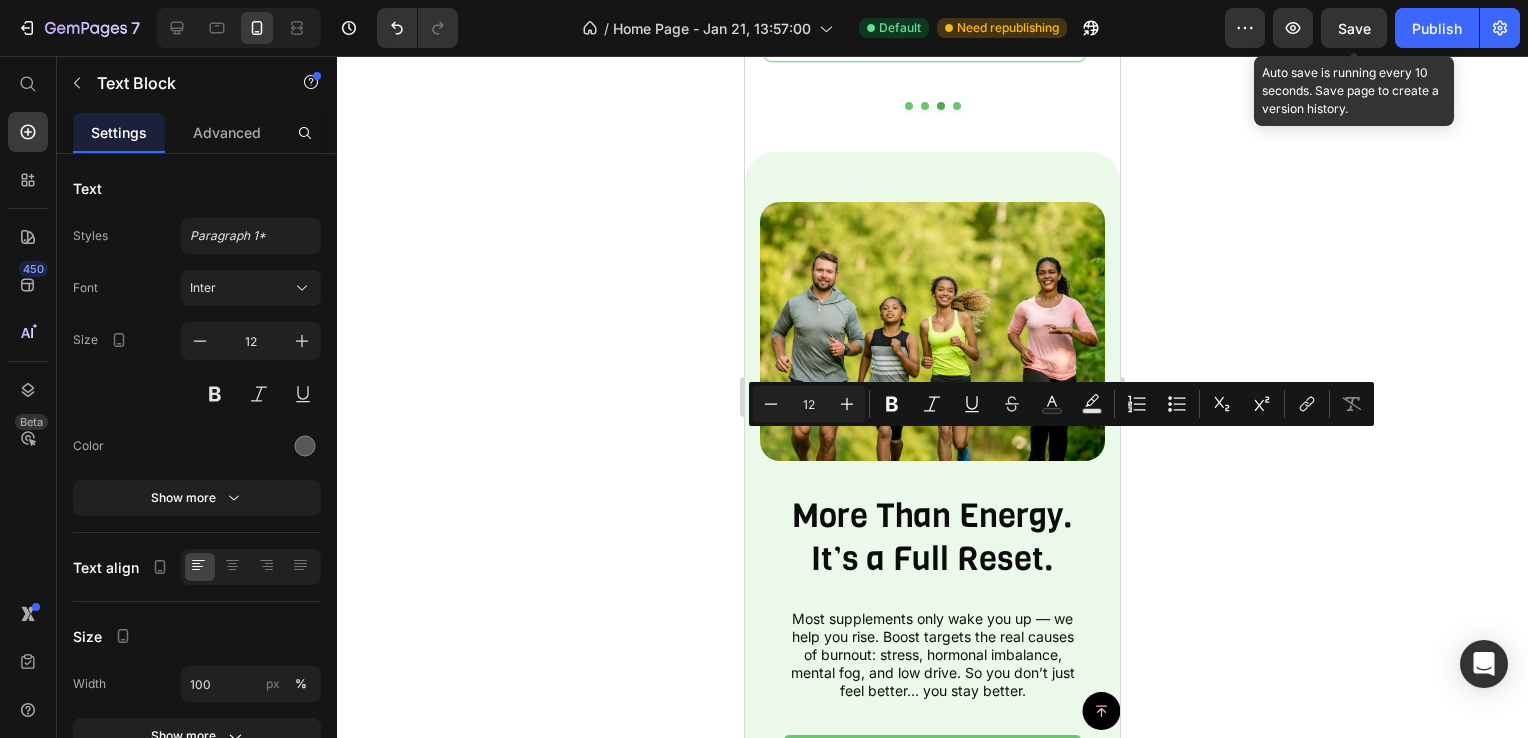 drag, startPoint x: 821, startPoint y: 442, endPoint x: 849, endPoint y: 446, distance: 28.284271 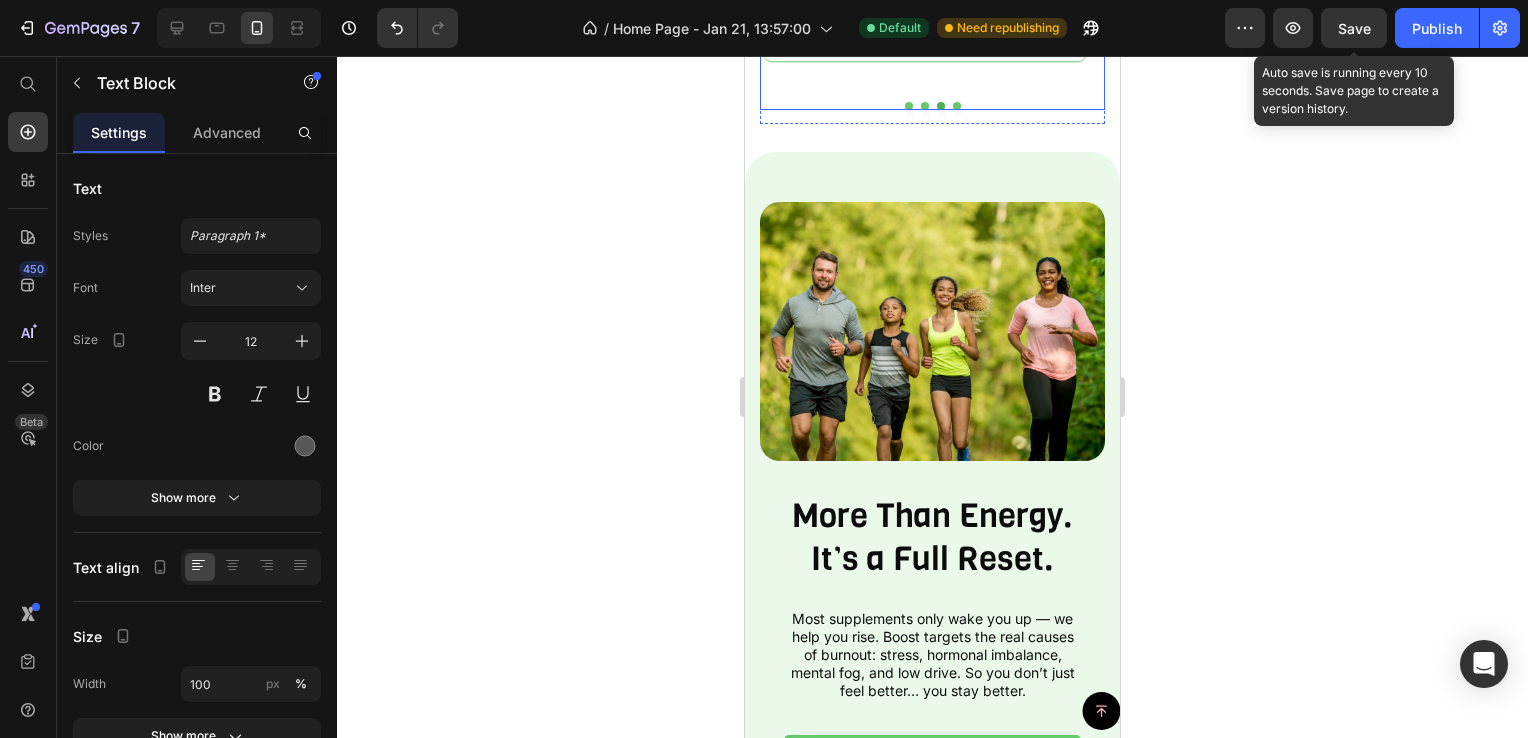 click at bounding box center (957, 106) 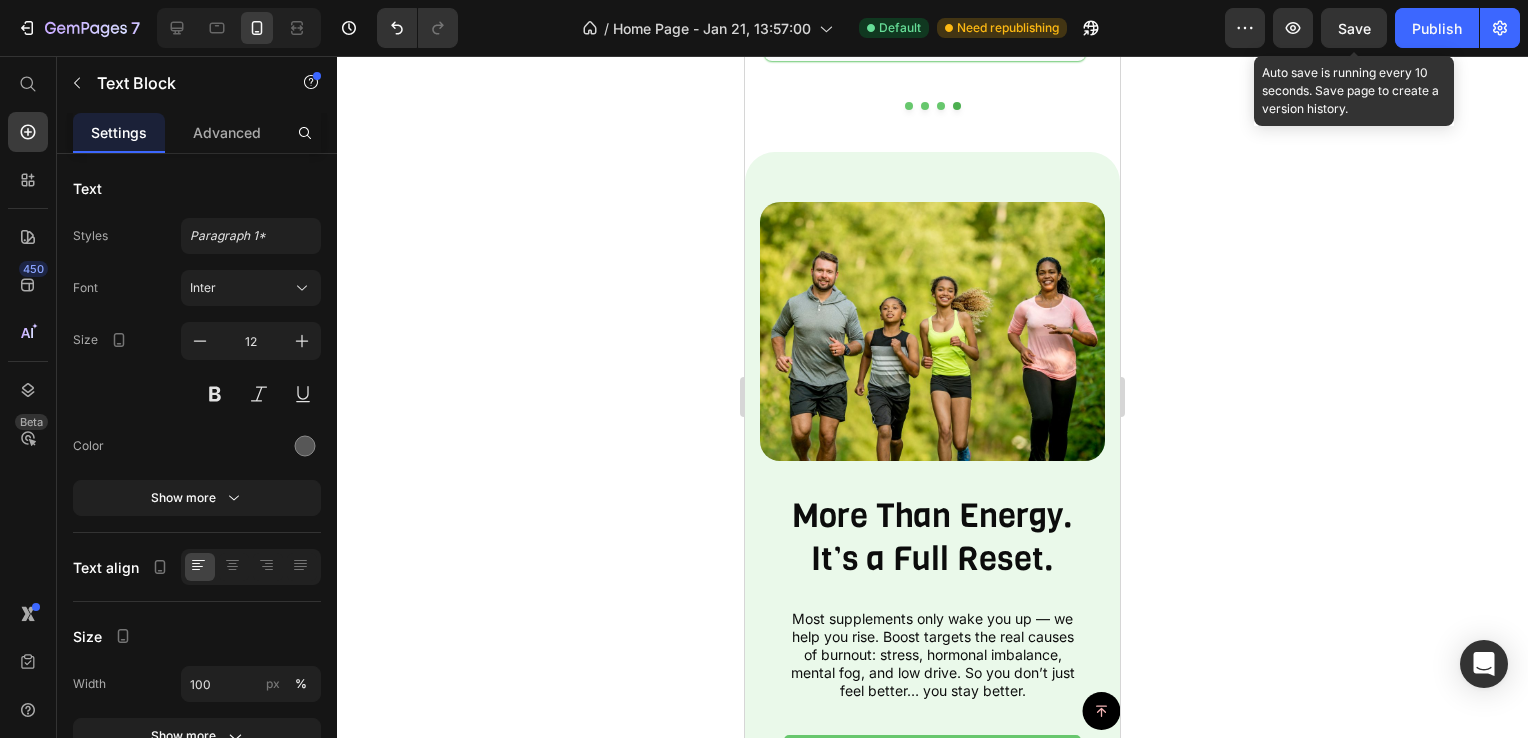 click on "Most stuff I tried gave me jitters or nothing at all. Boost is clean, powerful, and gives me steady energy with zero side effects." at bounding box center [925, -48] 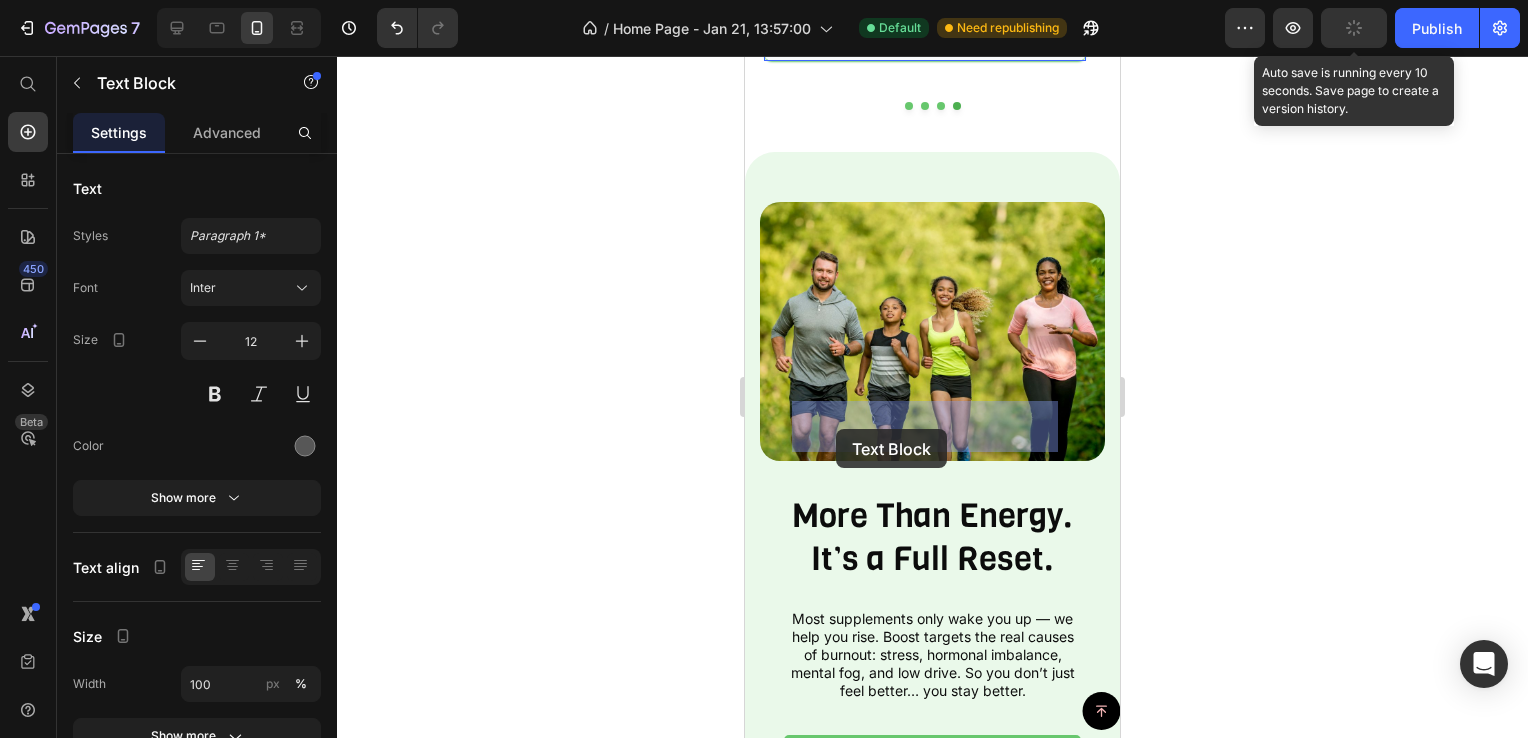 drag, startPoint x: 816, startPoint y: 426, endPoint x: 836, endPoint y: 429, distance: 20.22375 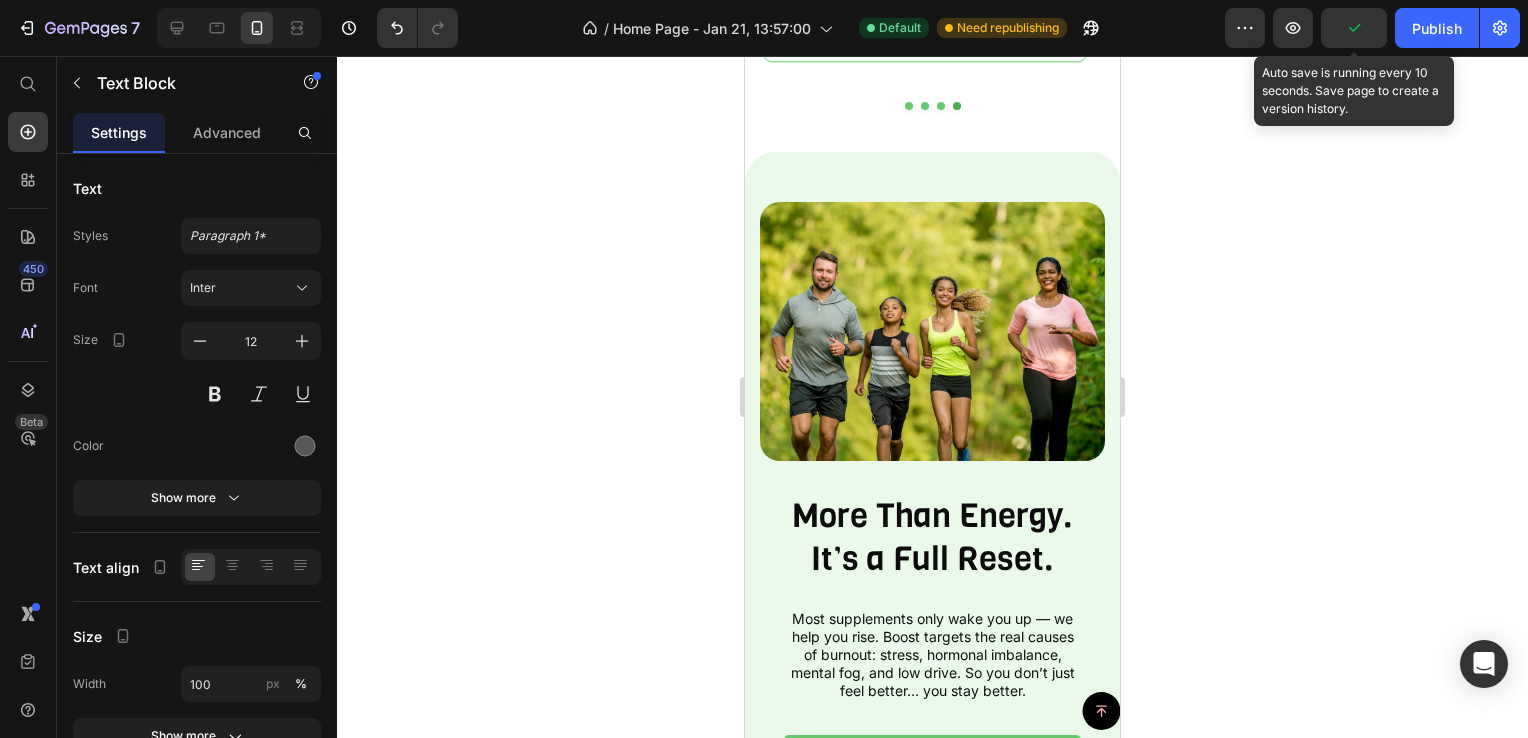 click on "Most stuff I tried gave me jitters or nothing at all. Boost is clean, powerful, and gives me steady energy with zero side effects." at bounding box center [925, -48] 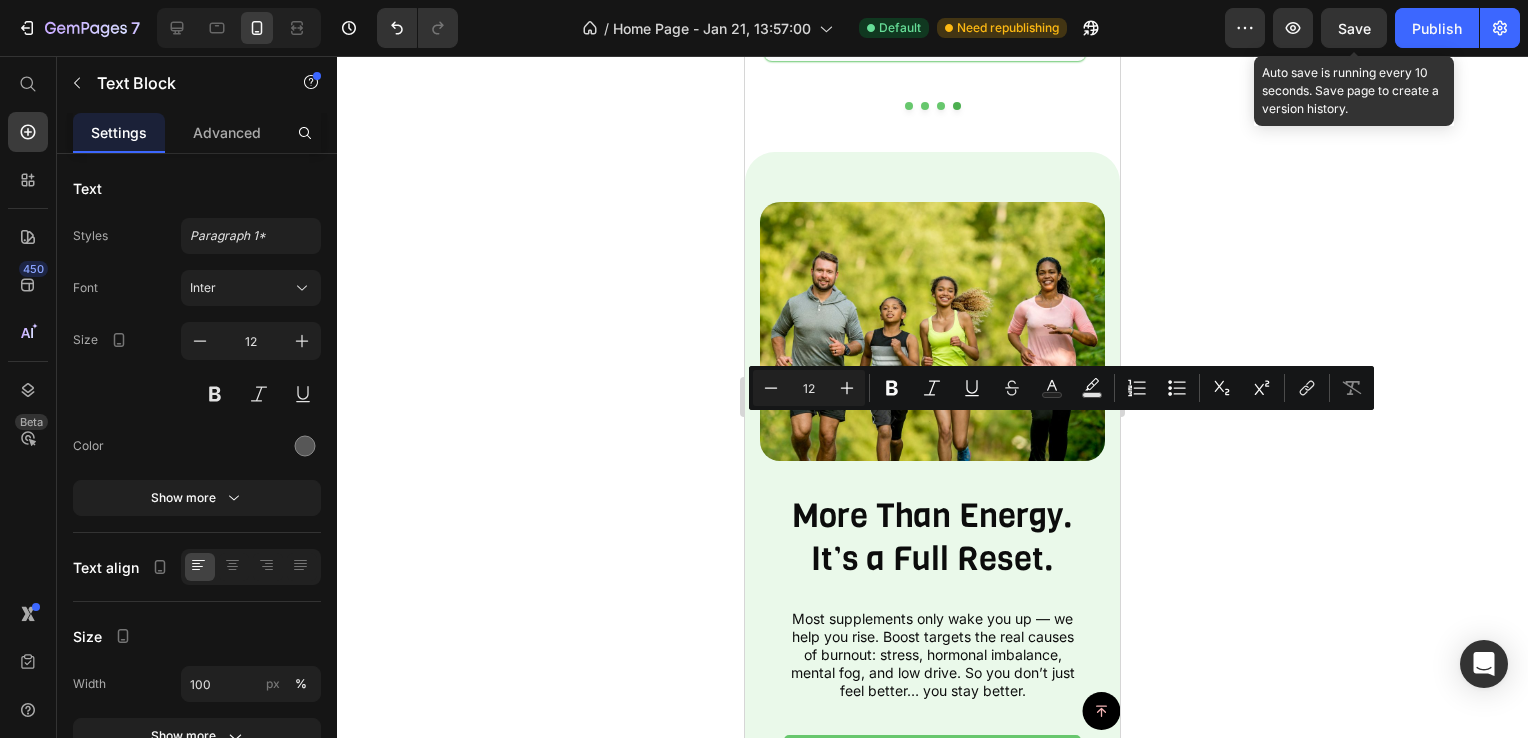 drag, startPoint x: 816, startPoint y: 426, endPoint x: 845, endPoint y: 428, distance: 29.068884 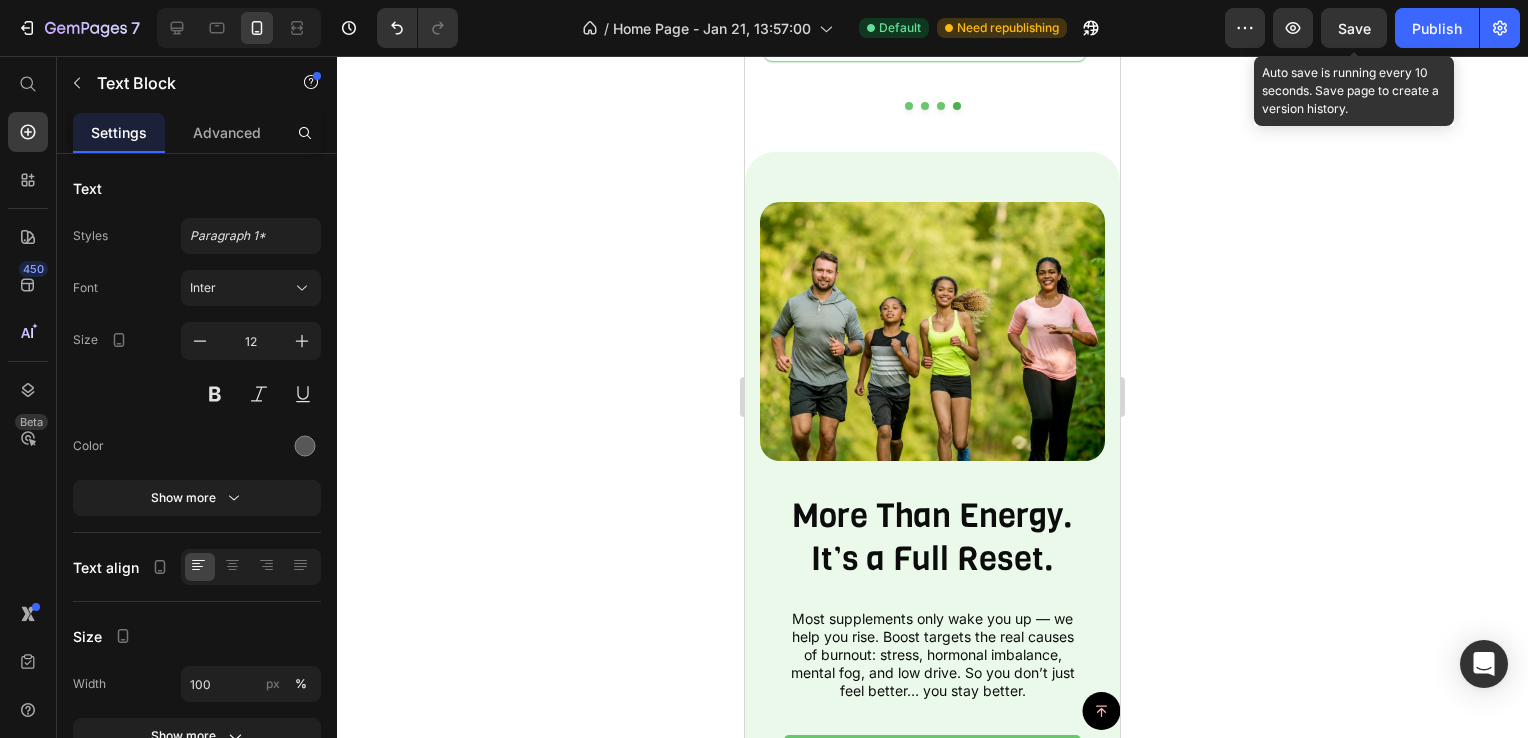 click 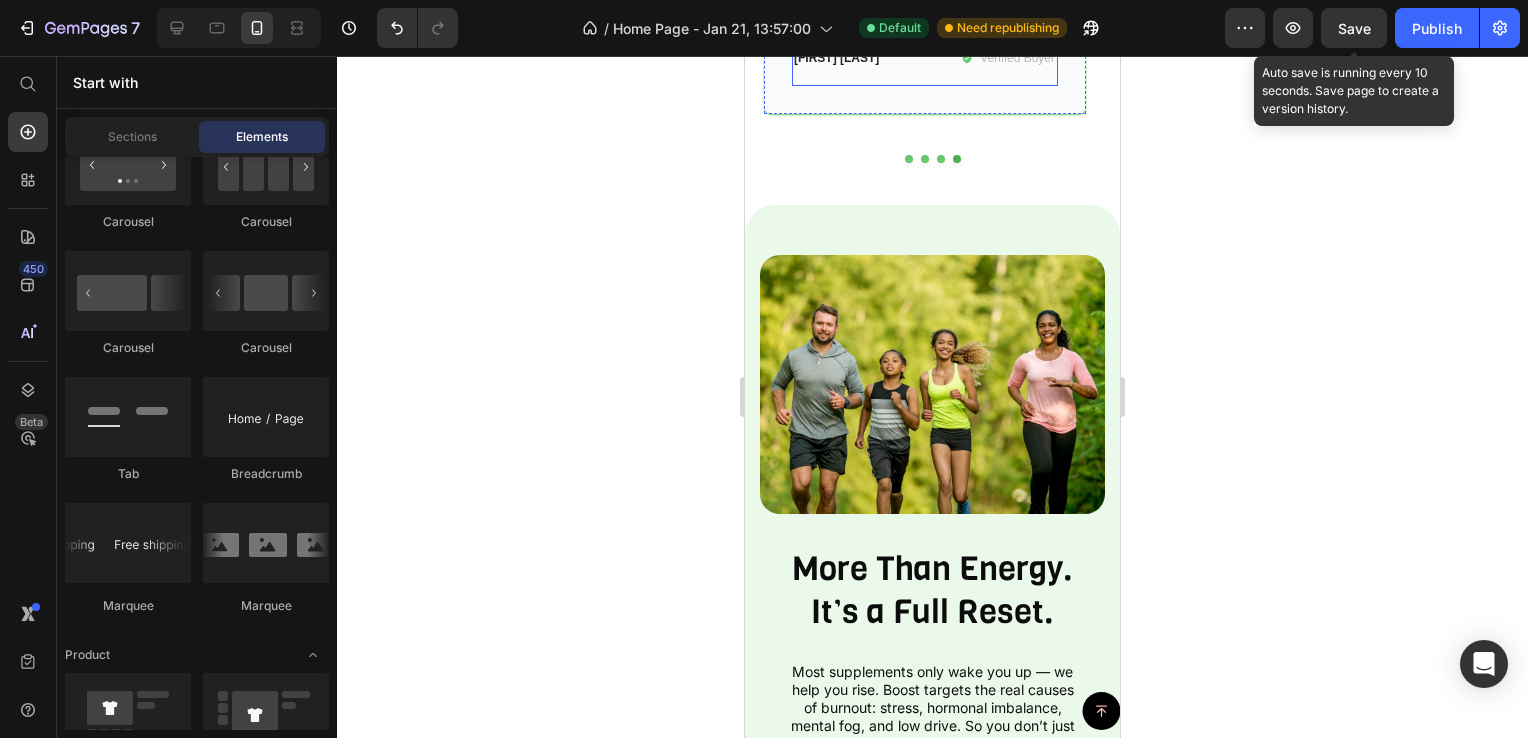 scroll, scrollTop: 4133, scrollLeft: 0, axis: vertical 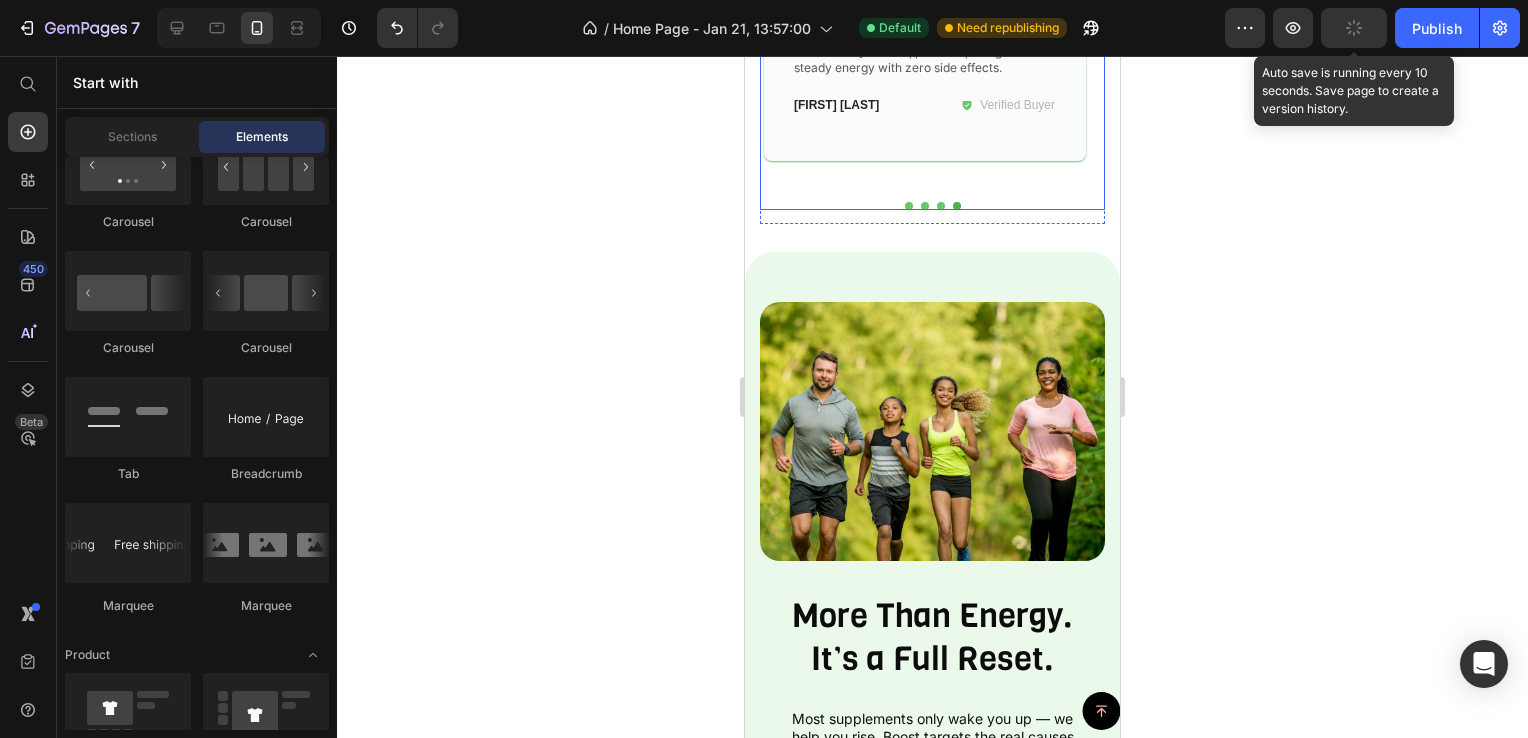 click at bounding box center [941, 206] 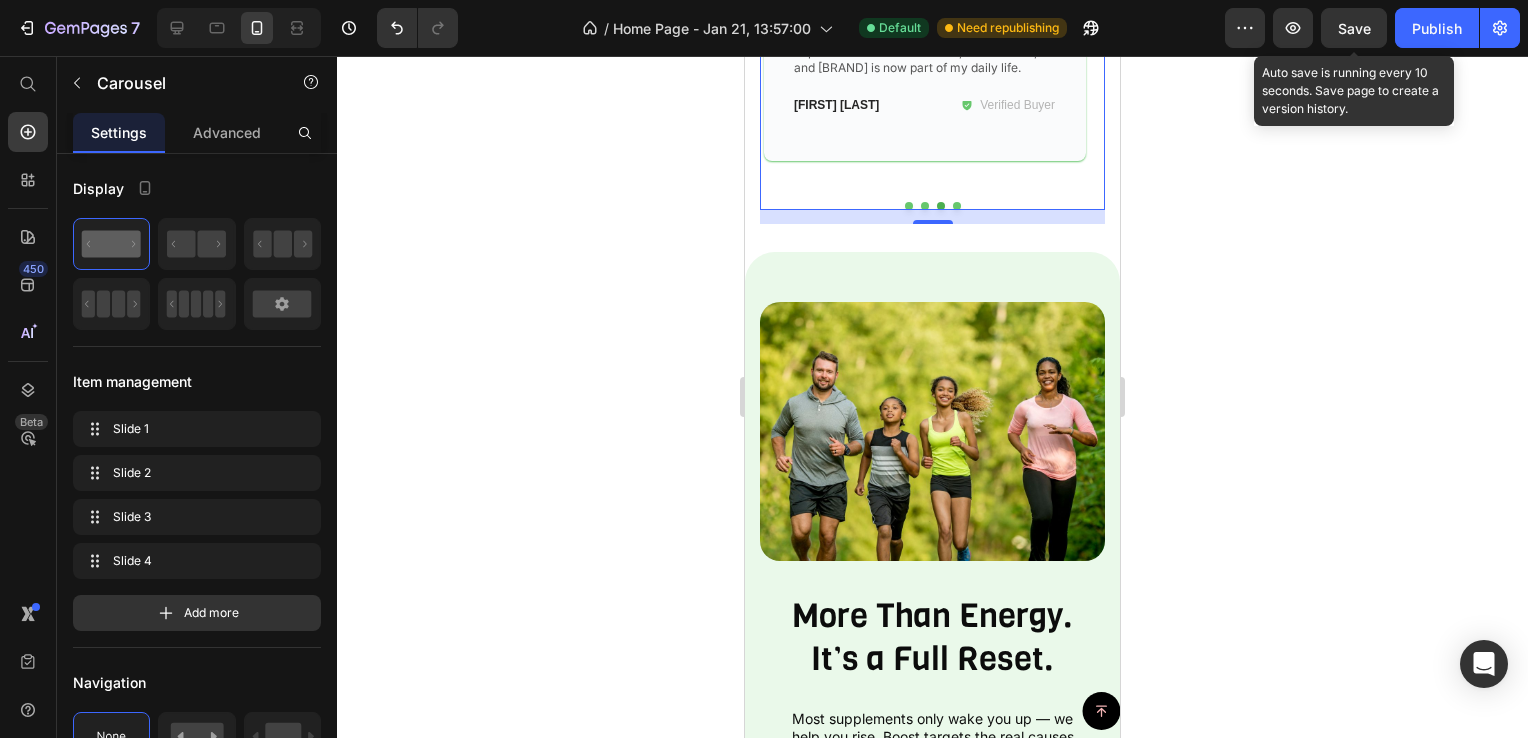 click at bounding box center (957, 206) 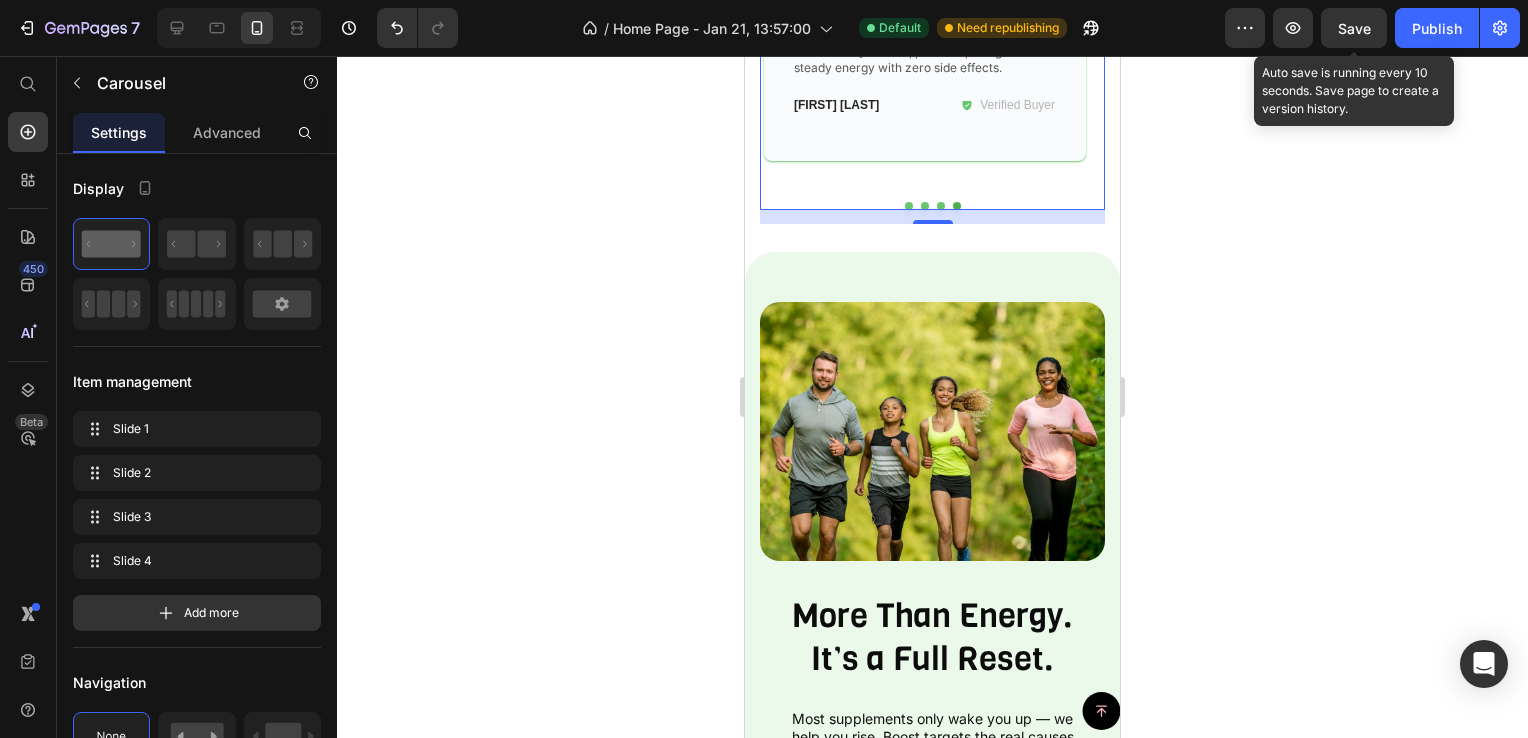 click at bounding box center (925, 206) 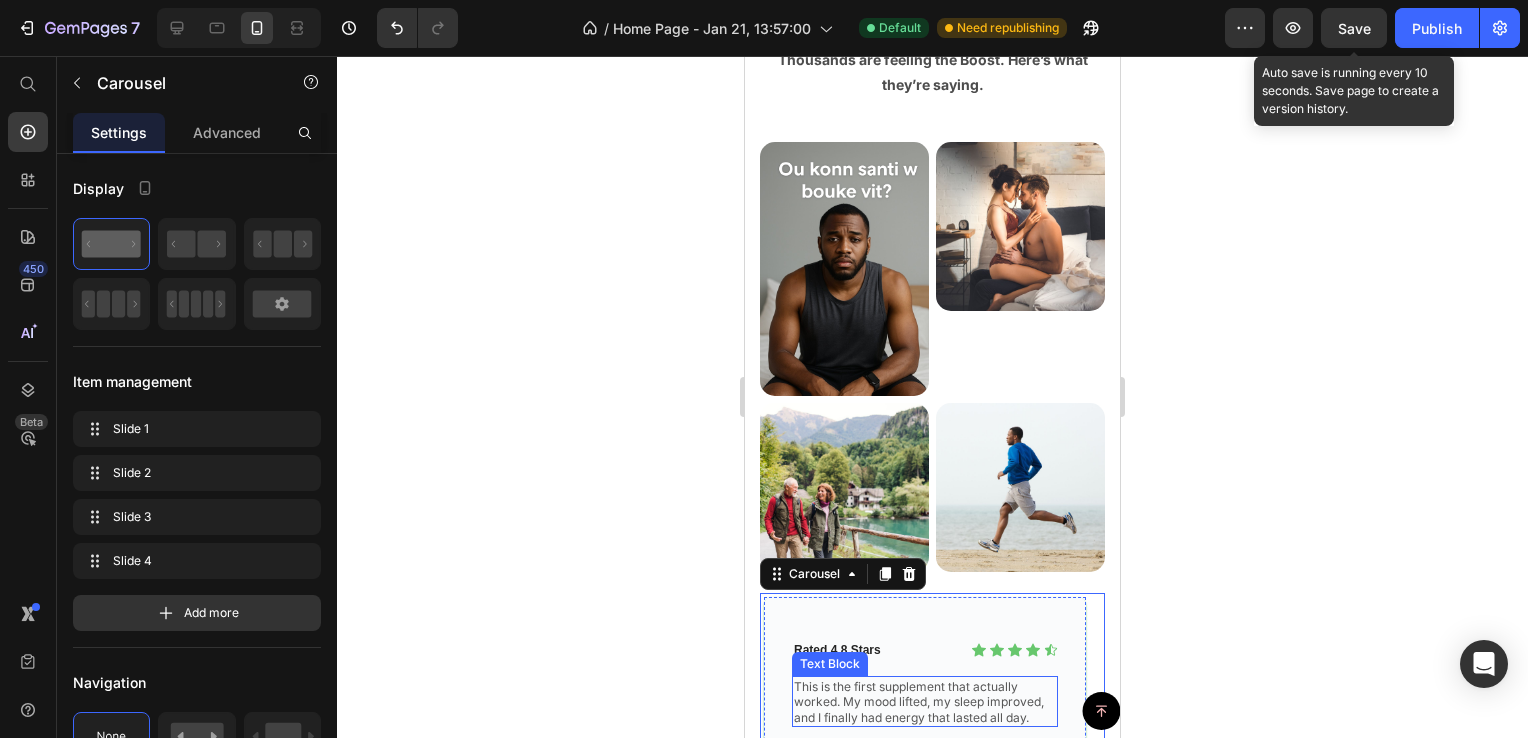 scroll, scrollTop: 3833, scrollLeft: 0, axis: vertical 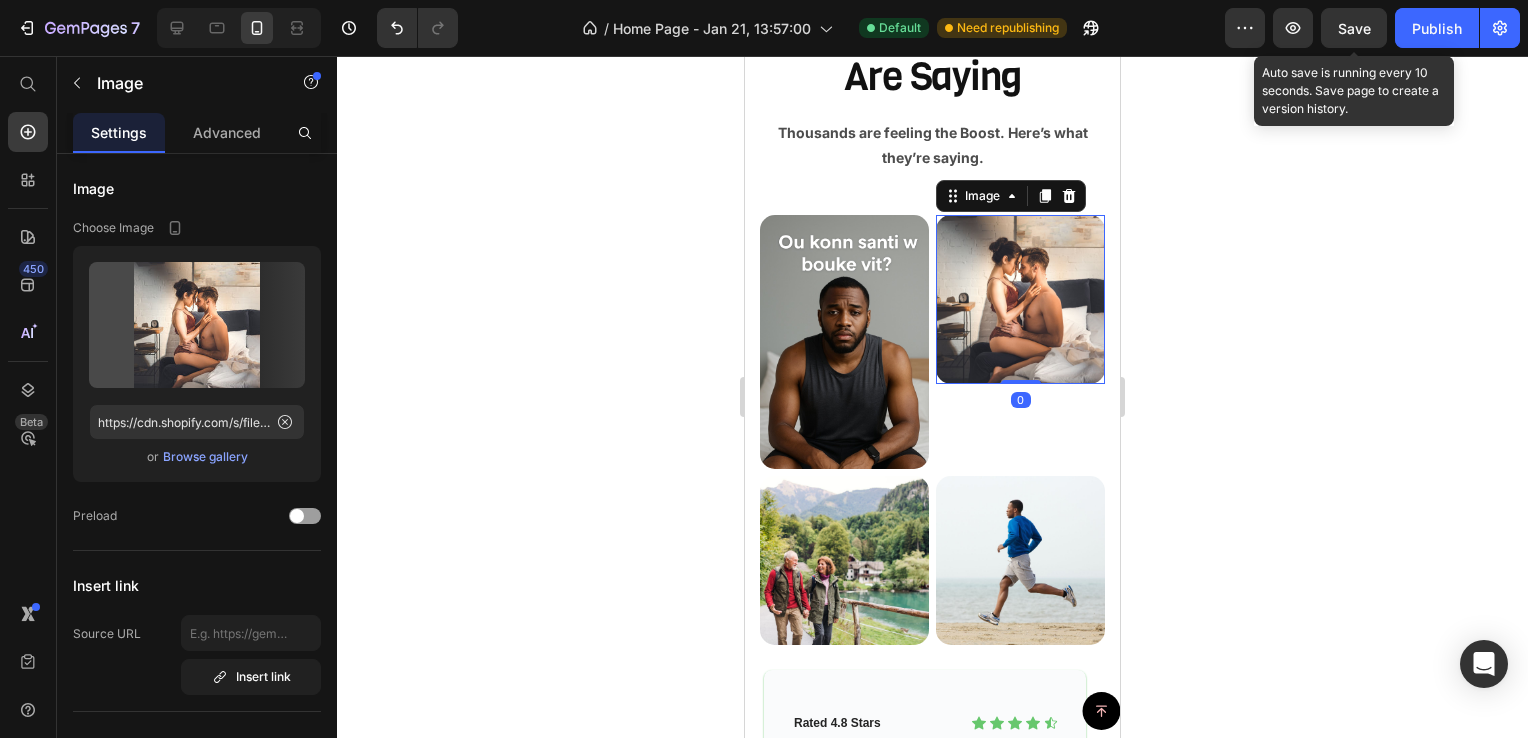 click at bounding box center (1020, 299) 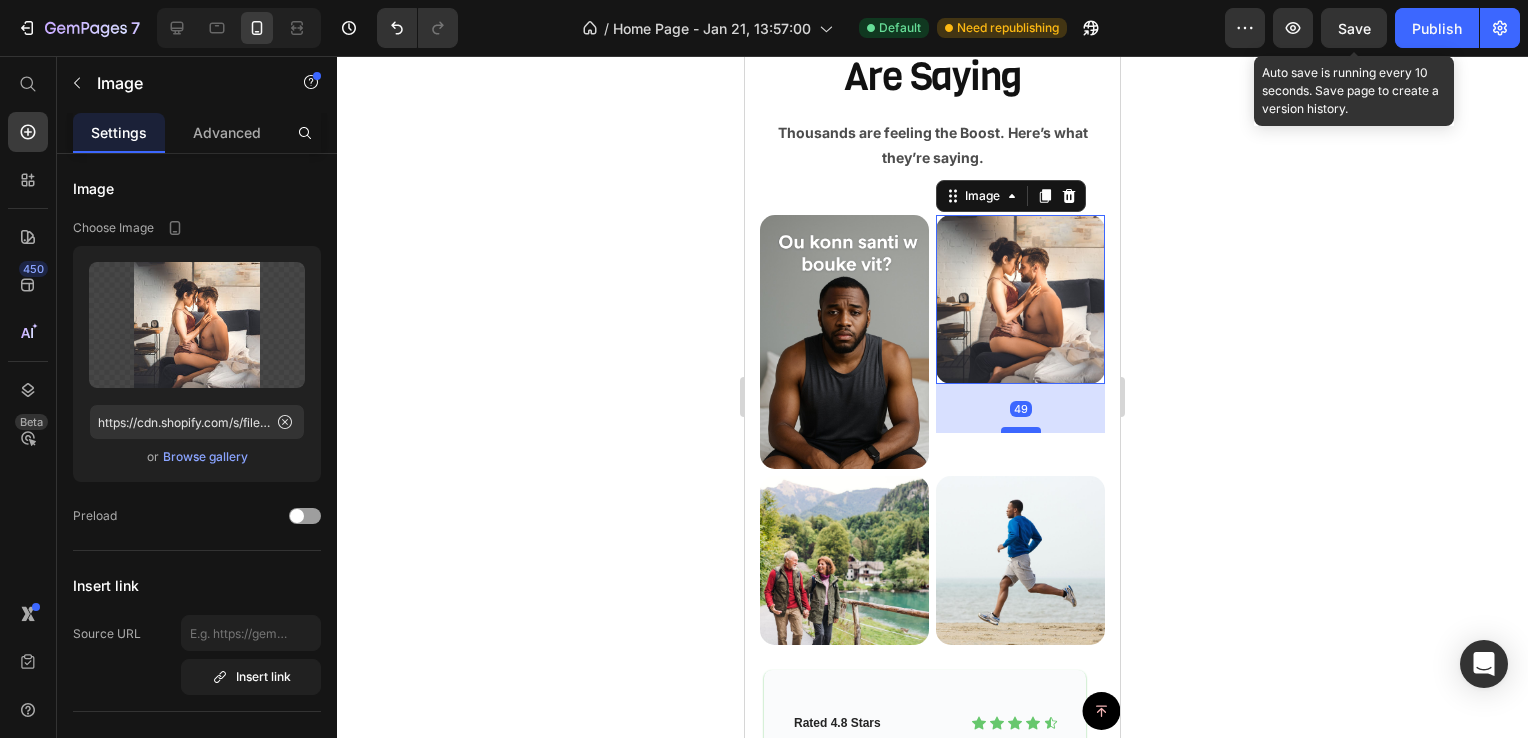 drag, startPoint x: 1004, startPoint y: 443, endPoint x: 1014, endPoint y: 492, distance: 50.01 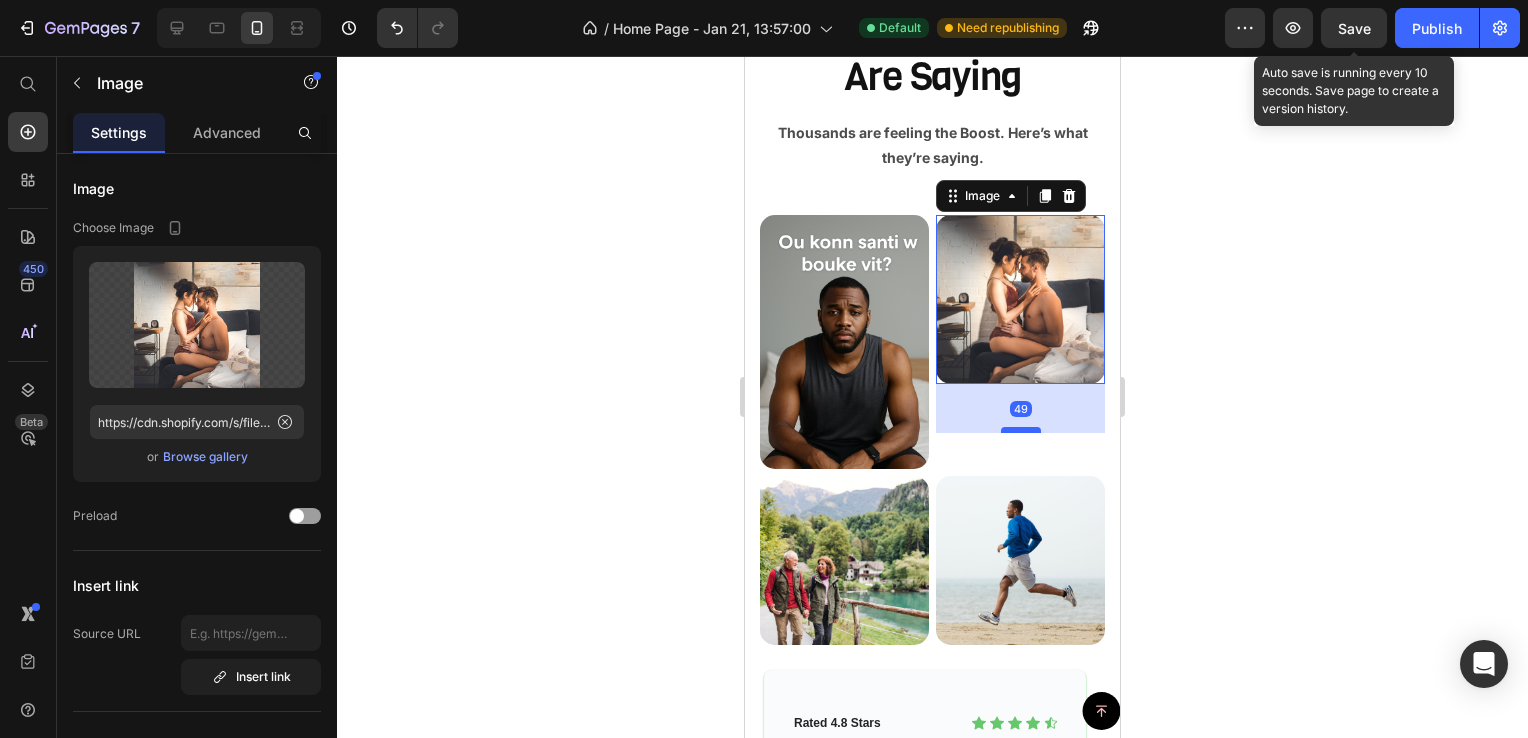 click at bounding box center (1021, 430) 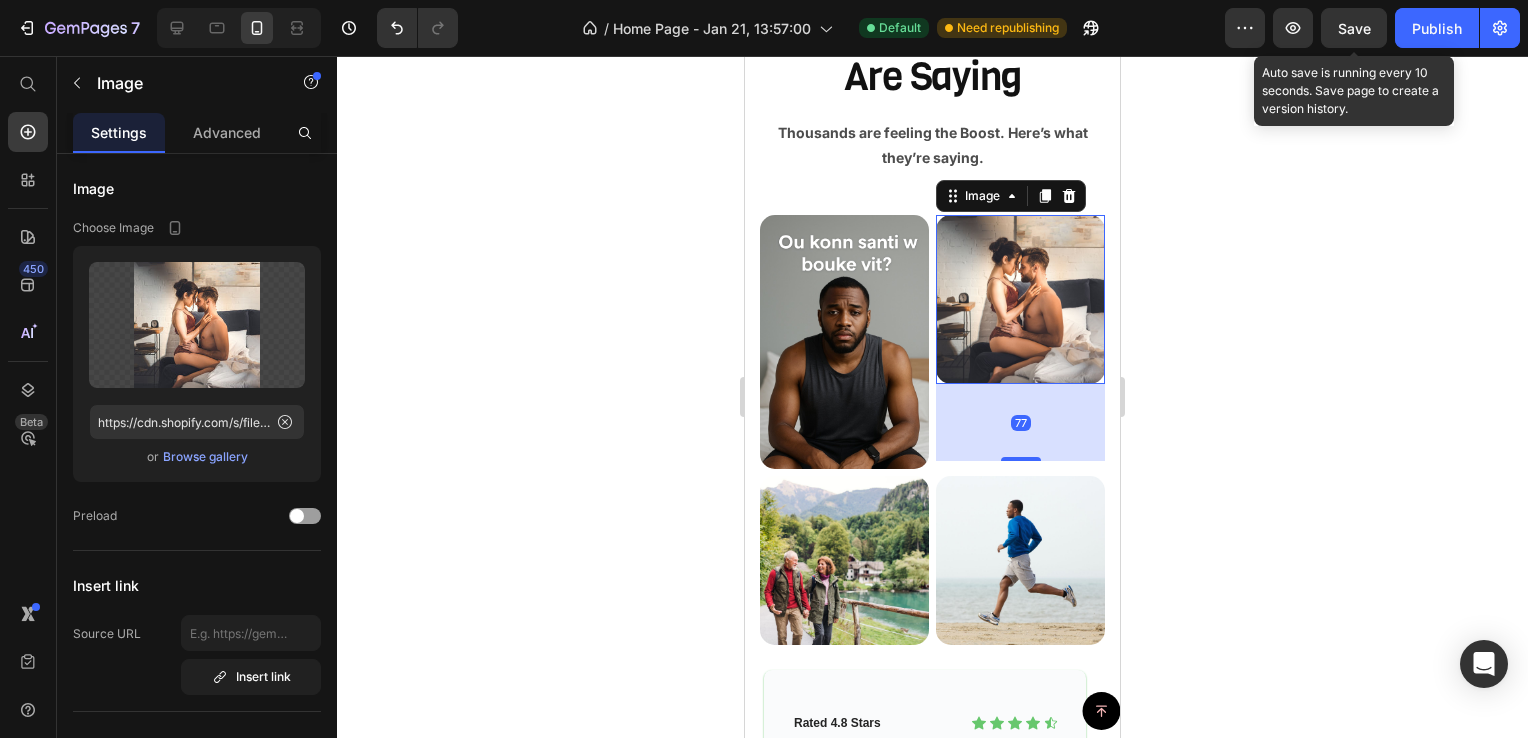 drag, startPoint x: 1008, startPoint y: 491, endPoint x: 885, endPoint y: 519, distance: 126.146736 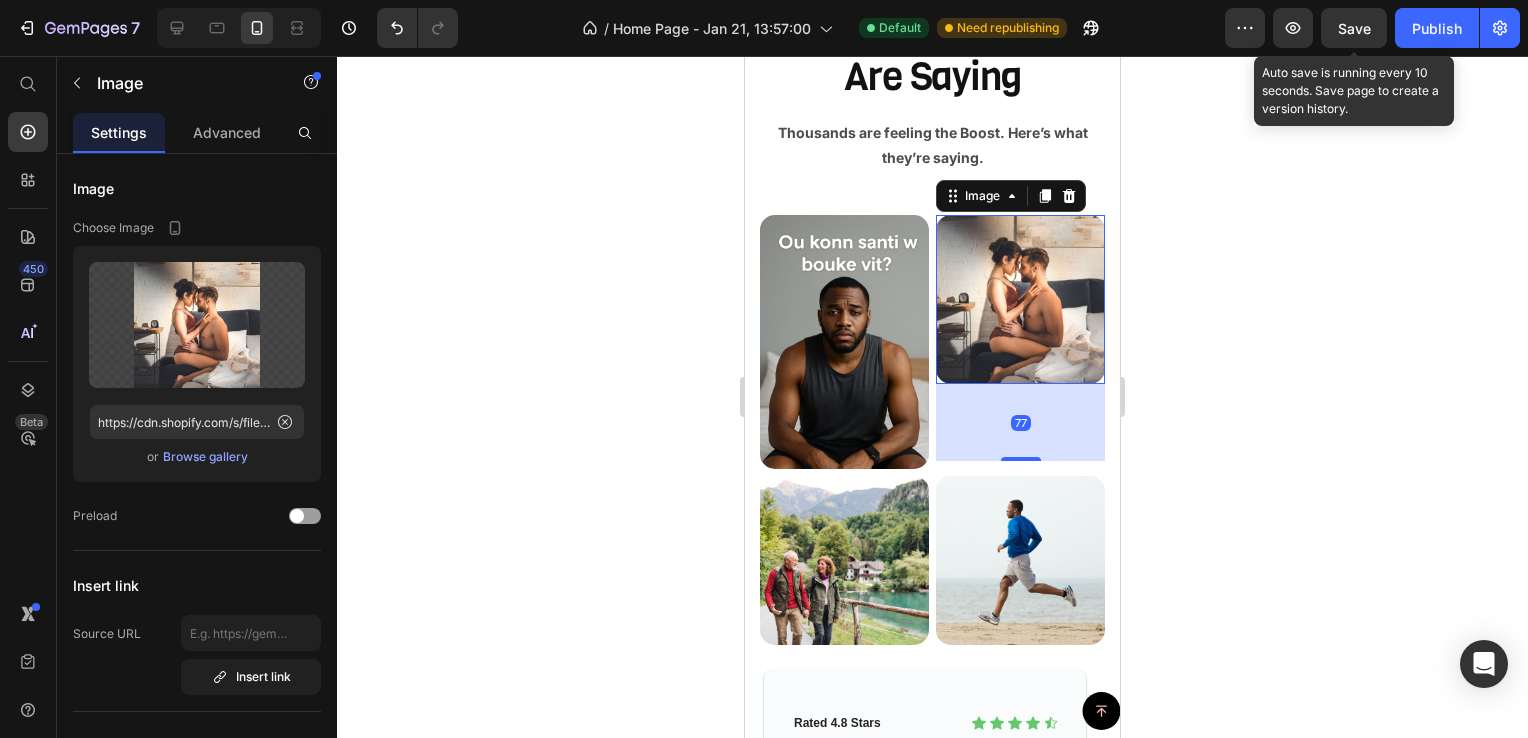 click on "Image Image   77 Row" at bounding box center [932, 342] 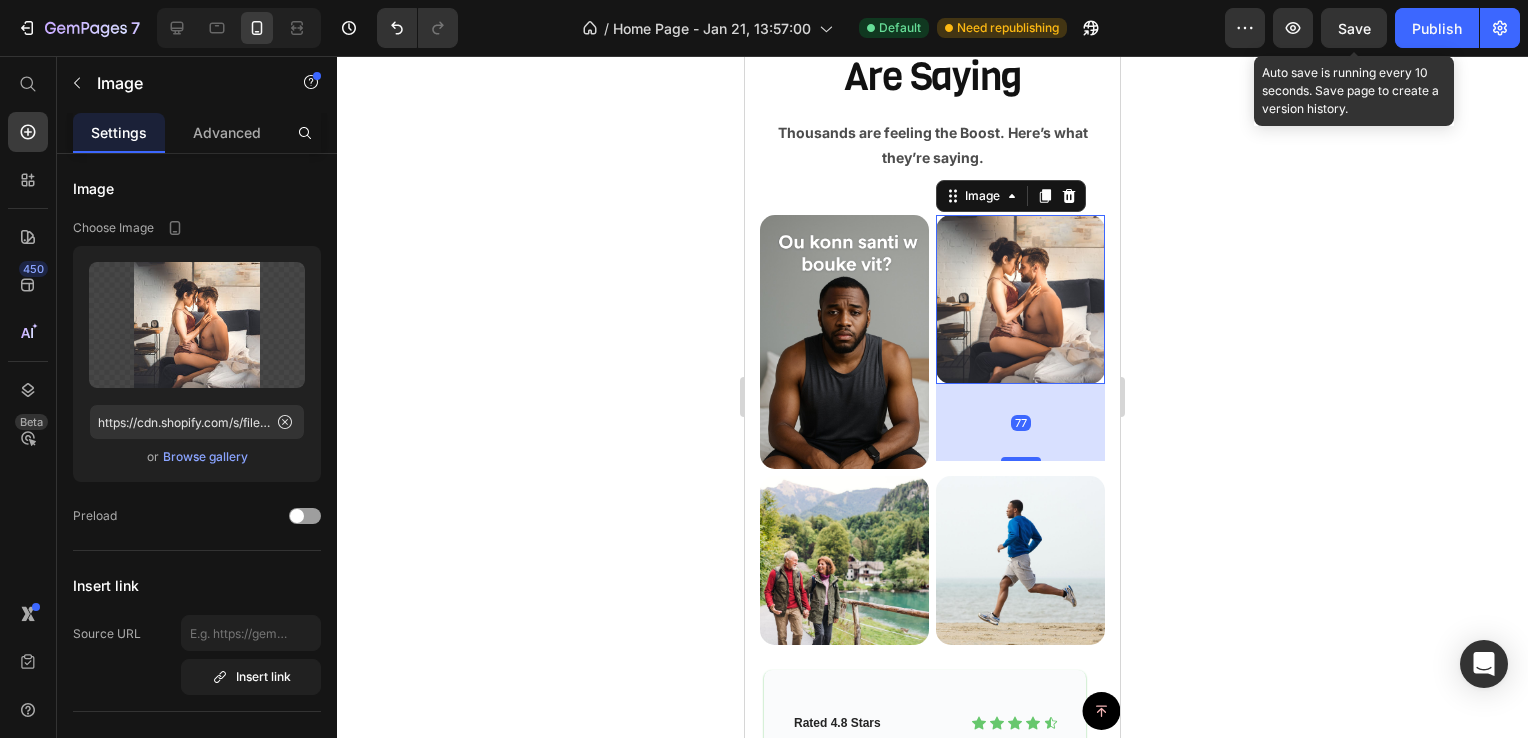 click 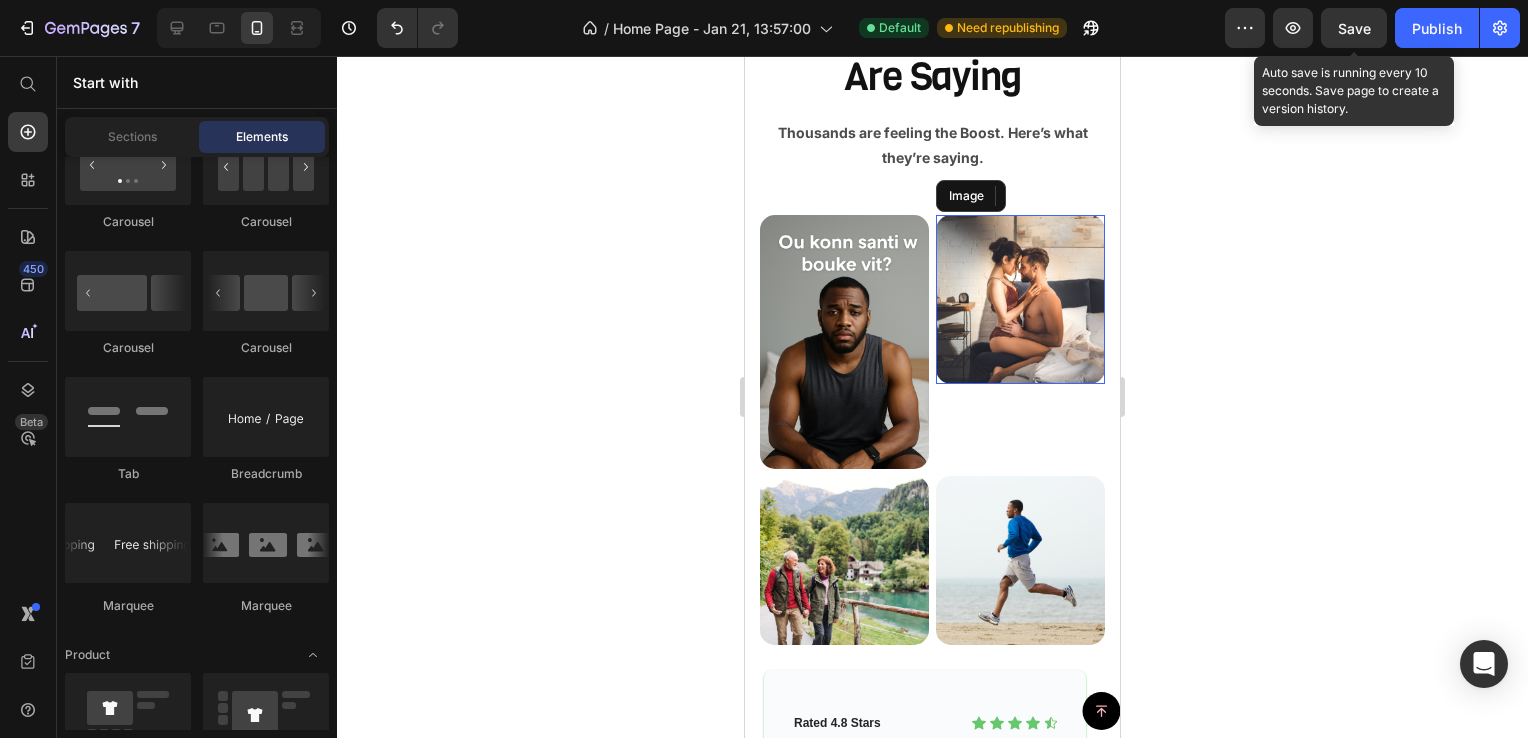 click at bounding box center [1020, 299] 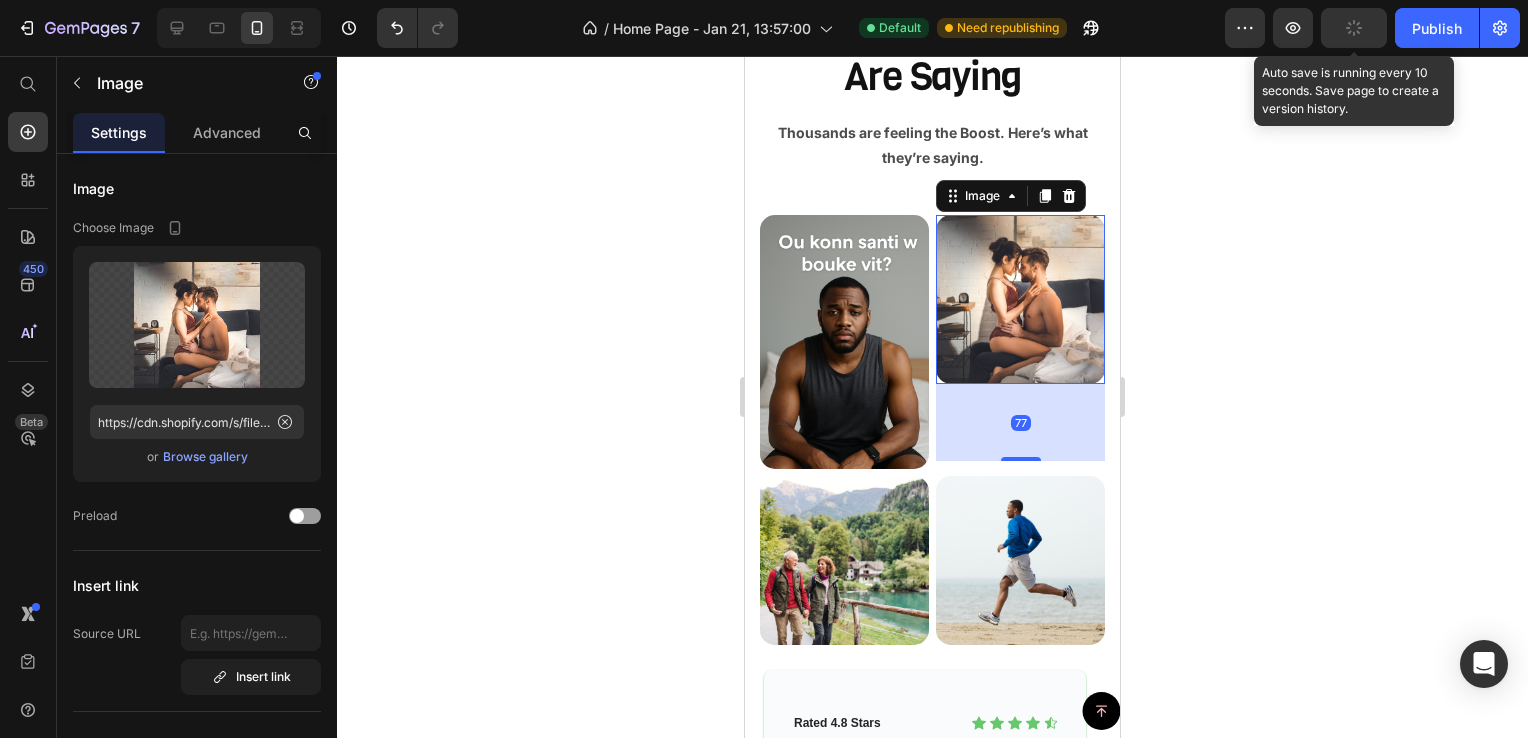 click at bounding box center [1020, 299] 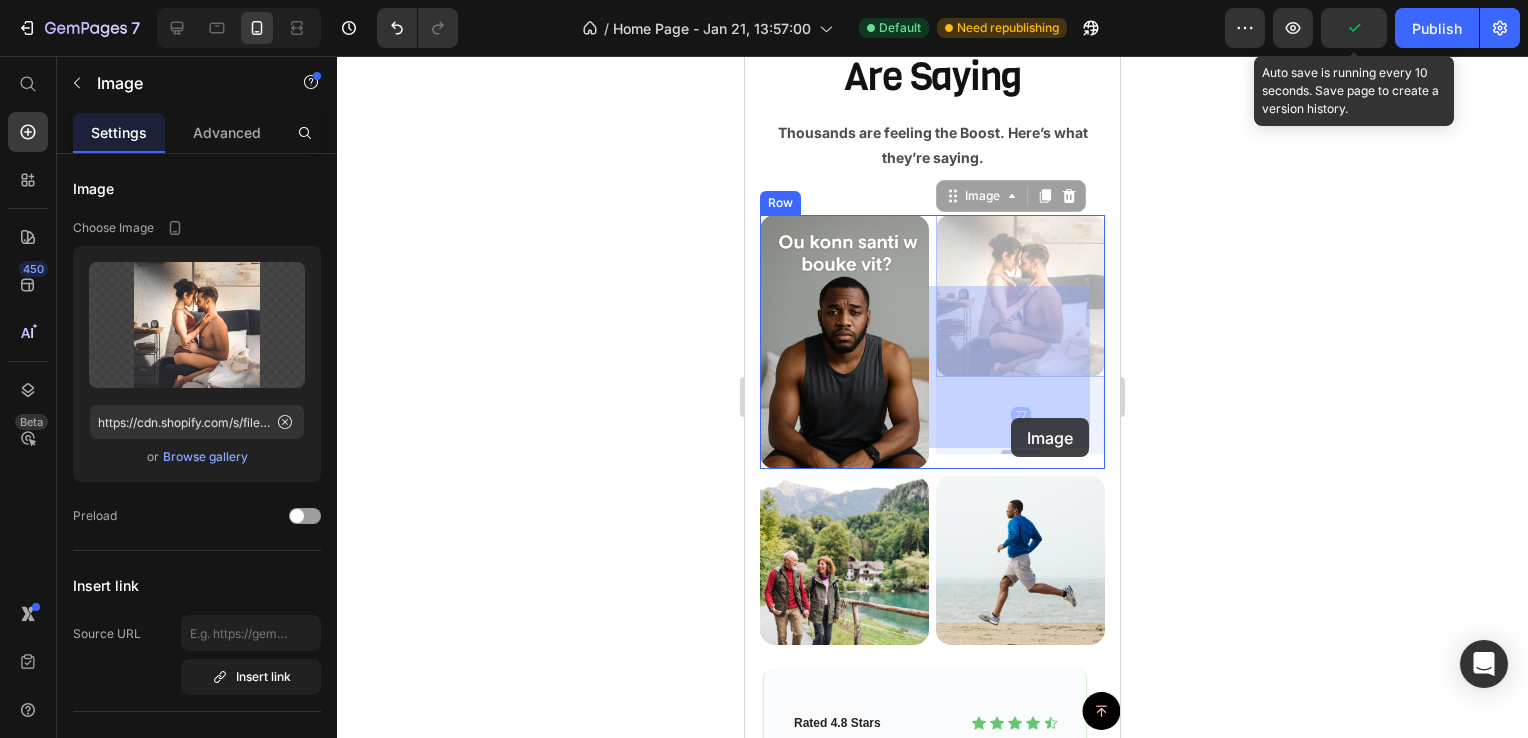 drag, startPoint x: 999, startPoint y: 367, endPoint x: 1011, endPoint y: 418, distance: 52.392746 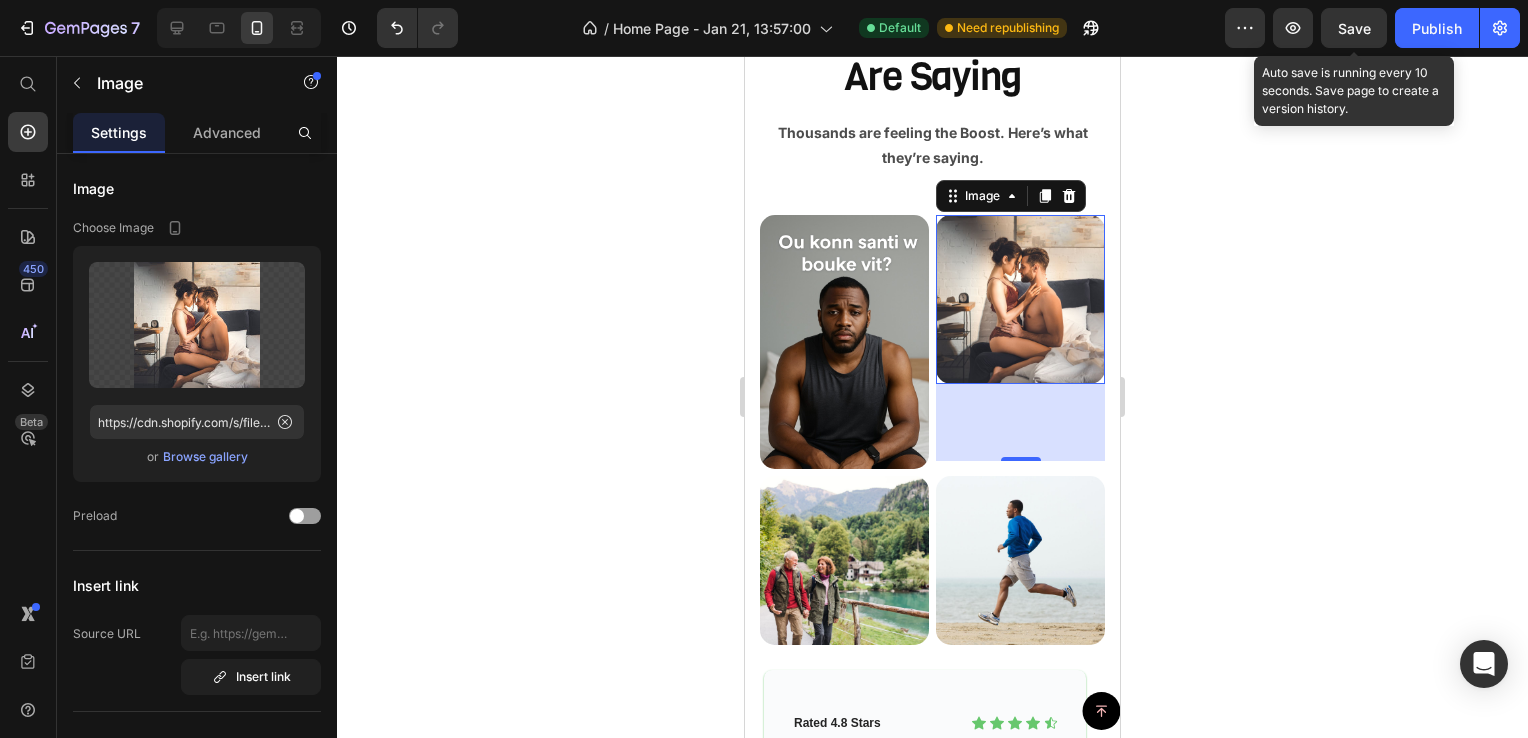 click at bounding box center [1020, 299] 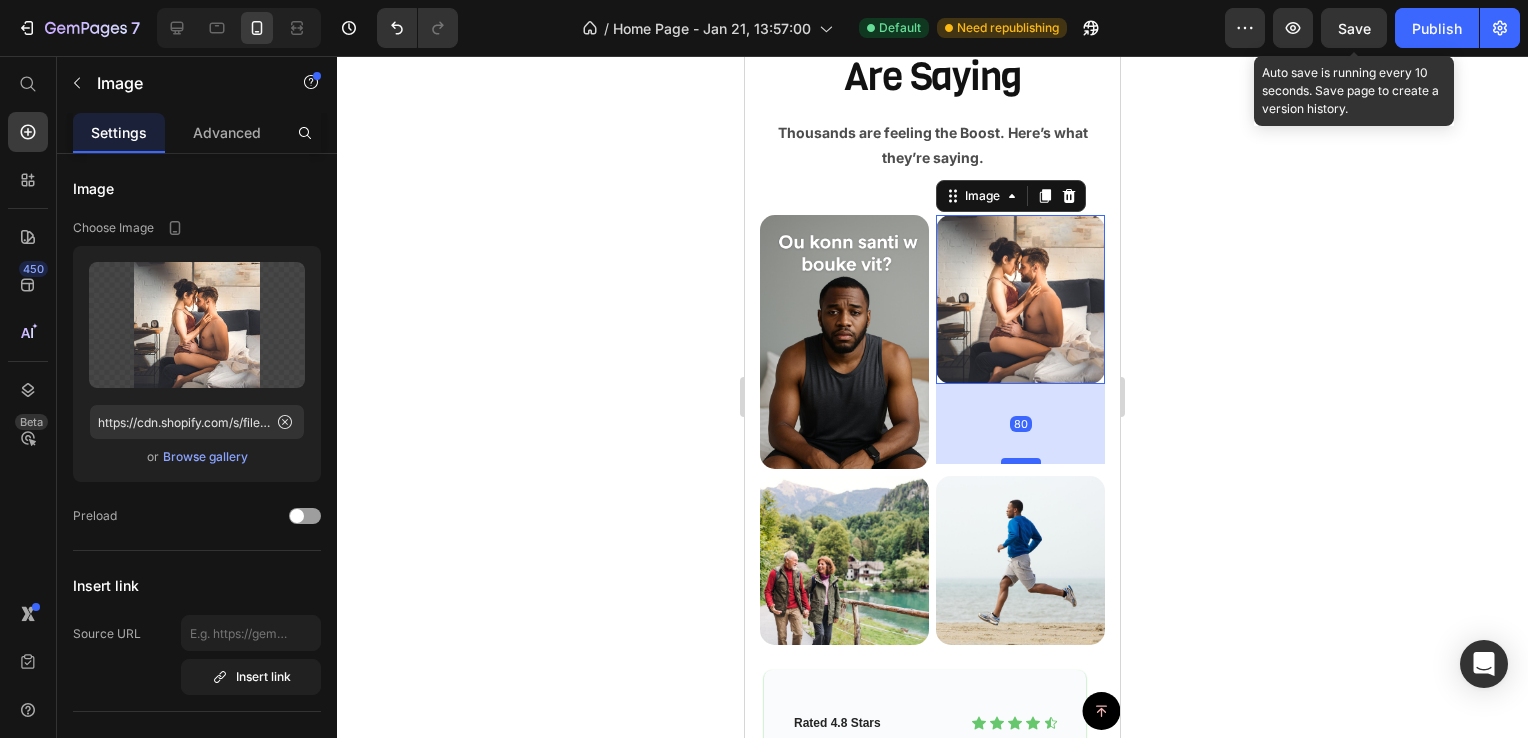 click at bounding box center [1021, 461] 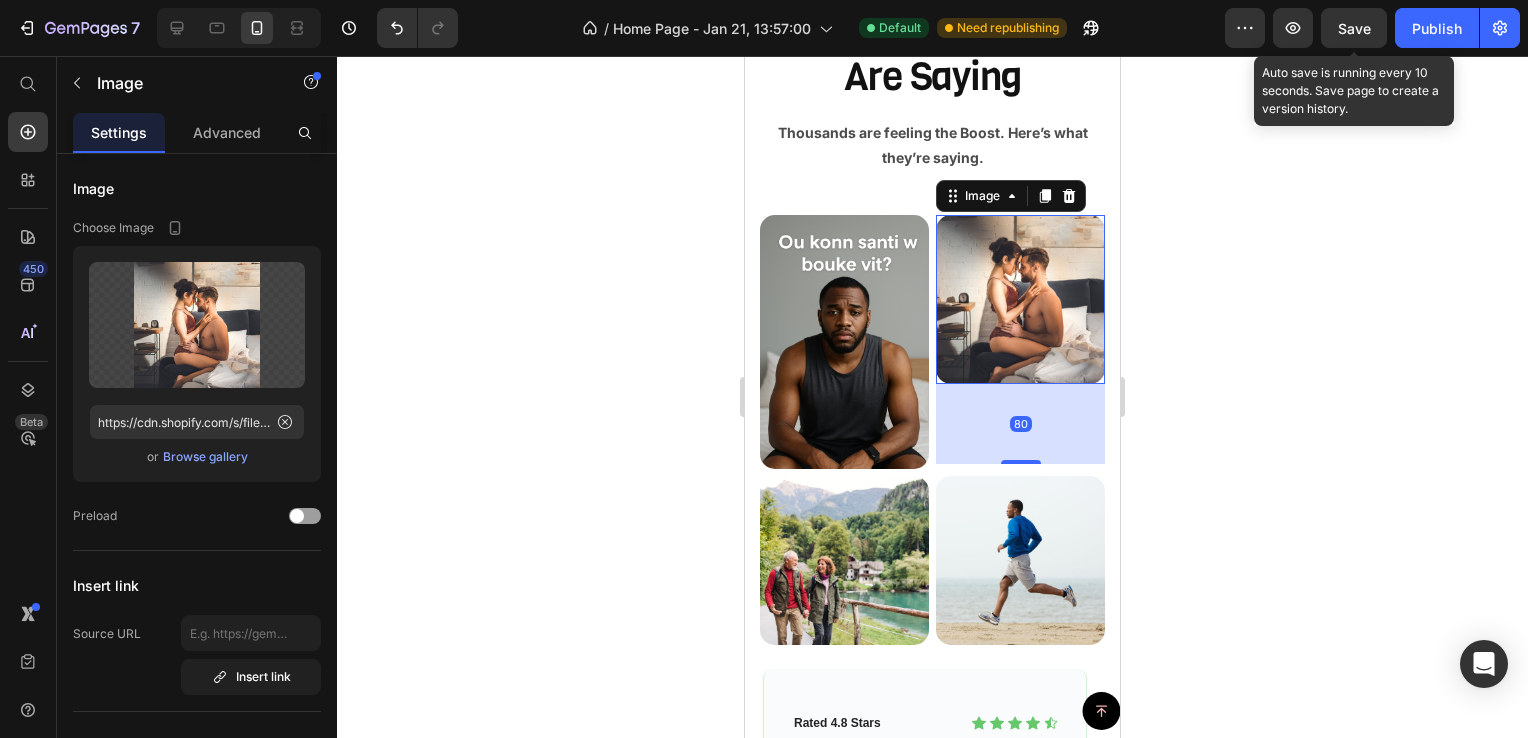 click at bounding box center (1020, 299) 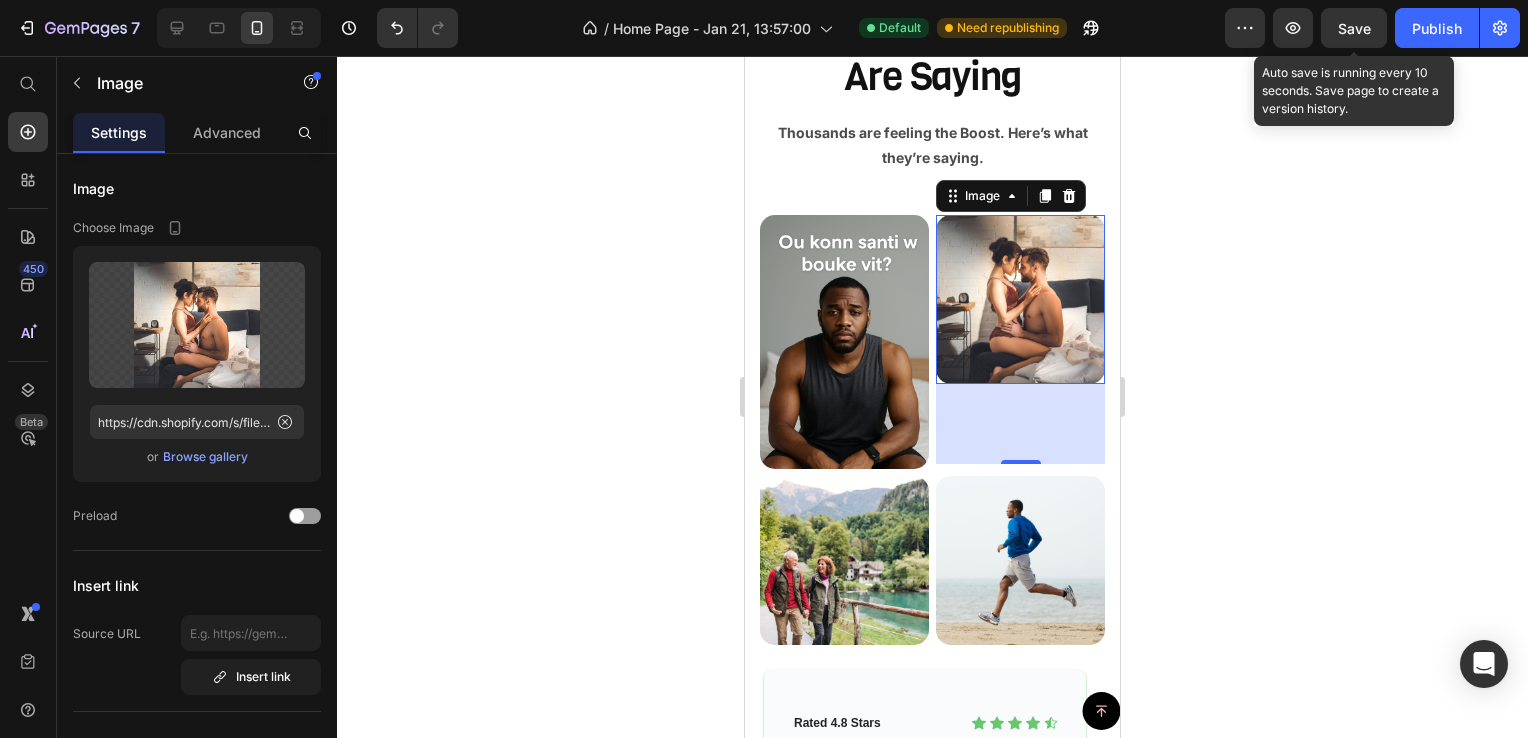 click 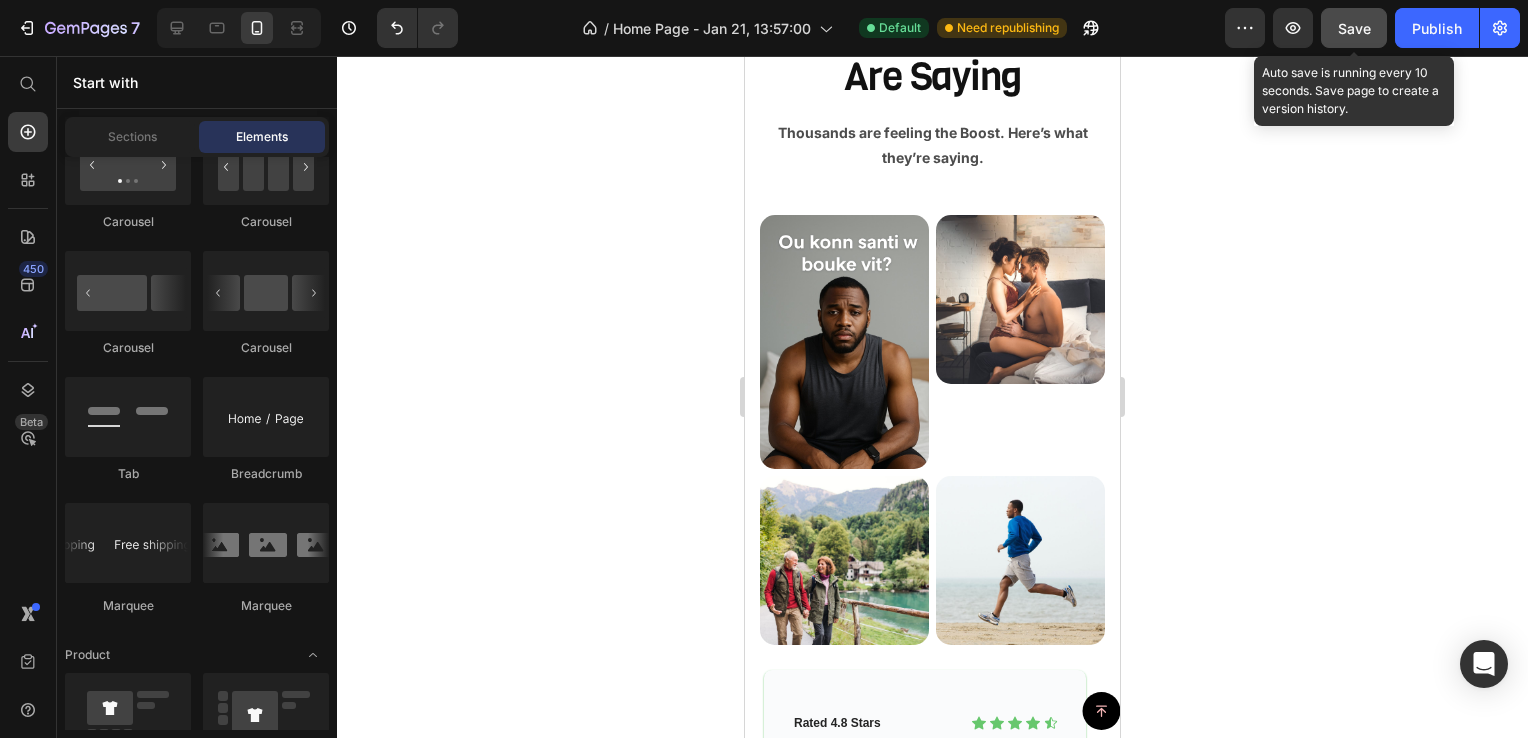 click on "Save" at bounding box center [1354, 28] 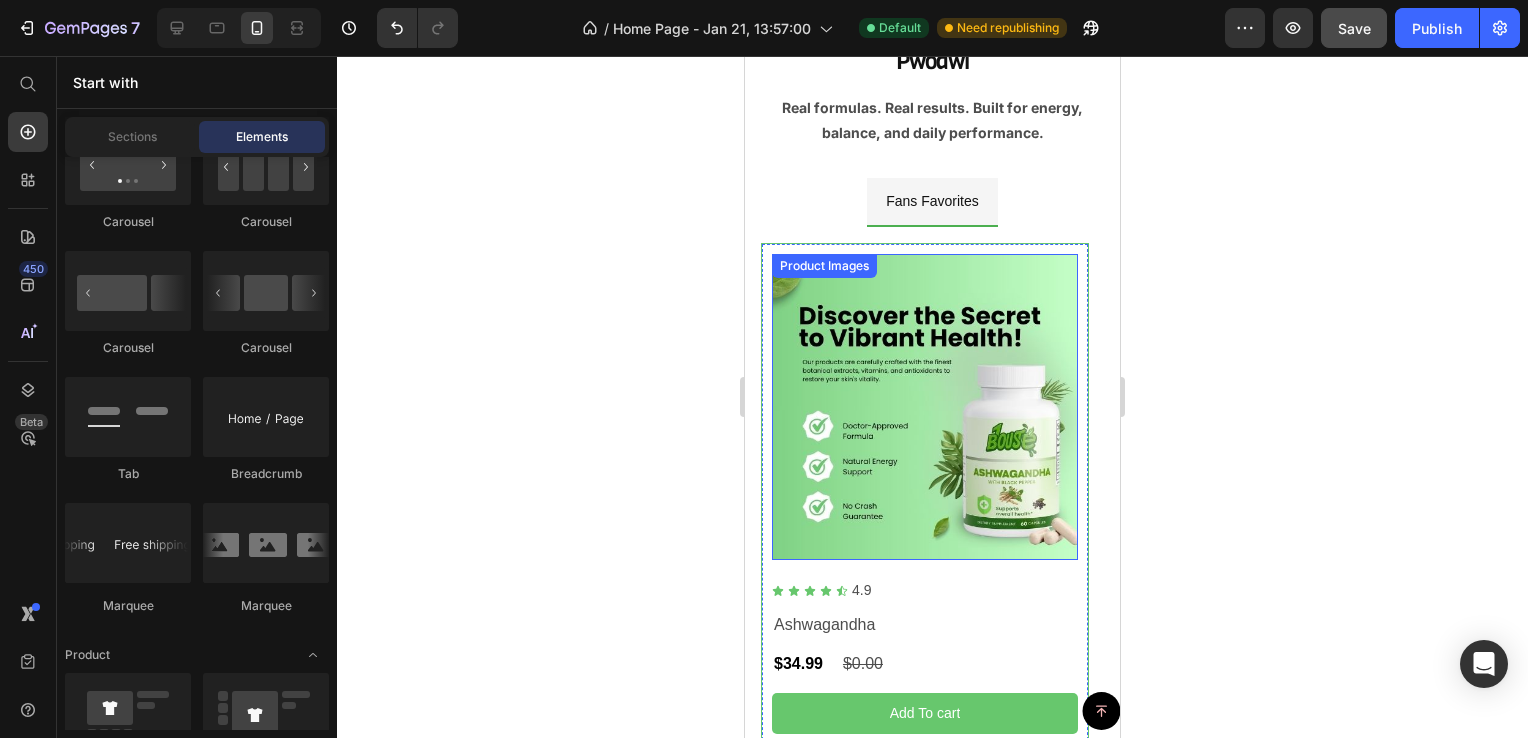 scroll, scrollTop: 1533, scrollLeft: 0, axis: vertical 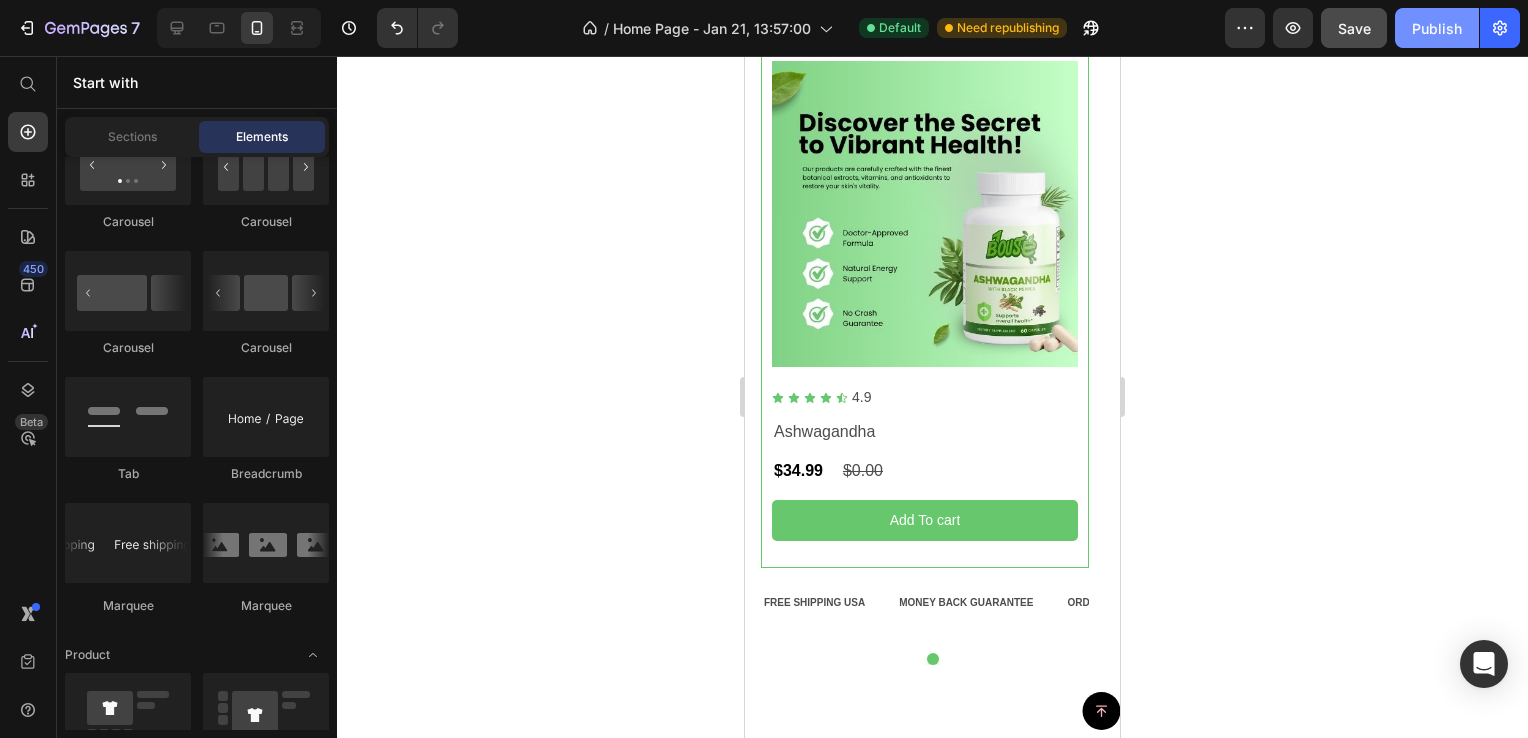 click on "Publish" 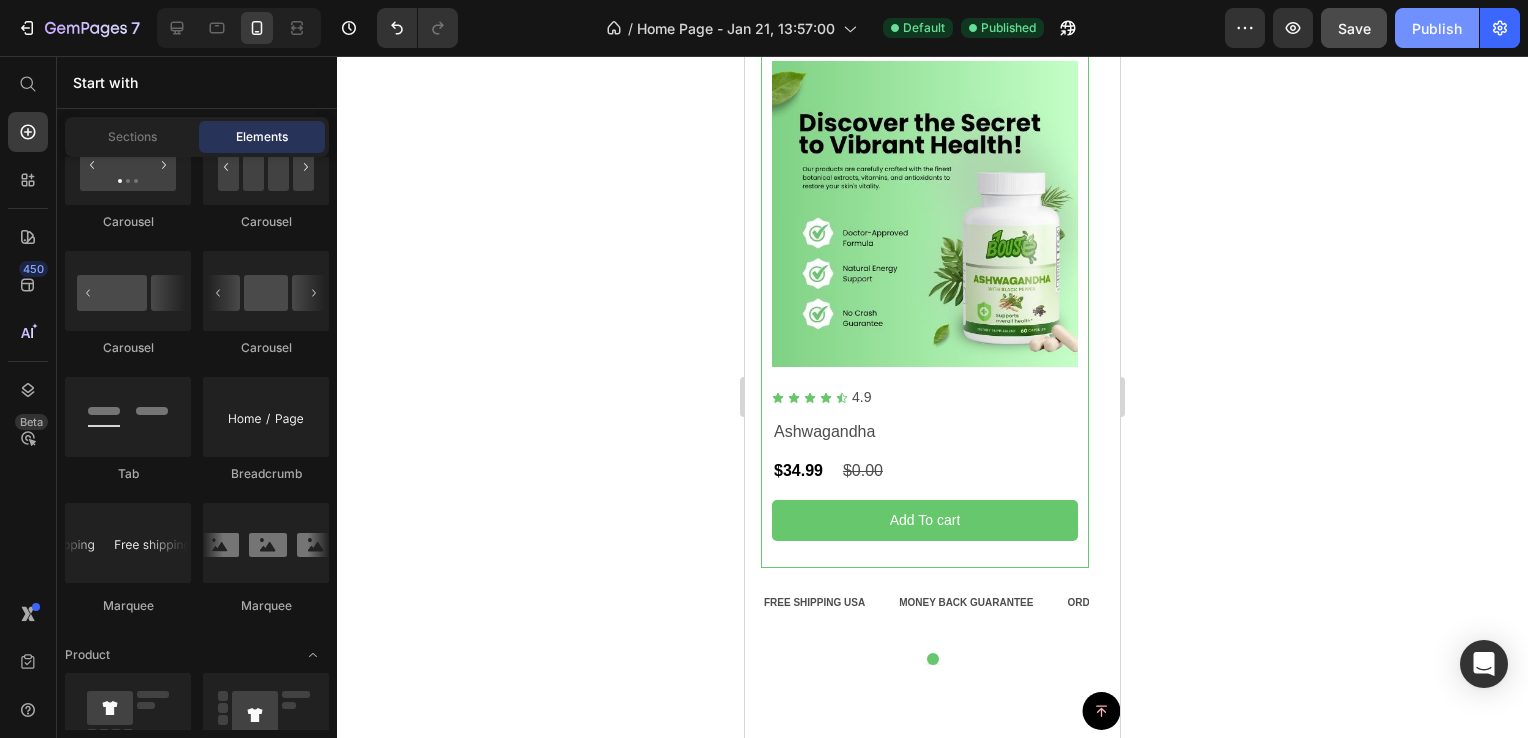 click on "Publish" at bounding box center (1437, 28) 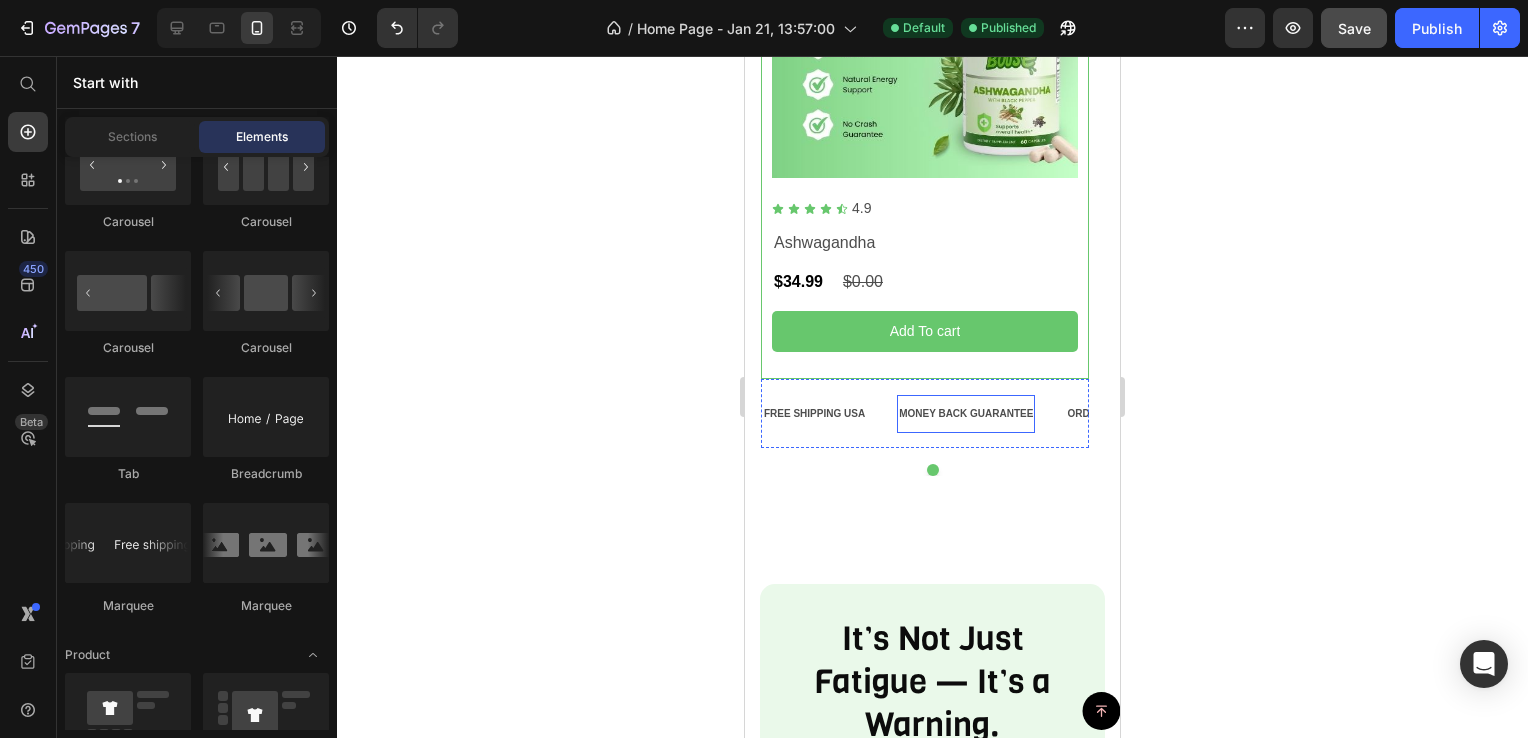 scroll, scrollTop: 1833, scrollLeft: 0, axis: vertical 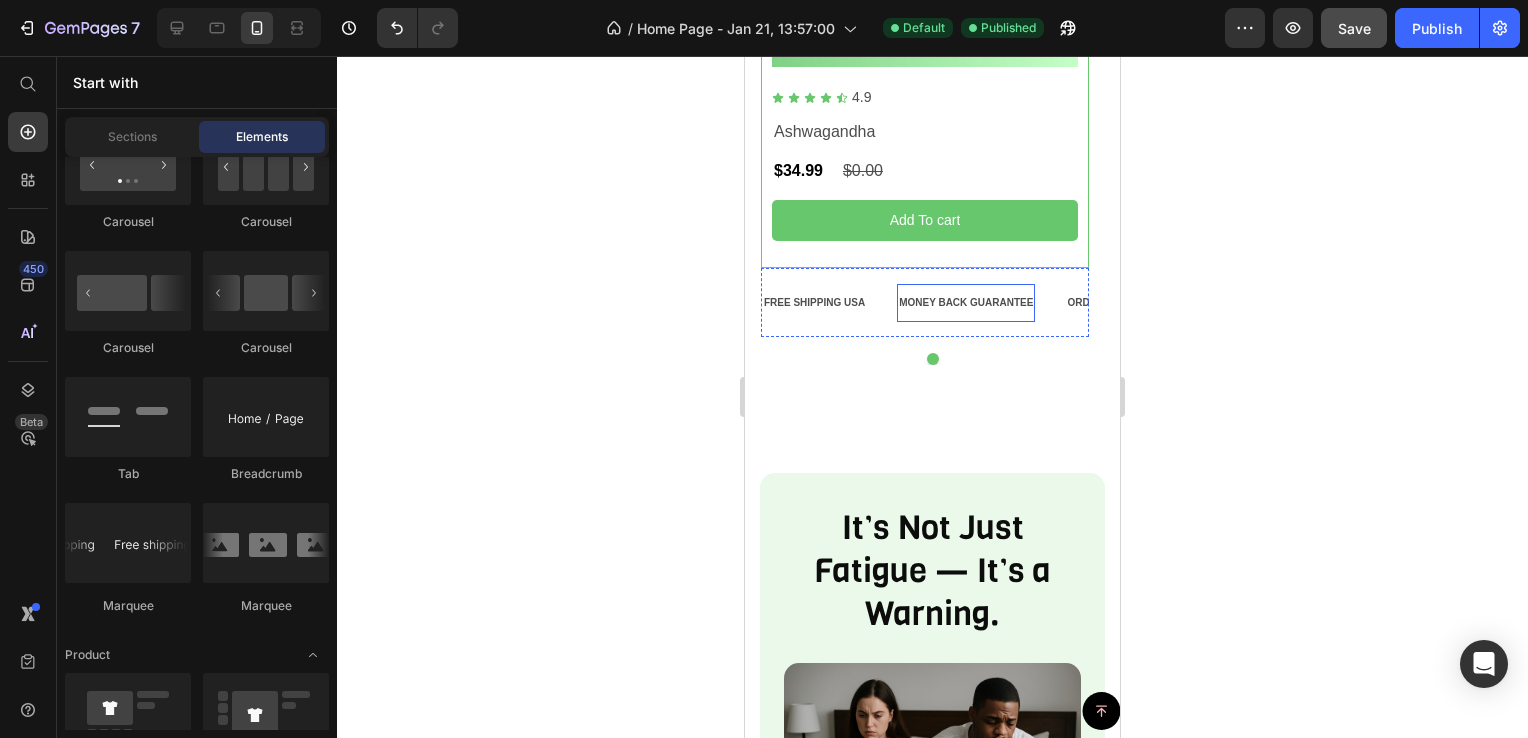 click on "MONEY BACK GUARANTEE" at bounding box center (966, 303) 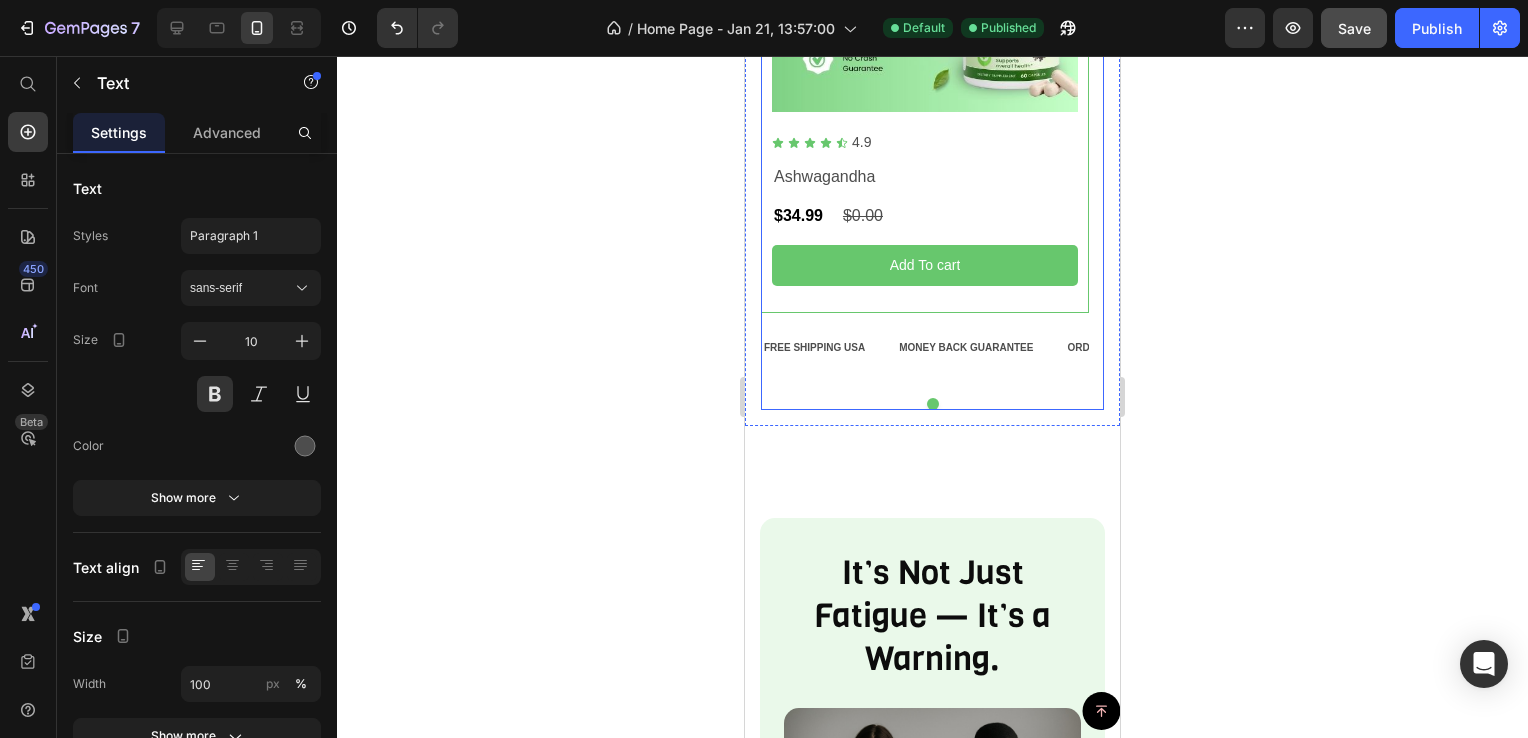 scroll, scrollTop: 1801, scrollLeft: 0, axis: vertical 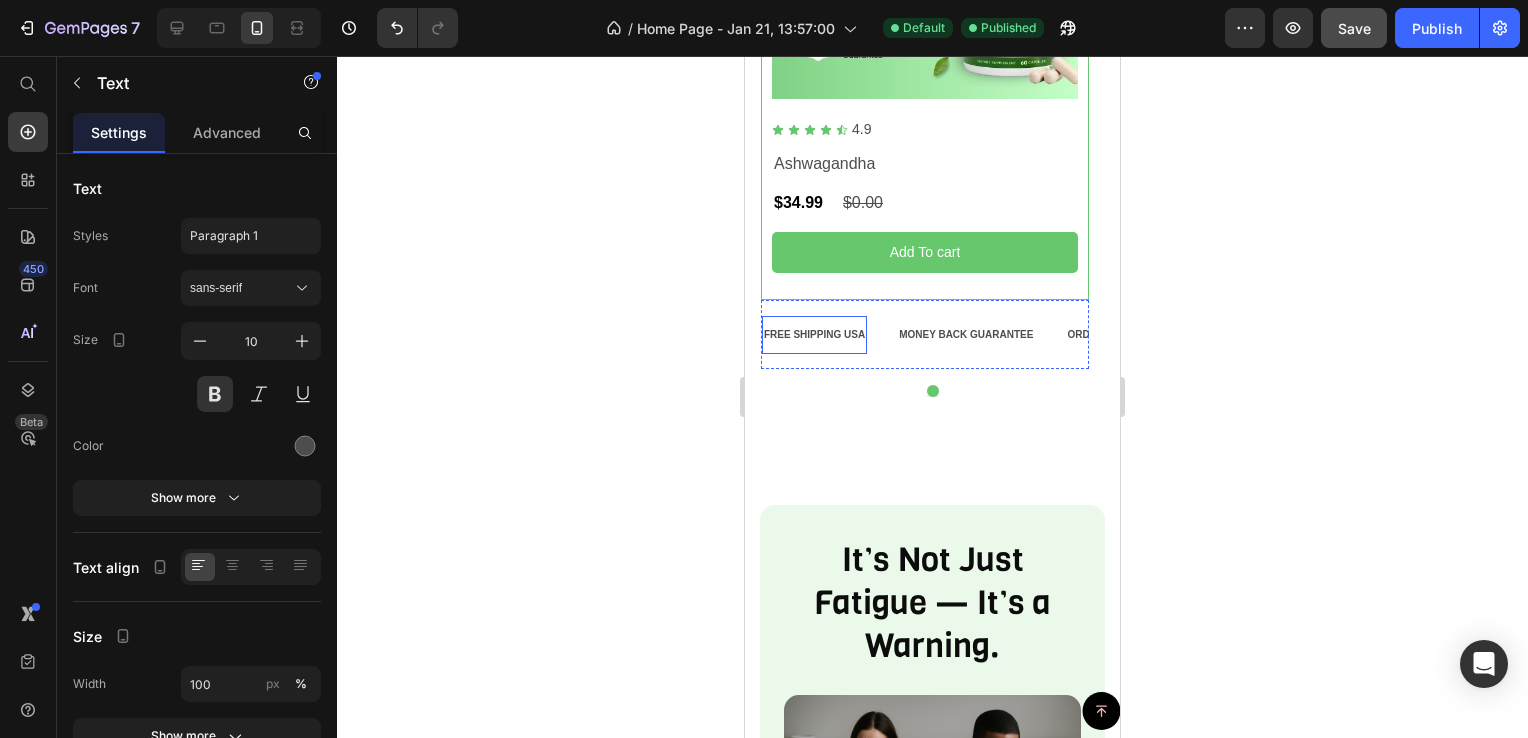 click on "FREE SHIPPING USA" at bounding box center (814, 335) 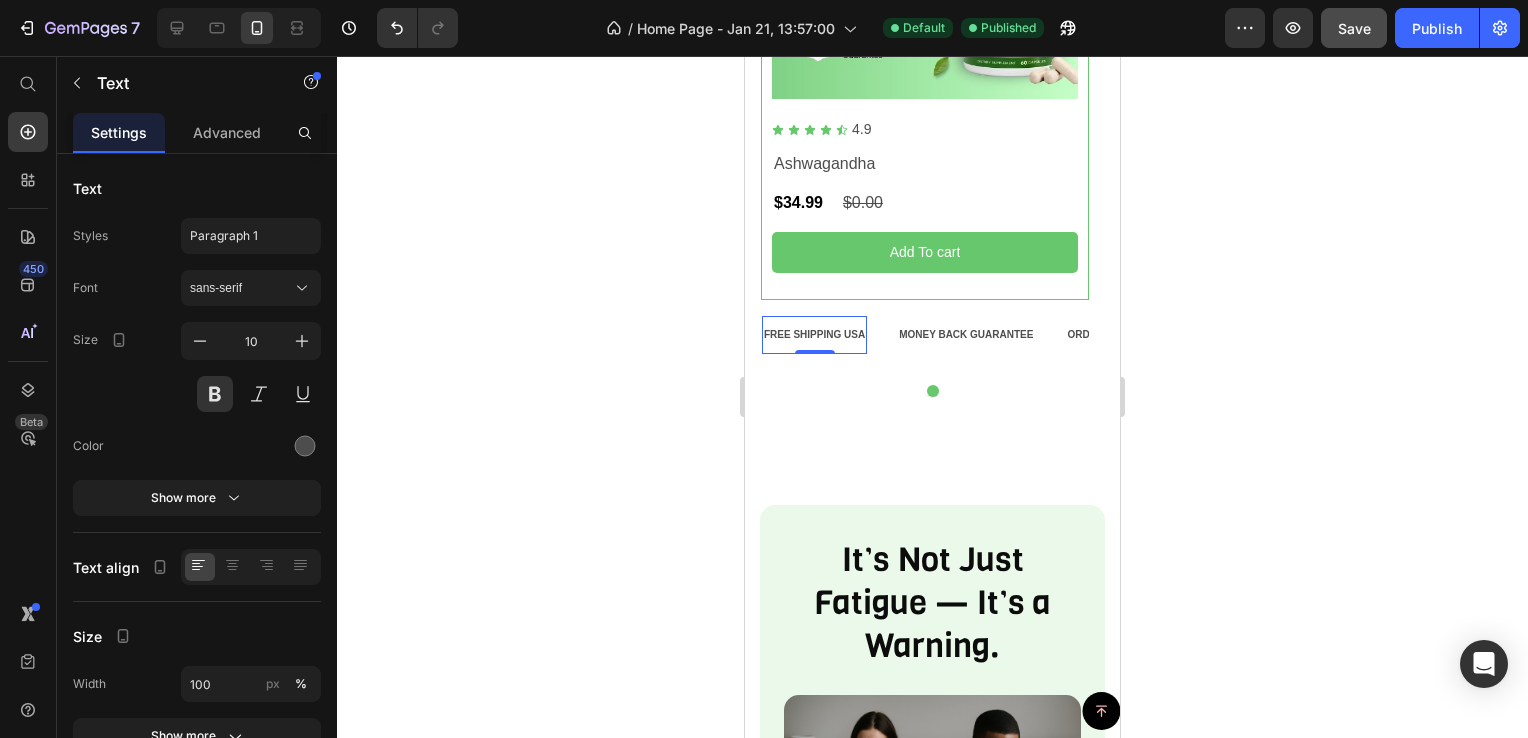 click on "FREE SHIPPING USA" at bounding box center [814, 335] 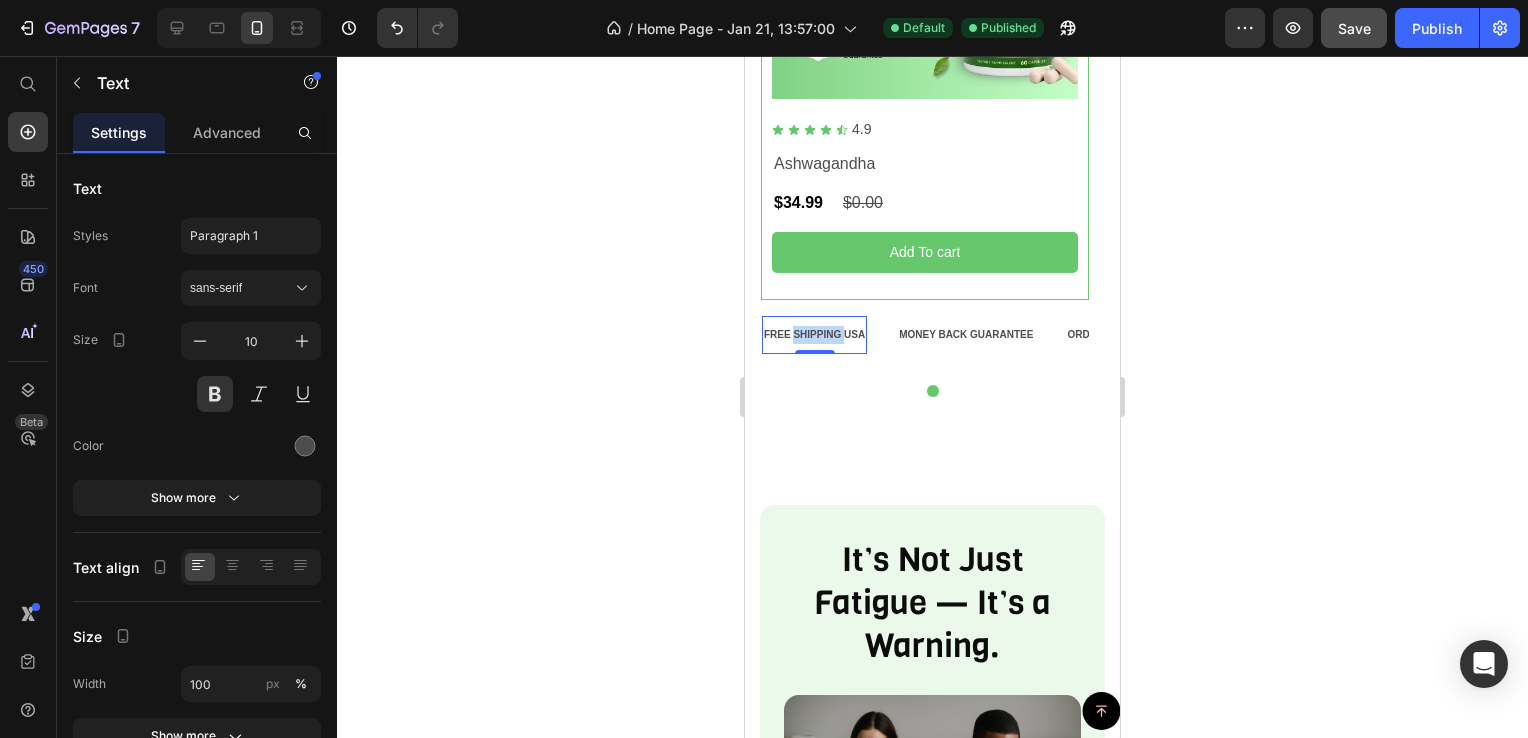 click on "FREE SHIPPING USA" at bounding box center [814, 335] 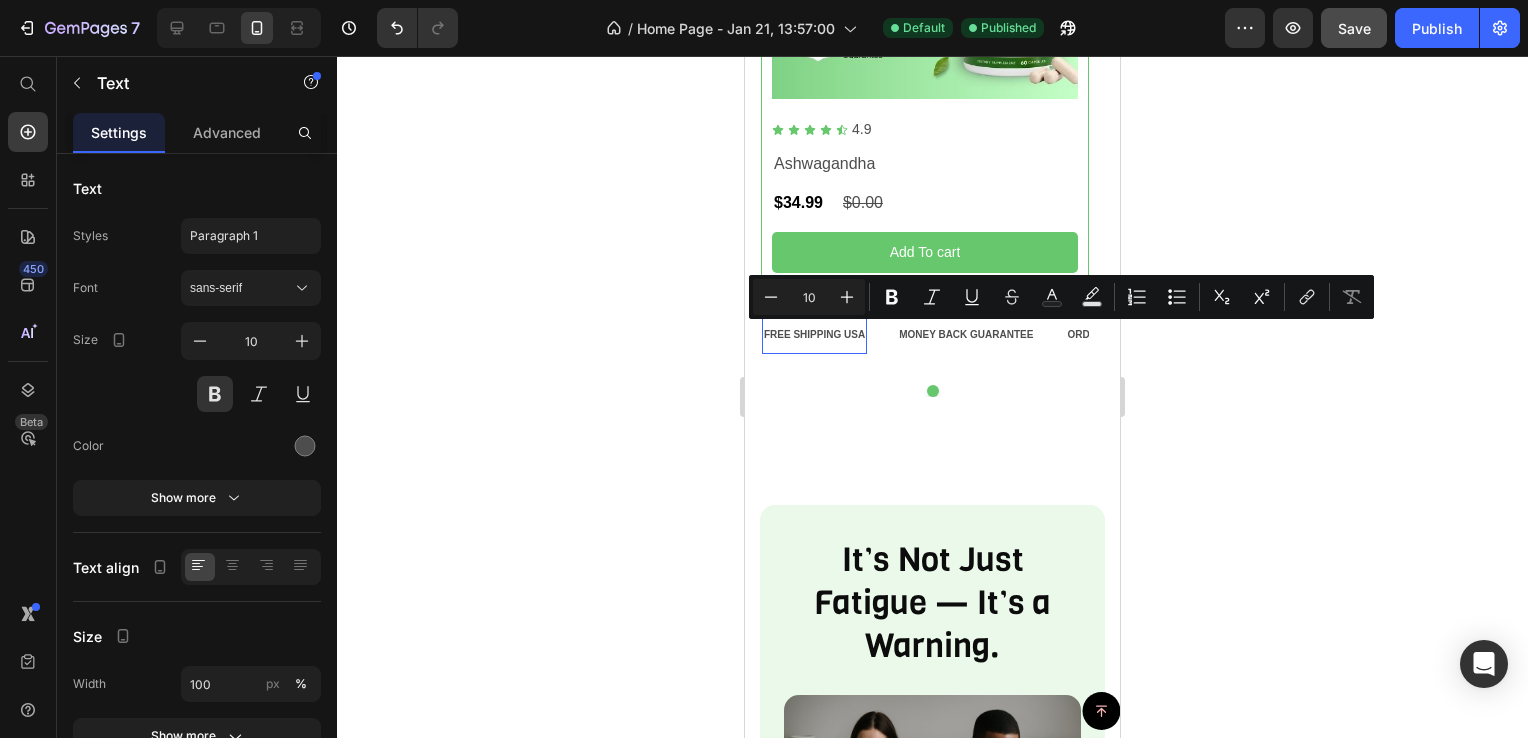 click on "FREE SHIPPING USA" at bounding box center [814, 335] 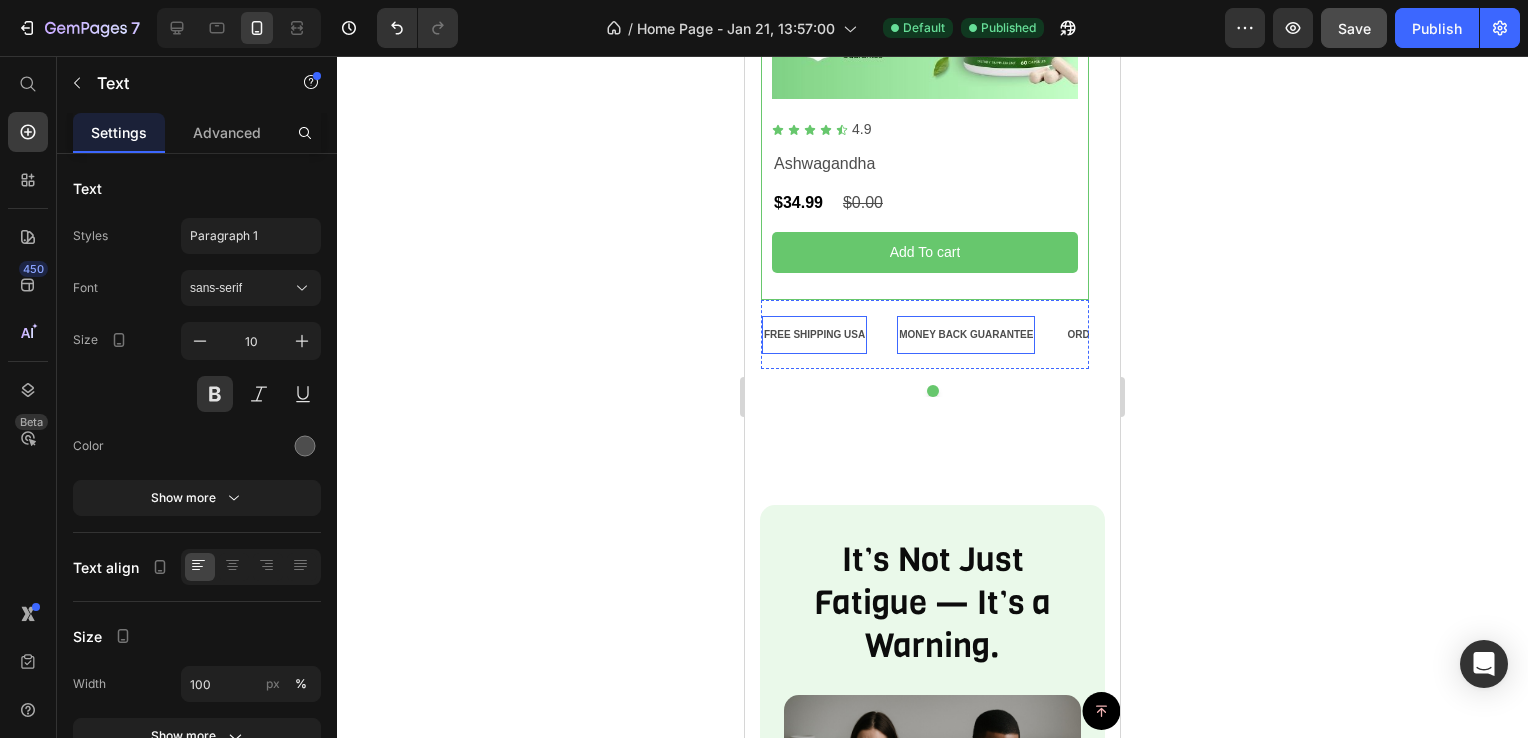 click on "MONEY BACK GUARANTEE" at bounding box center [966, 335] 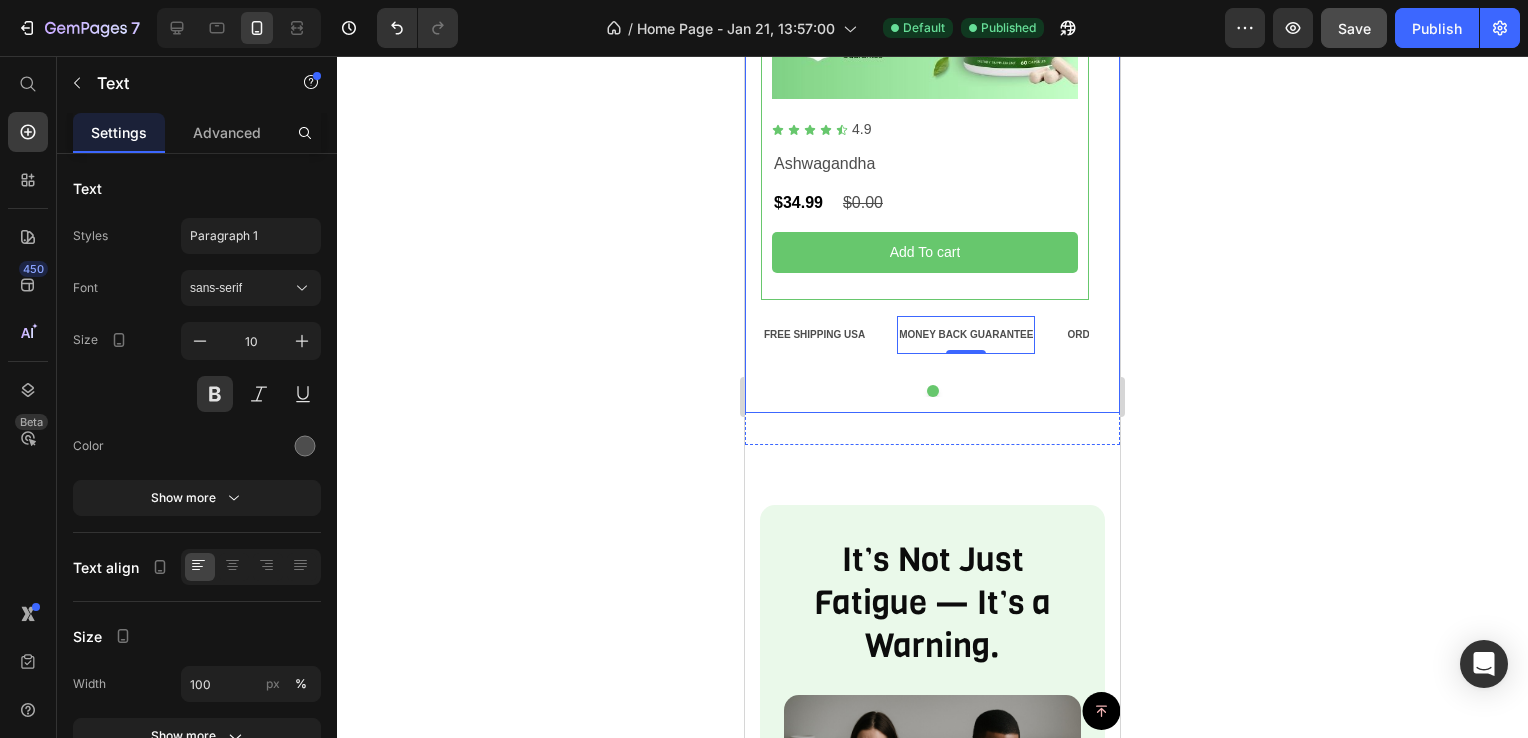 click on "ORDER NOW & SAVE 50%  MONEY" at bounding box center (1151, 335) 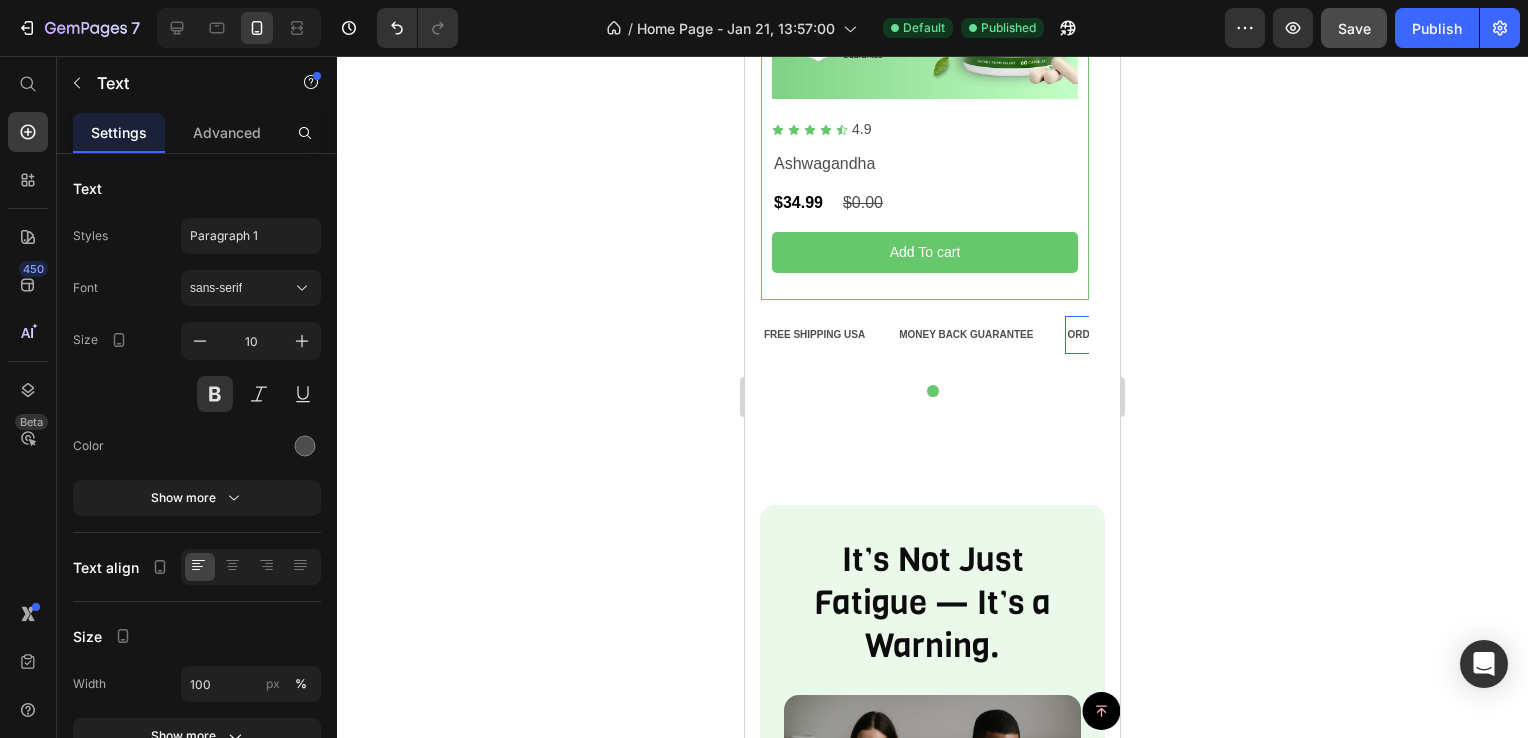 click on "ORDER NOW & SAVE 50%  MONEY" at bounding box center (1151, 335) 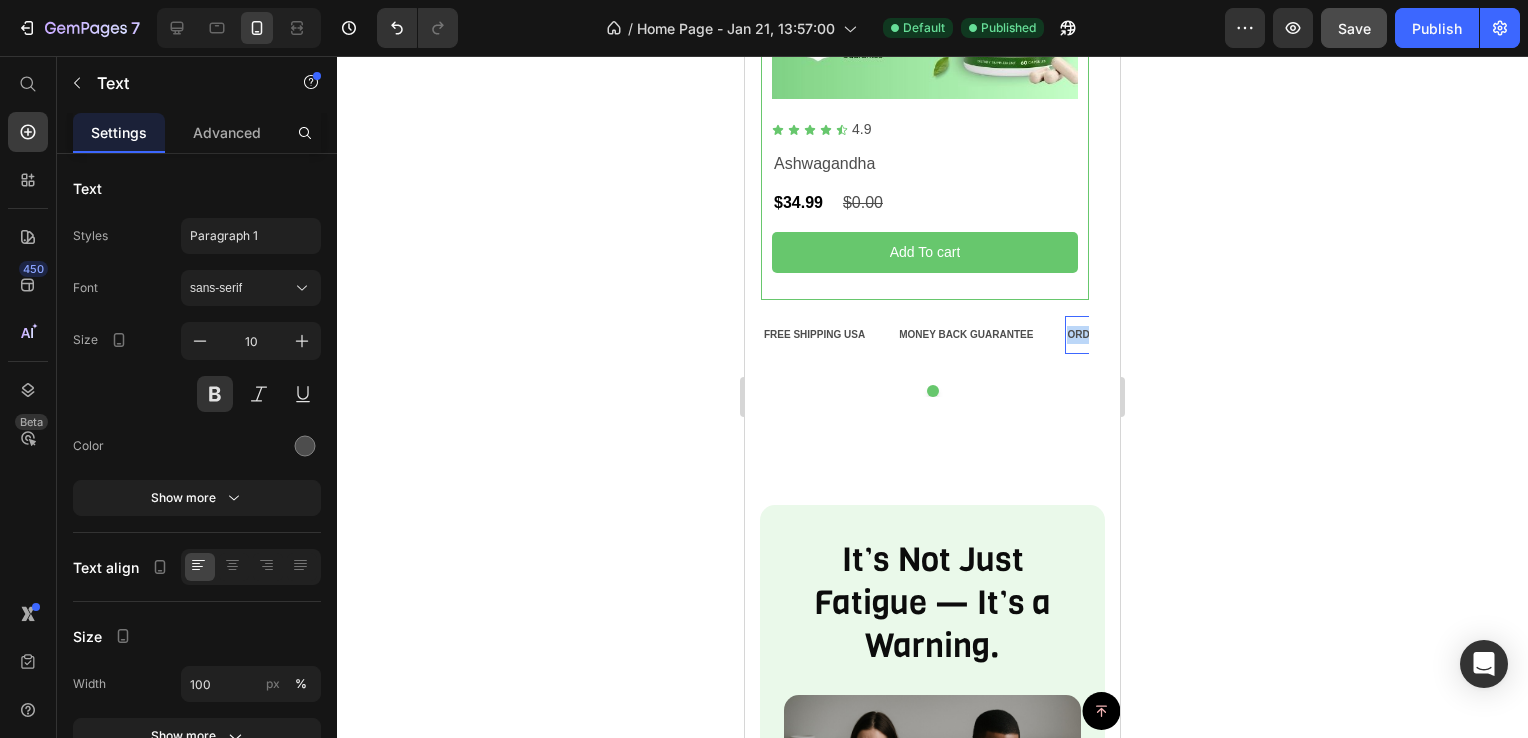 click on "ORDER NOW & SAVE 50%  MONEY" at bounding box center (1151, 335) 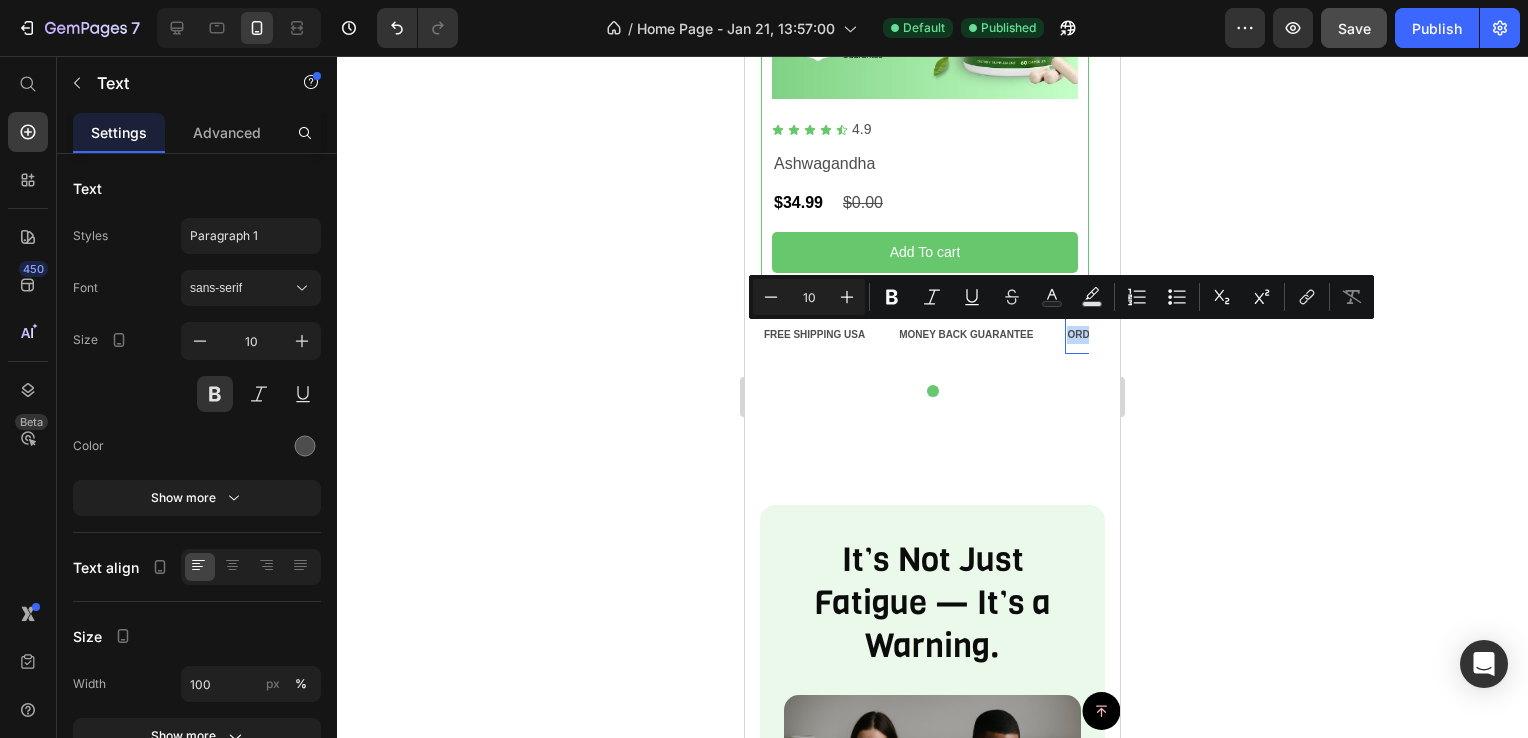 click on "ORDER NOW & SAVE 50%  MONEY" at bounding box center (1151, 335) 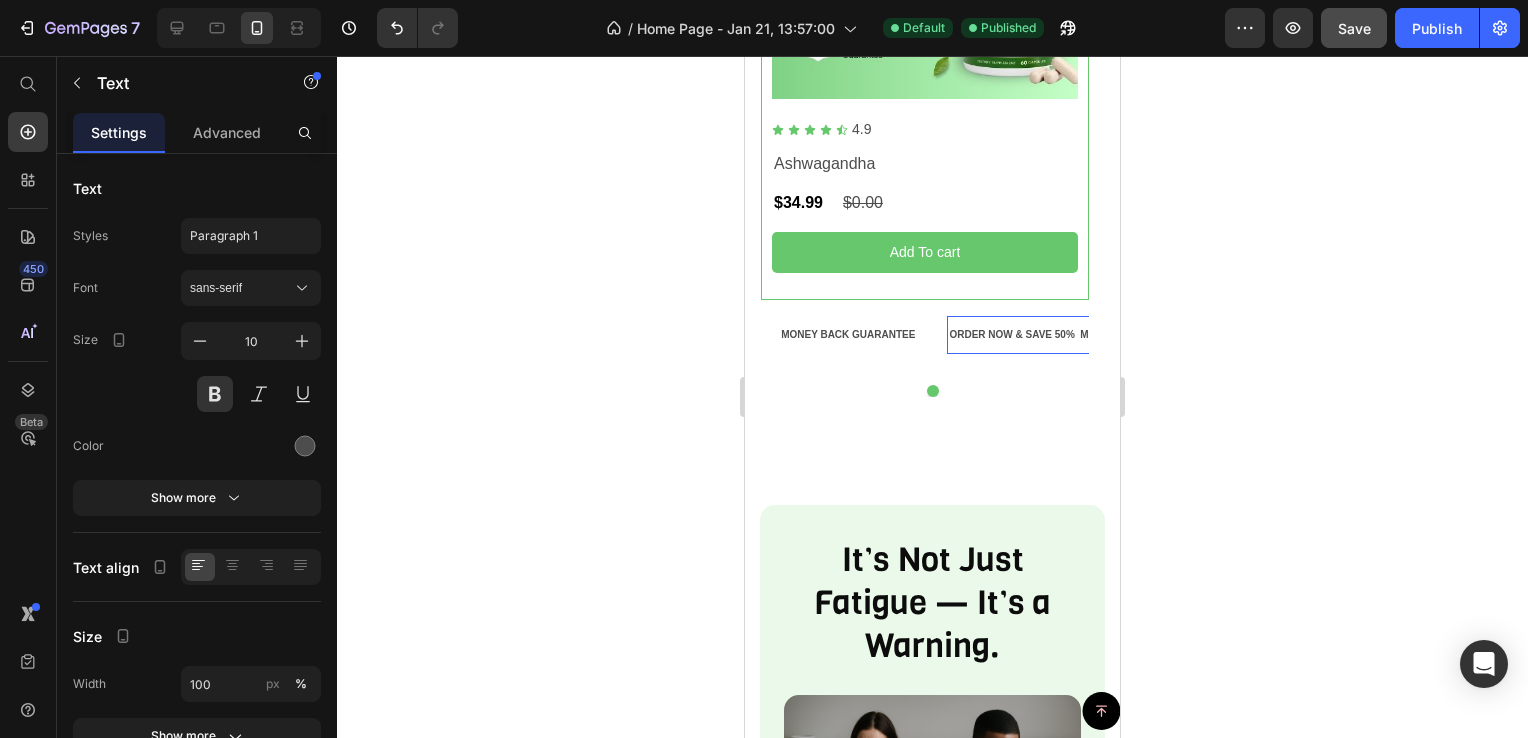 scroll, scrollTop: 0, scrollLeft: 146, axis: horizontal 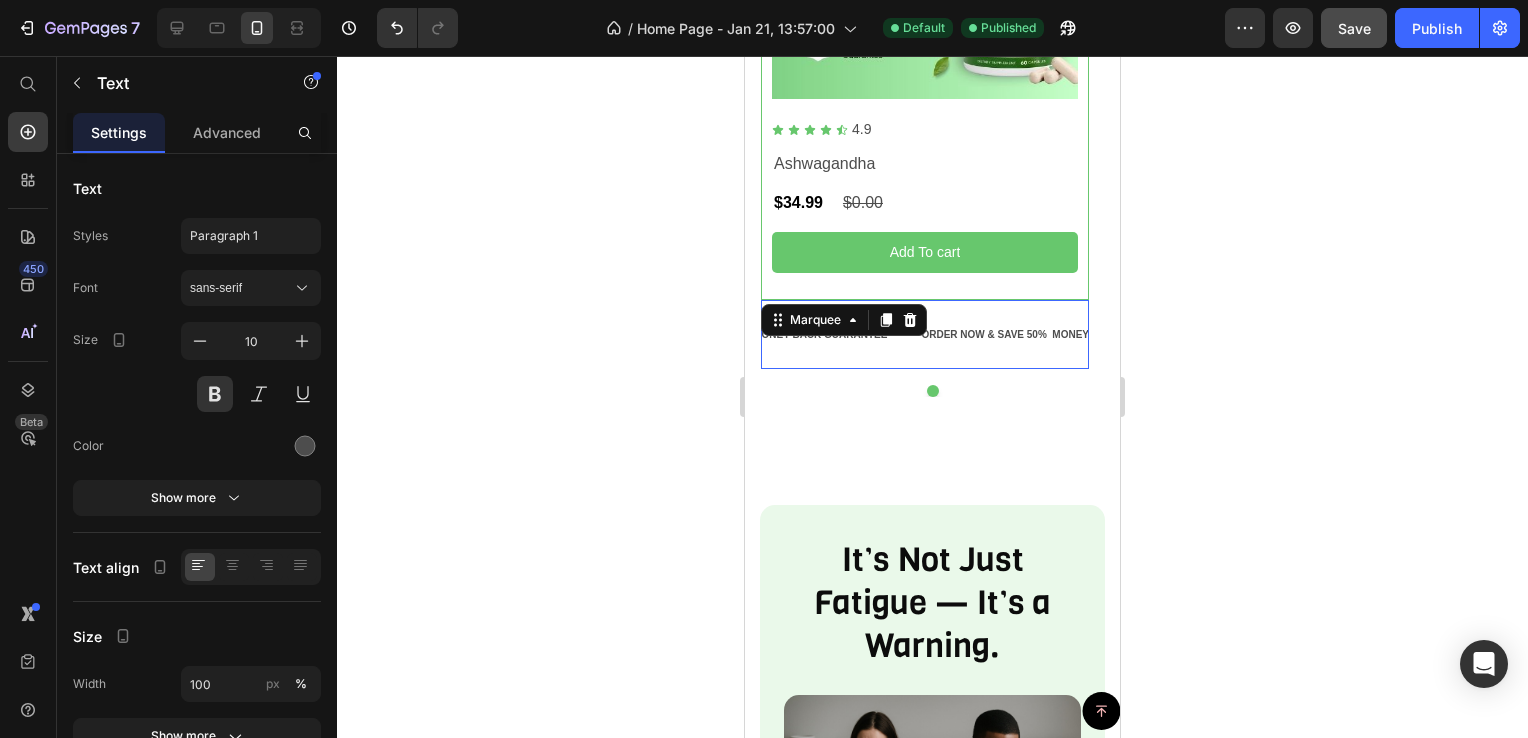 click on "FREE SHIPPING USA Text MONEY BACK GUARANTEE Text ORDER NOW & SAVE 50%  MONEY Text LIFE TIME WARRANTY Text" at bounding box center [961, 334] 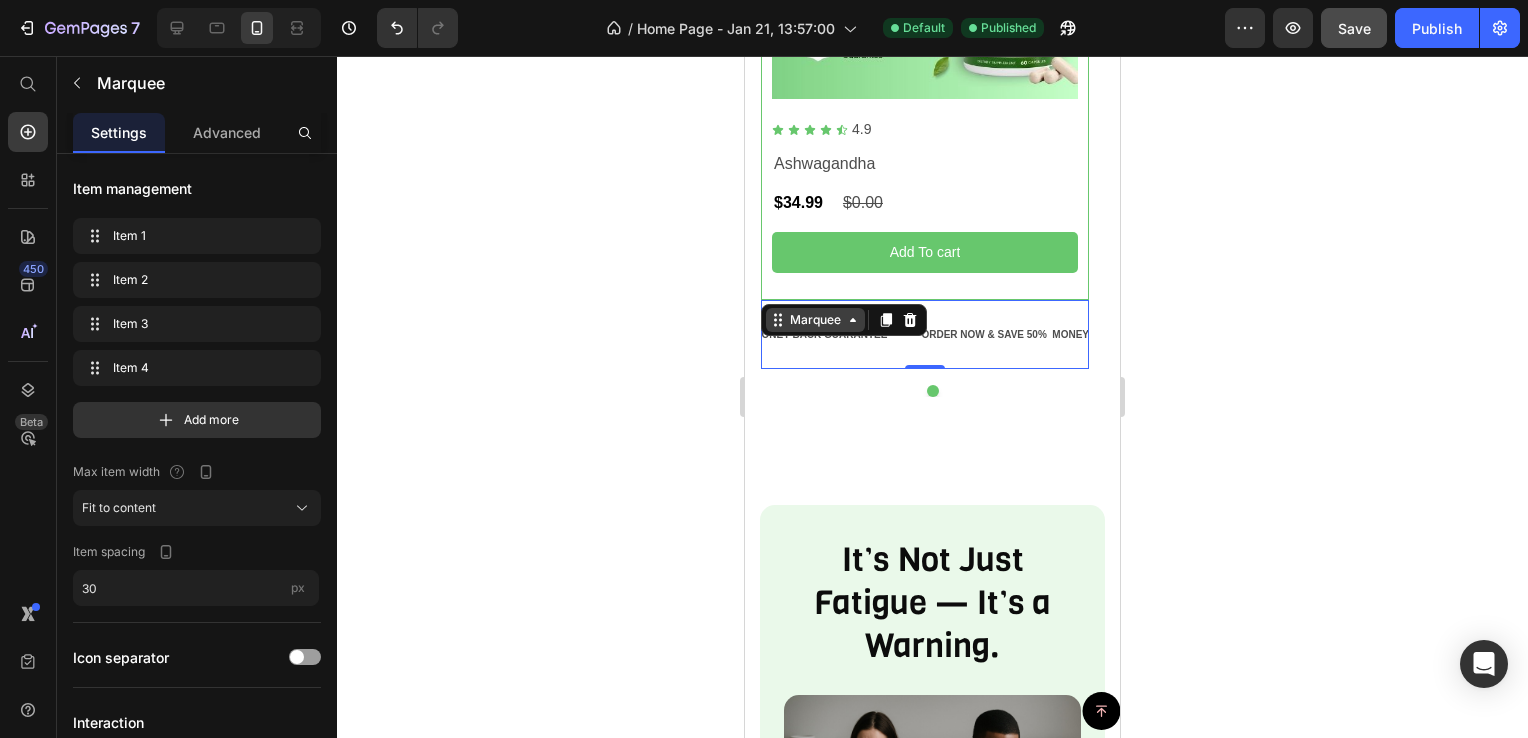 click on "Marquee" at bounding box center [815, 320] 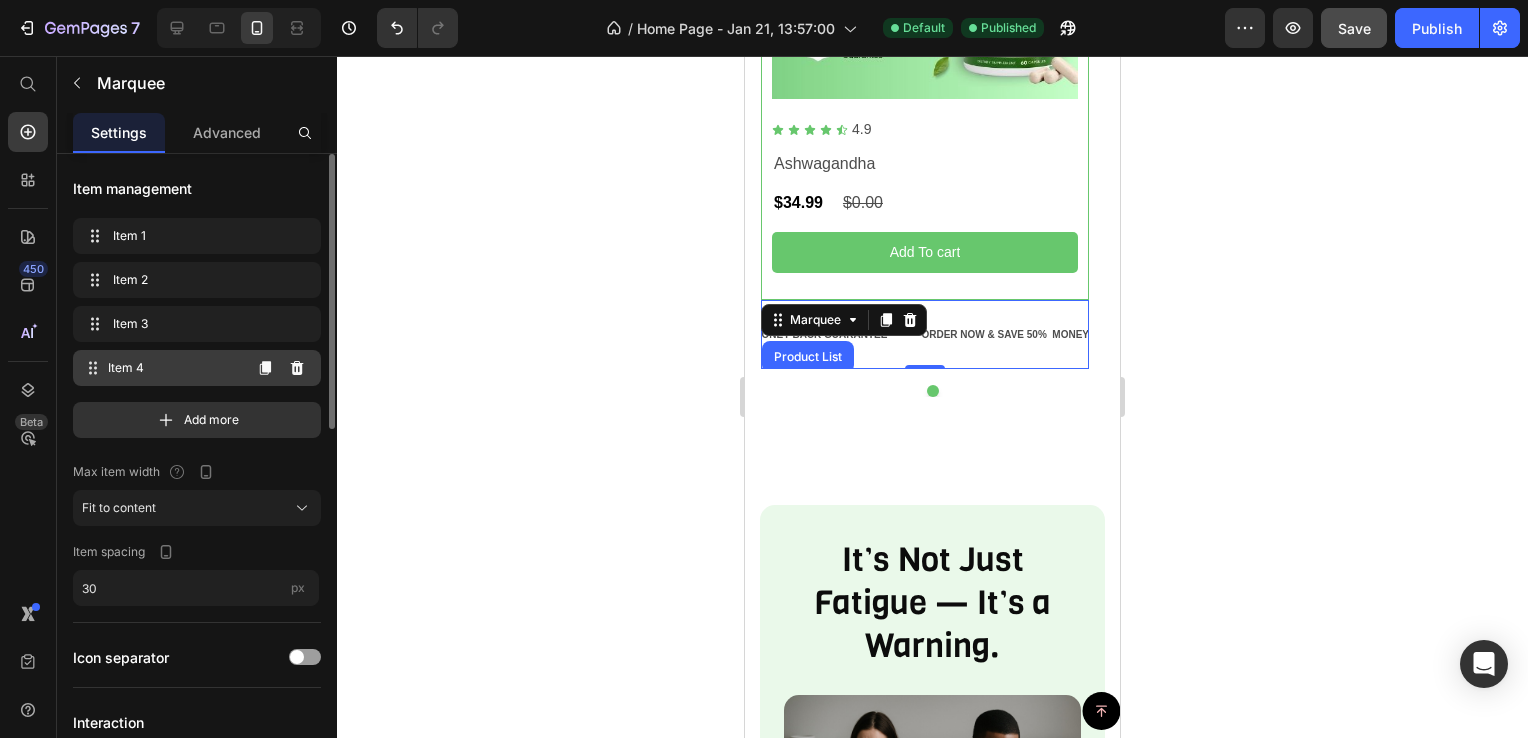 click on "Item 4" at bounding box center (174, 368) 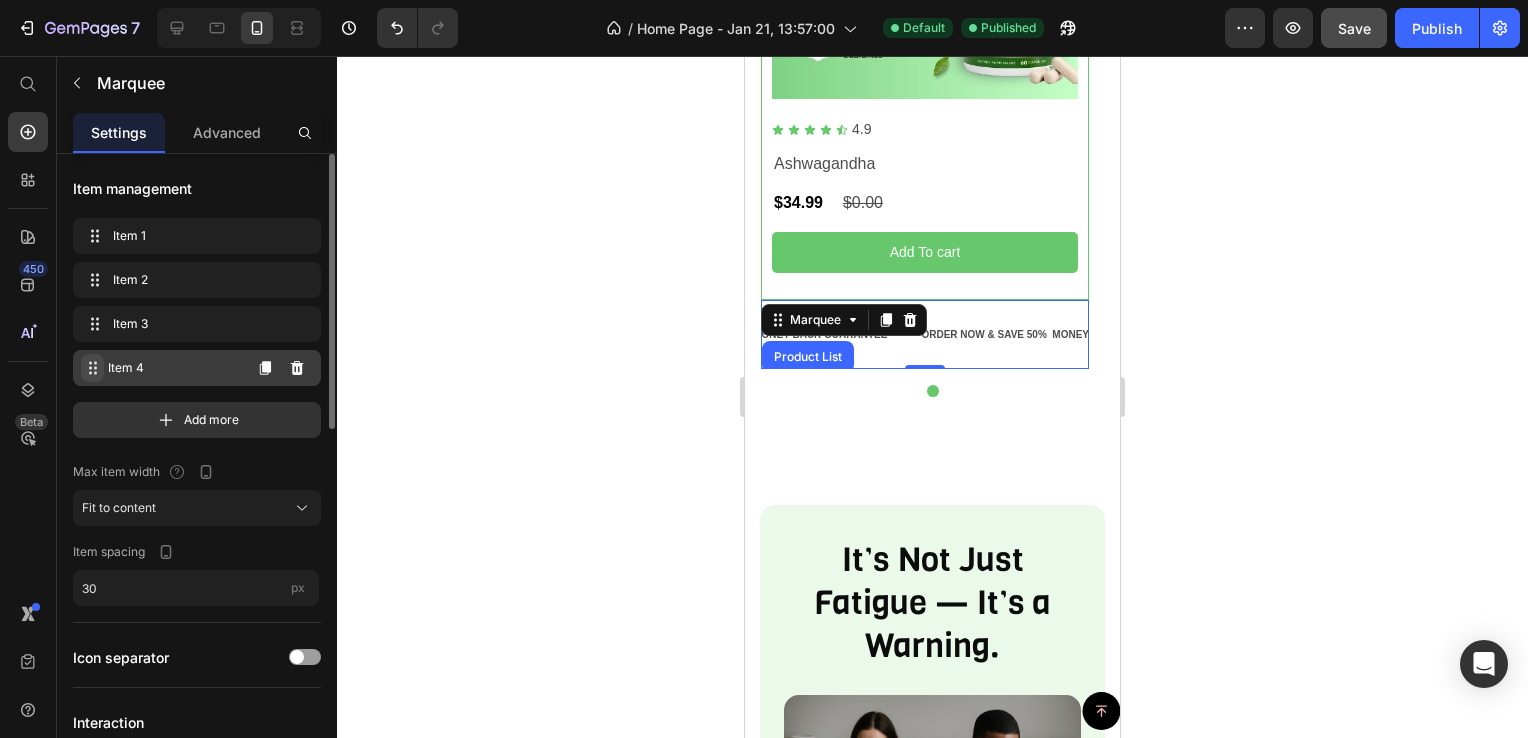 click 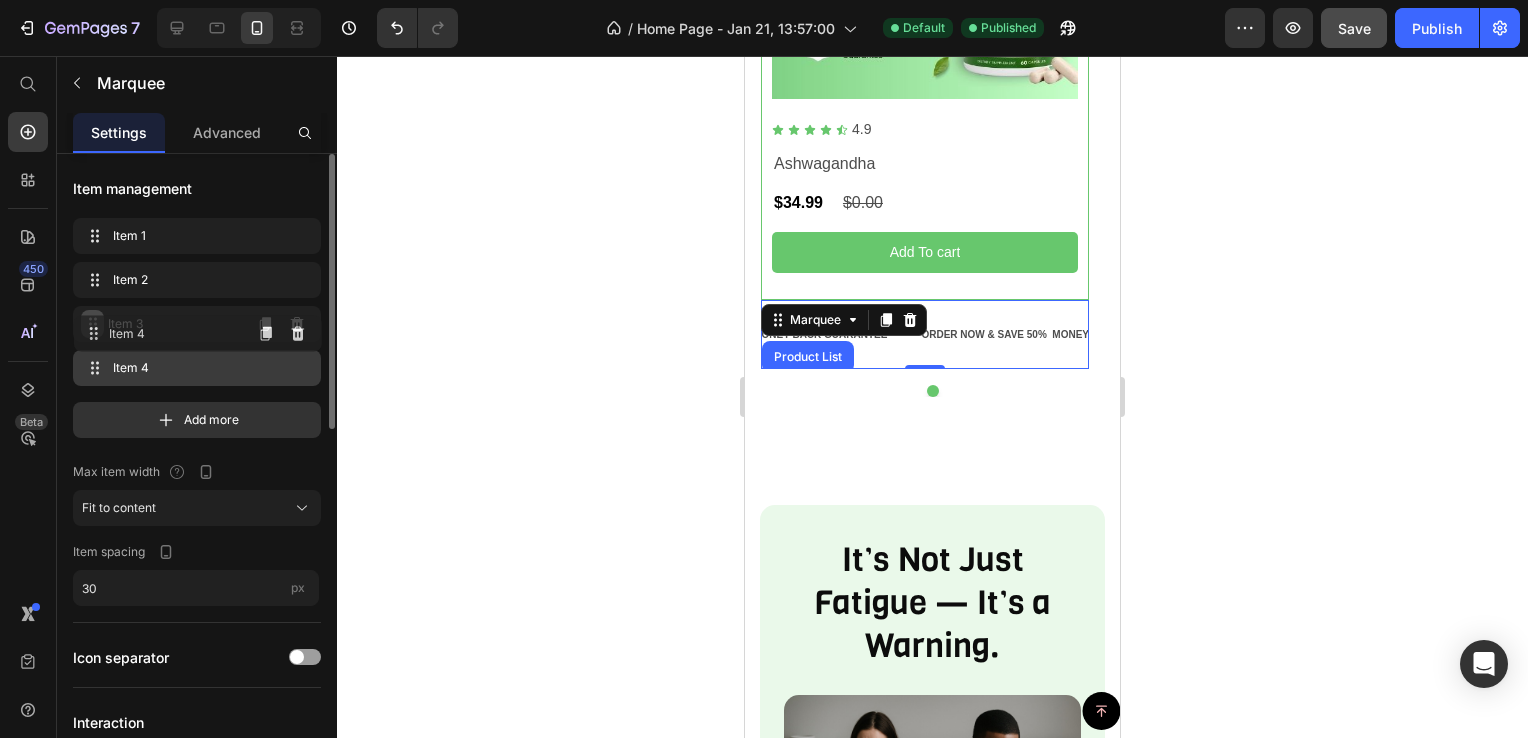 type 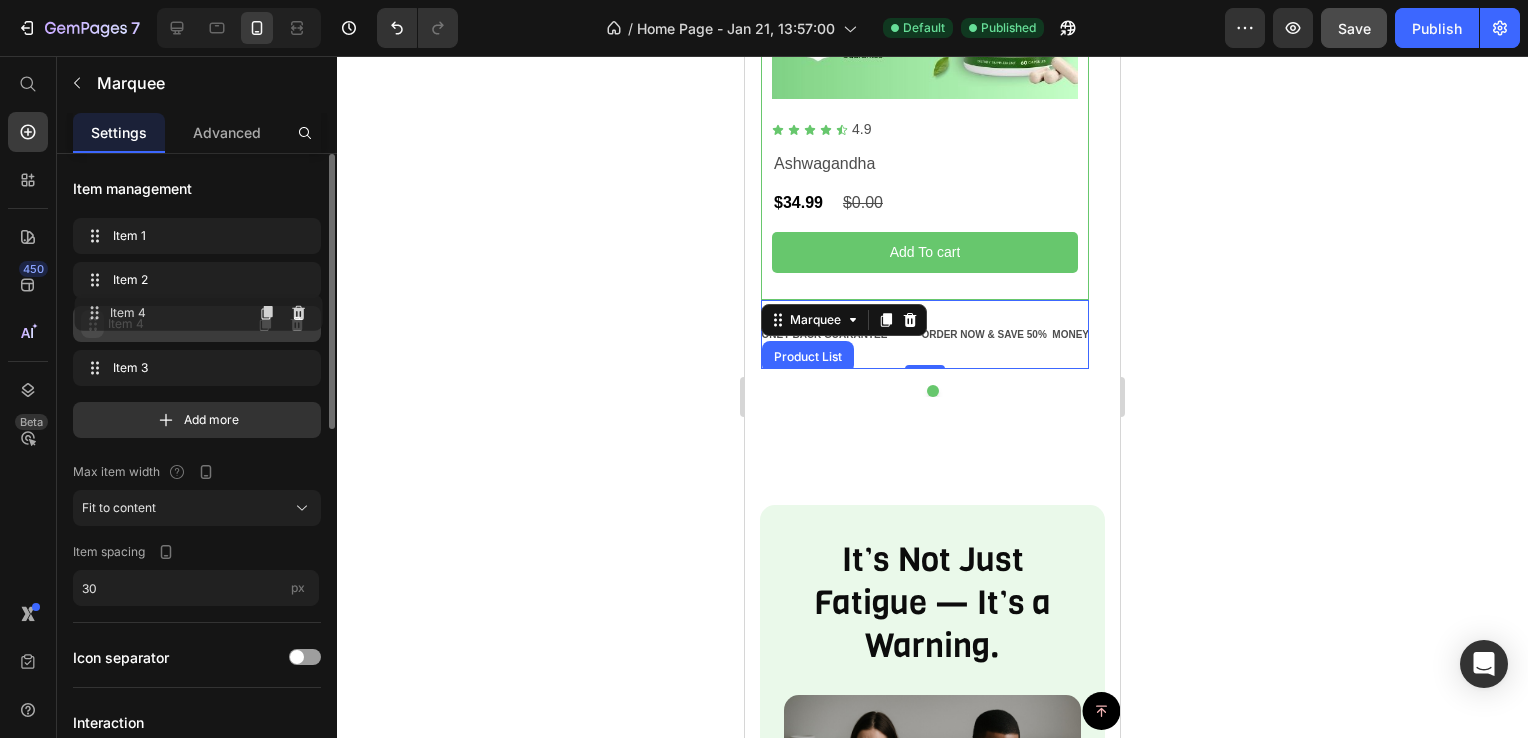 drag, startPoint x: 93, startPoint y: 367, endPoint x: 95, endPoint y: 312, distance: 55.03635 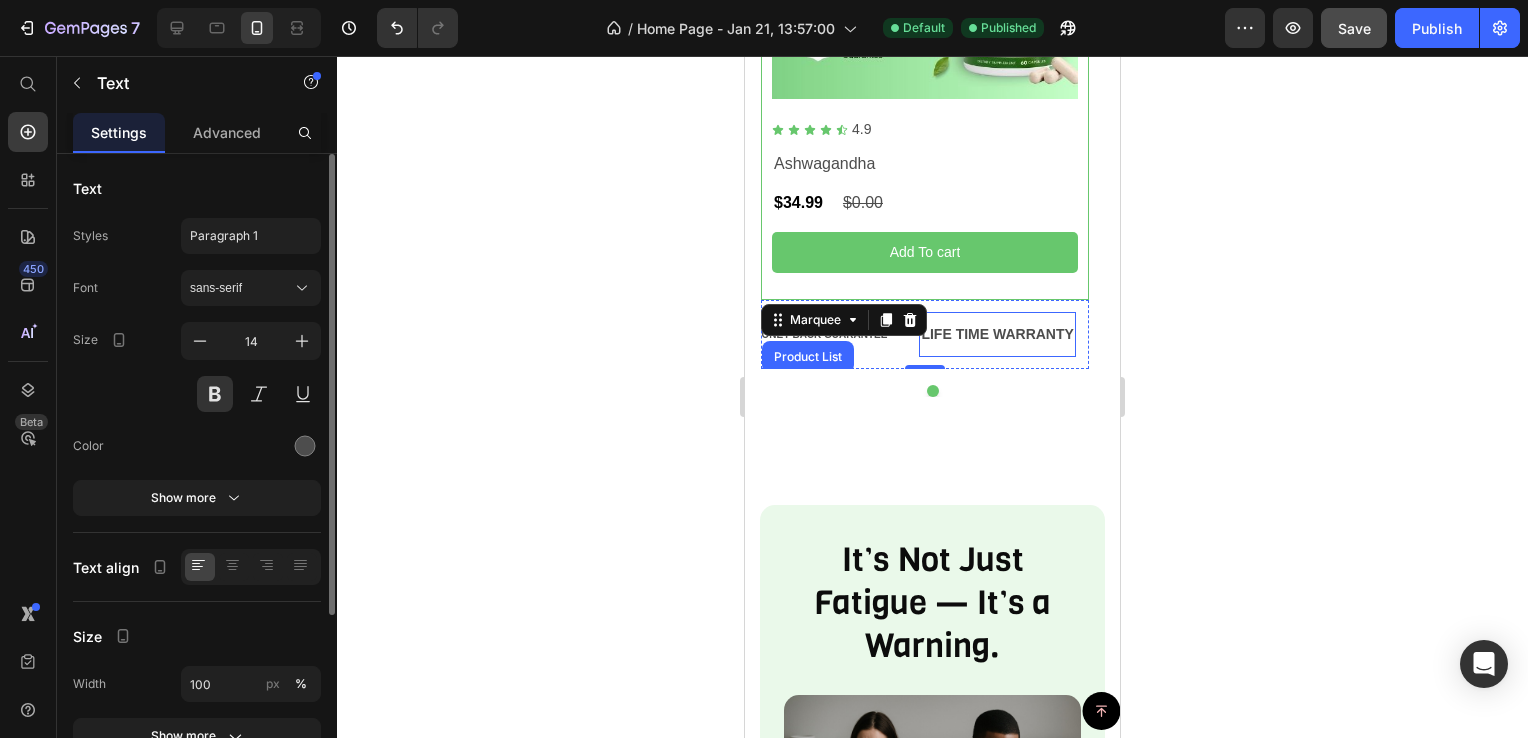 click on "LIFE TIME WARRANTY" at bounding box center [997, 334] 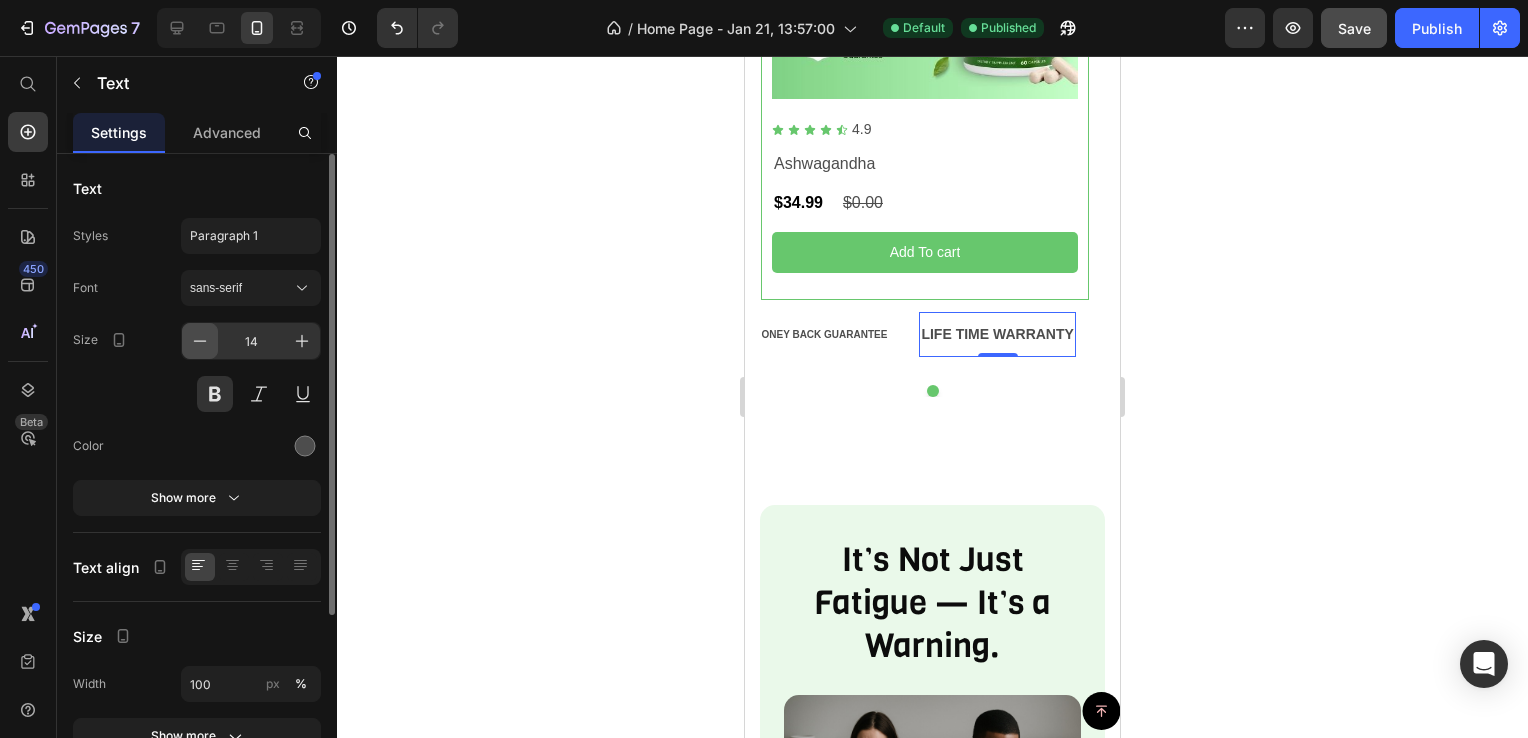 click 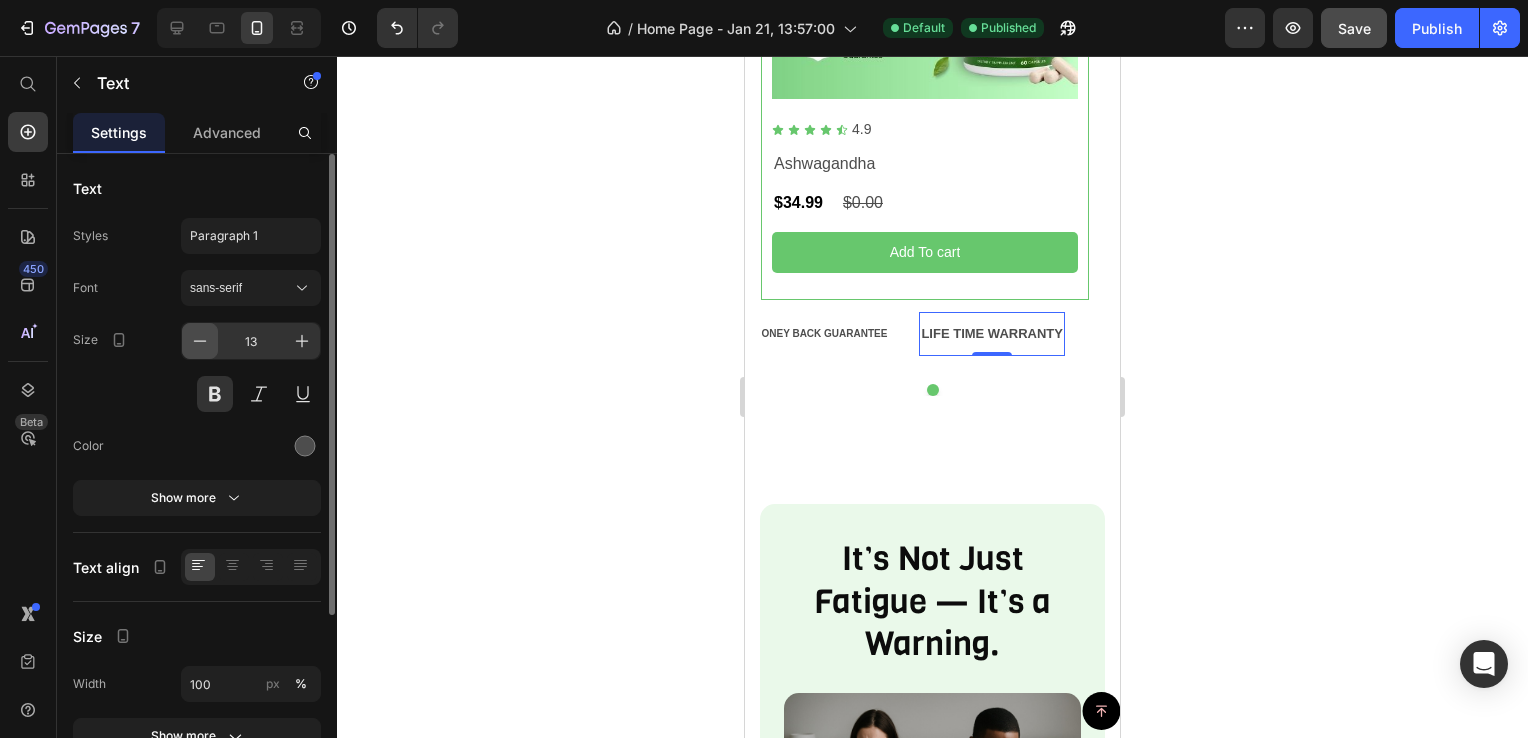 click 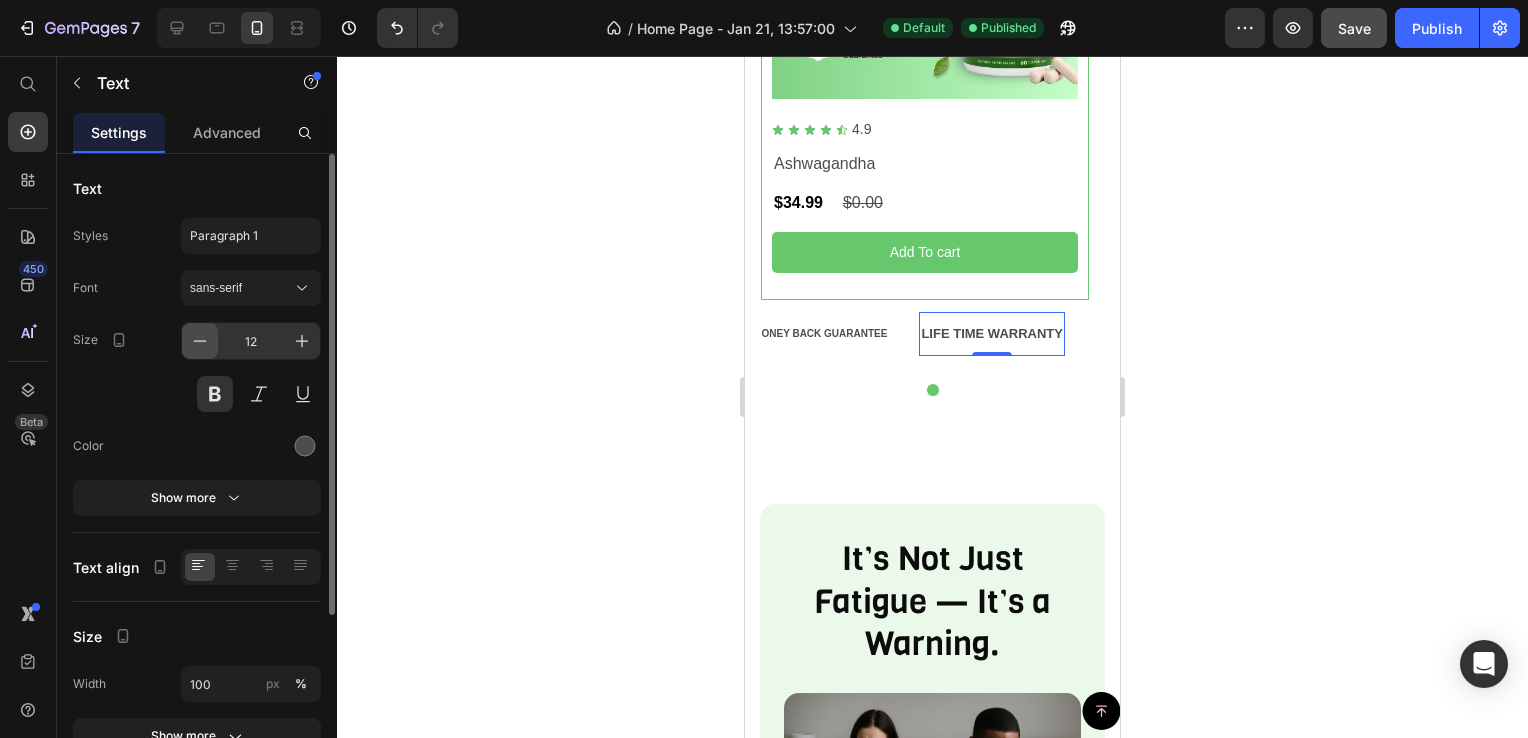 click 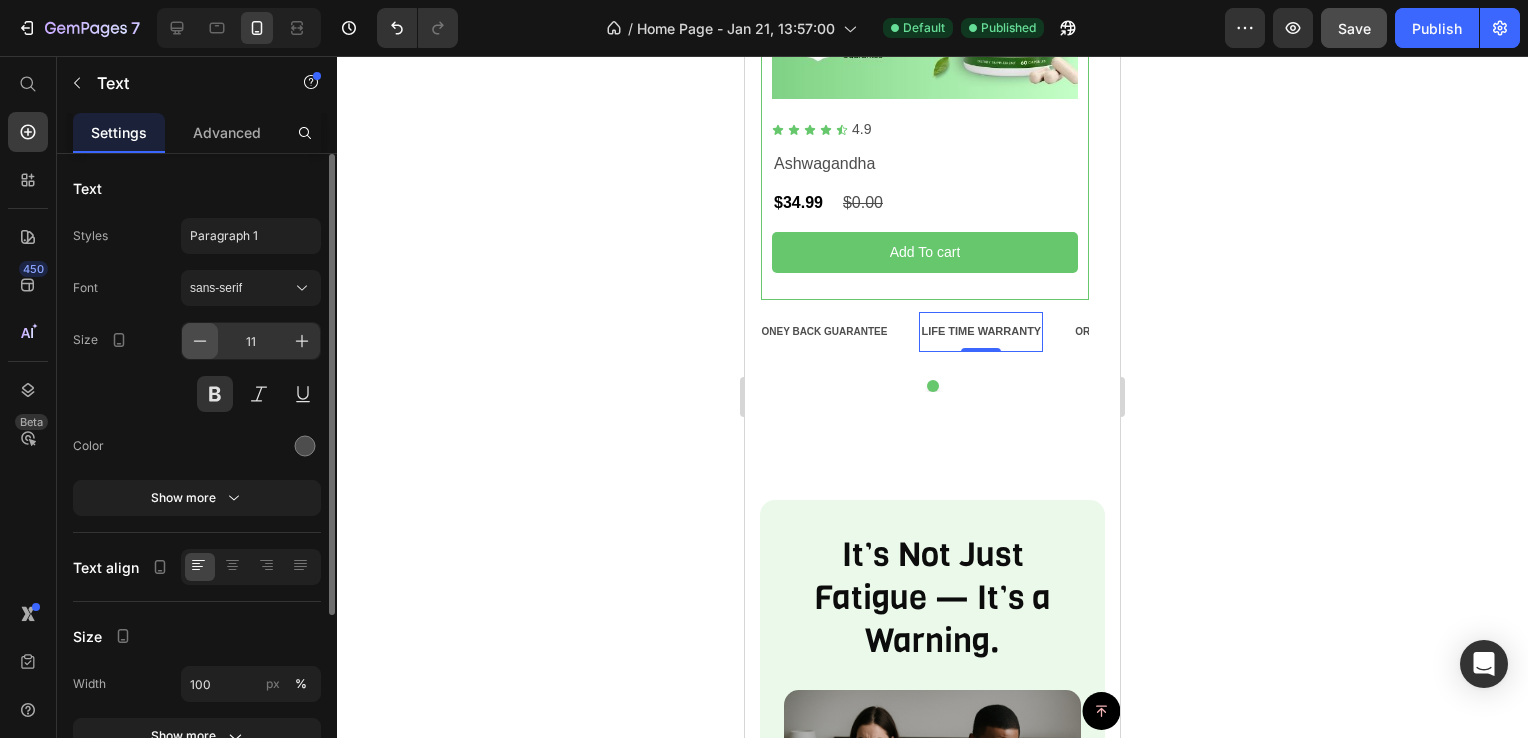click 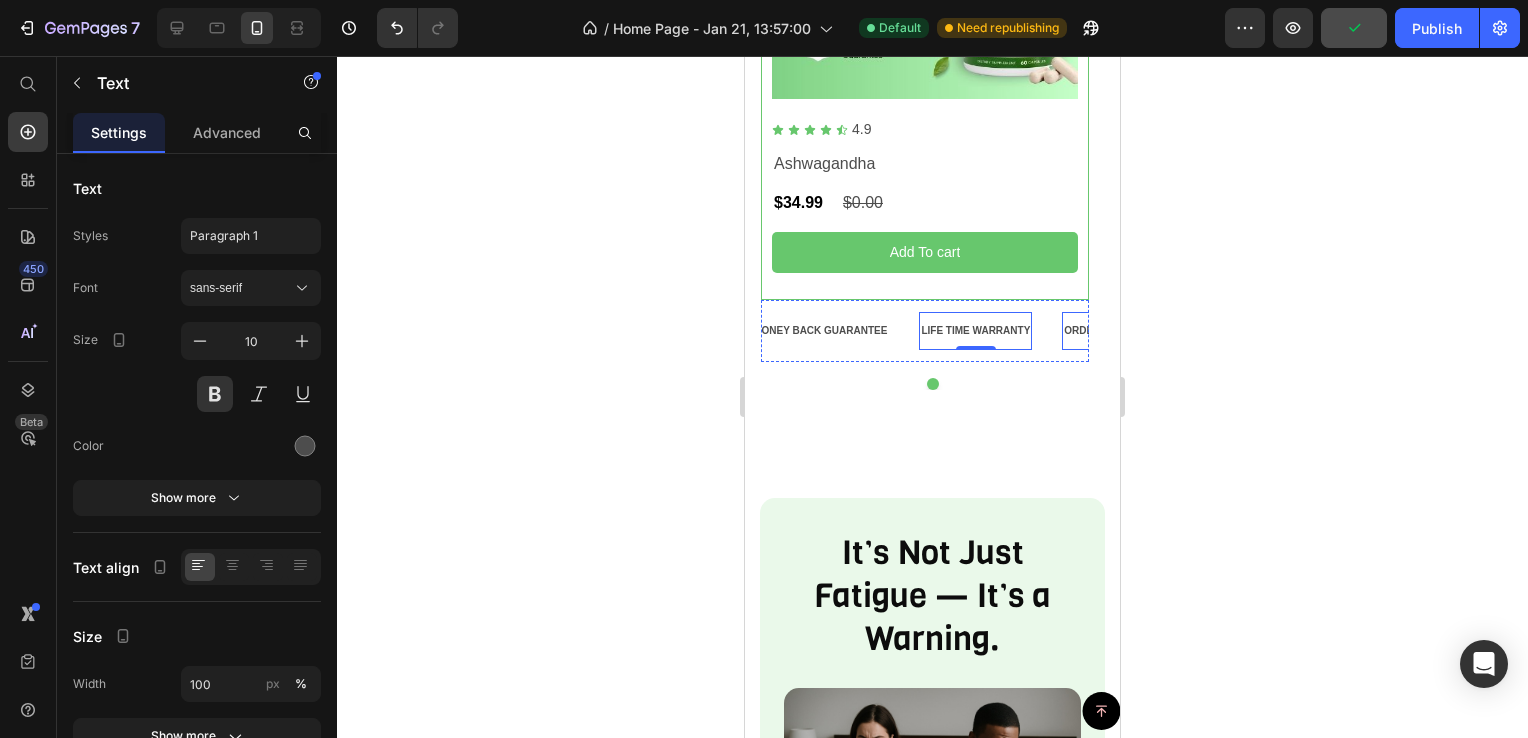 click on "ORDER NOW & SAVE 50%  MONEY" at bounding box center [1148, 331] 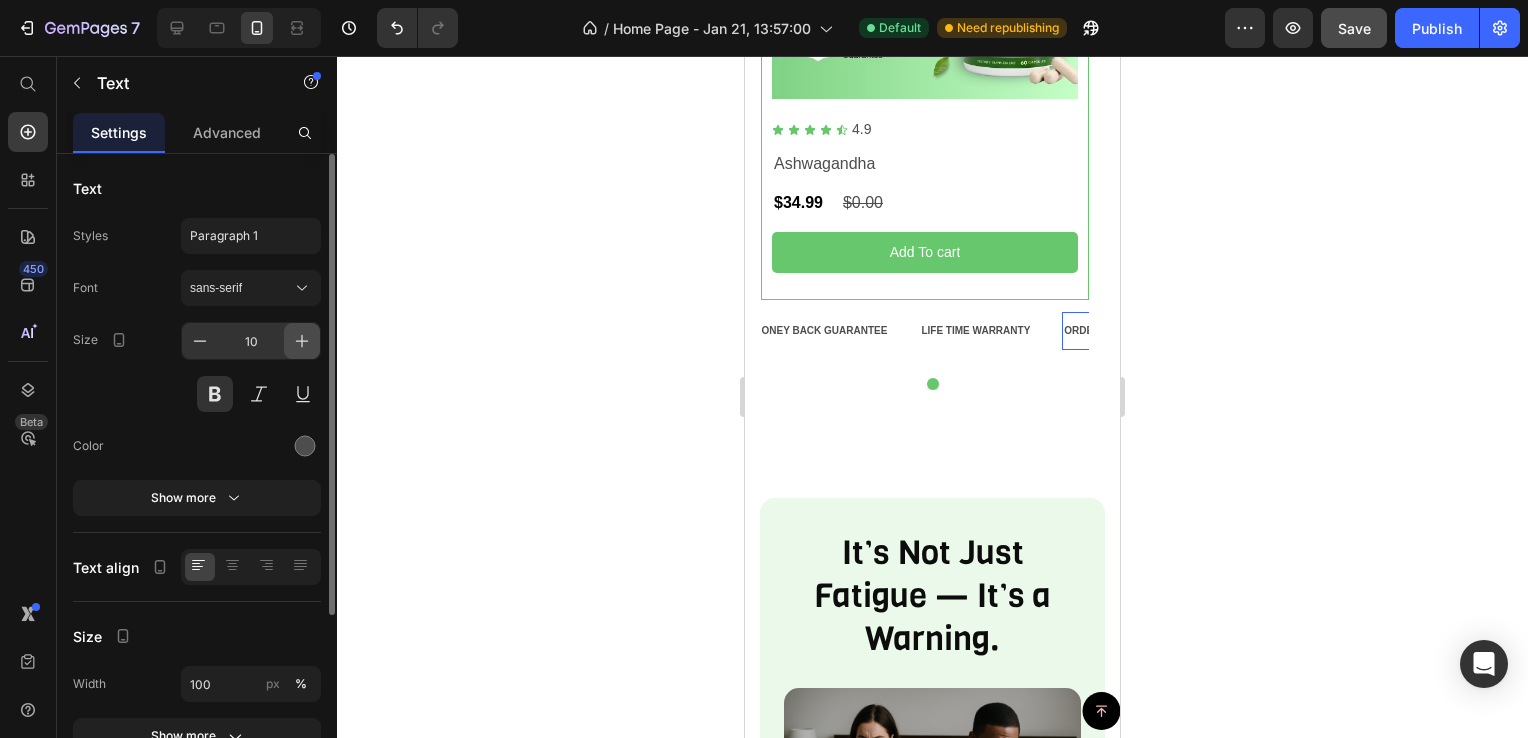 click 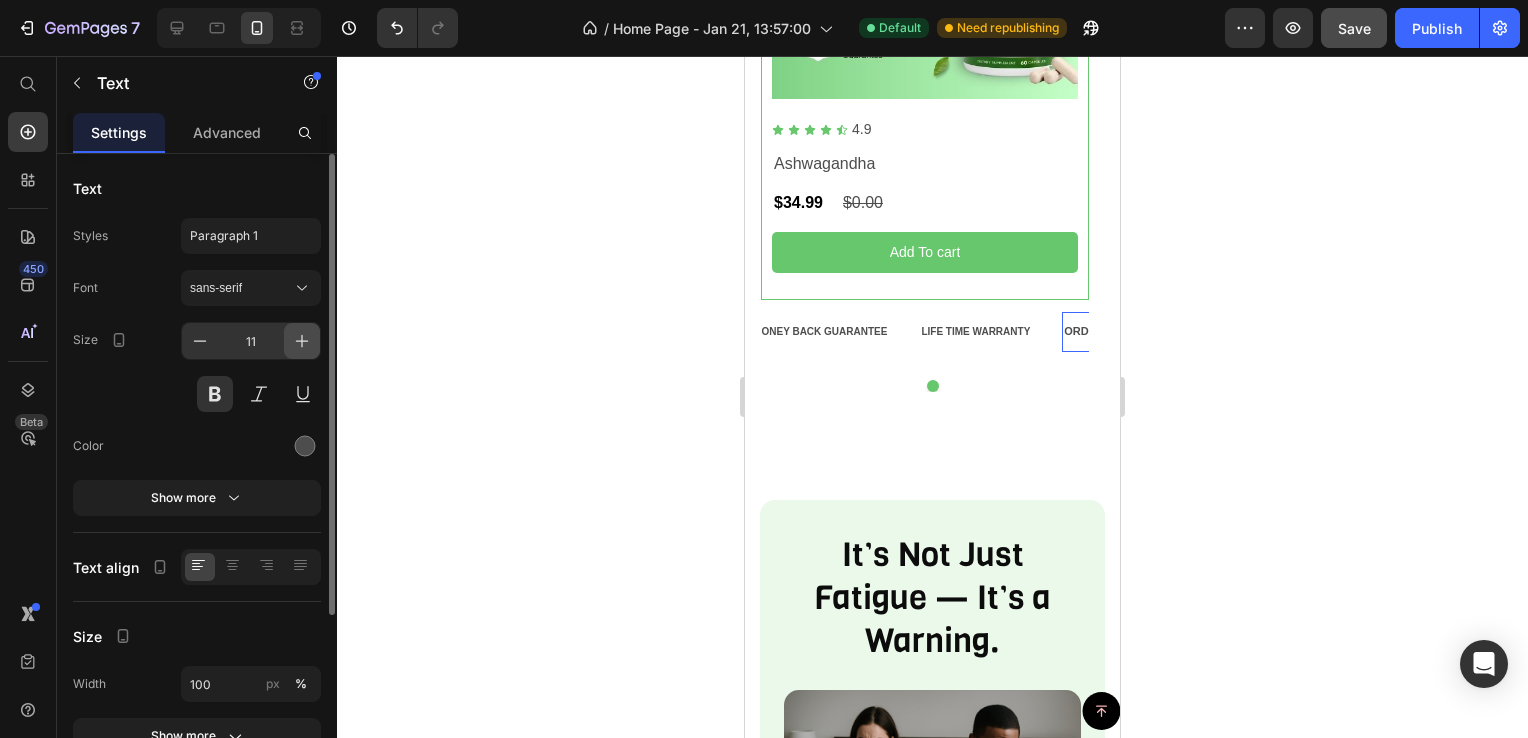 click 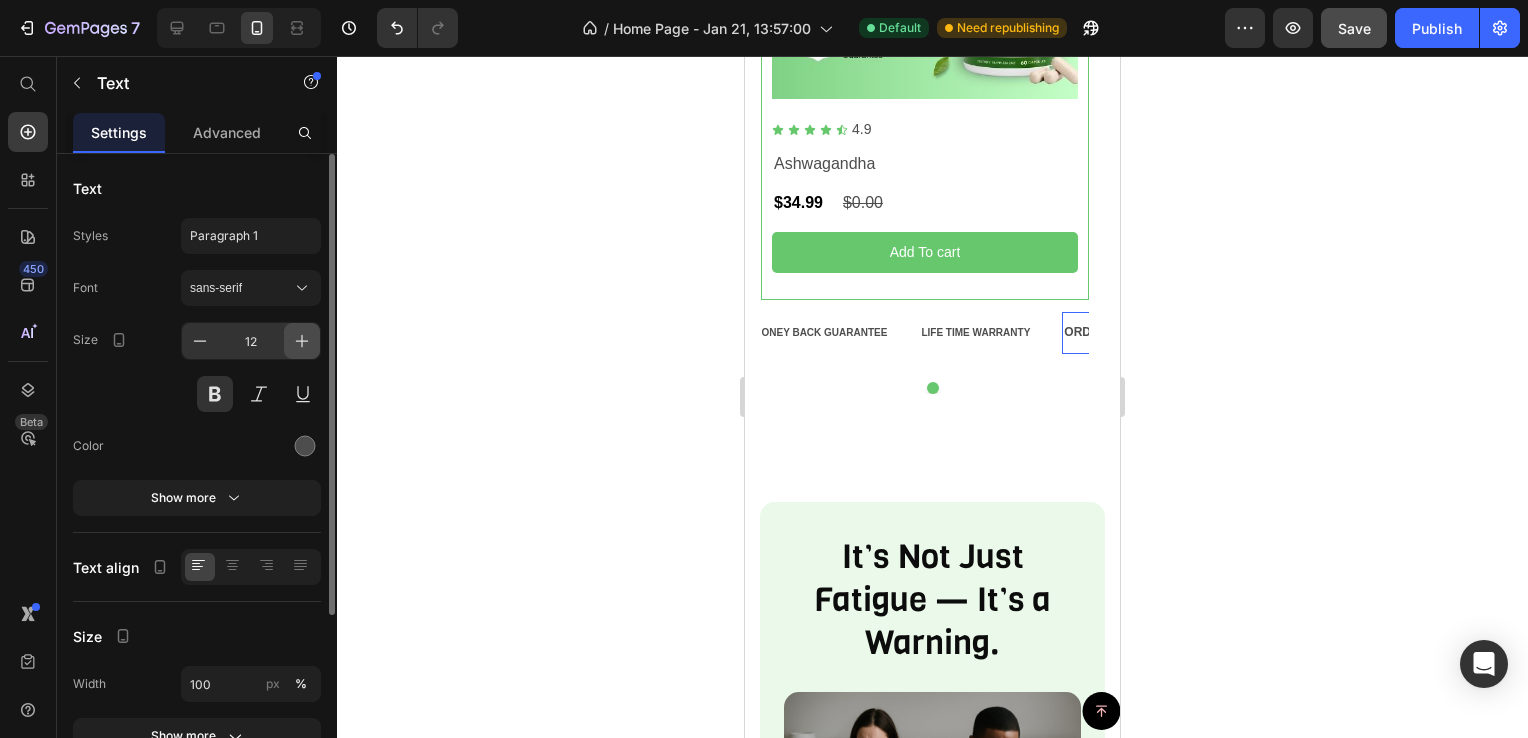 click 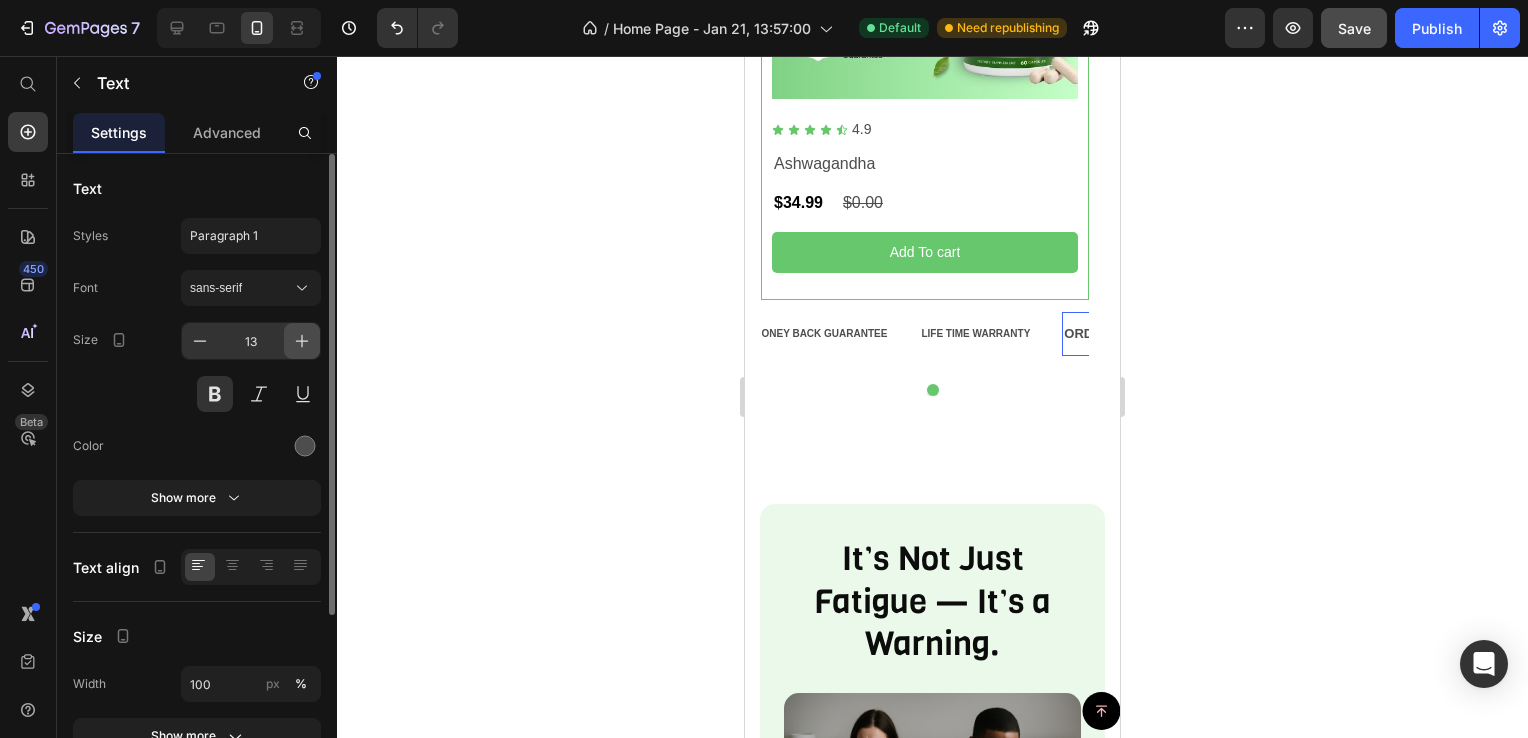 click 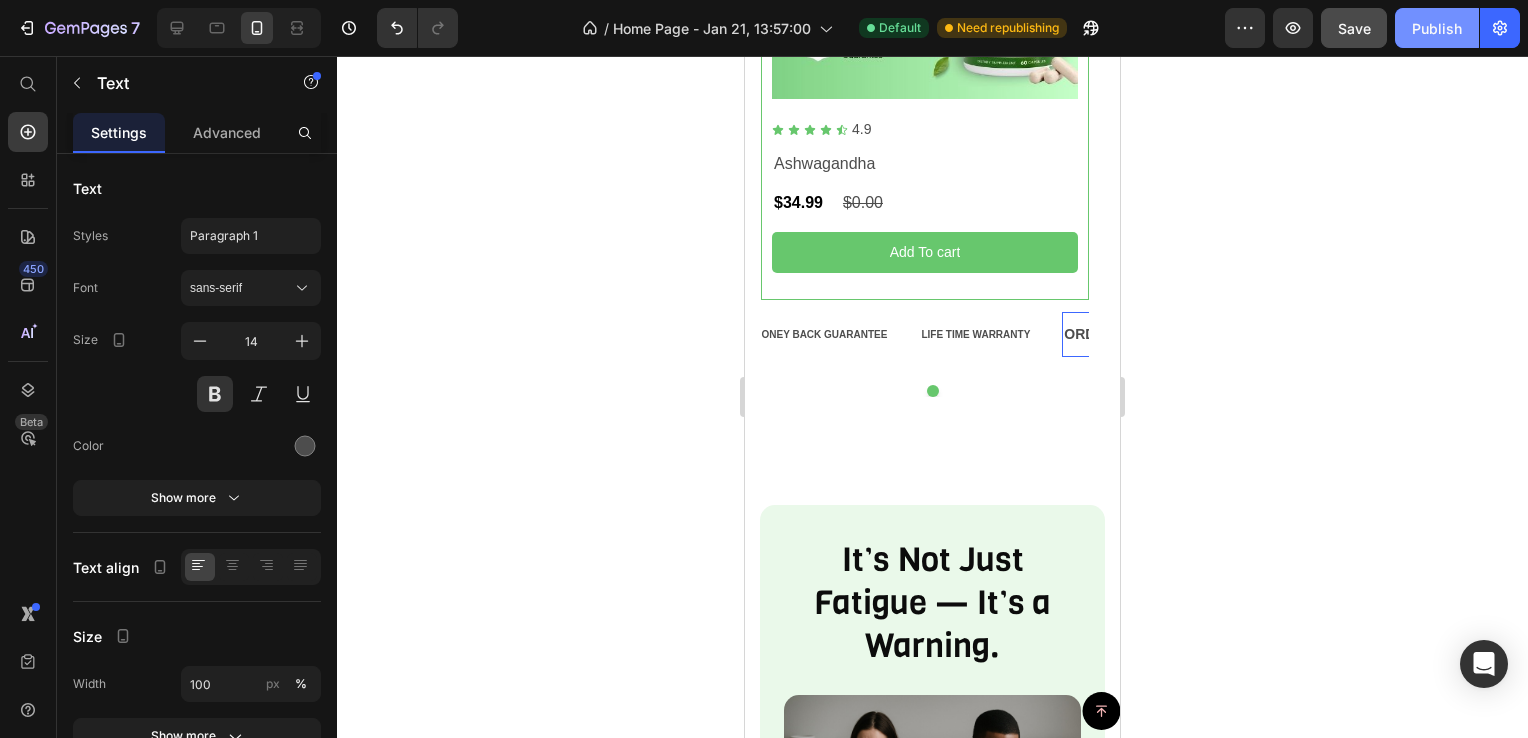 click on "Publish" at bounding box center (1437, 28) 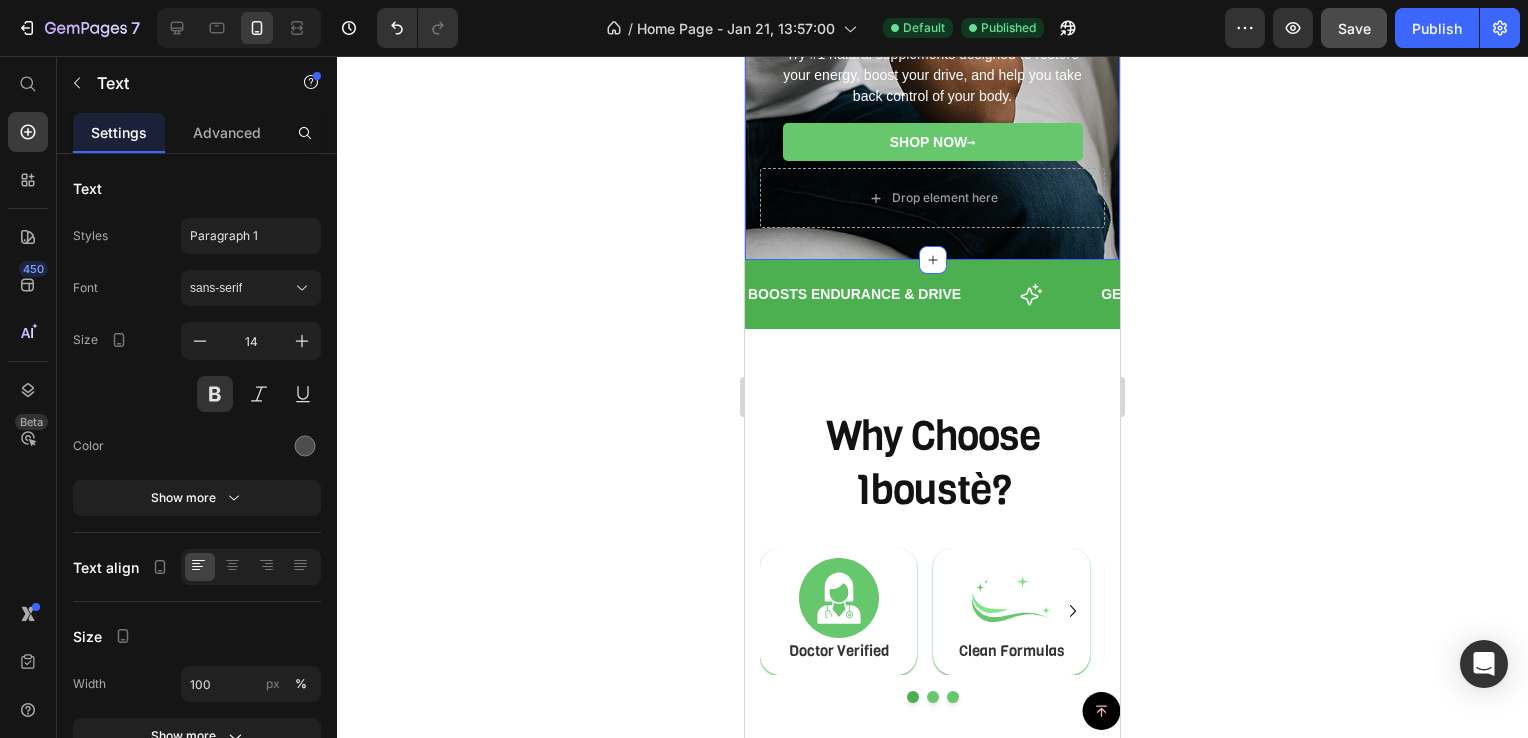 scroll, scrollTop: 501, scrollLeft: 0, axis: vertical 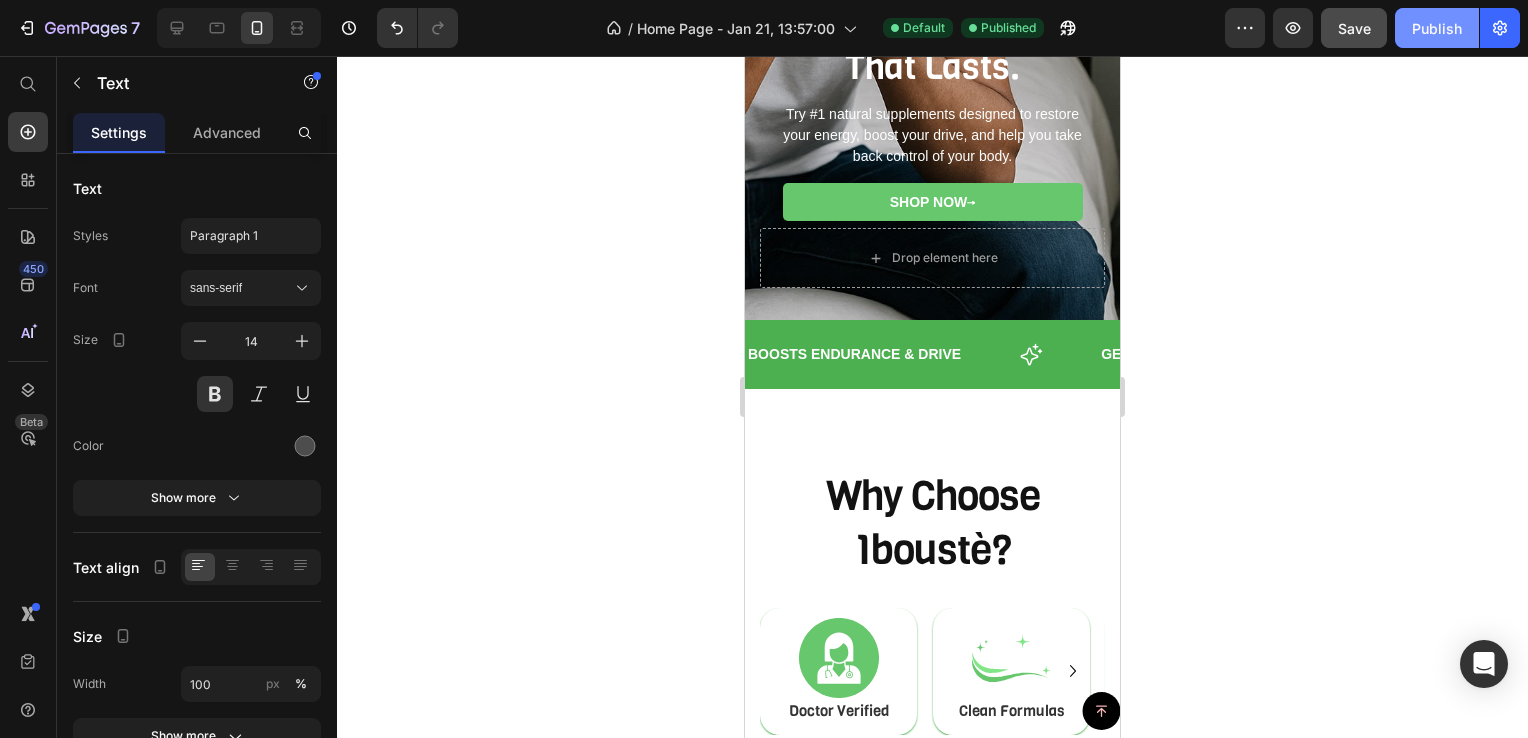 click on "Publish" at bounding box center [1437, 28] 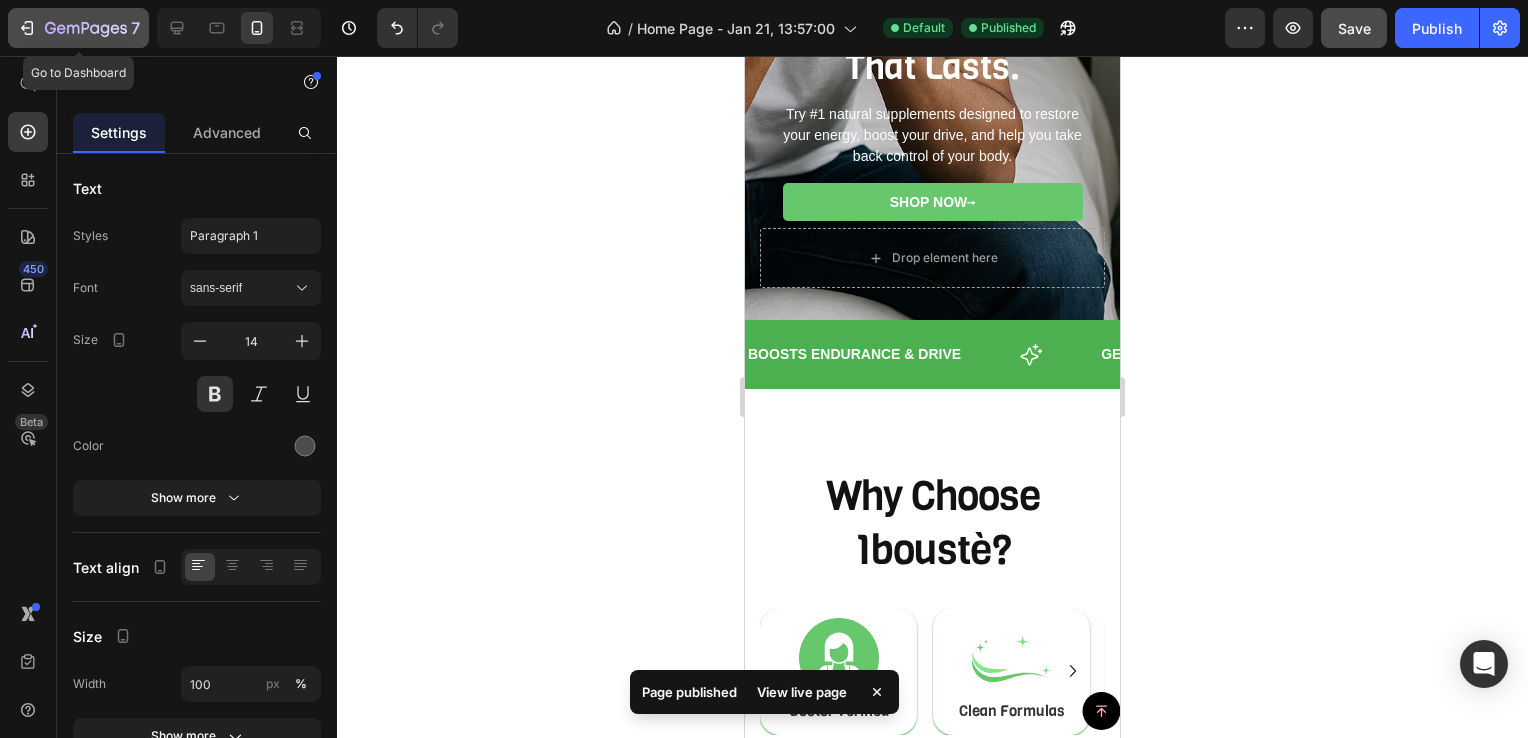 click 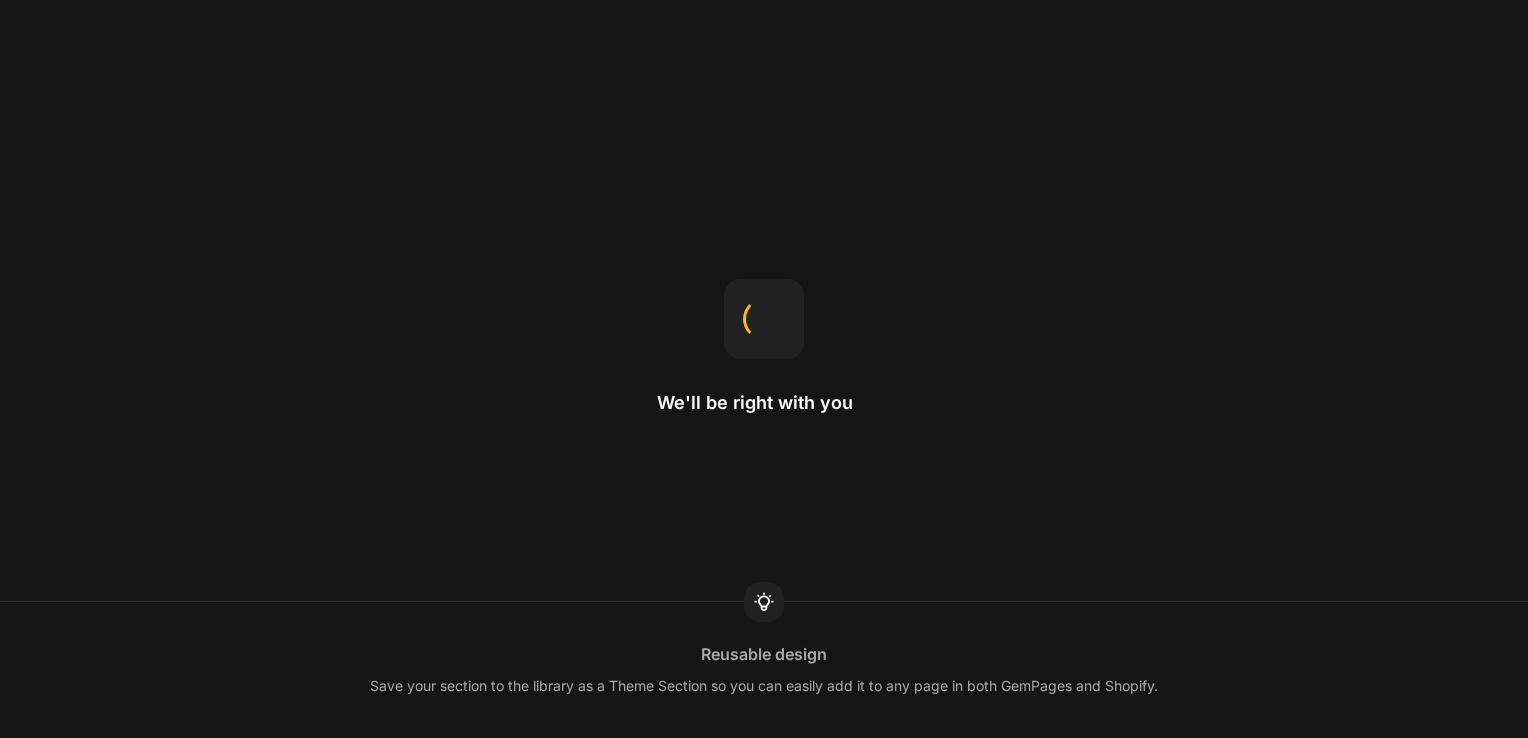 scroll, scrollTop: 0, scrollLeft: 0, axis: both 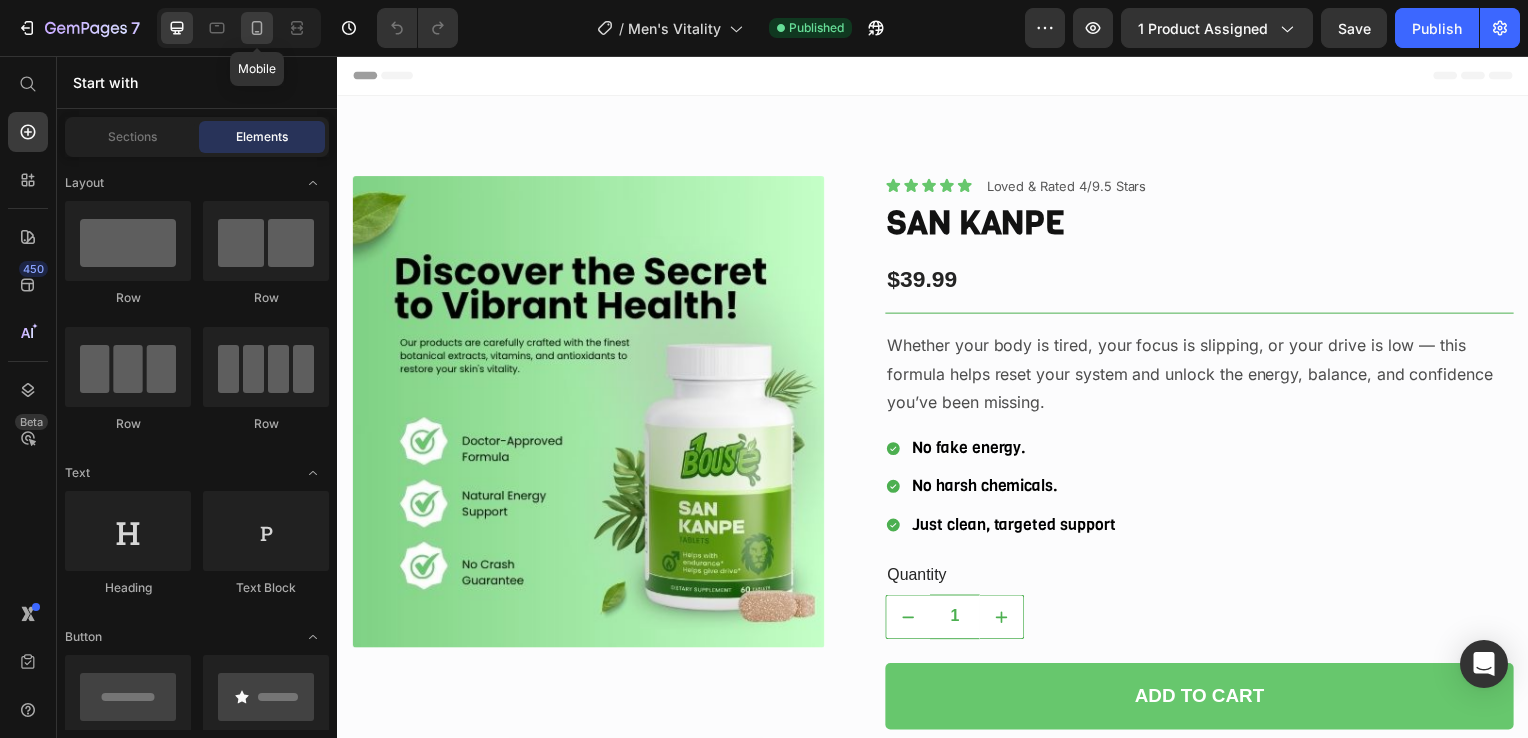 click 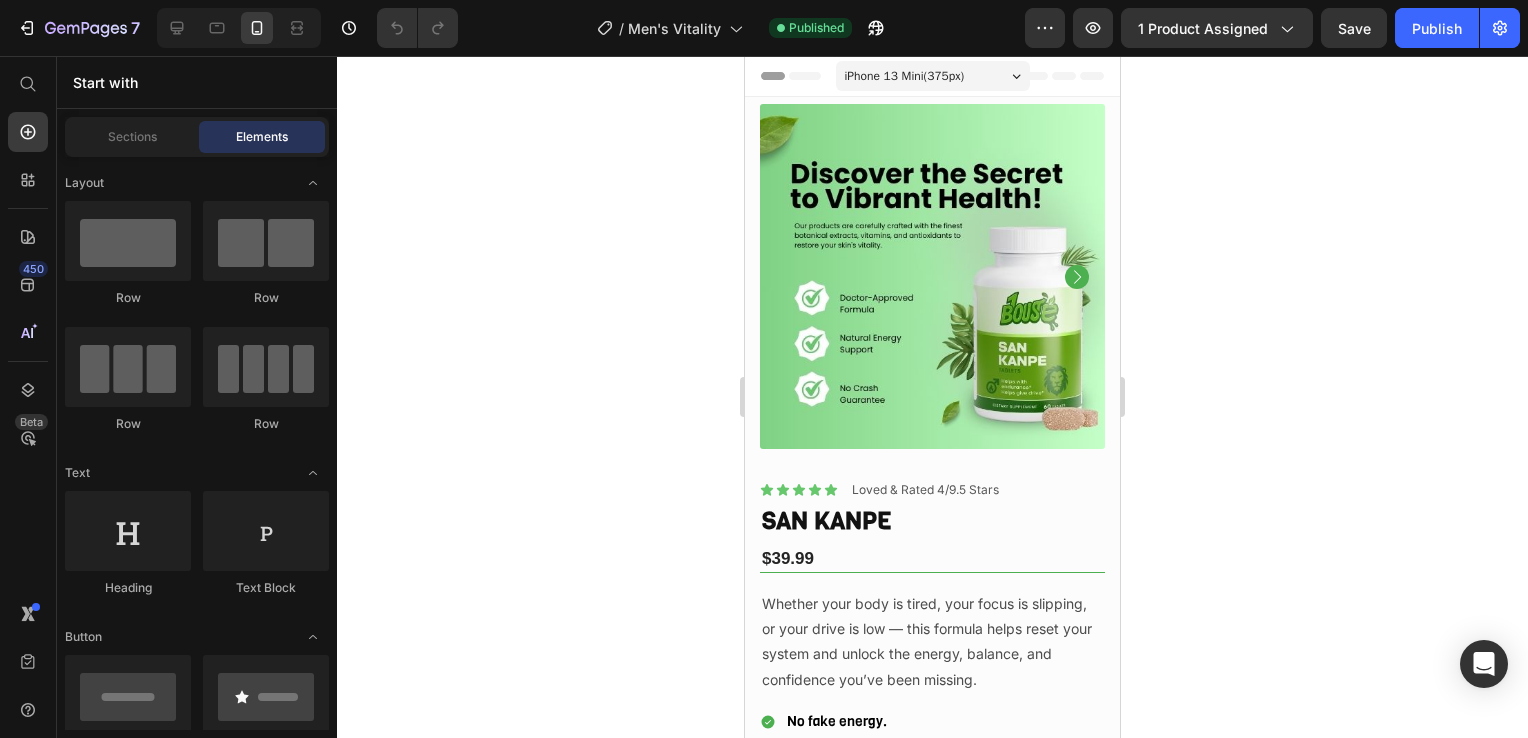 click 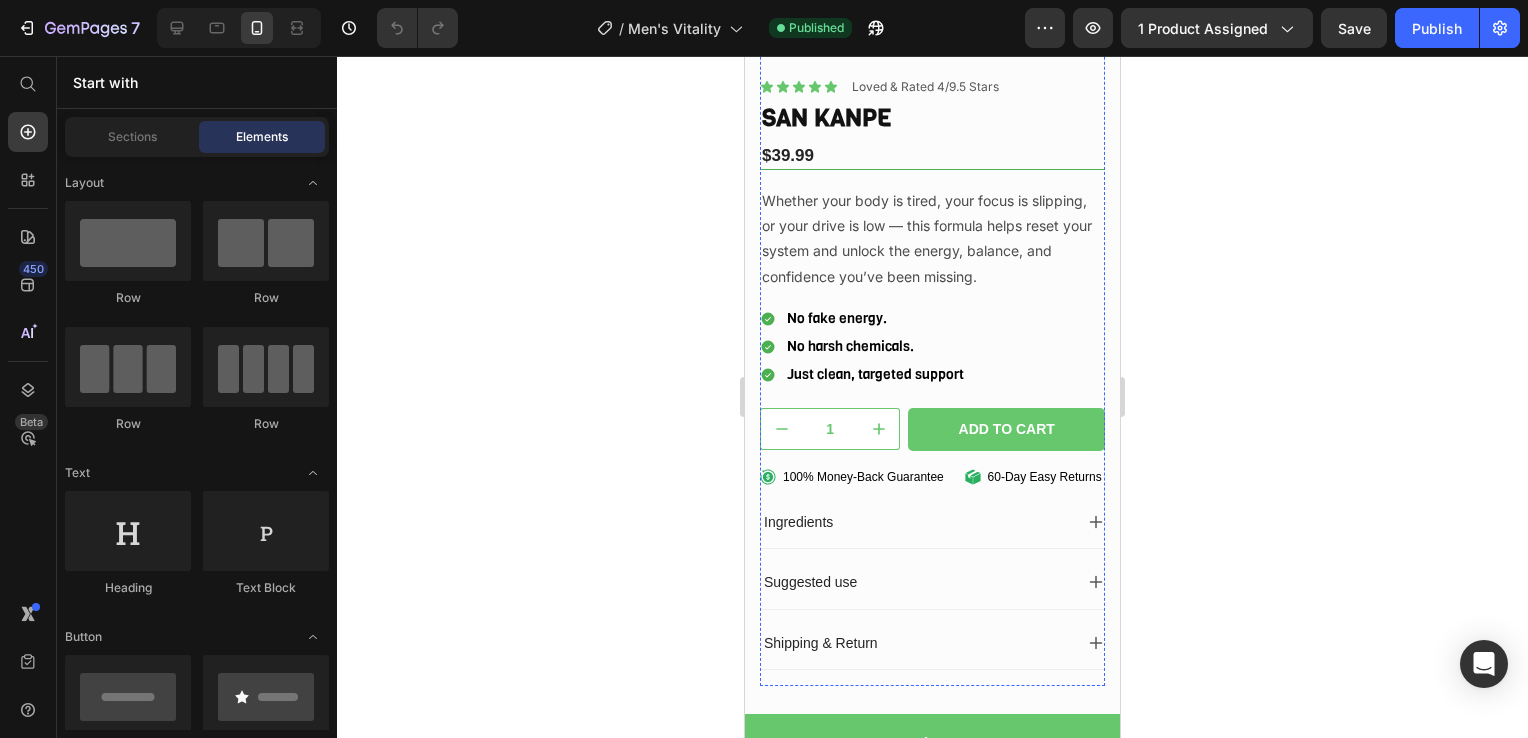scroll, scrollTop: 200, scrollLeft: 0, axis: vertical 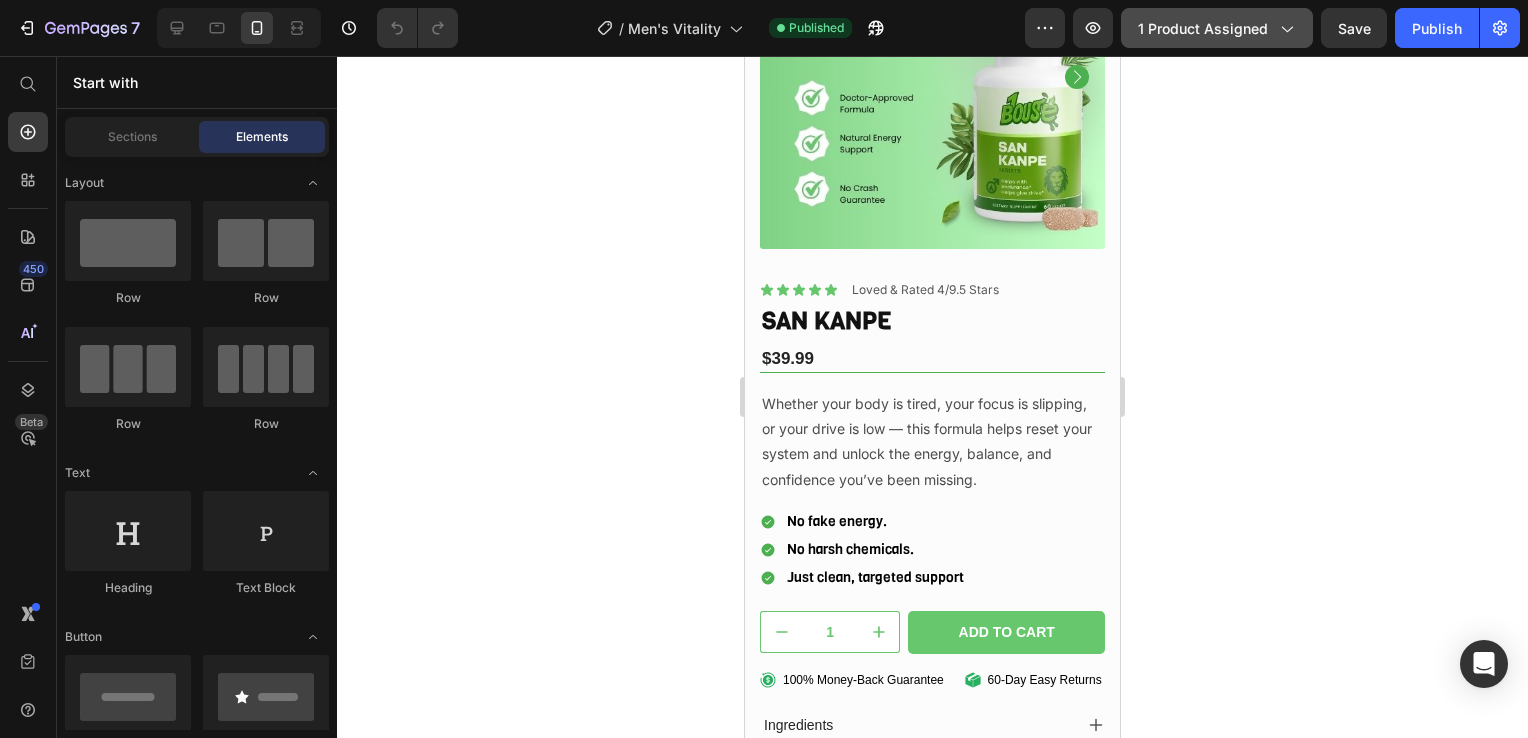 click on "1 product assigned" 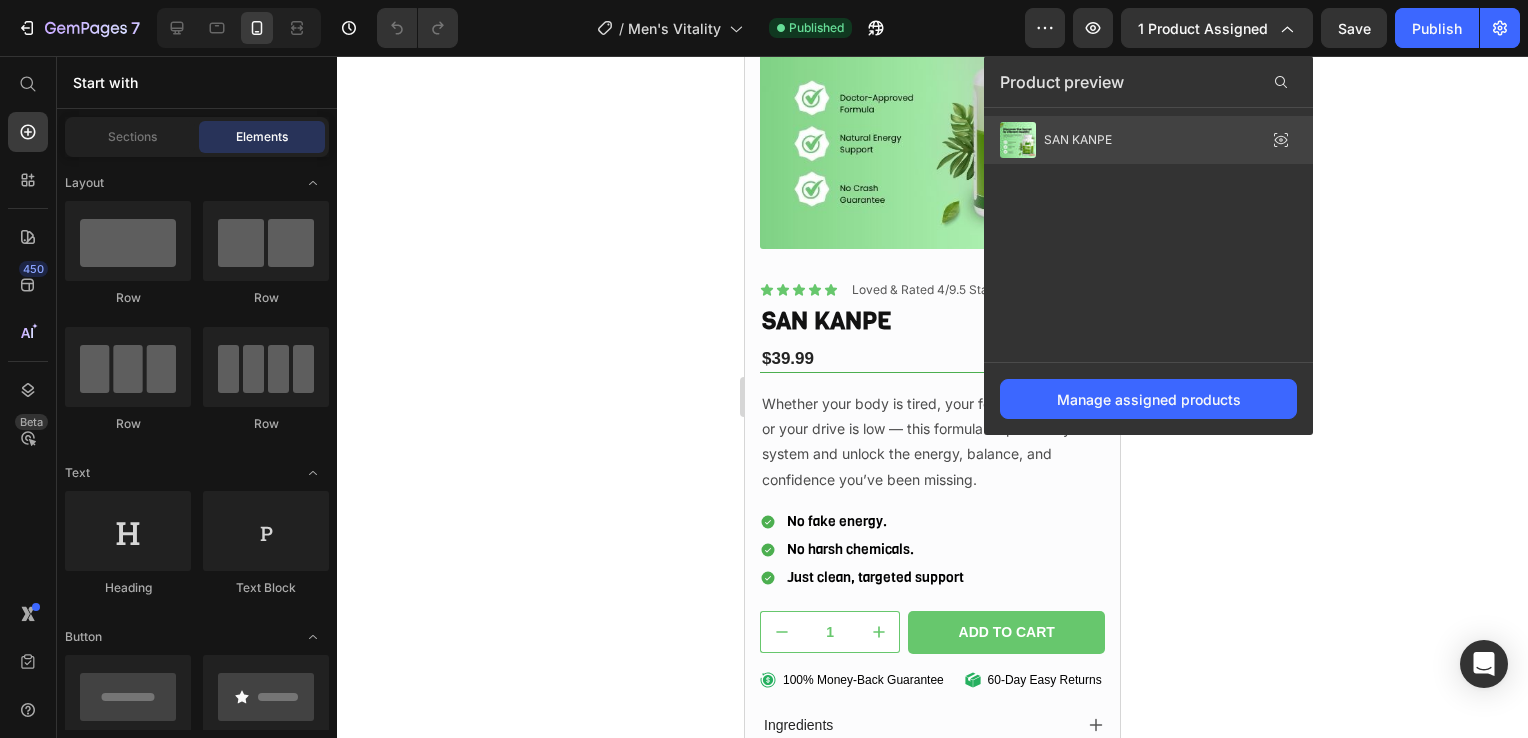 click on "SAN KANPE" 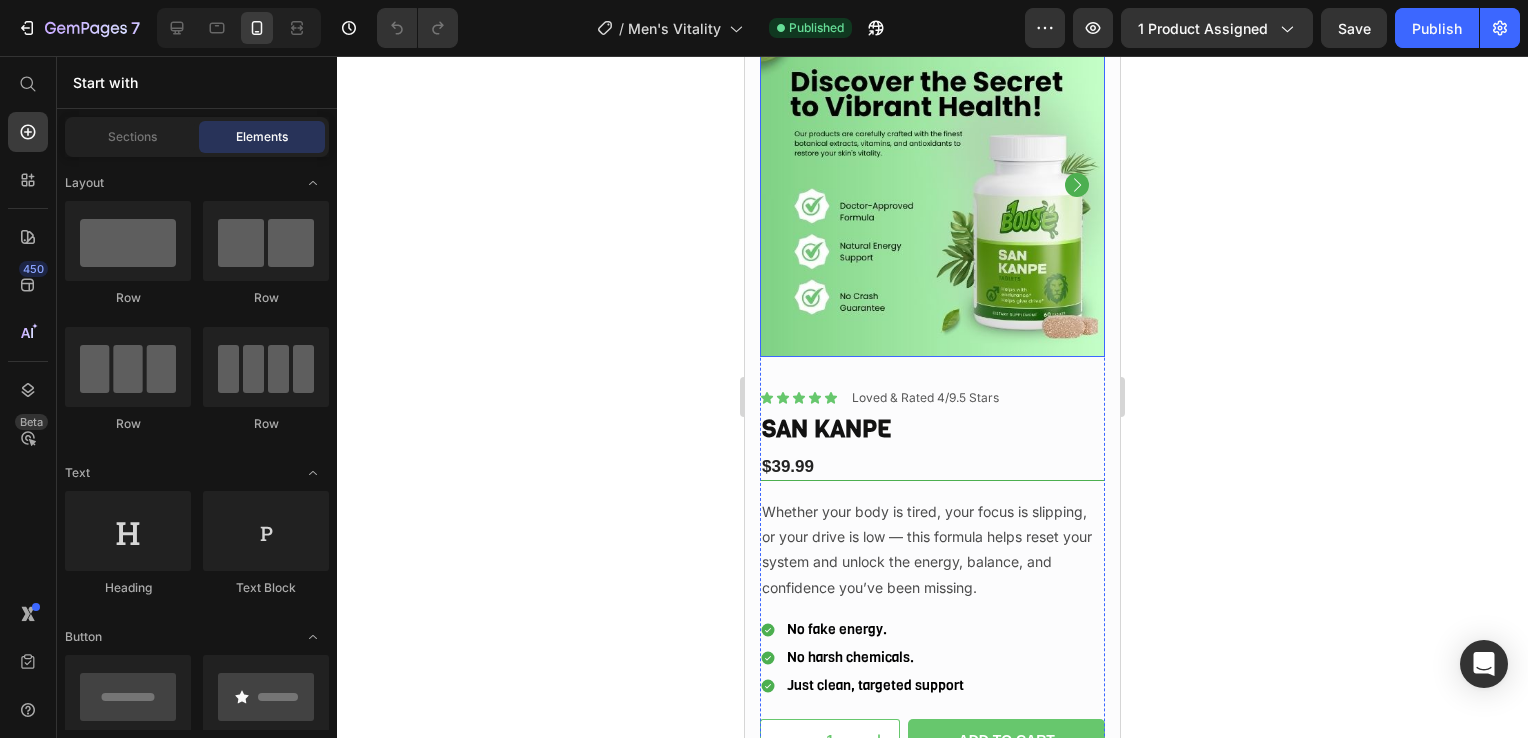 scroll, scrollTop: 0, scrollLeft: 0, axis: both 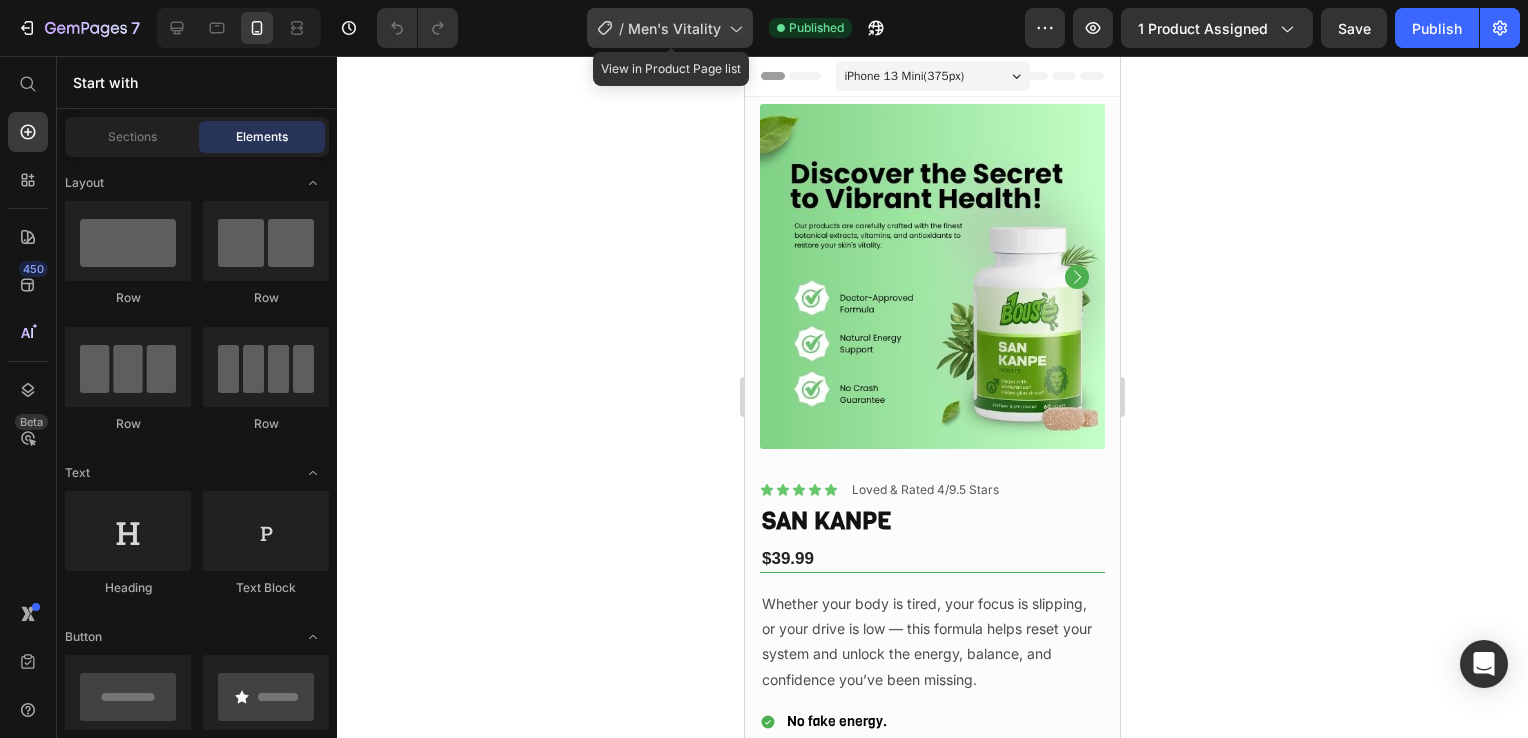 click on "Men's Vitality" at bounding box center [674, 28] 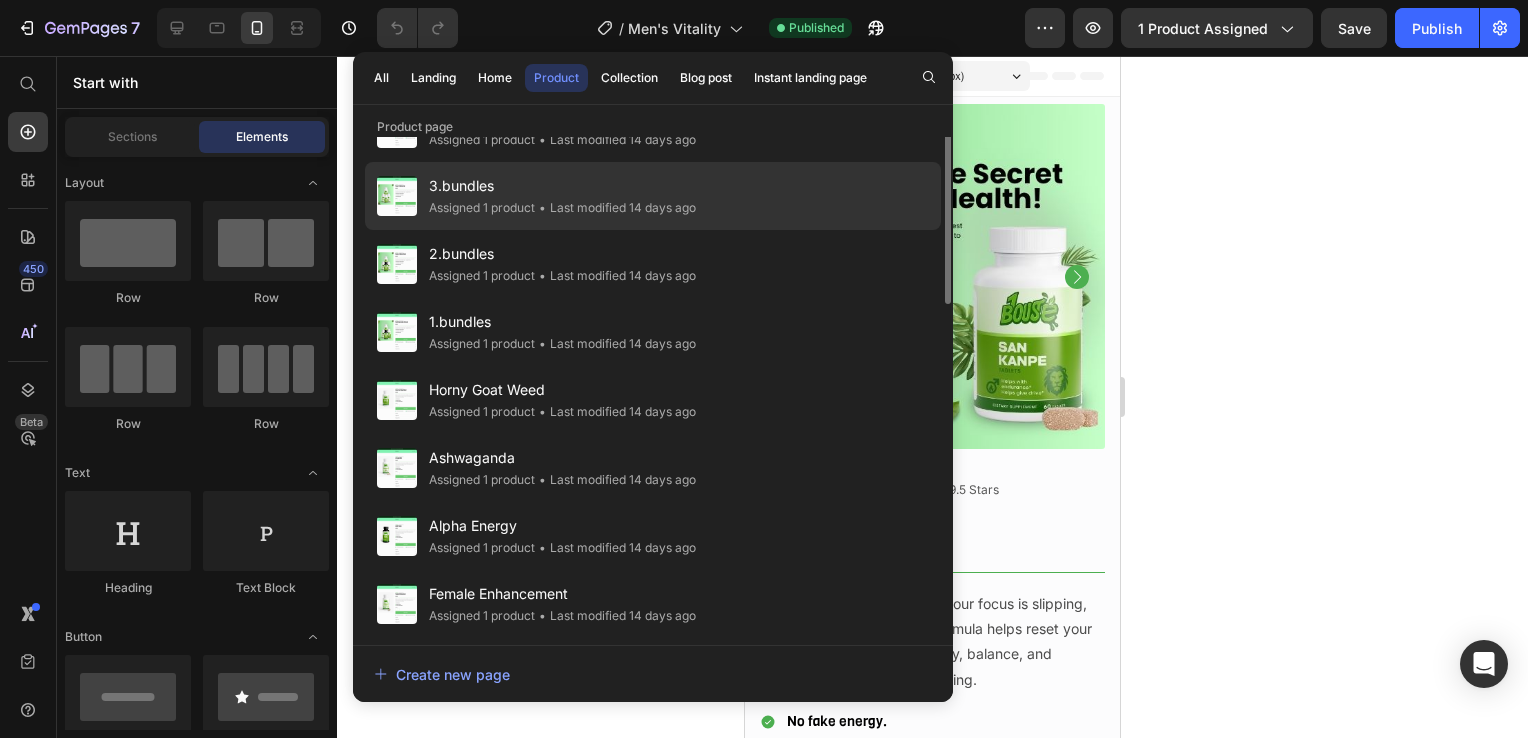 scroll, scrollTop: 0, scrollLeft: 0, axis: both 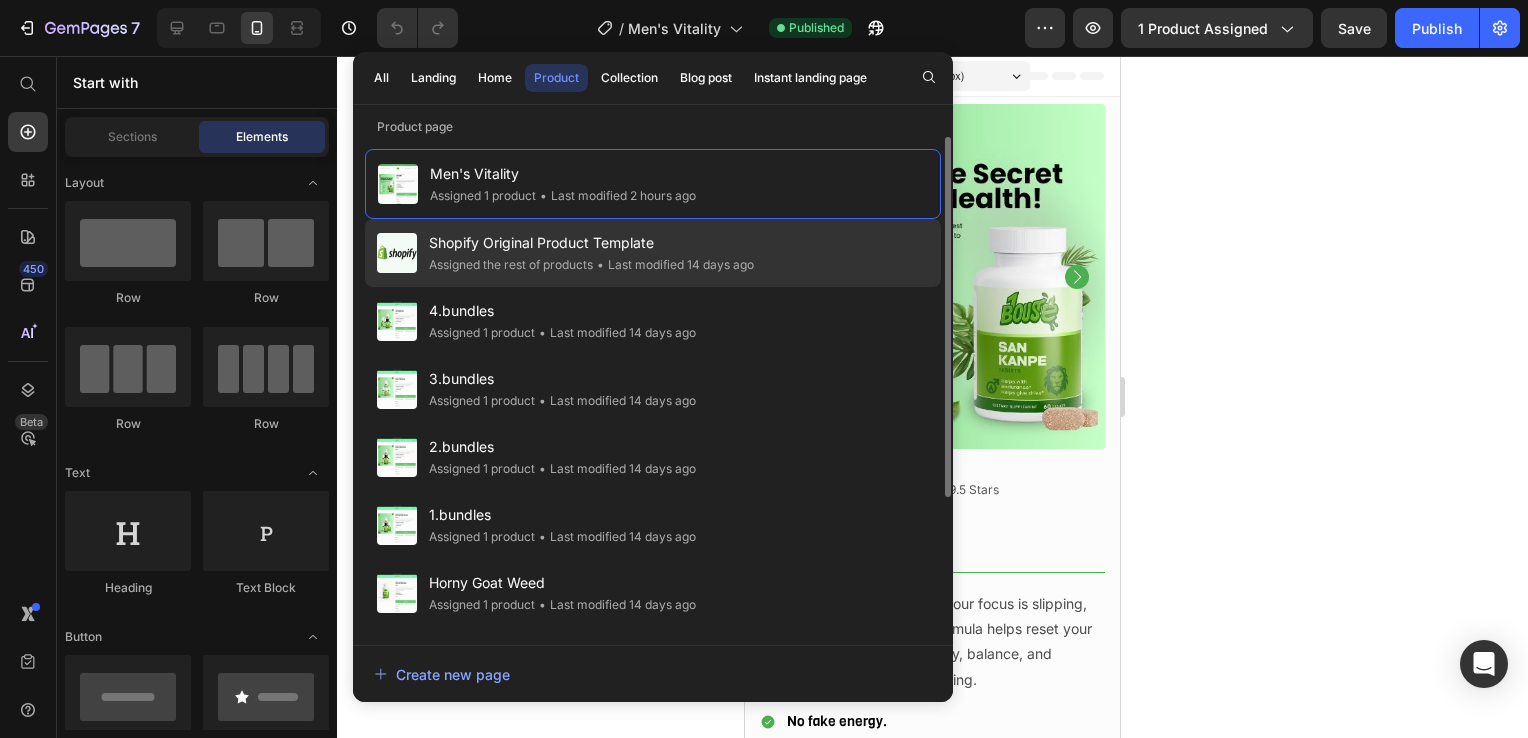 click on "Shopify Original Product Template" at bounding box center (591, 243) 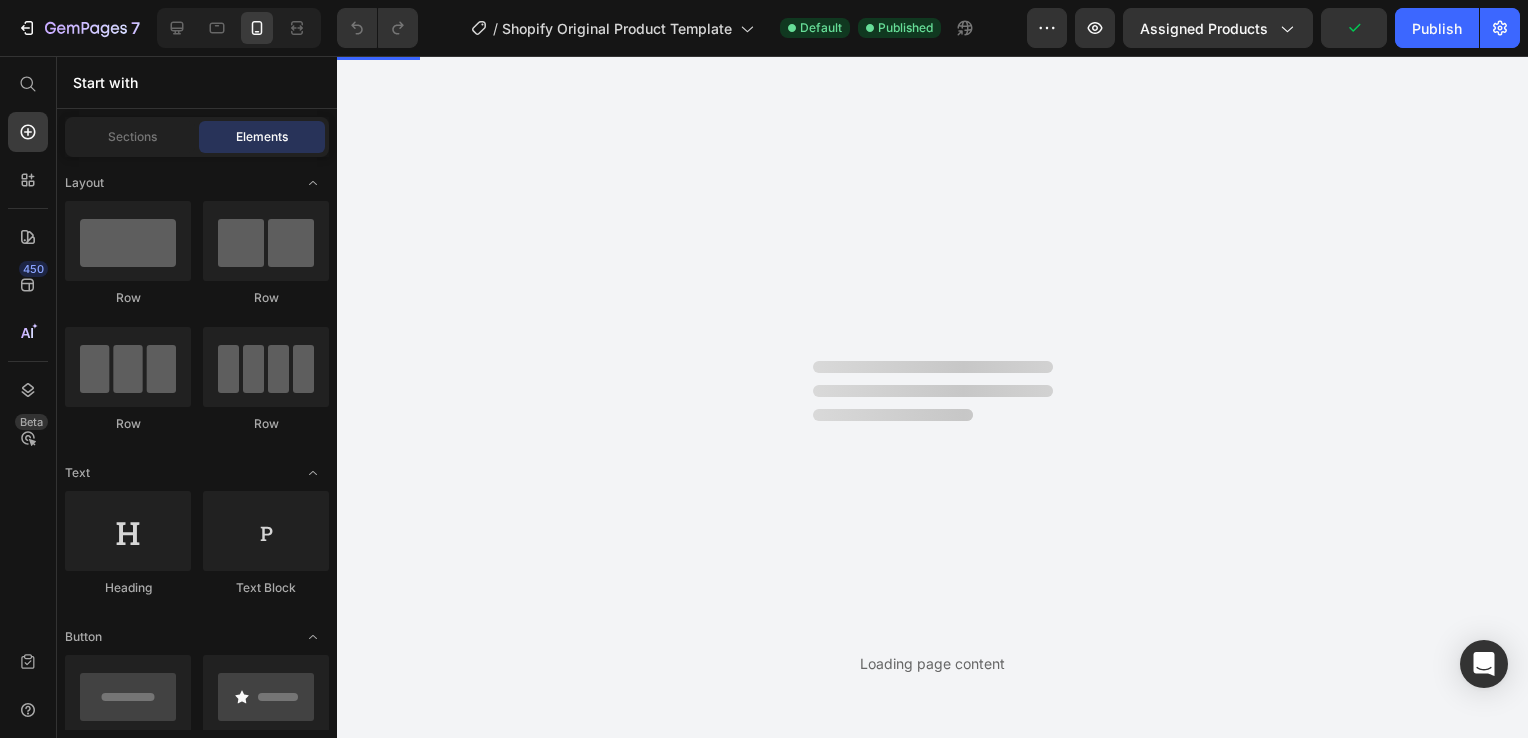 scroll, scrollTop: 0, scrollLeft: 0, axis: both 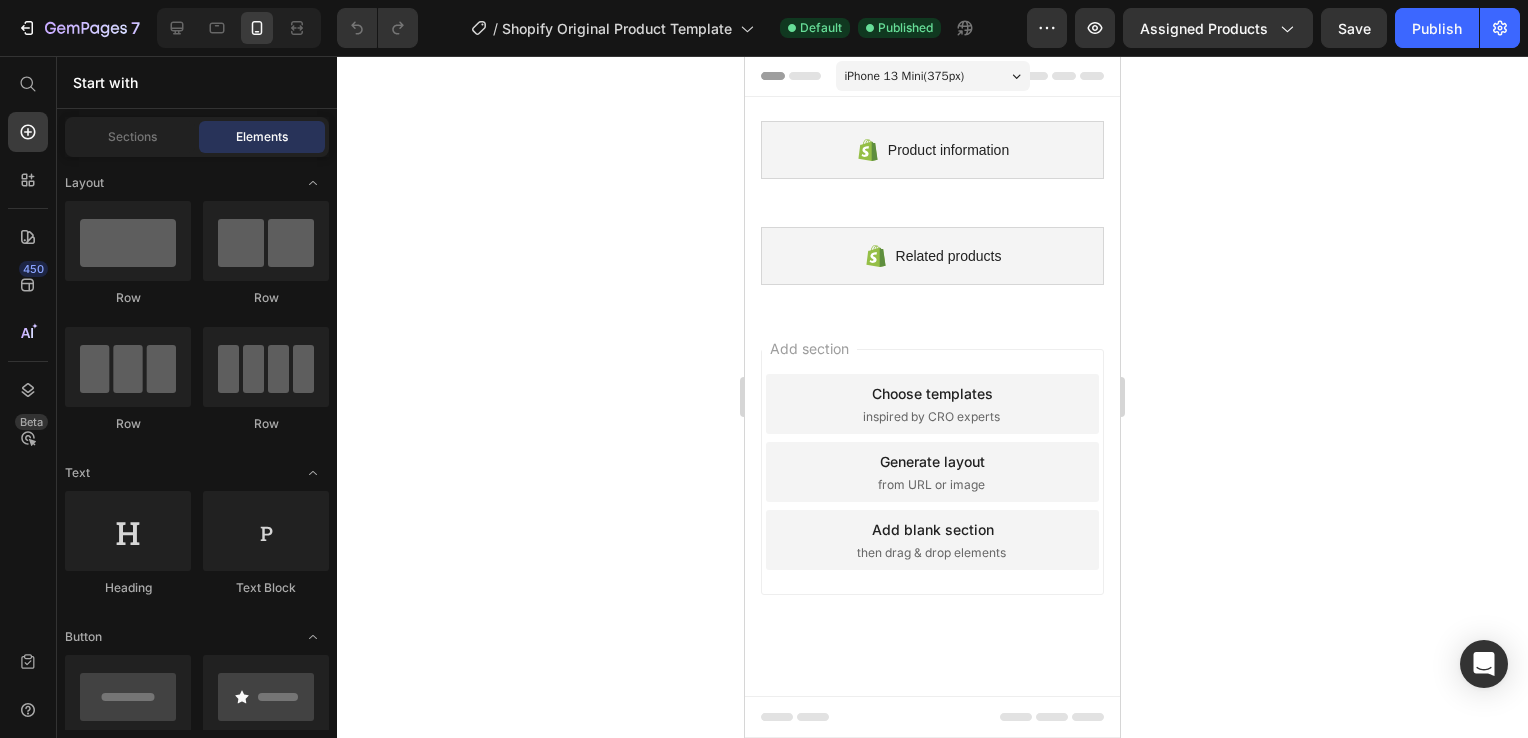 click 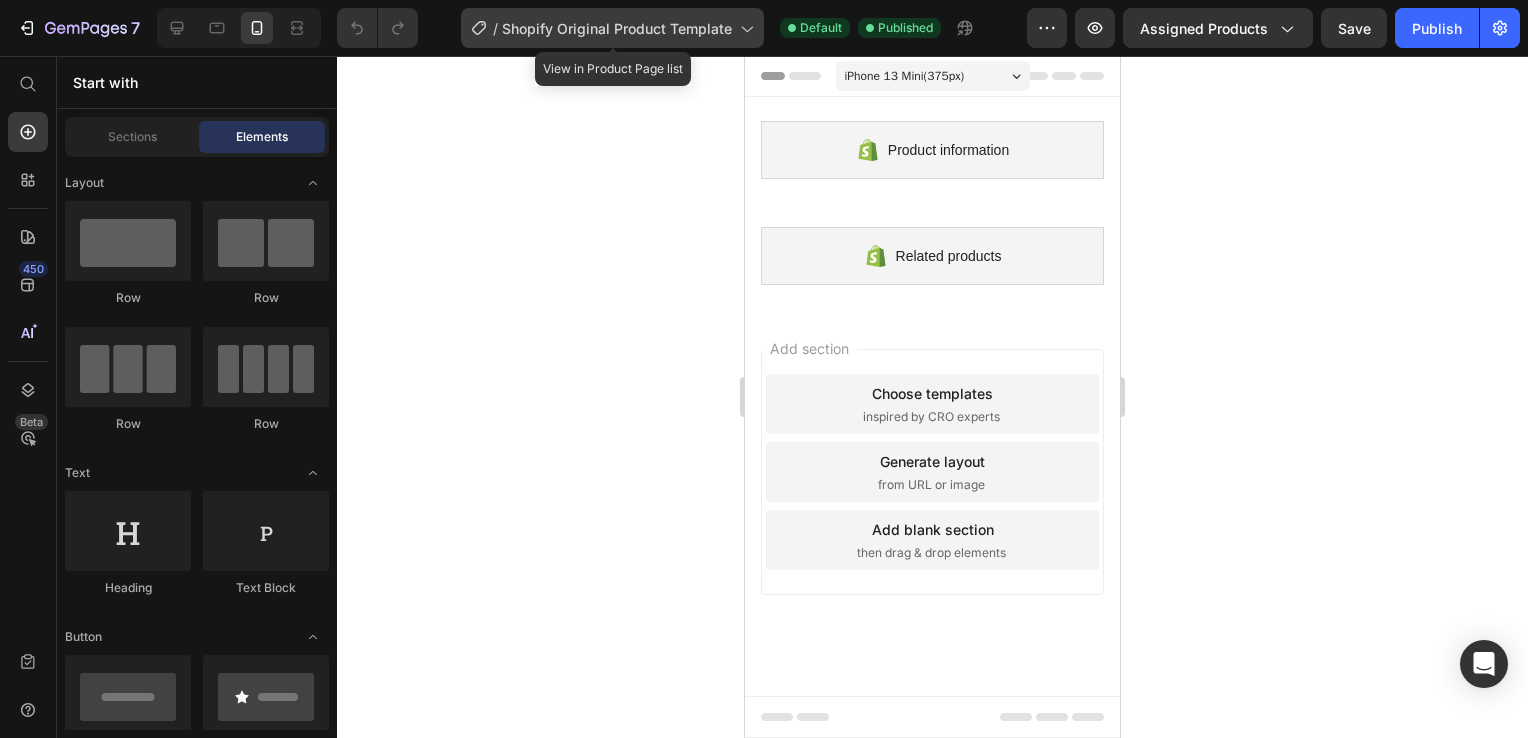 click on "Shopify Original Product Template" at bounding box center [617, 28] 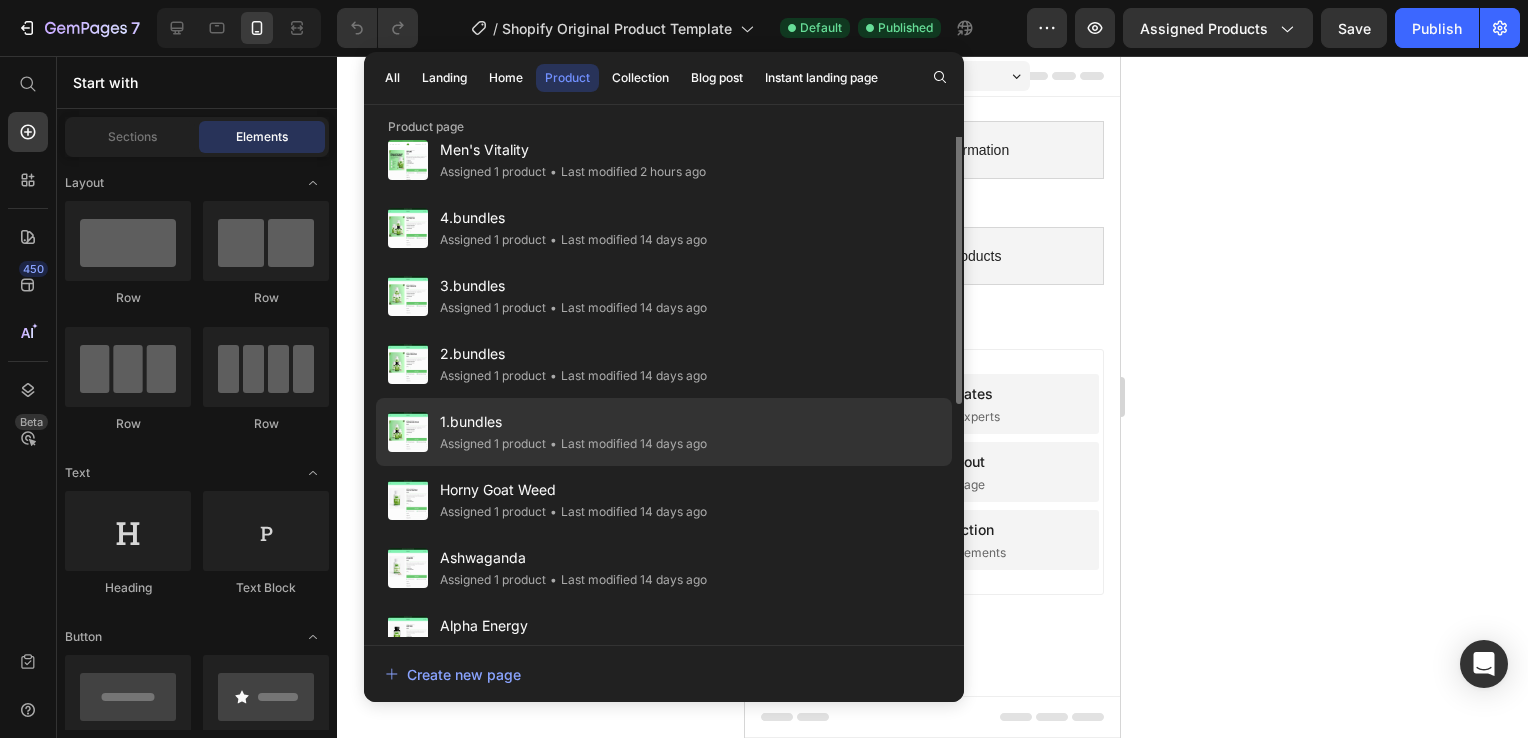 scroll, scrollTop: 0, scrollLeft: 0, axis: both 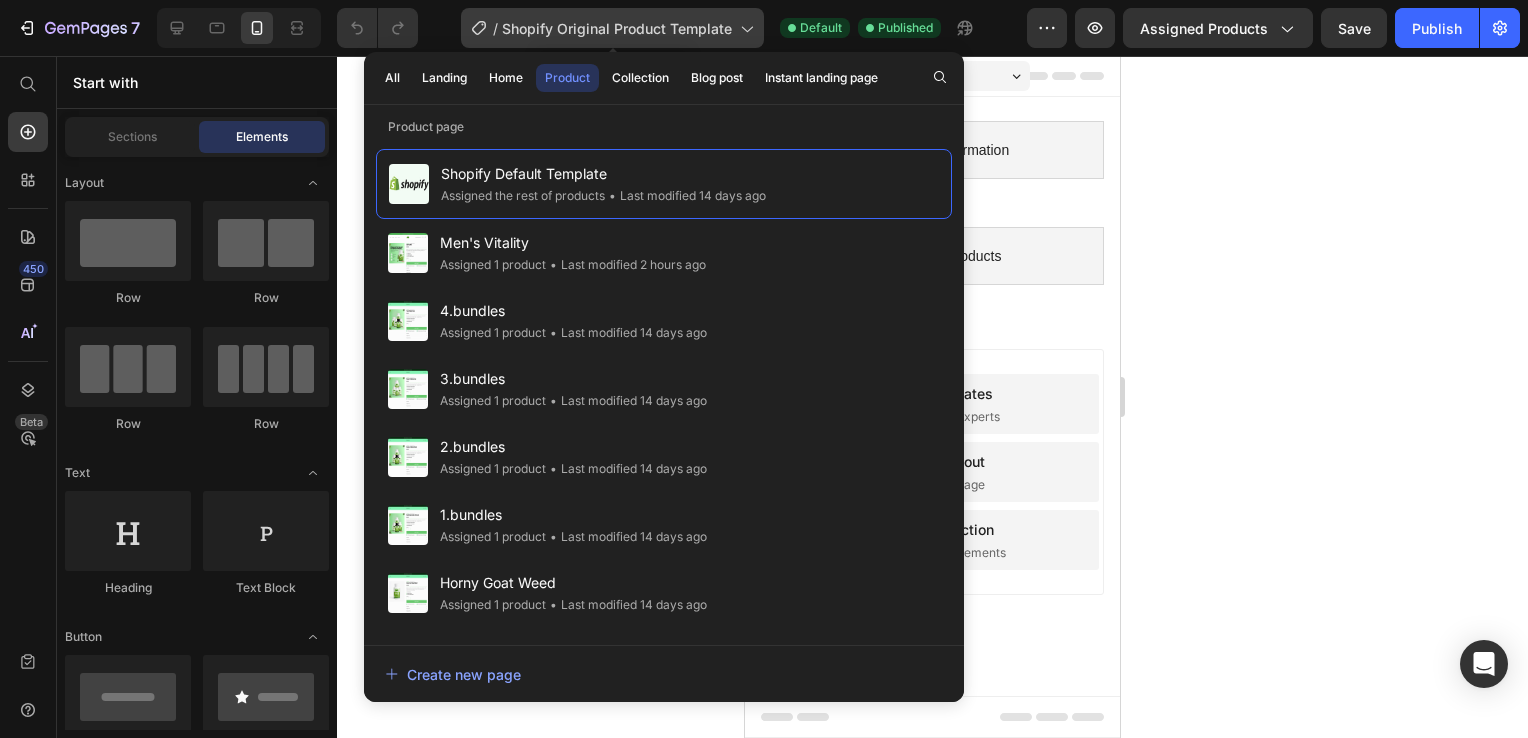 click on "Shopify Original Product Template" at bounding box center [617, 28] 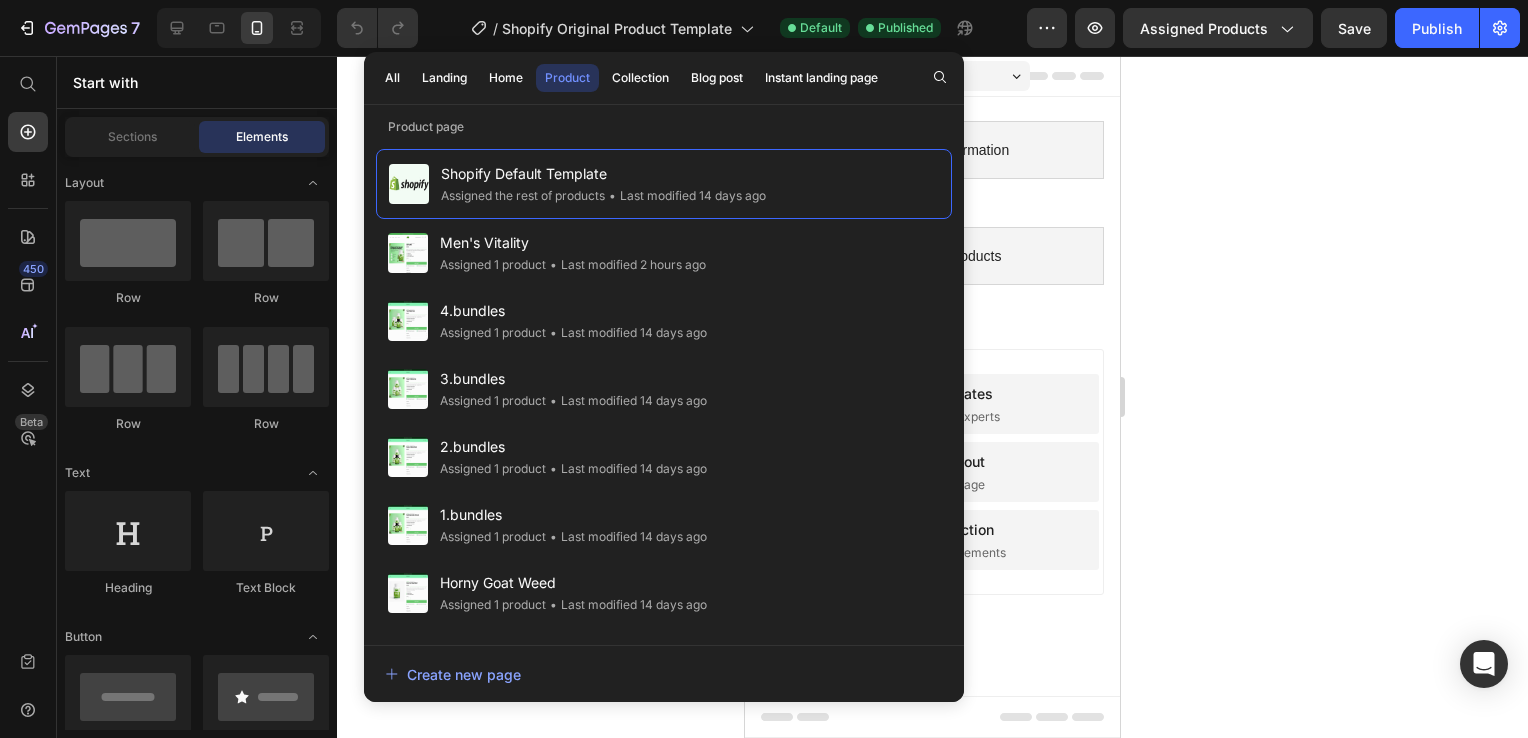 click 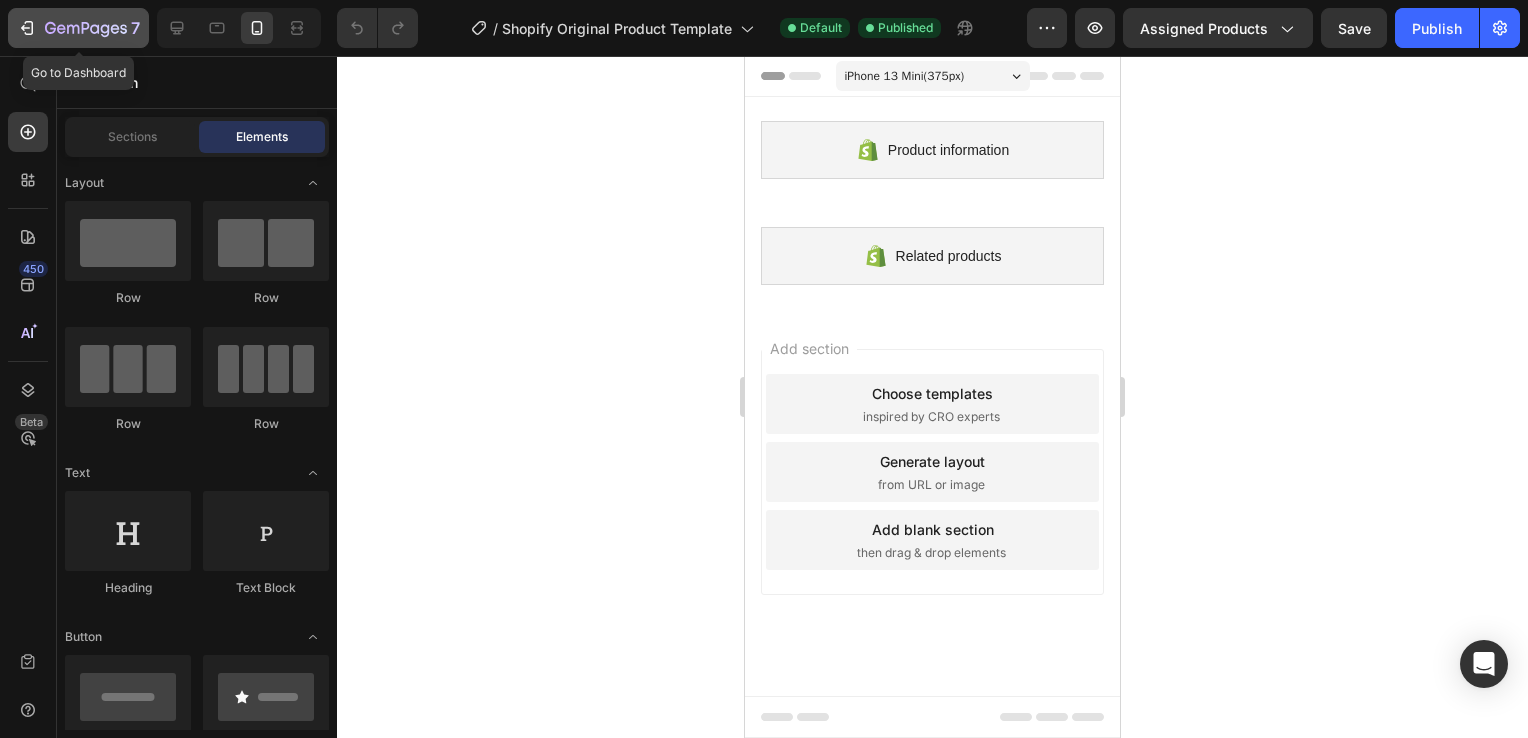 click 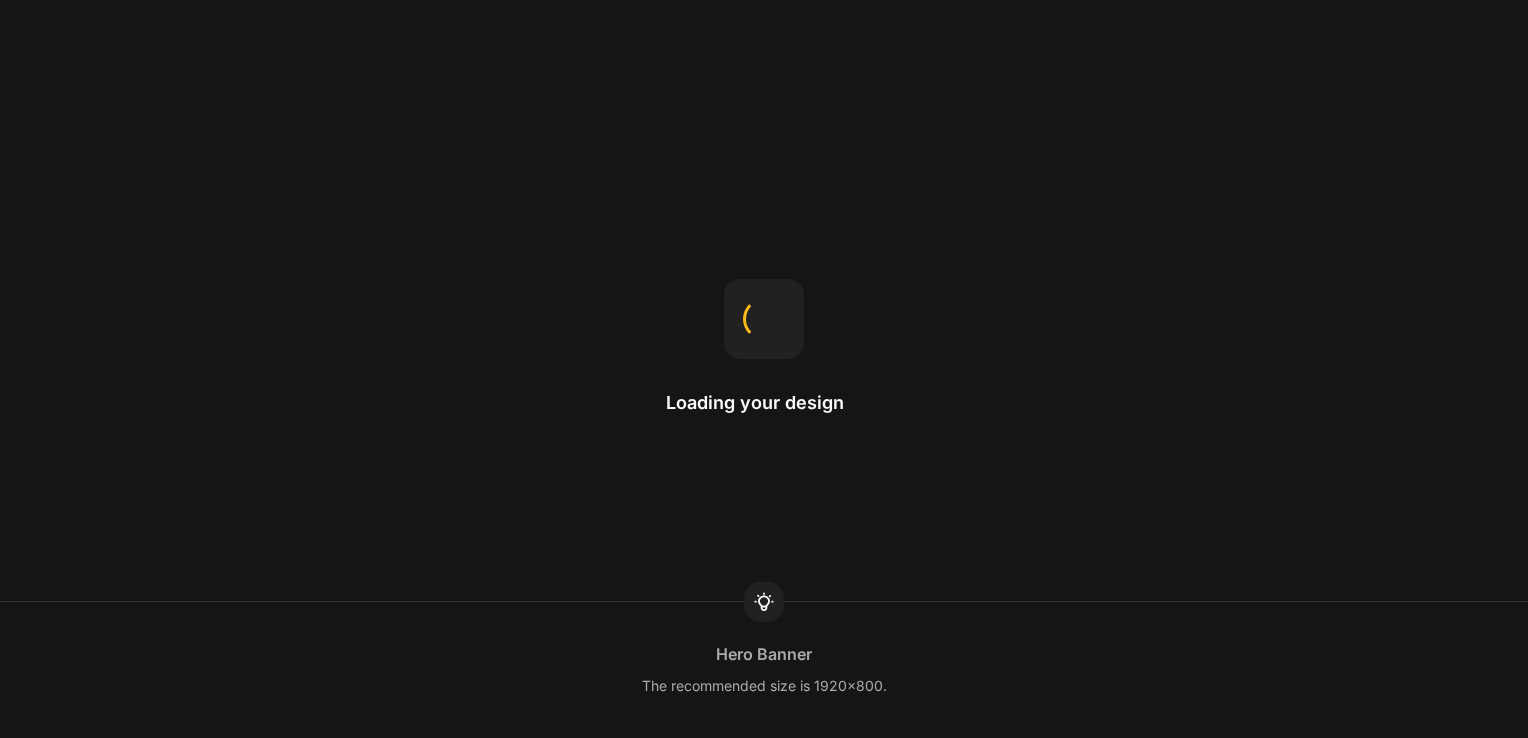 scroll, scrollTop: 0, scrollLeft: 0, axis: both 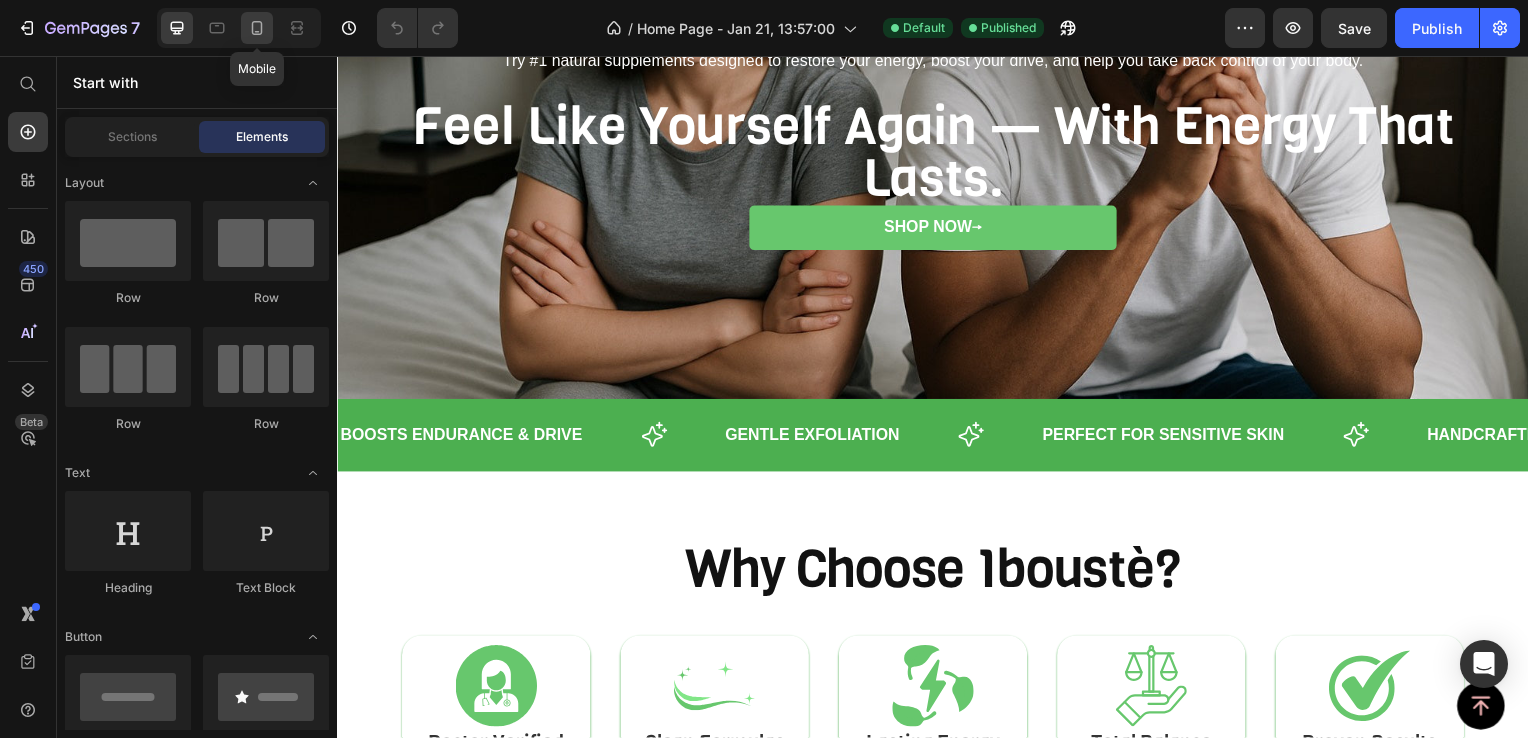 click 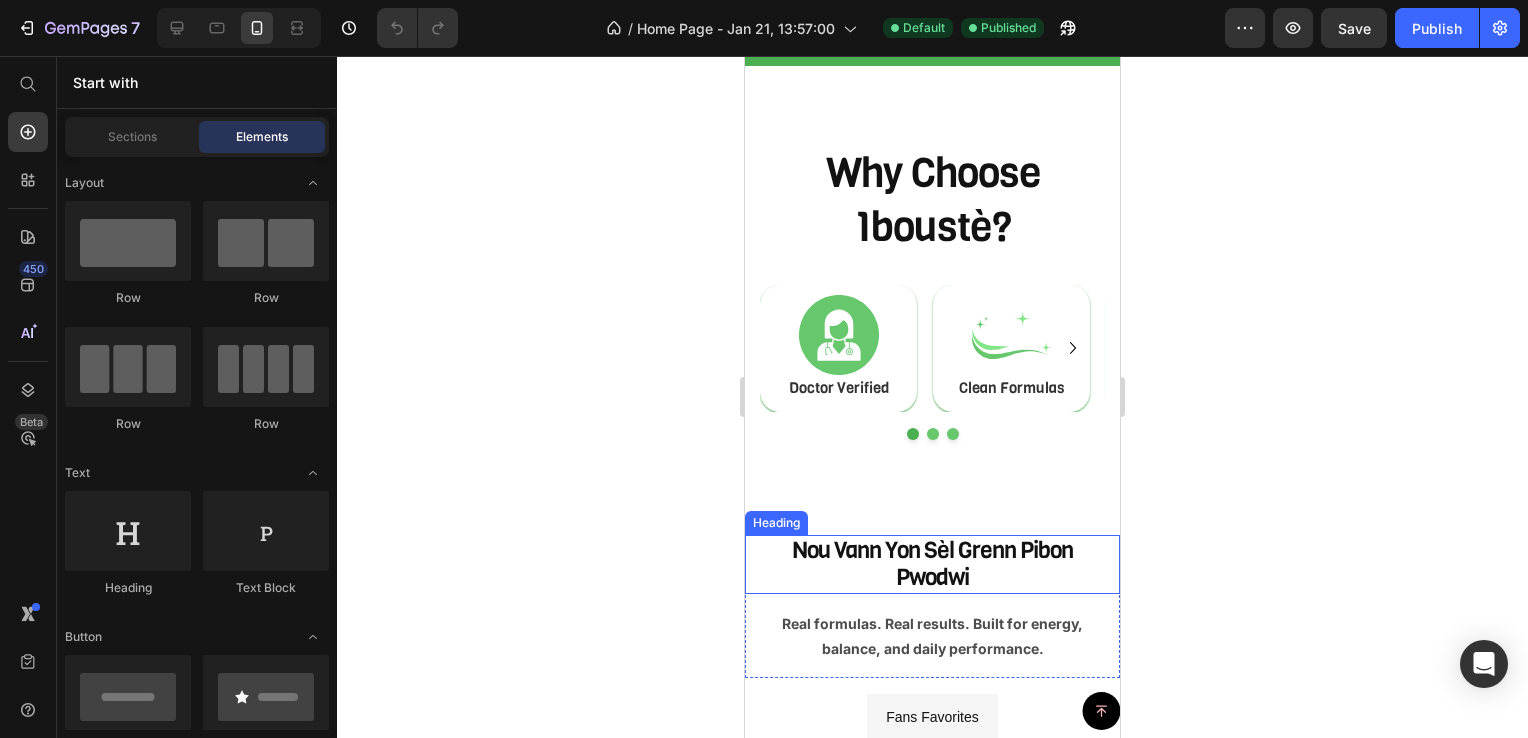 scroll, scrollTop: 1024, scrollLeft: 0, axis: vertical 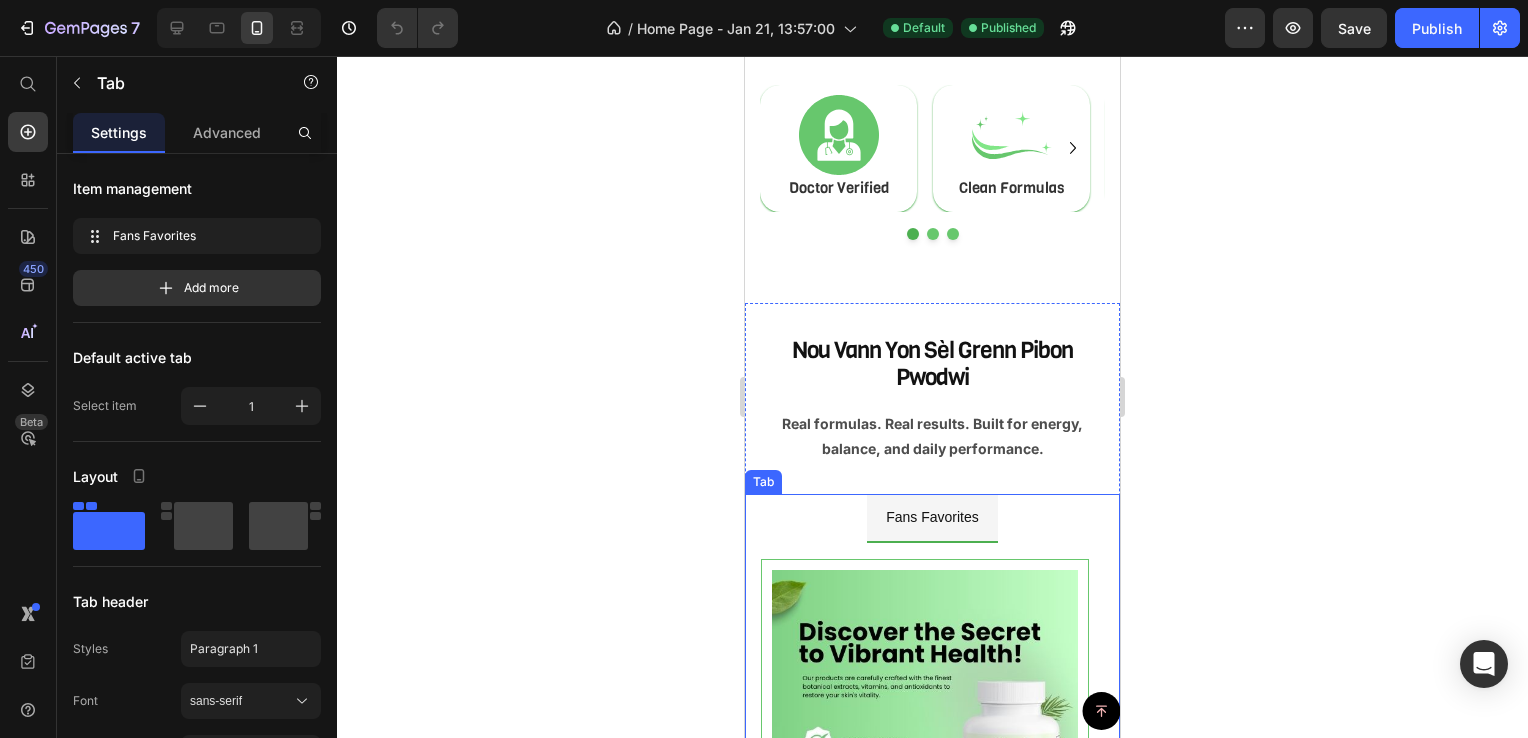 click on "Fans Favorites" at bounding box center (932, 517) 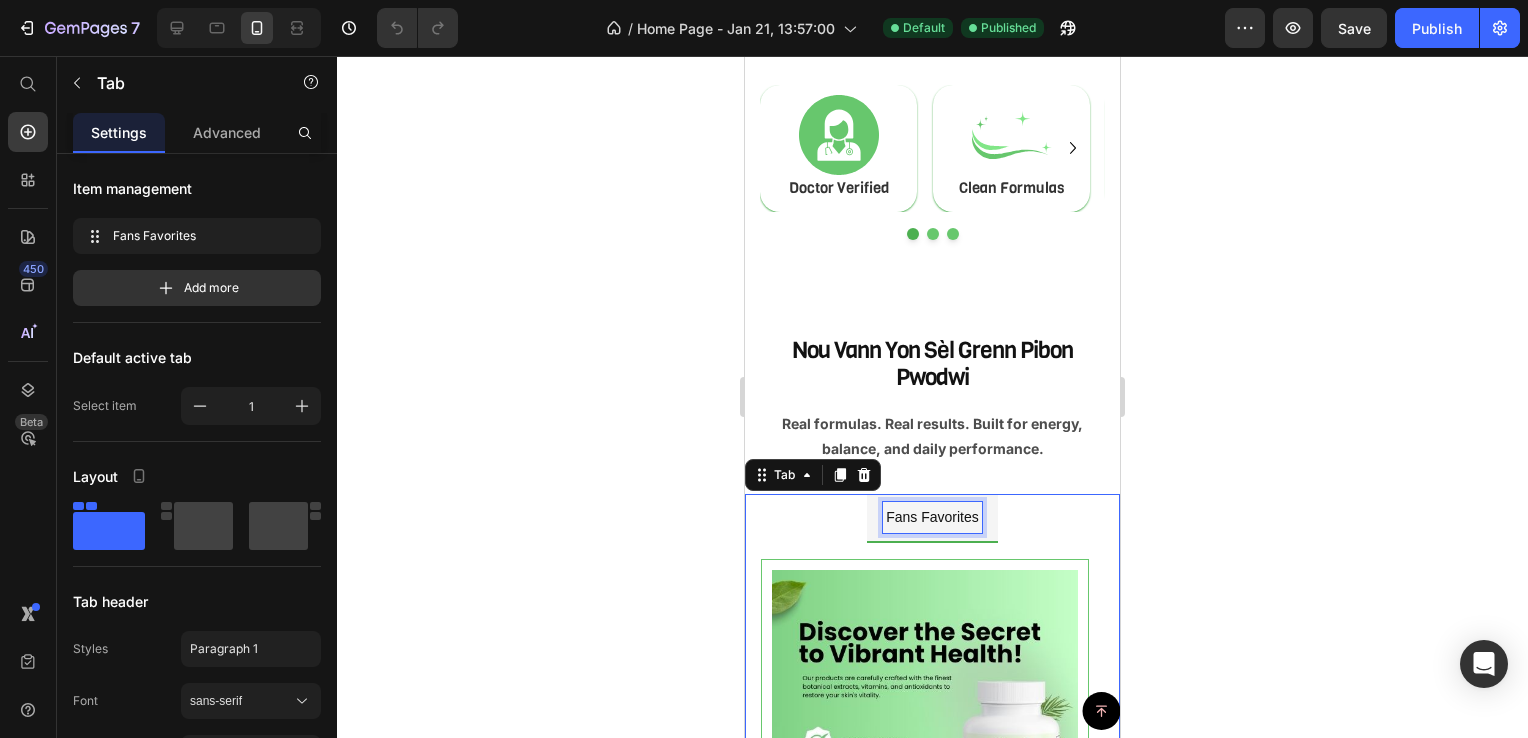 click on "Fans Favorites" at bounding box center (932, 517) 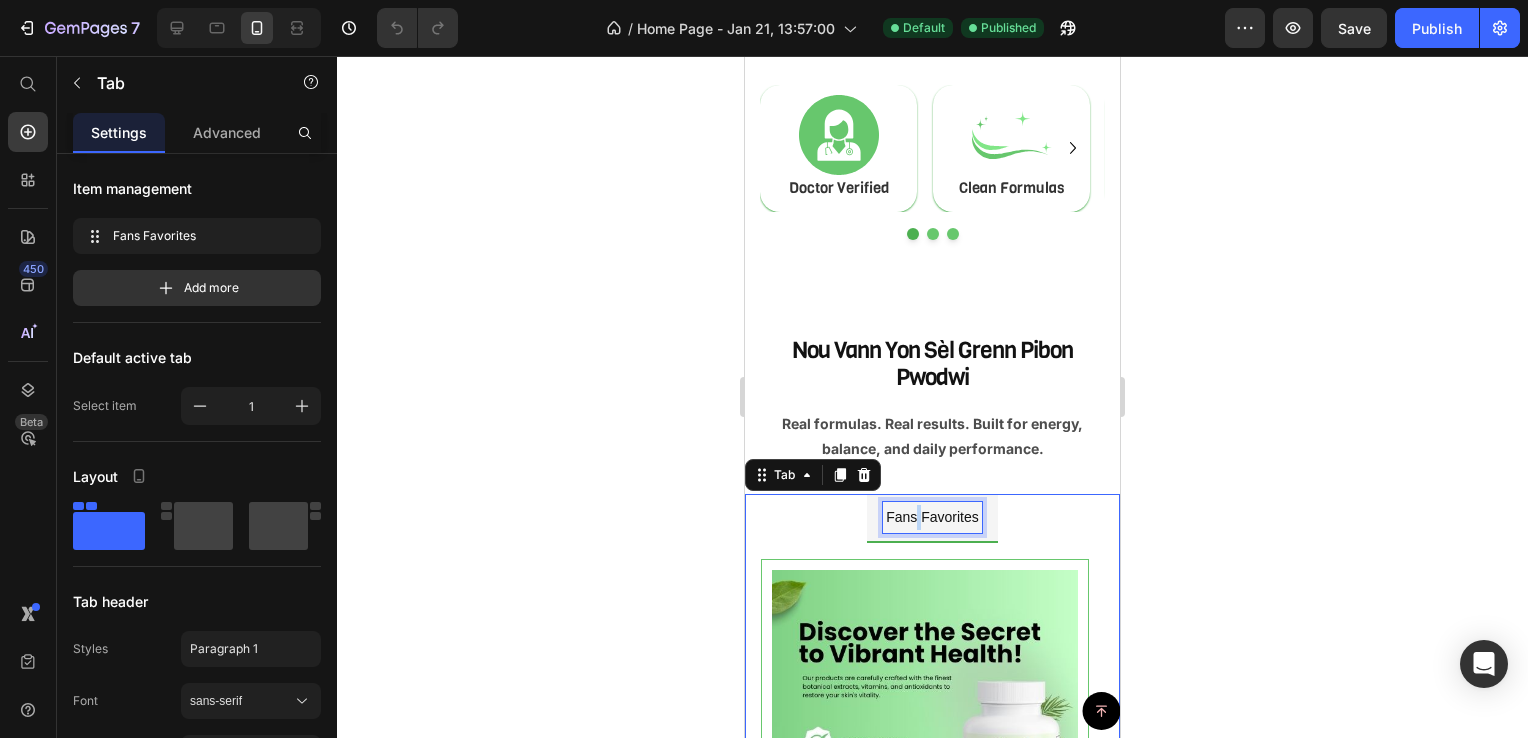 click on "Fans Favorites" at bounding box center (932, 517) 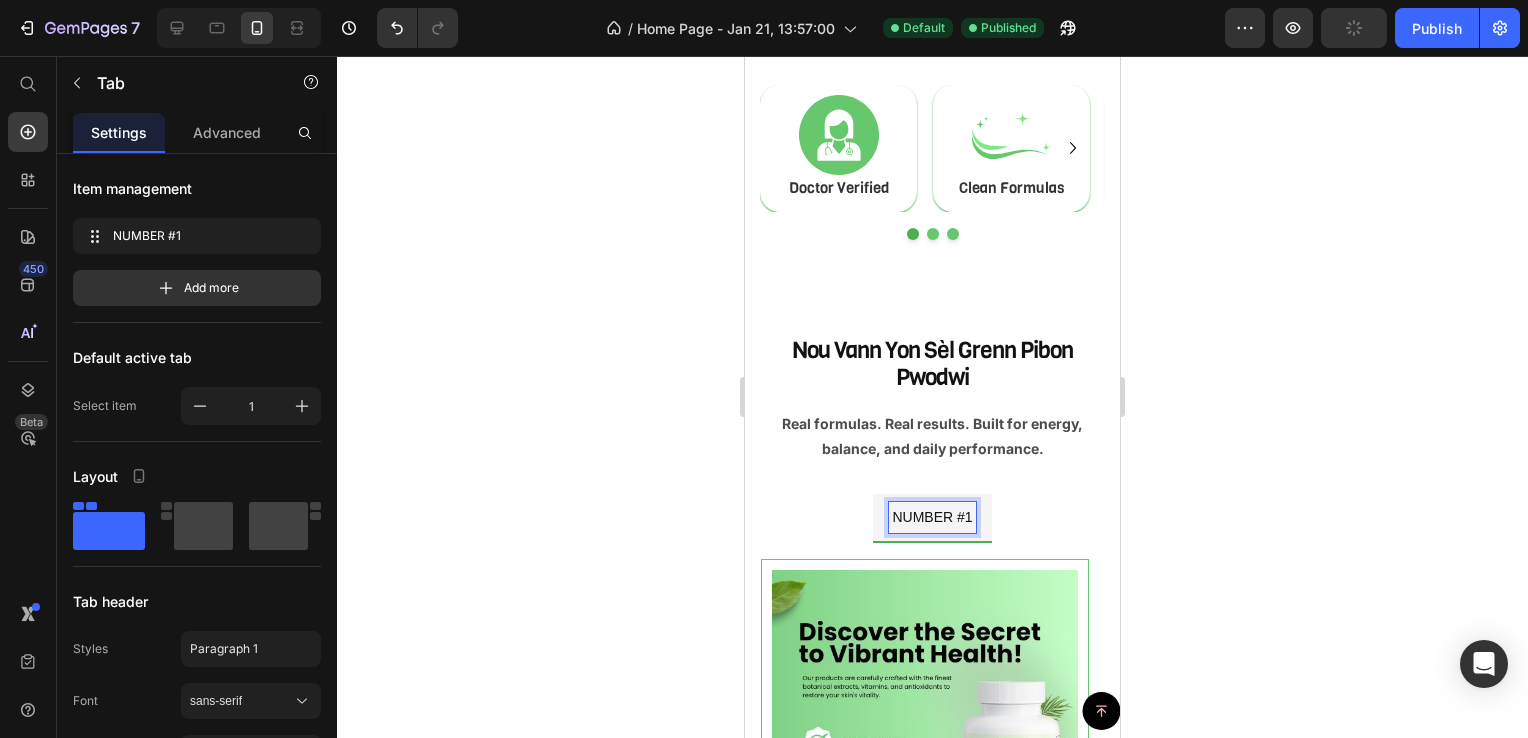 click 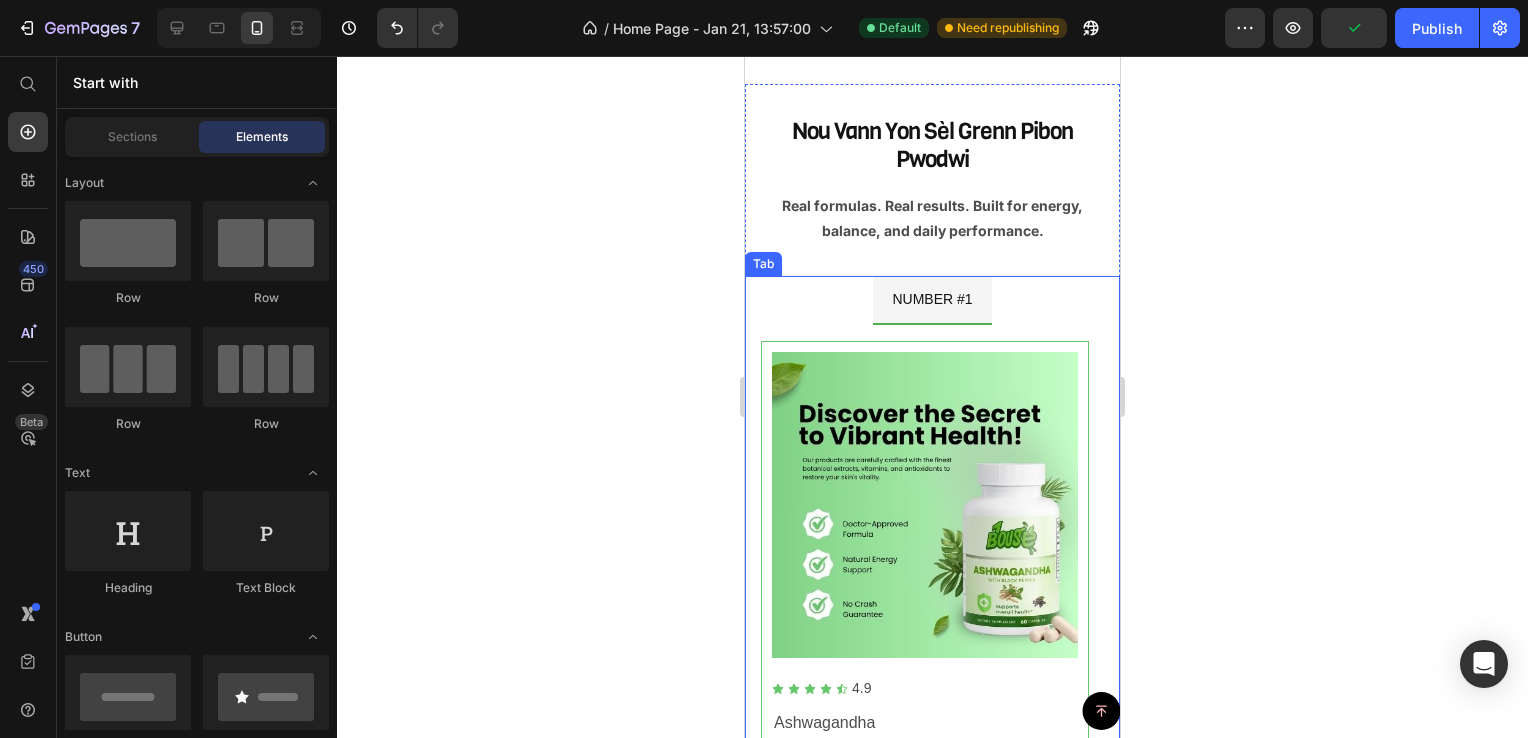 scroll, scrollTop: 1324, scrollLeft: 0, axis: vertical 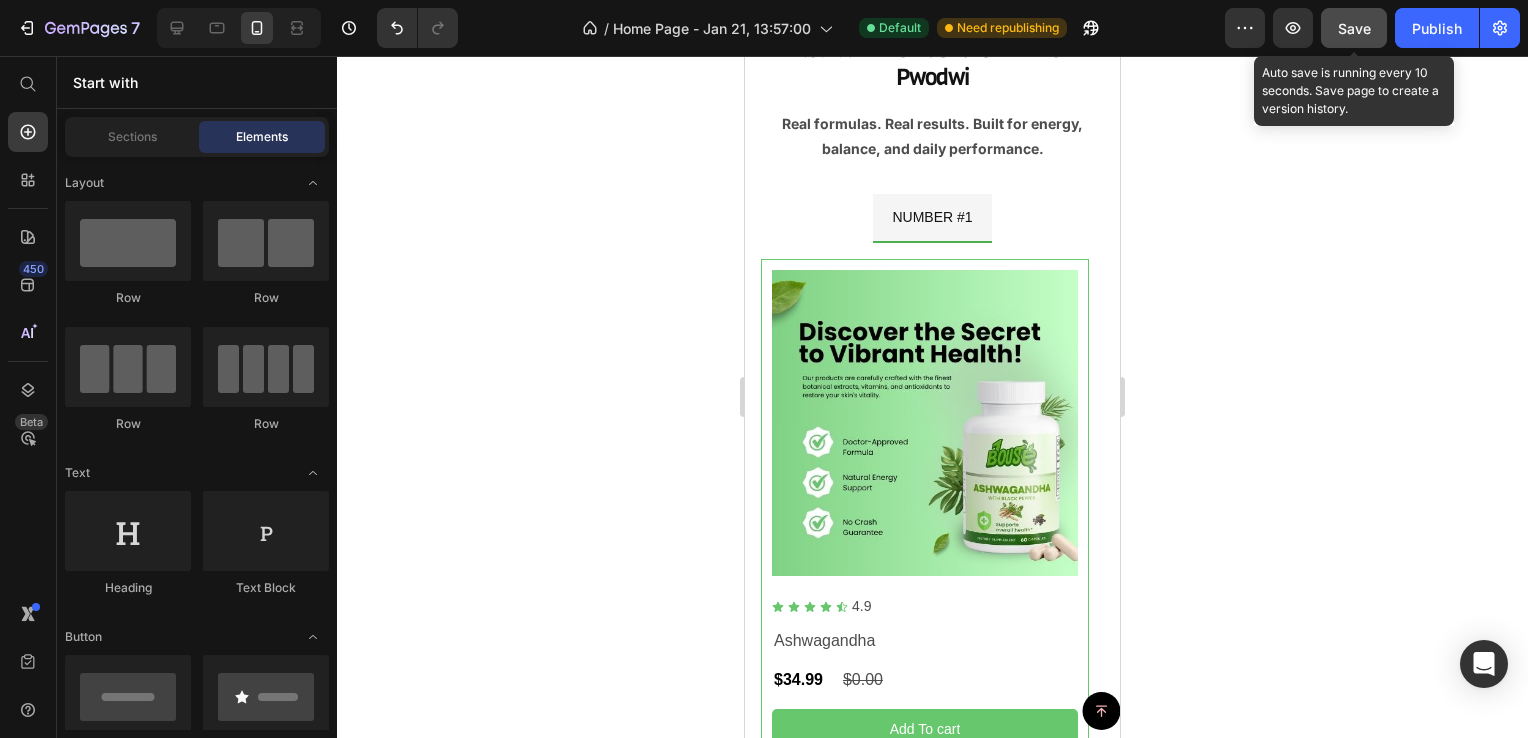 click on "Save" at bounding box center [1354, 28] 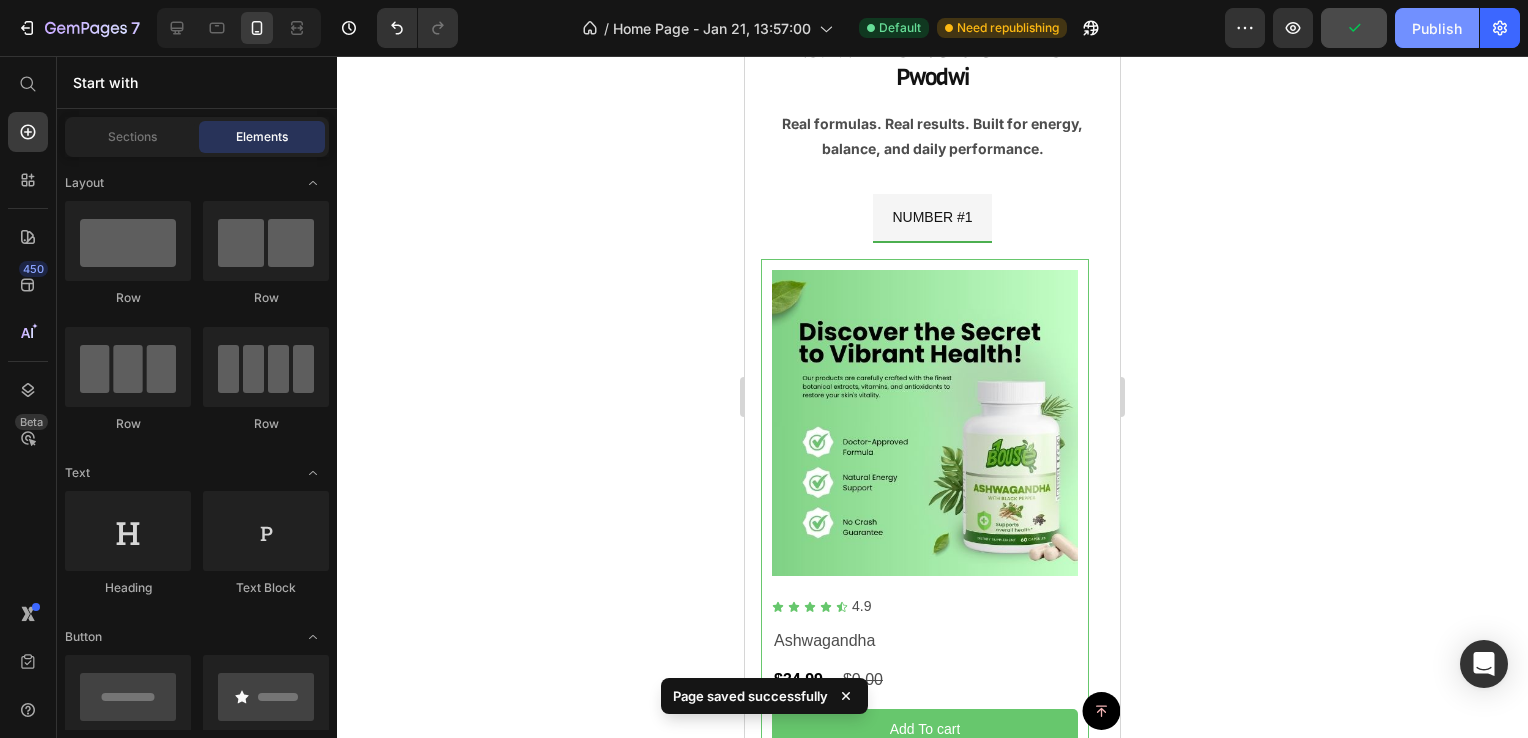 click on "Publish" at bounding box center [1437, 28] 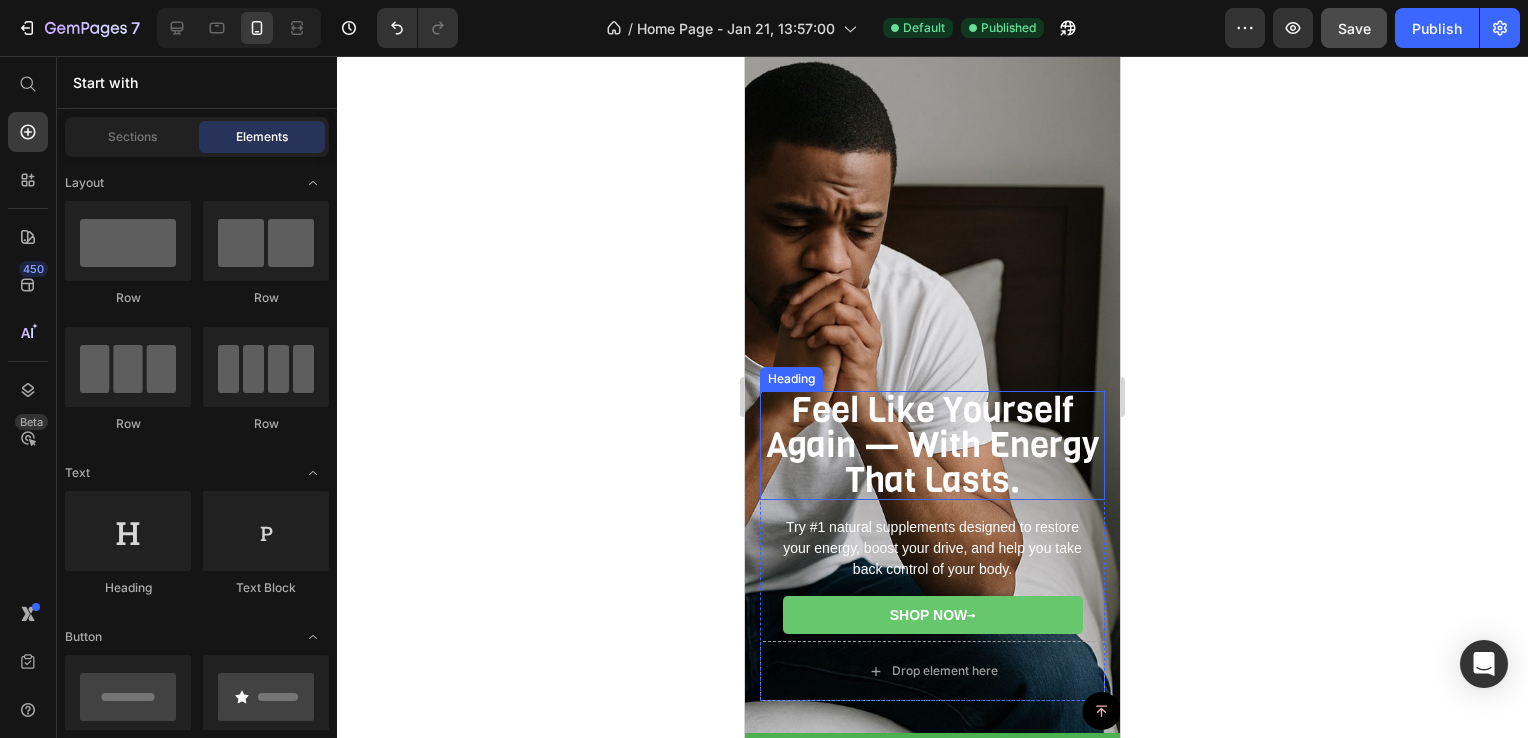 scroll, scrollTop: 24, scrollLeft: 0, axis: vertical 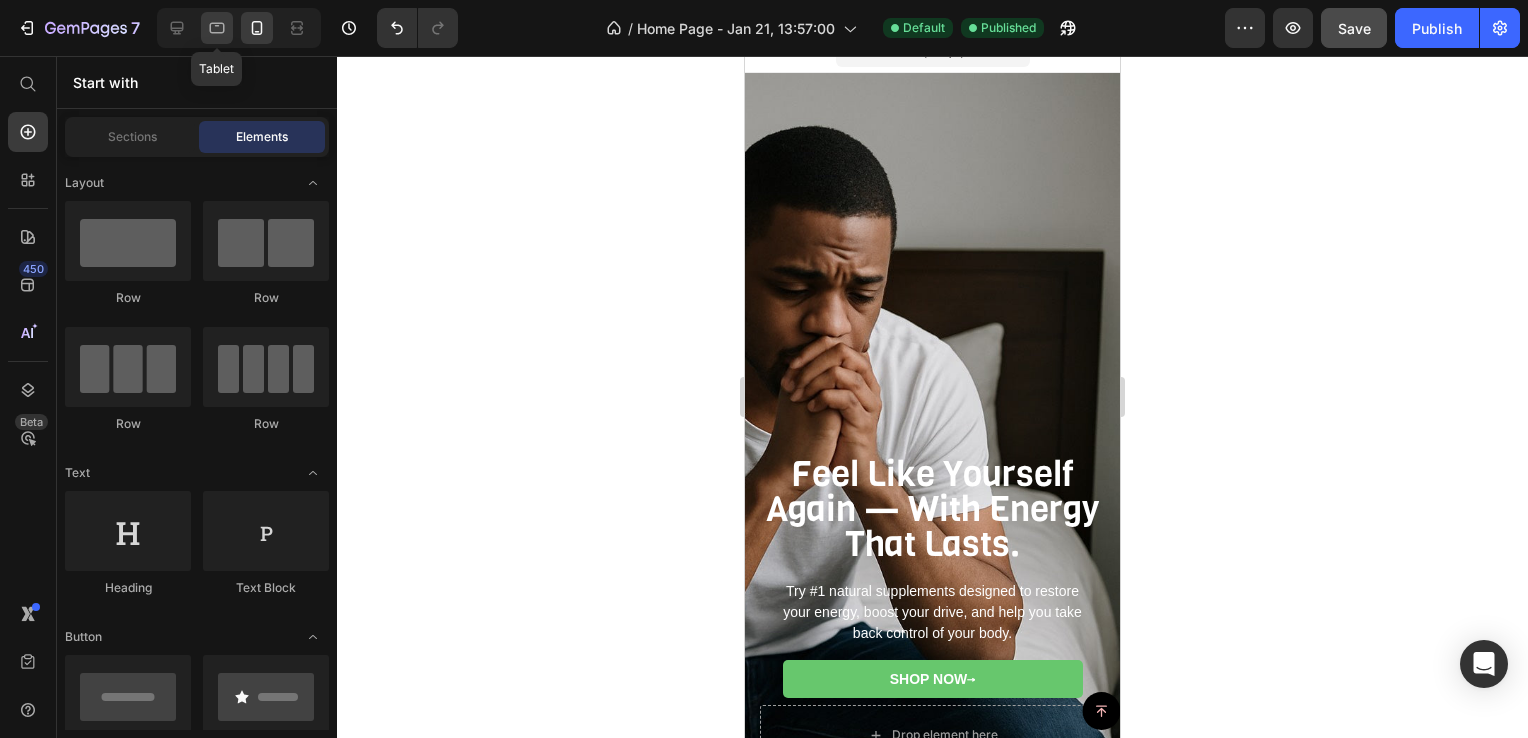 click 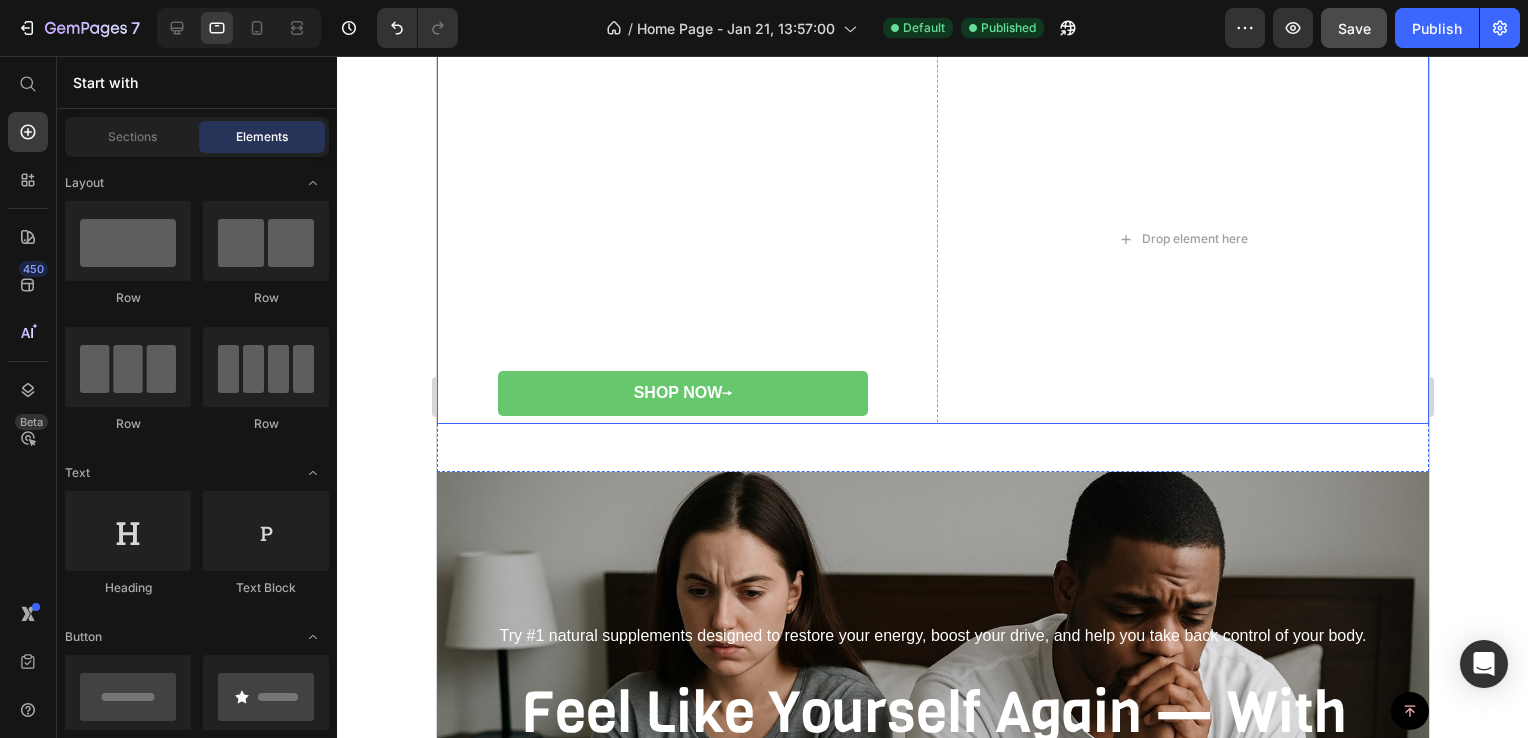 scroll, scrollTop: 0, scrollLeft: 0, axis: both 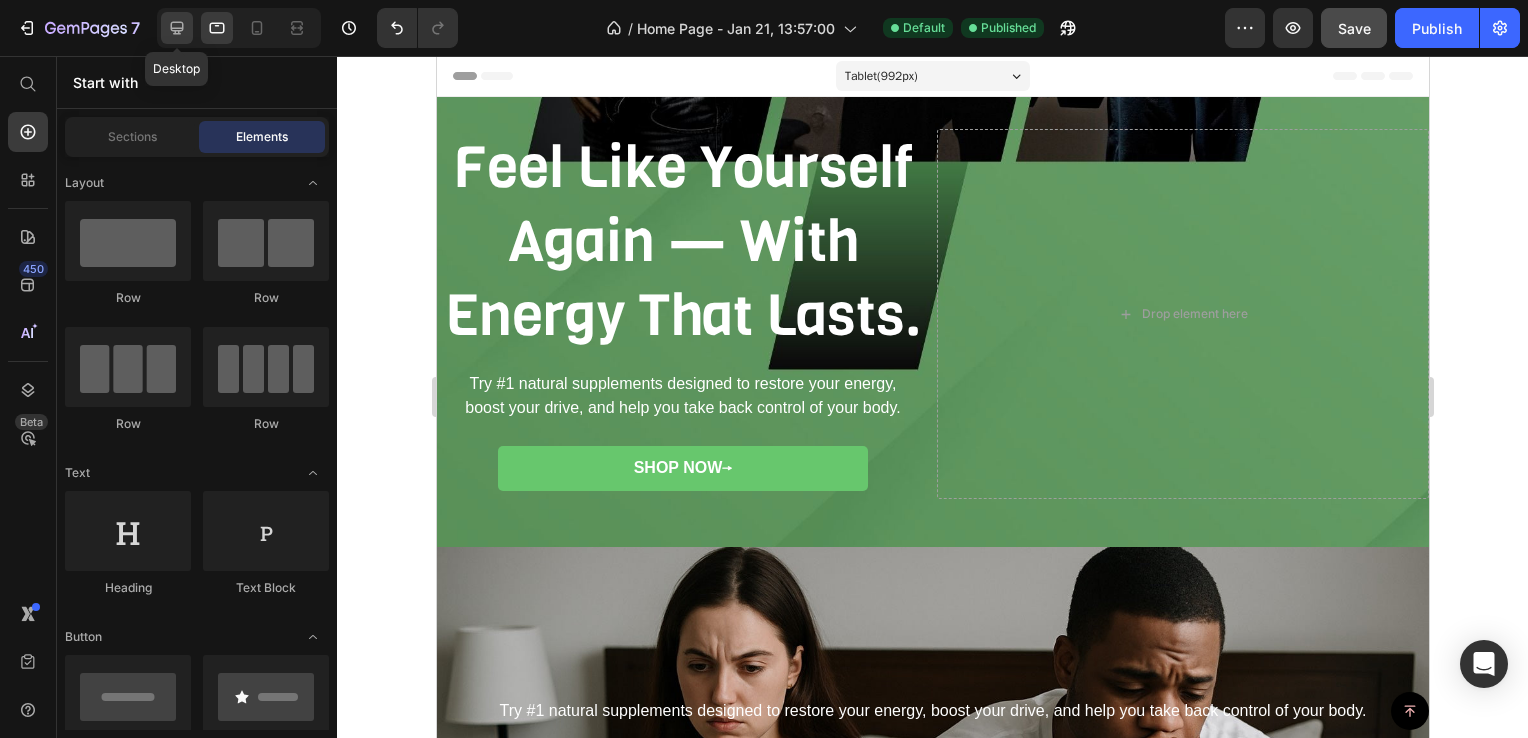 click 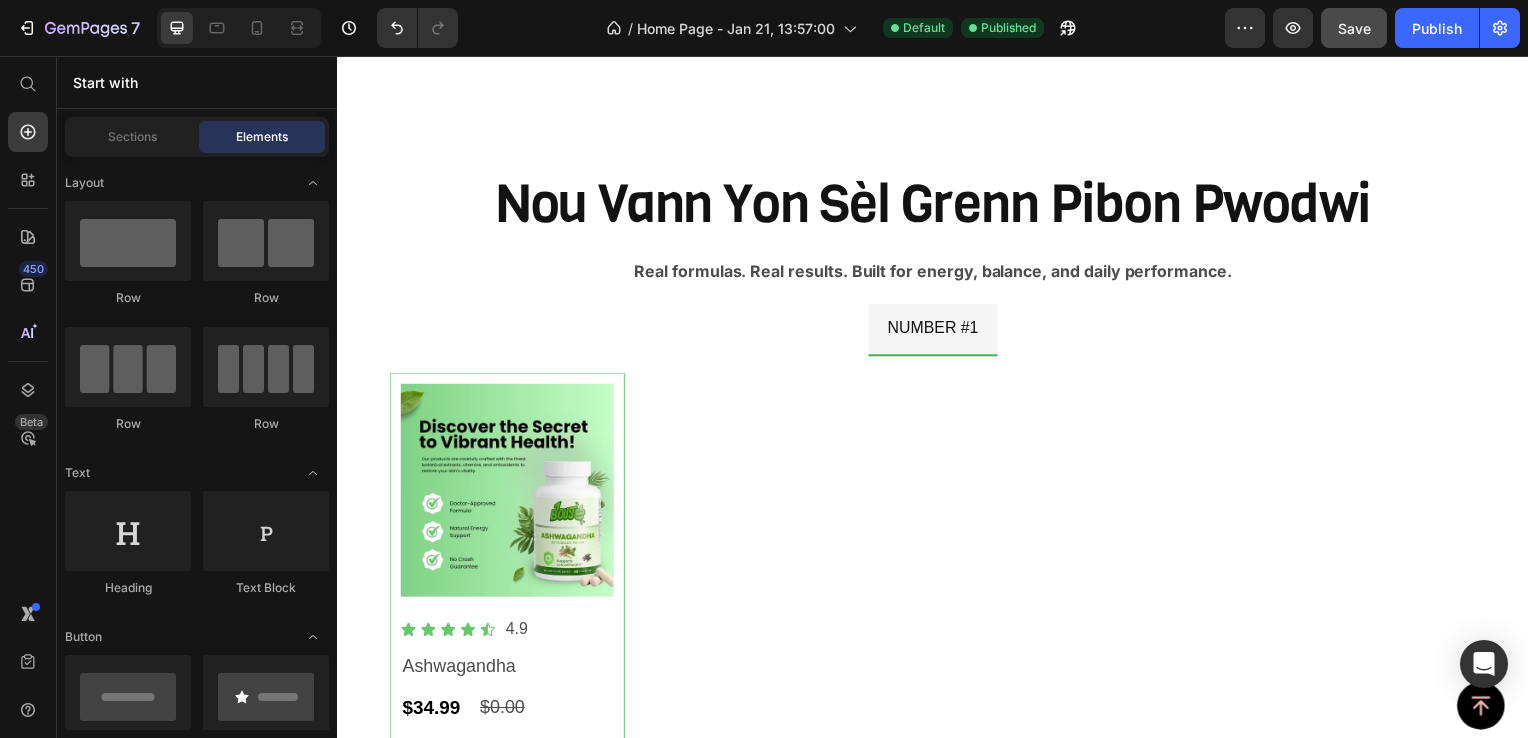 scroll, scrollTop: 1000, scrollLeft: 0, axis: vertical 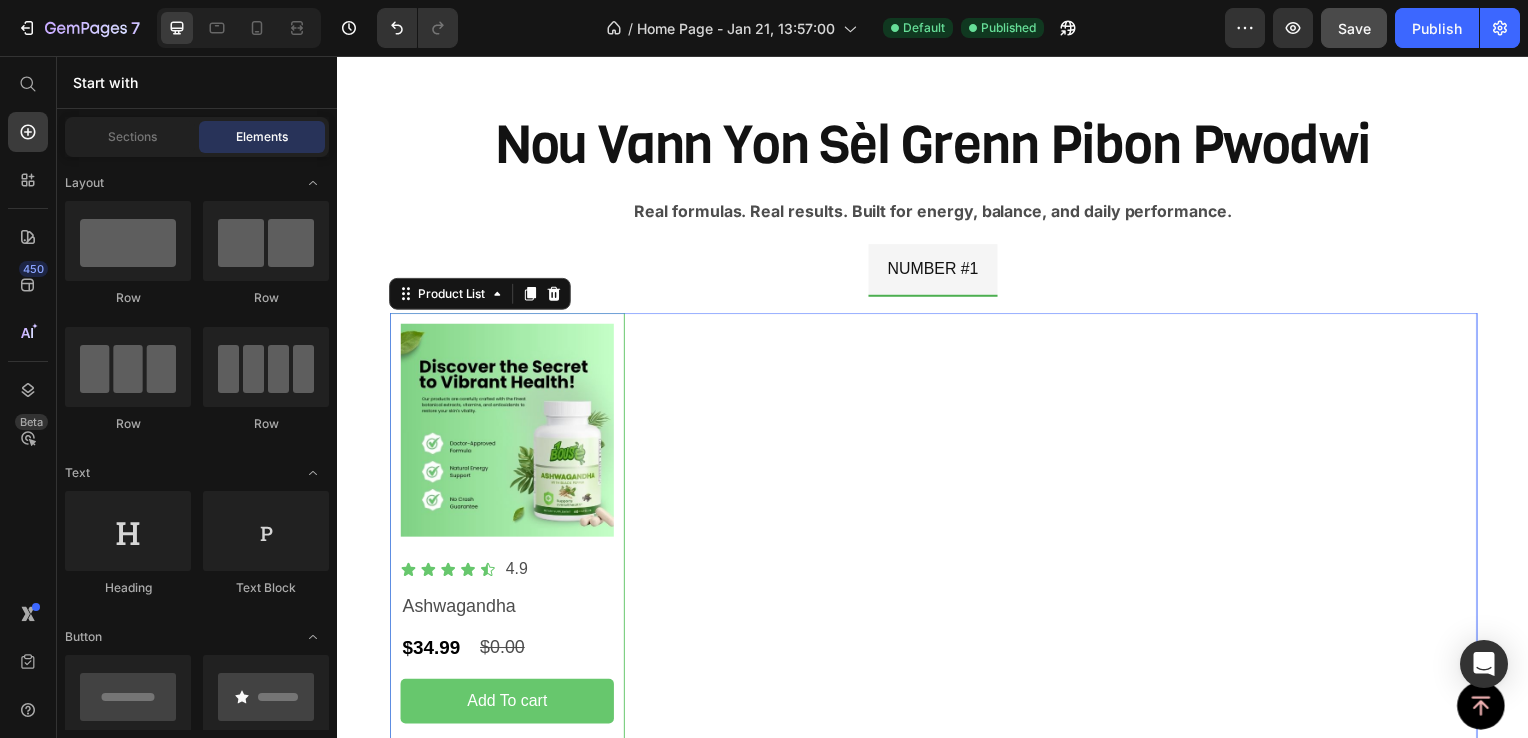 click on "Product Images Icon Icon Icon Icon Icon Icon List 4.9 Text Block Row Ashwagandha Product Title $34.99 Product Price $0.00 Product Price Row Add To cart Product Cart Button Row FREE SHIPPING USA Text MONEY BACK GUARANTEE Text LIFE TIME WARRANTY Text ORDER NOW & SAVE 50%  MONEY Text FREE SHIPPING USA Text MONEY BACK GUARANTEE Text LIFE TIME WARRANTY Text ORDER NOW & SAVE 50%  MONEY Text Marquee" at bounding box center [937, 586] 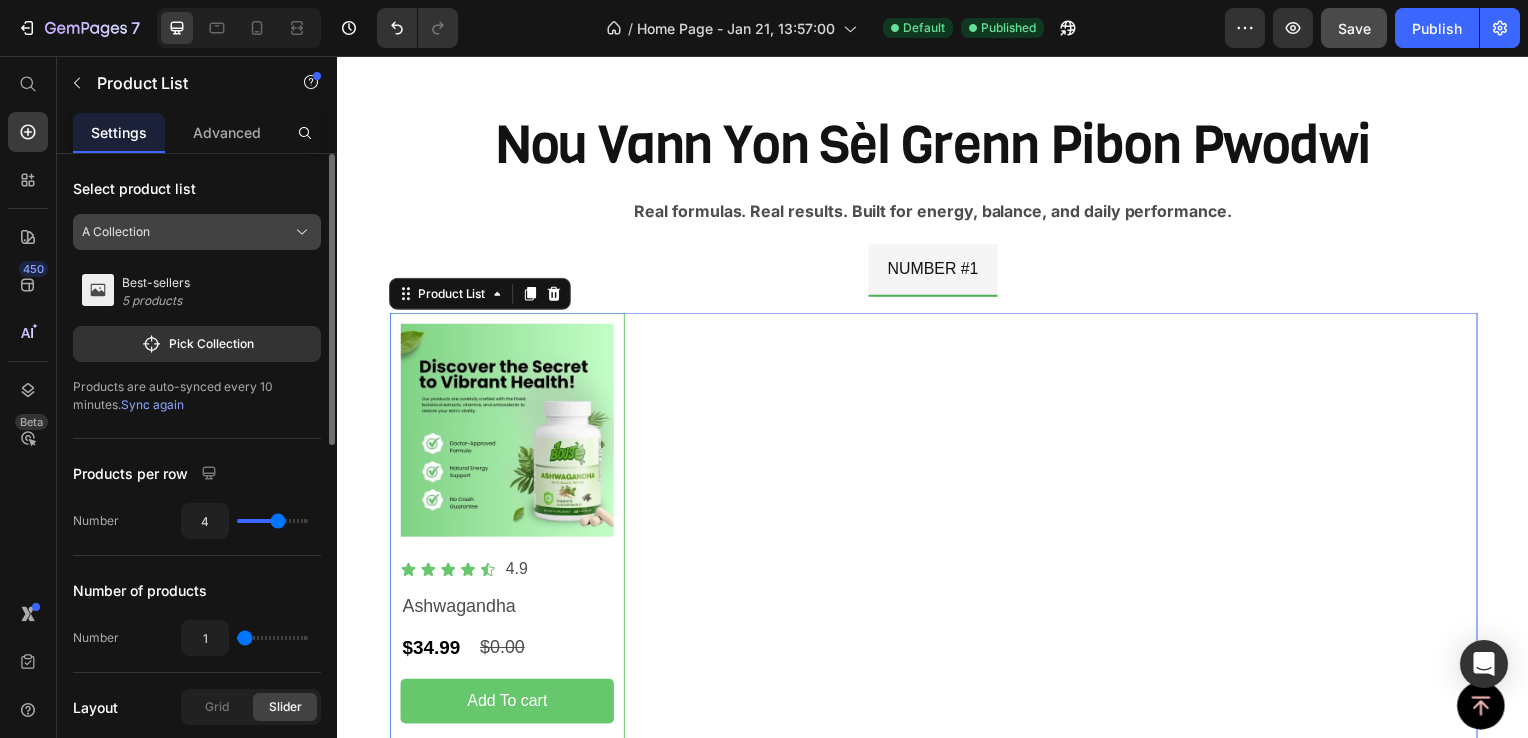 click 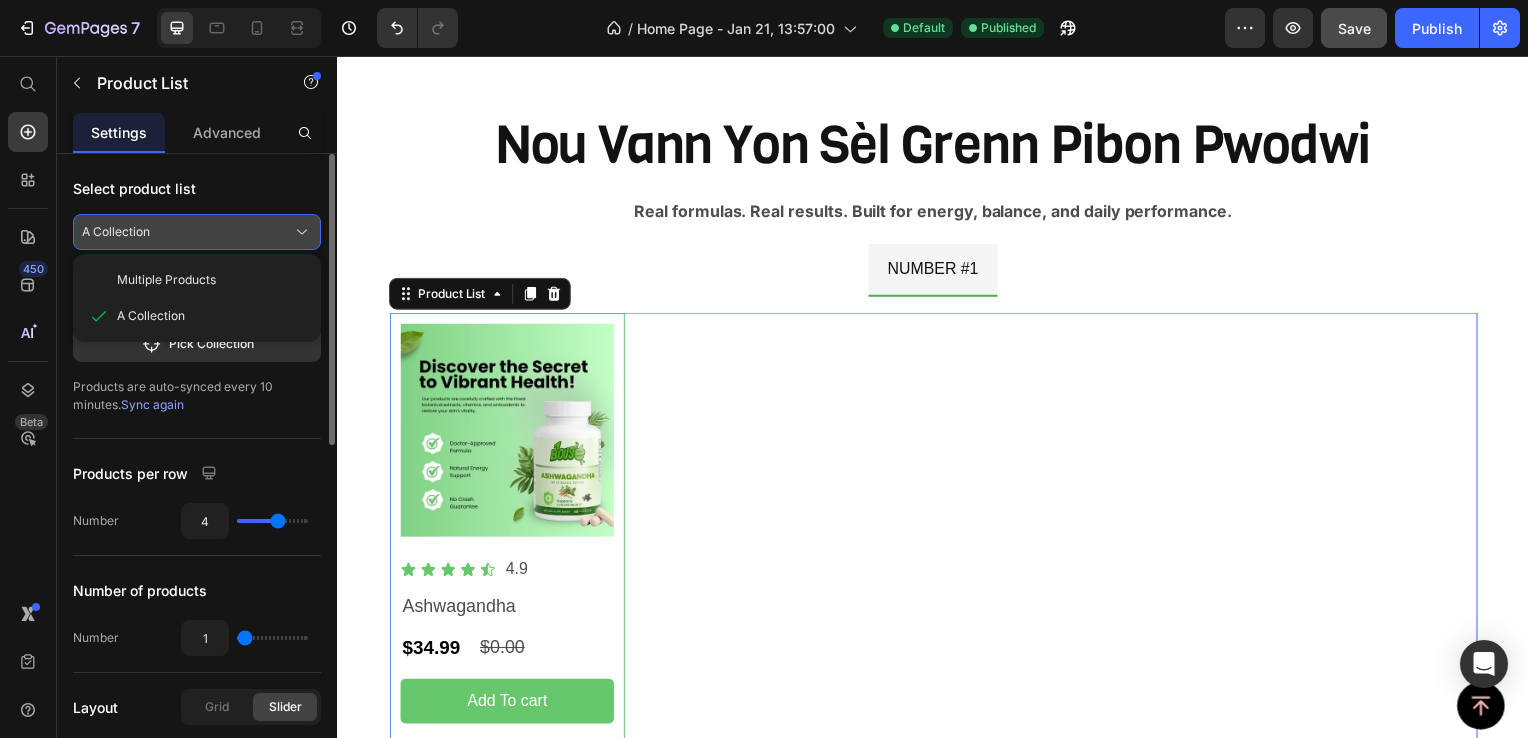 click 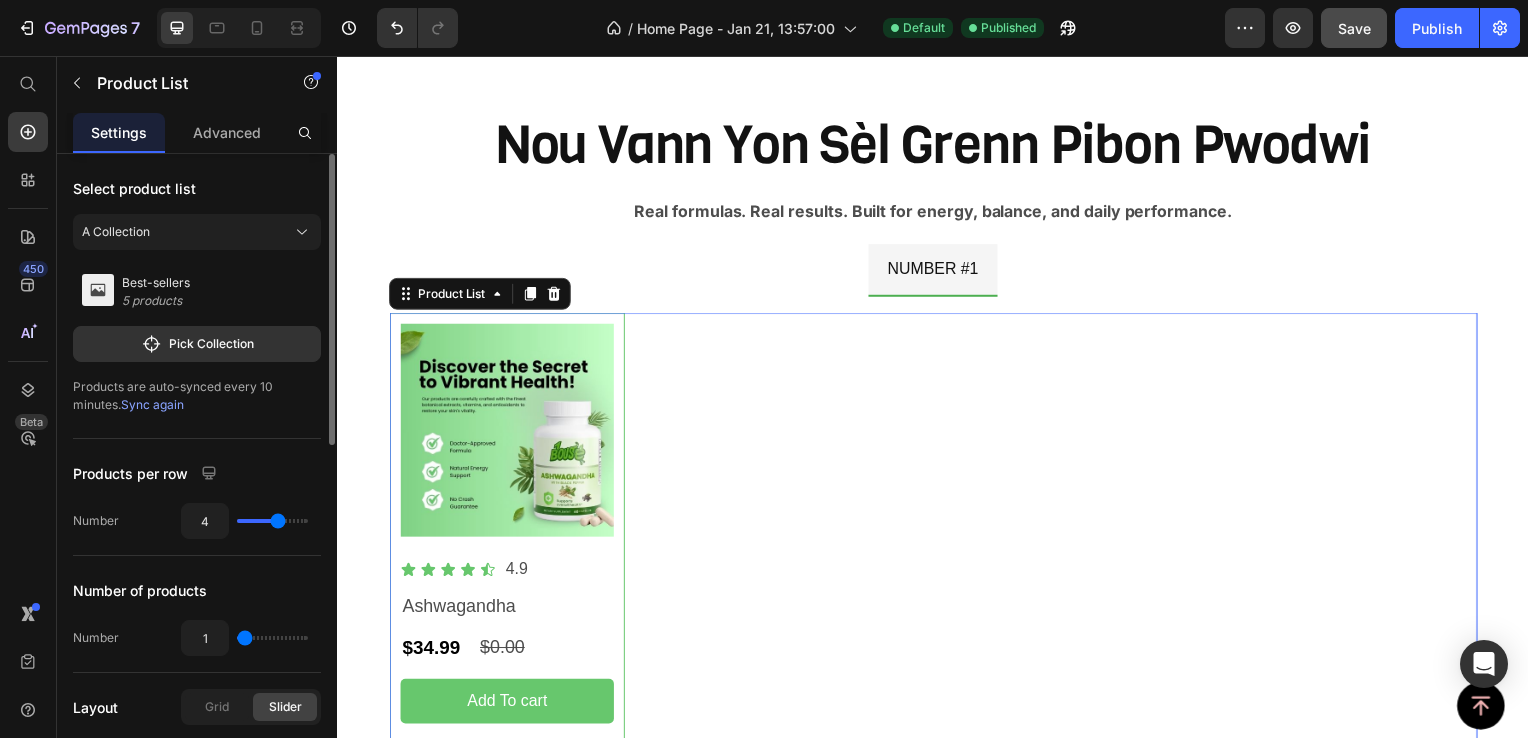 type on "3" 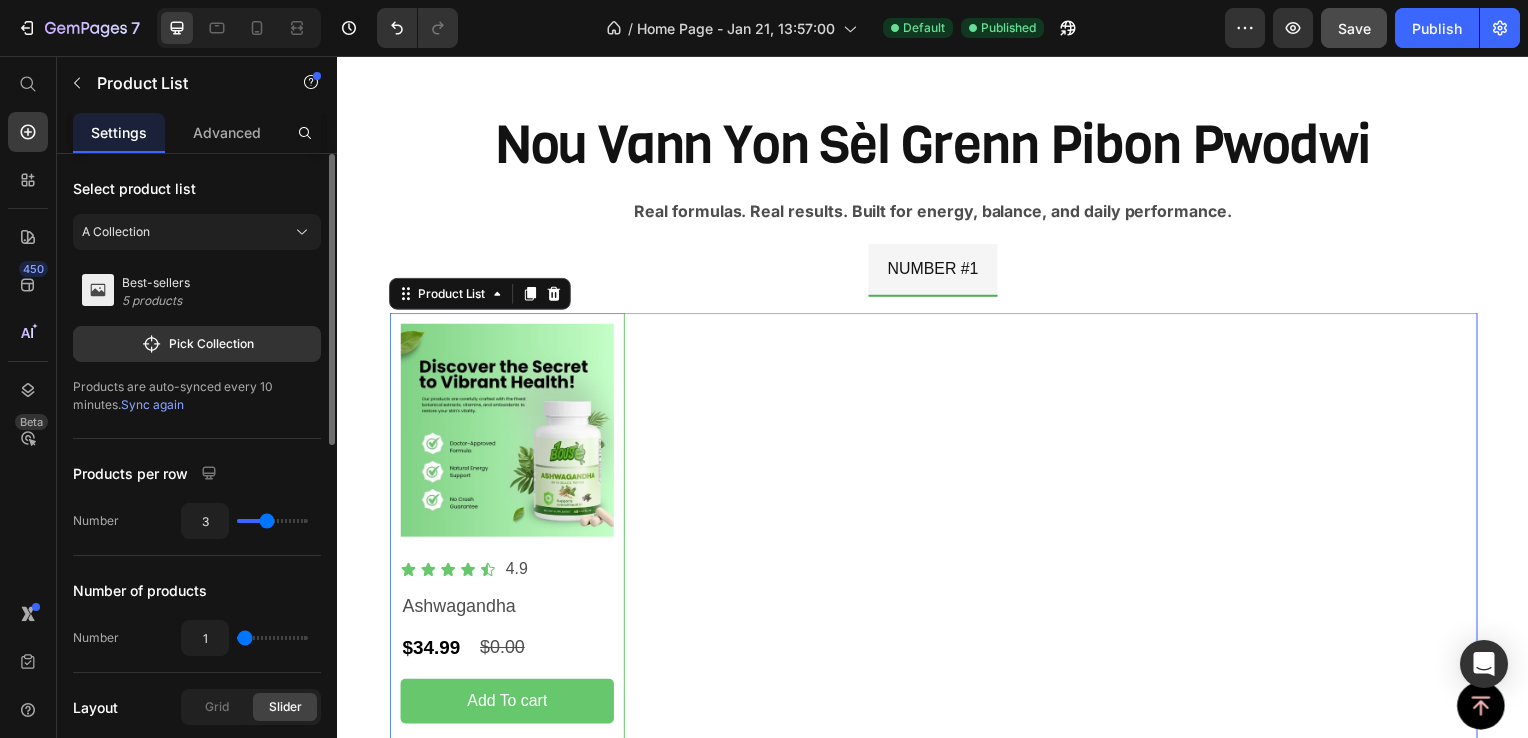type on "2" 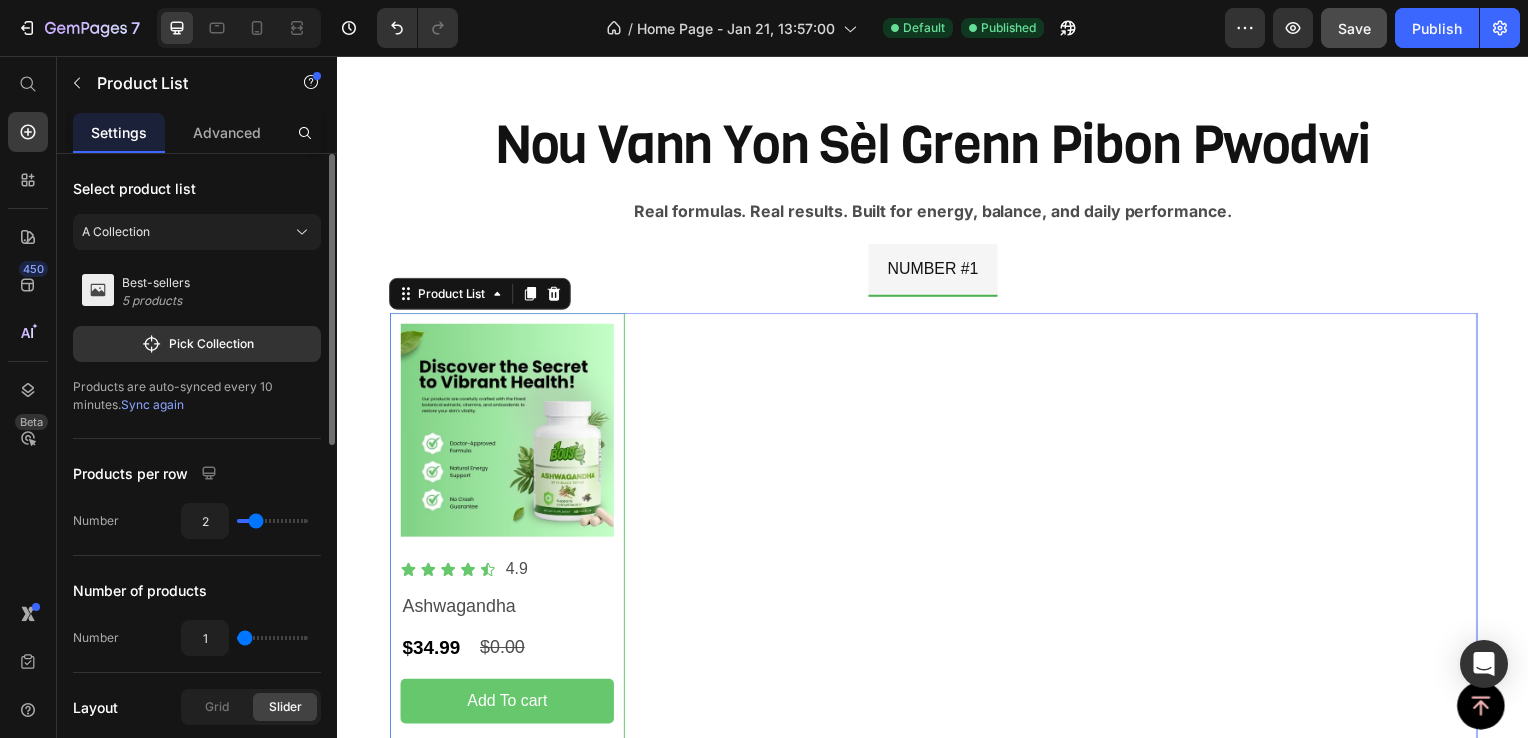 type on "1" 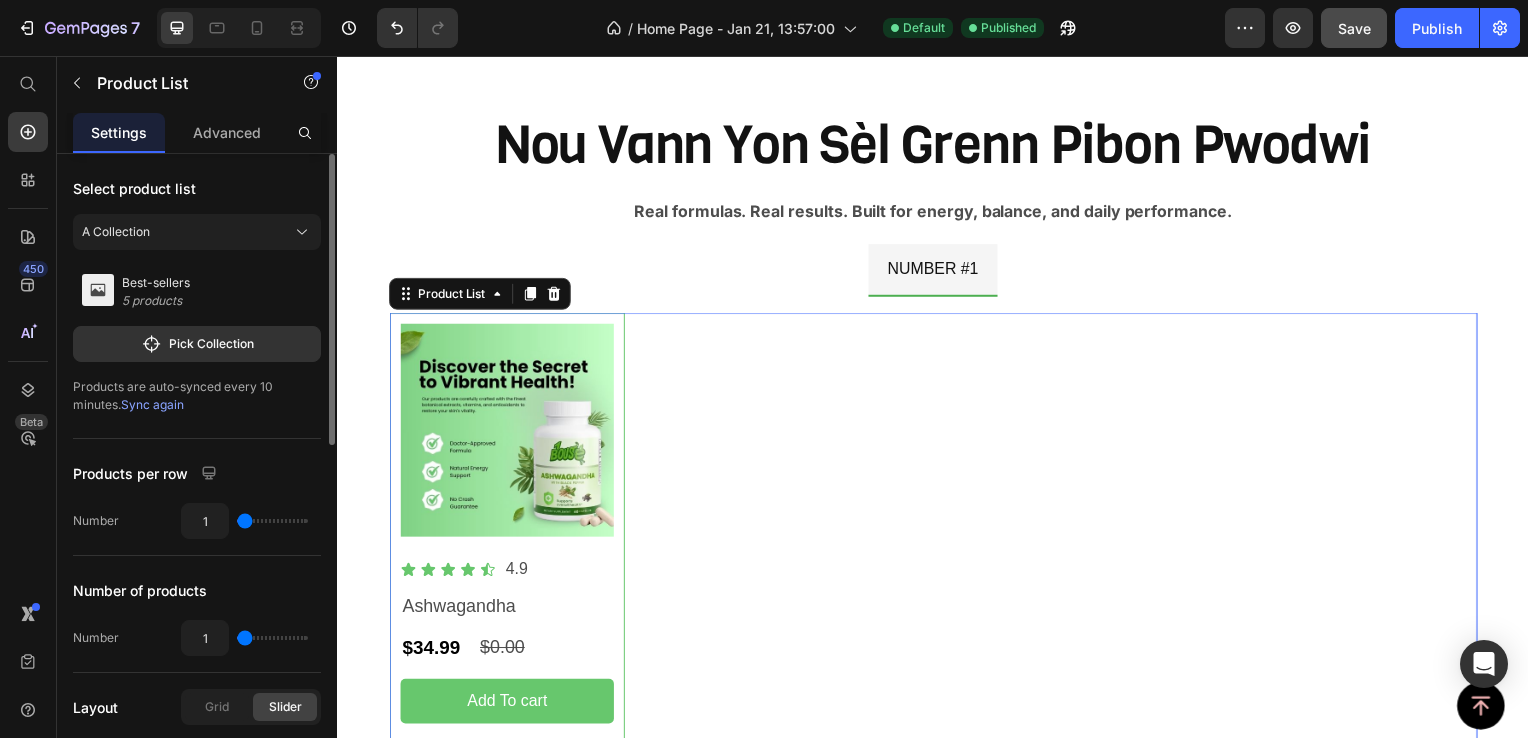 drag, startPoint x: 283, startPoint y: 519, endPoint x: 243, endPoint y: 519, distance: 40 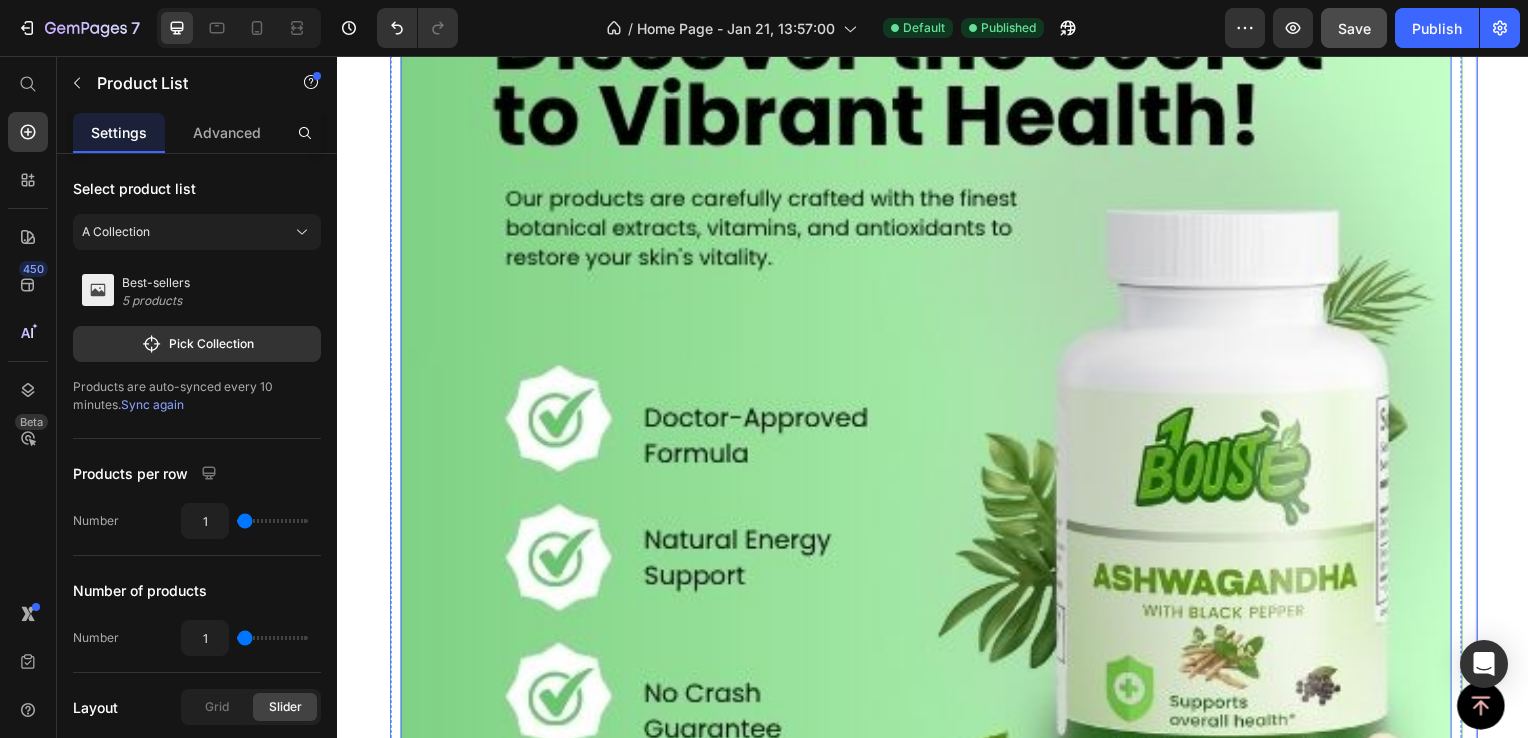 scroll, scrollTop: 2000, scrollLeft: 0, axis: vertical 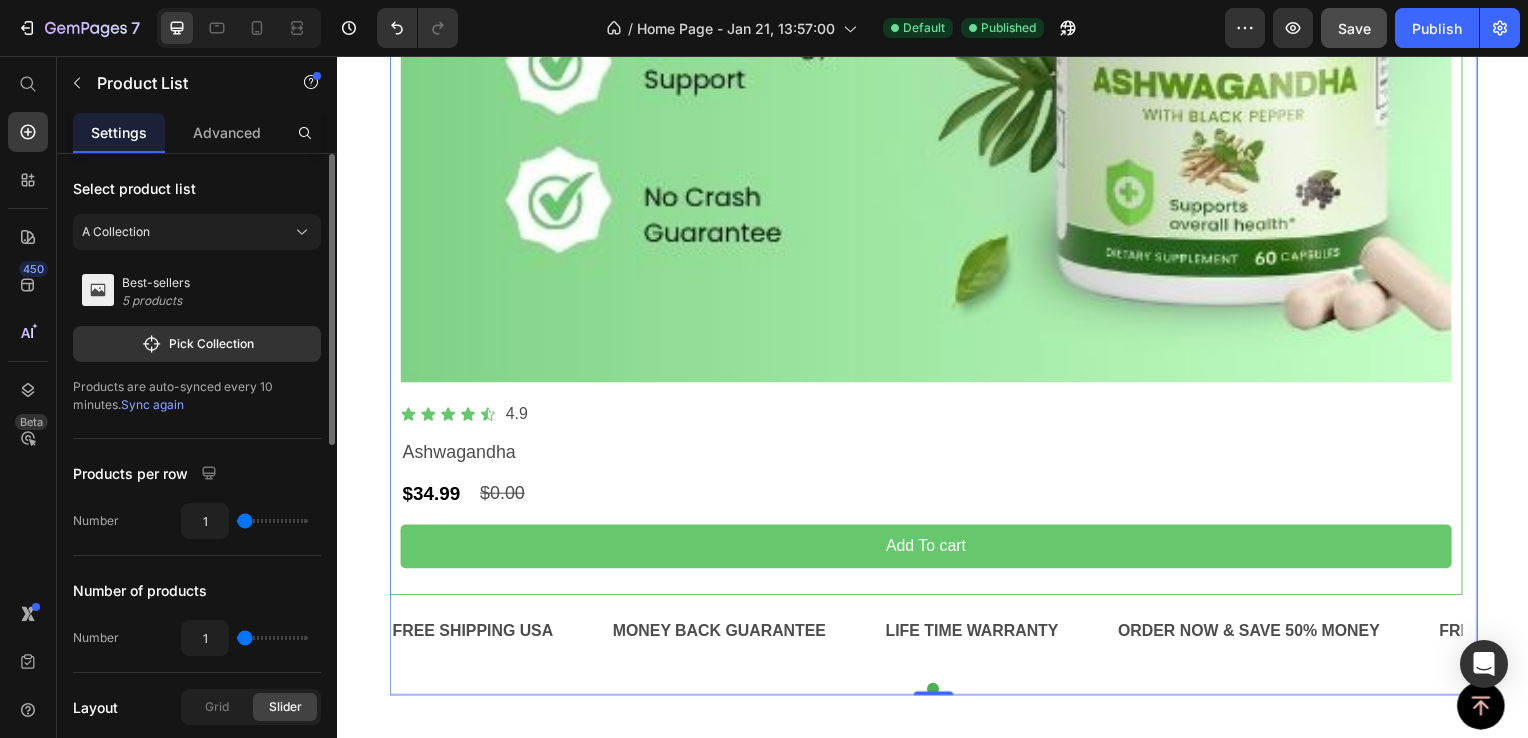 type on "2" 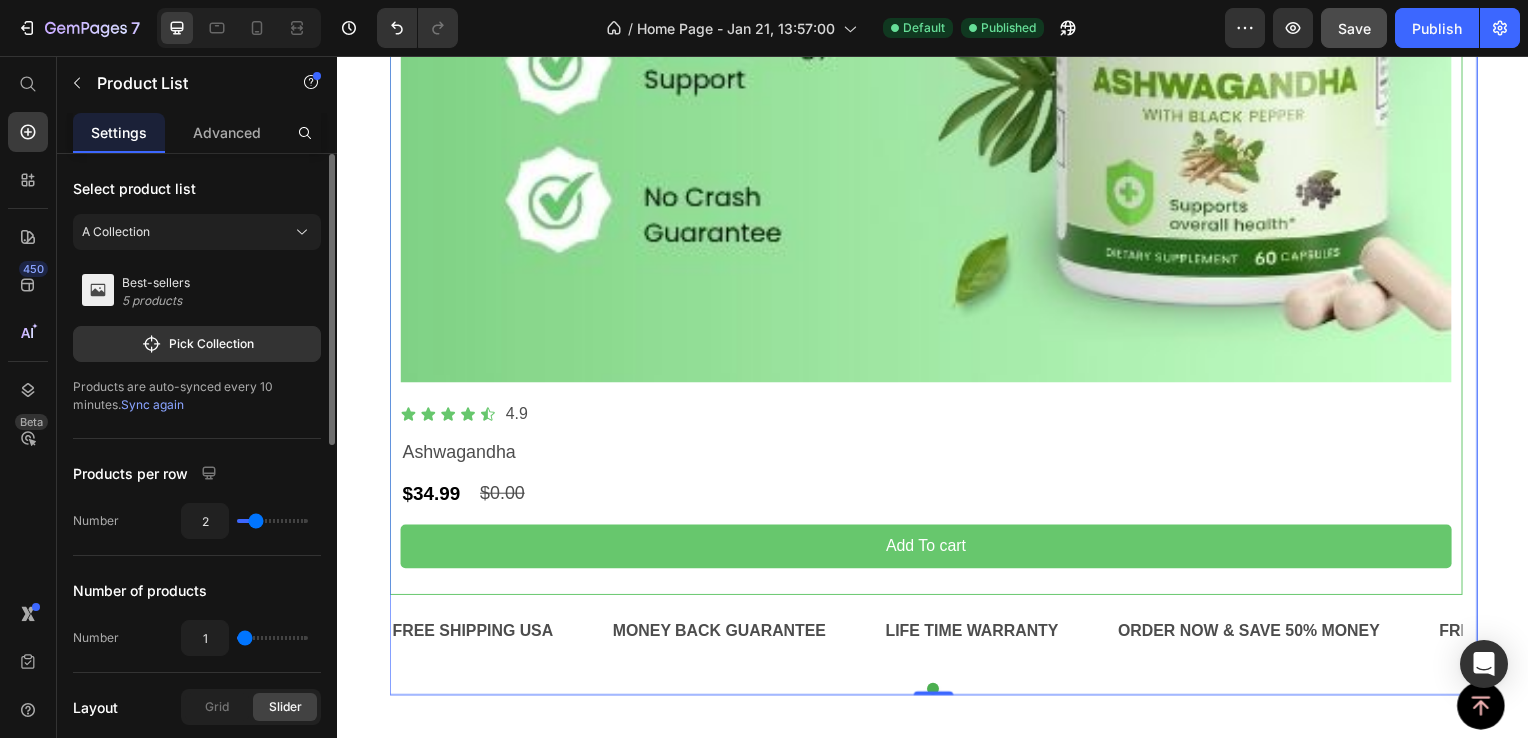 type on "2" 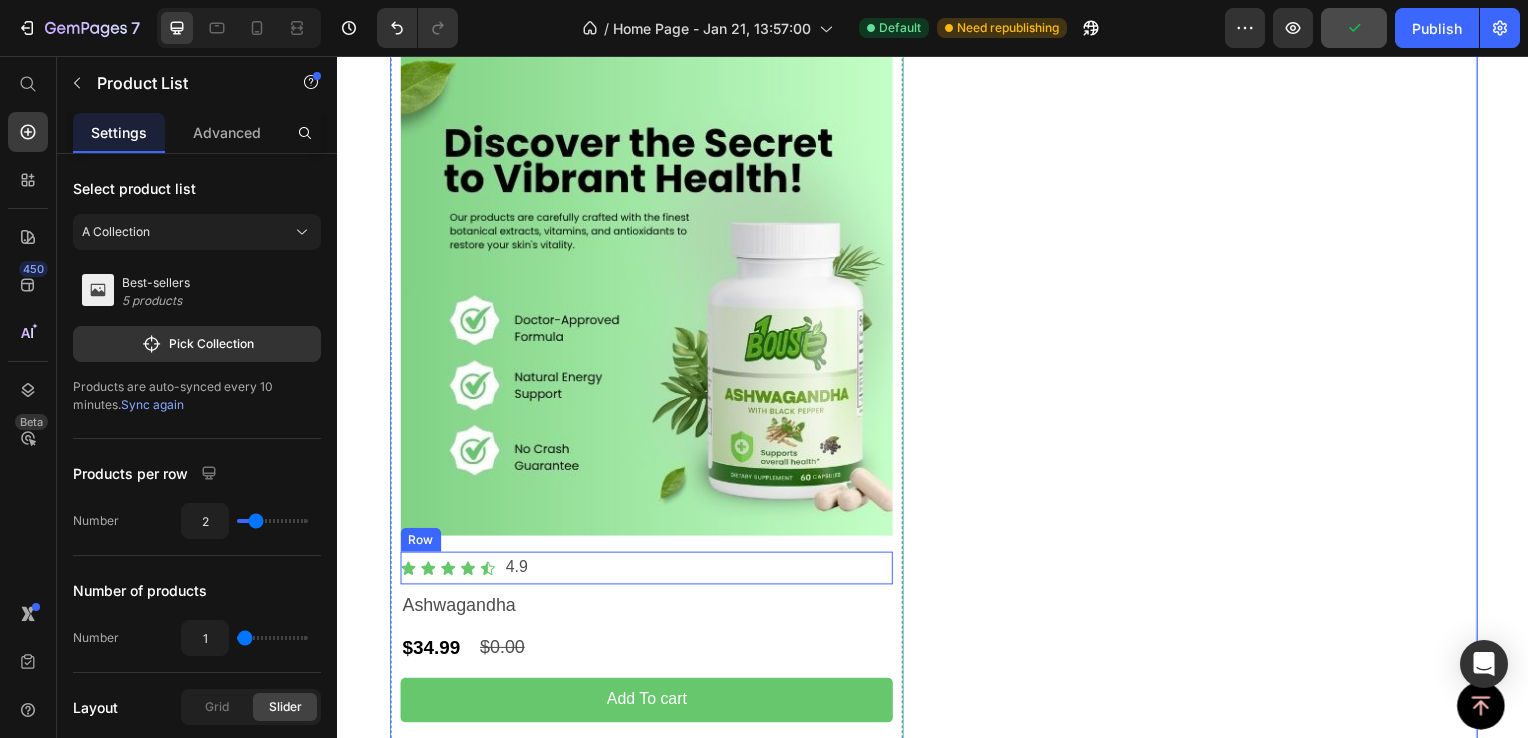 scroll, scrollTop: 1300, scrollLeft: 0, axis: vertical 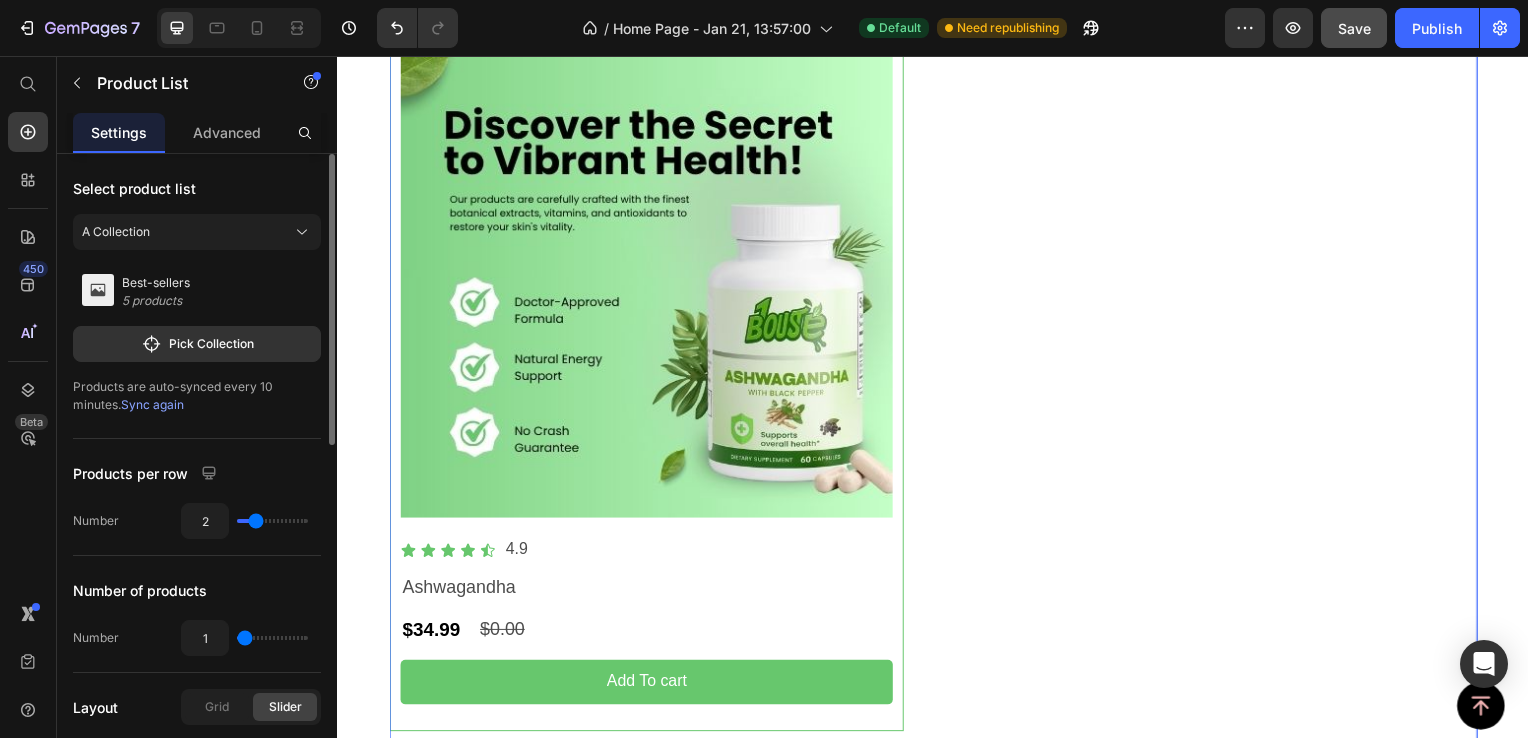 type on "1" 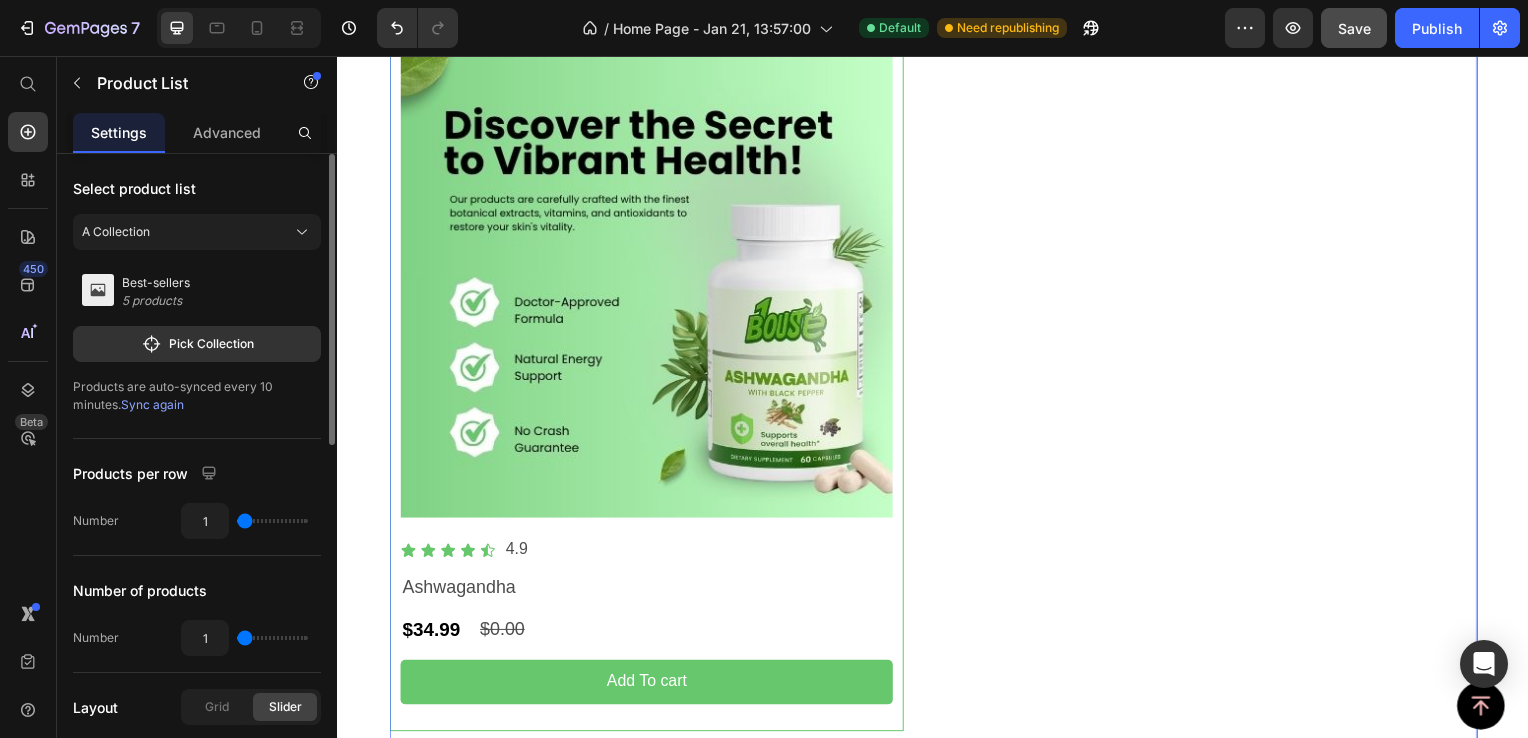drag, startPoint x: 259, startPoint y: 518, endPoint x: 248, endPoint y: 515, distance: 11.401754 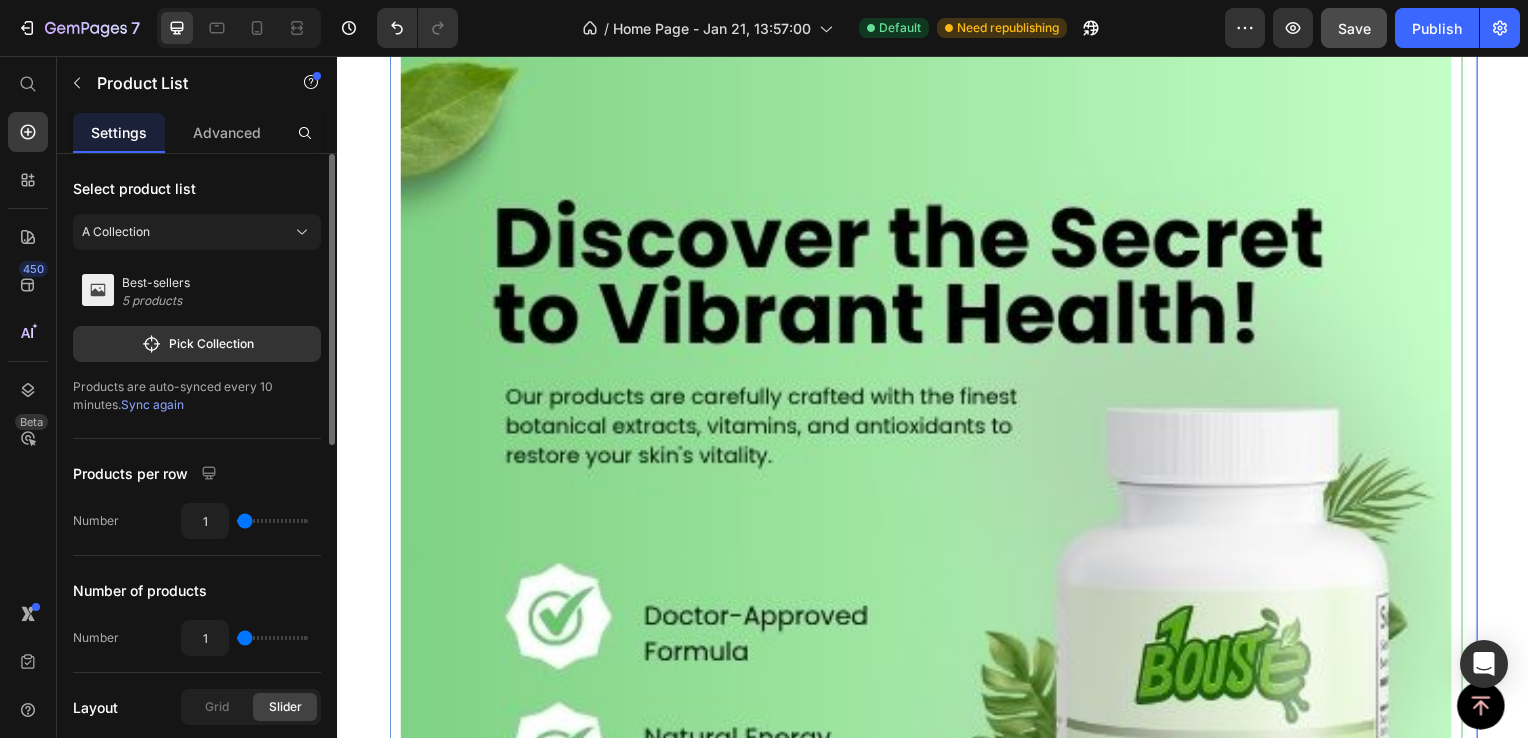 type on "2" 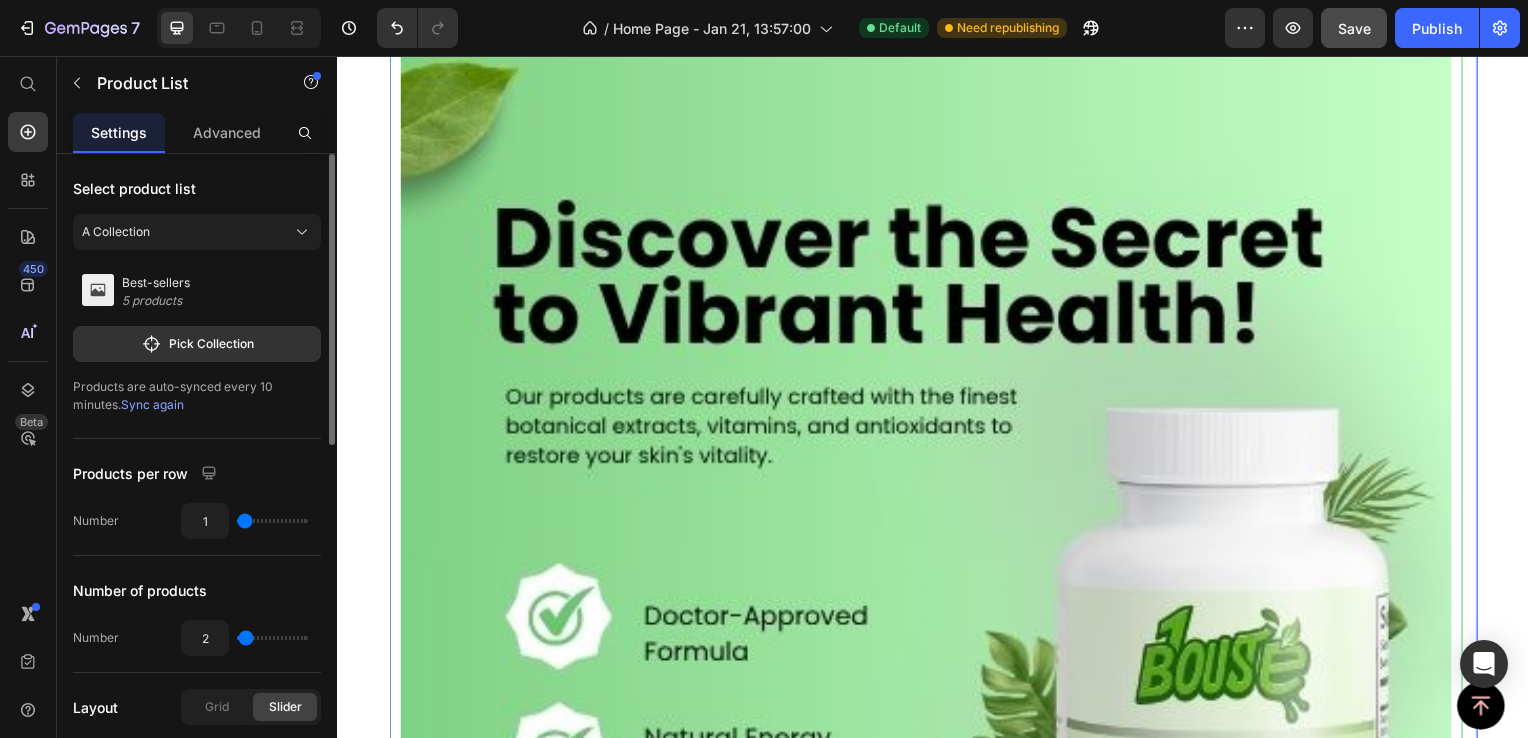 type on "3" 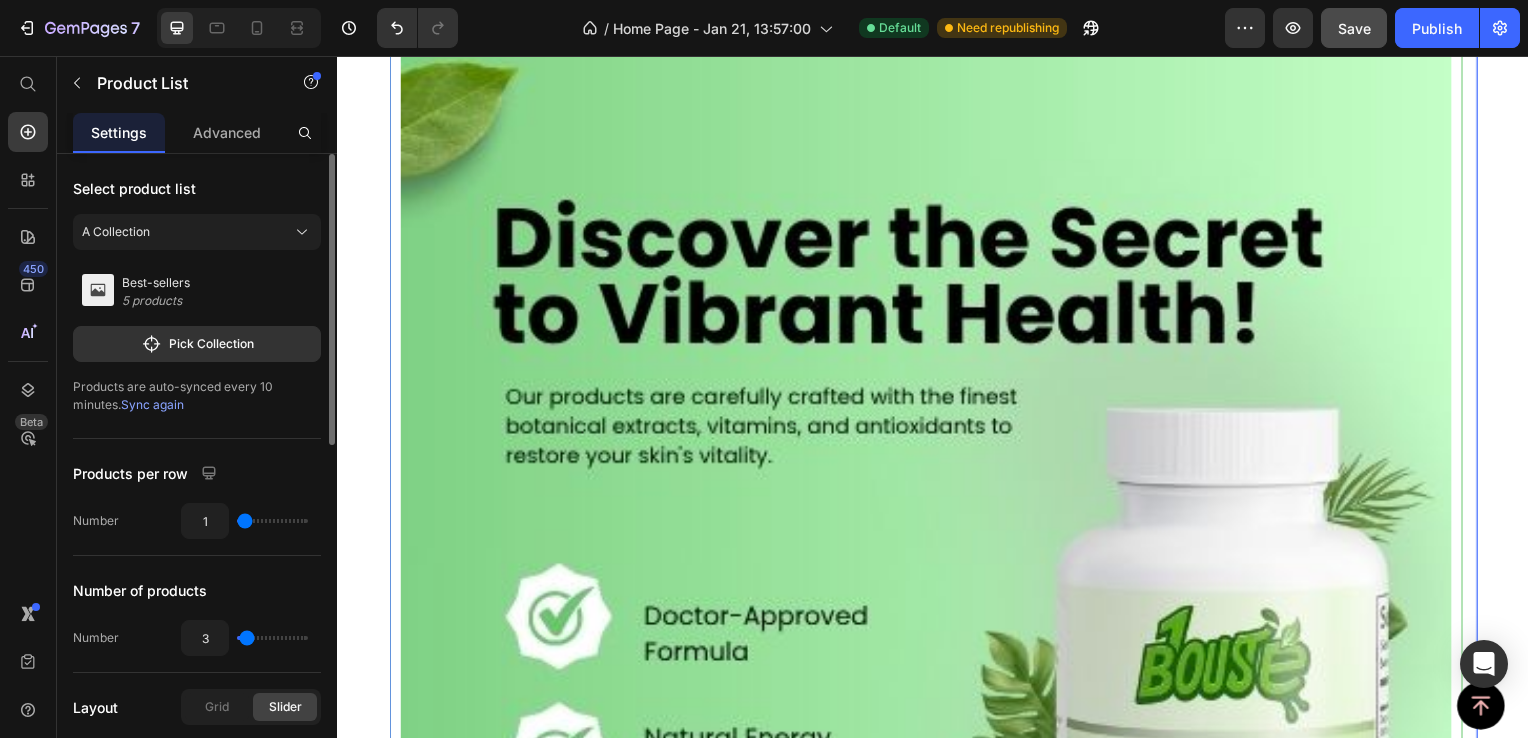 type on "4" 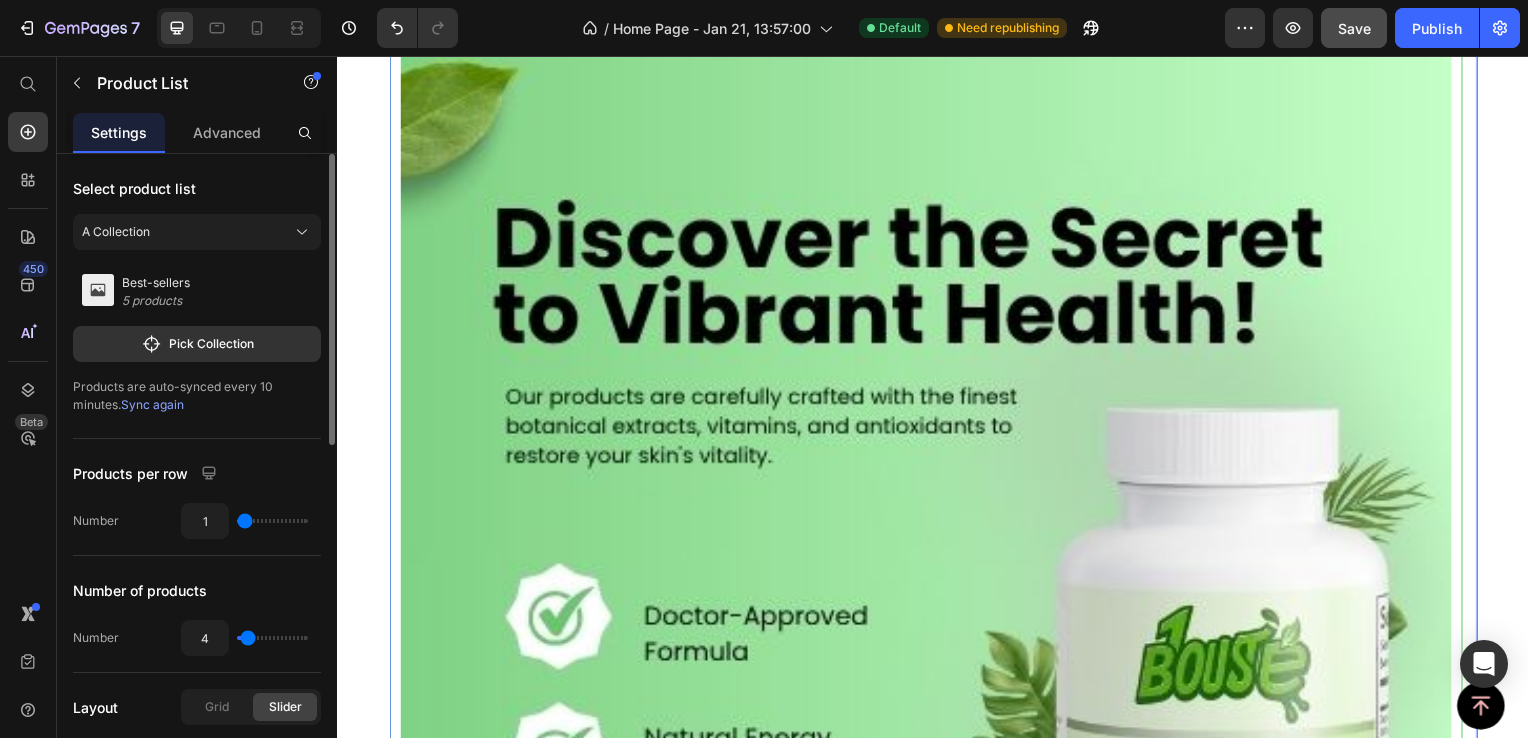 type on "5" 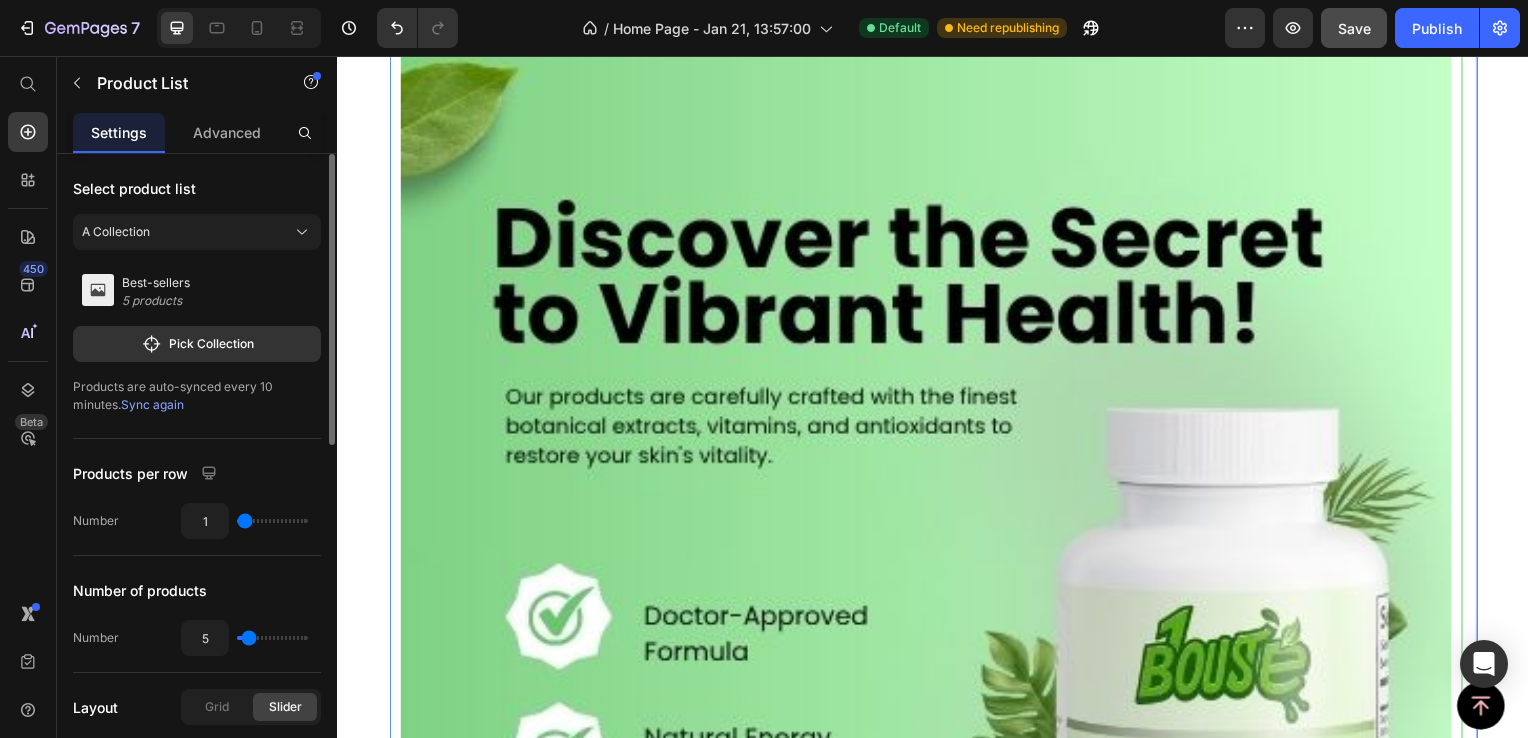 type on "6" 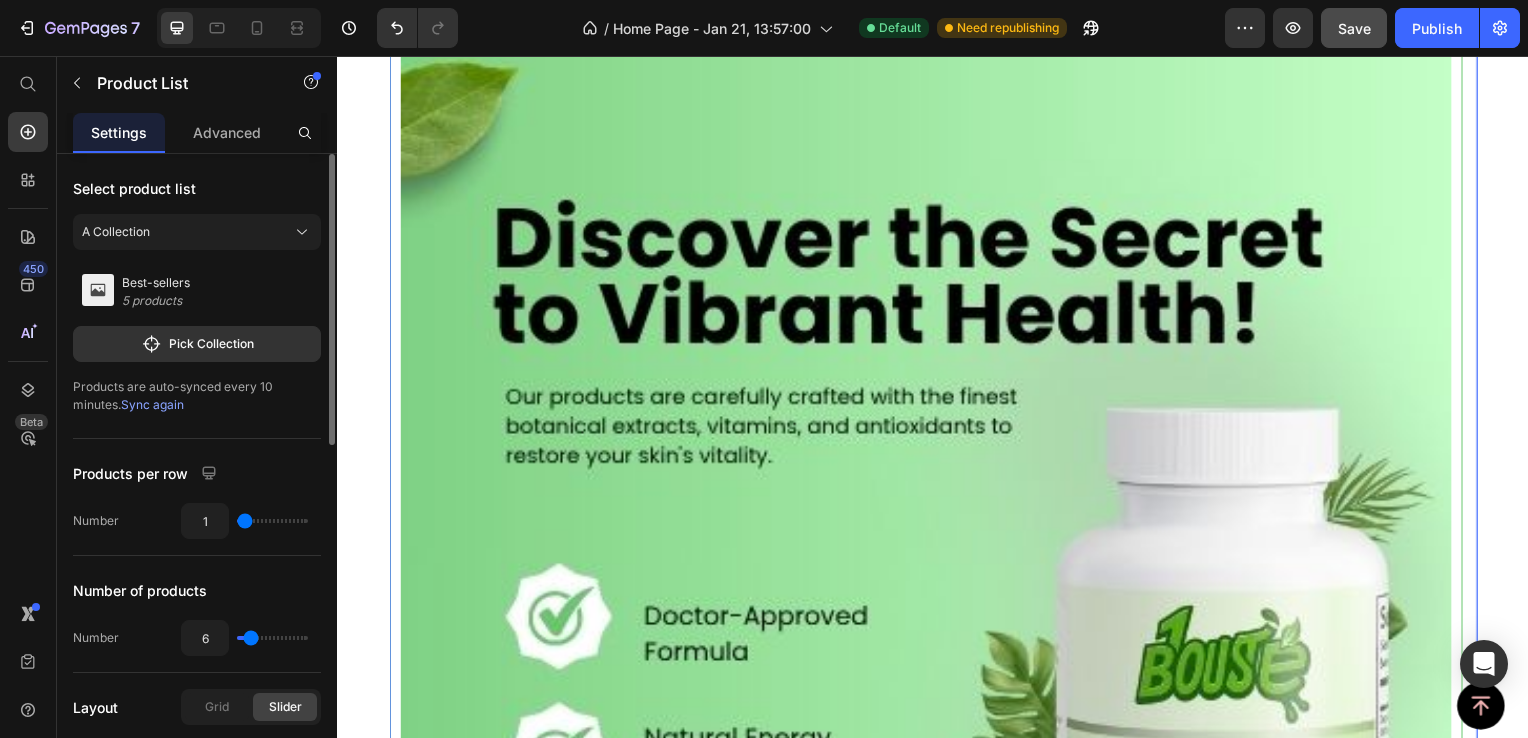 type on "7" 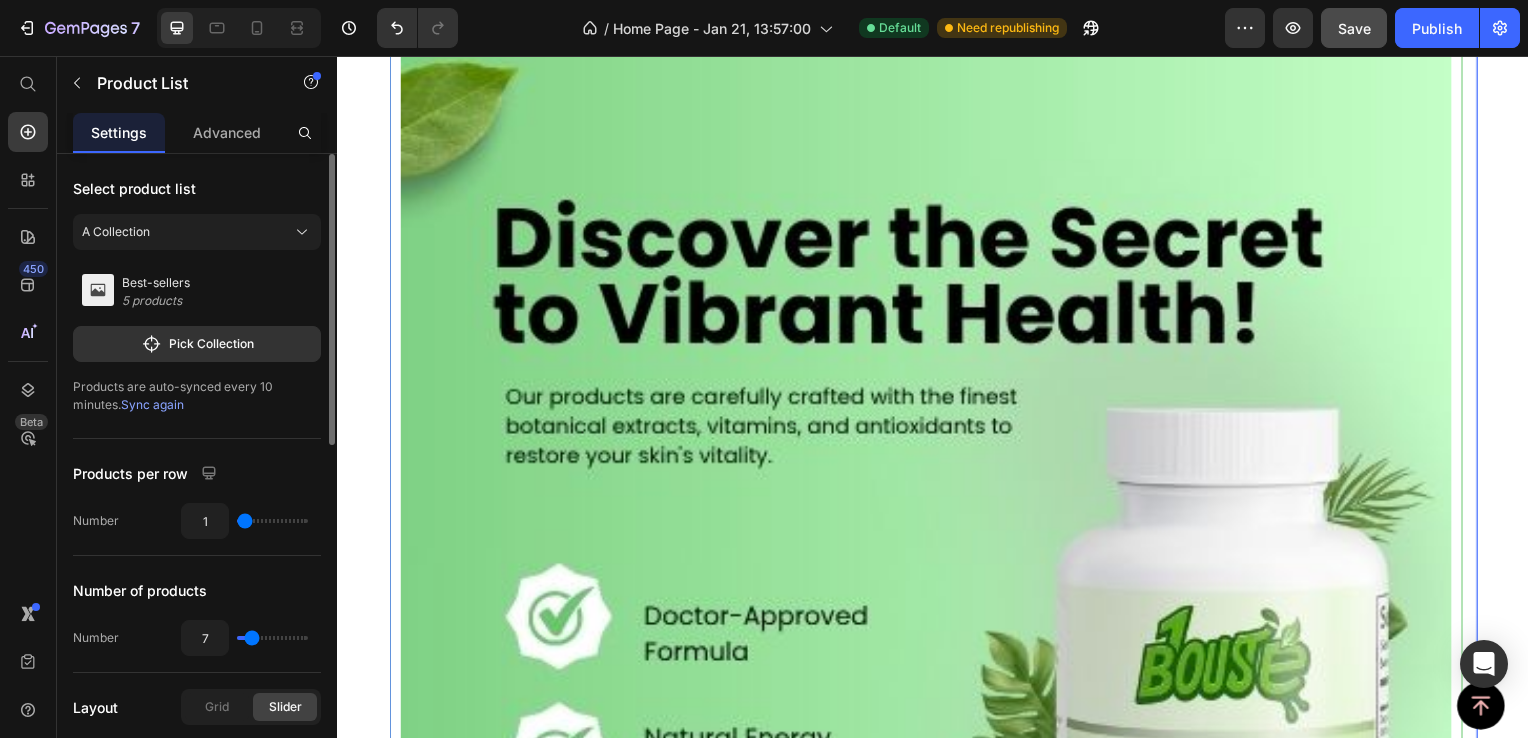 type on "8" 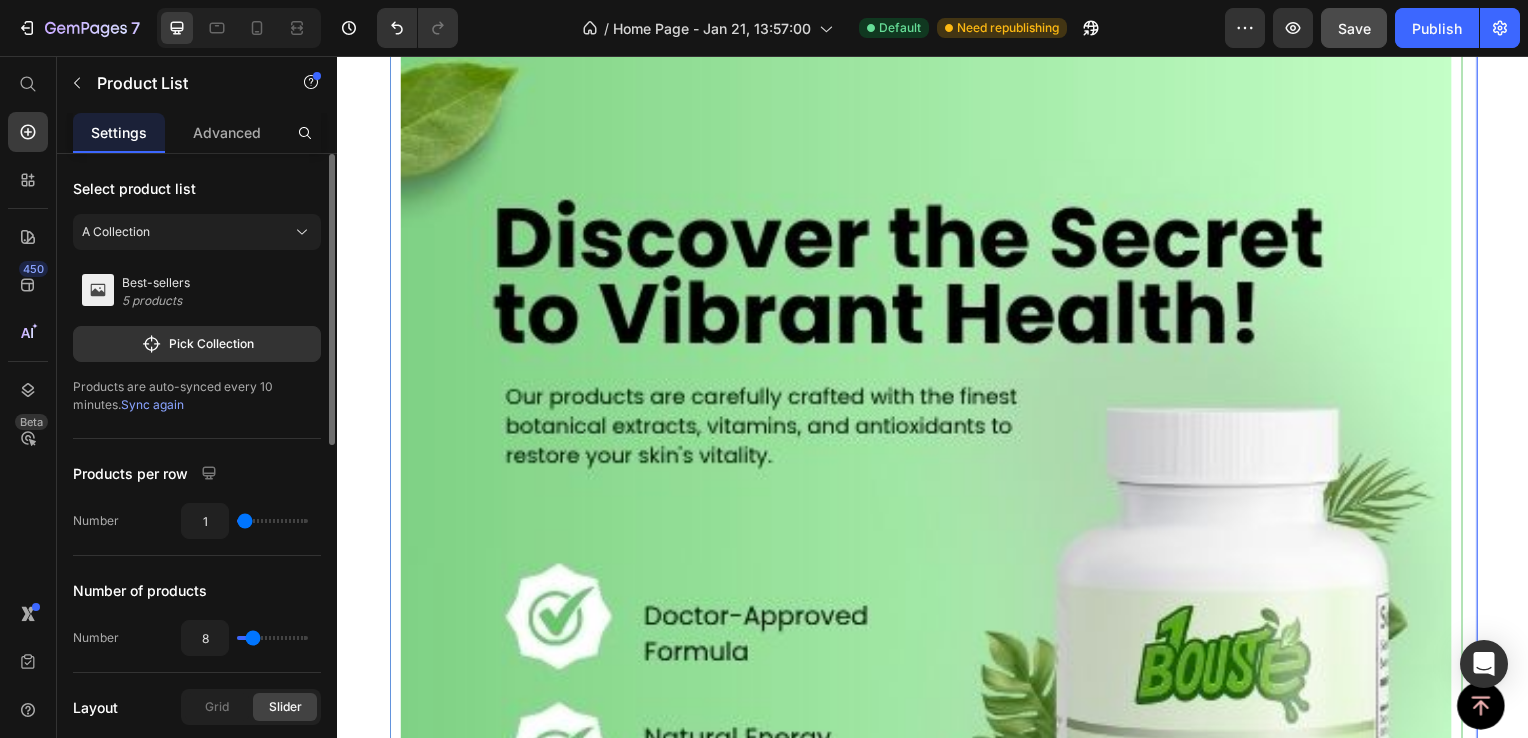 type on "9" 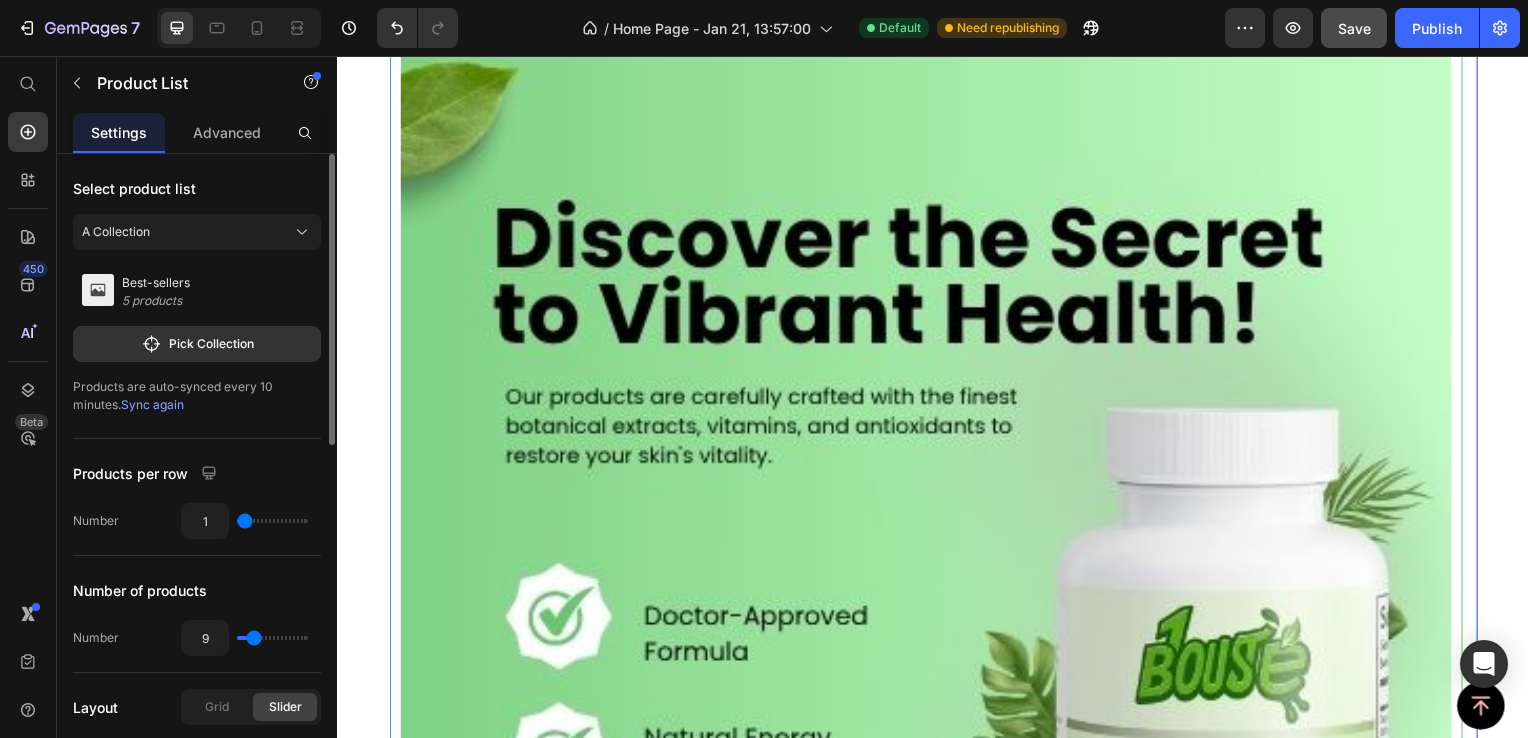 type on "11" 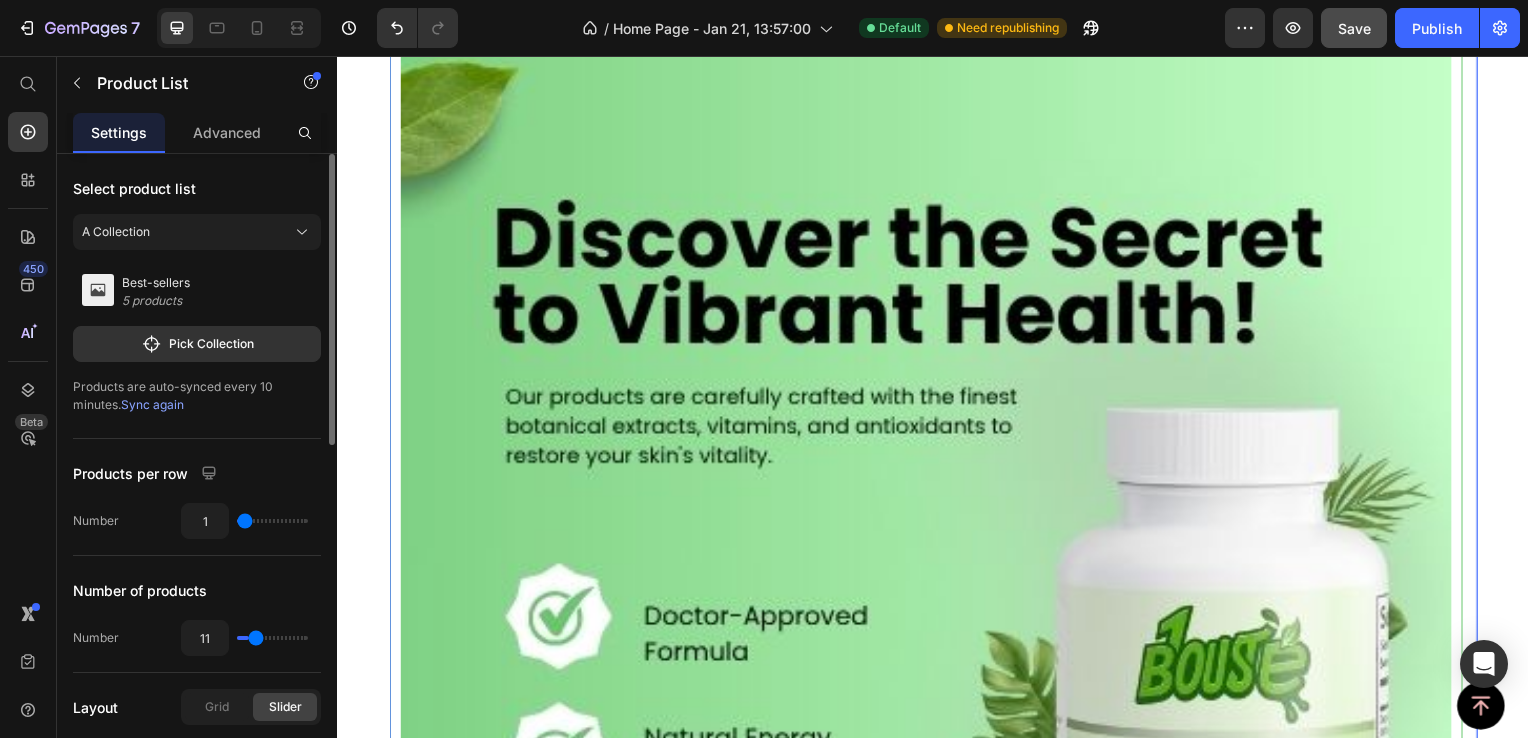 type on "12" 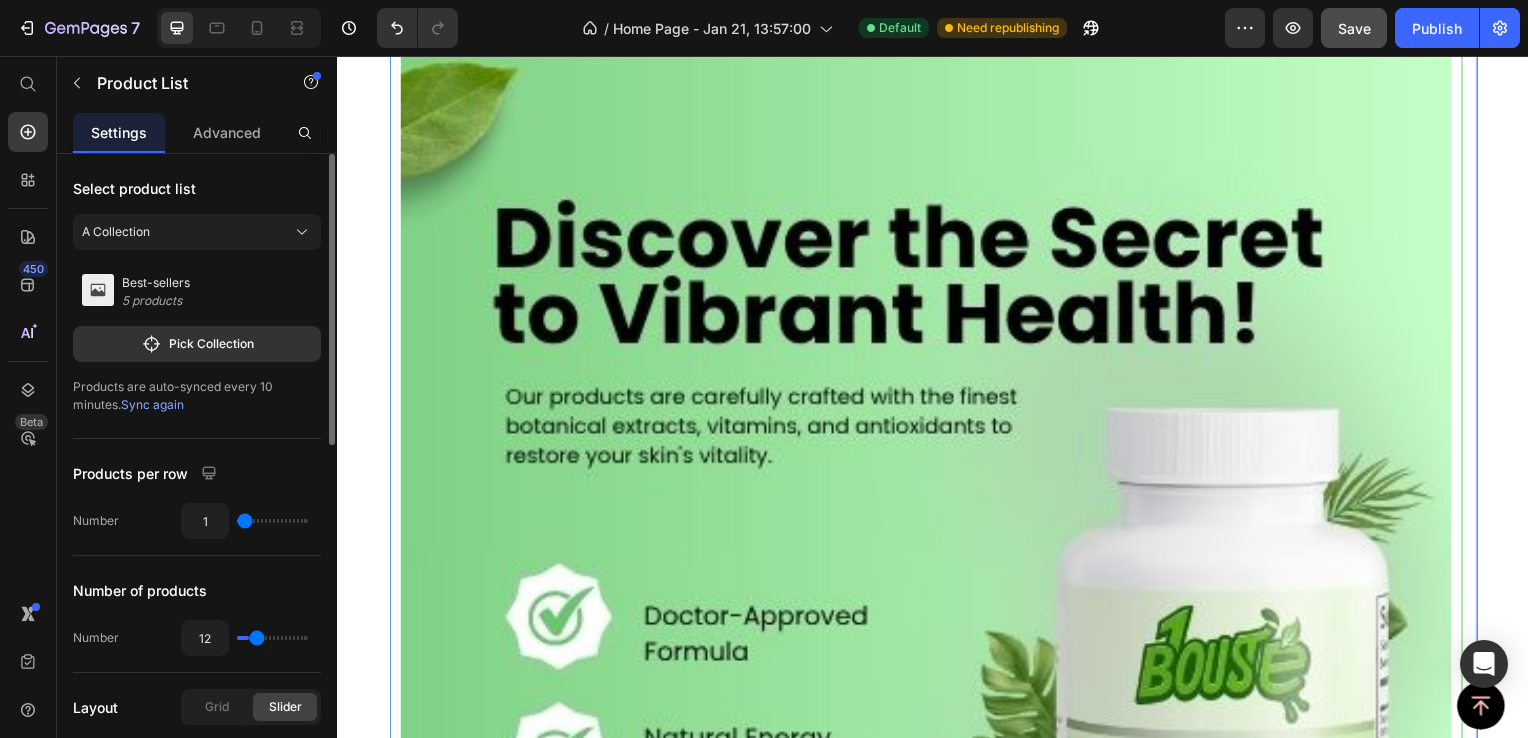 type on "13" 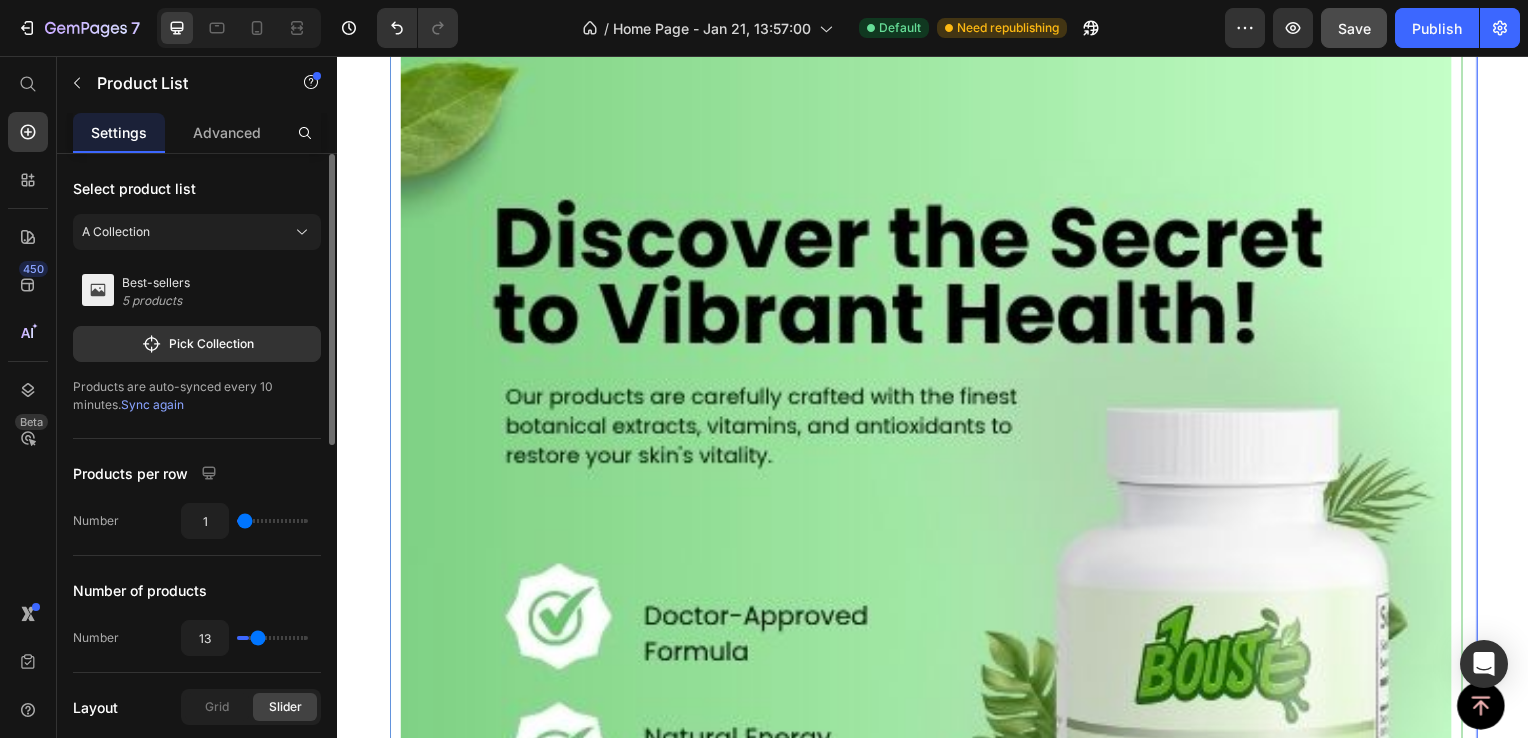 type on "14" 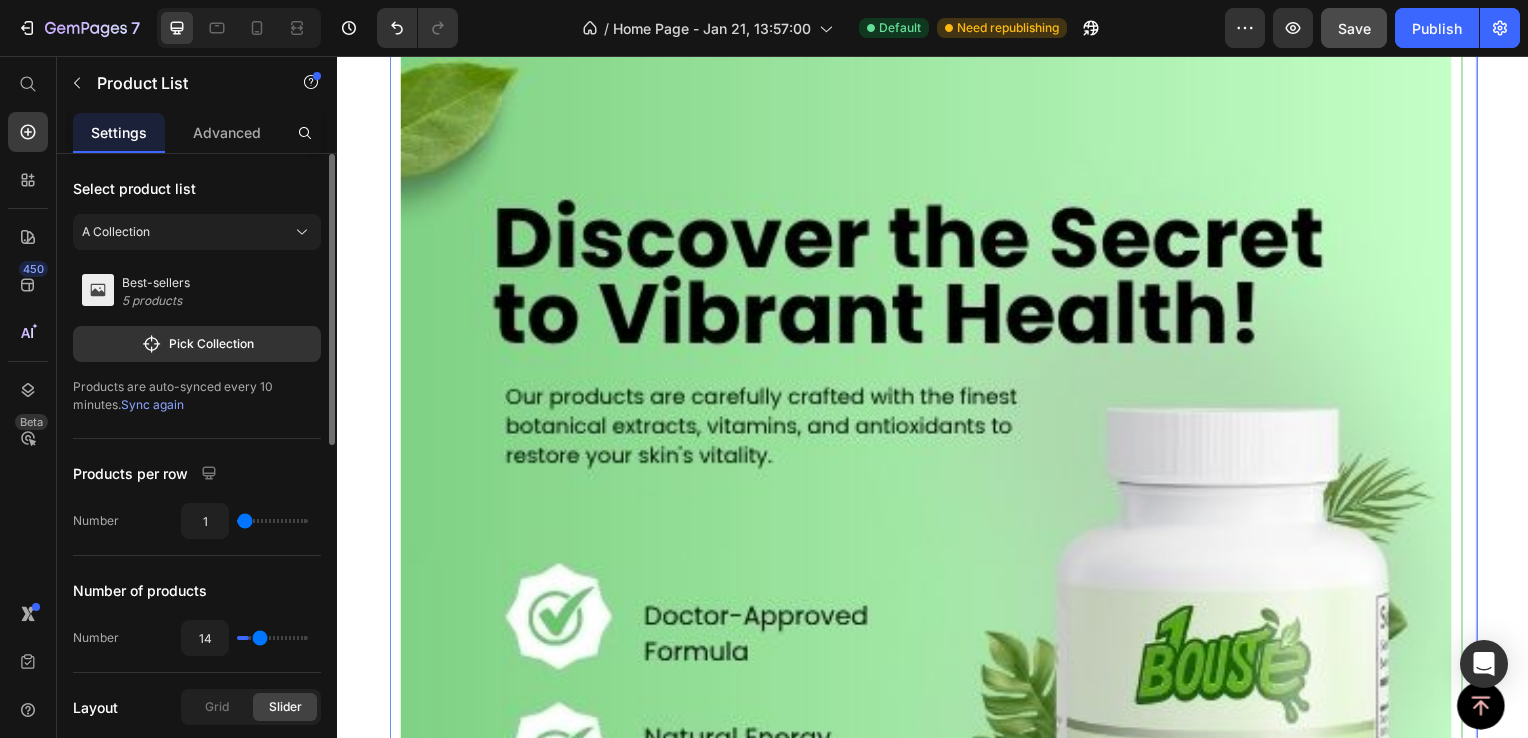 type on "15" 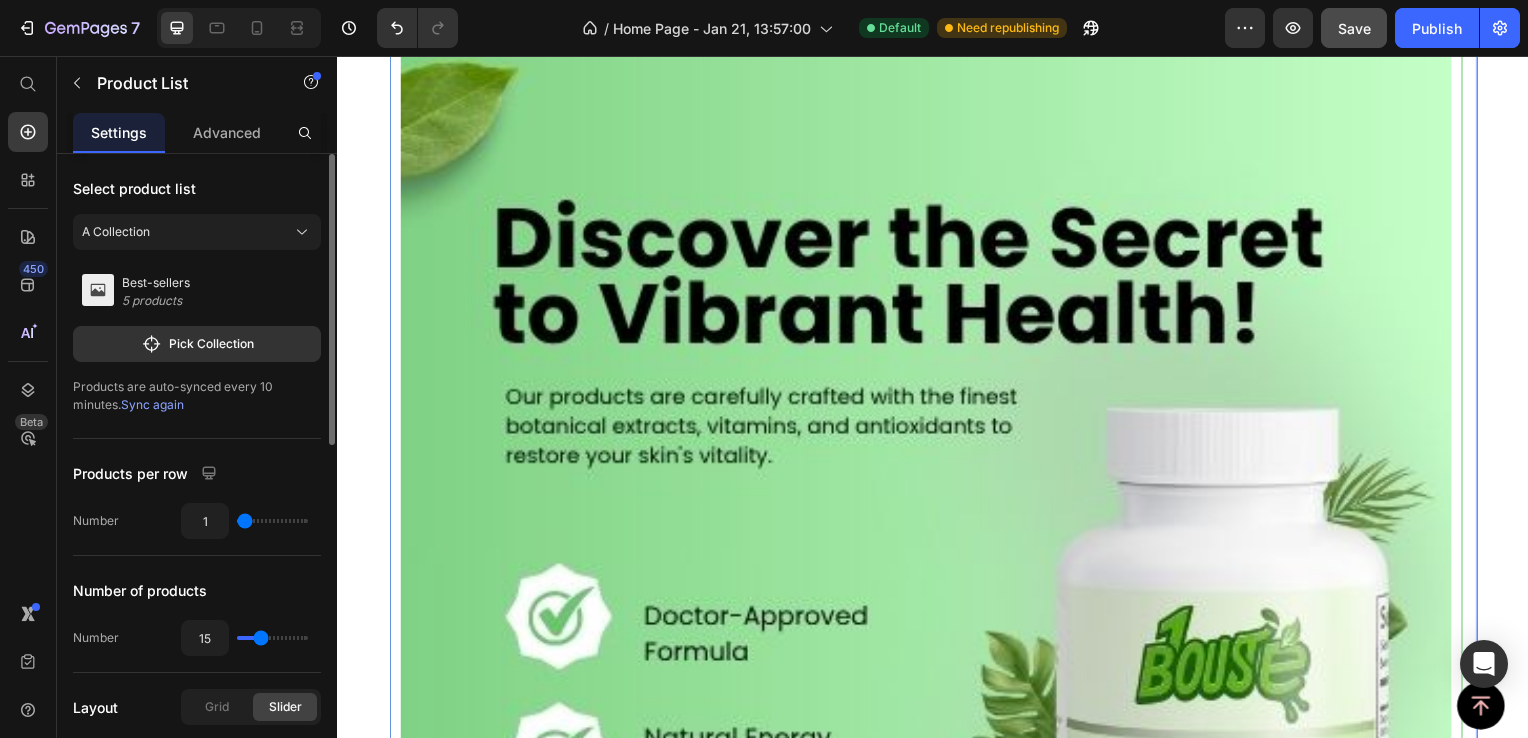 type on "16" 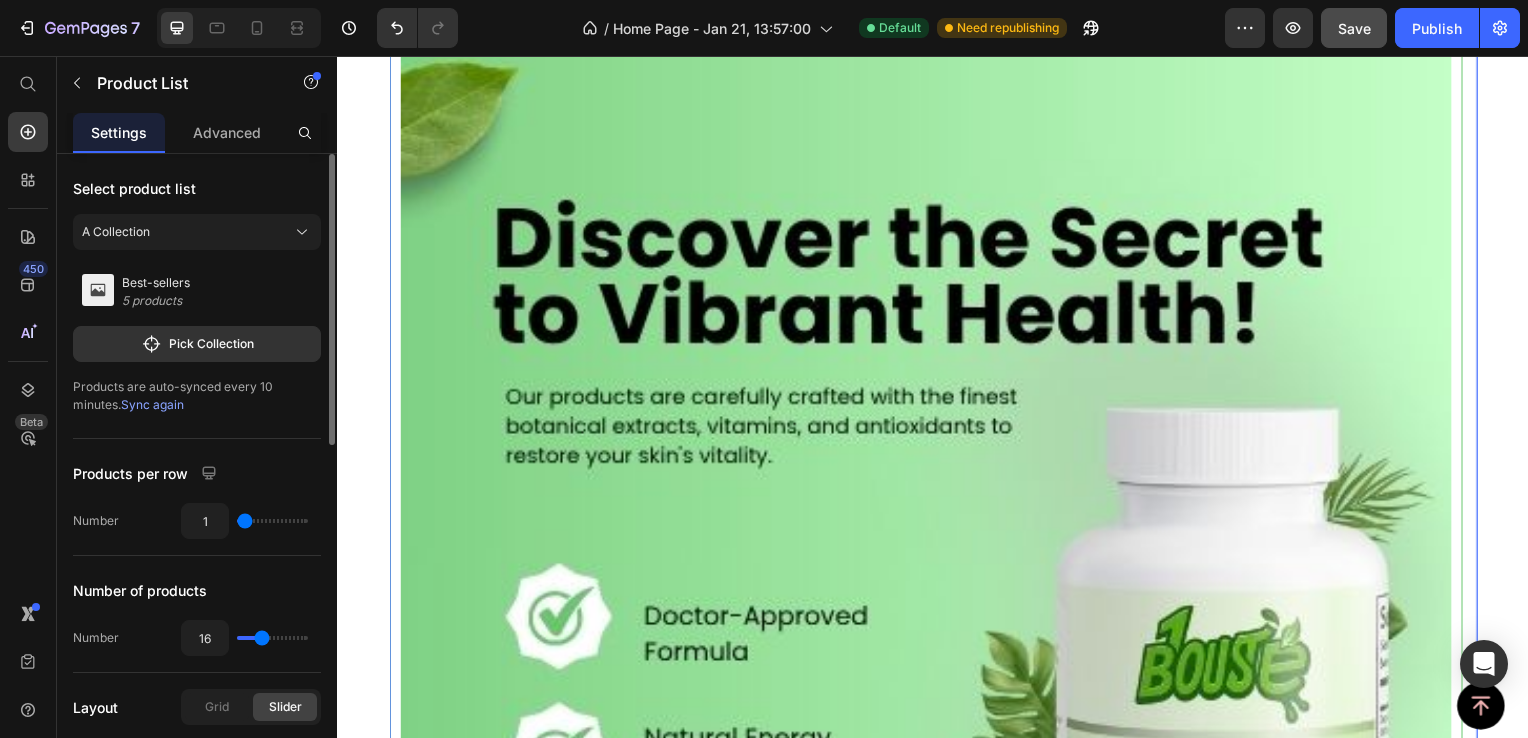 type on "17" 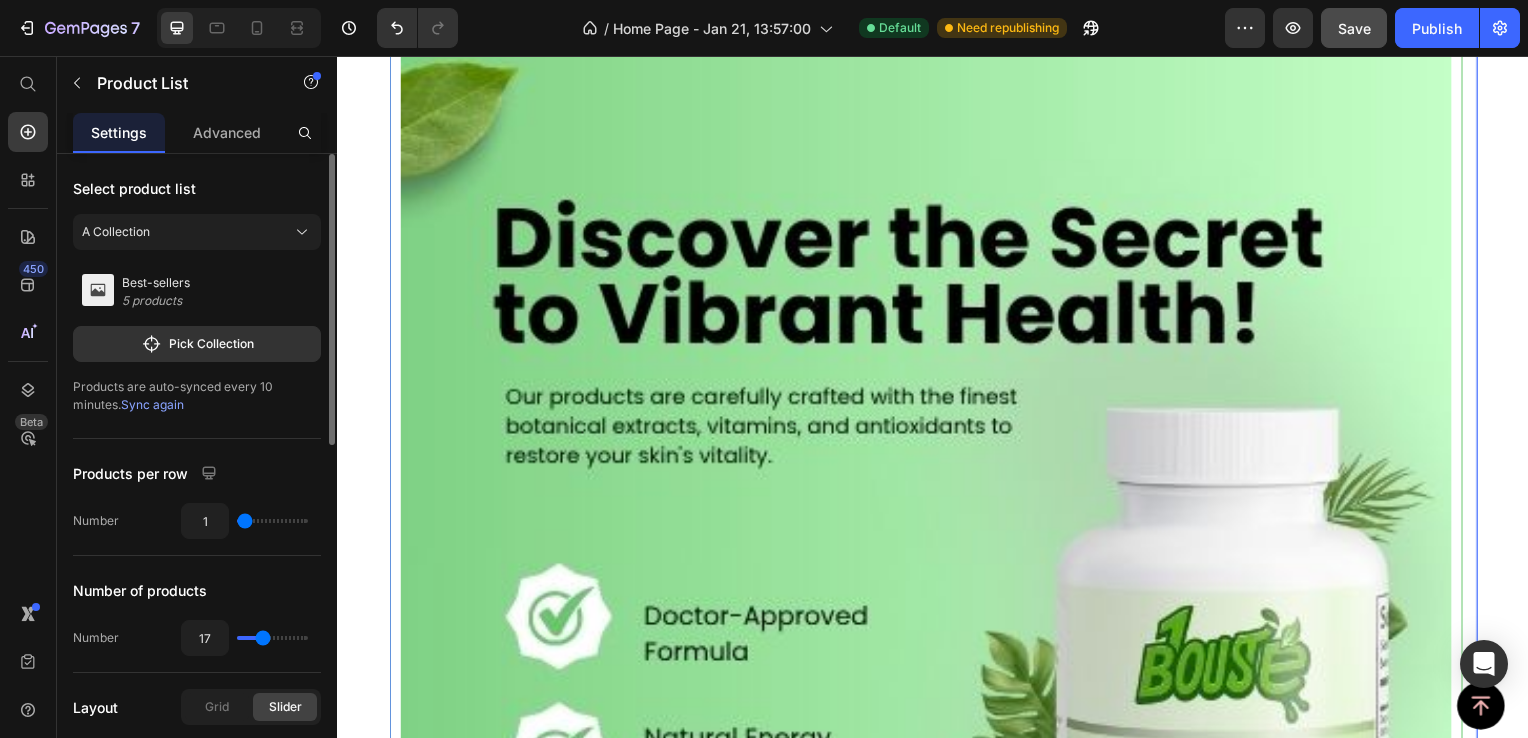 type on "16" 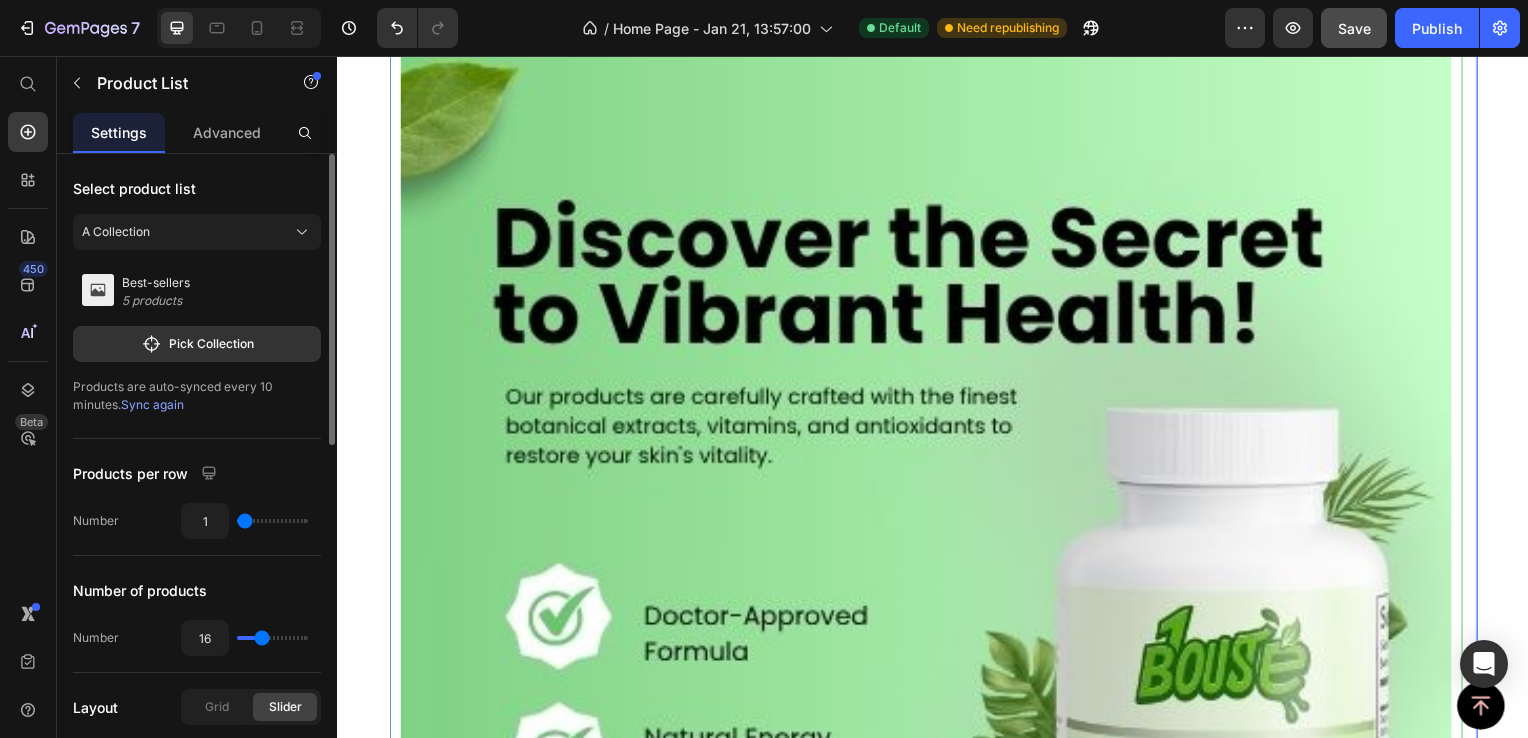 type on "15" 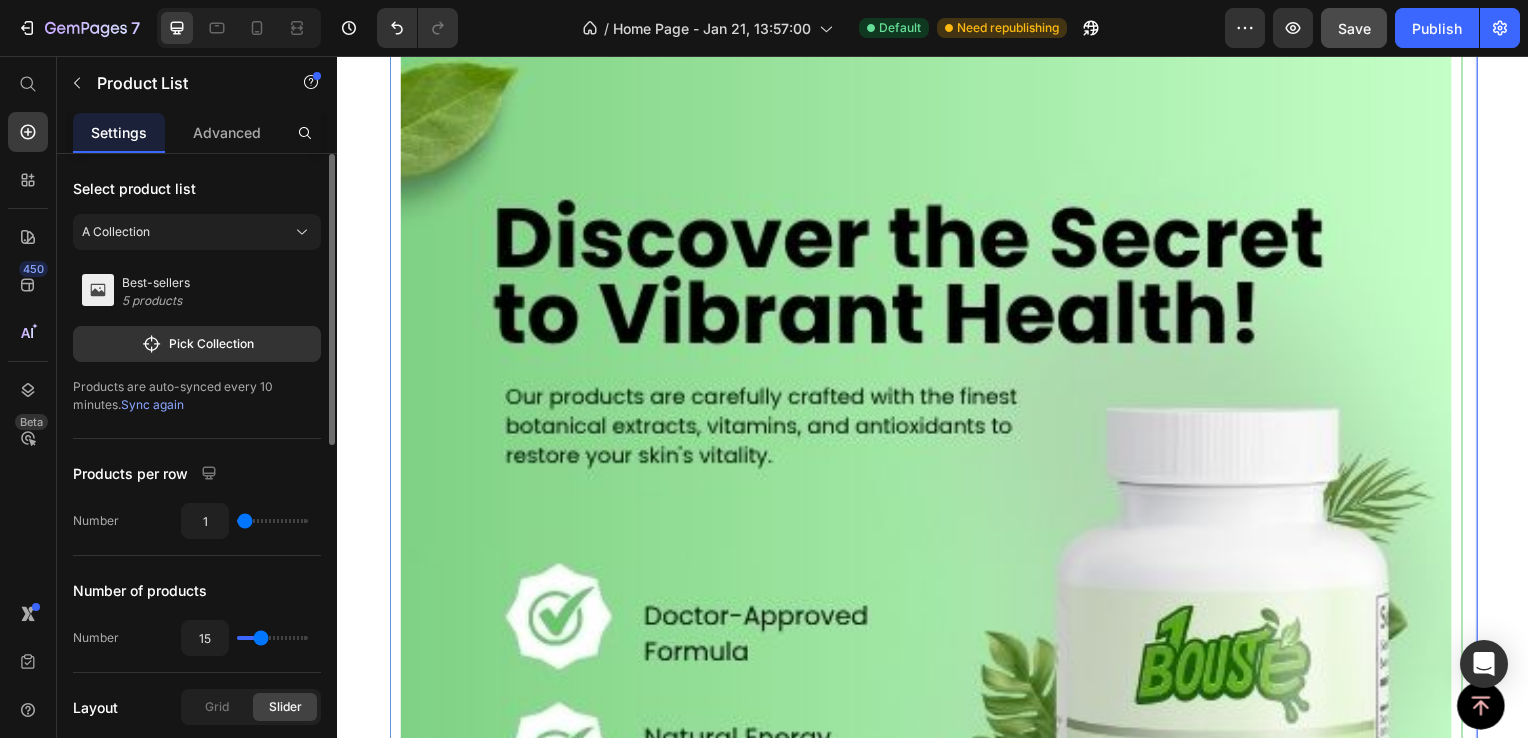 type on "14" 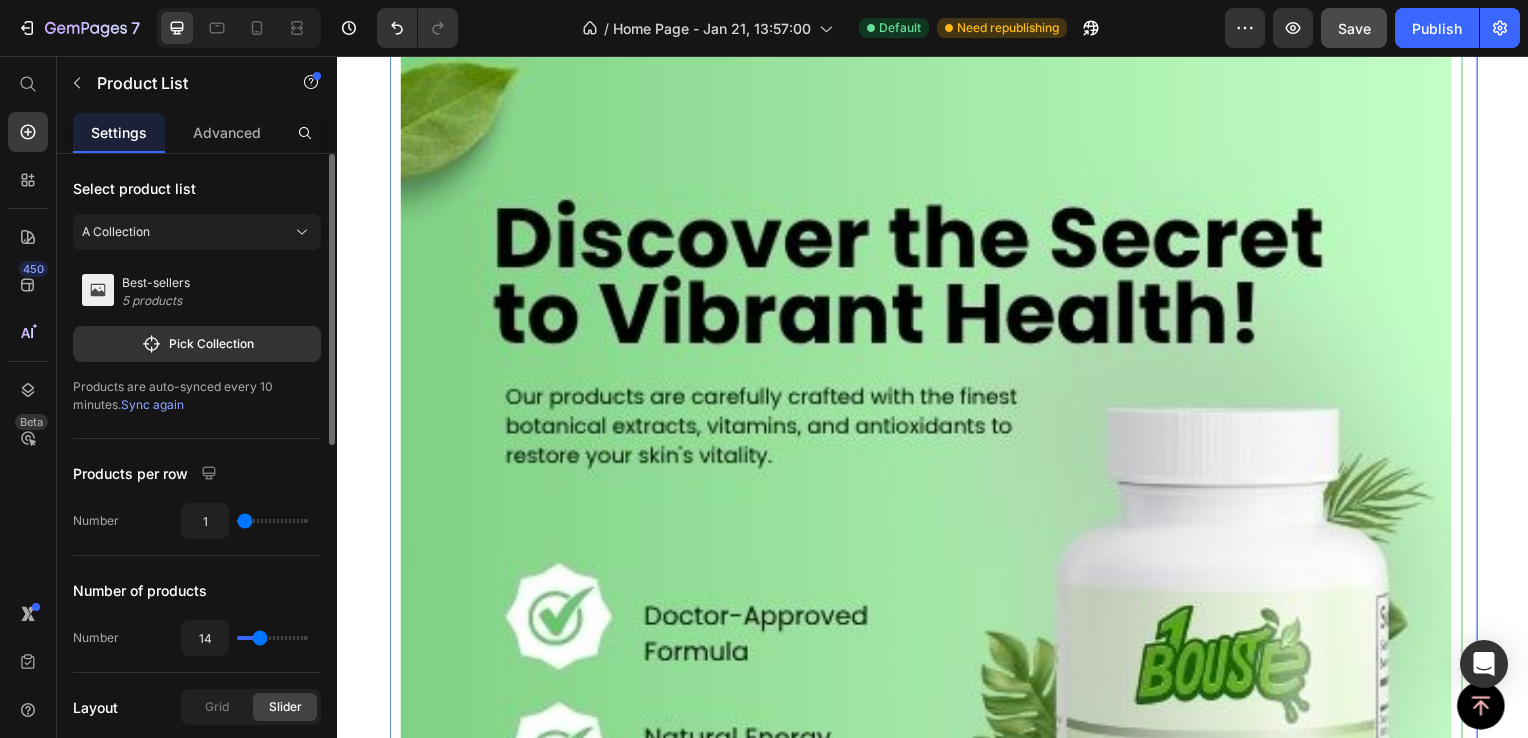 type on "13" 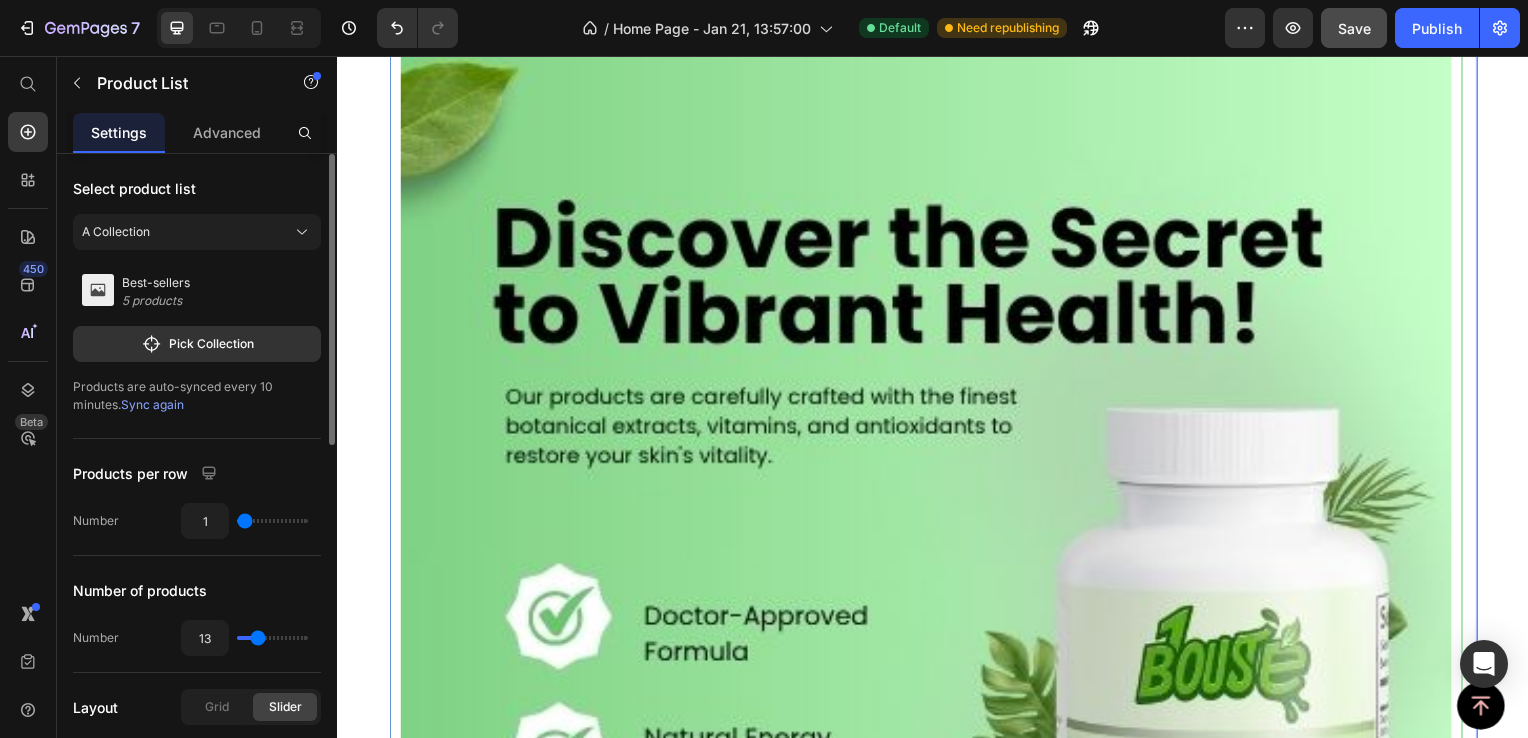 type on "12" 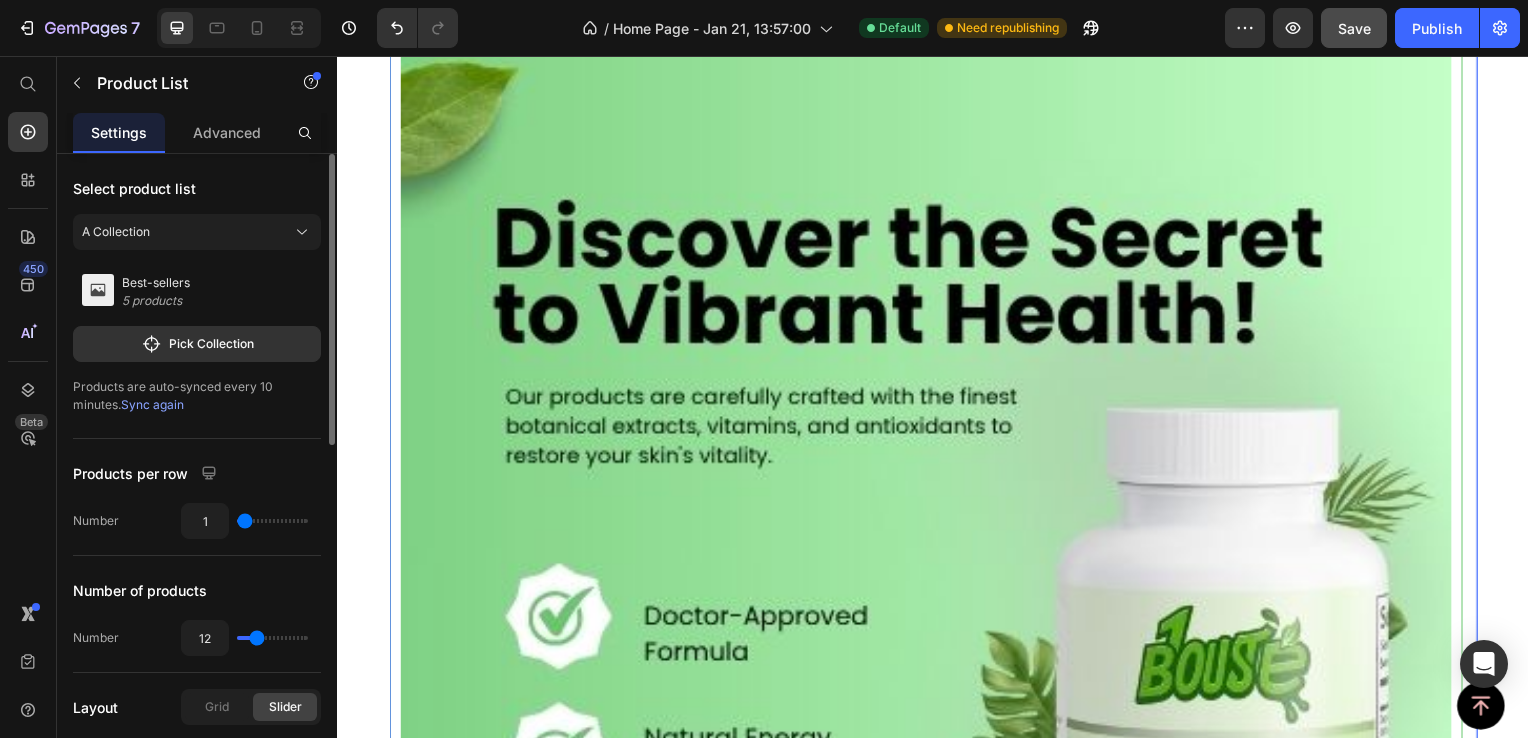 type on "11" 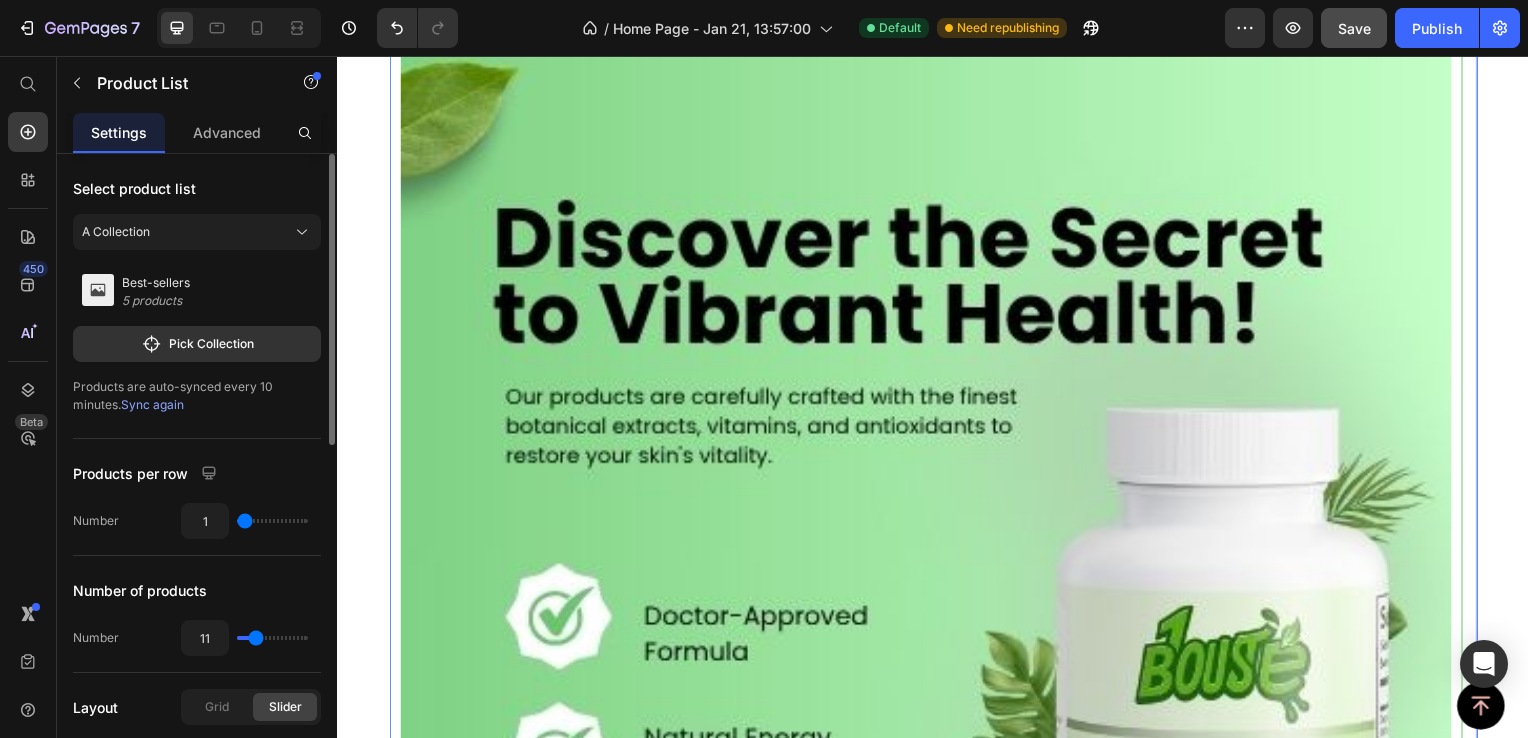 type on "10" 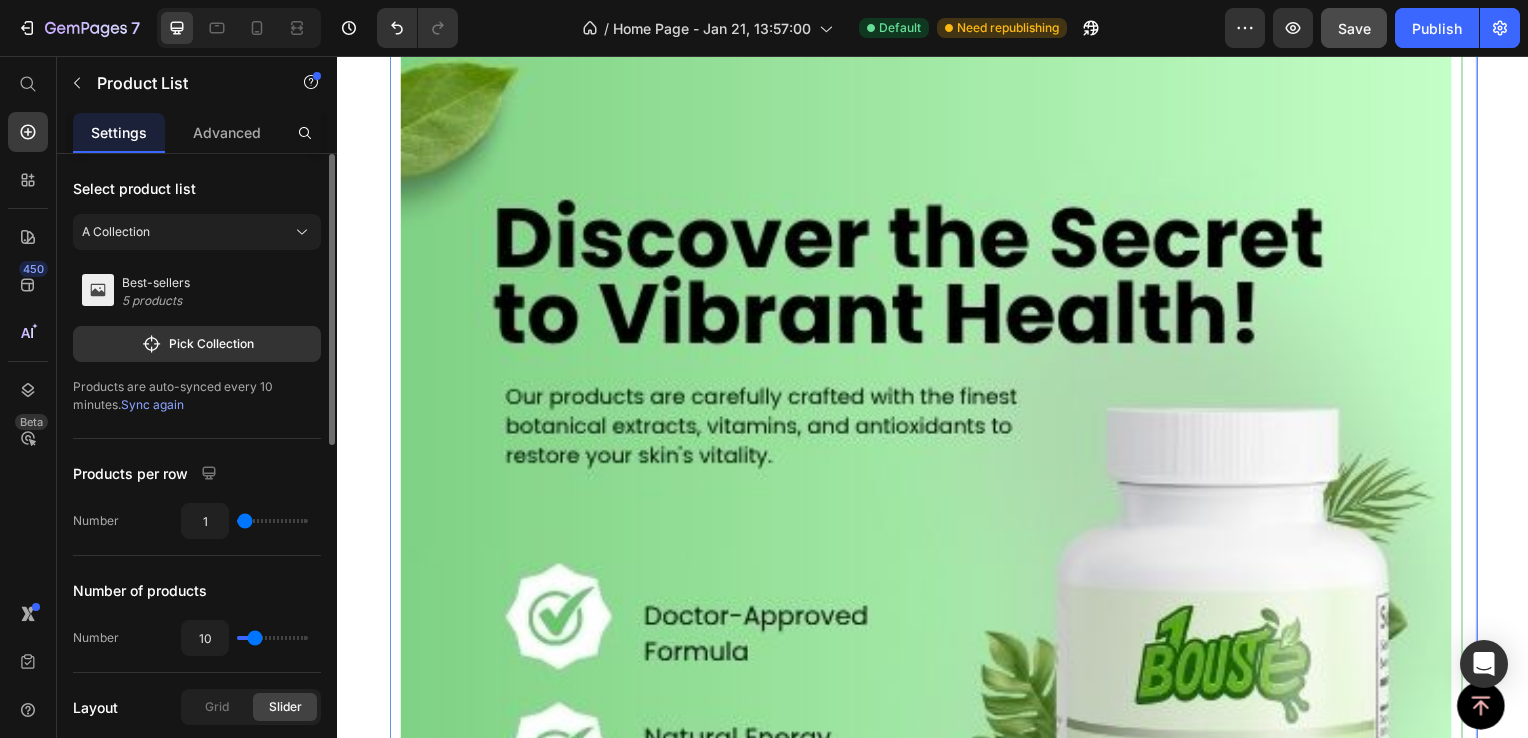 type on "9" 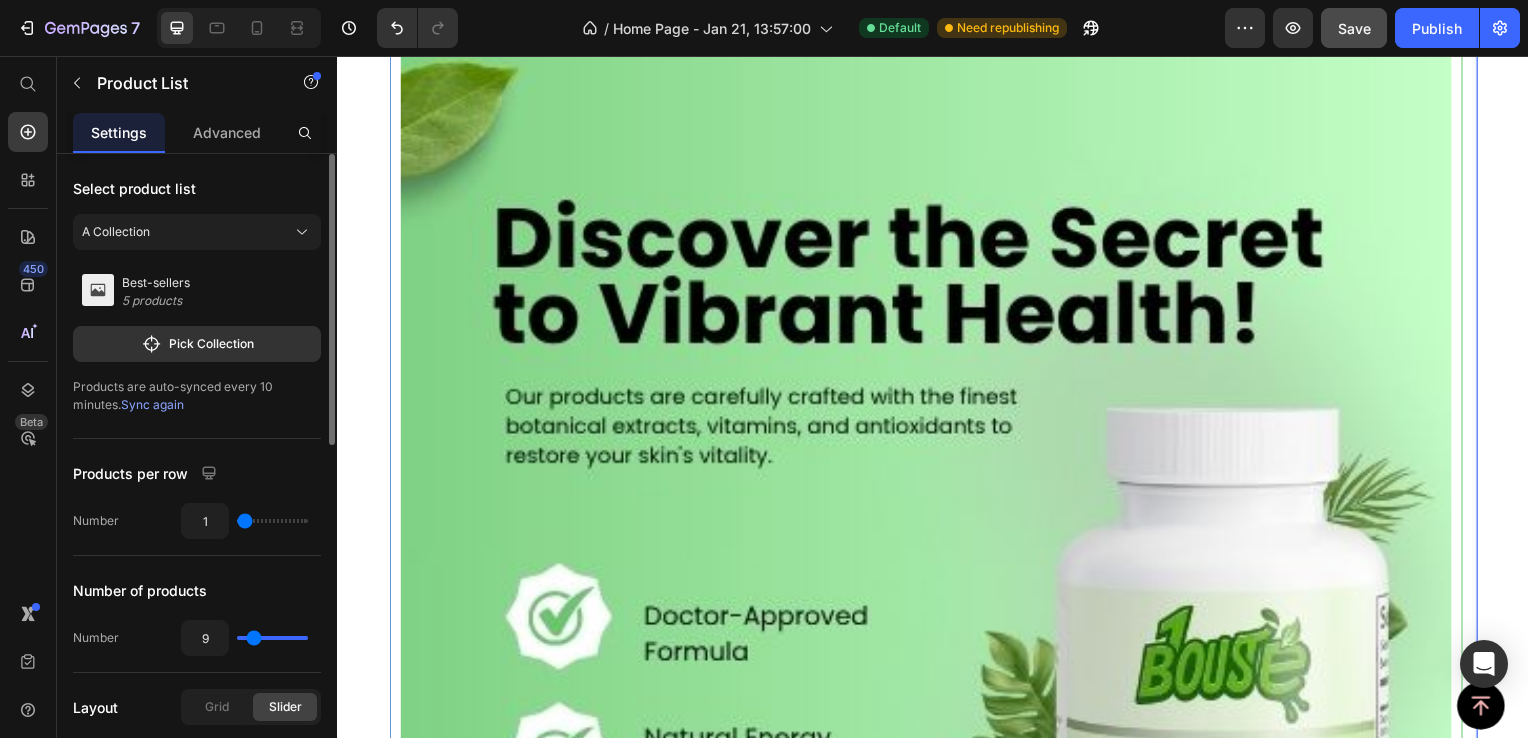 scroll, scrollTop: 1301, scrollLeft: 0, axis: vertical 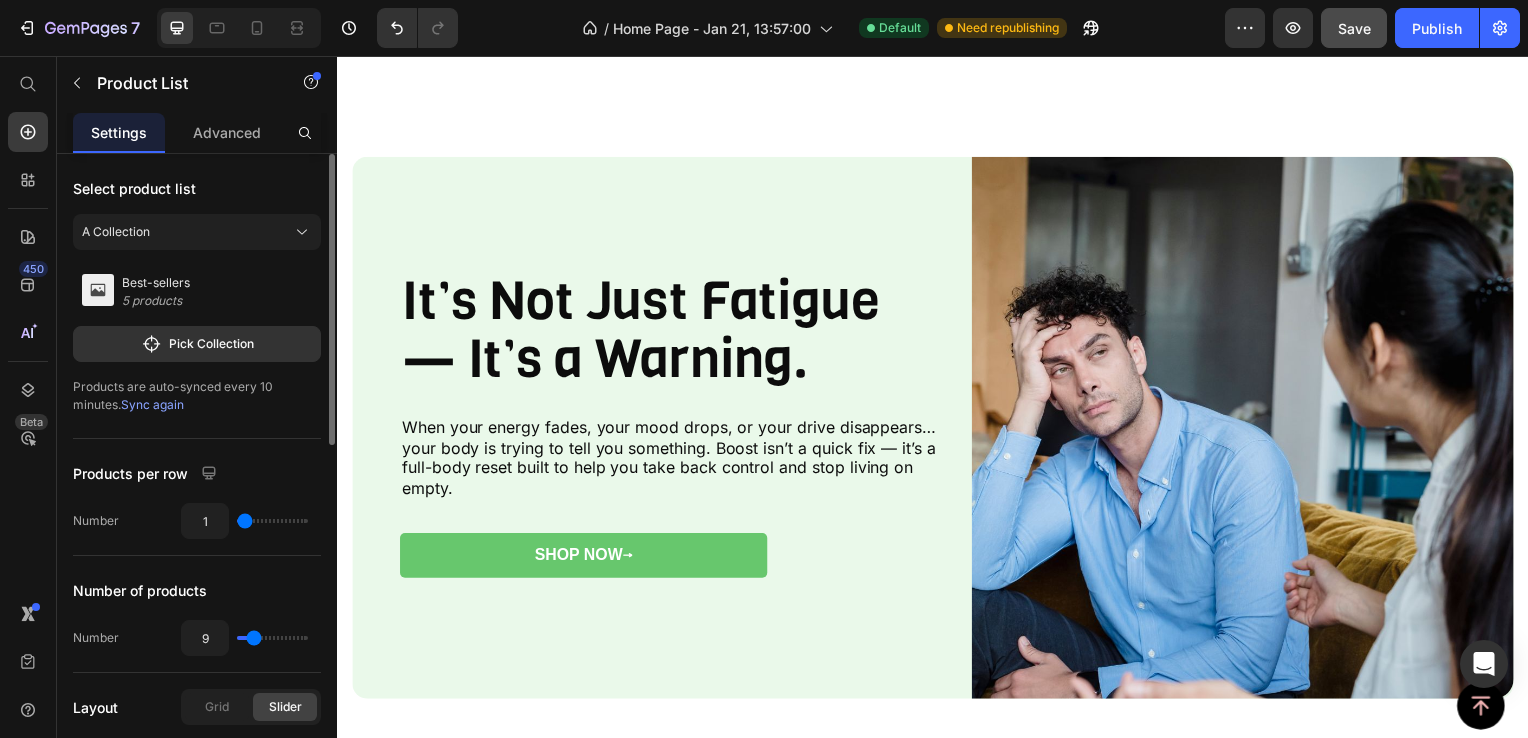 type on "9" 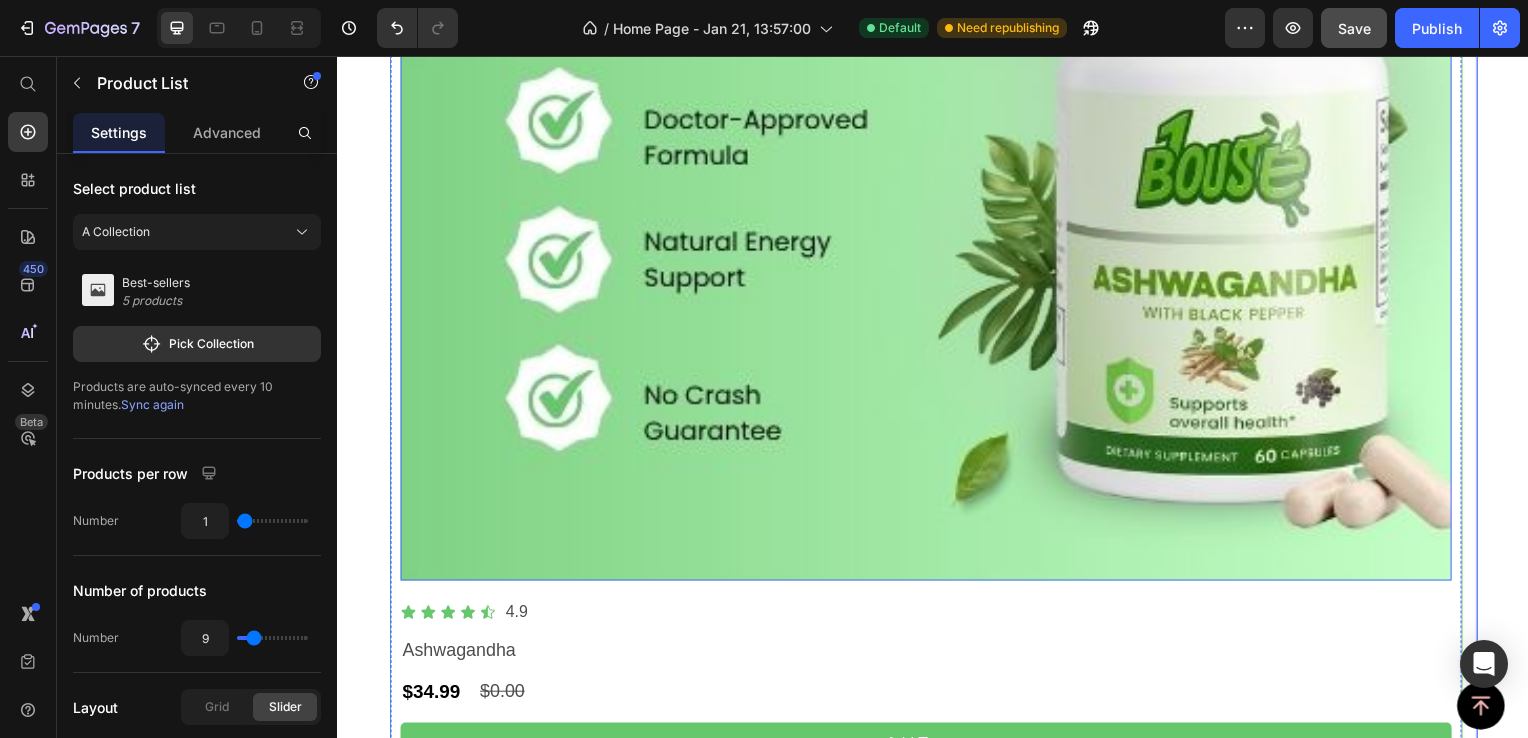 scroll, scrollTop: 2000, scrollLeft: 0, axis: vertical 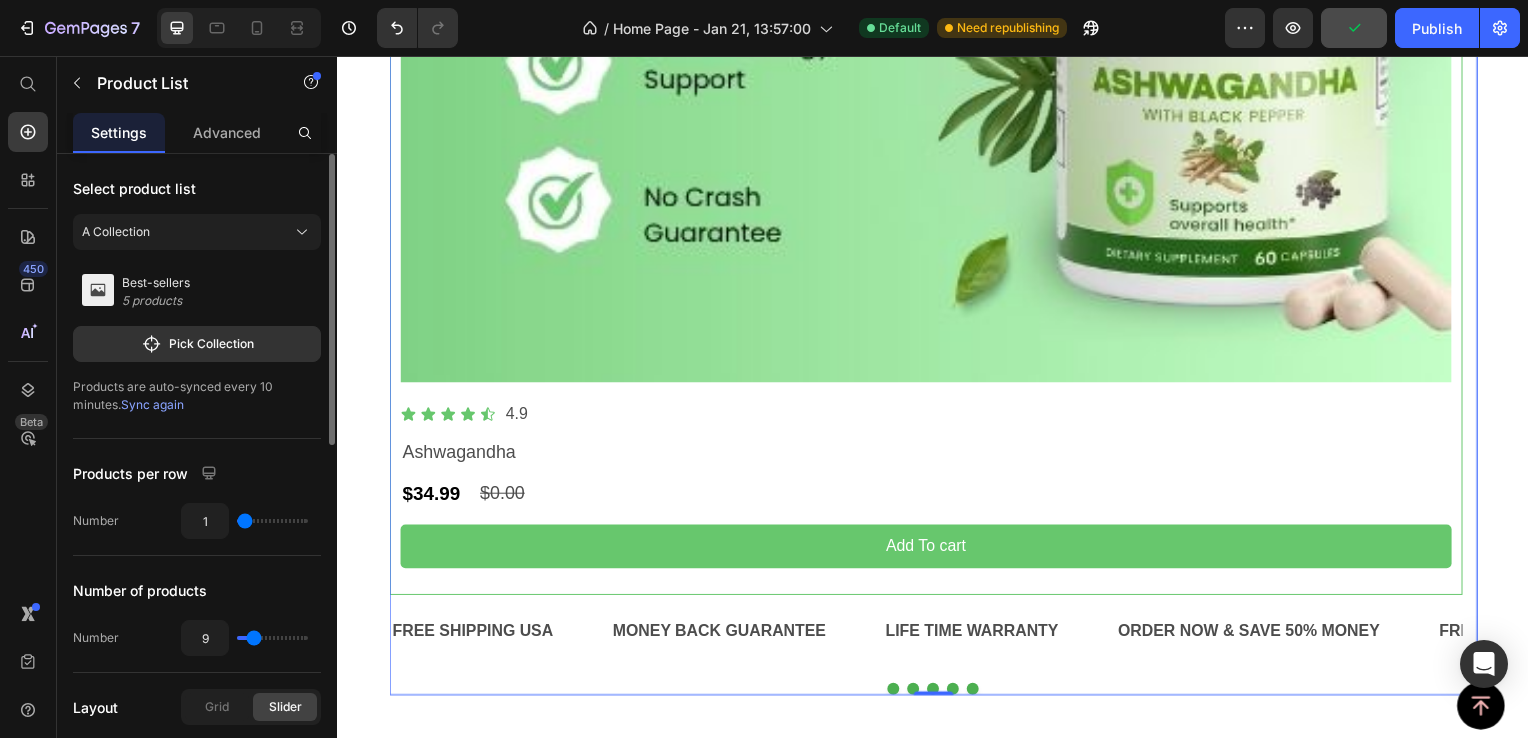 type on "6" 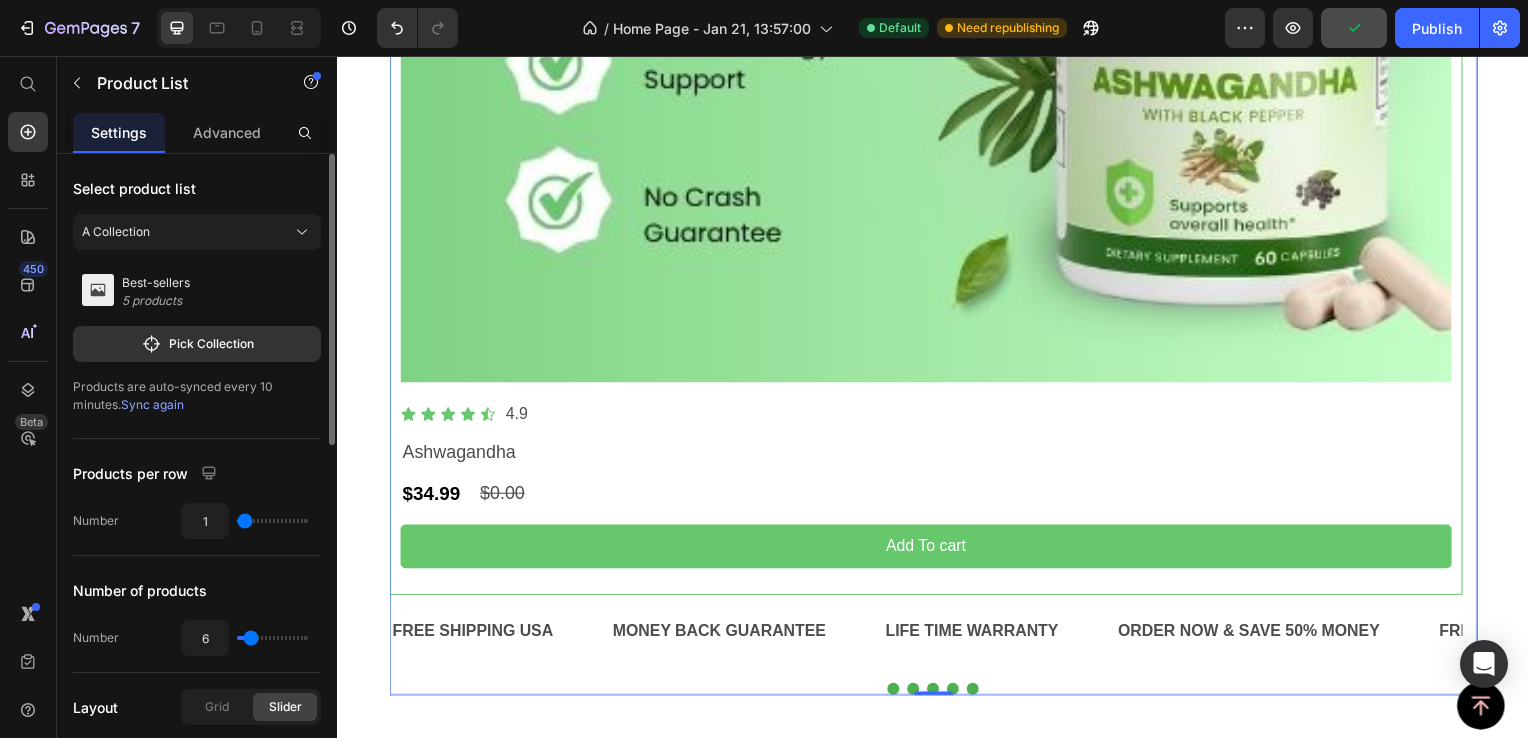 type on "5" 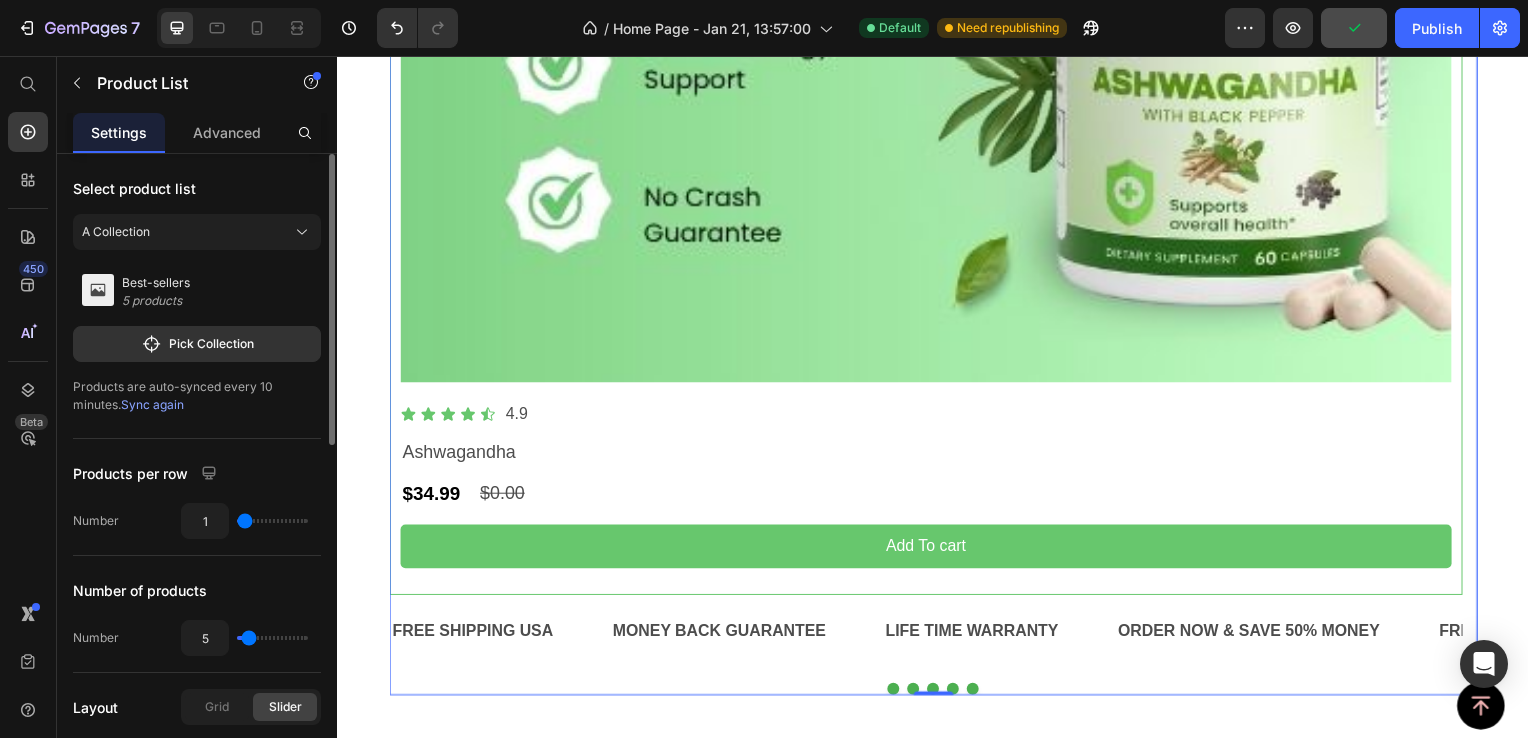 type on "4" 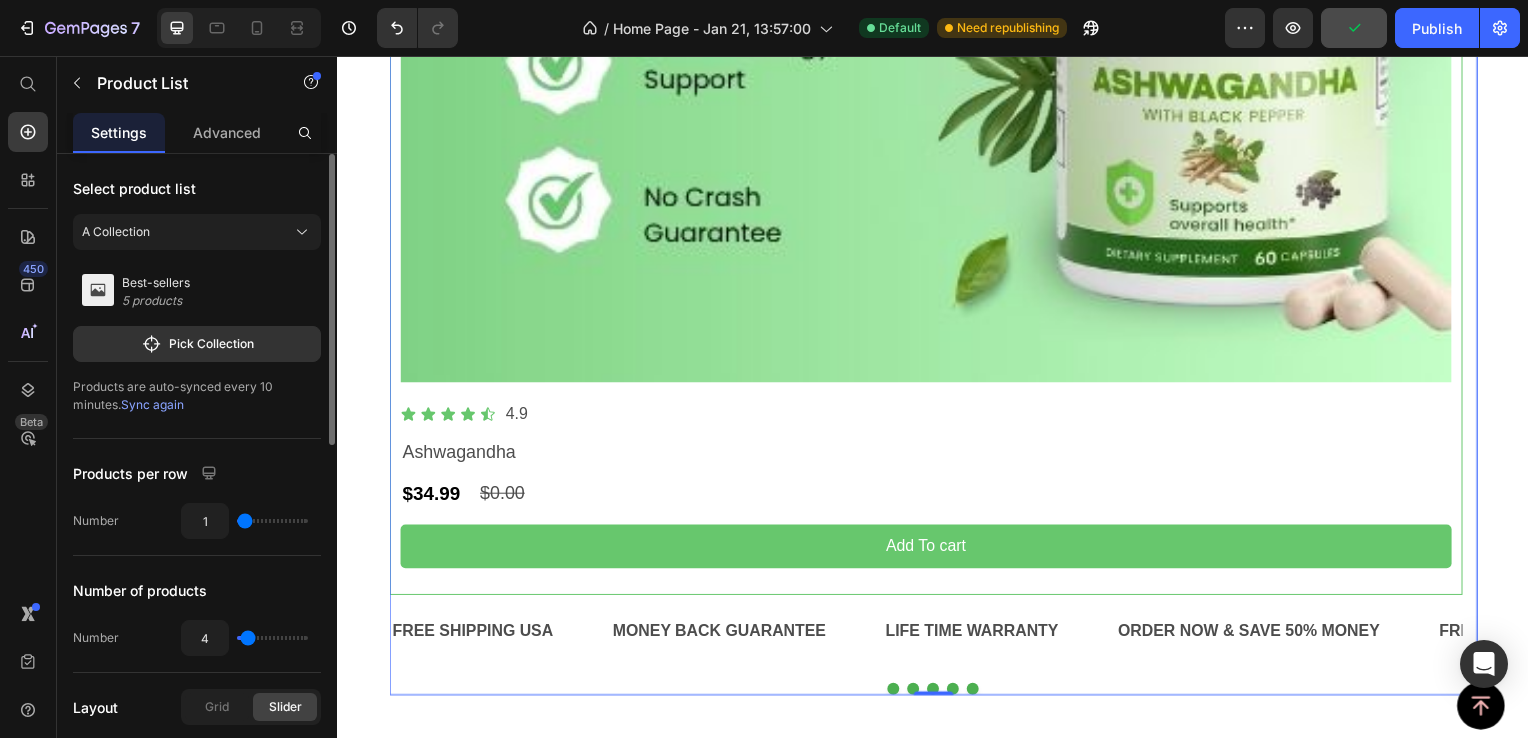 type on "3" 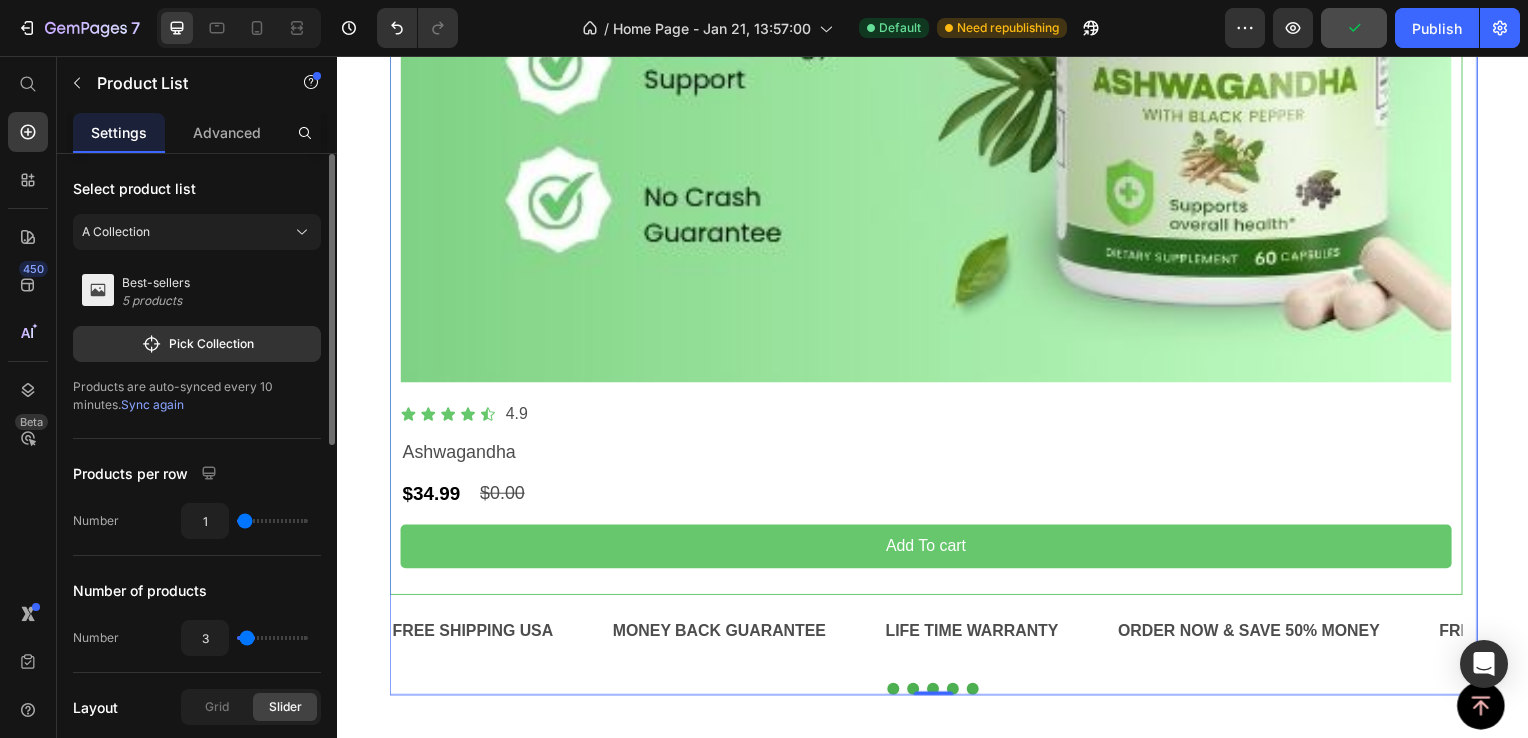 type on "2" 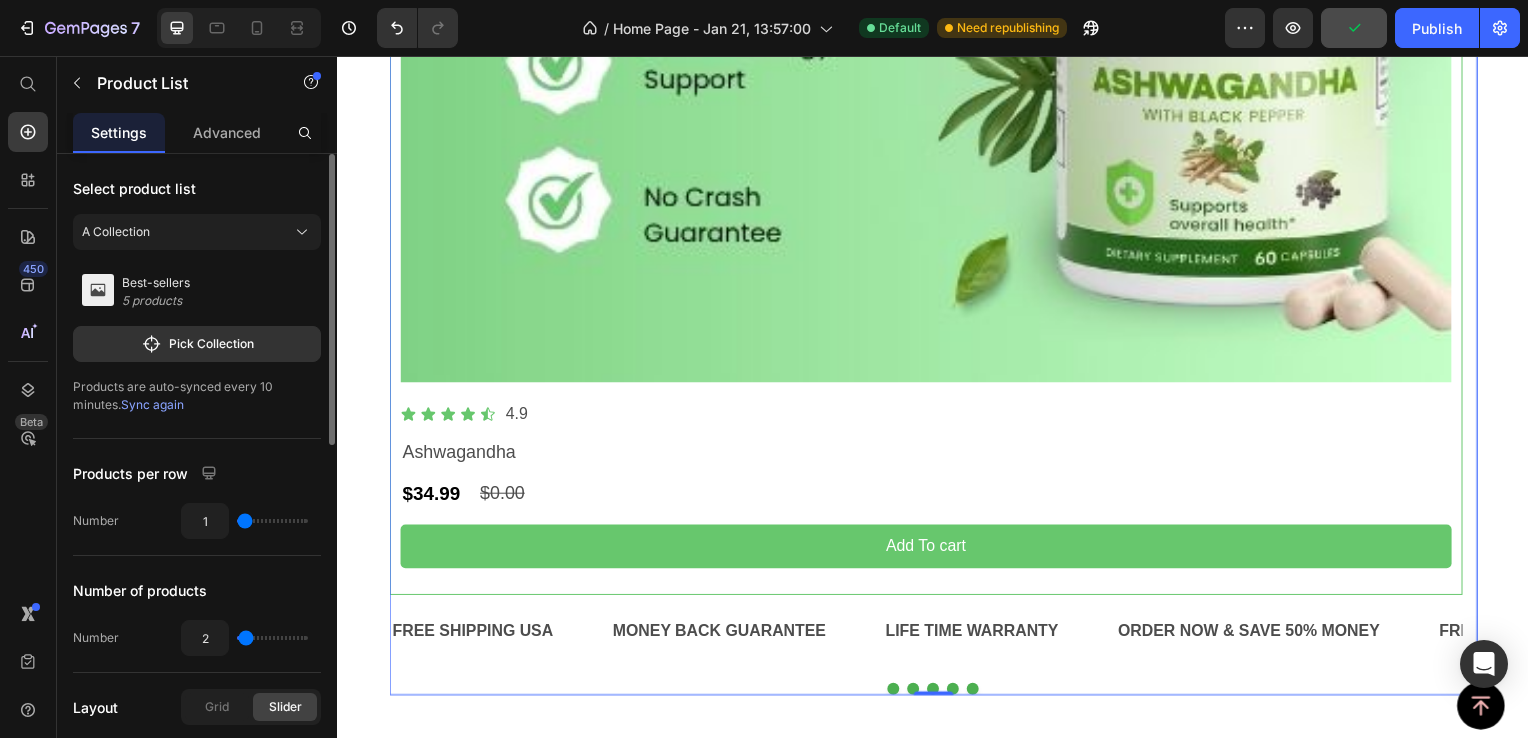 type on "2" 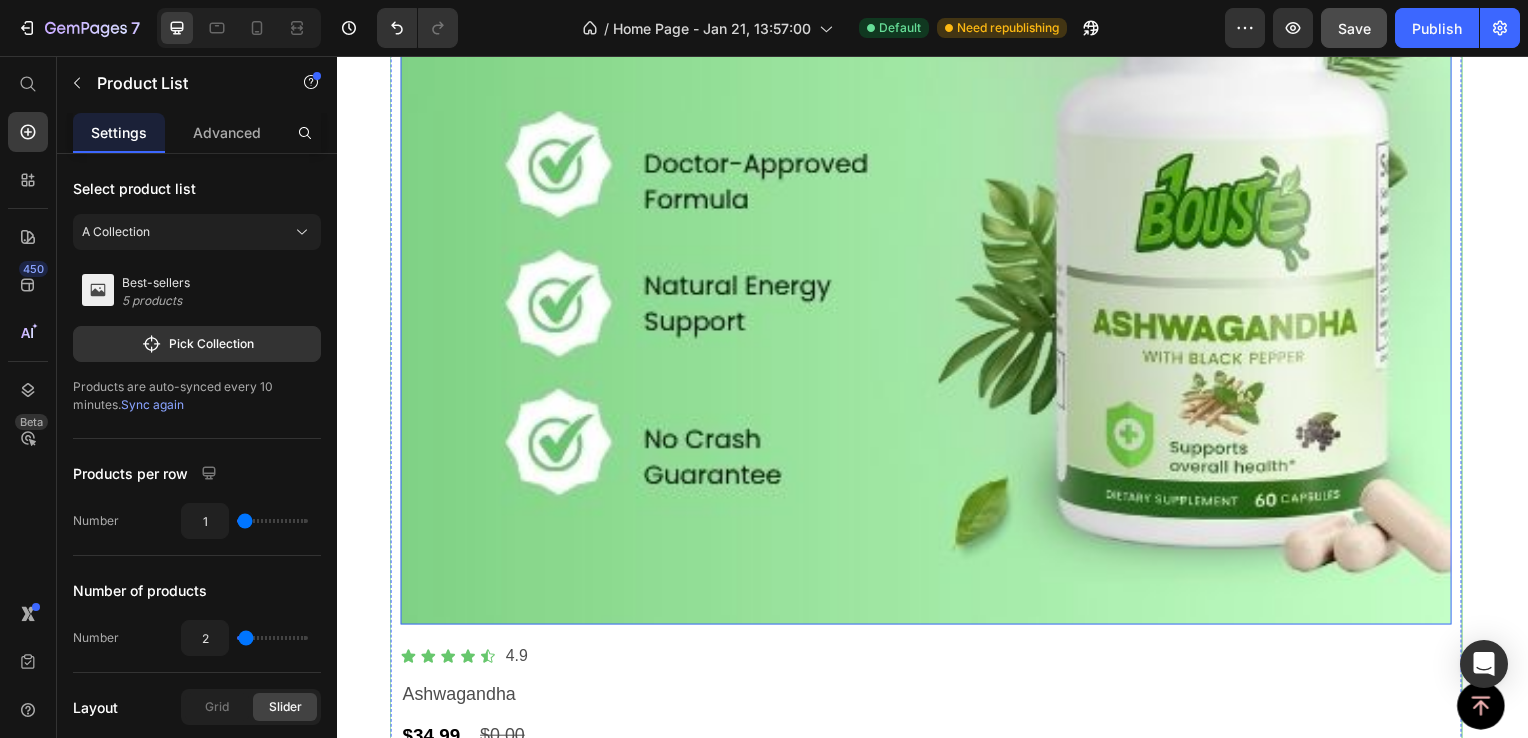 scroll, scrollTop: 1970, scrollLeft: 0, axis: vertical 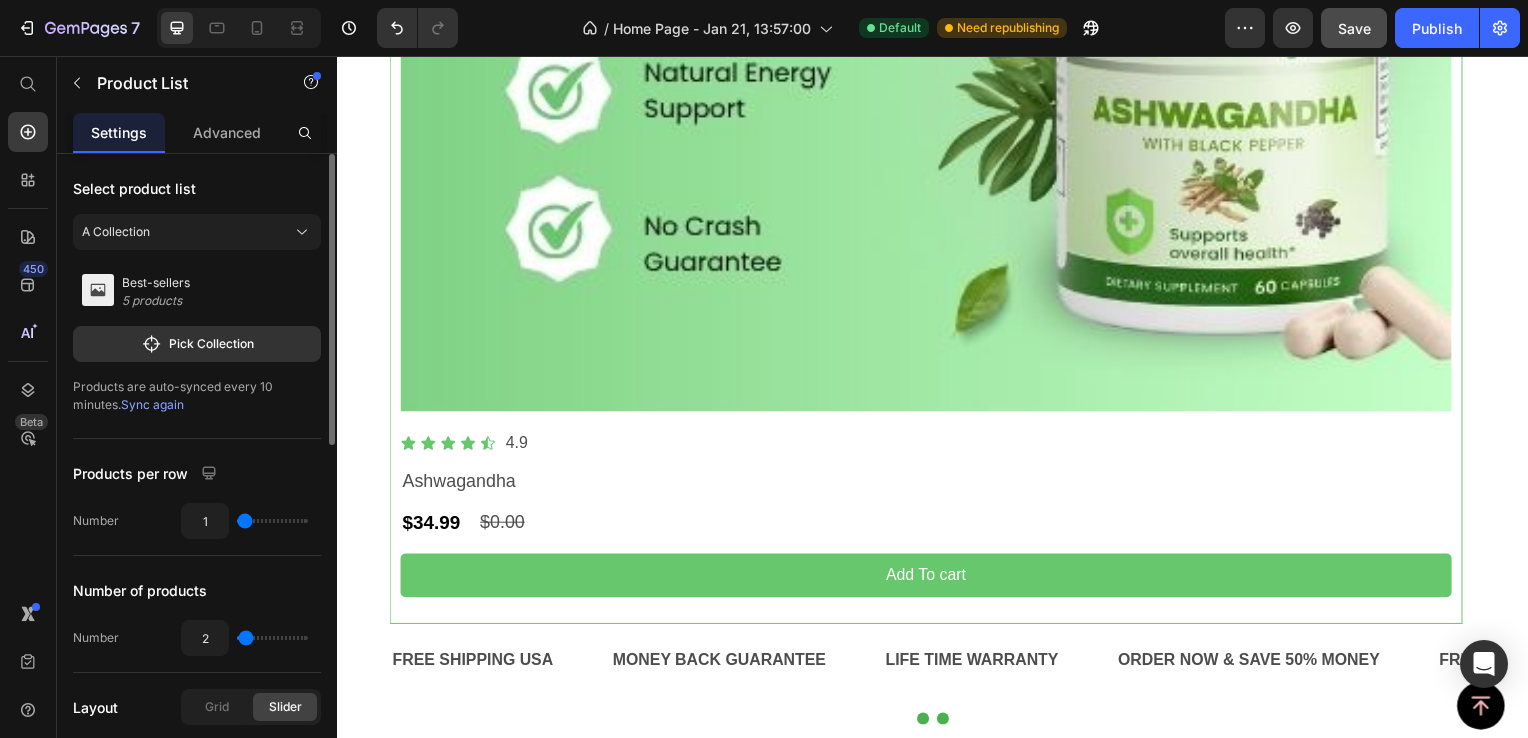 type on "1" 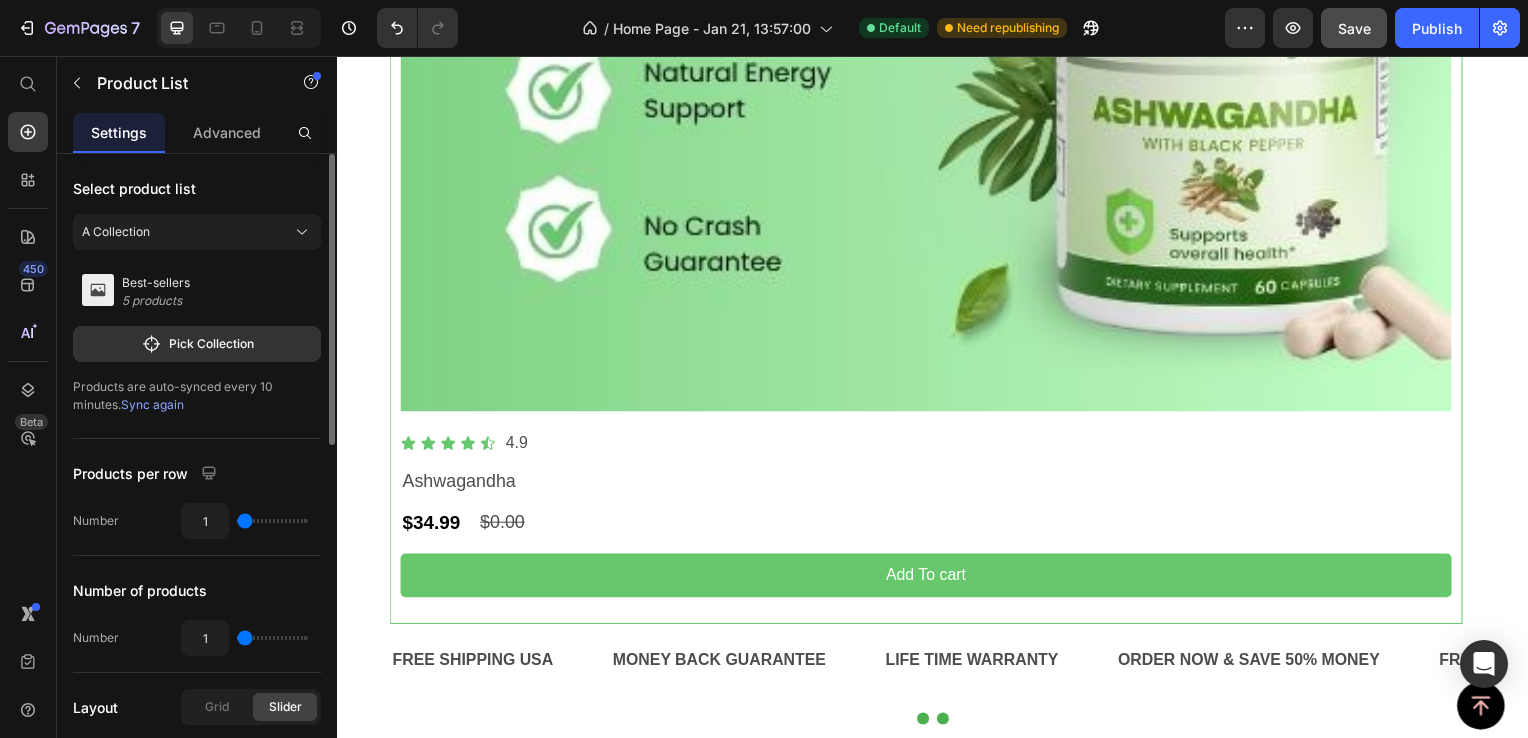 type on "1" 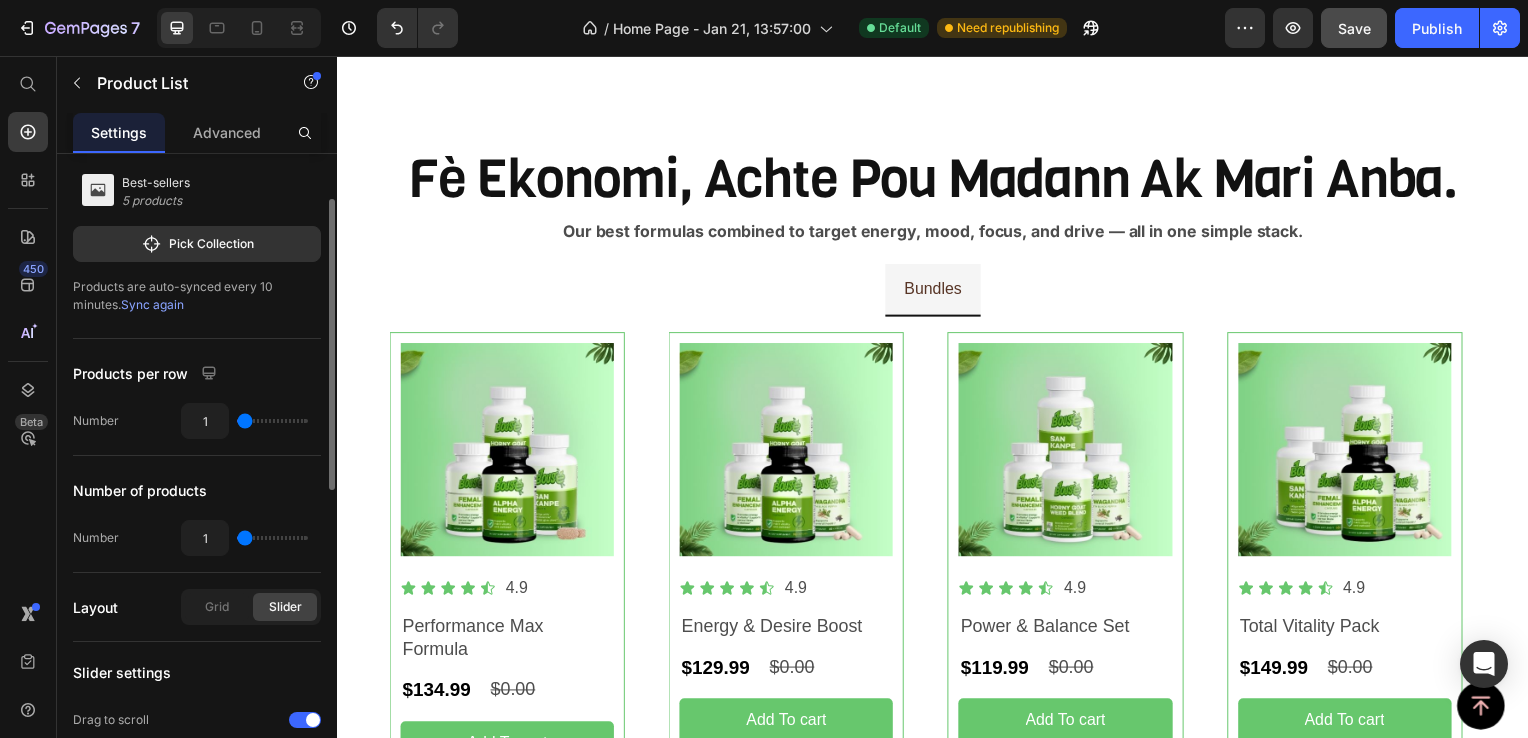 scroll, scrollTop: 200, scrollLeft: 0, axis: vertical 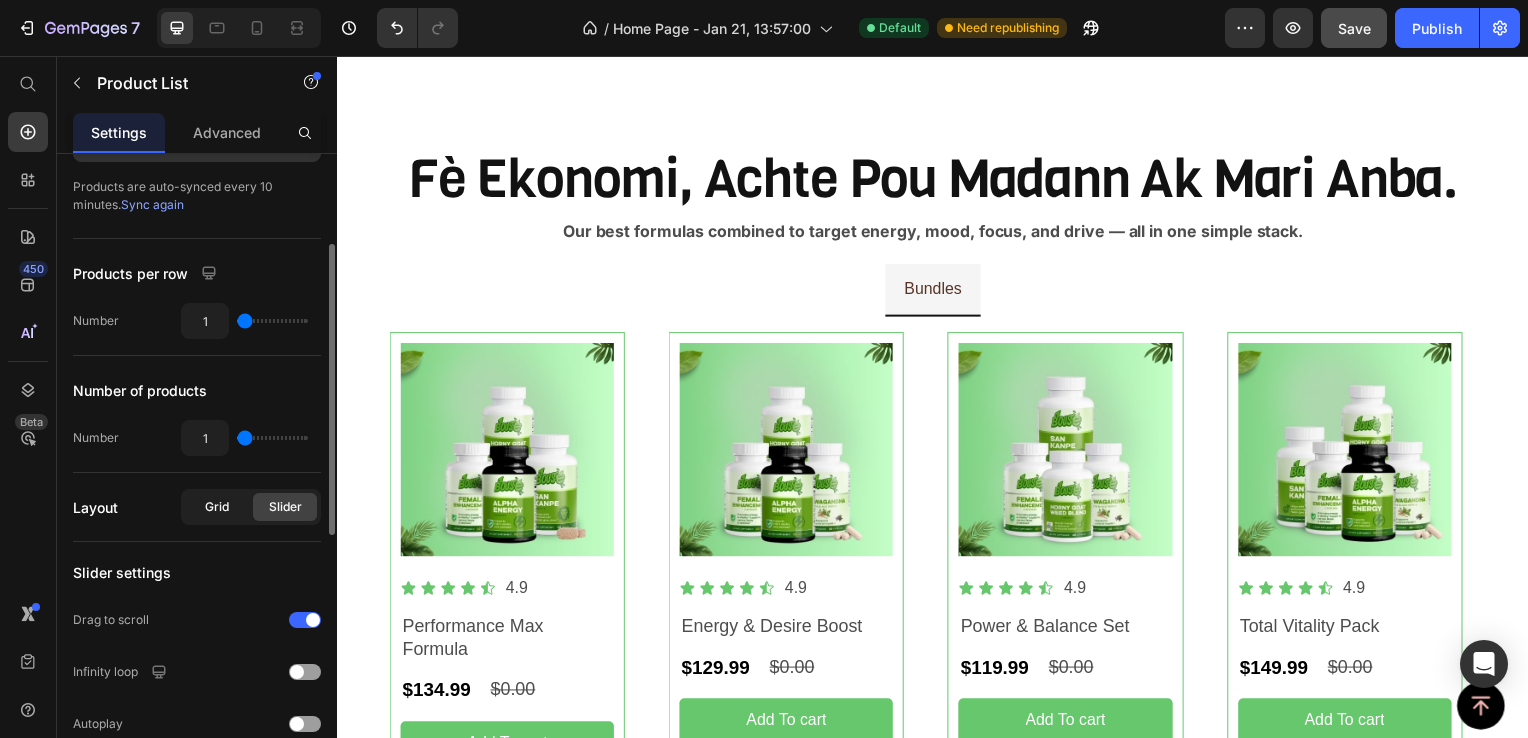 click on "Grid" 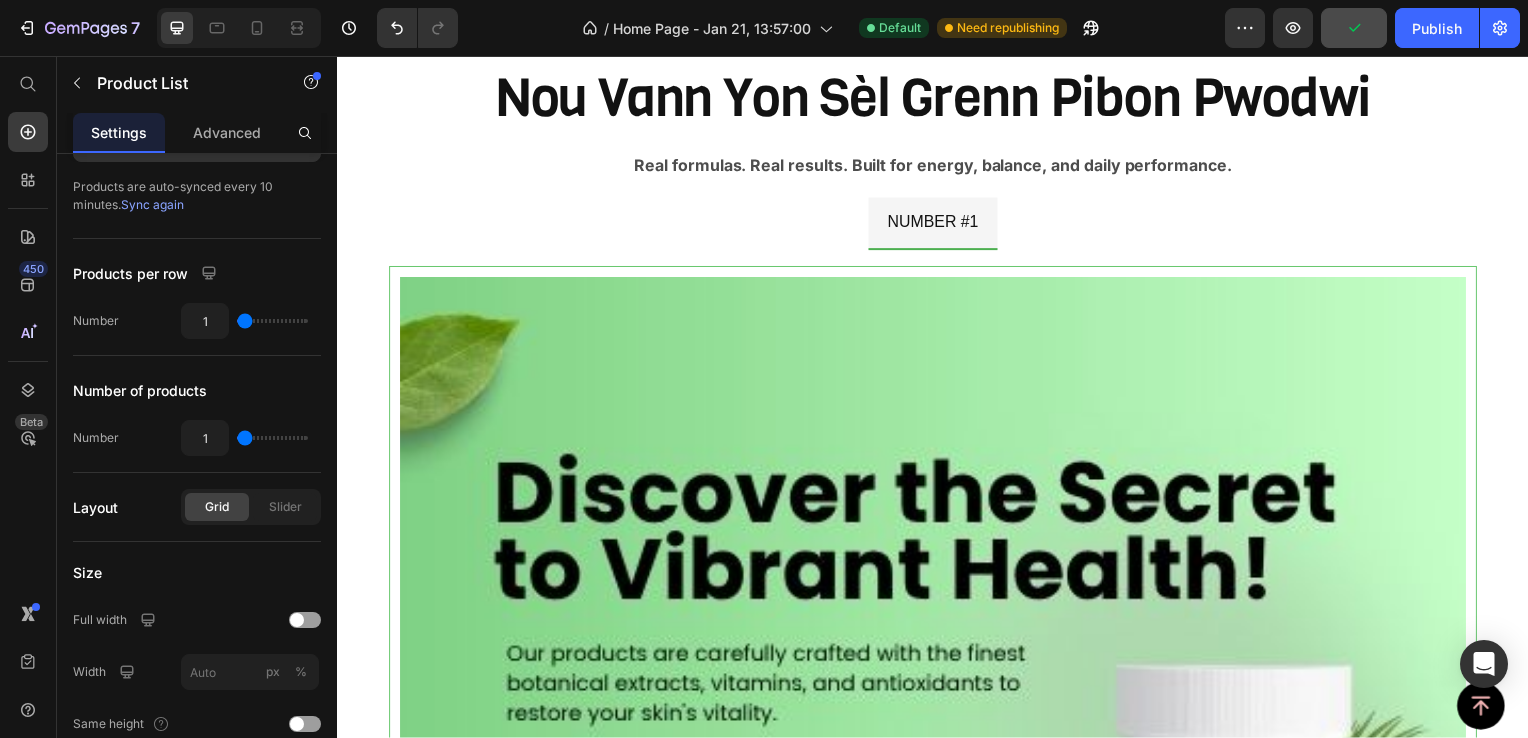 scroll, scrollTop: 1012, scrollLeft: 0, axis: vertical 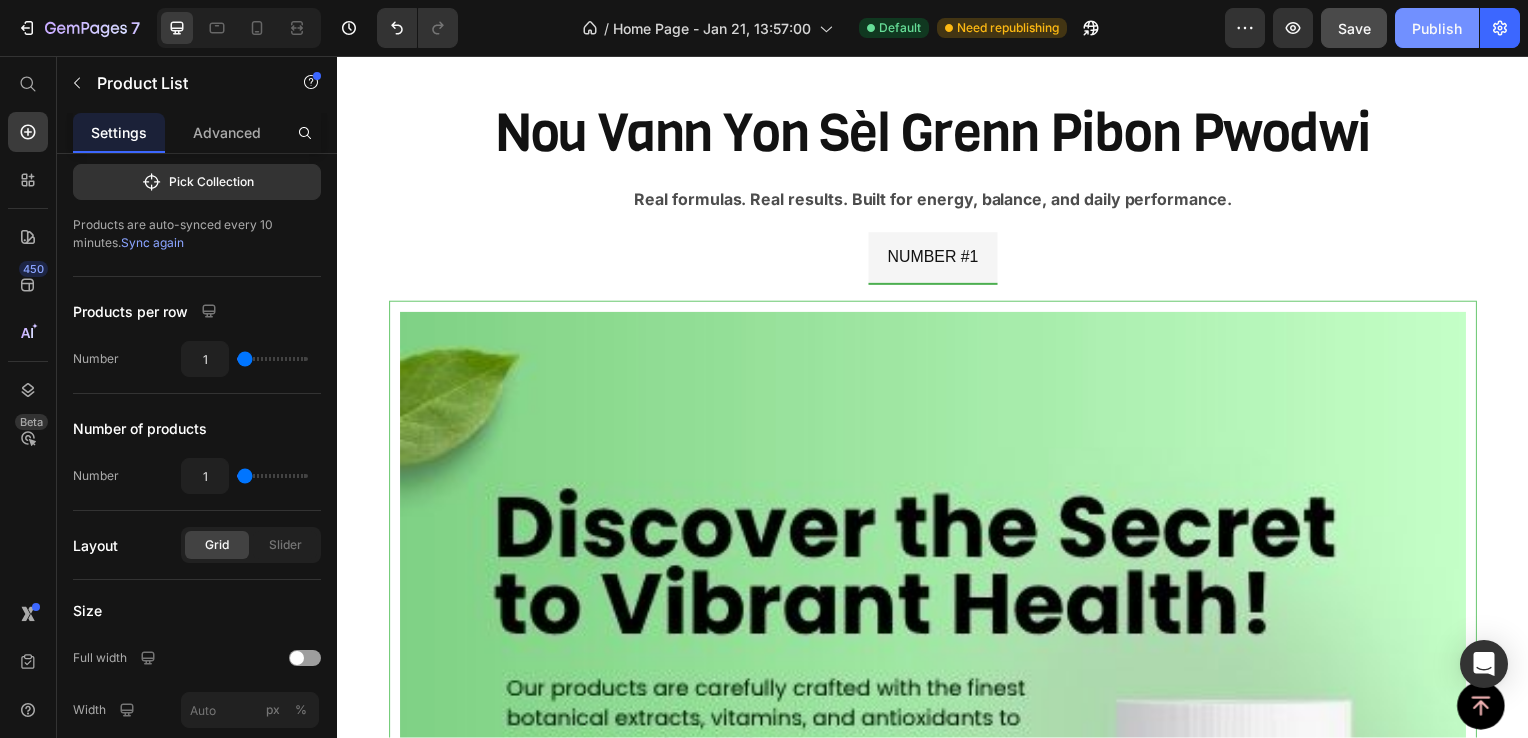 click on "Publish" 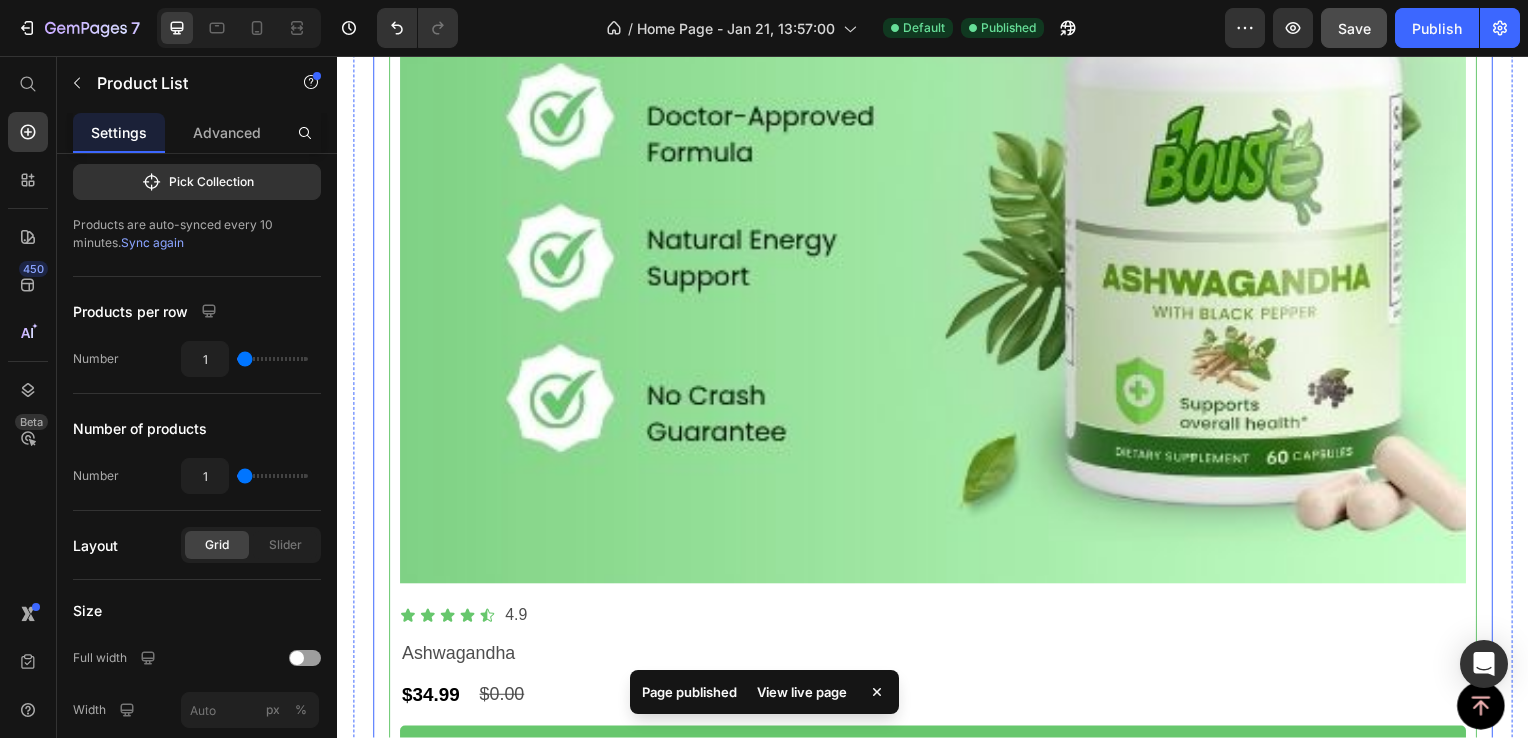 scroll, scrollTop: 1912, scrollLeft: 0, axis: vertical 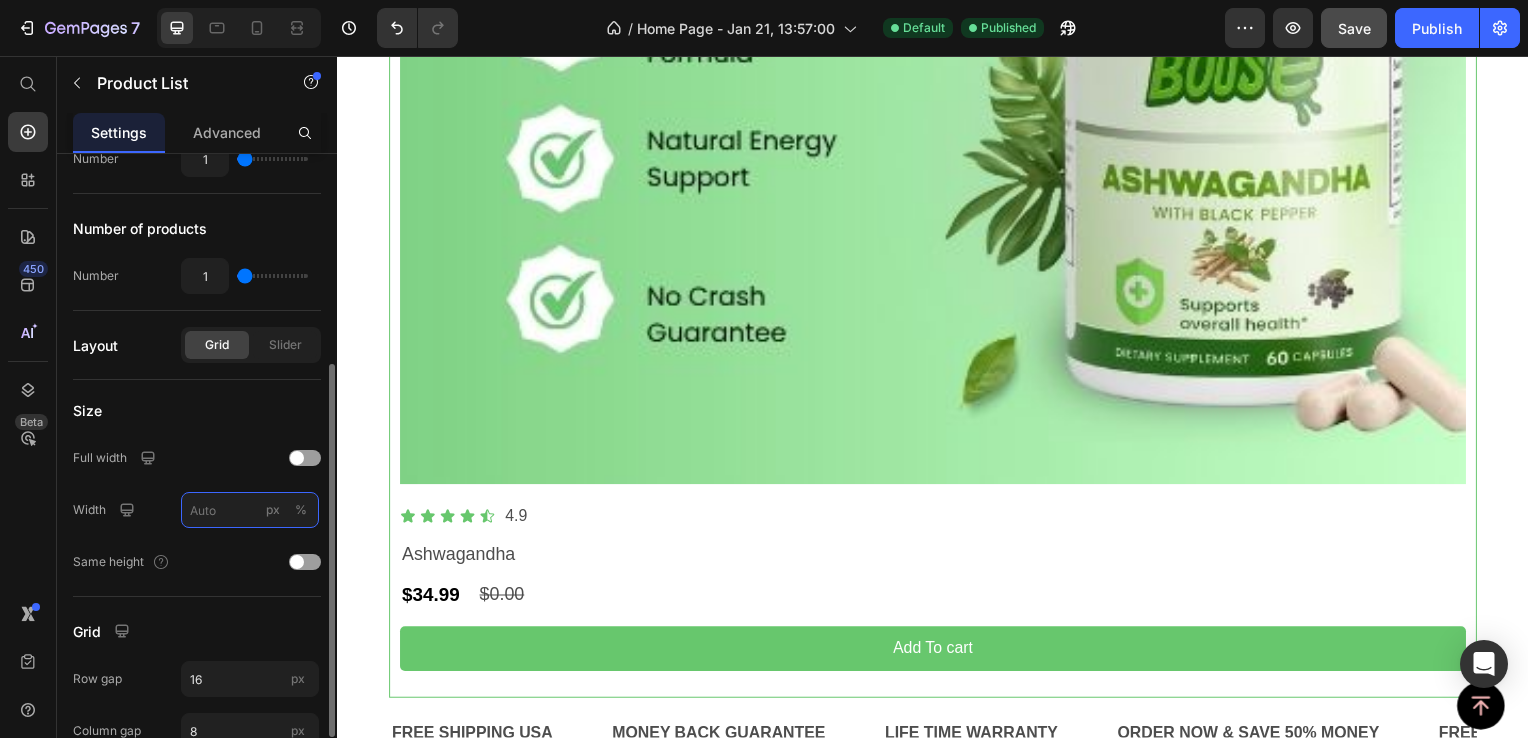 click on "px %" at bounding box center [250, 510] 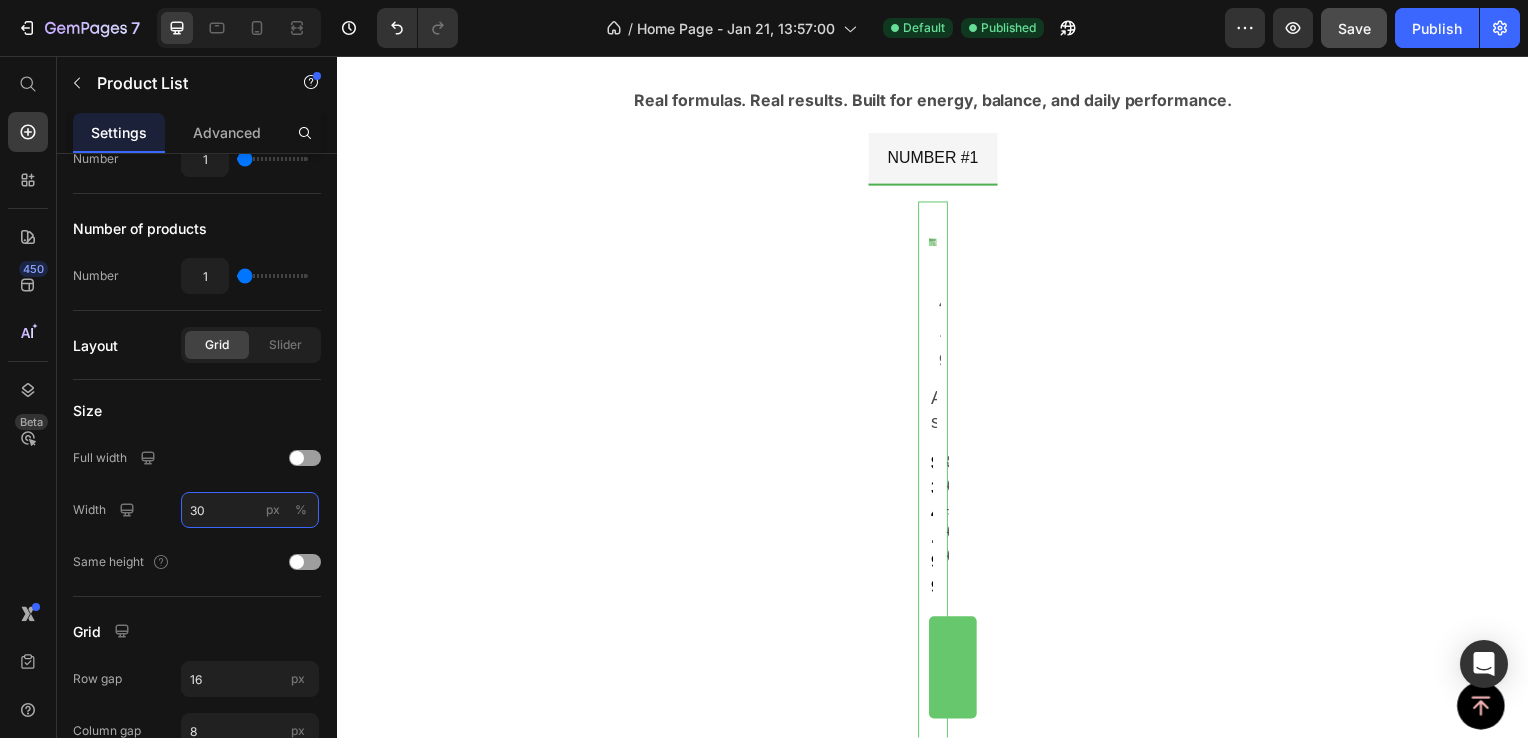 scroll, scrollTop: 1212, scrollLeft: 0, axis: vertical 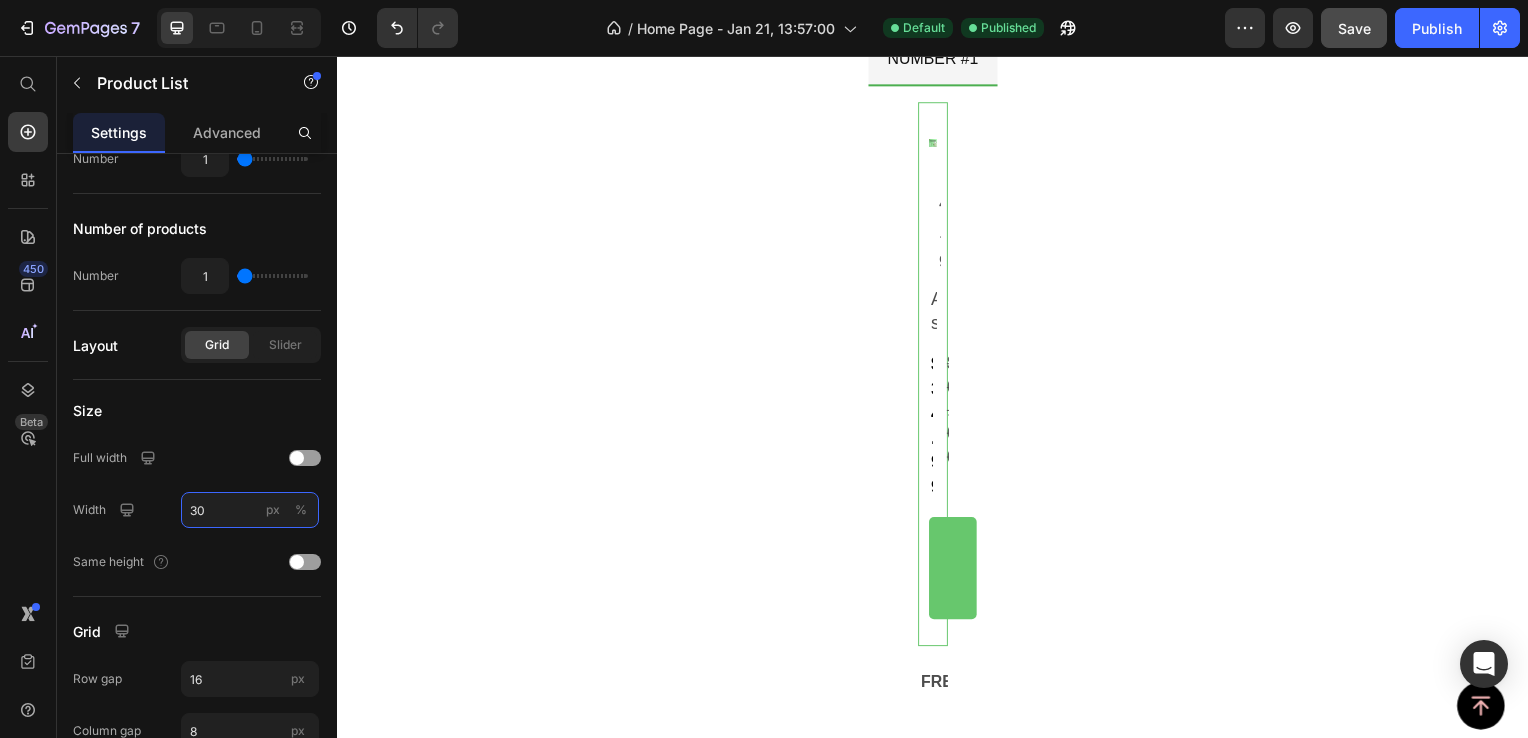 type on "3" 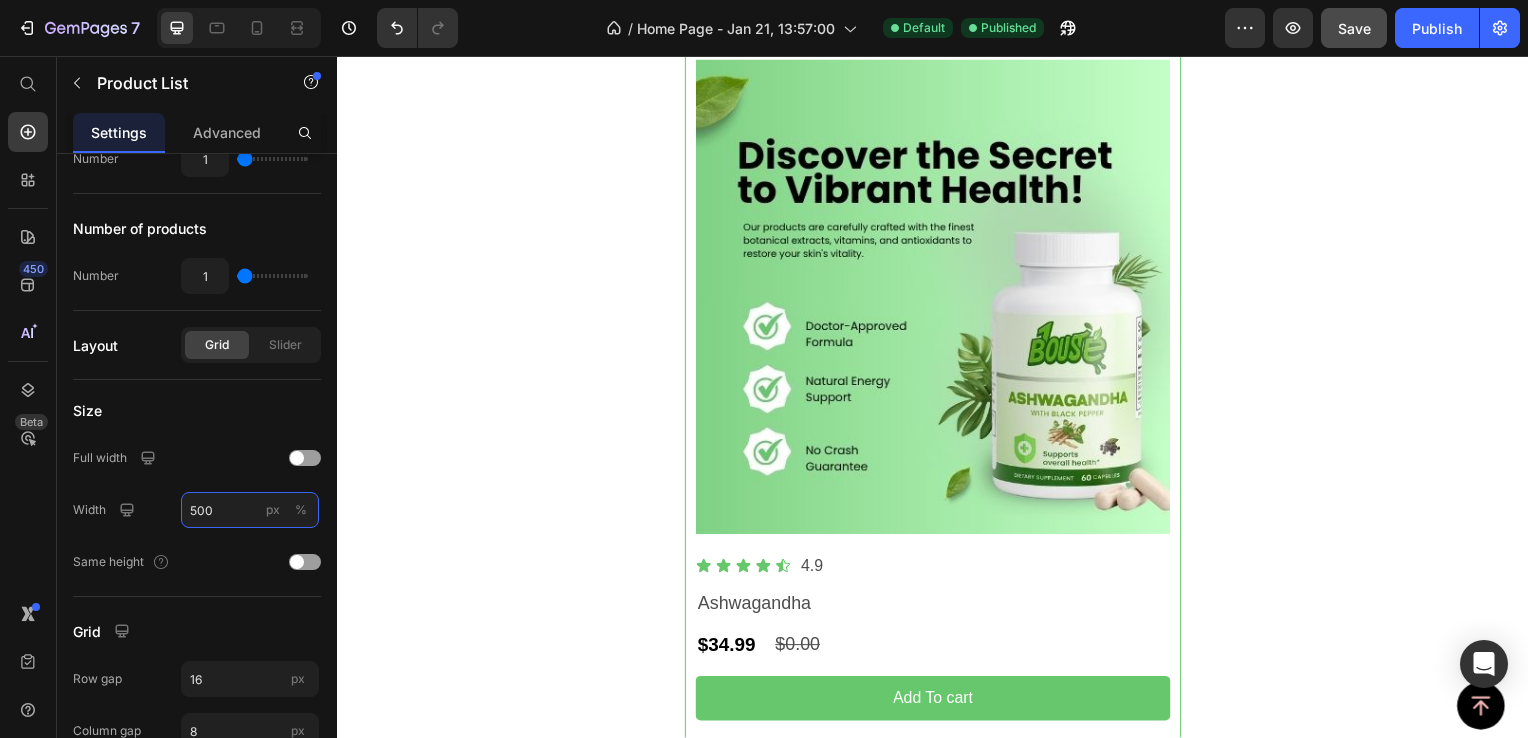 scroll, scrollTop: 1300, scrollLeft: 0, axis: vertical 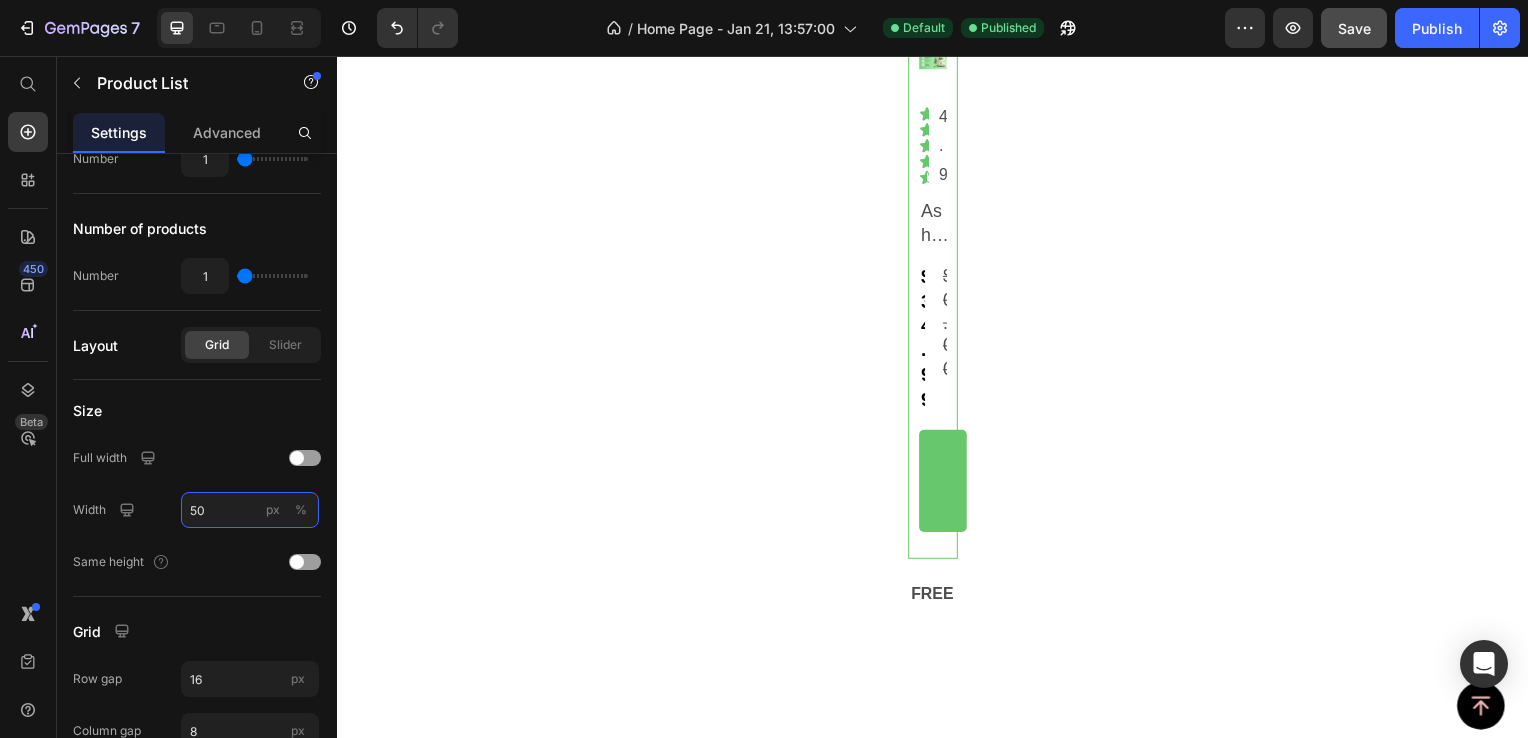 type on "5" 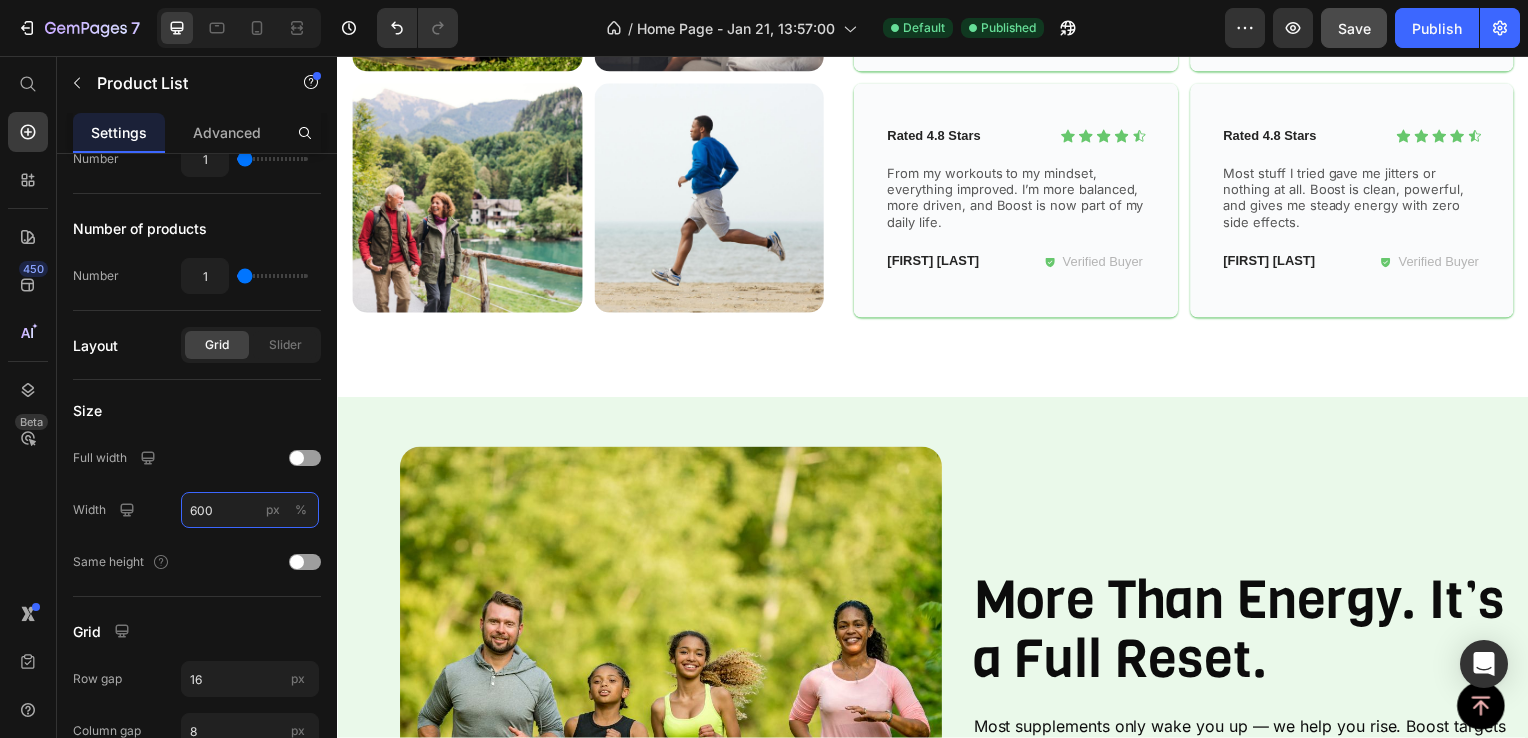 scroll, scrollTop: 4100, scrollLeft: 0, axis: vertical 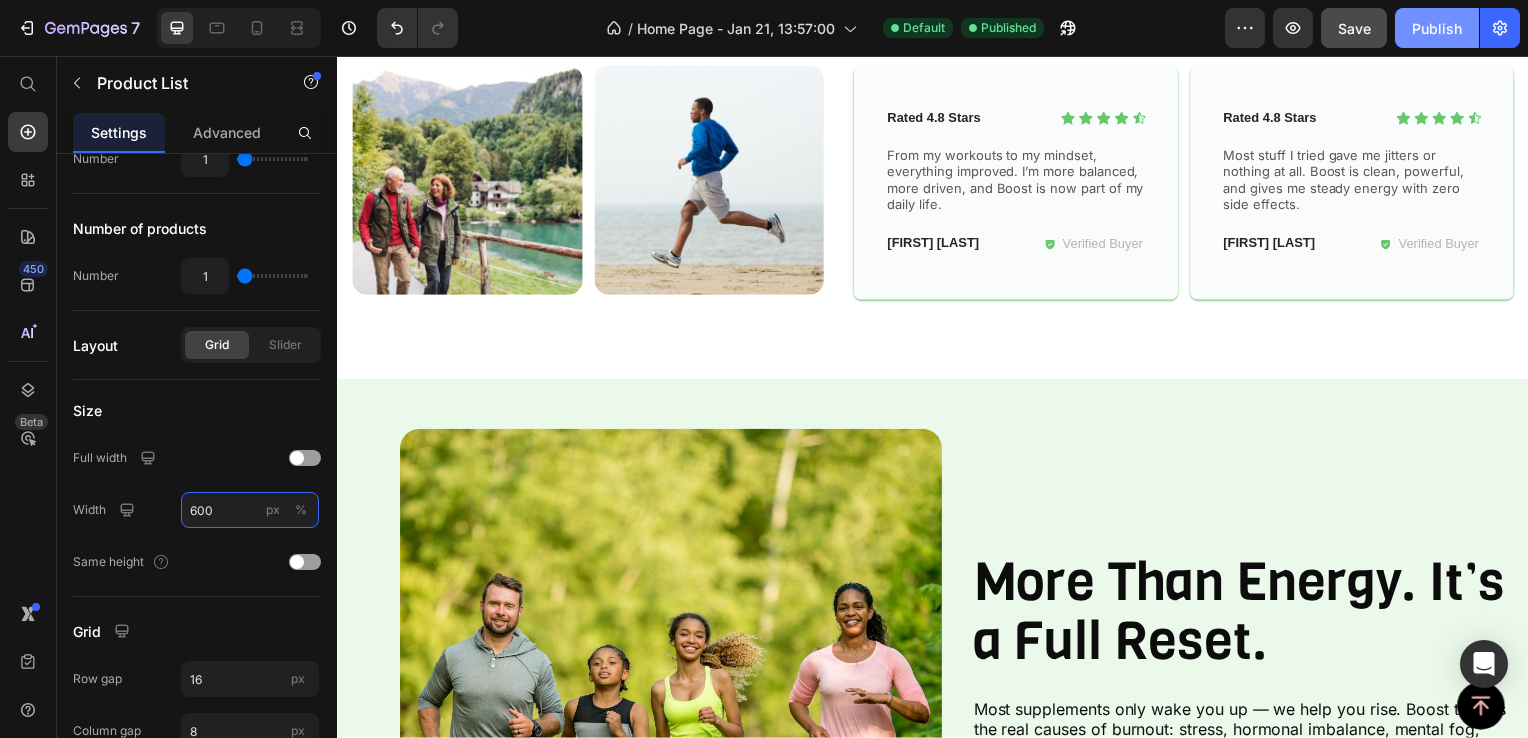 type on "600" 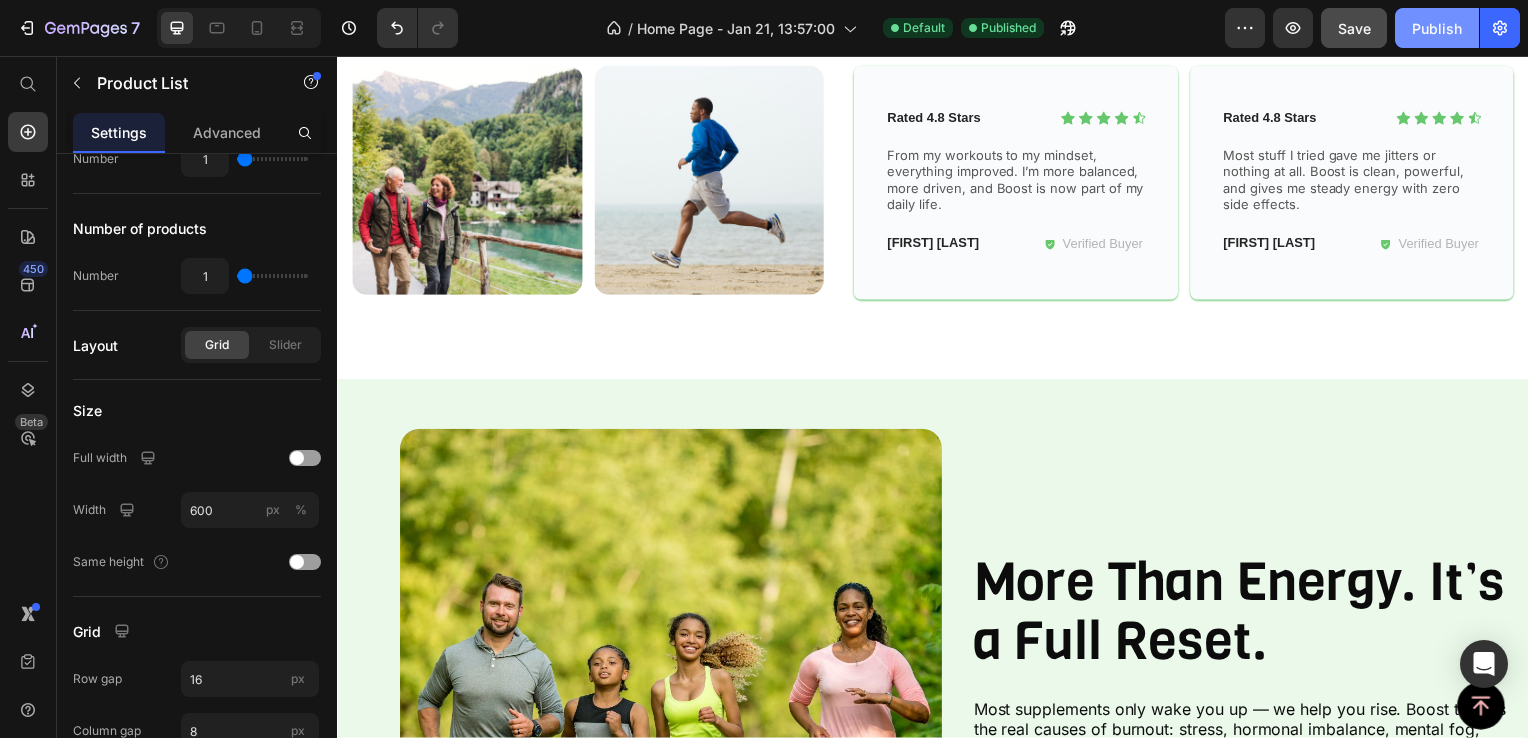 click on "Publish" at bounding box center [1437, 28] 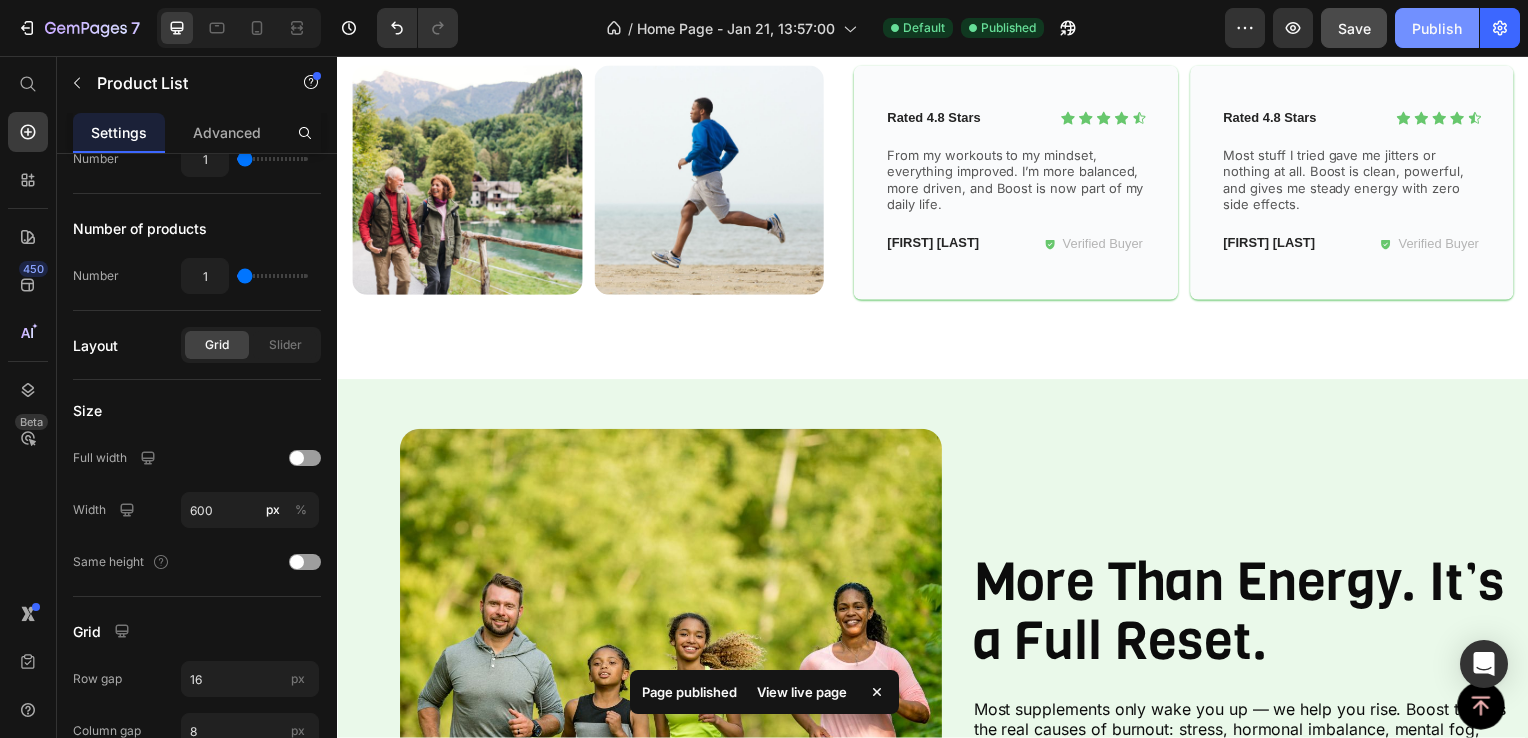 click on "Publish" at bounding box center [1437, 28] 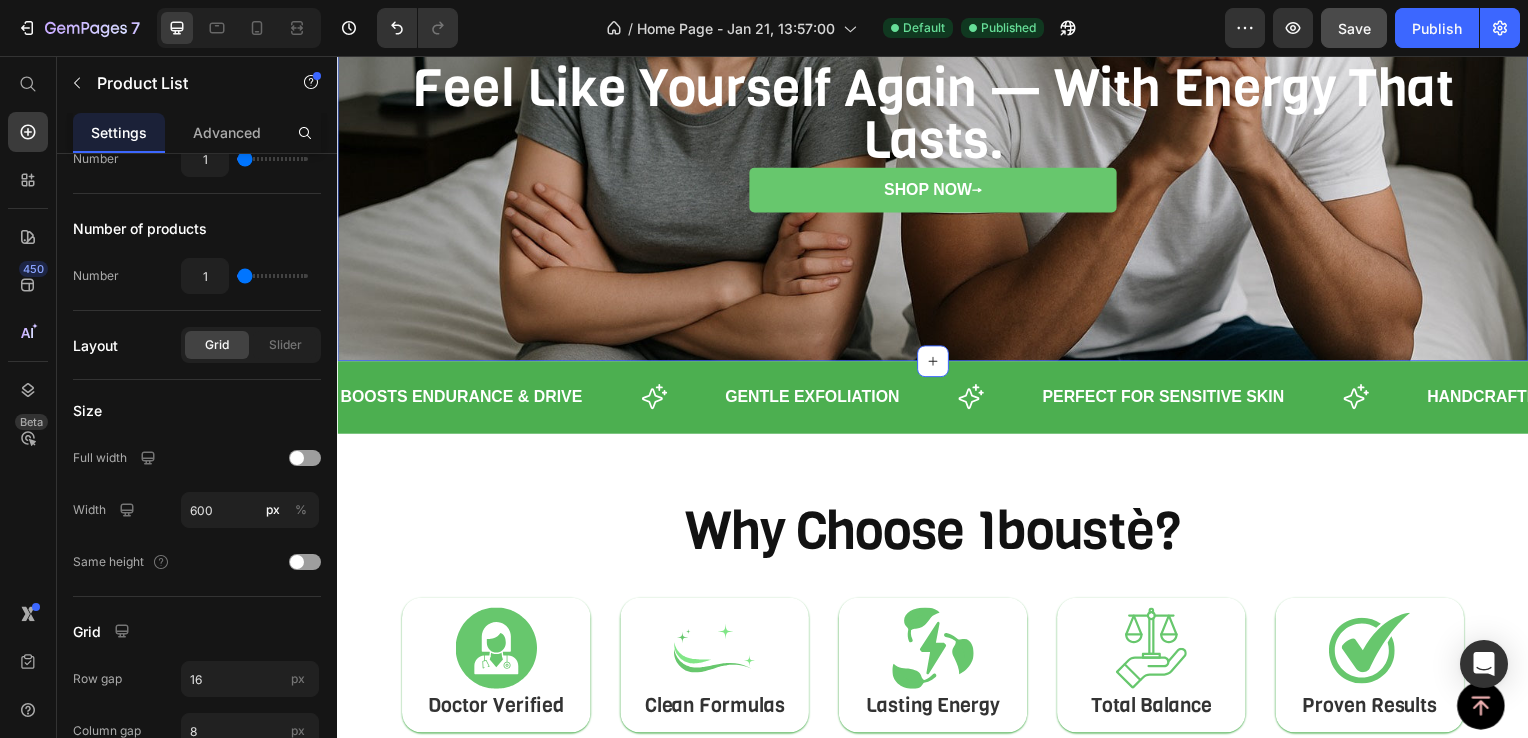 scroll, scrollTop: 0, scrollLeft: 0, axis: both 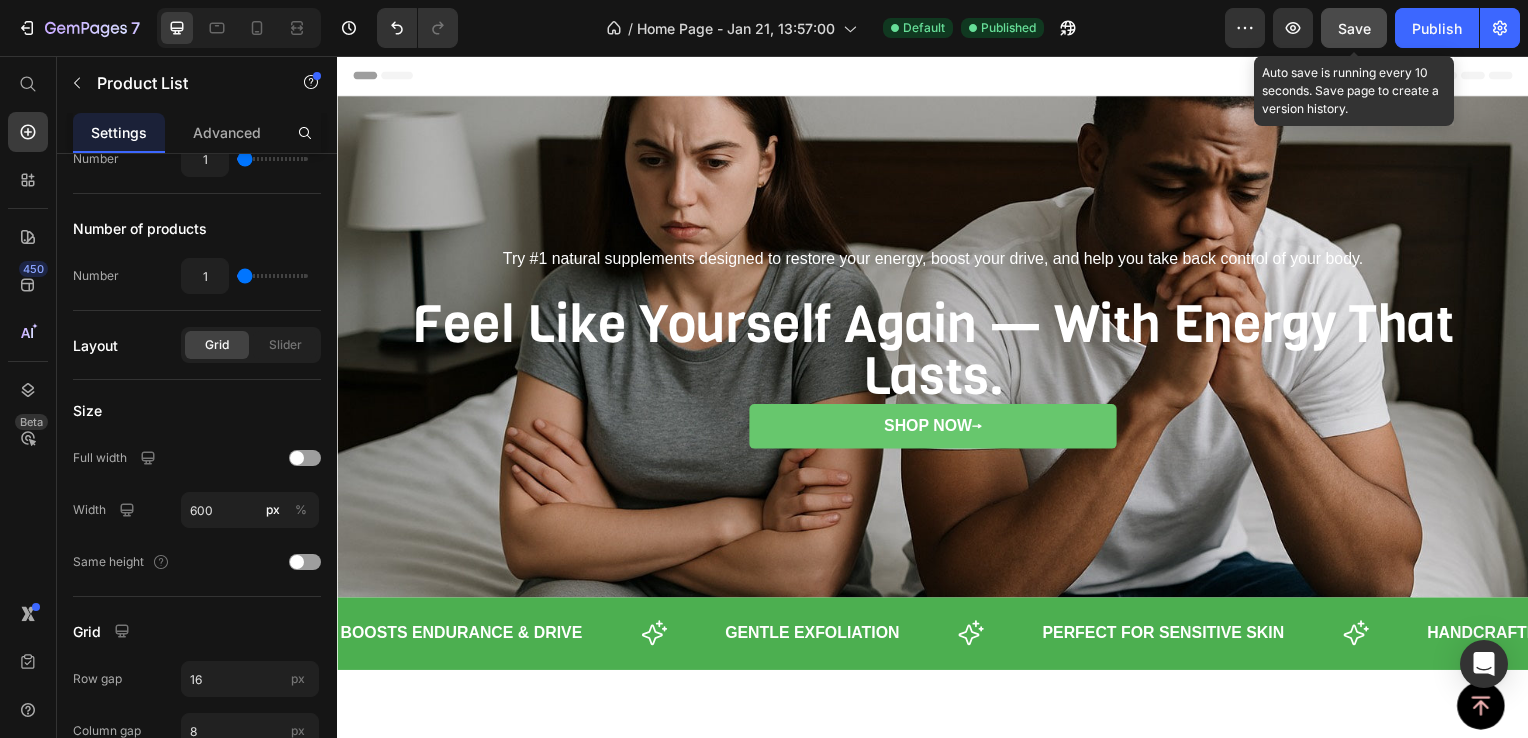 click on "Save" 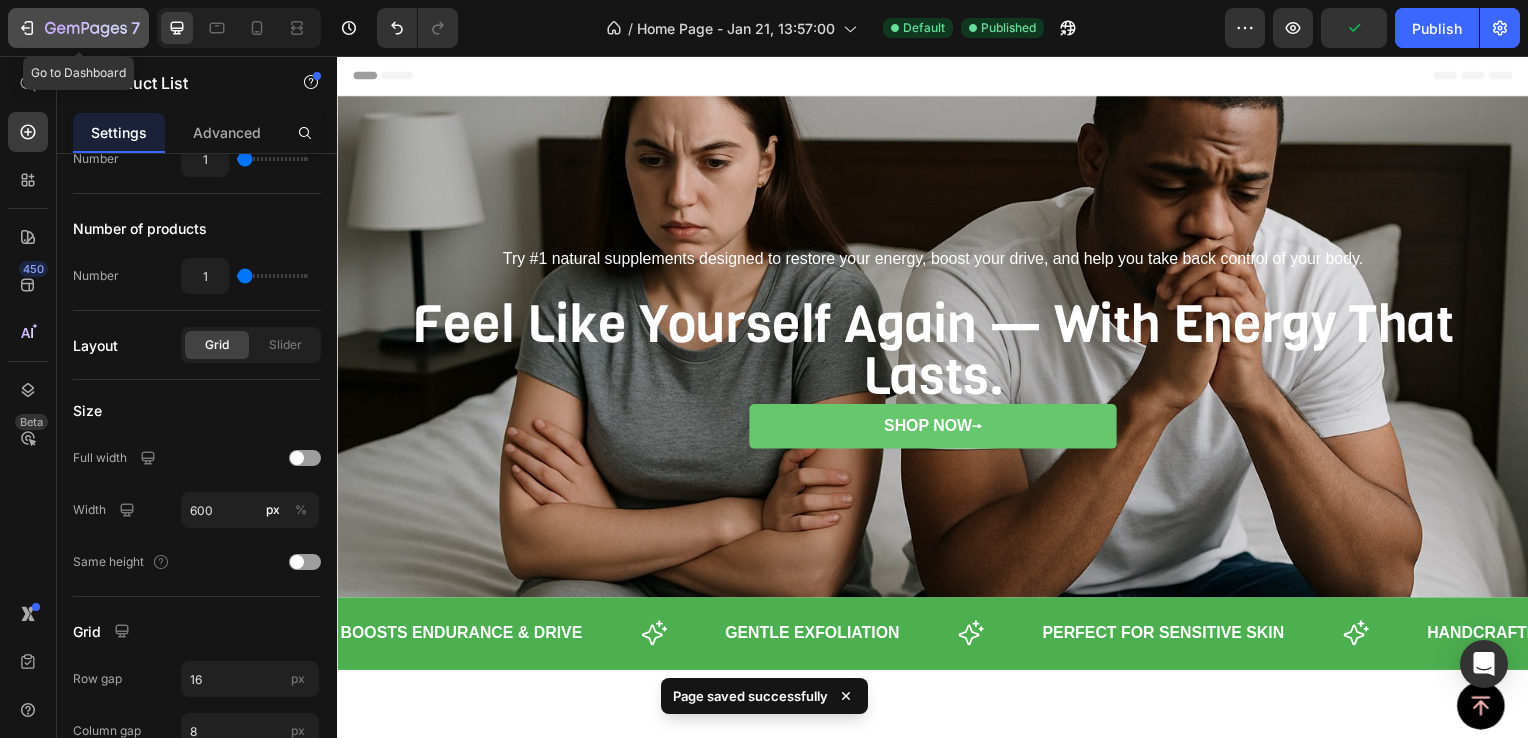 click on "7" at bounding box center (78, 28) 